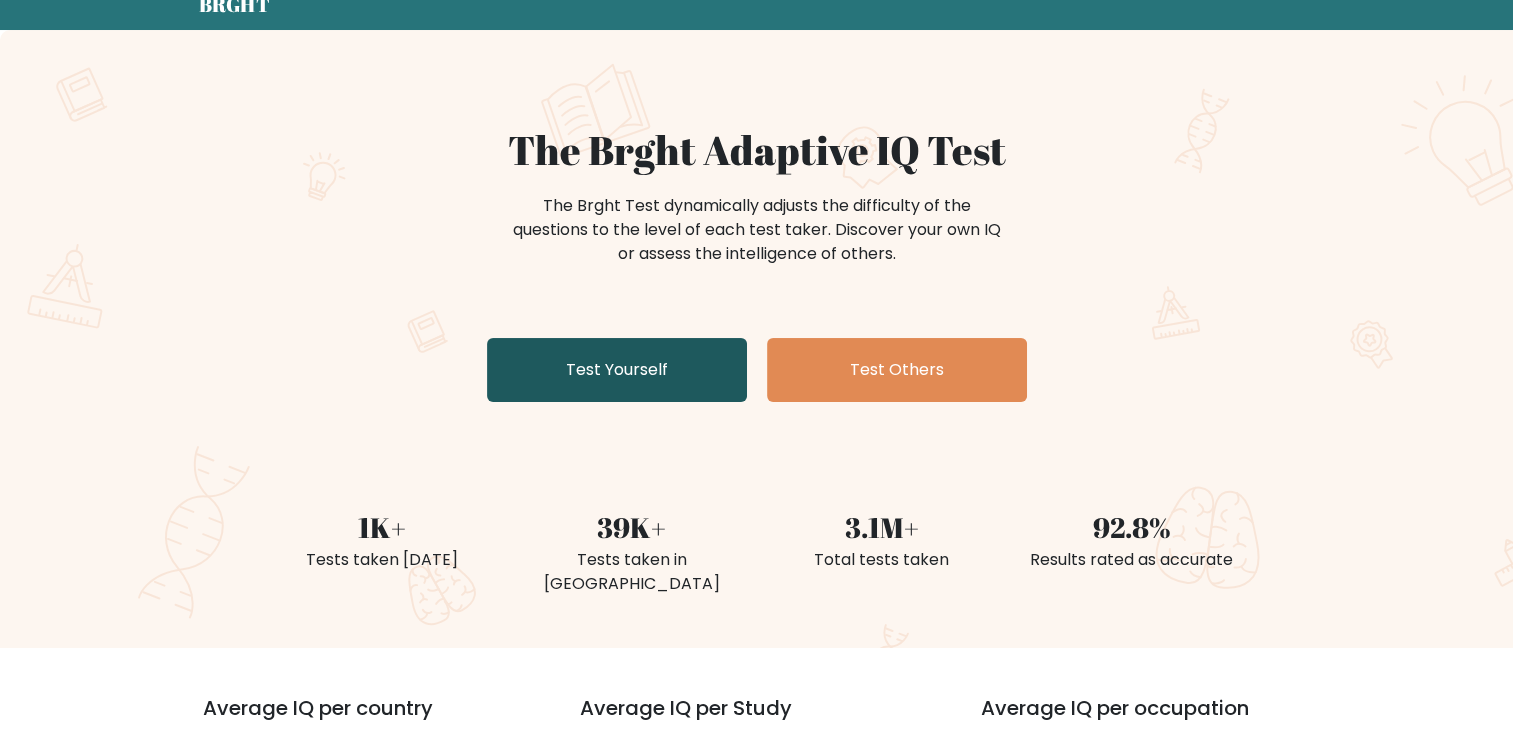 scroll, scrollTop: 200, scrollLeft: 0, axis: vertical 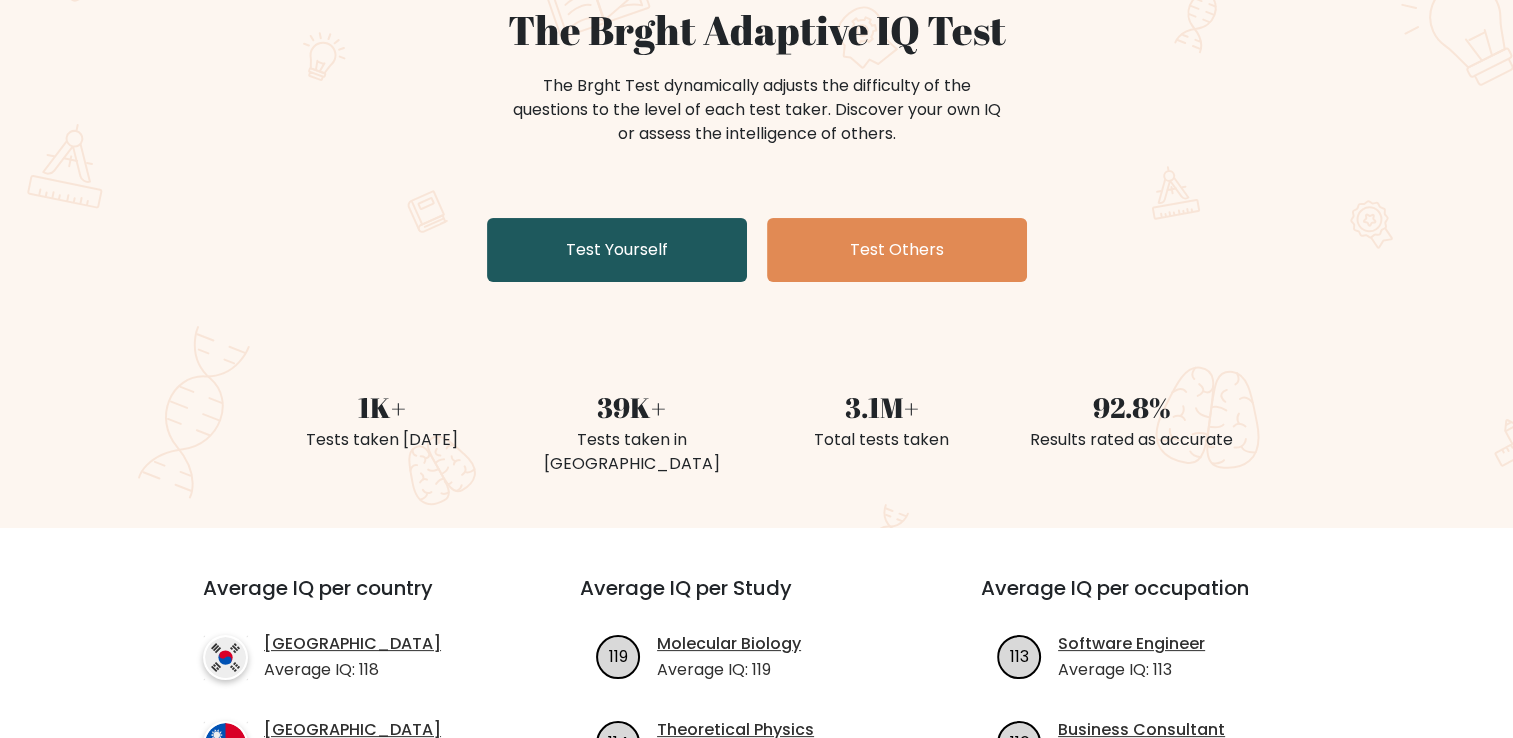 click on "Test Yourself" at bounding box center (617, 250) 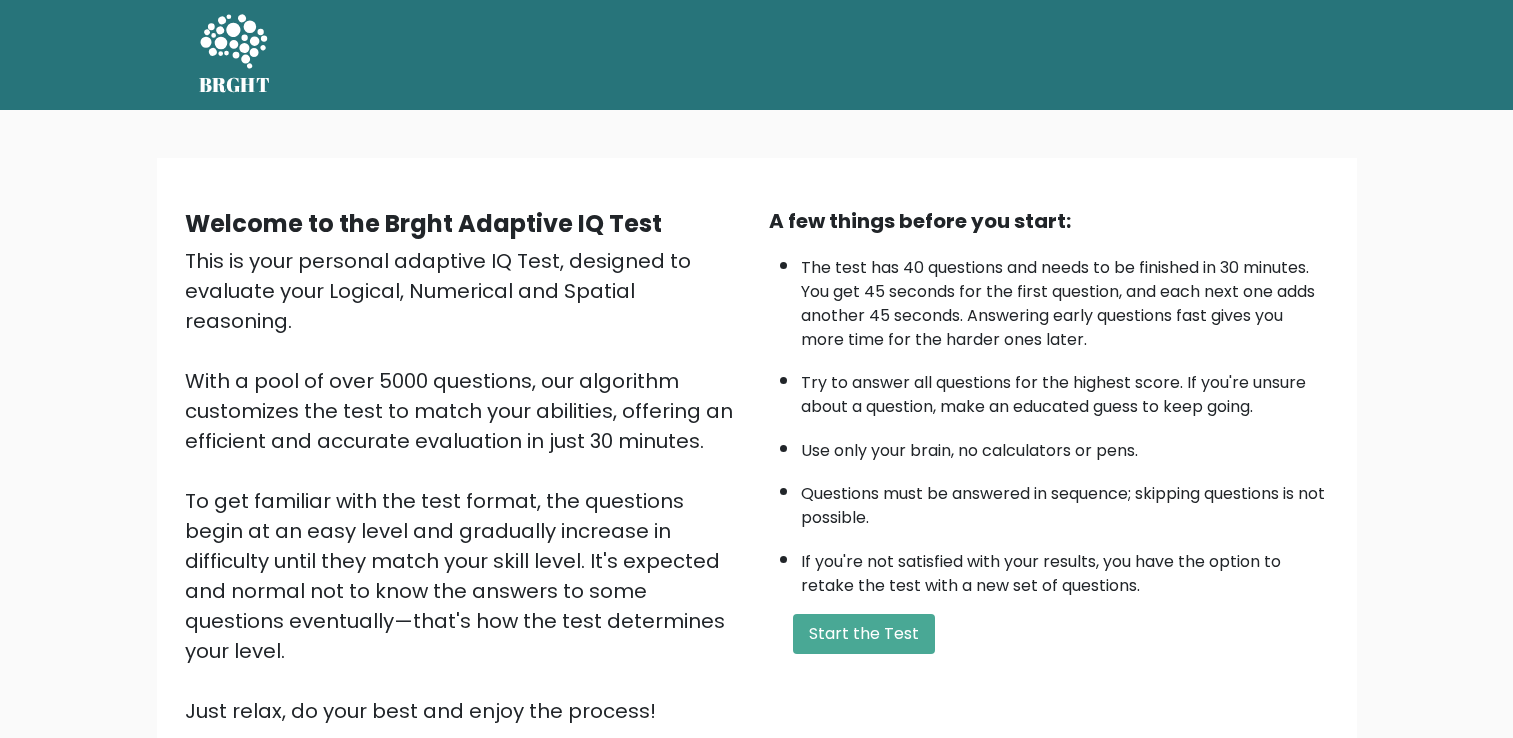 scroll, scrollTop: 0, scrollLeft: 0, axis: both 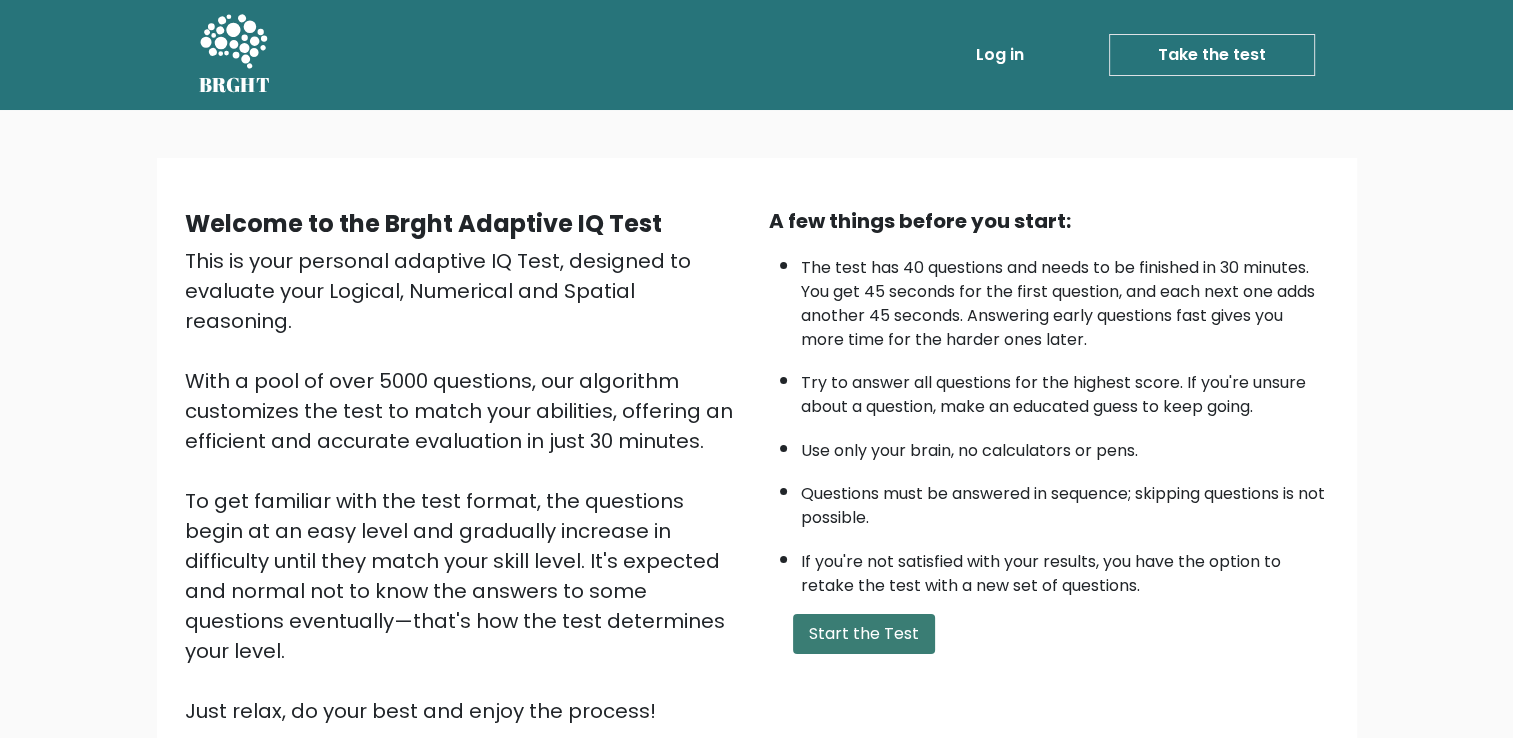 click on "Start the Test" at bounding box center (864, 634) 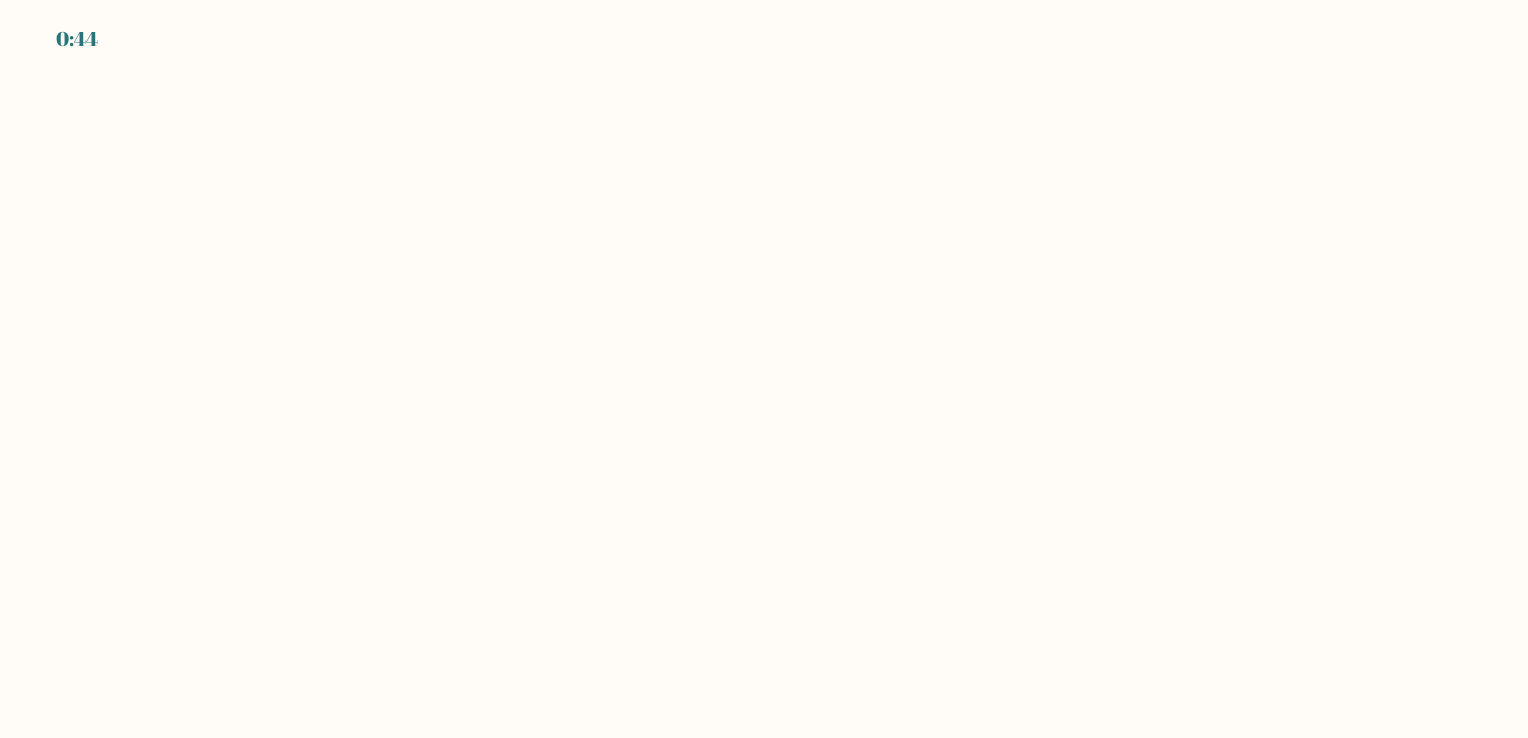scroll, scrollTop: 0, scrollLeft: 0, axis: both 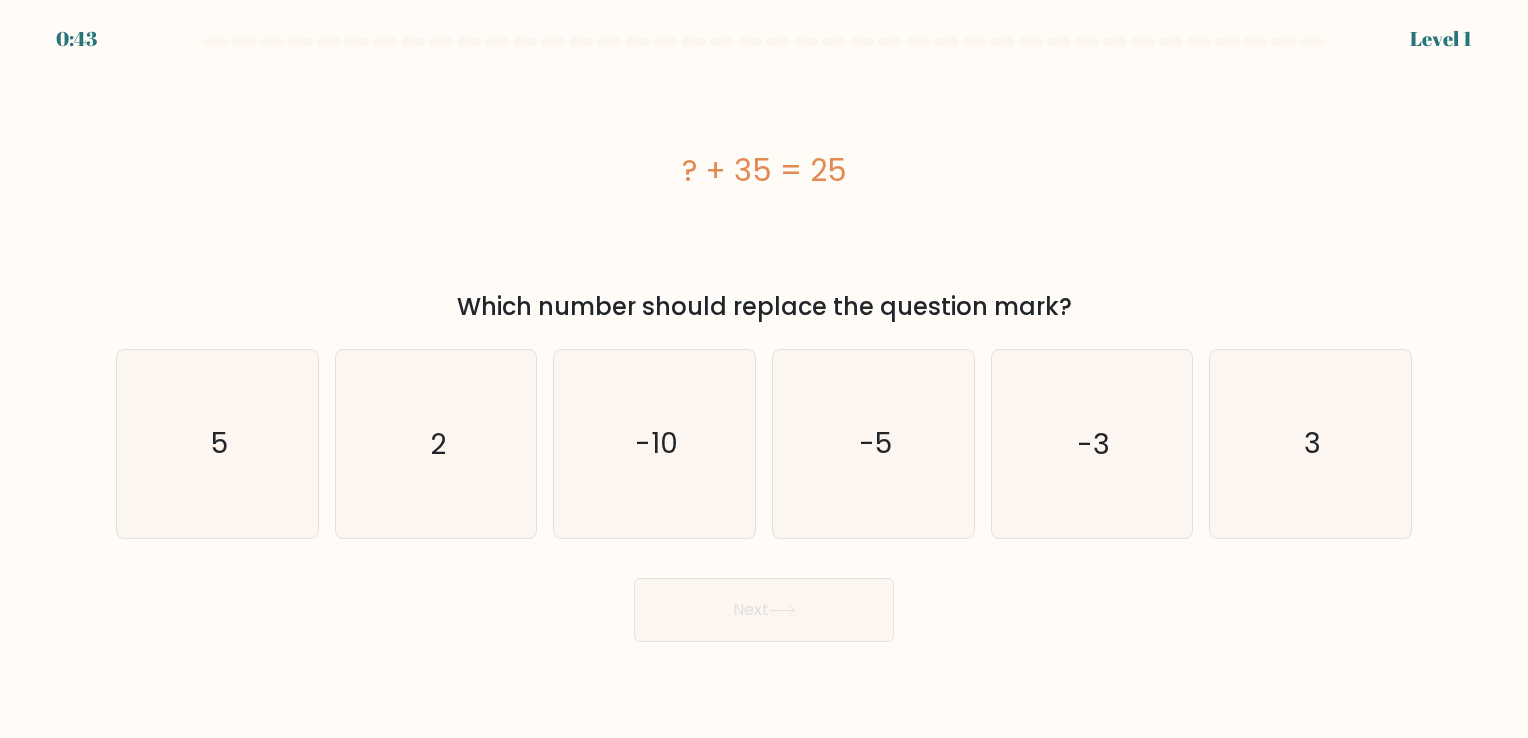 click on "? + 35 = 25" at bounding box center [764, 170] 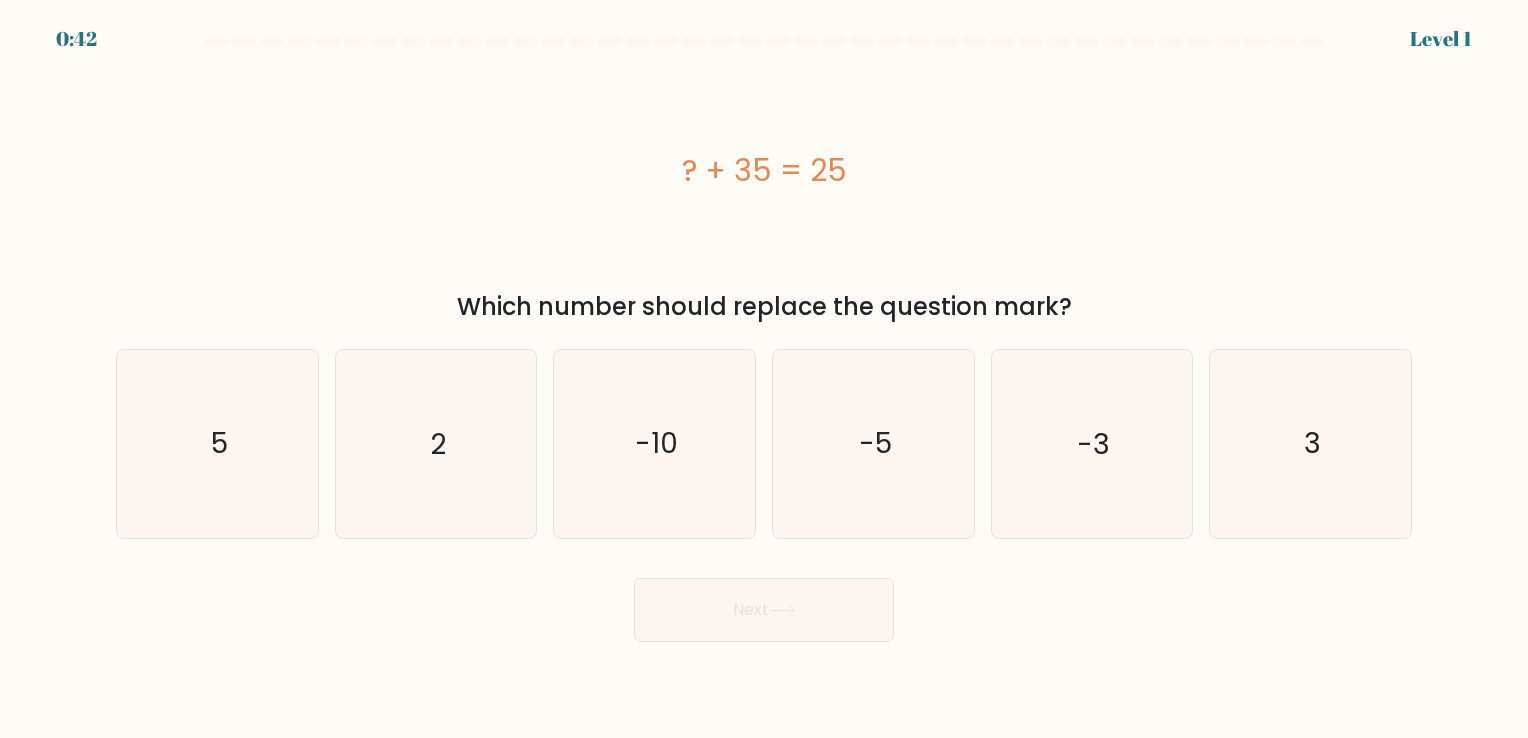 click on "? + 35 = 25" at bounding box center [764, 170] 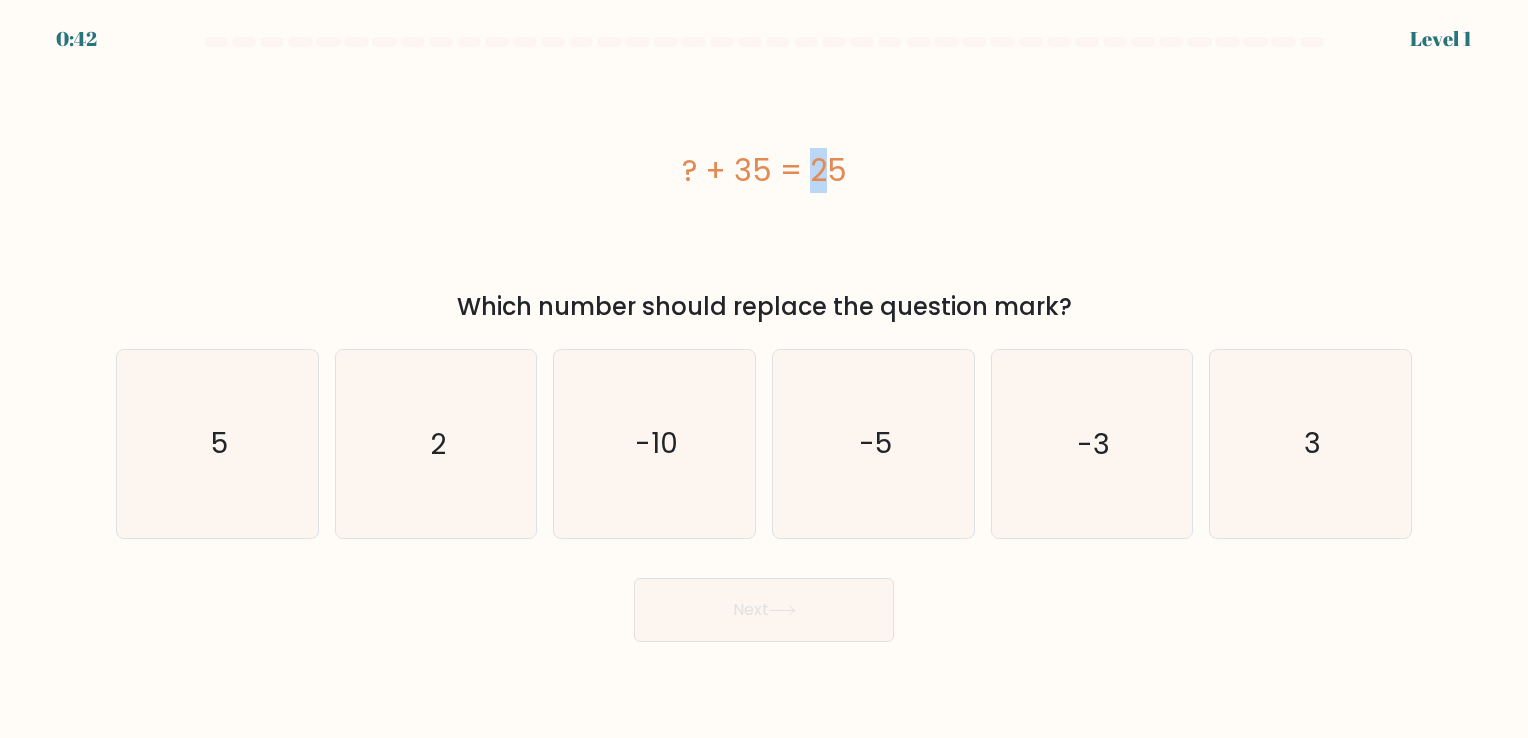 click on "? + 35 = 25" at bounding box center [764, 170] 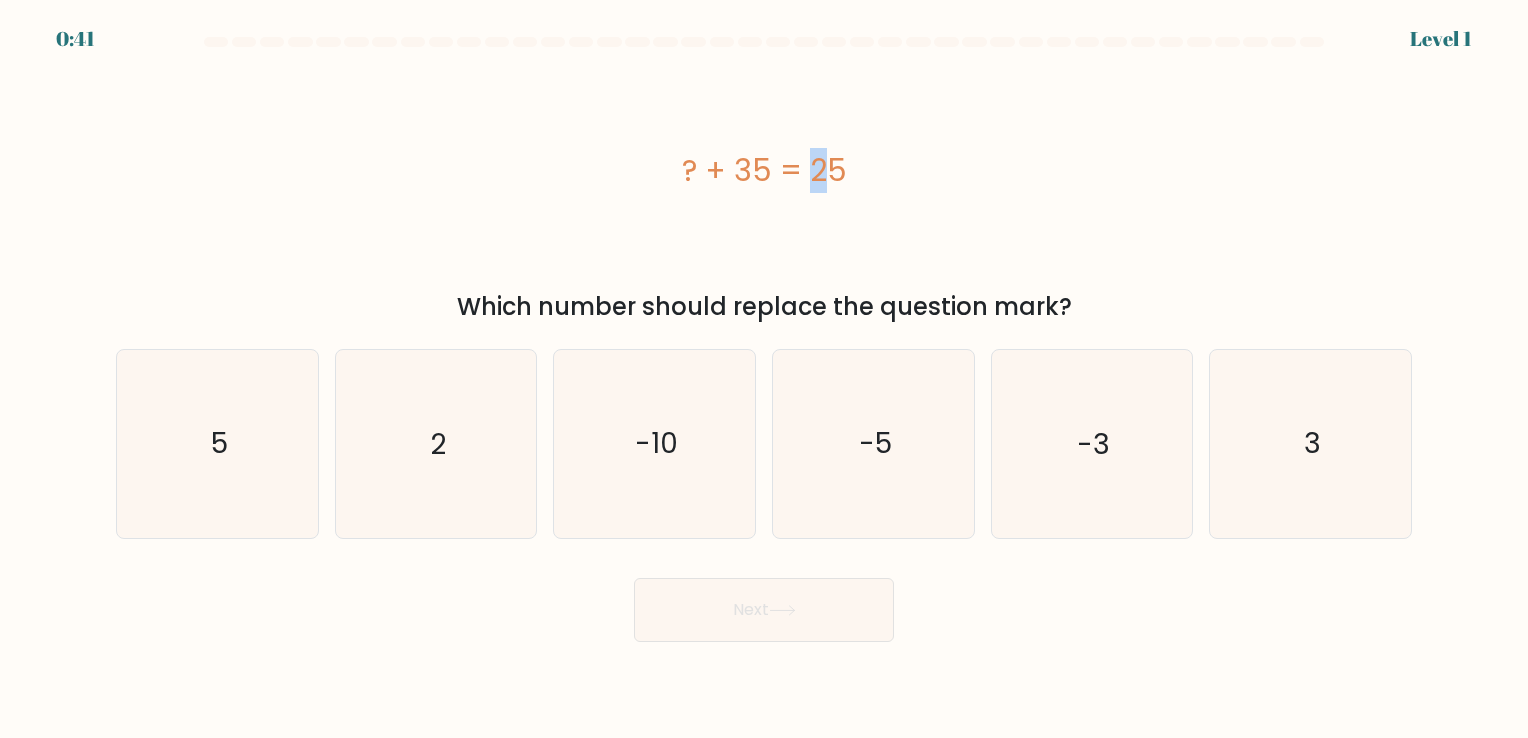 drag, startPoint x: 326, startPoint y: 260, endPoint x: 257, endPoint y: 255, distance: 69.18092 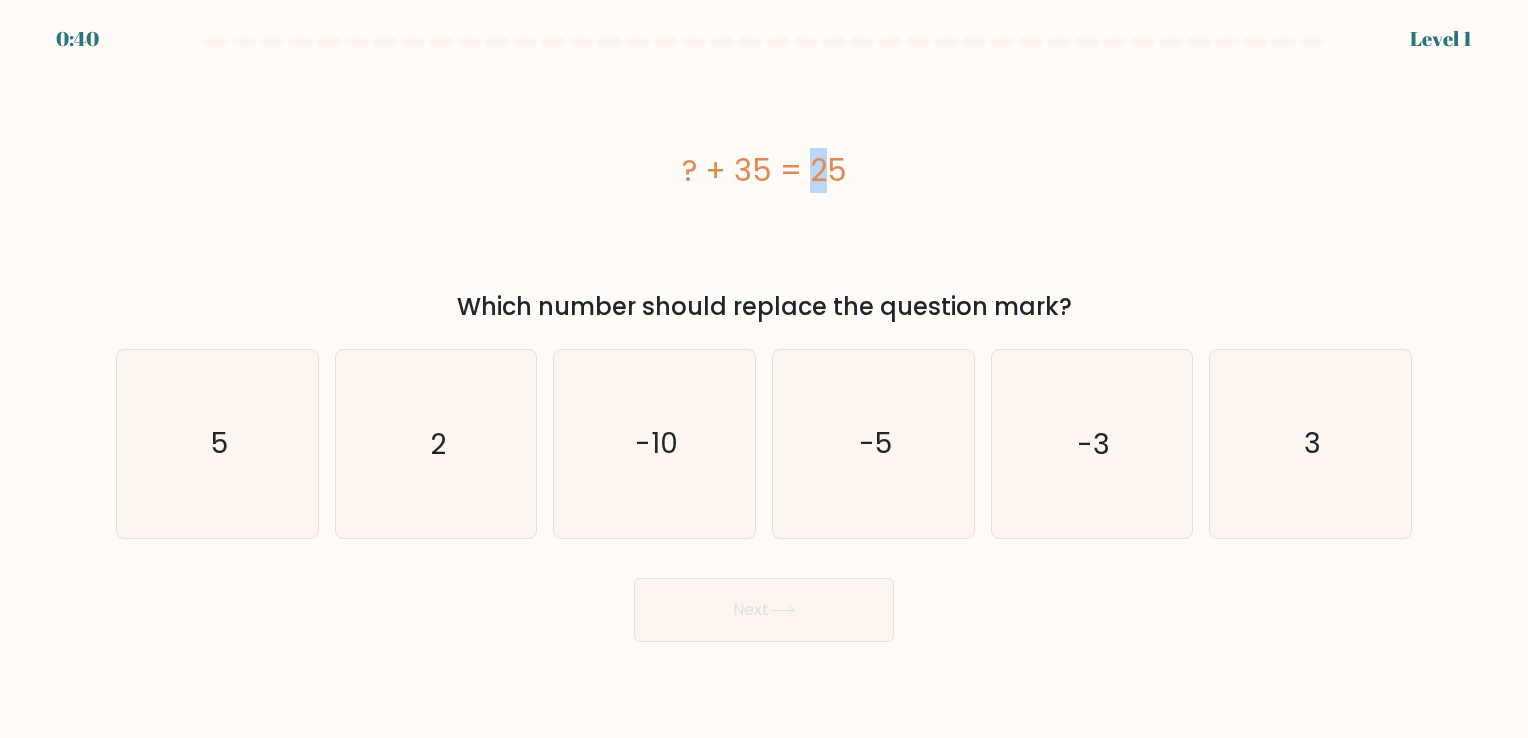 click on "a. 5" at bounding box center (764, 339) 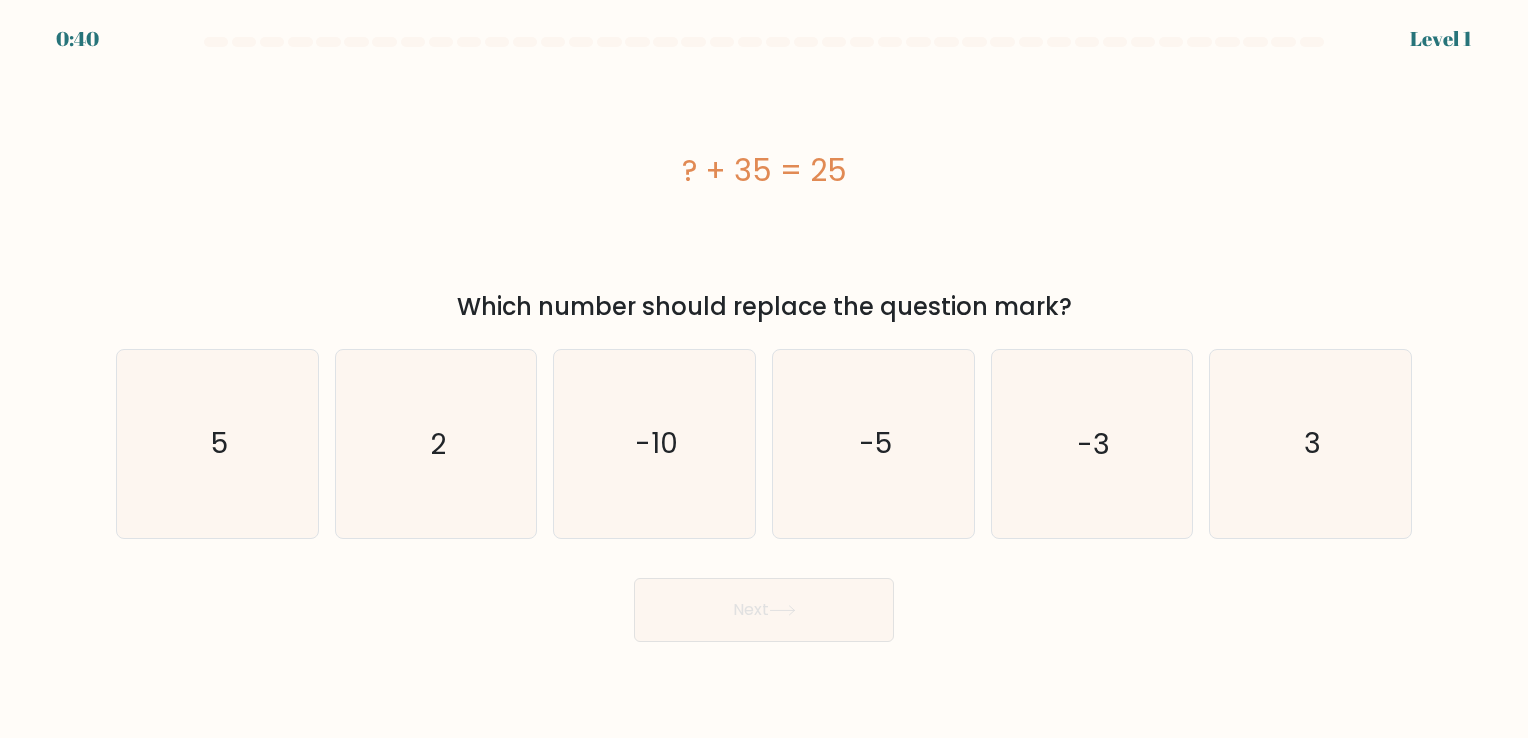 click on "a. 5" at bounding box center (764, 339) 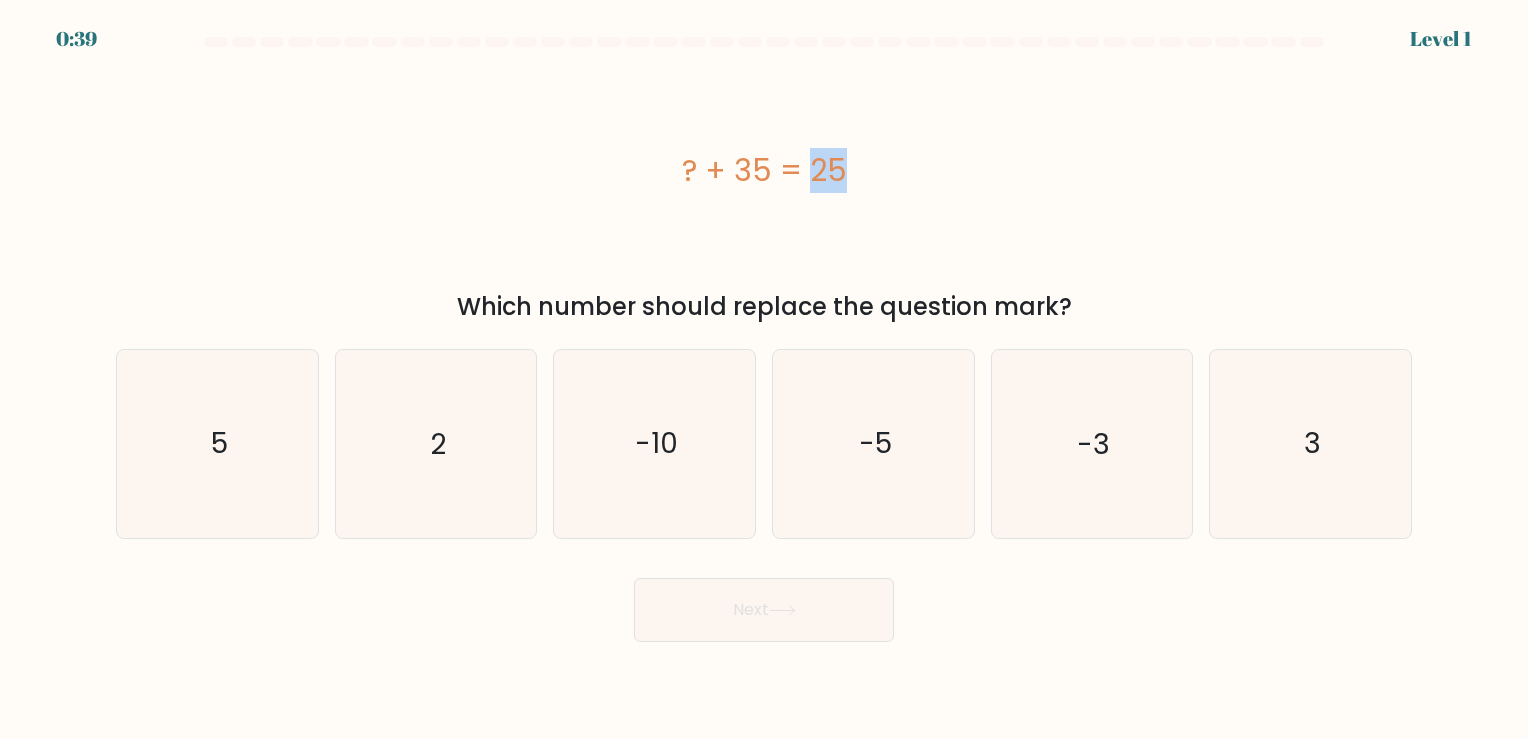 drag, startPoint x: 100, startPoint y: 243, endPoint x: 27, endPoint y: 249, distance: 73.24616 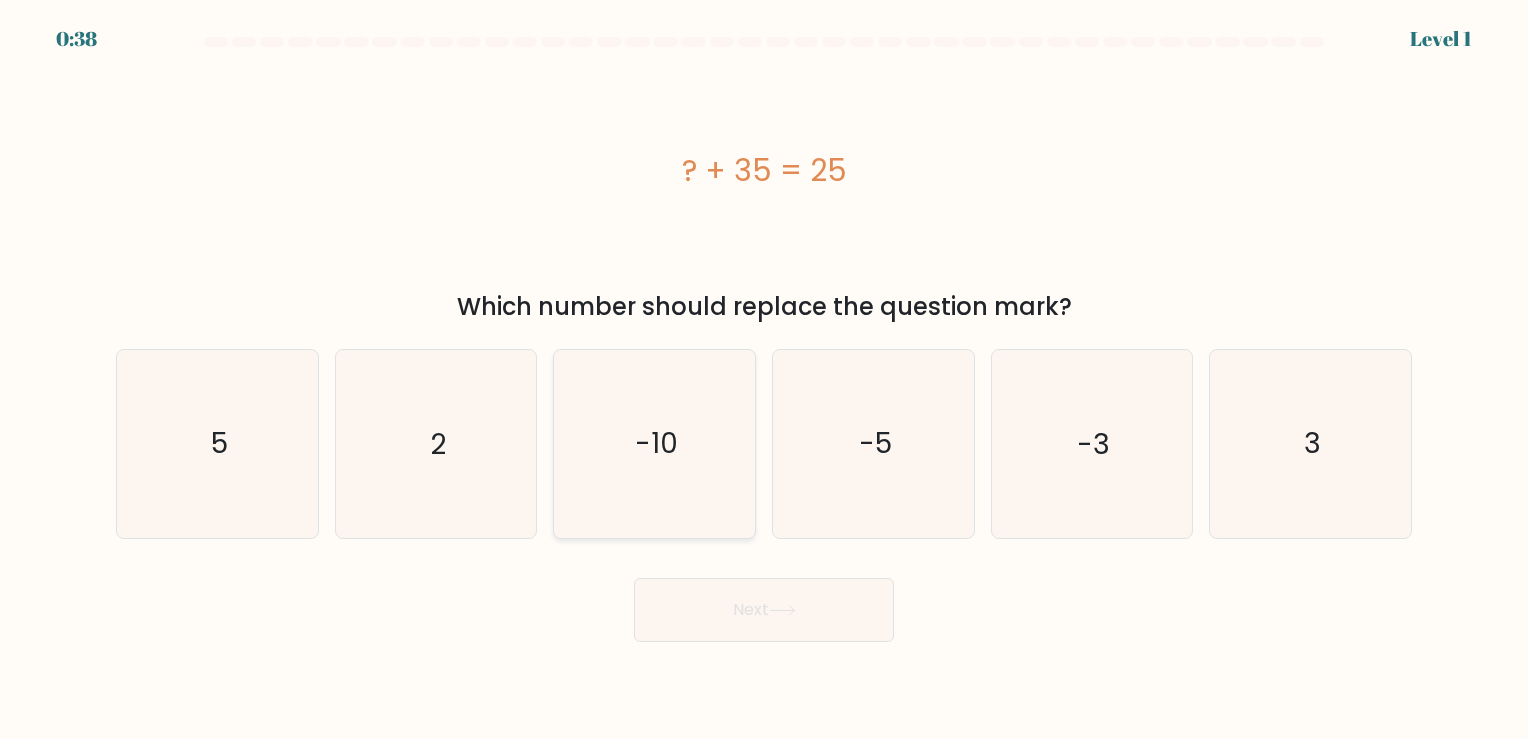 click on "-10" 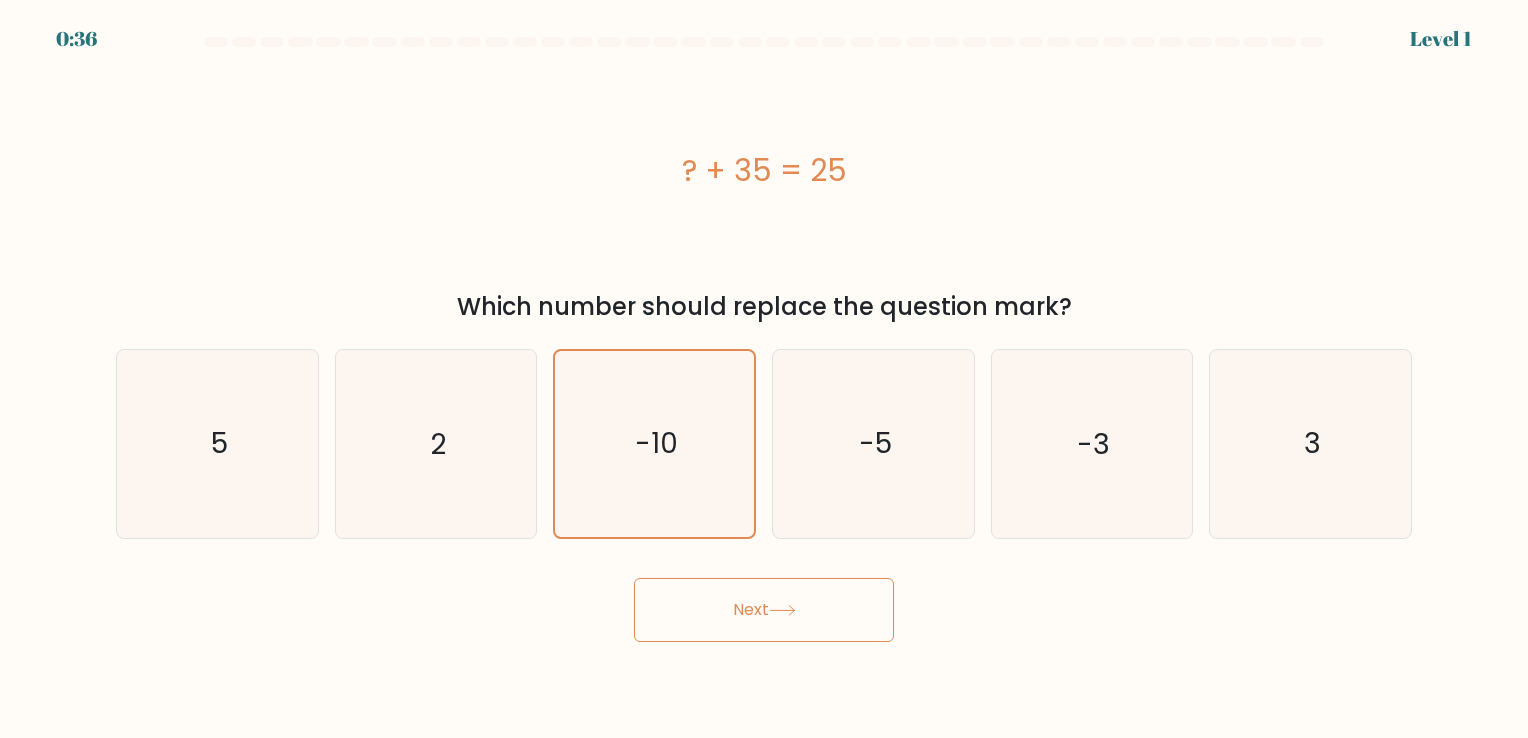 click on "Next" at bounding box center (764, 610) 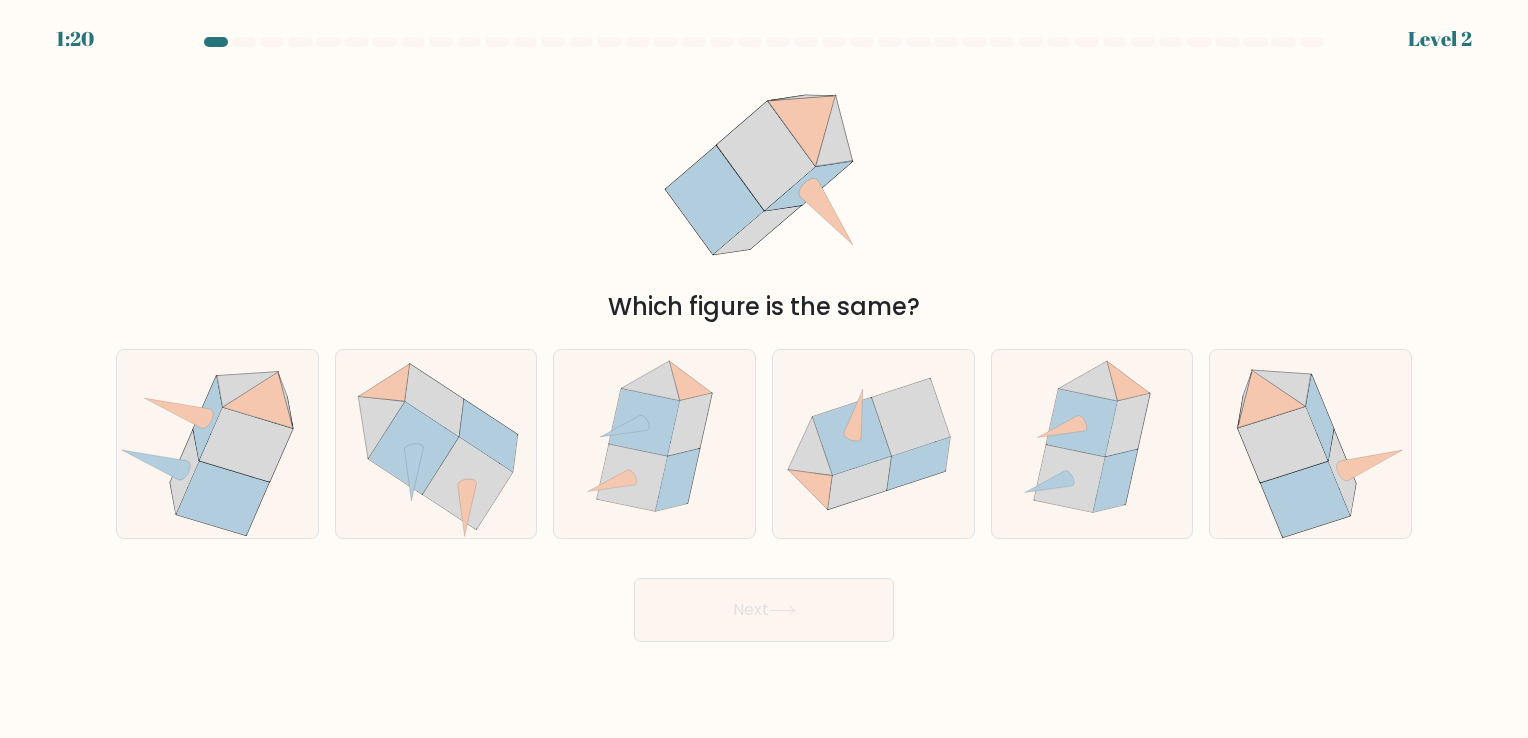 click on "Next" at bounding box center [764, 602] 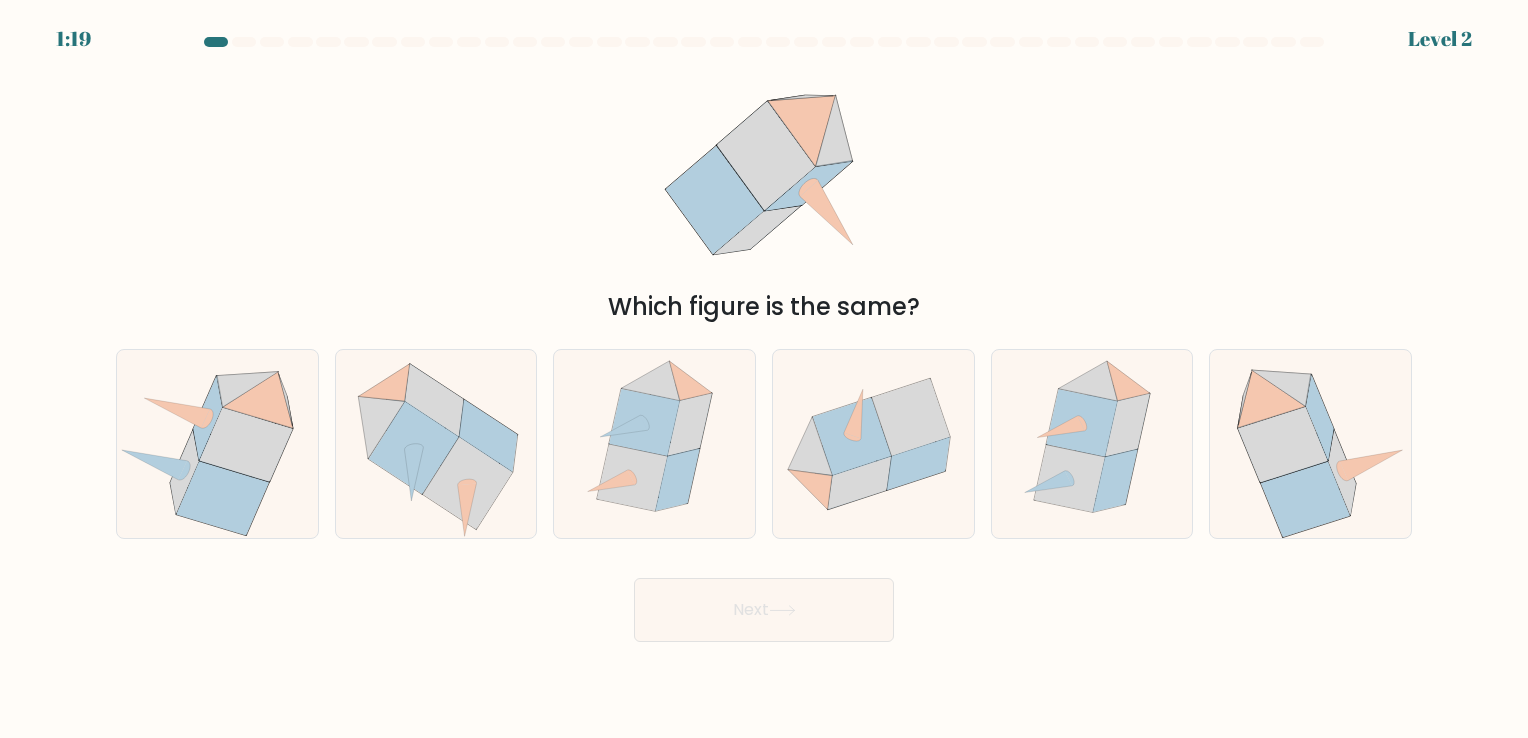 click on "1:19
Level 2" at bounding box center (764, 369) 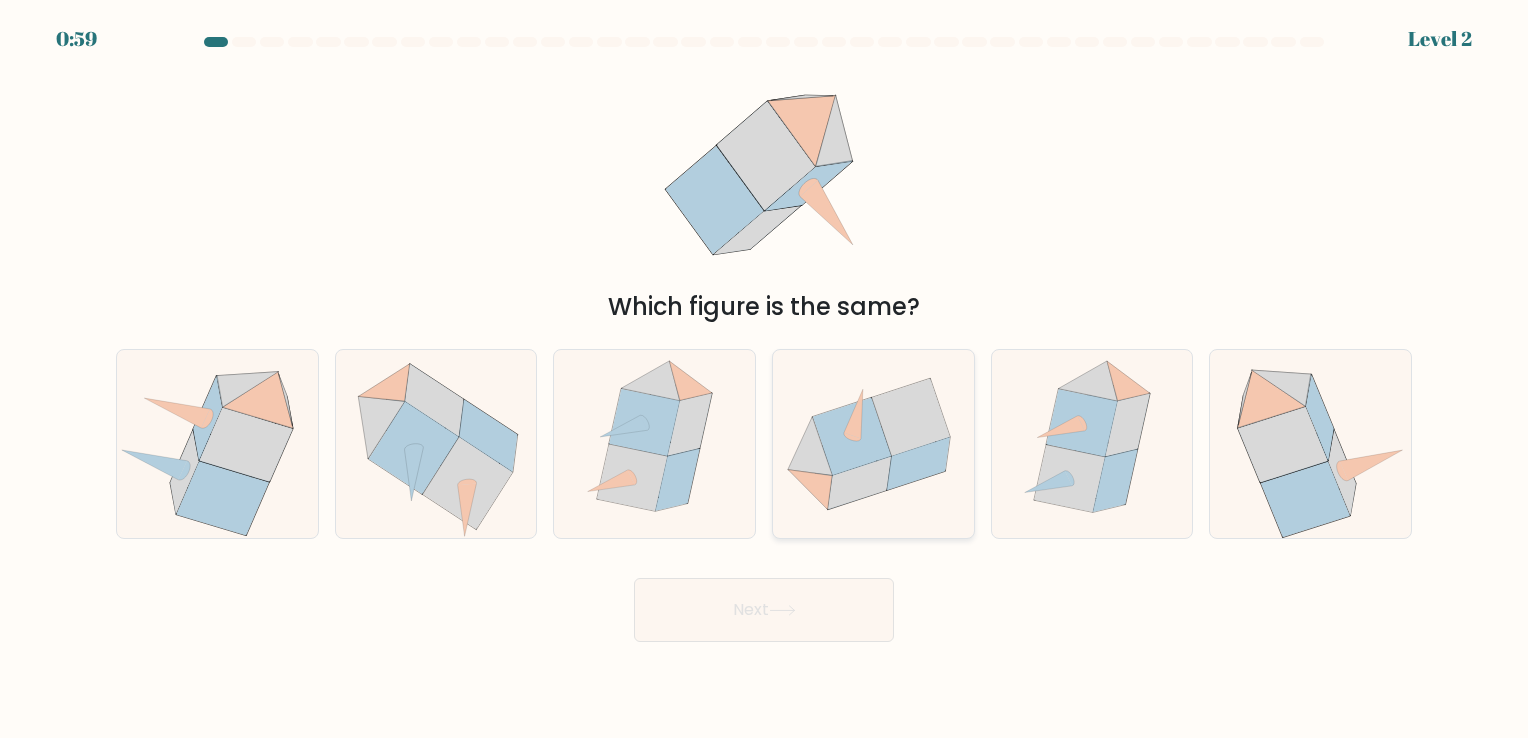 click 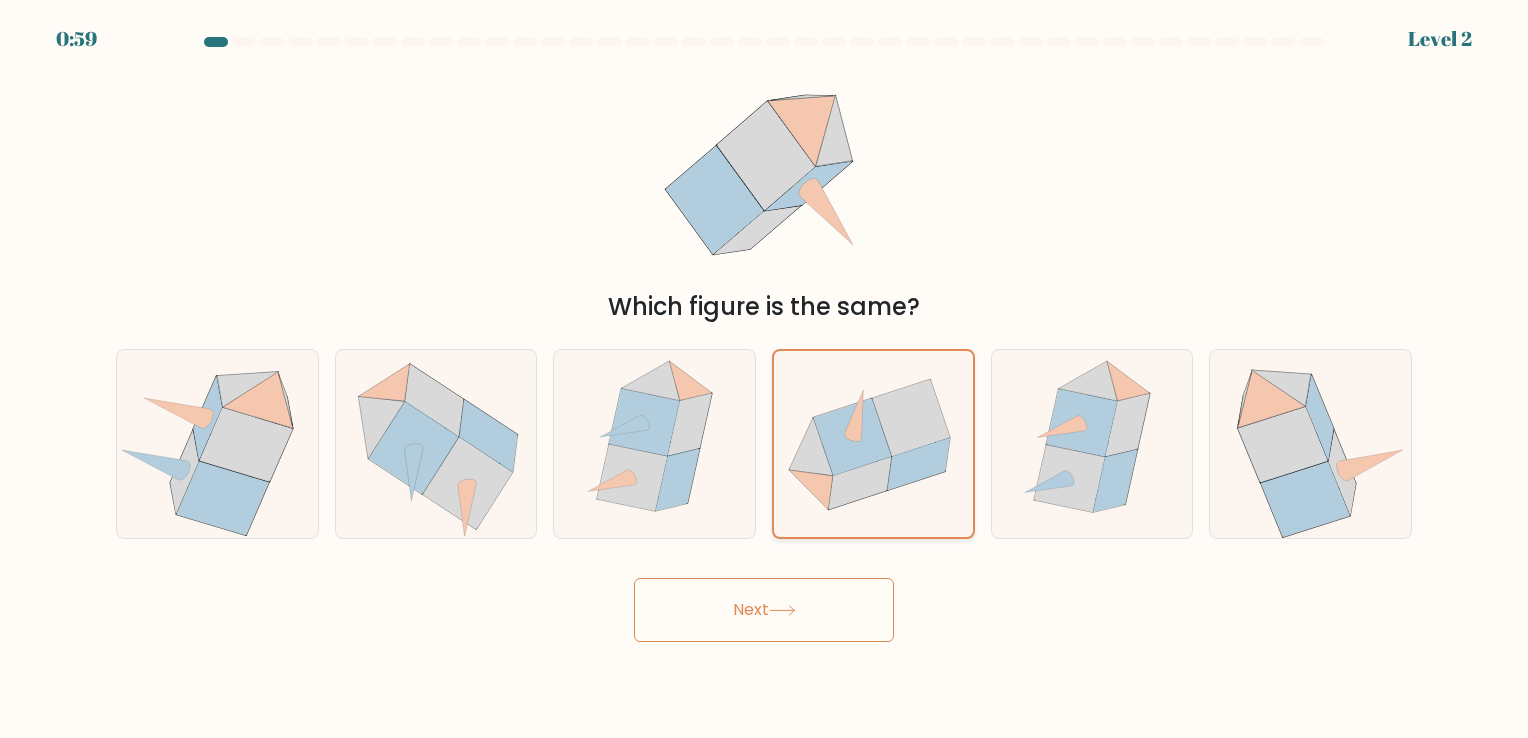click 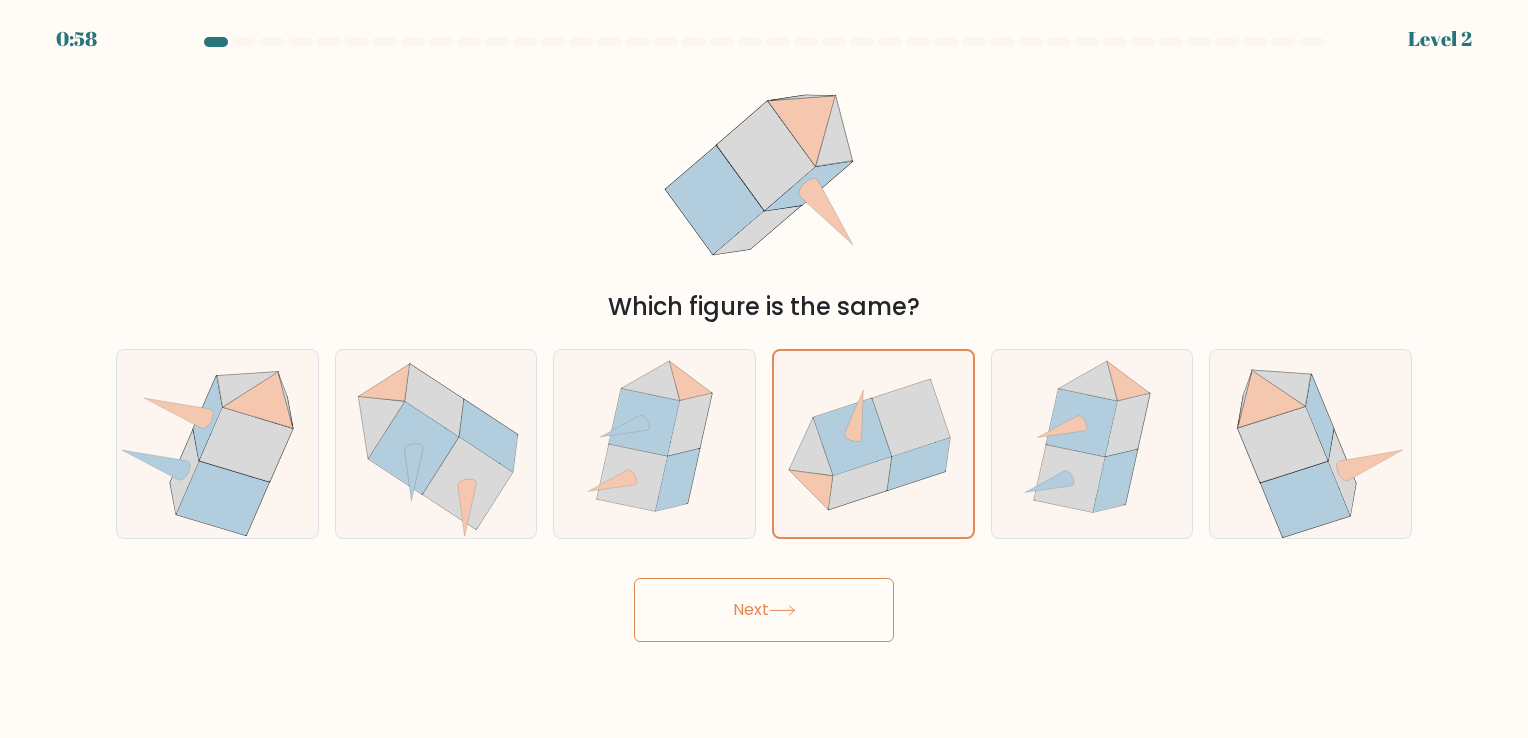 drag, startPoint x: 856, startPoint y: 447, endPoint x: 838, endPoint y: 607, distance: 161.00932 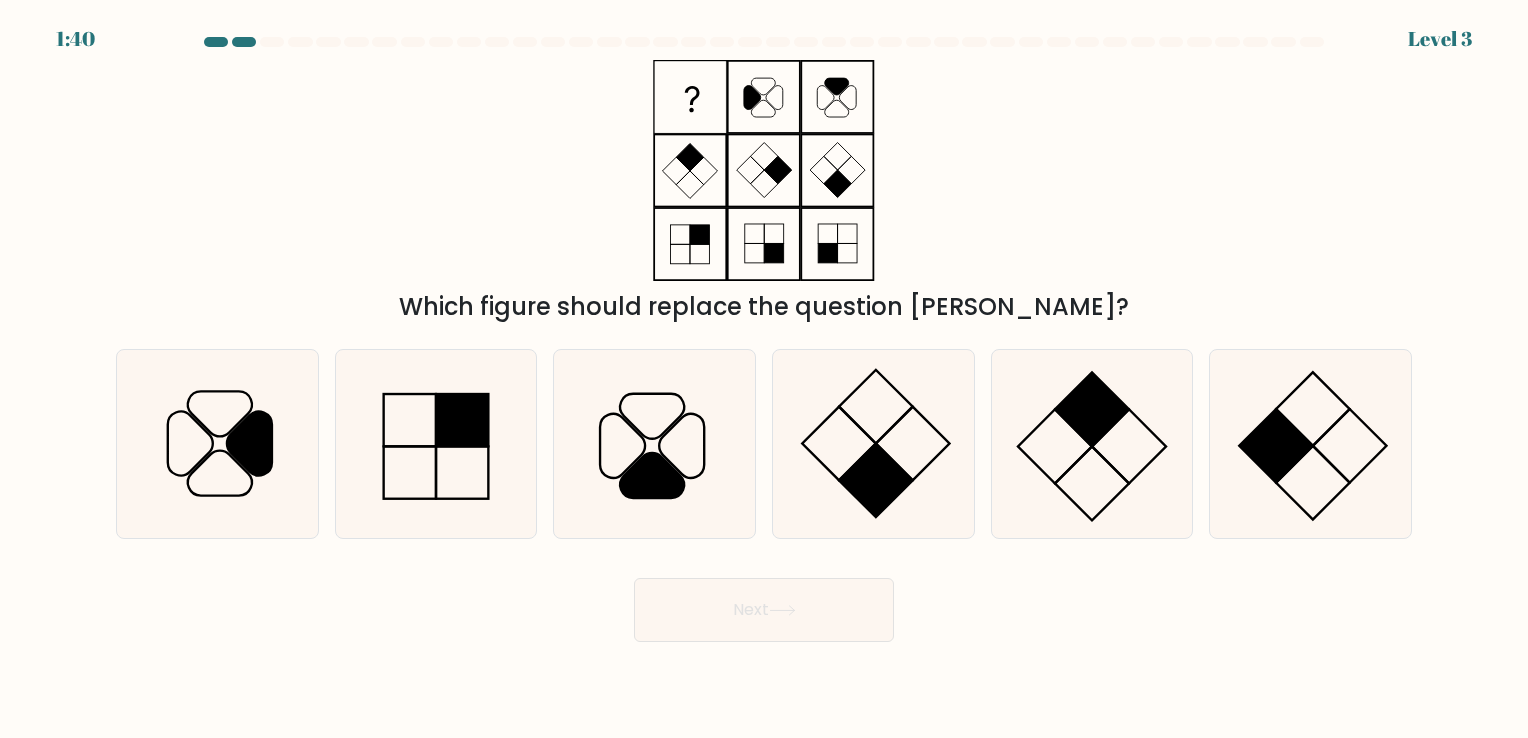 click on "Which figure should replace the question mark?" at bounding box center [764, 192] 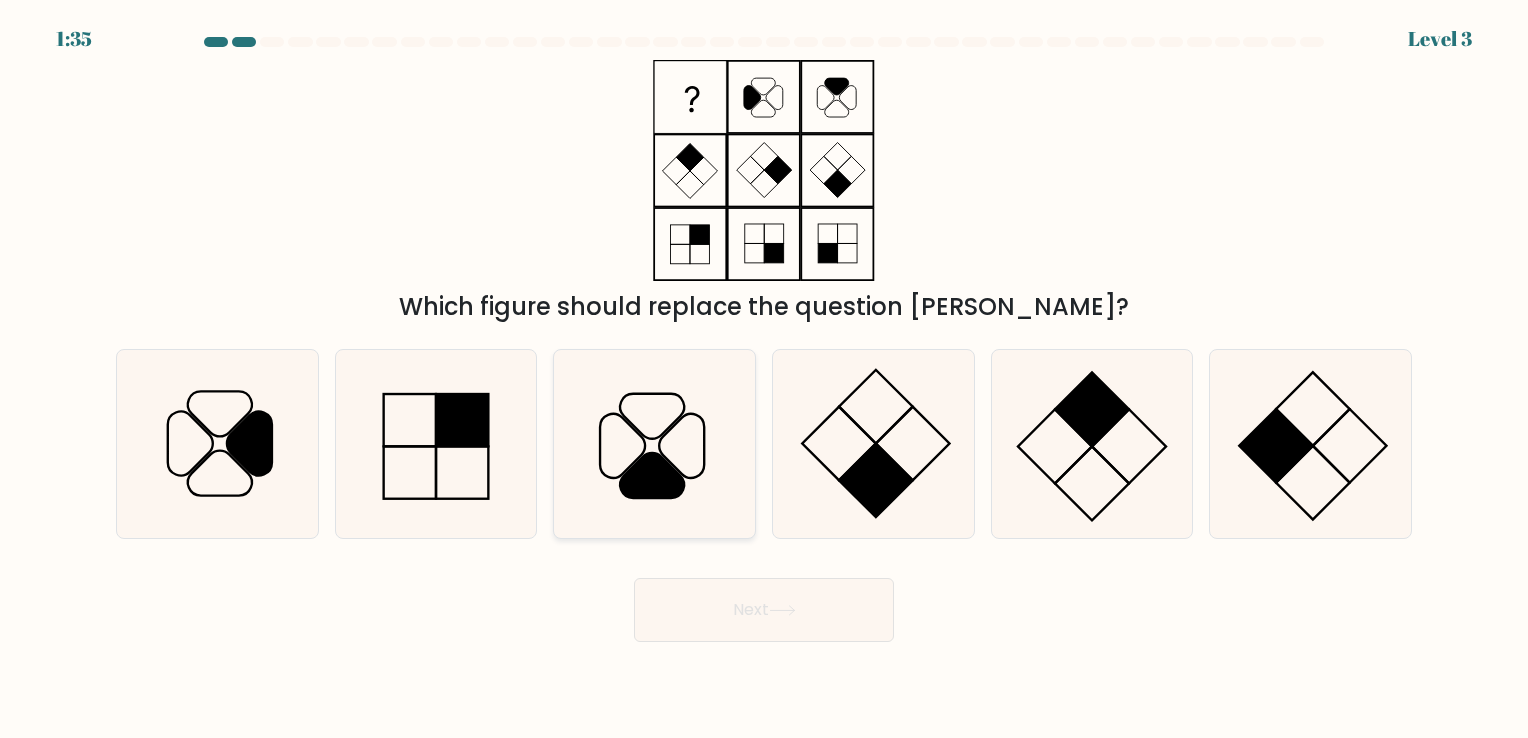 click 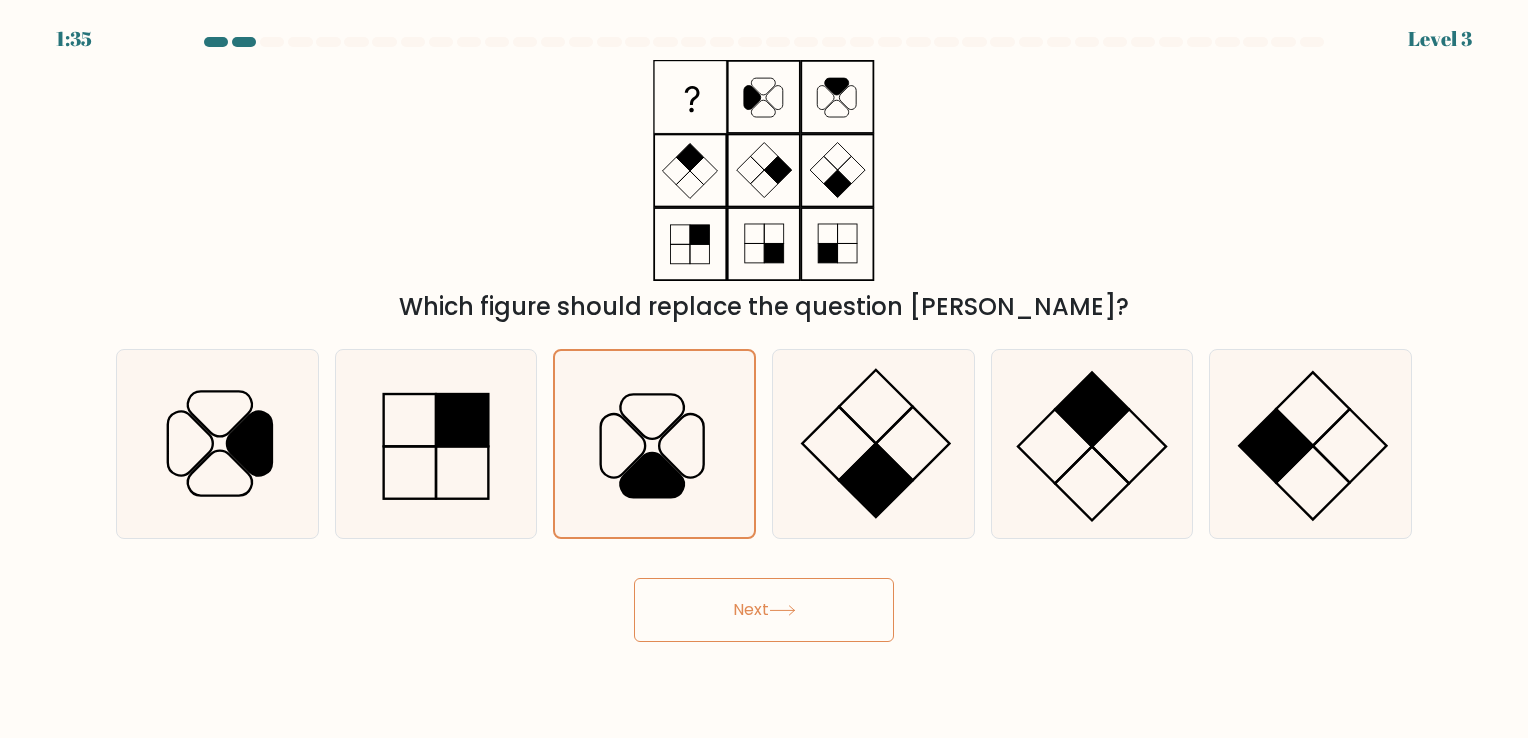 click on "Next" at bounding box center (764, 610) 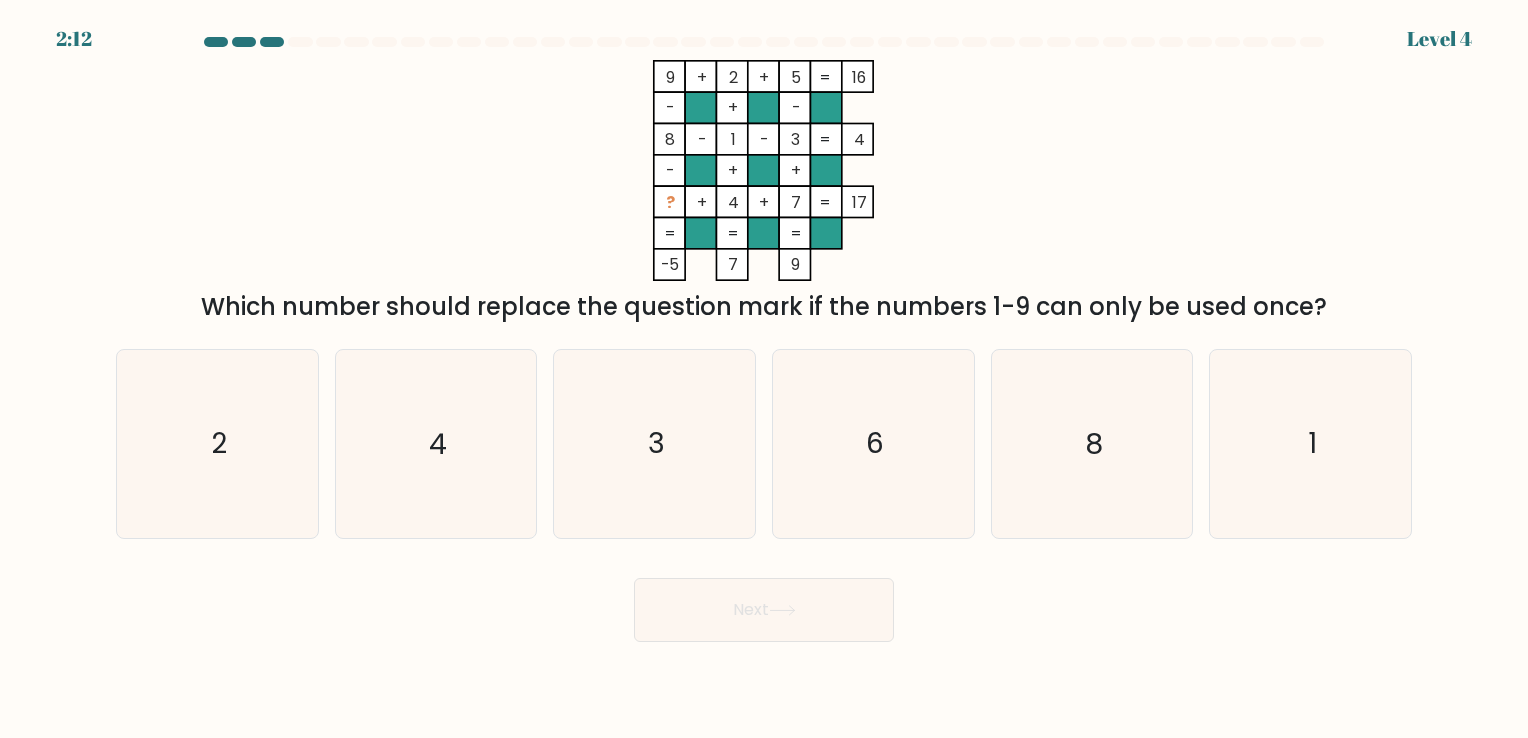 click on "Next" at bounding box center (764, 602) 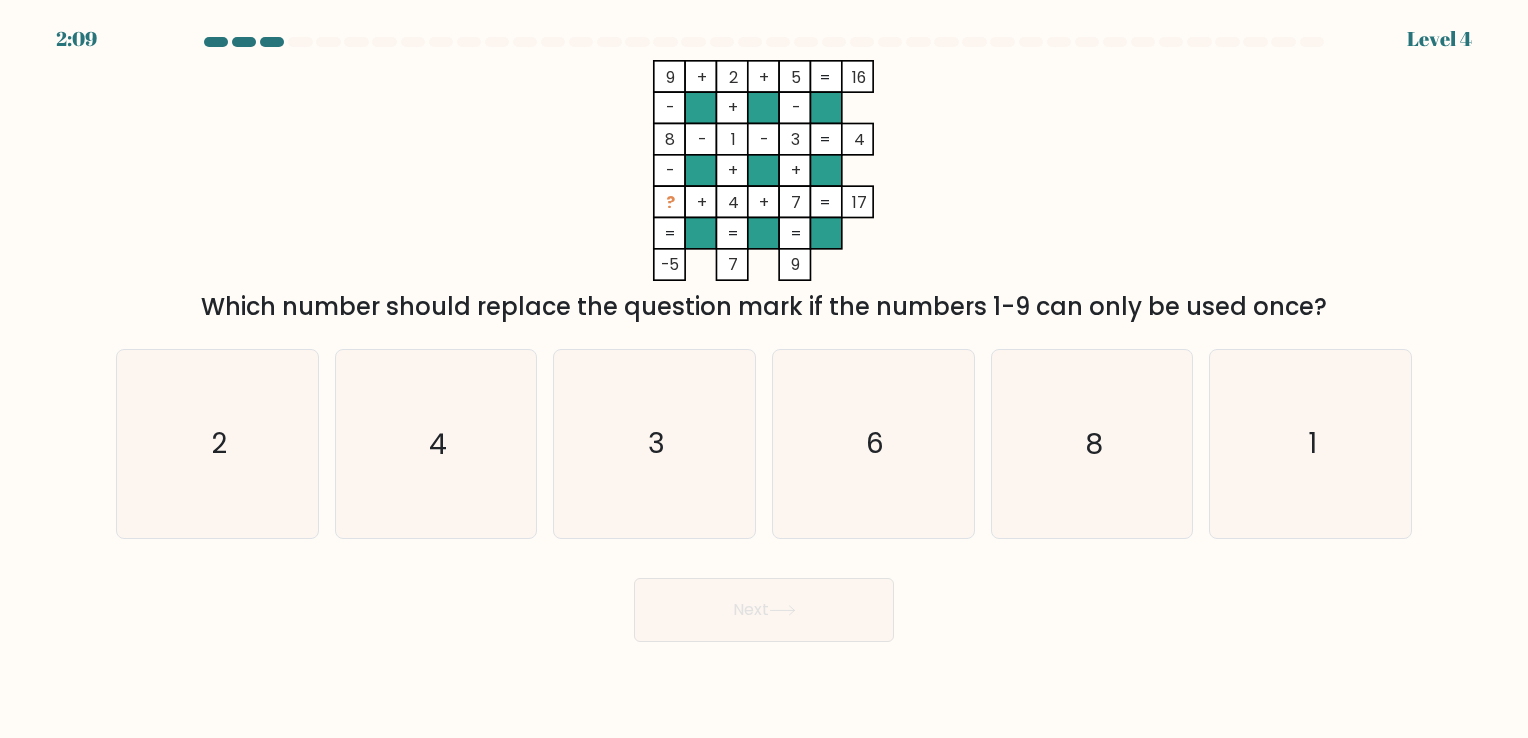 click on "Next" at bounding box center (764, 602) 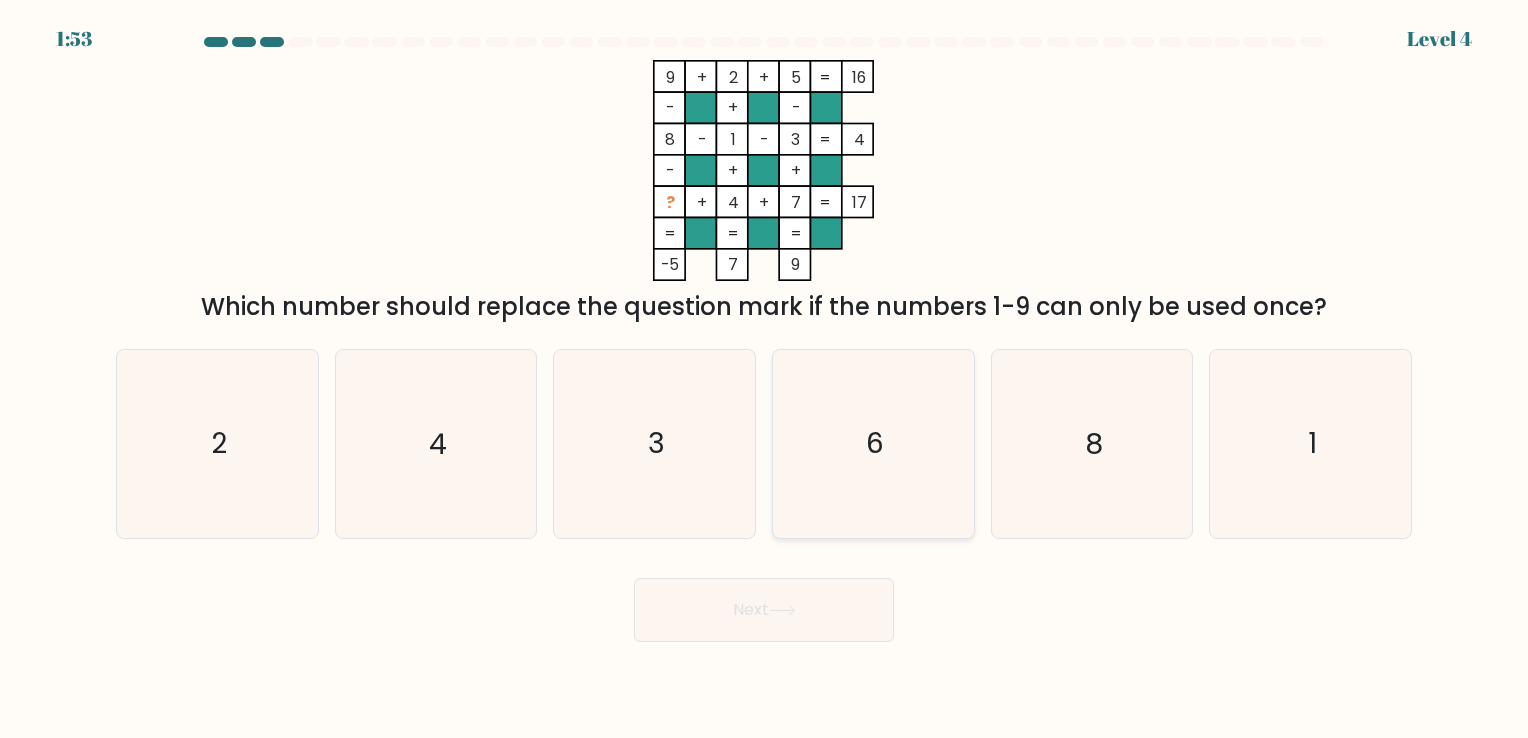 click on "6" 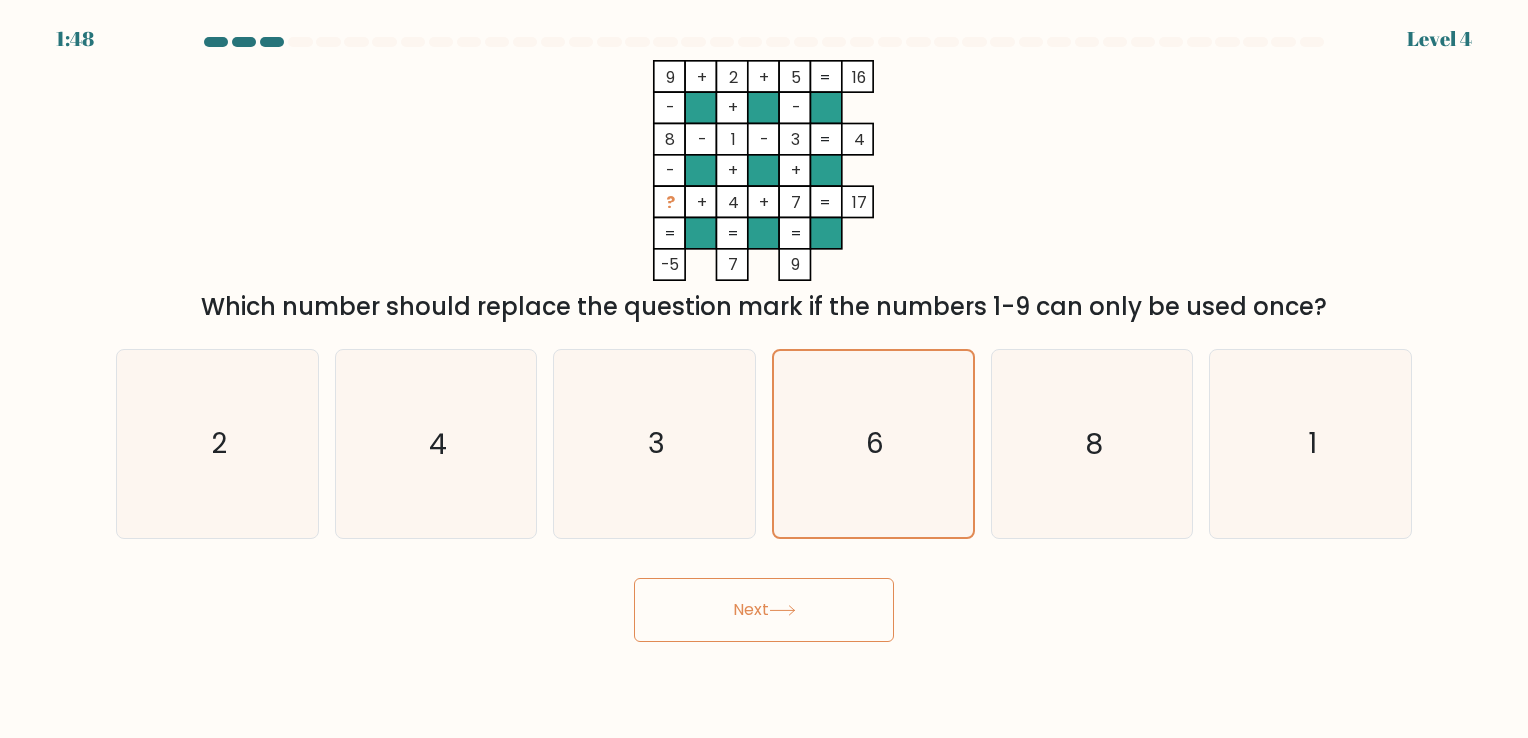click on "Next" at bounding box center [764, 610] 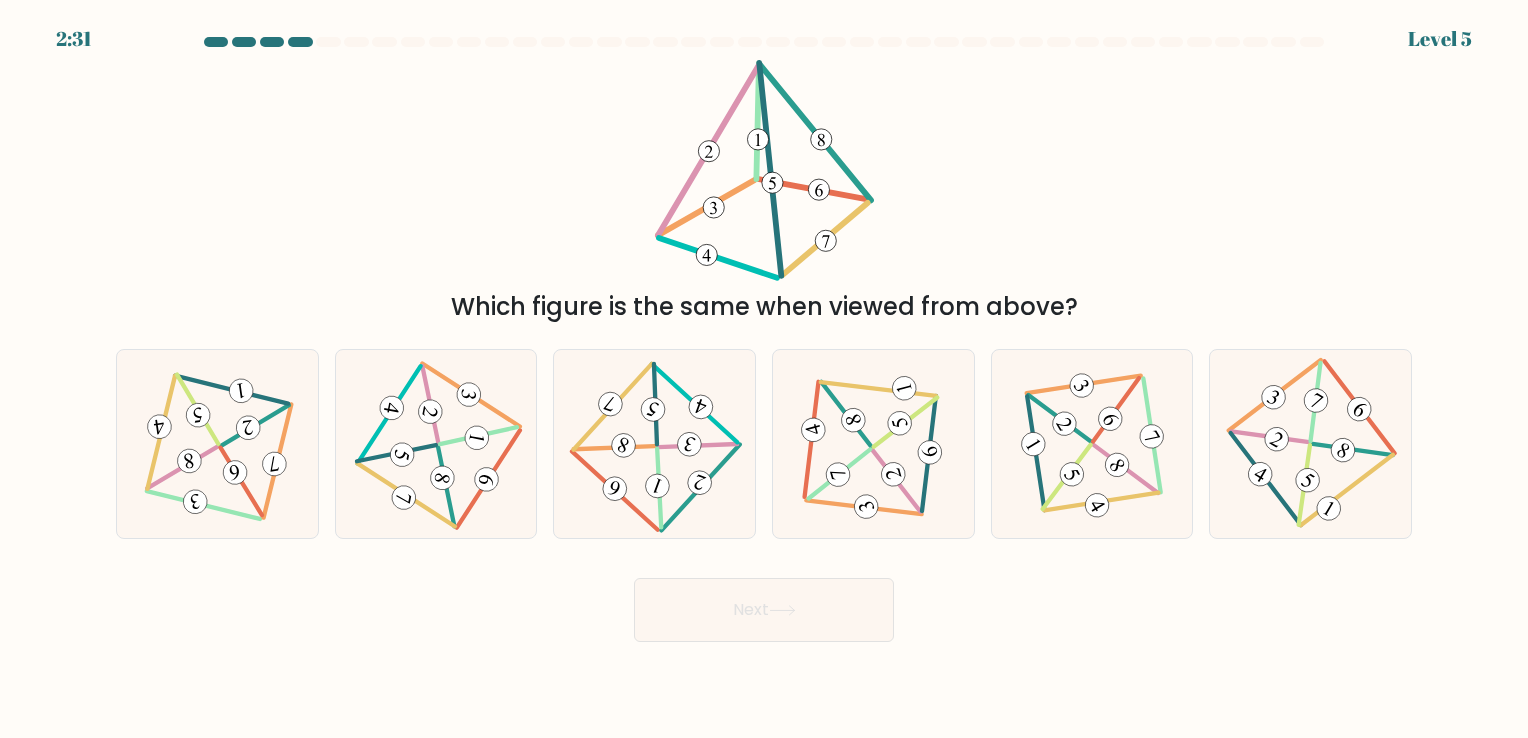click on "Which figure is the same when viewed from above?" at bounding box center [764, 192] 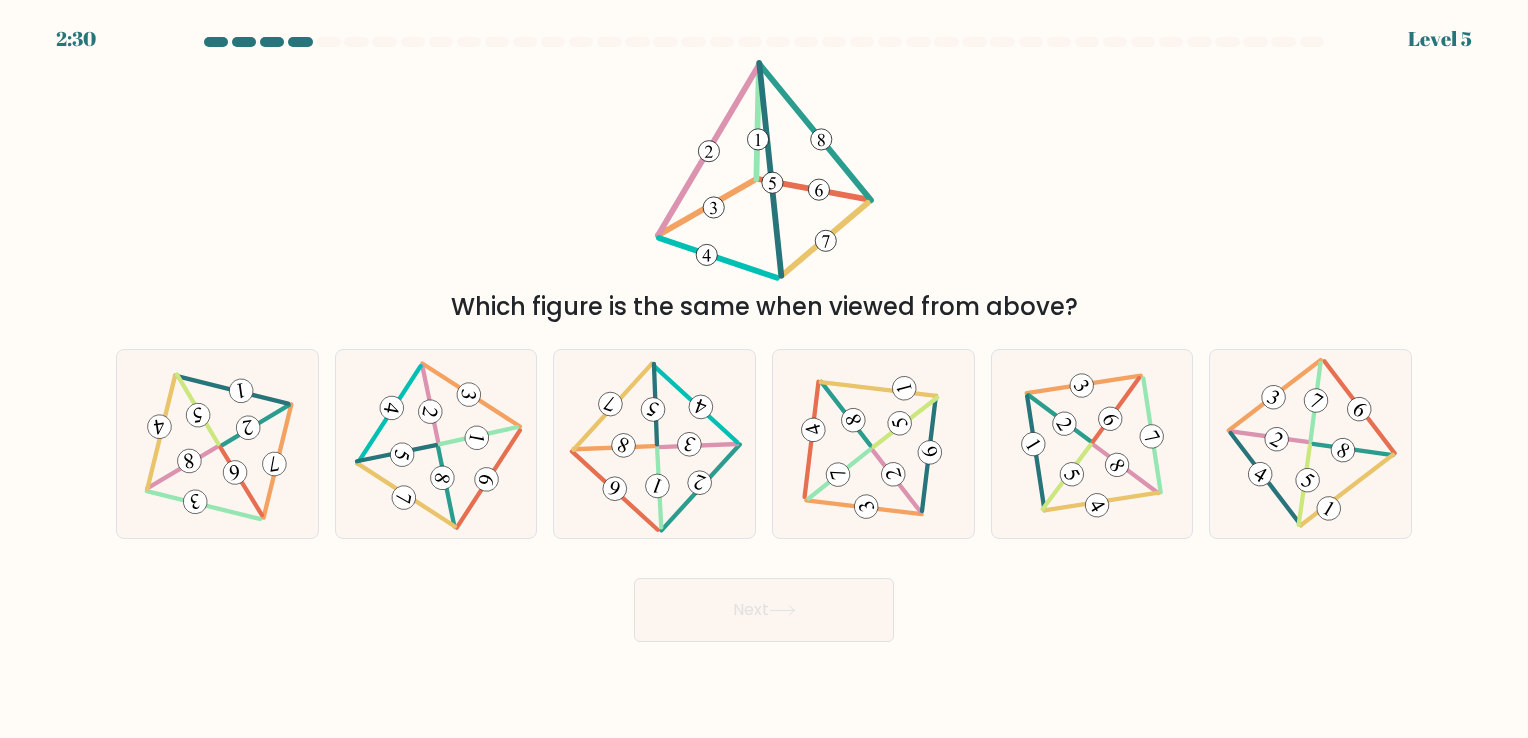 click on "Which figure is the same when viewed from above?" at bounding box center [764, 192] 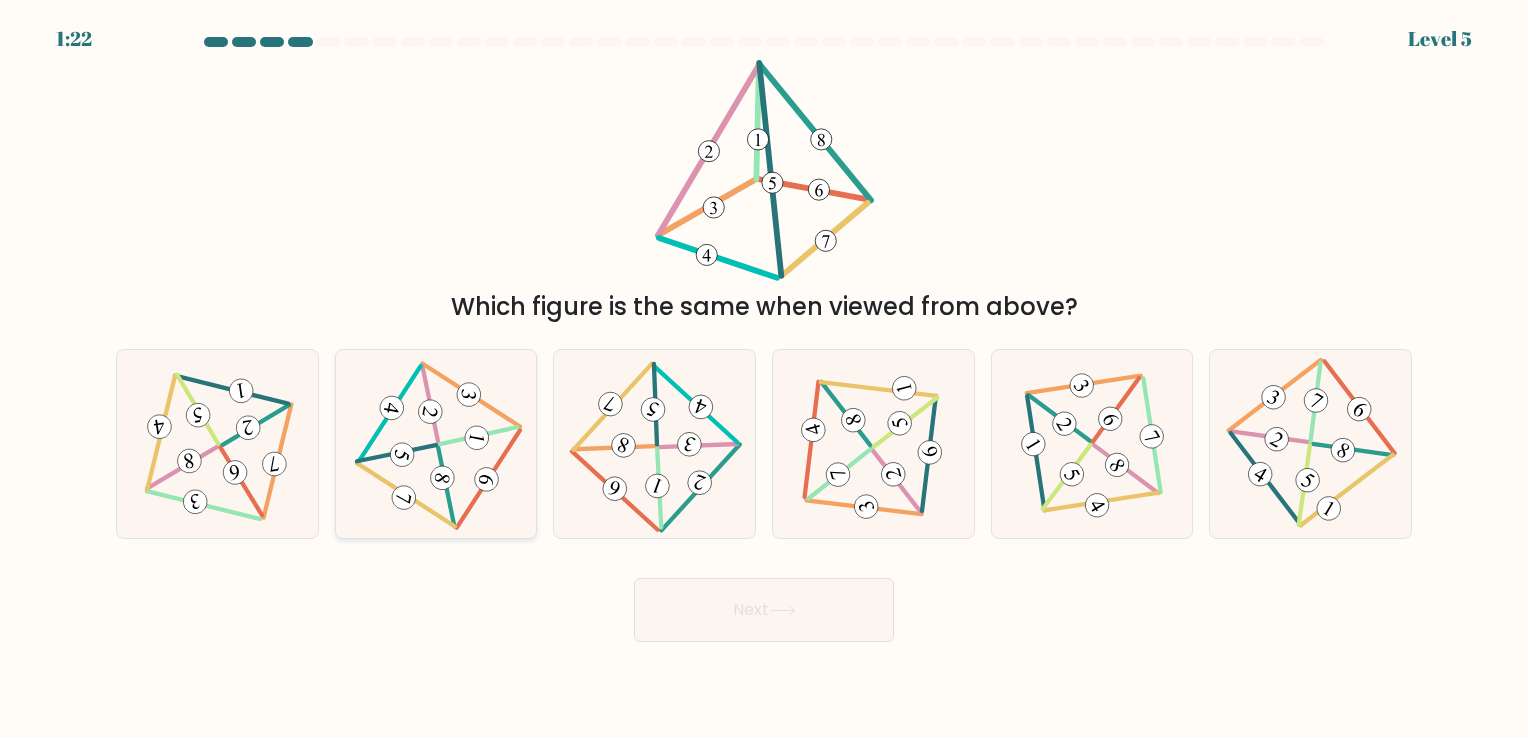 click 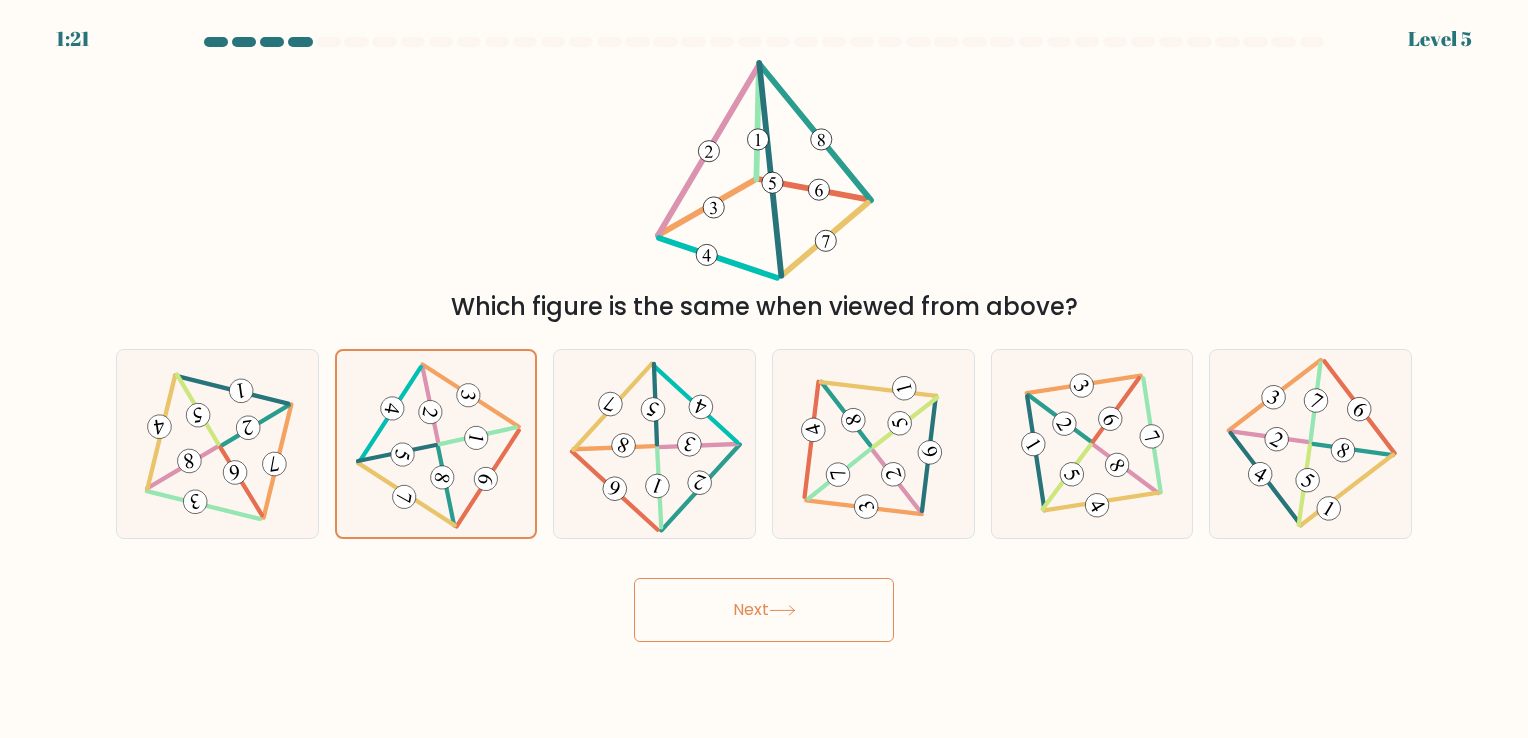 click on "Next" at bounding box center (764, 610) 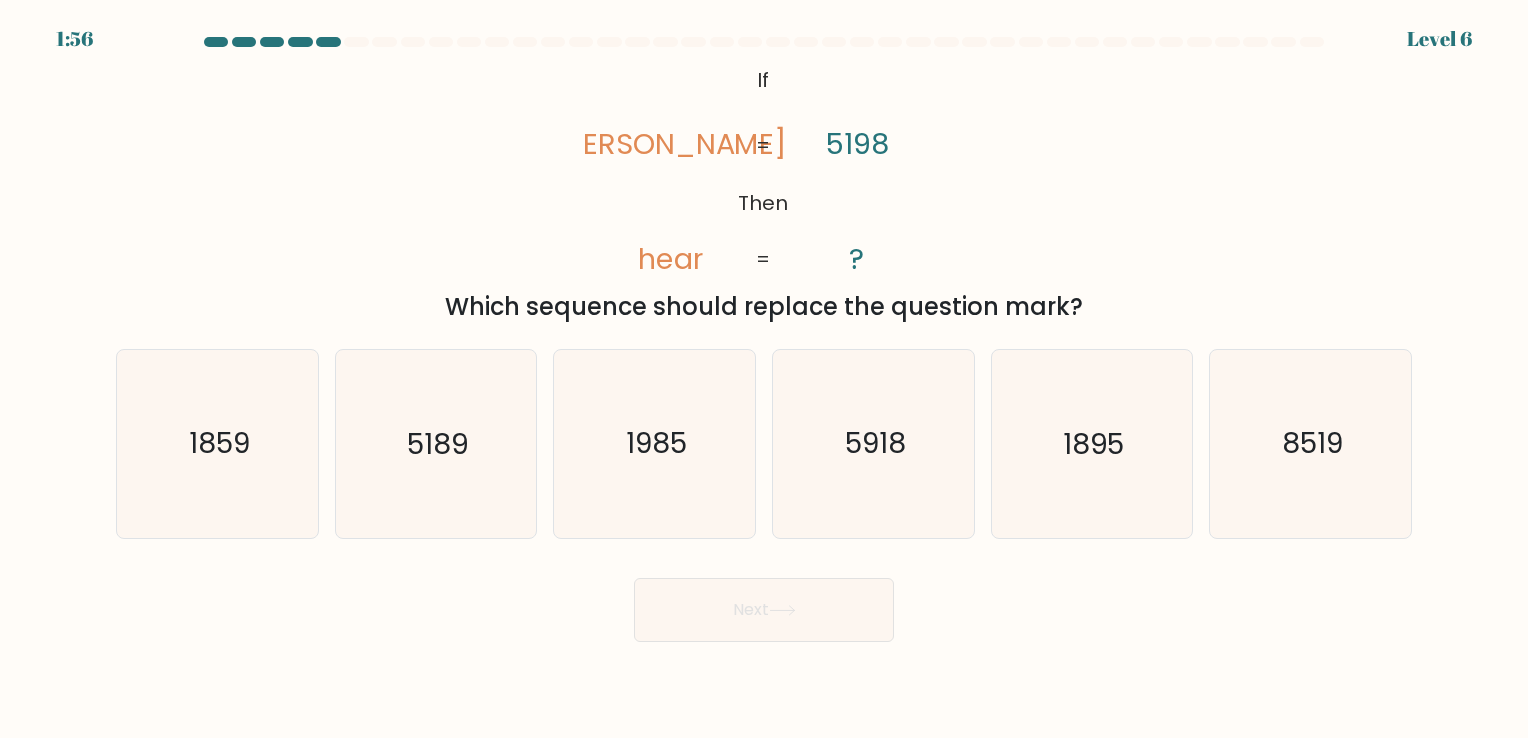 click on "Next" at bounding box center [764, 602] 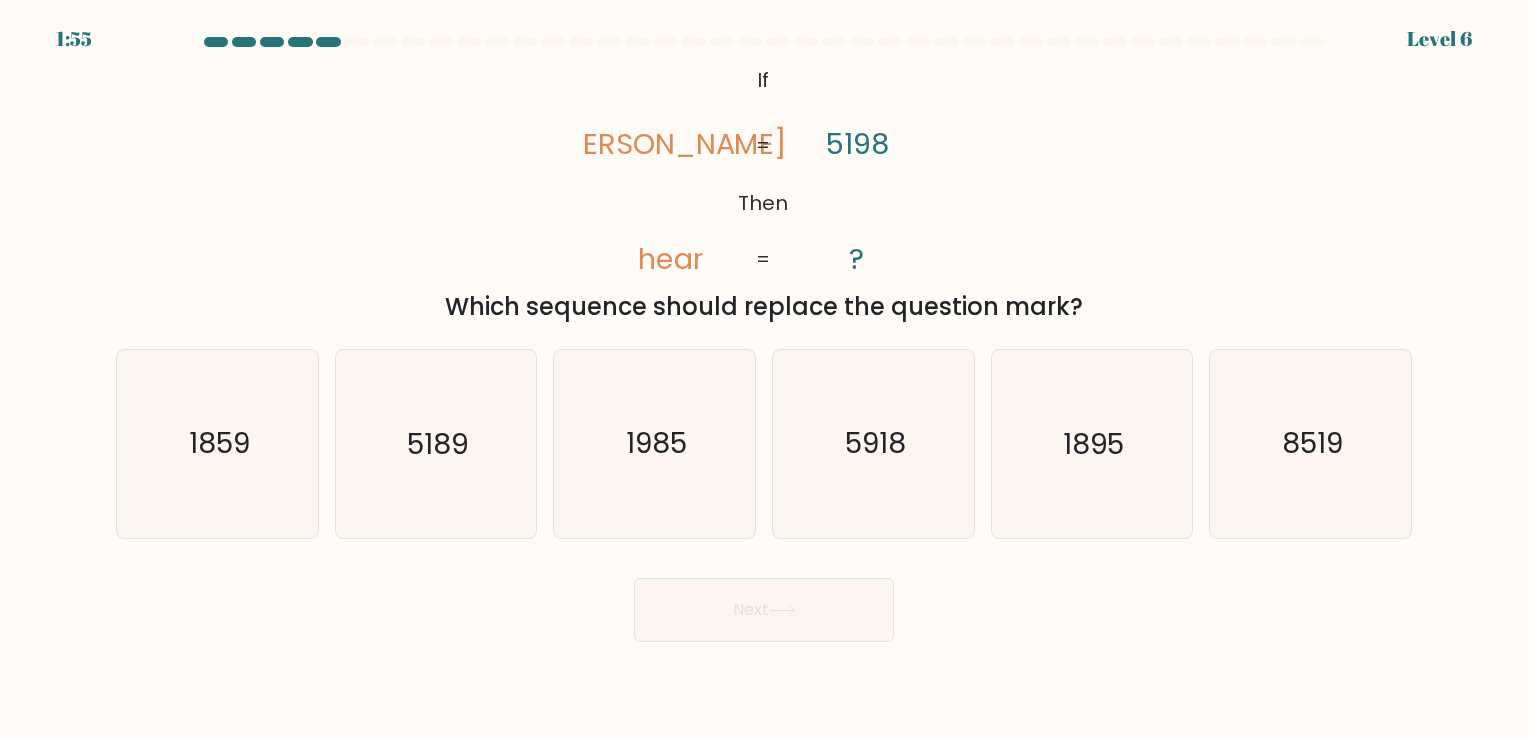 click on "Next" at bounding box center [764, 602] 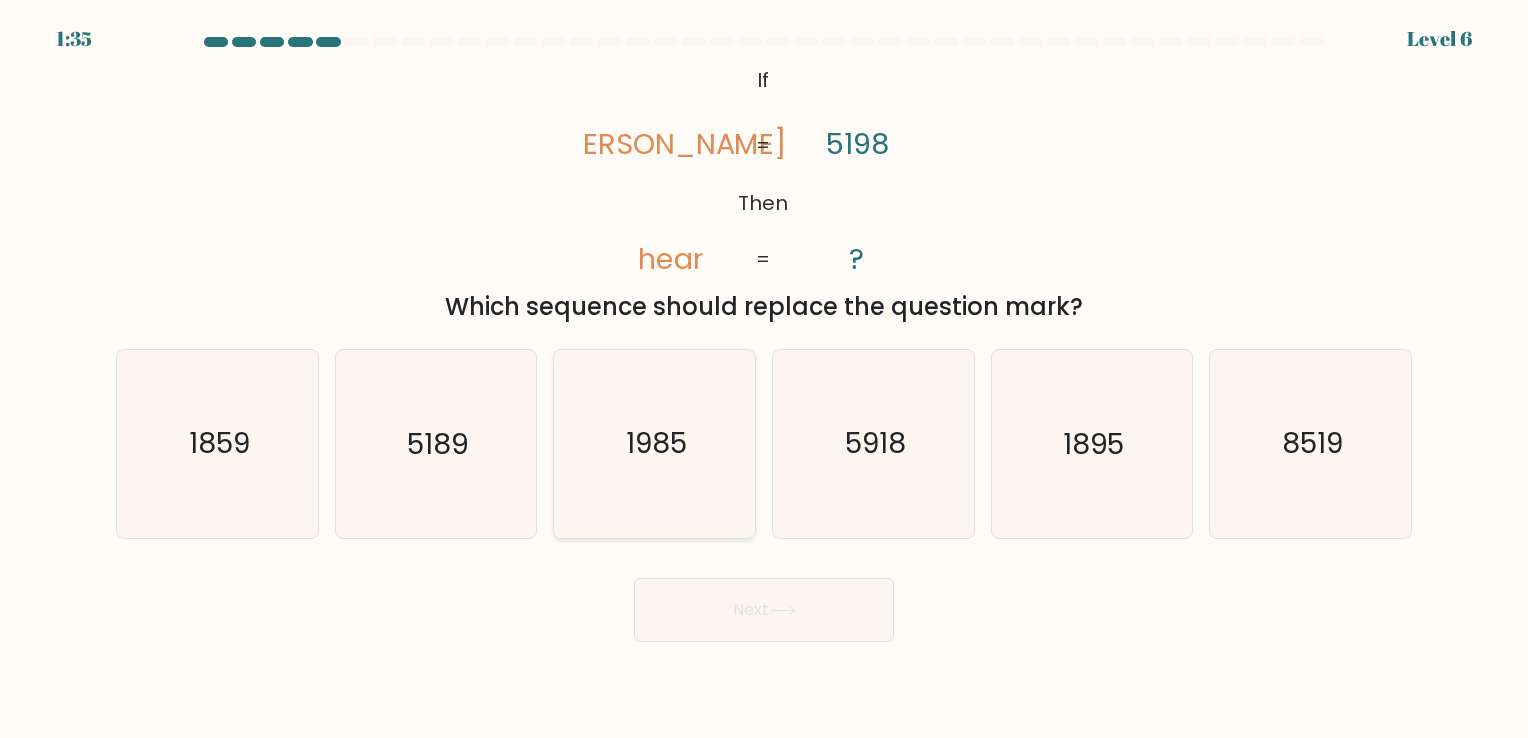 click on "1985" 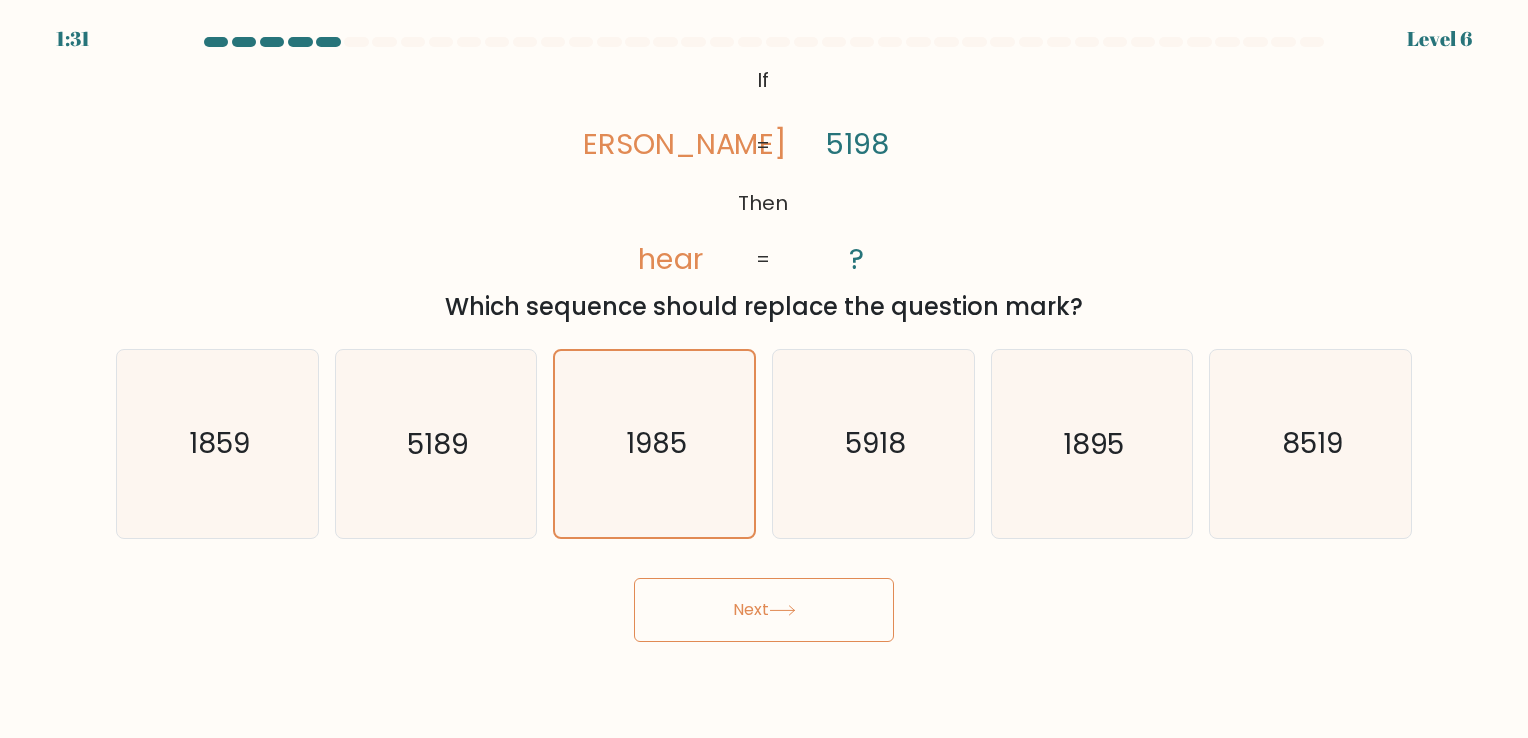 click on "Next" at bounding box center (764, 610) 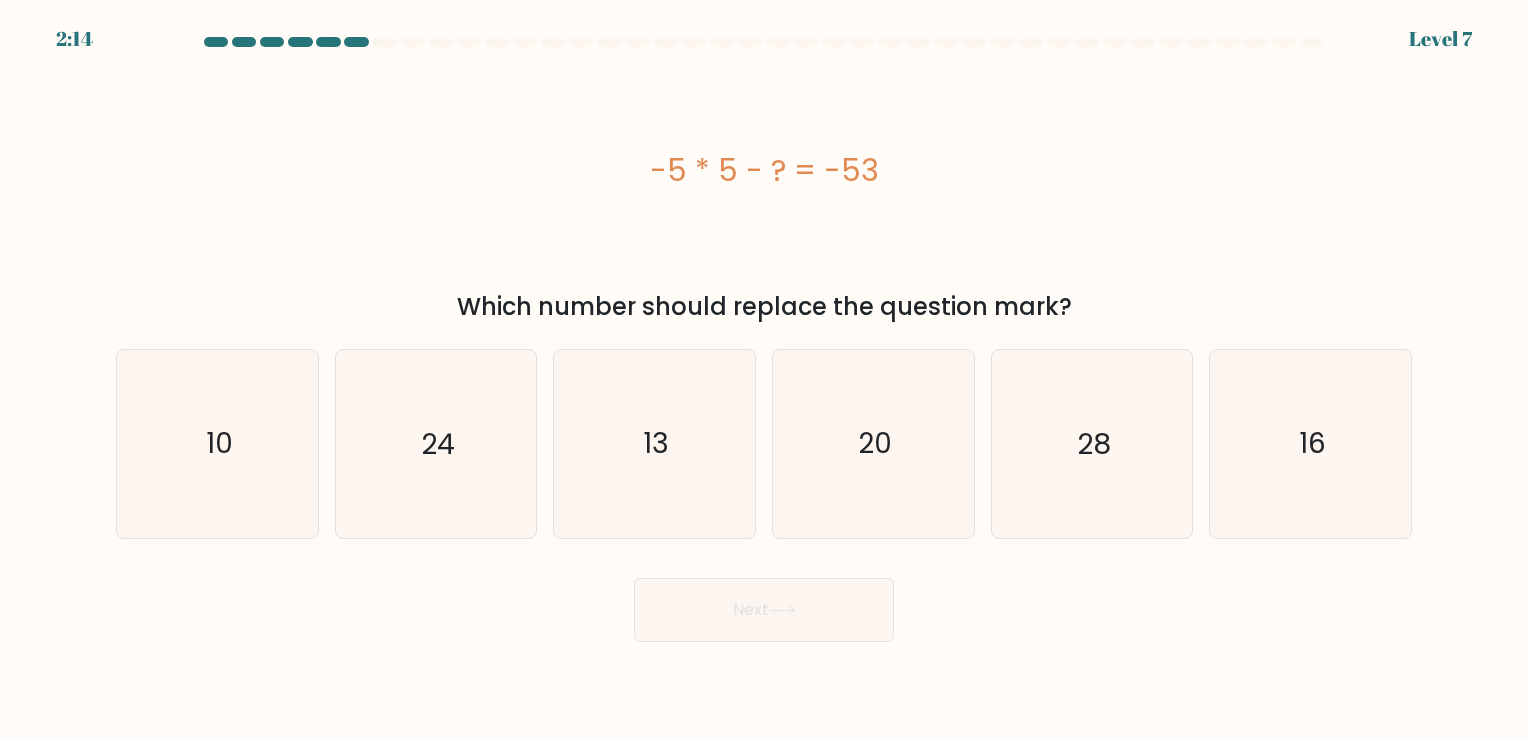 click on "-5 * 5 - ? = -53" at bounding box center (764, 170) 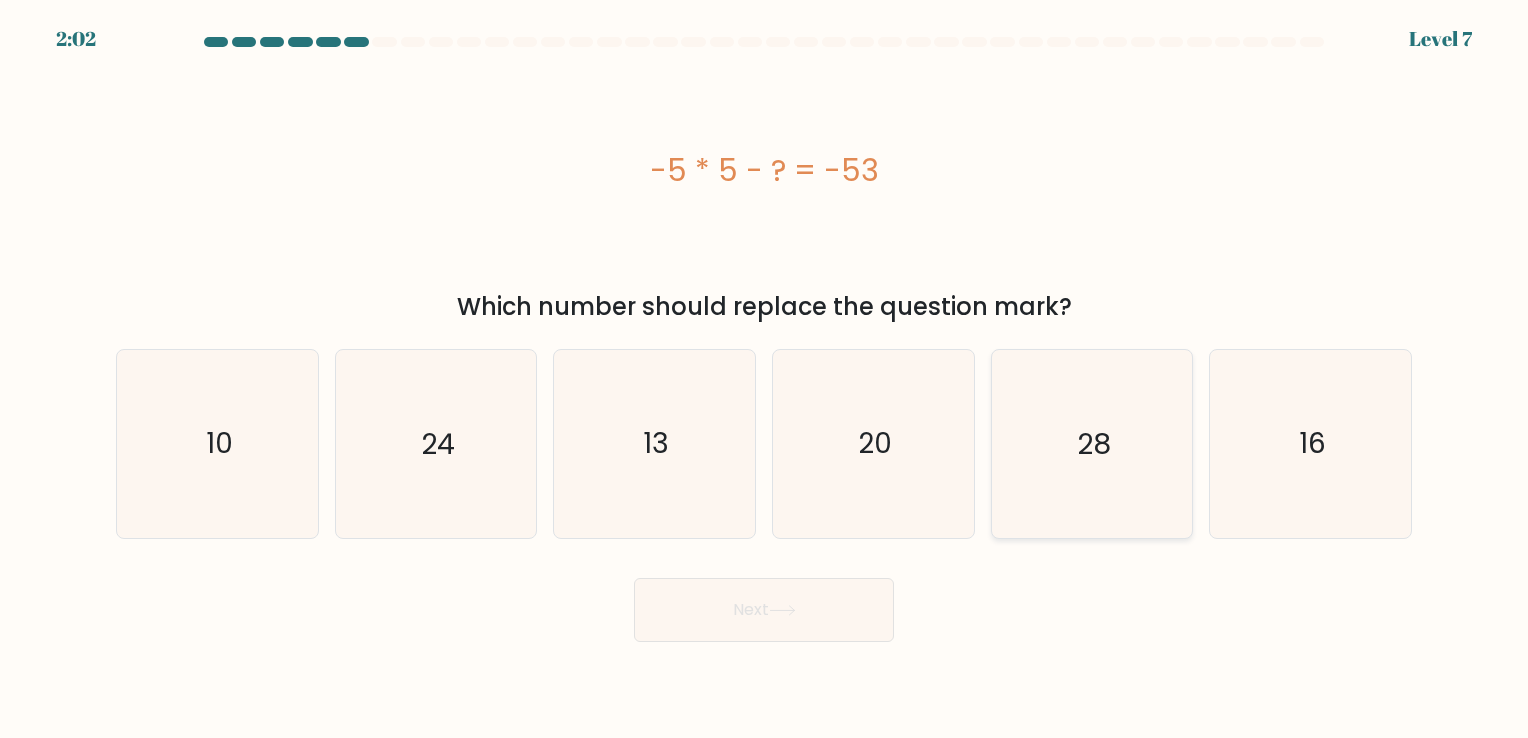 click on "28" 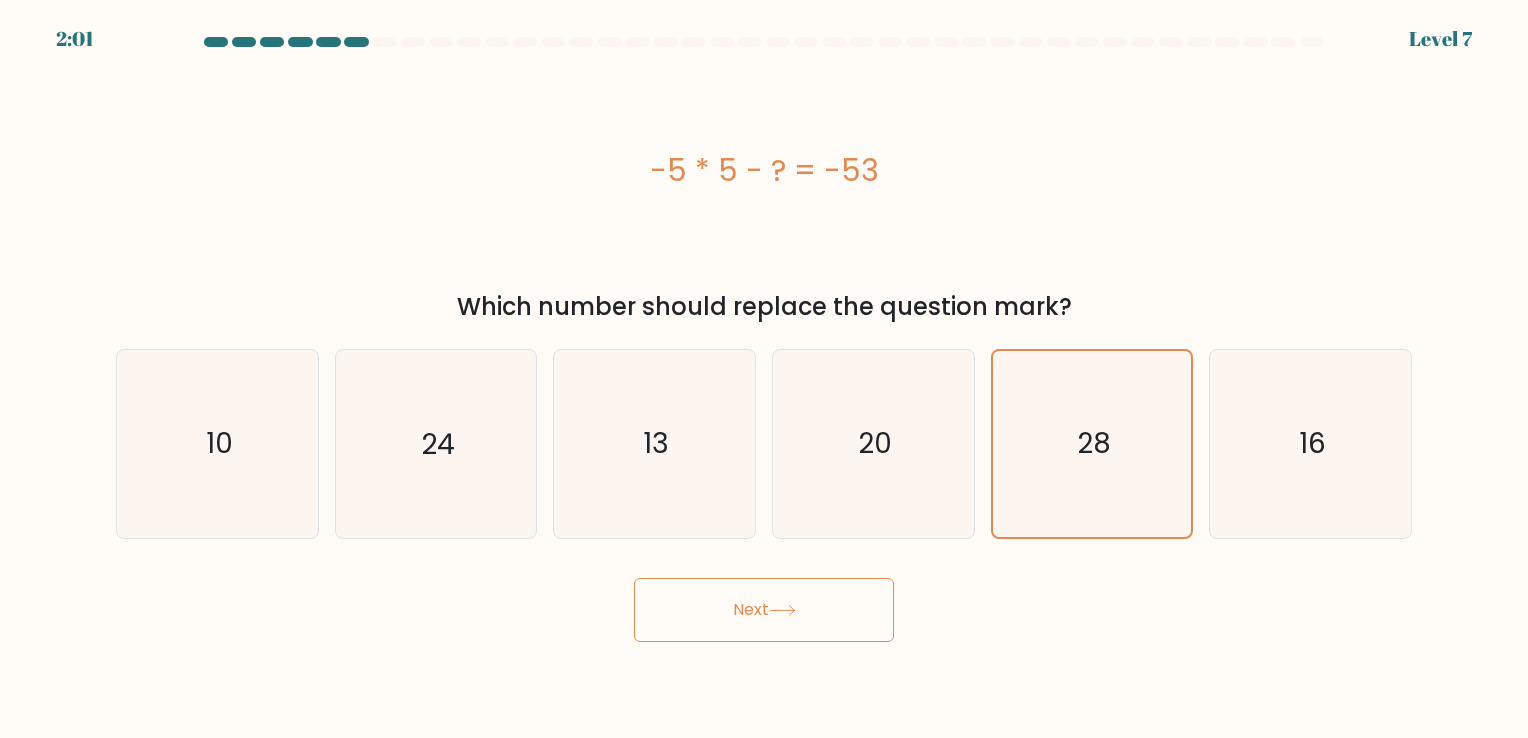 click on "Next" at bounding box center [764, 610] 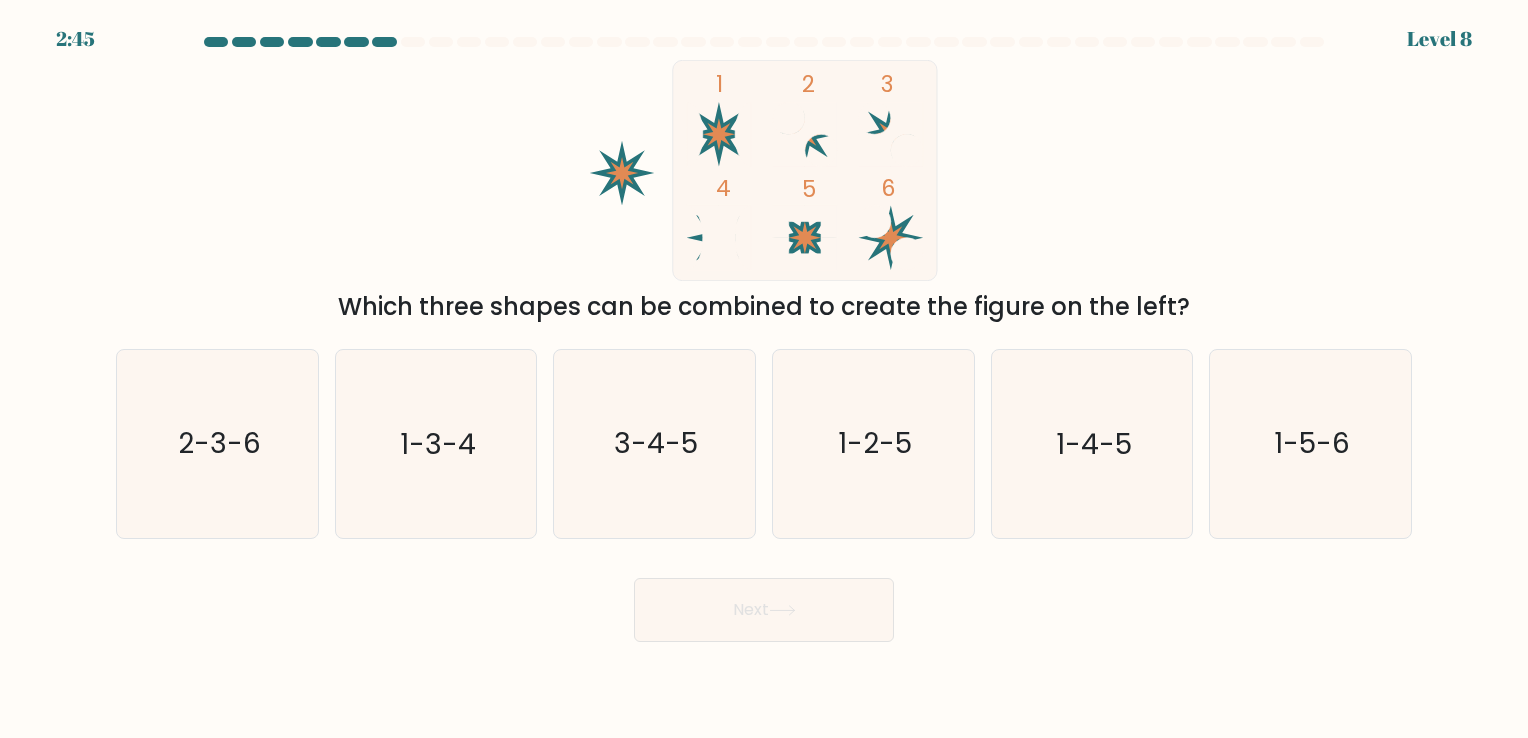 click on "1
2
3
4
5
6
Which three shapes can be combined to create the figure on the left?" at bounding box center [764, 192] 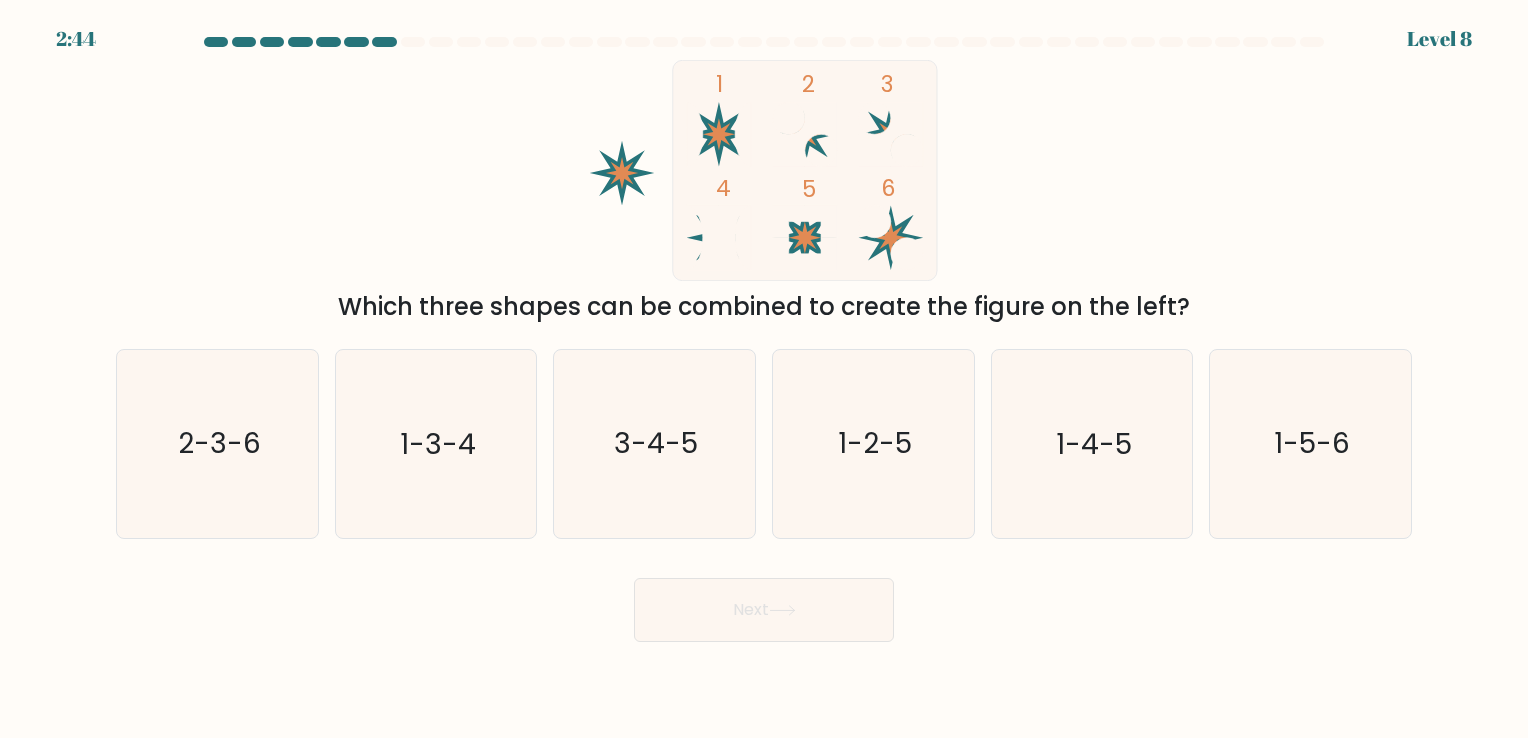 click on "1
2
3
4
5
6
Which three shapes can be combined to create the figure on the left?" at bounding box center (764, 192) 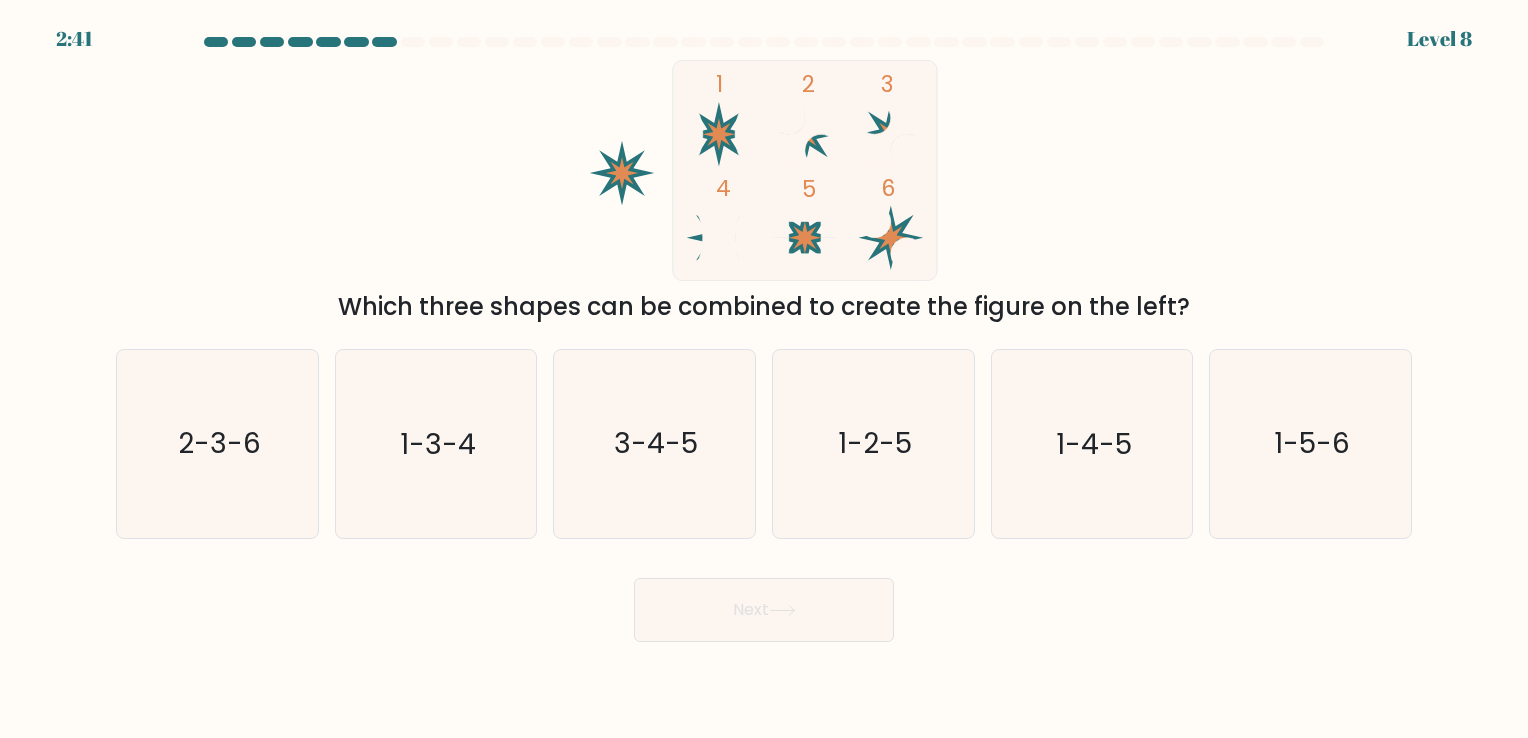 click on "1
2
3
4
5
6
Which three shapes can be combined to create the figure on the left?" at bounding box center [764, 192] 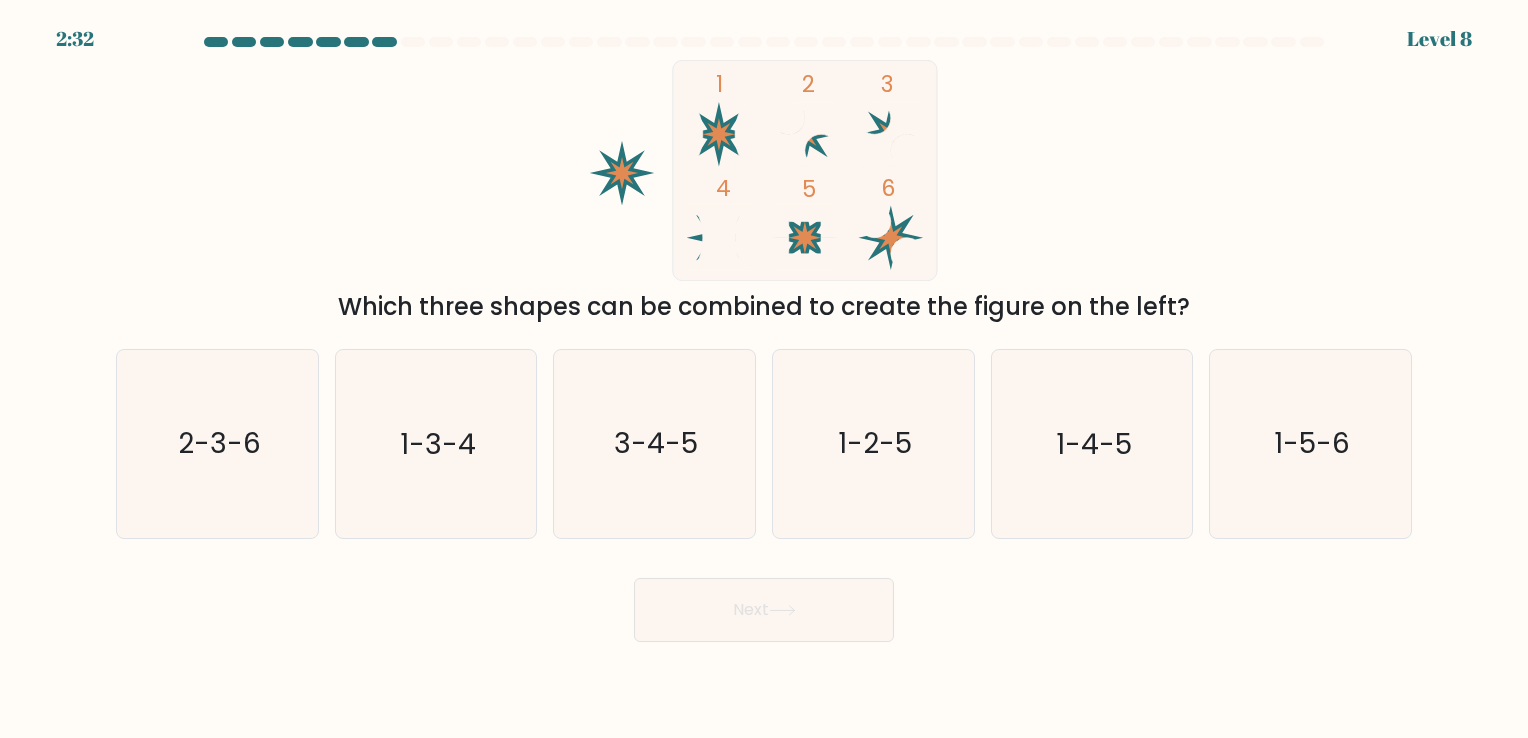 click on "1
2
3
4
5
6
Which three shapes can be combined to create the figure on the left?" at bounding box center [764, 192] 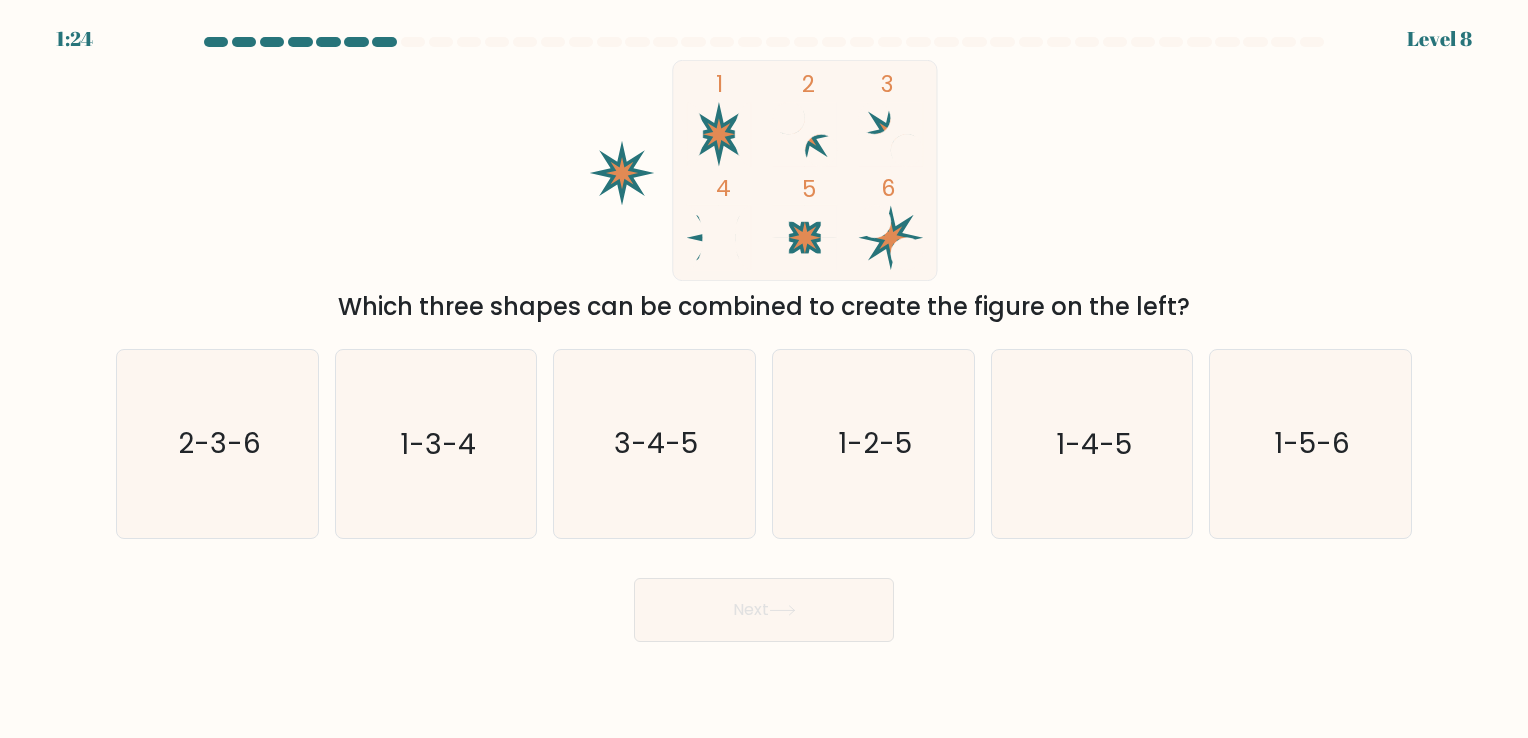 click on "1
2
3
4
5
6
Which three shapes can be combined to create the figure on the left?" at bounding box center [764, 192] 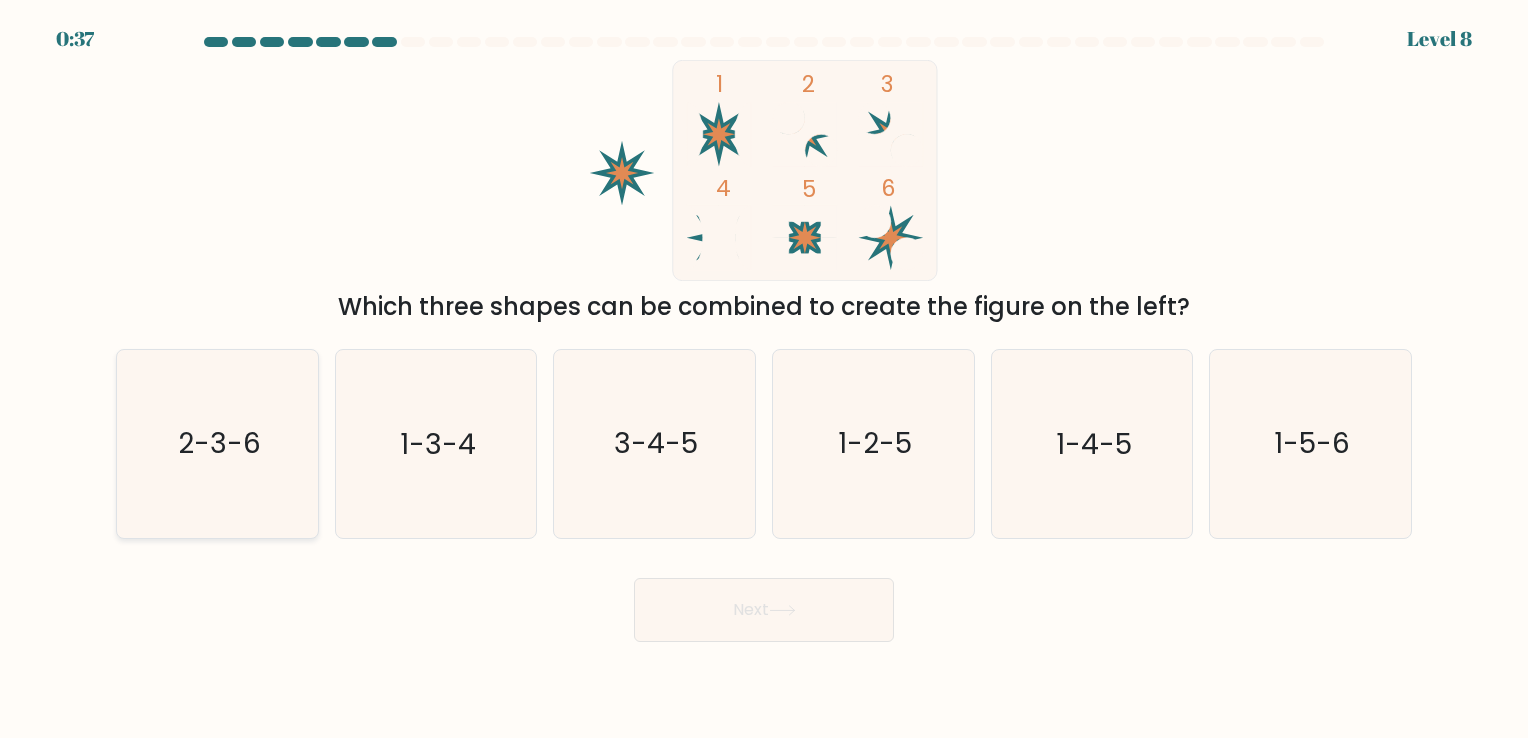 click on "2-3-6" 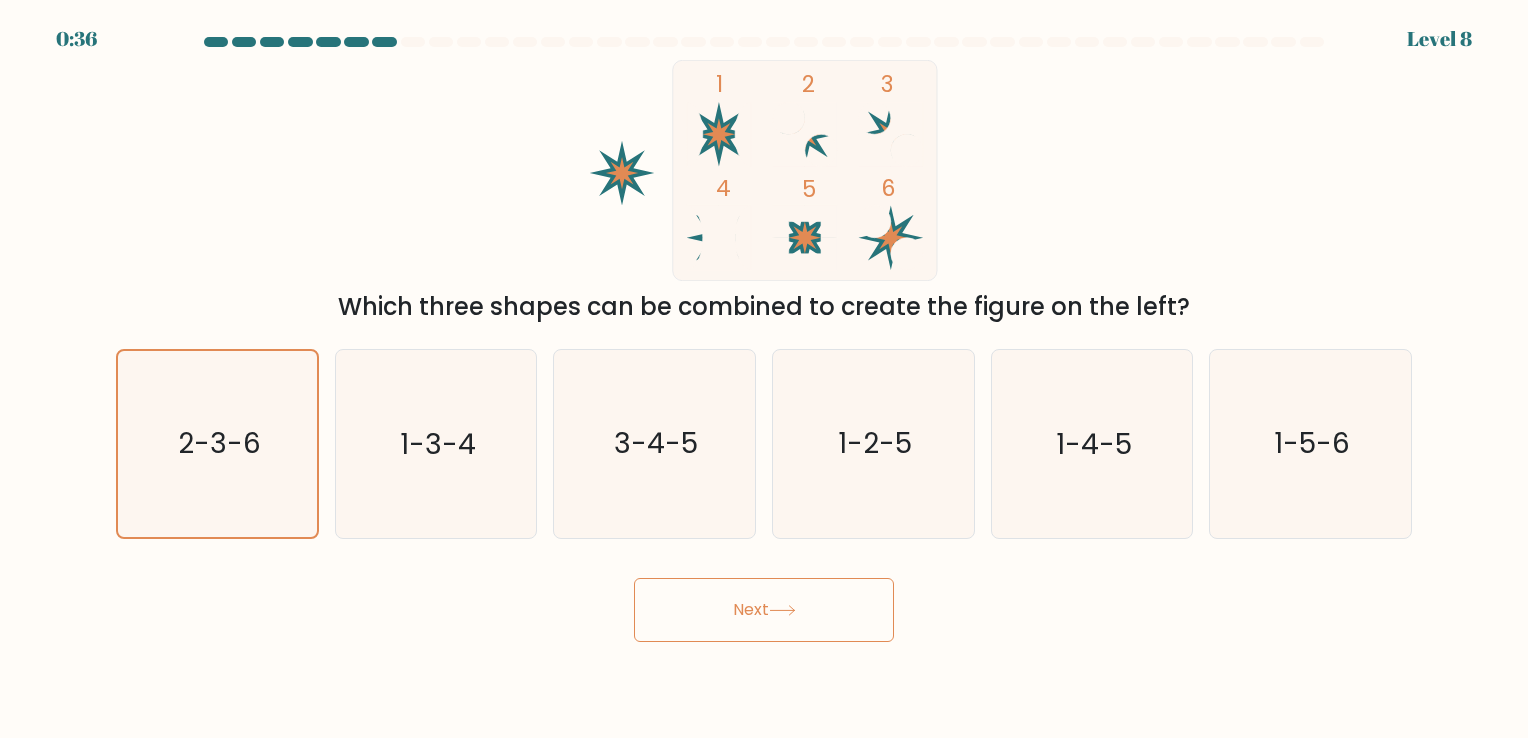 click on "Next" at bounding box center (764, 610) 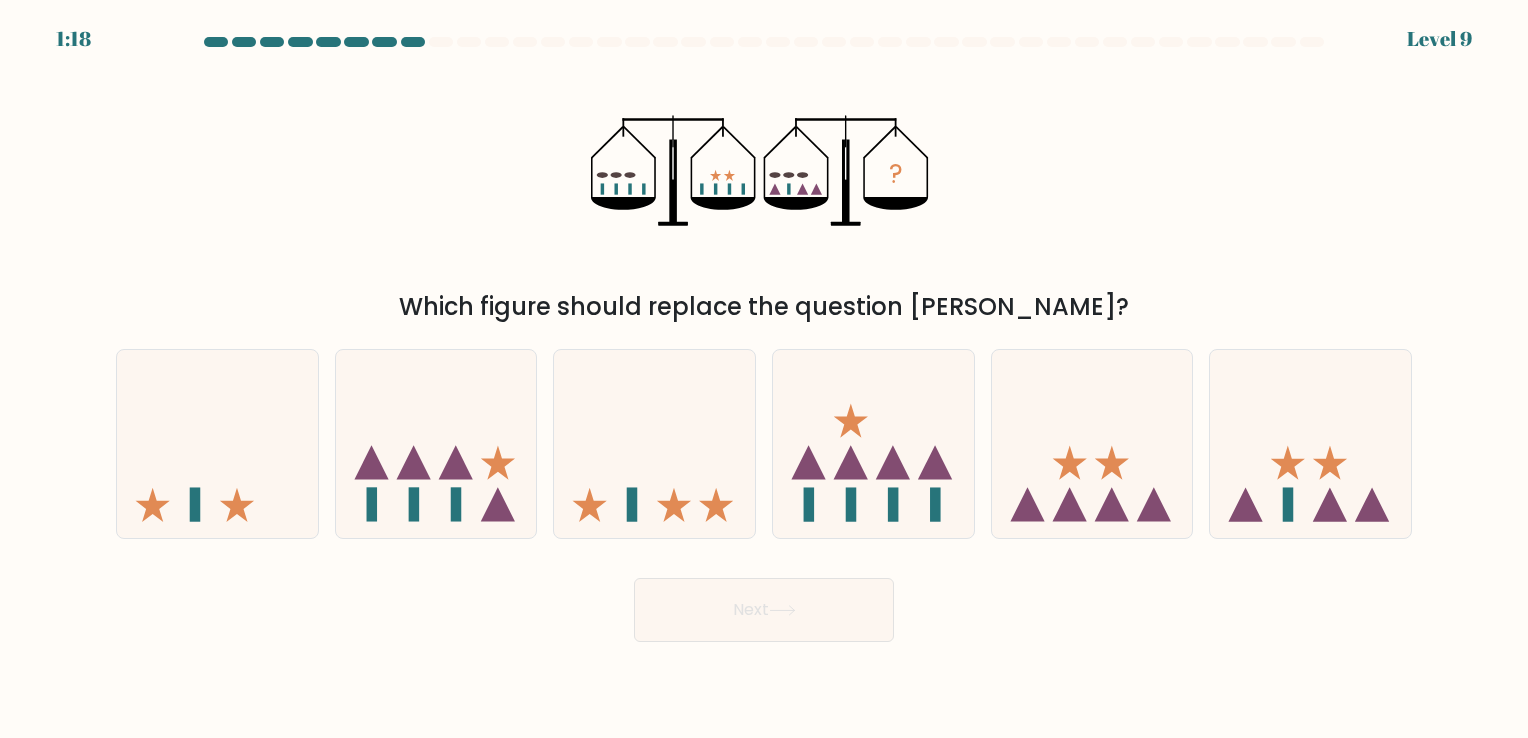 click on "?
Which figure should replace the question mark?" at bounding box center (764, 192) 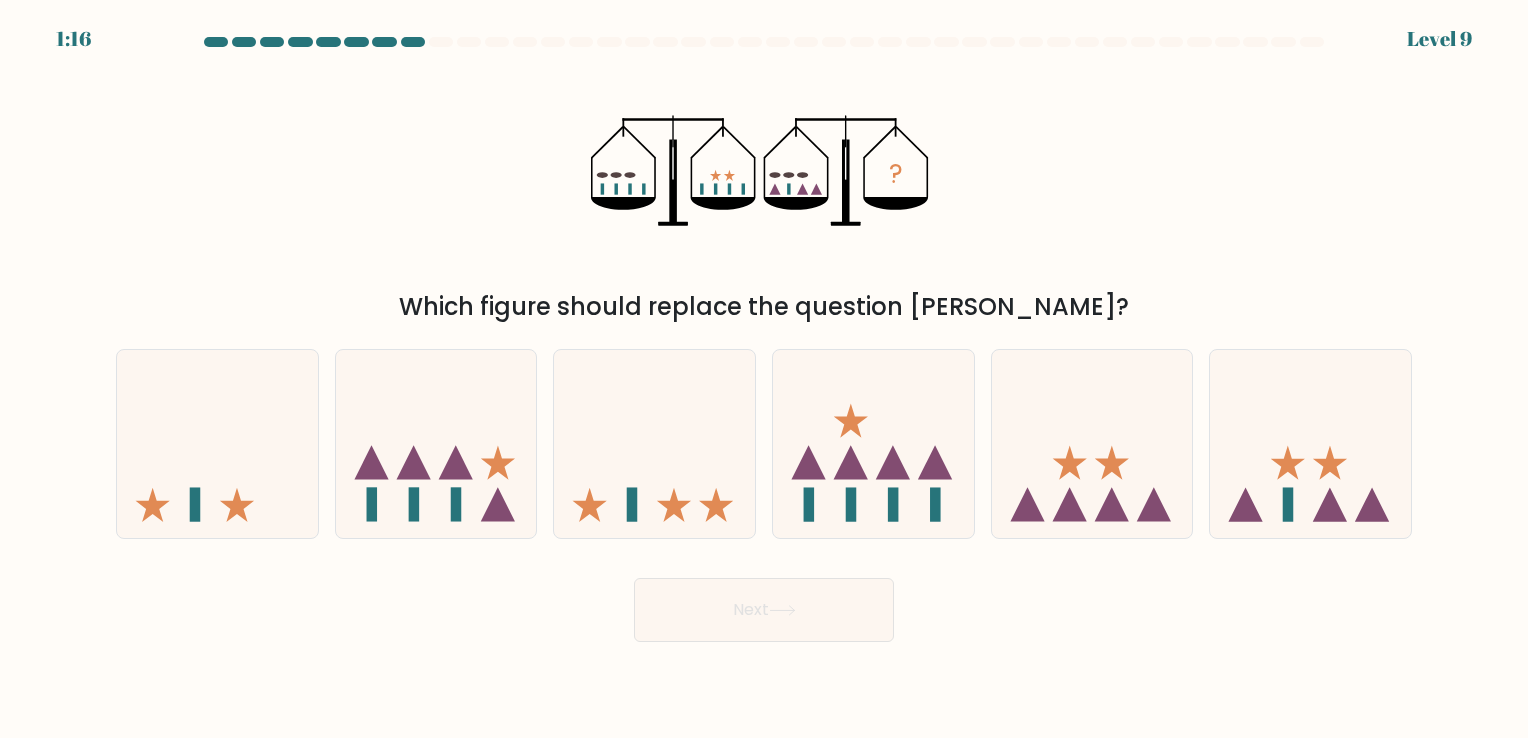 click on "?
Which figure should replace the question mark?" at bounding box center (764, 192) 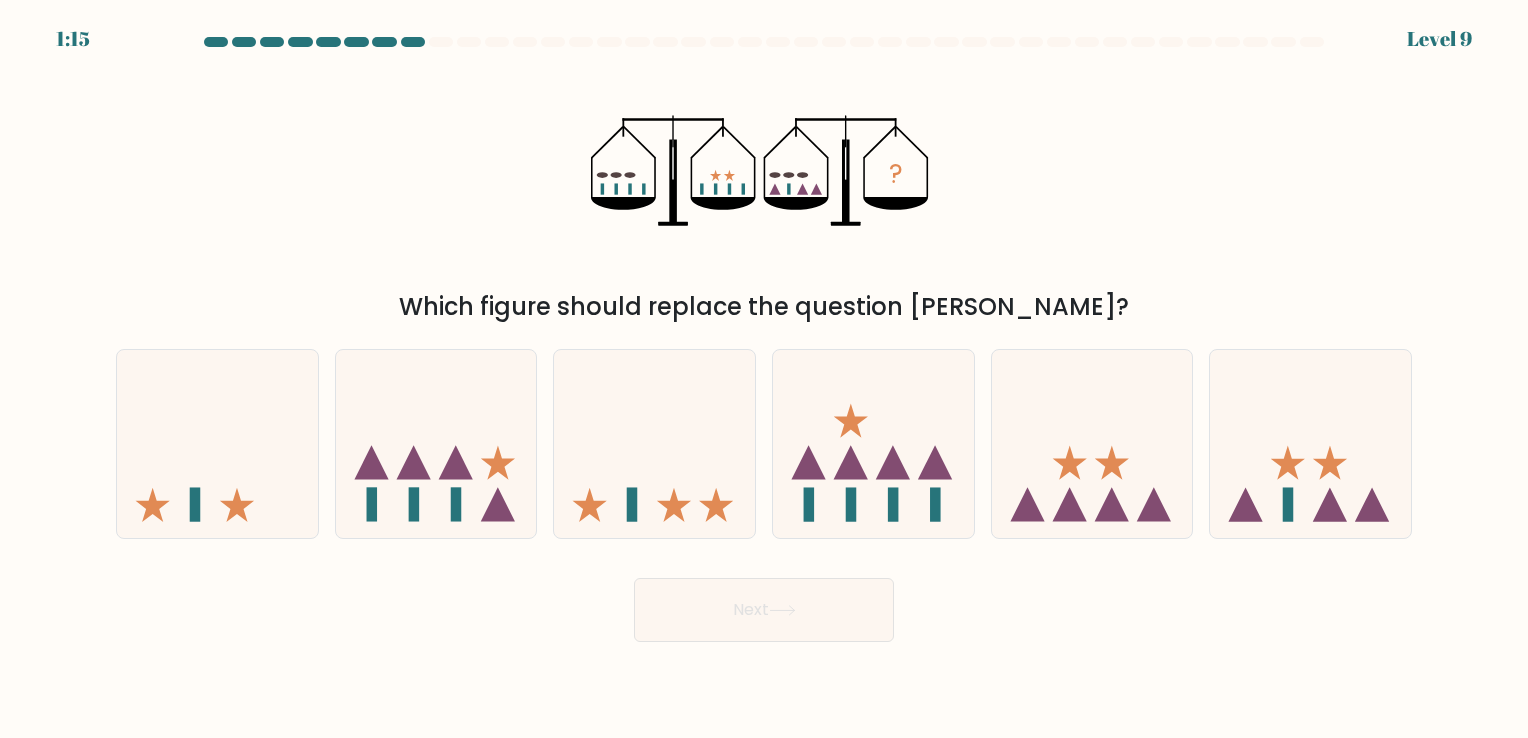 click on "?
Which figure should replace the question mark?" at bounding box center [764, 192] 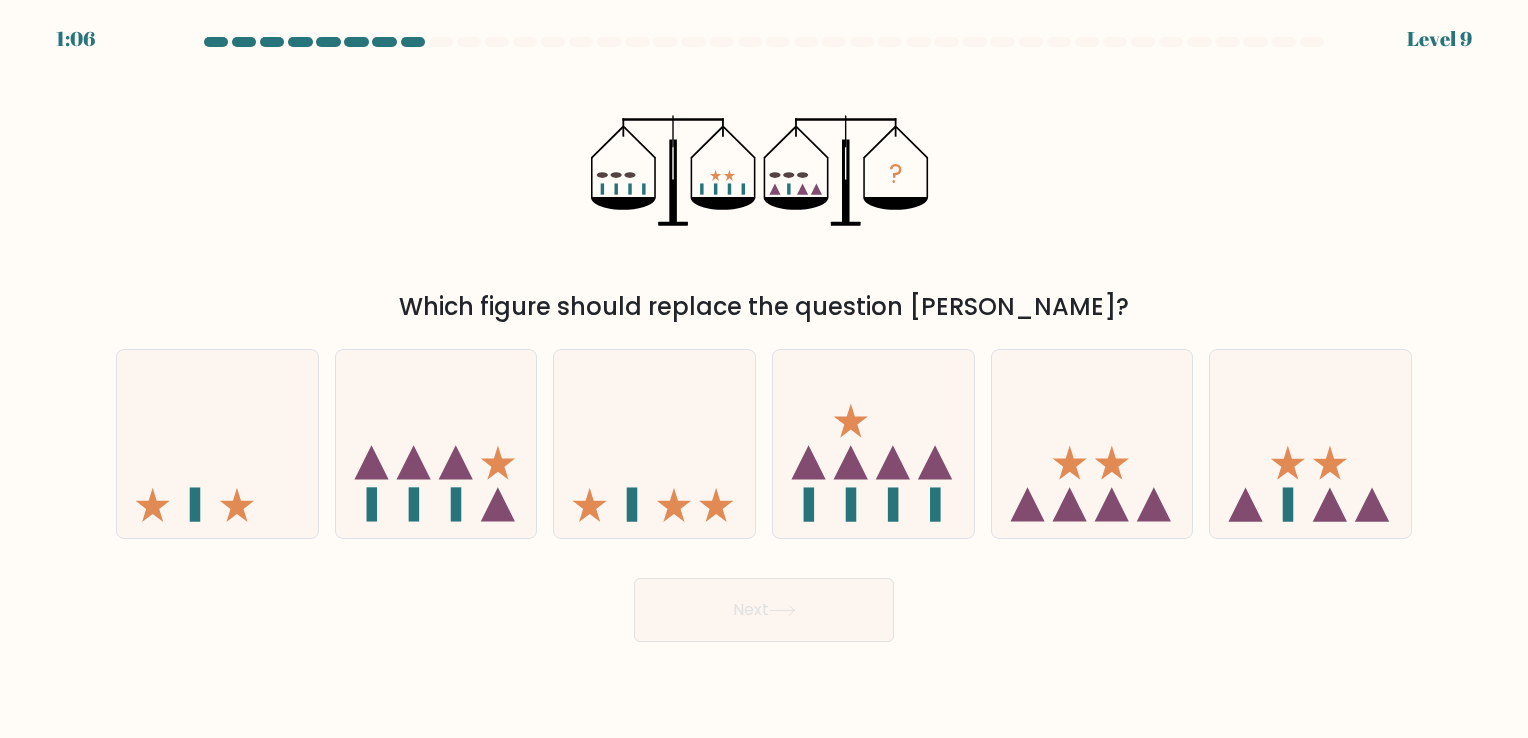click on "?
Which figure should replace the question mark?" at bounding box center [764, 192] 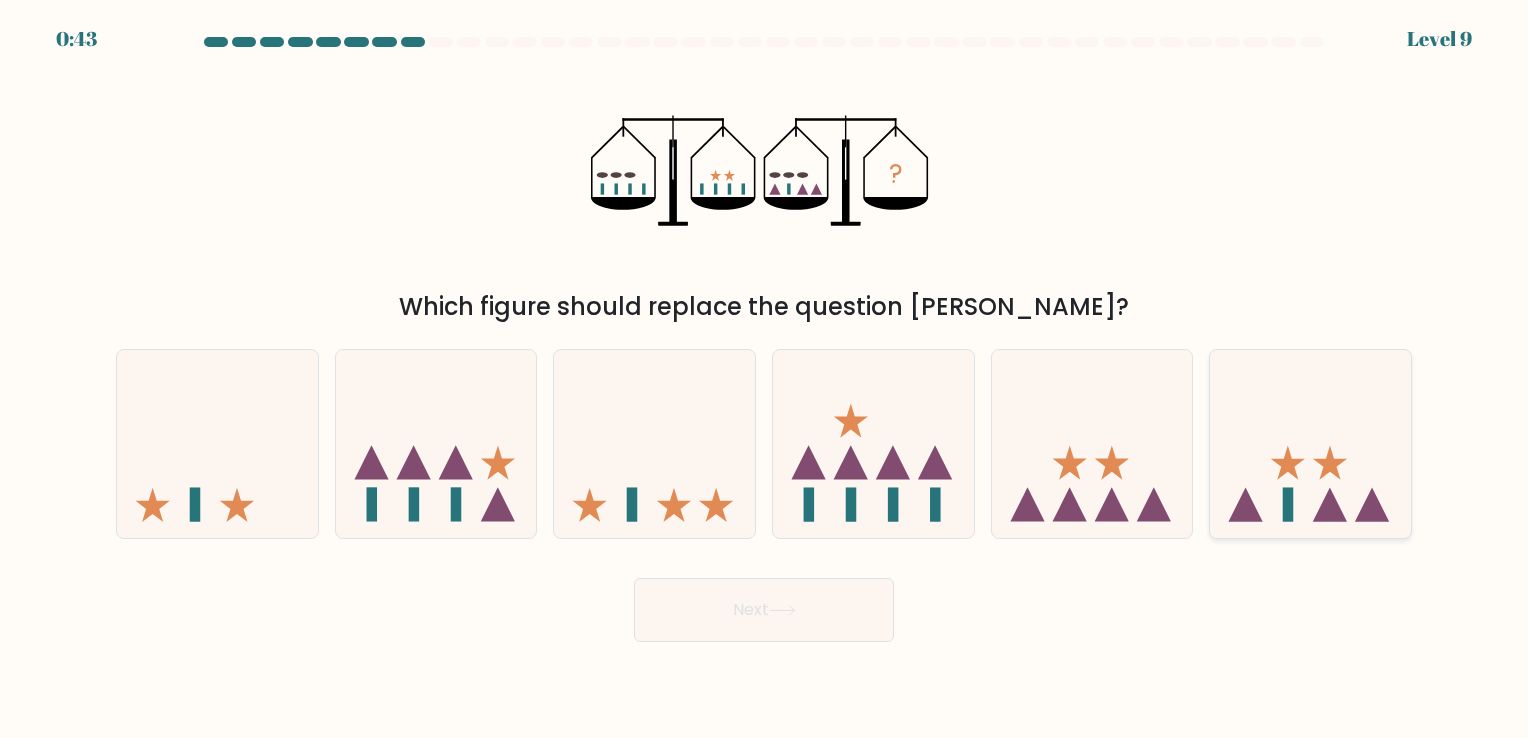 click 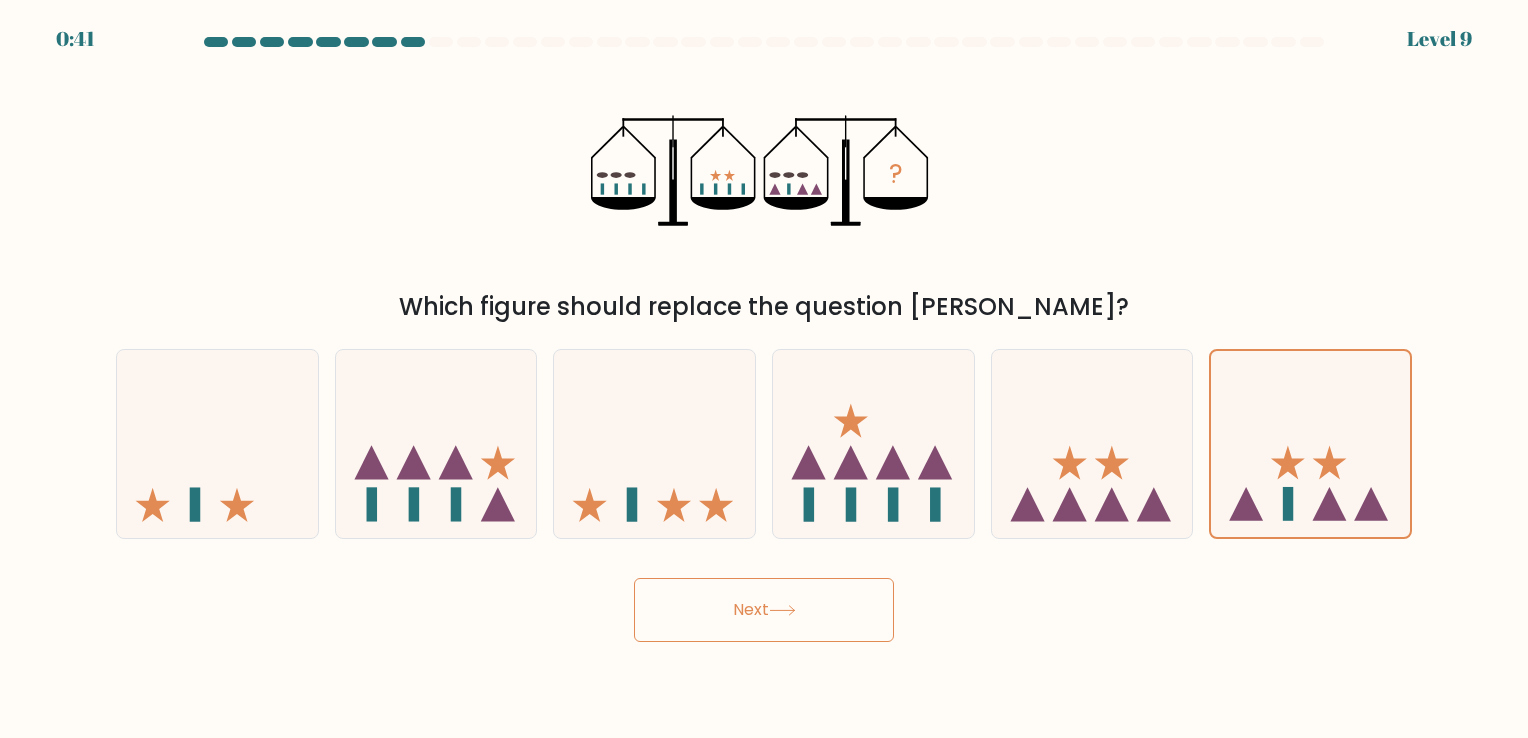 click on "Next" at bounding box center [764, 610] 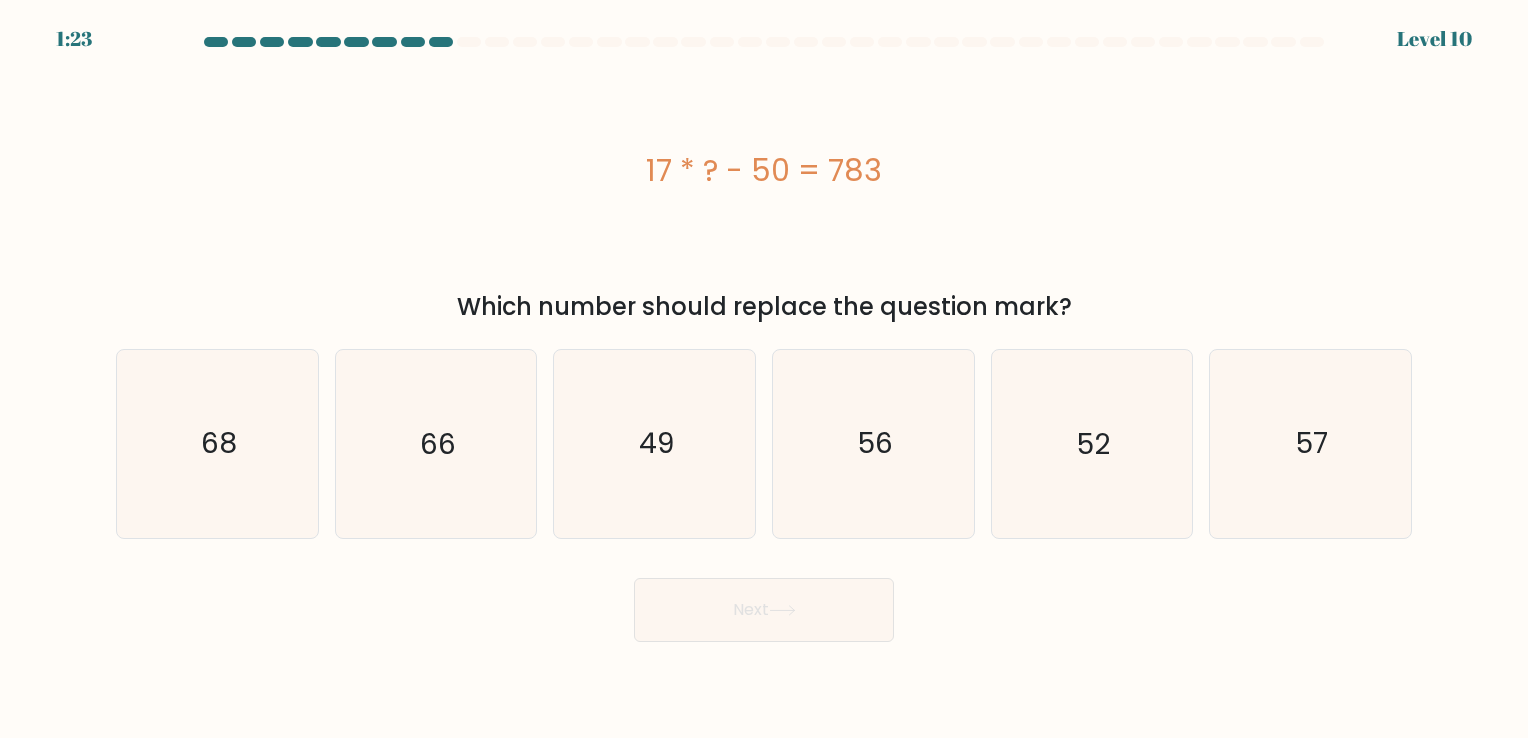 click on "17 * ? - 50 = 783" at bounding box center (764, 170) 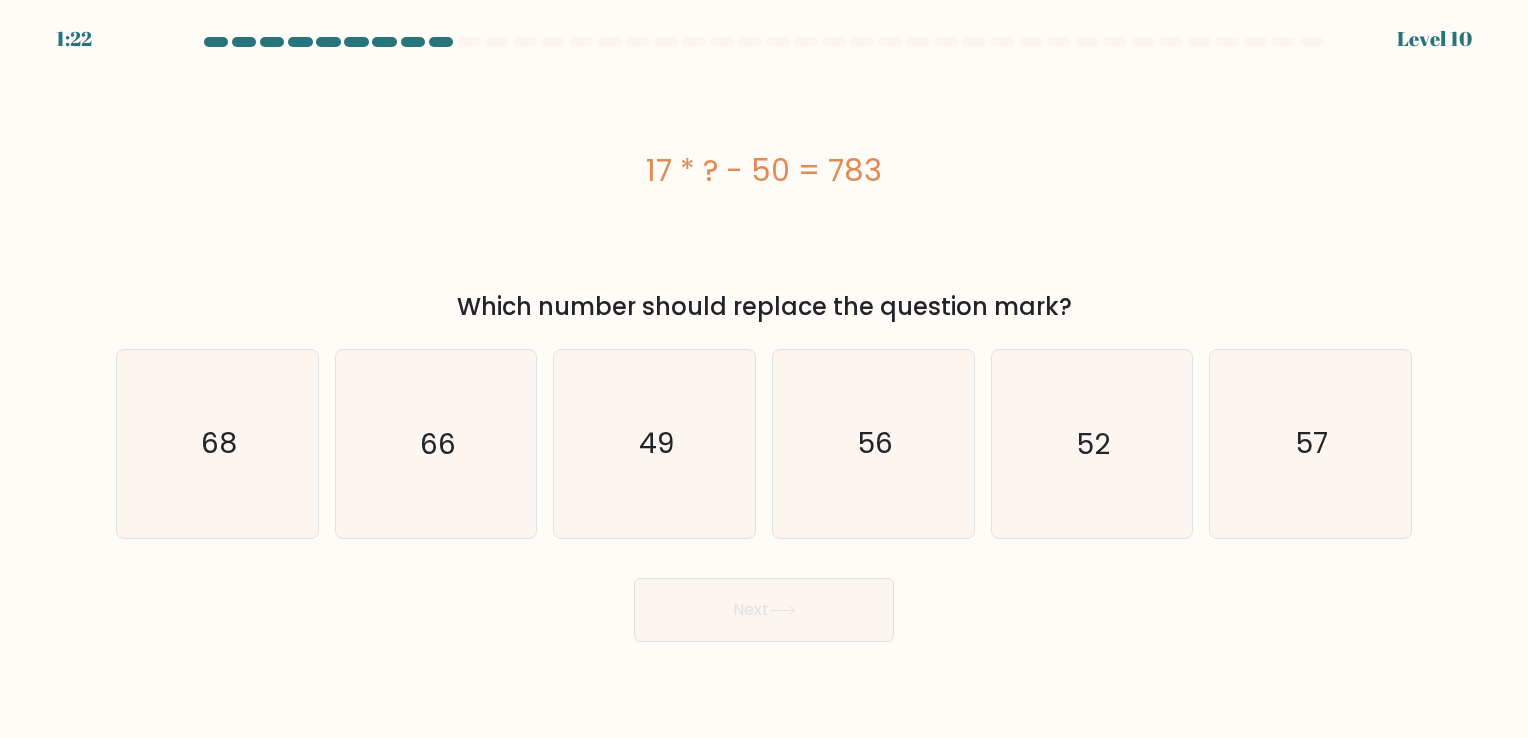 click on "17 * ? - 50 = 783" at bounding box center [764, 170] 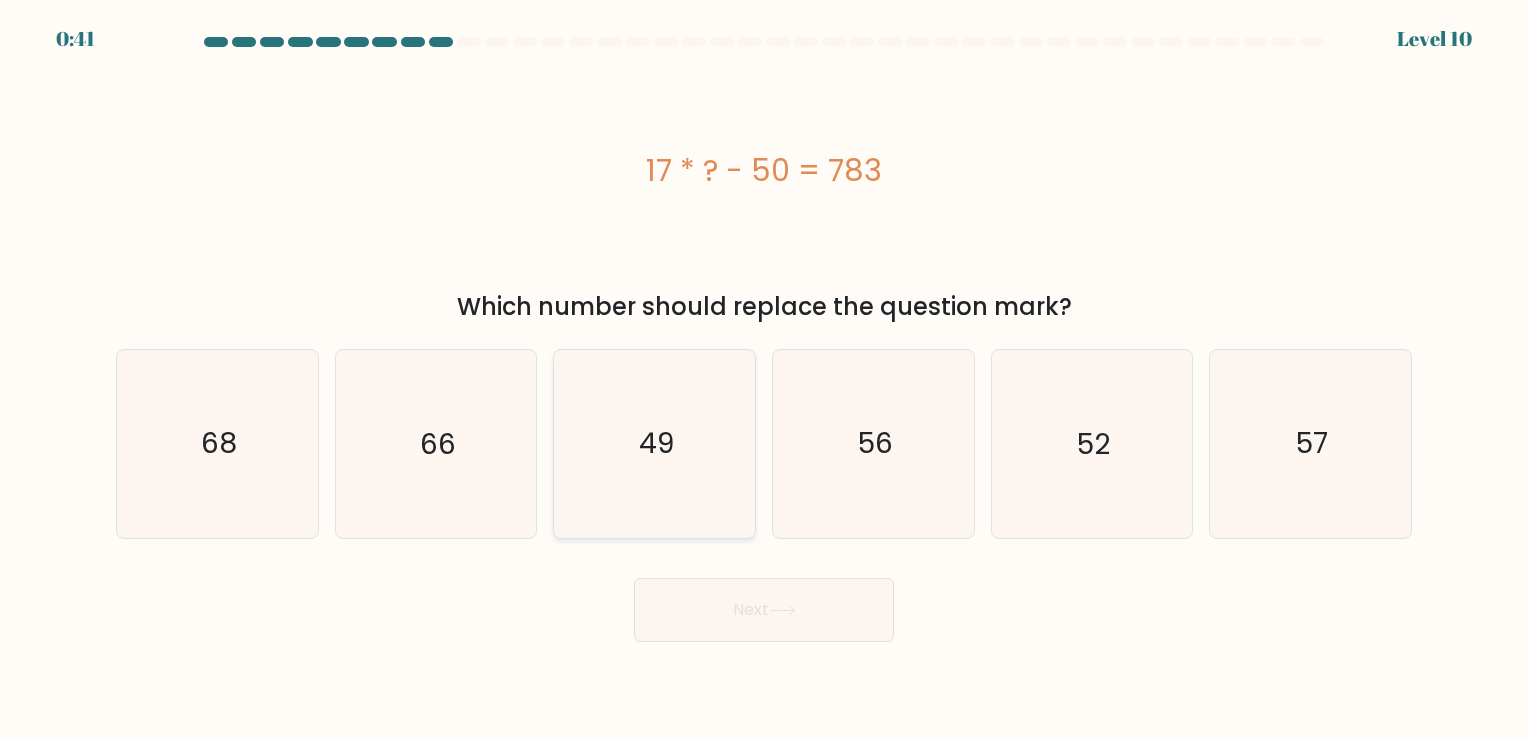 click on "49" 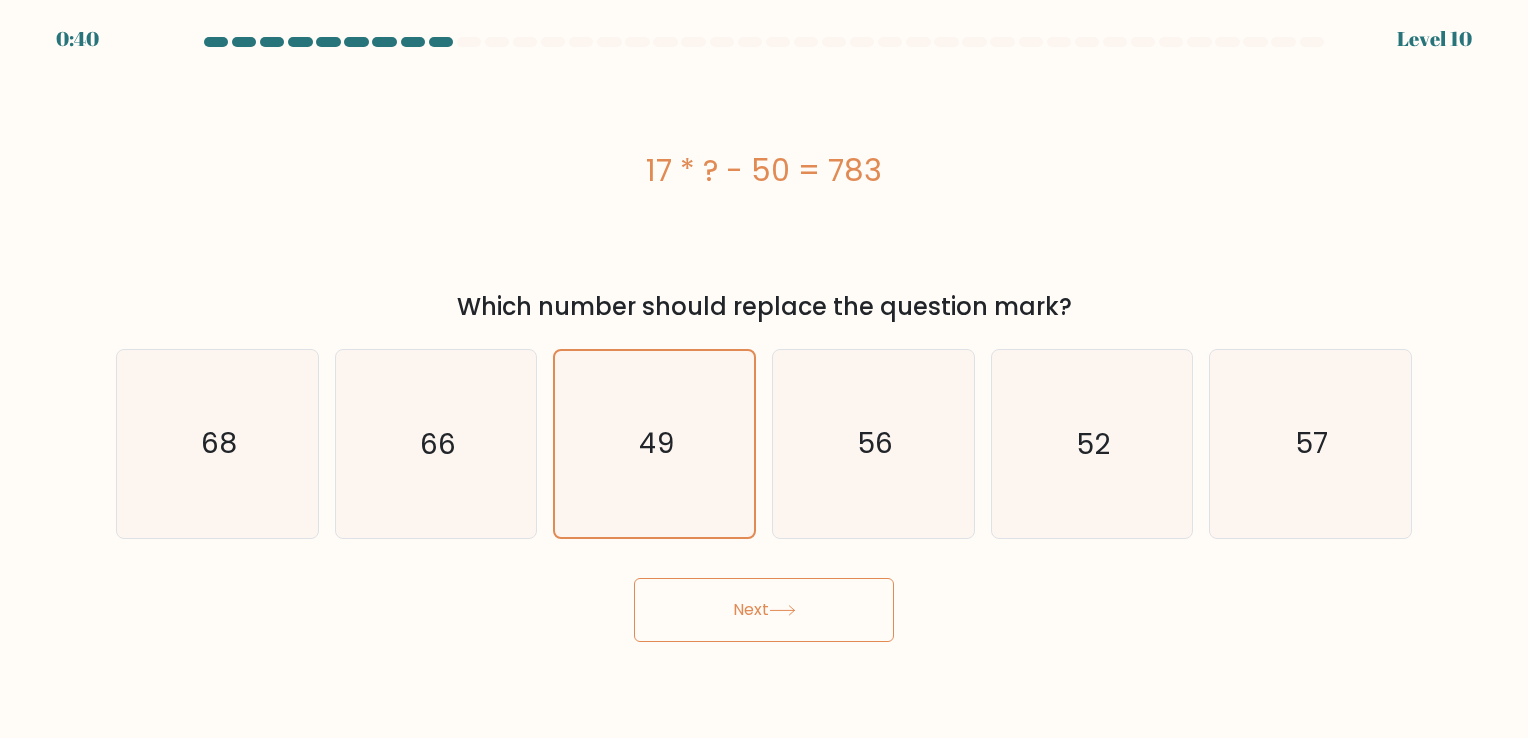 click on "Next" at bounding box center [764, 610] 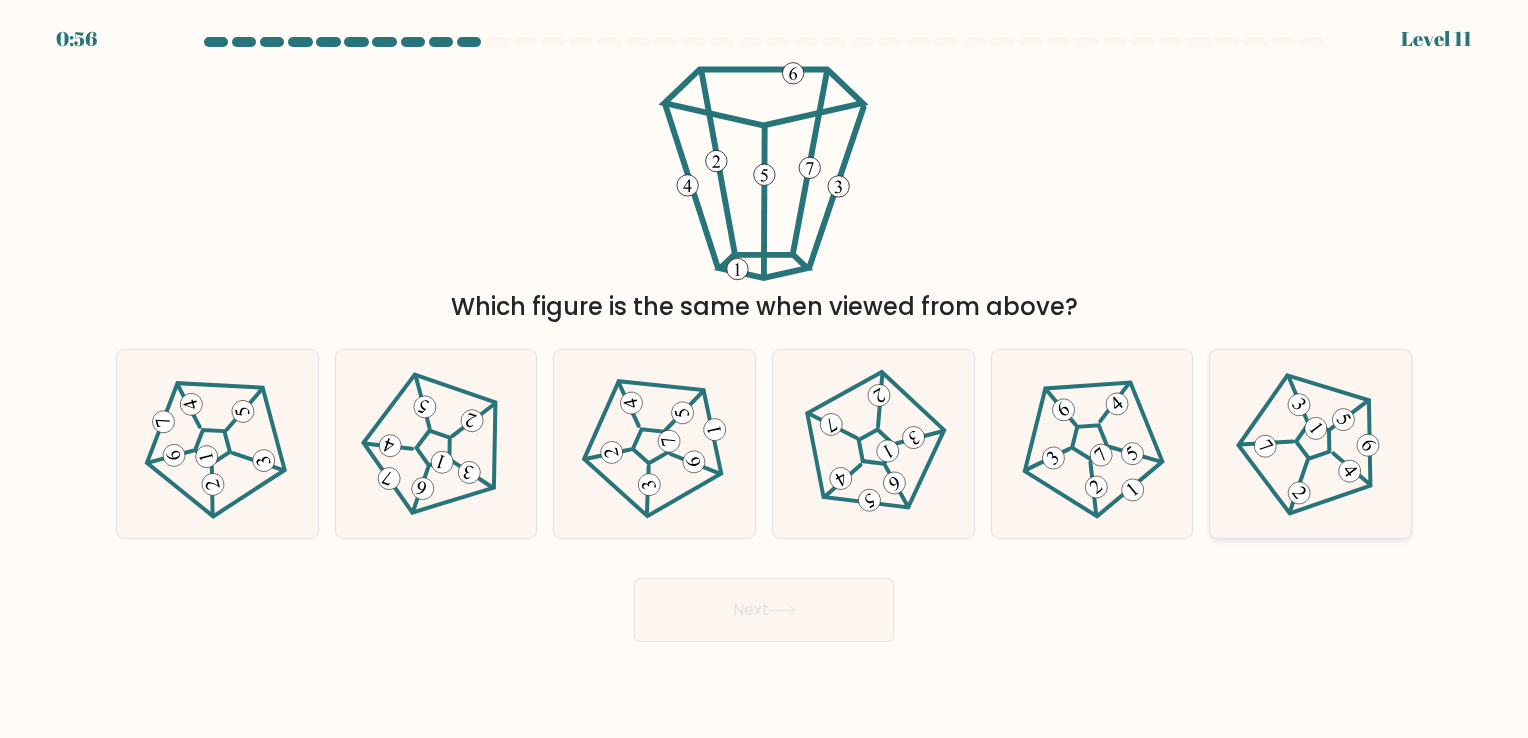 click 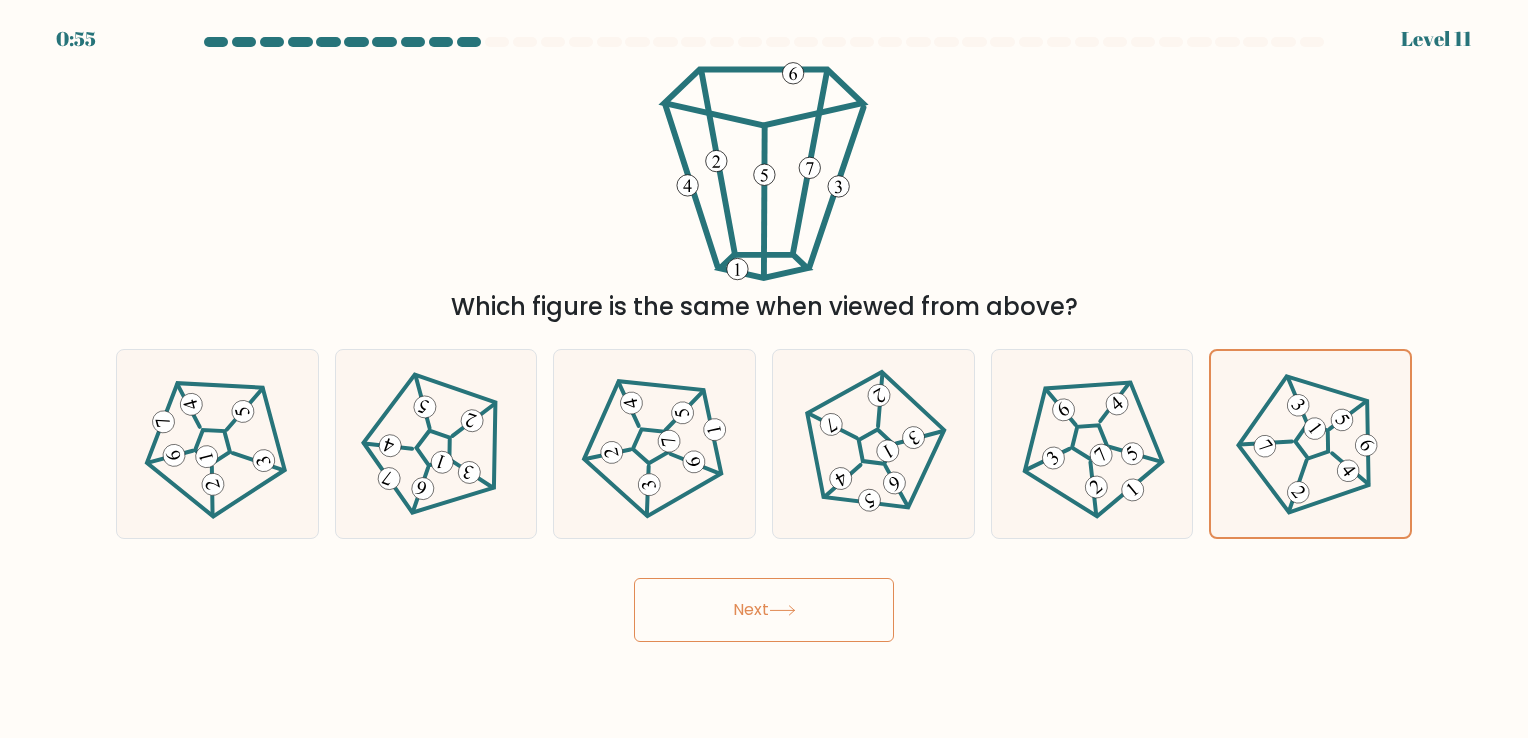 click on "Next" at bounding box center (764, 610) 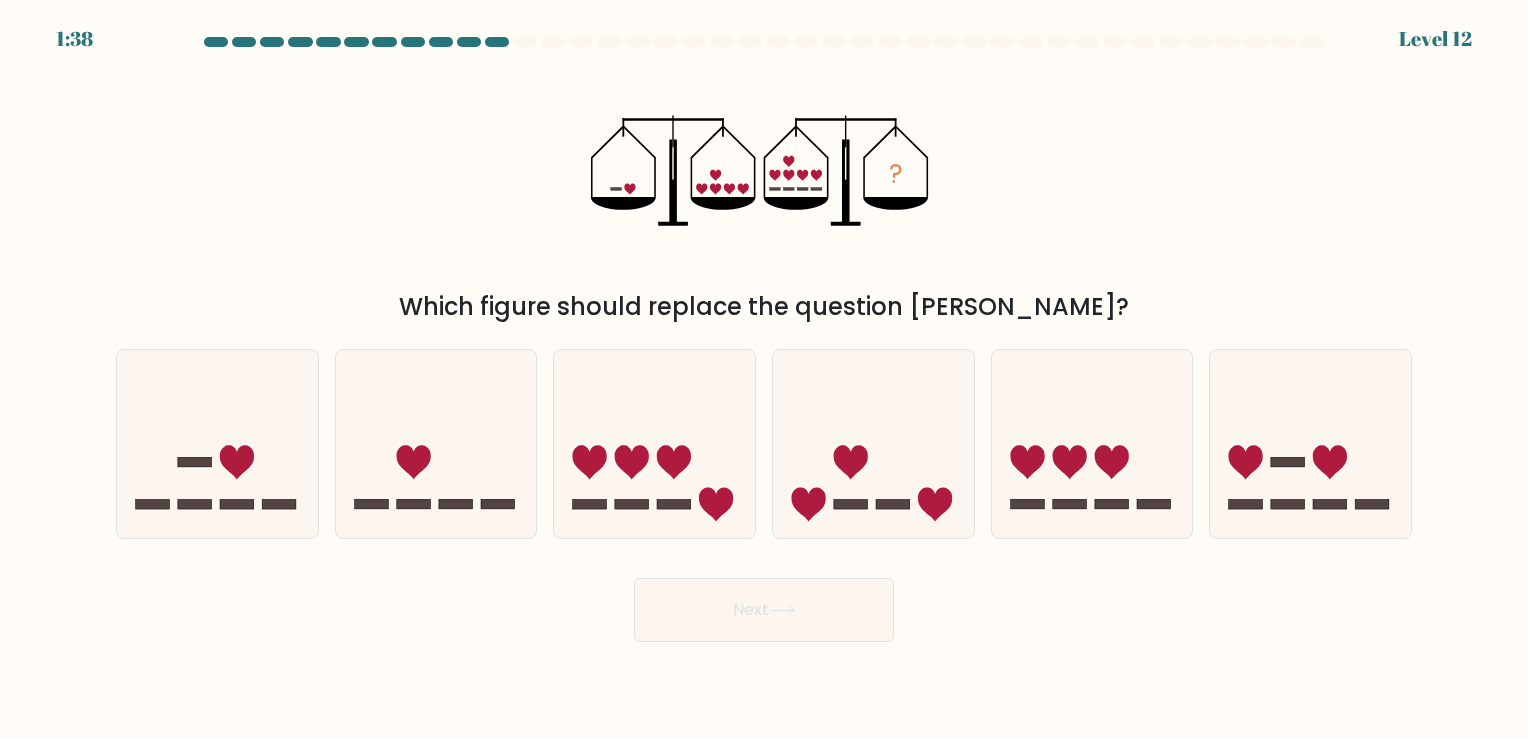 click on "?
Which figure should replace the question mark?" at bounding box center [764, 192] 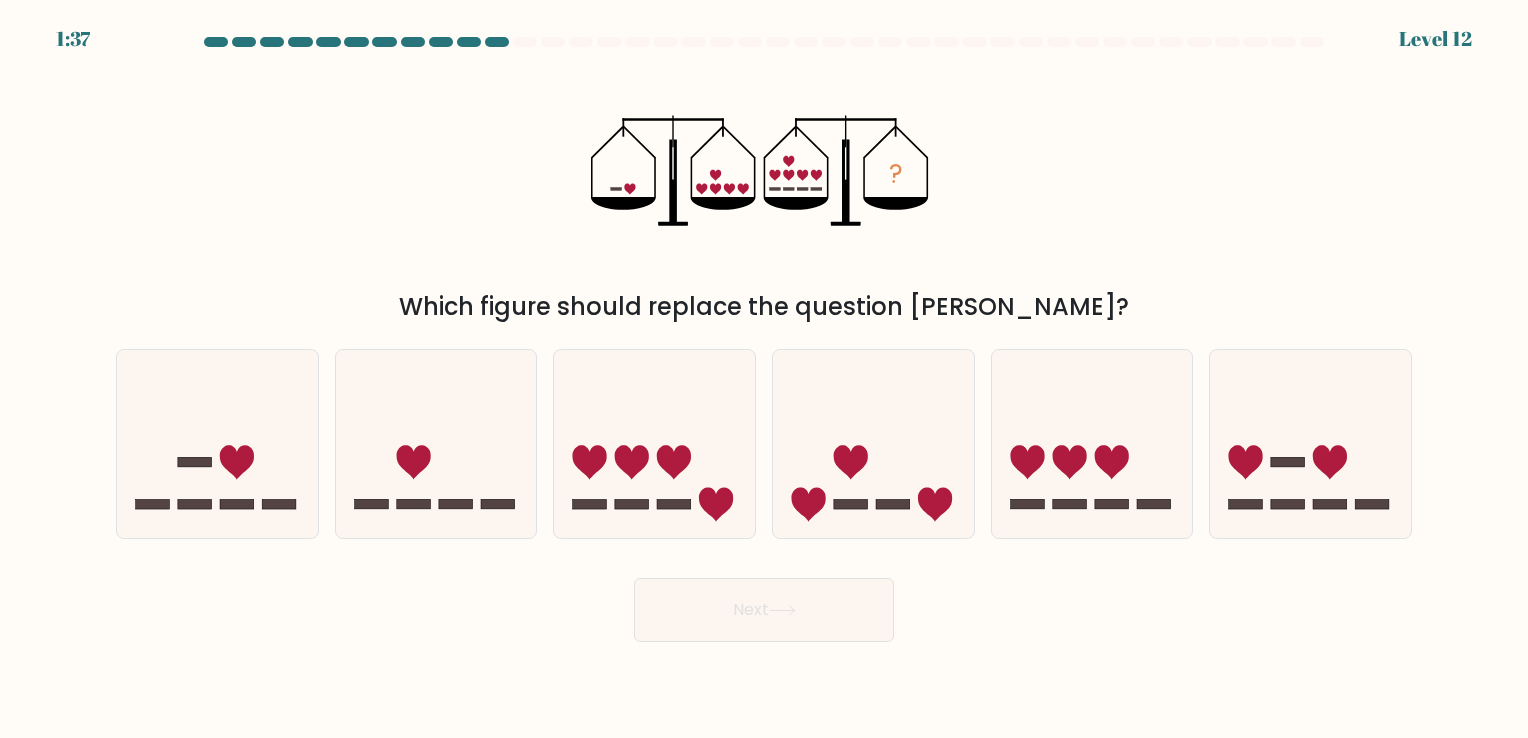 click on "?
Which figure should replace the question mark?" at bounding box center (764, 192) 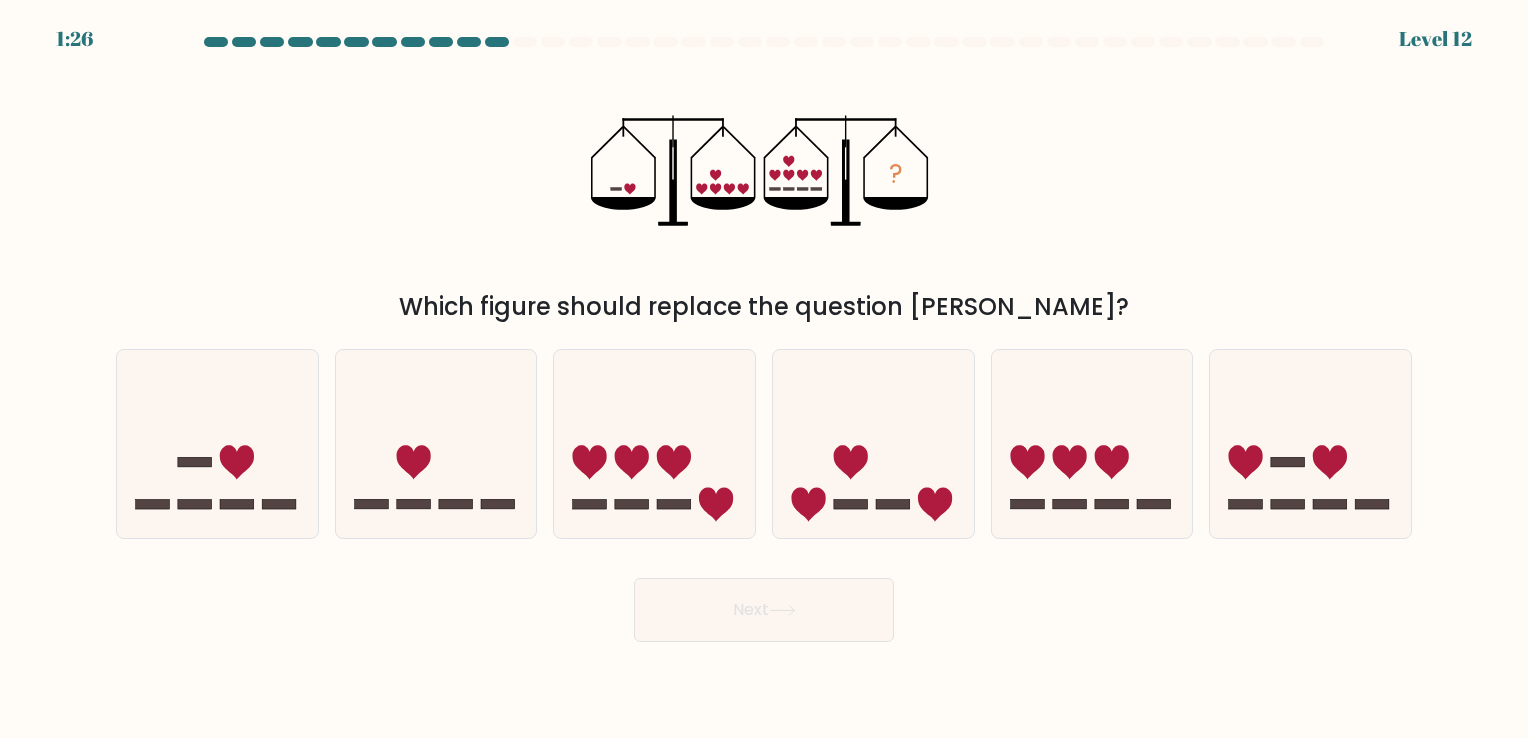 click on "?
Which figure should replace the question mark?" at bounding box center [764, 192] 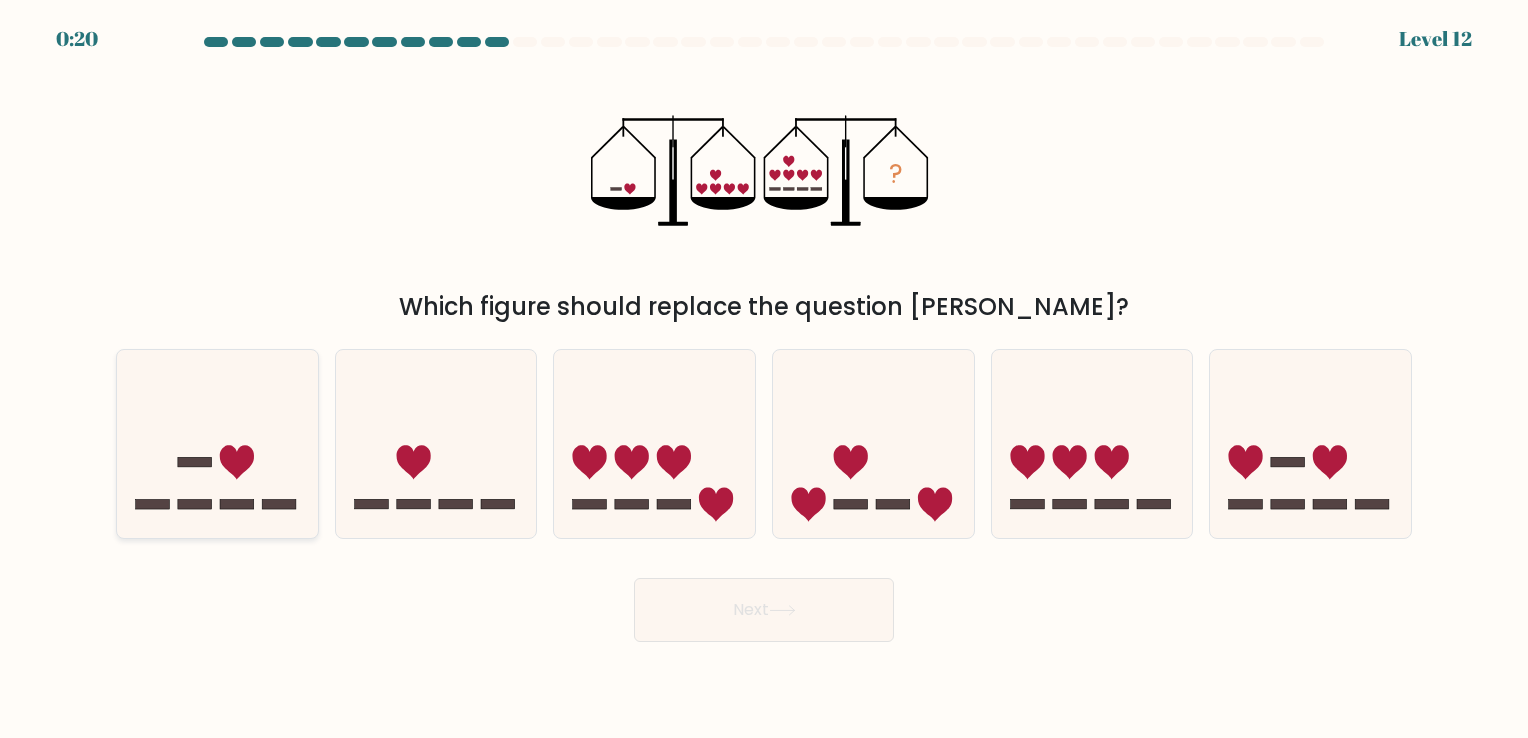 click 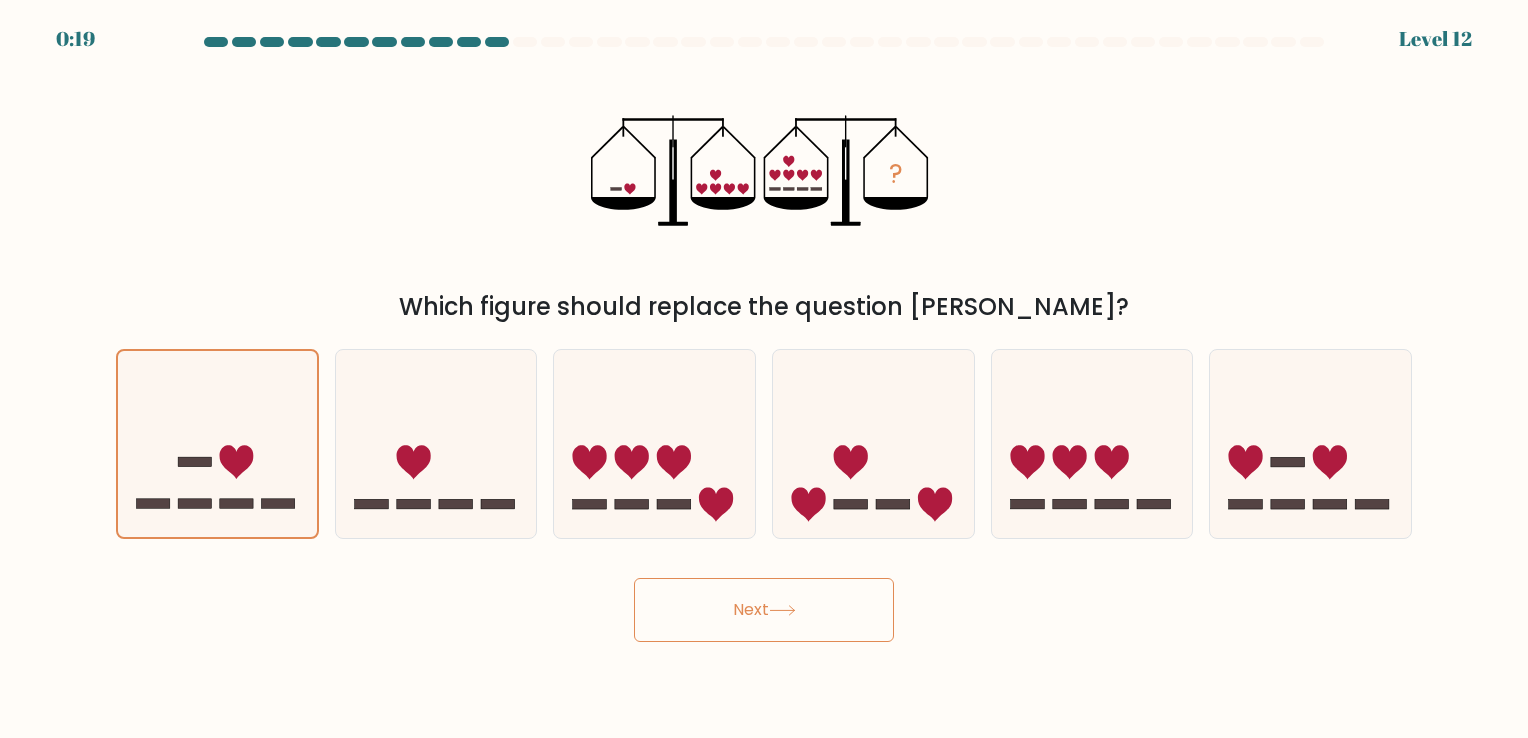 click on "Next" at bounding box center (764, 610) 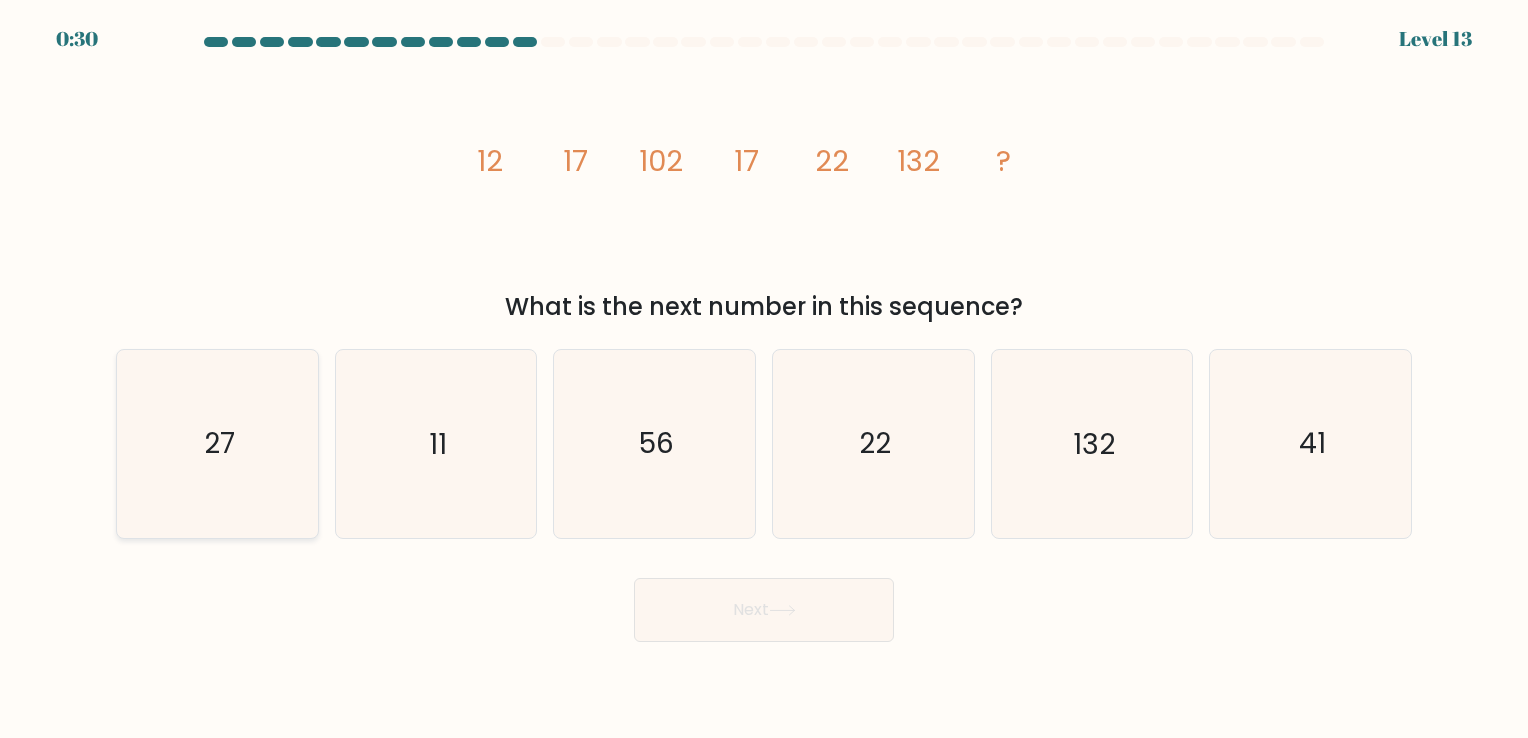 click on "27" 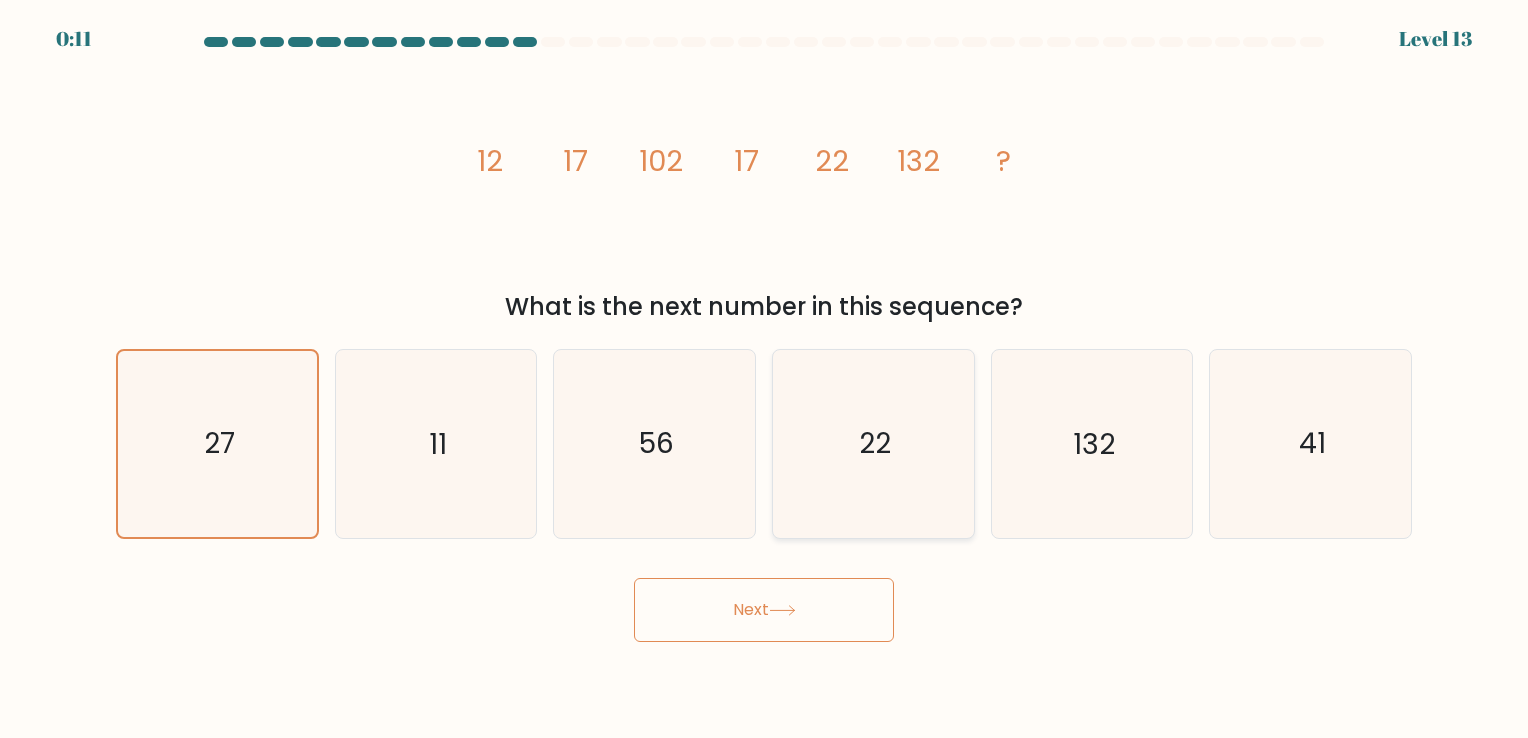 click on "22" 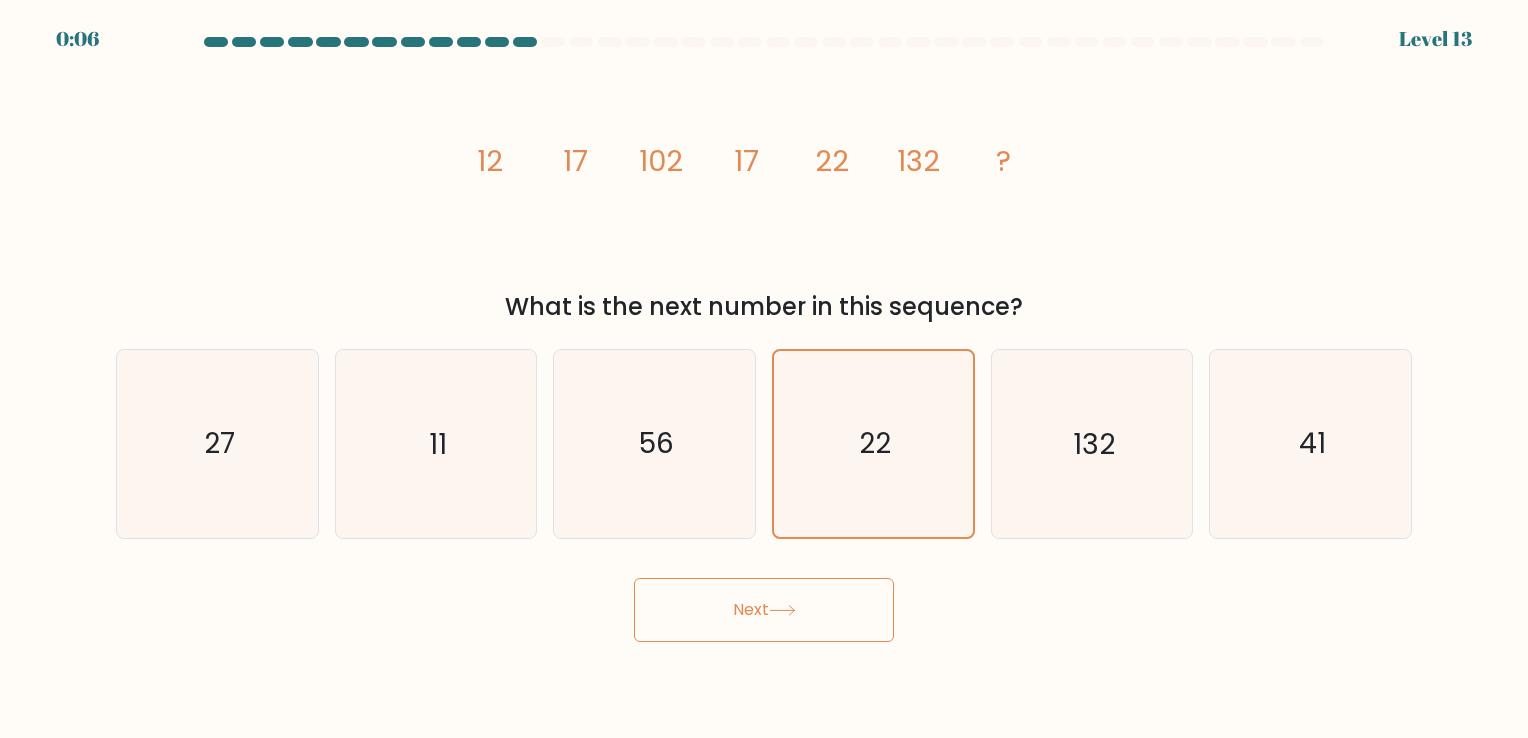 click on "Next" at bounding box center [764, 610] 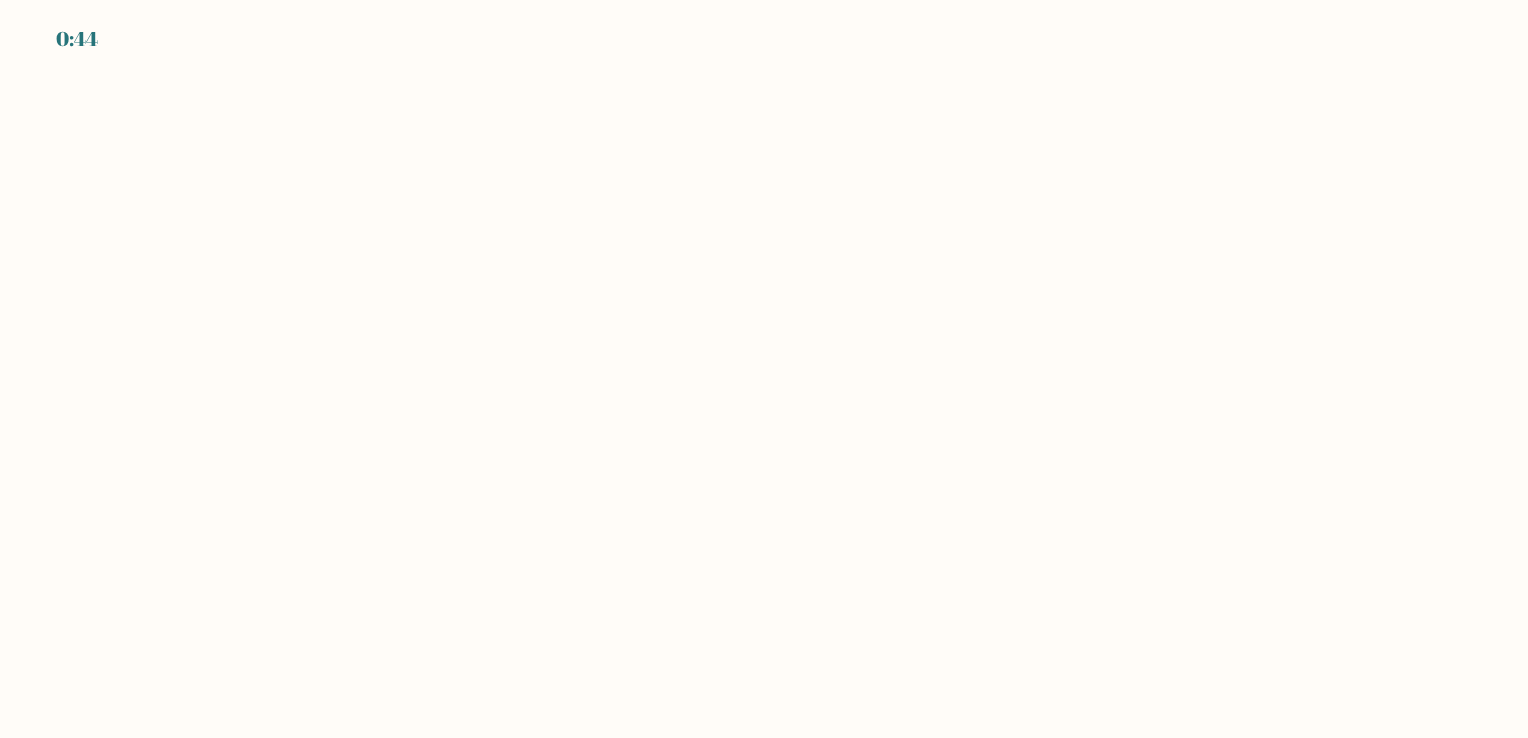 scroll, scrollTop: 0, scrollLeft: 0, axis: both 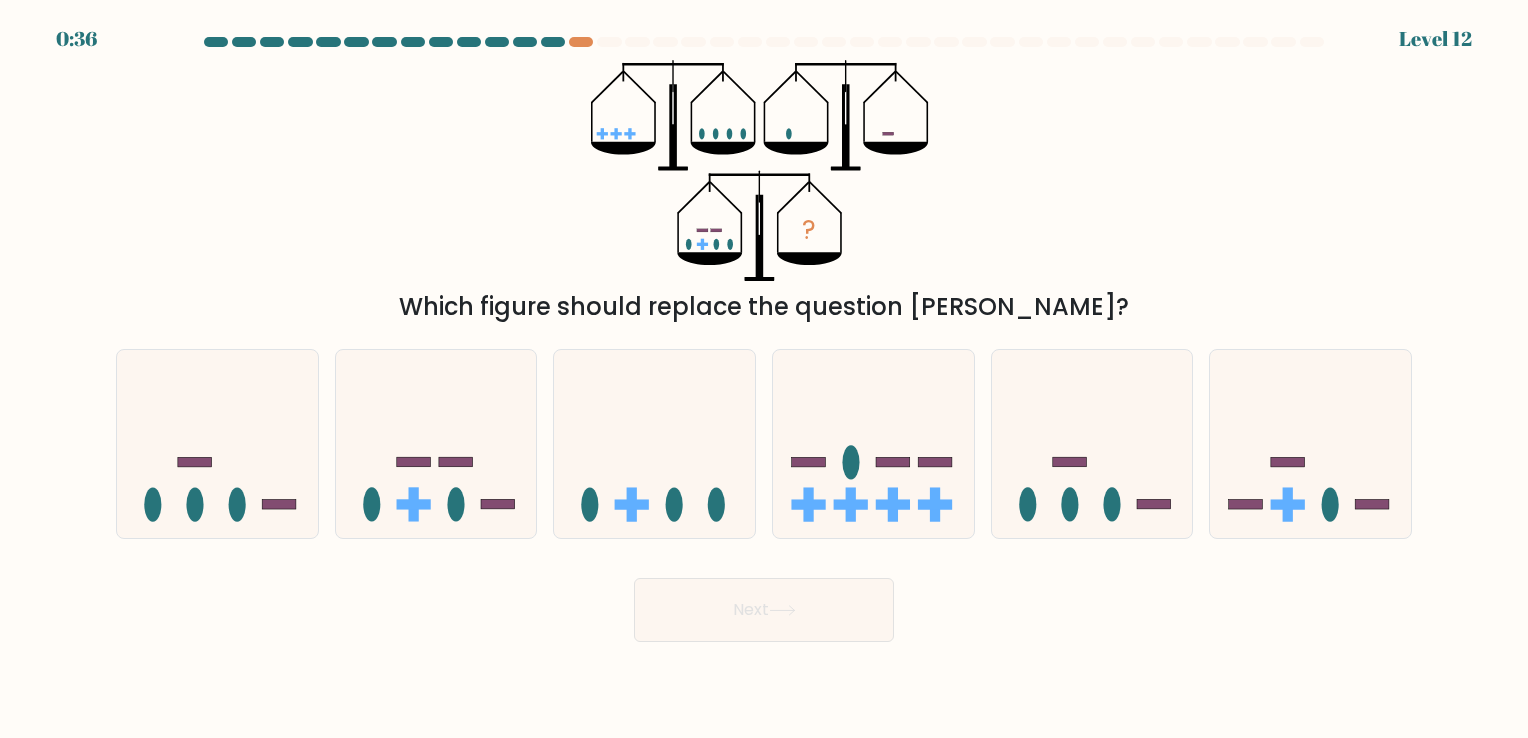click at bounding box center [553, 42] 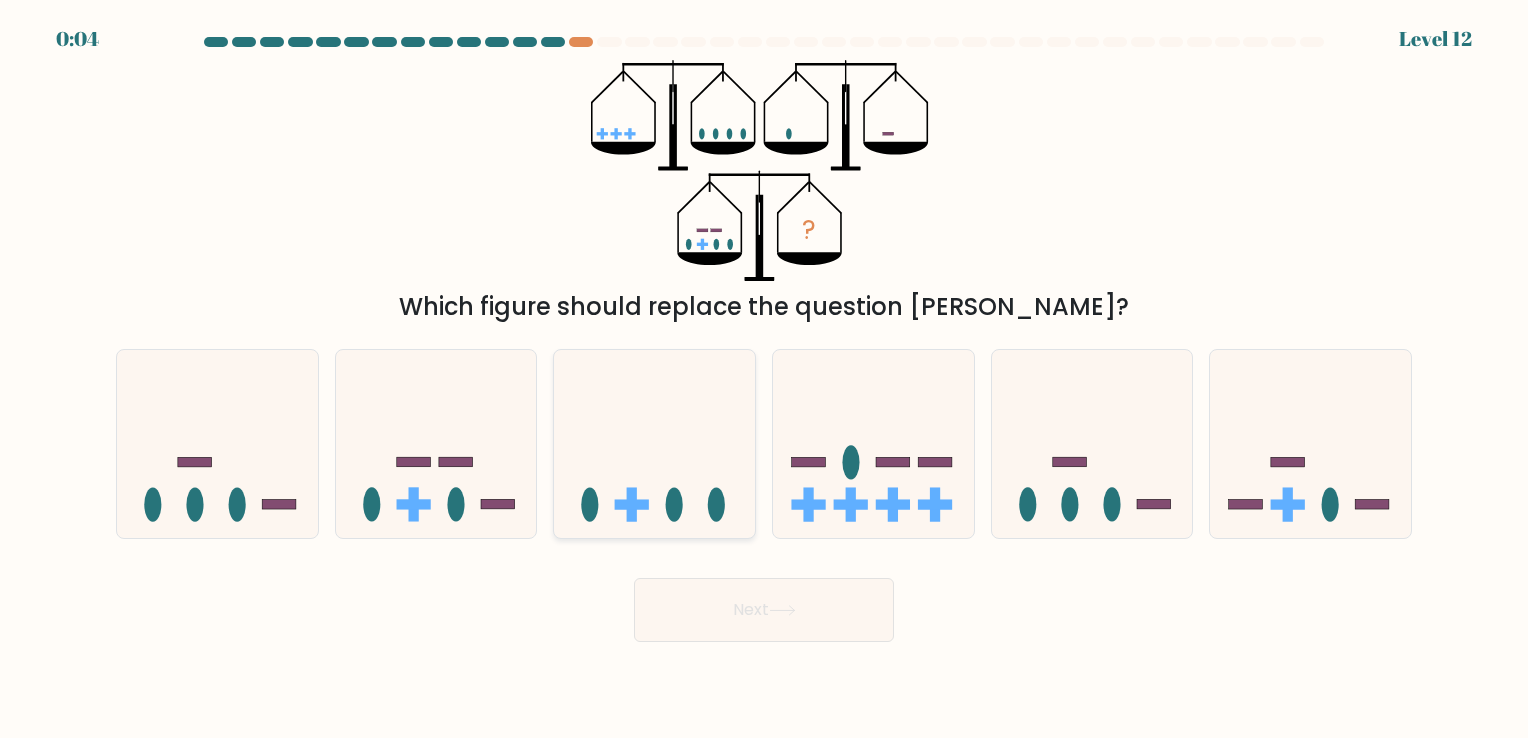 click 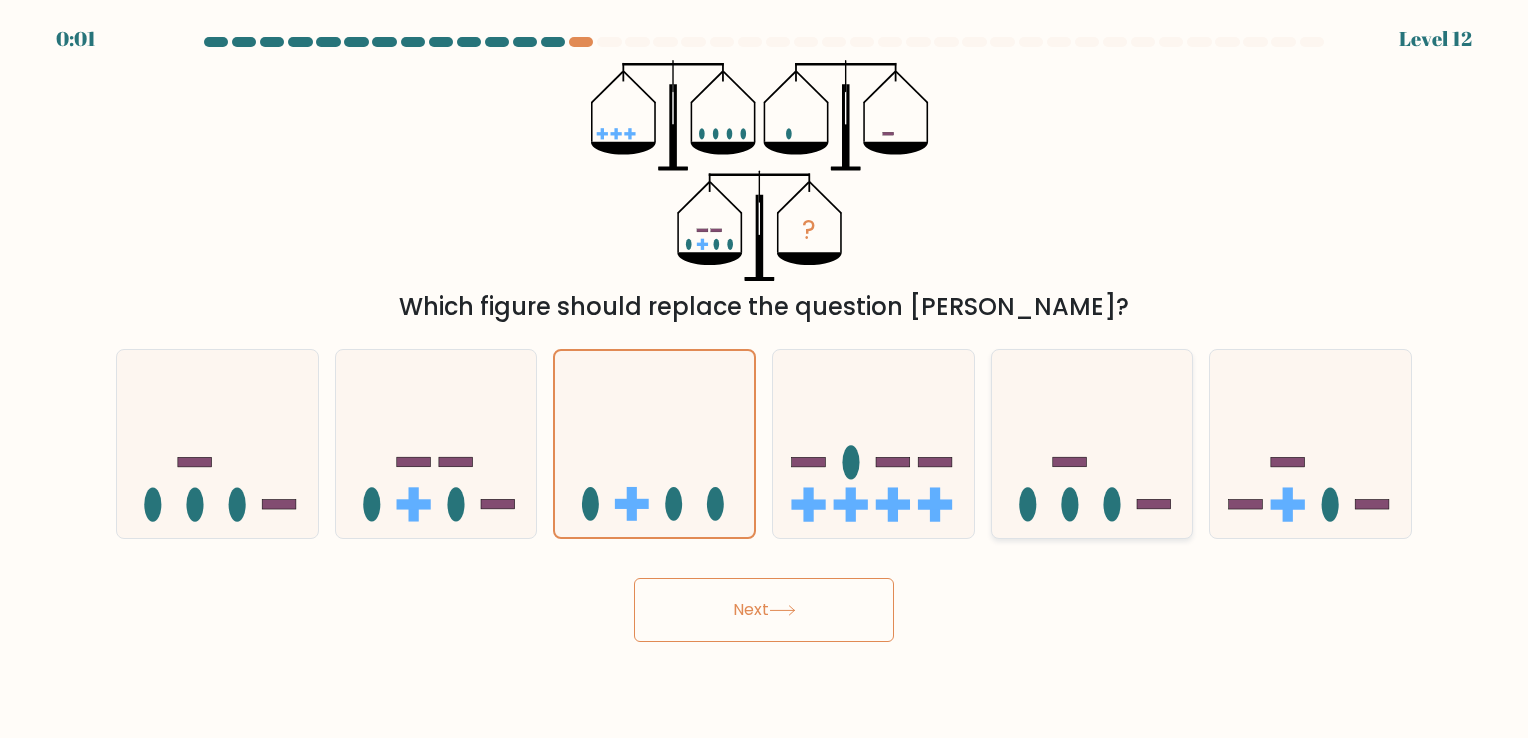 click 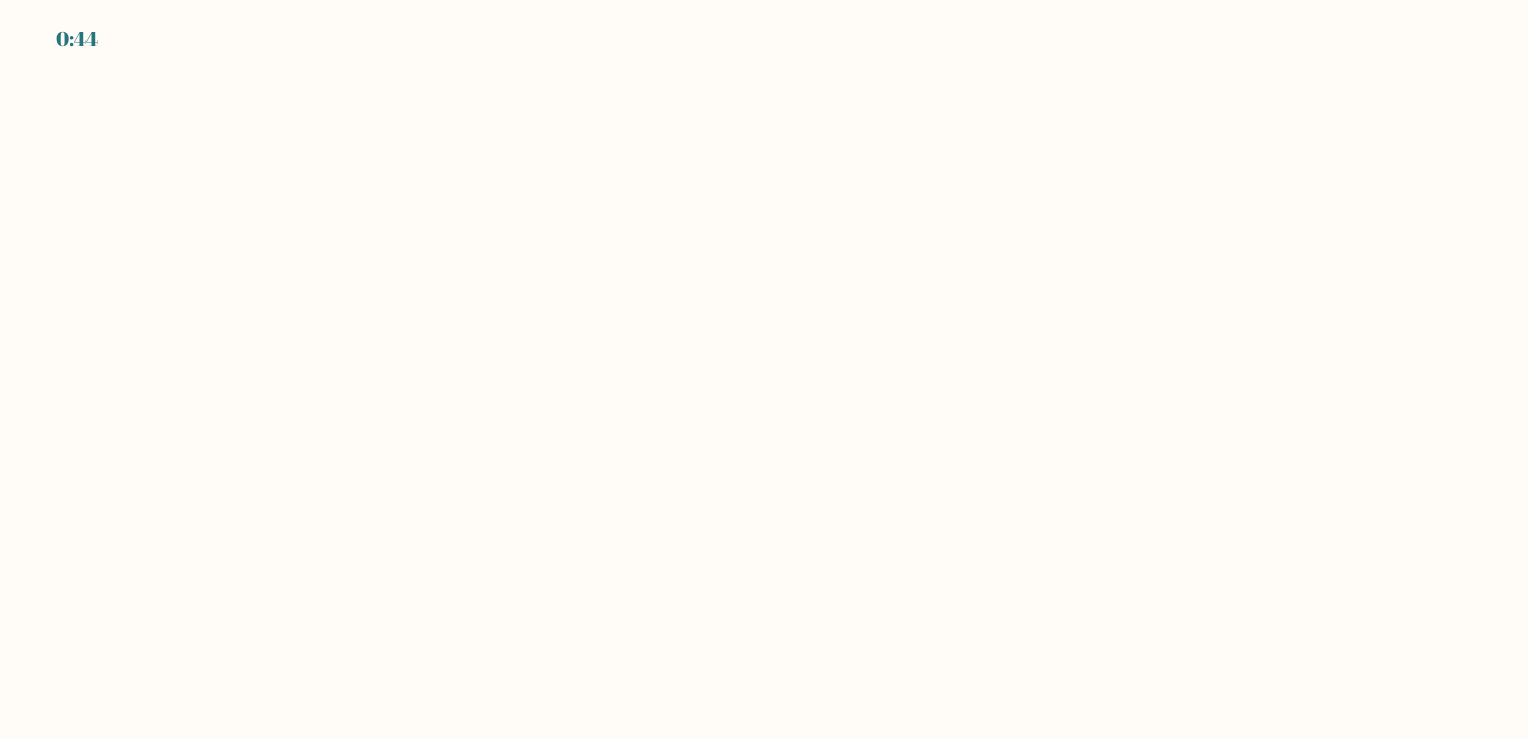 scroll, scrollTop: 0, scrollLeft: 0, axis: both 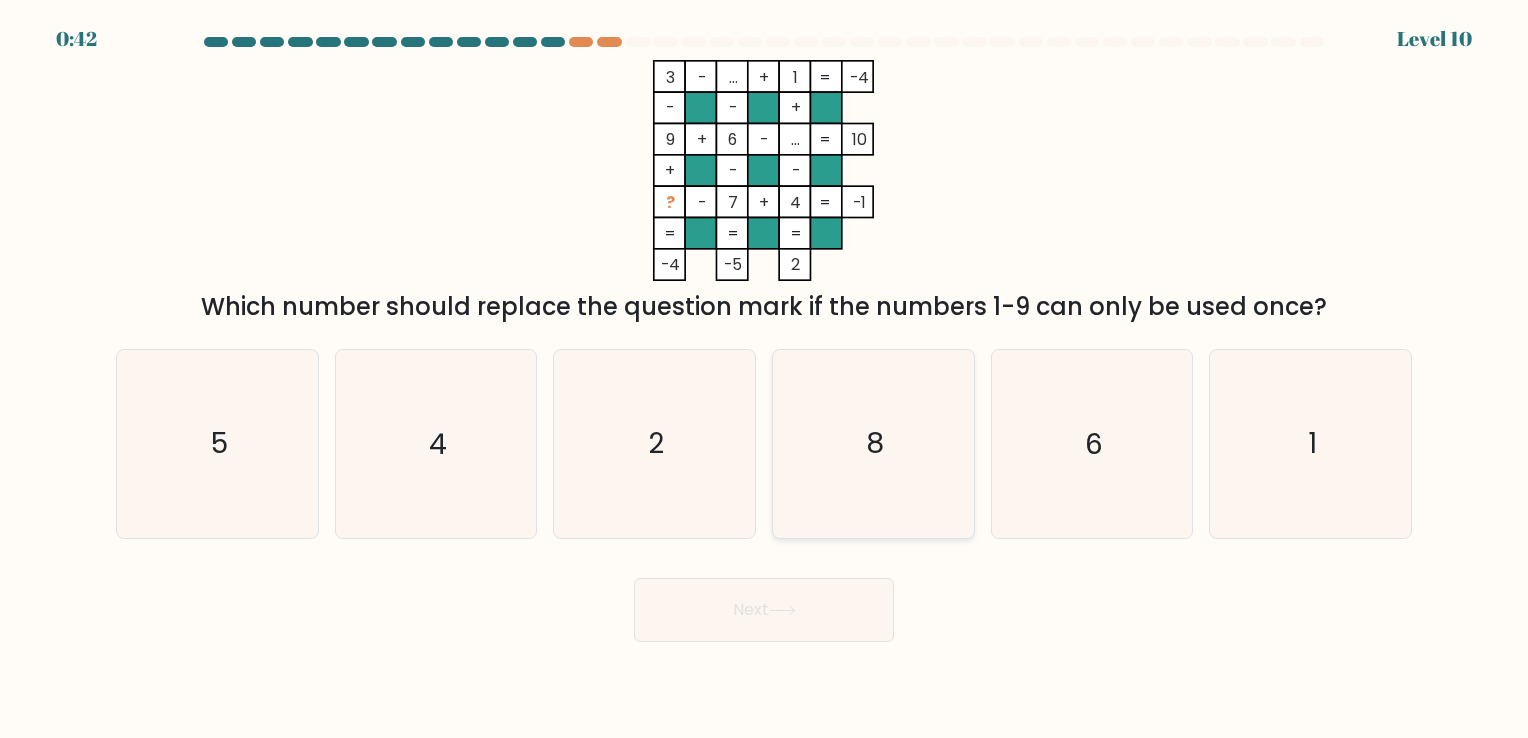 click on "8" 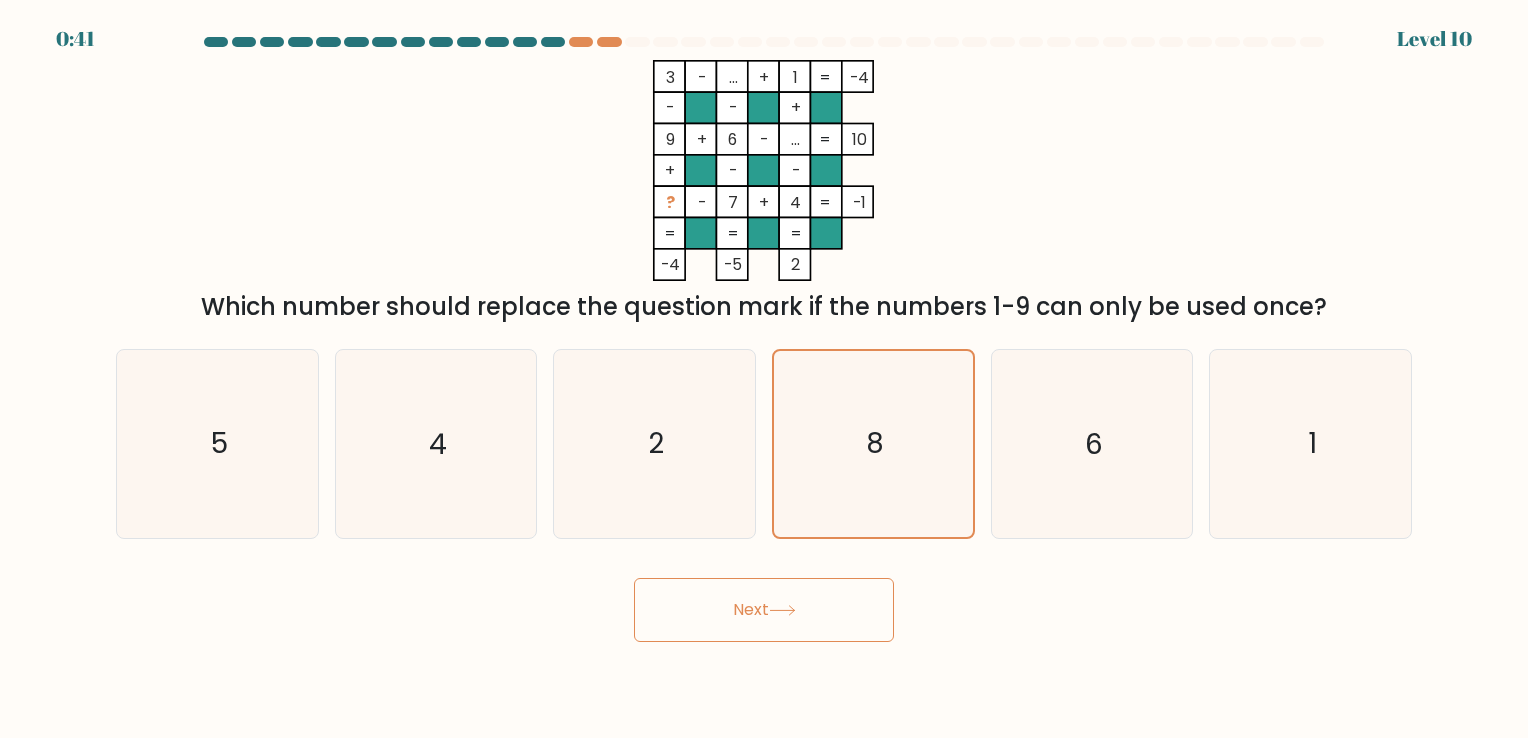 click on "Next" at bounding box center [764, 610] 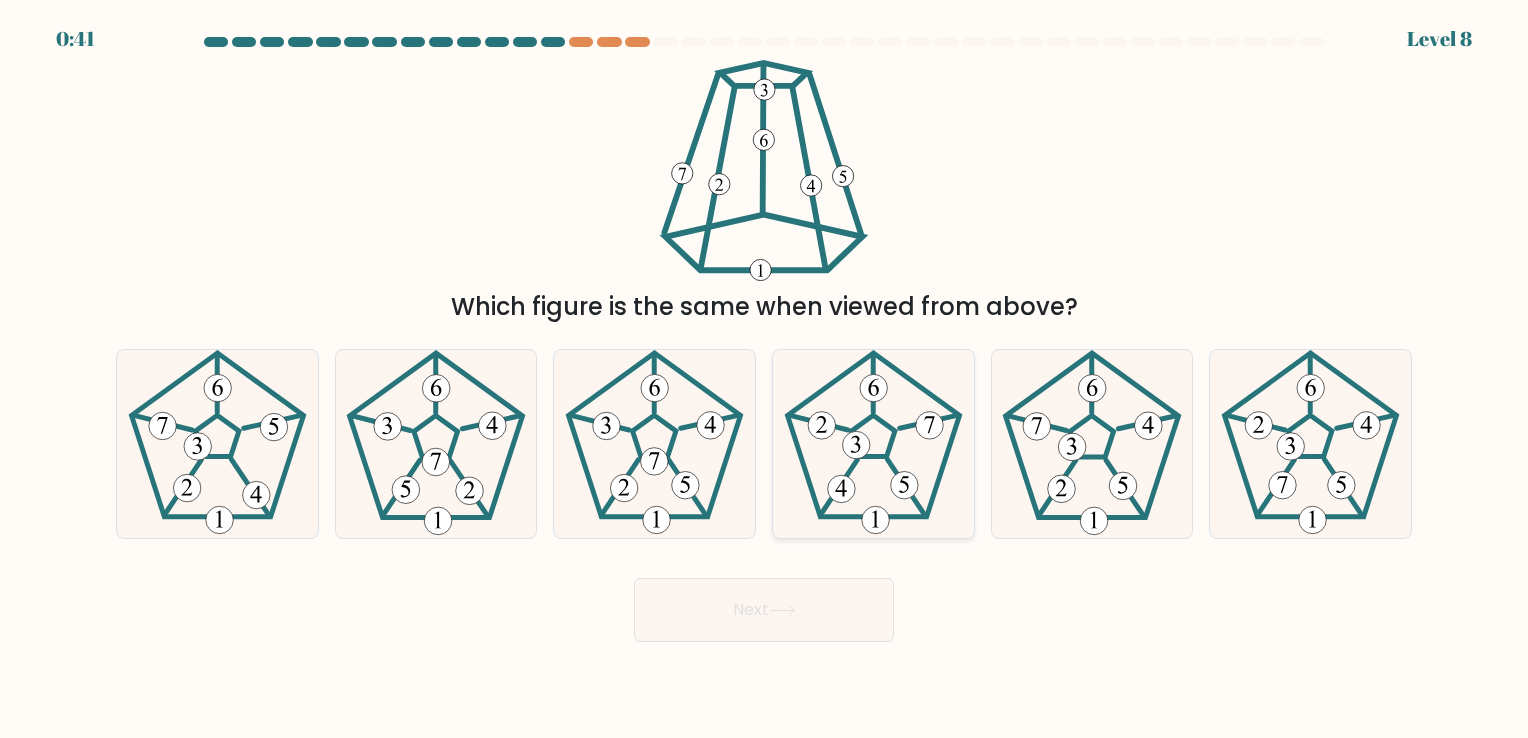 click 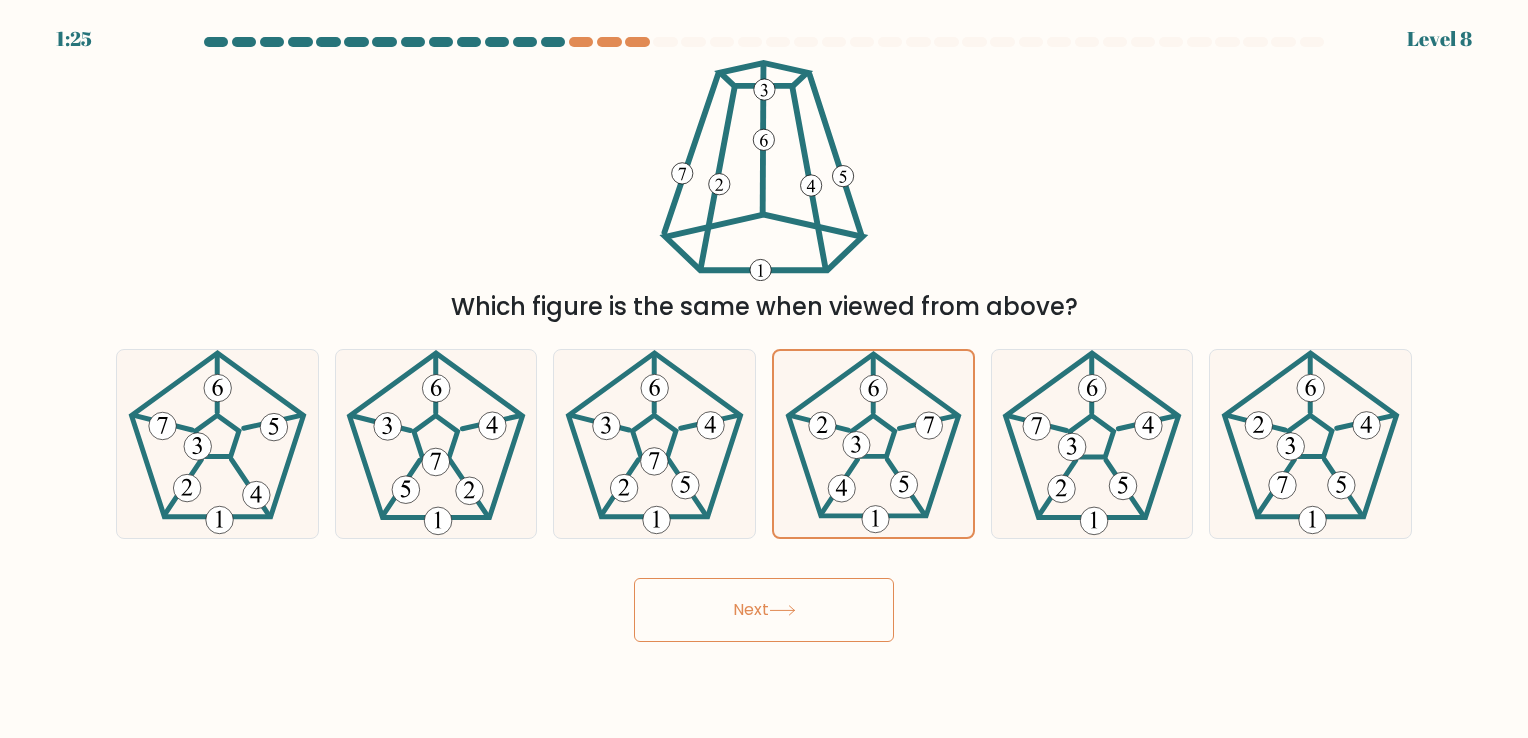 click on "Next" at bounding box center (764, 610) 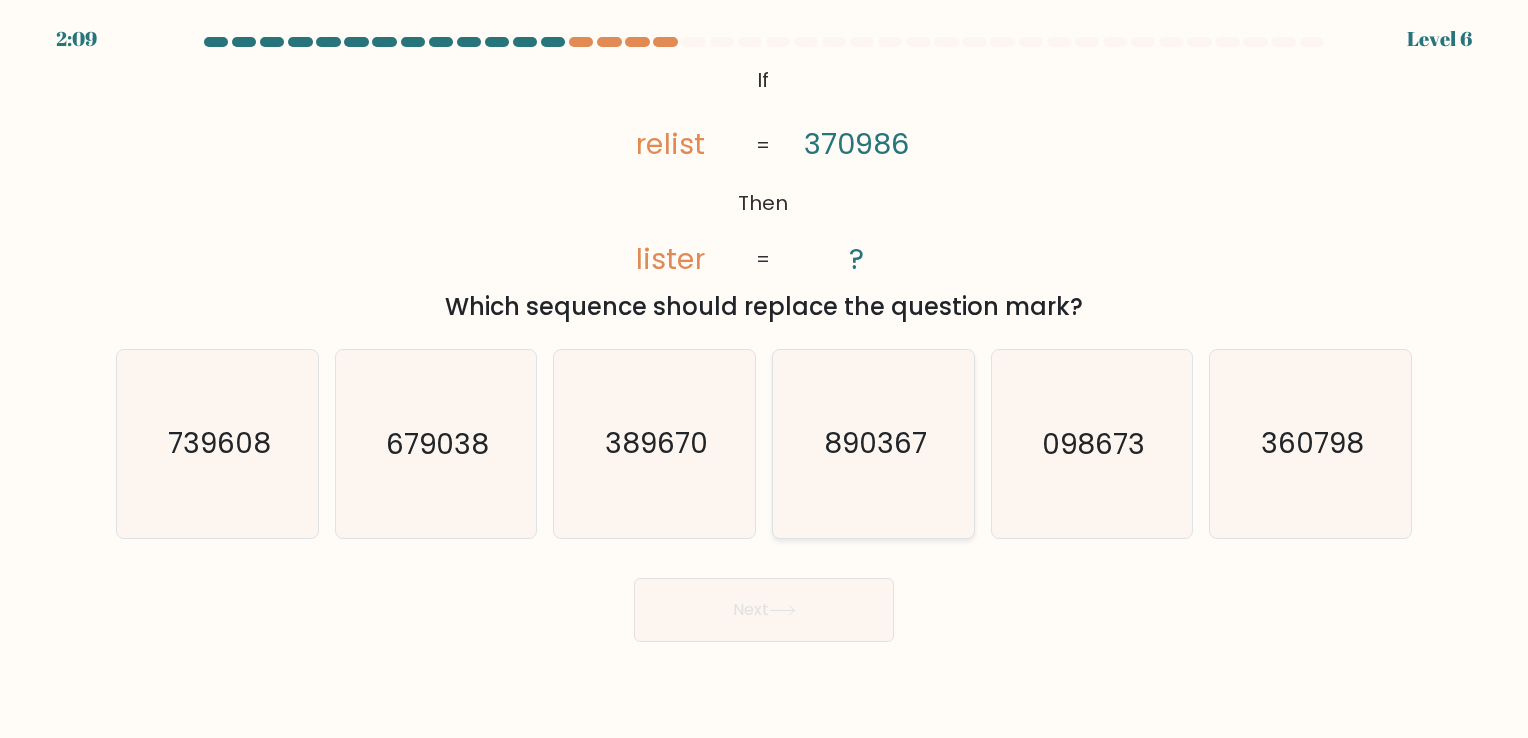 click on "890367" 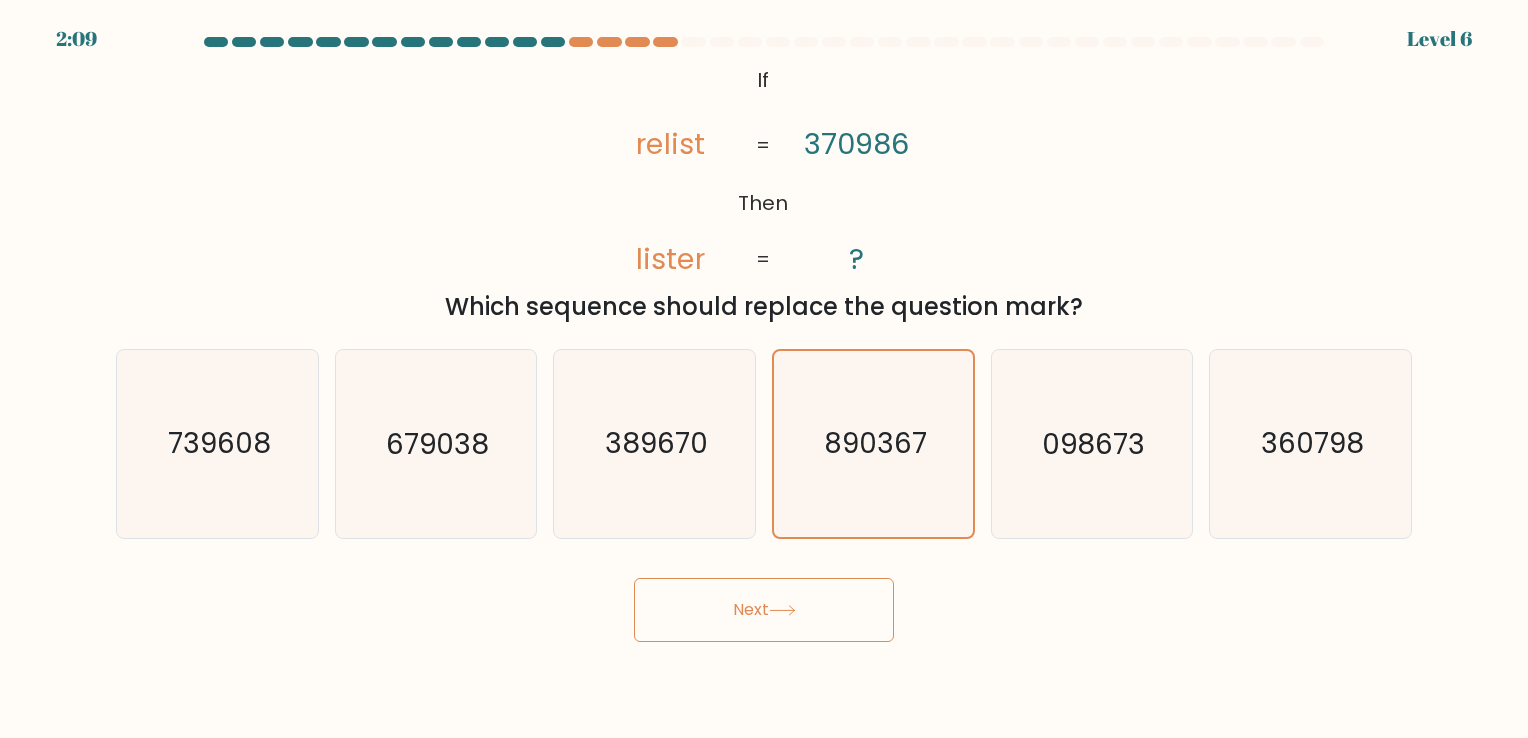 click on "Next" at bounding box center [764, 610] 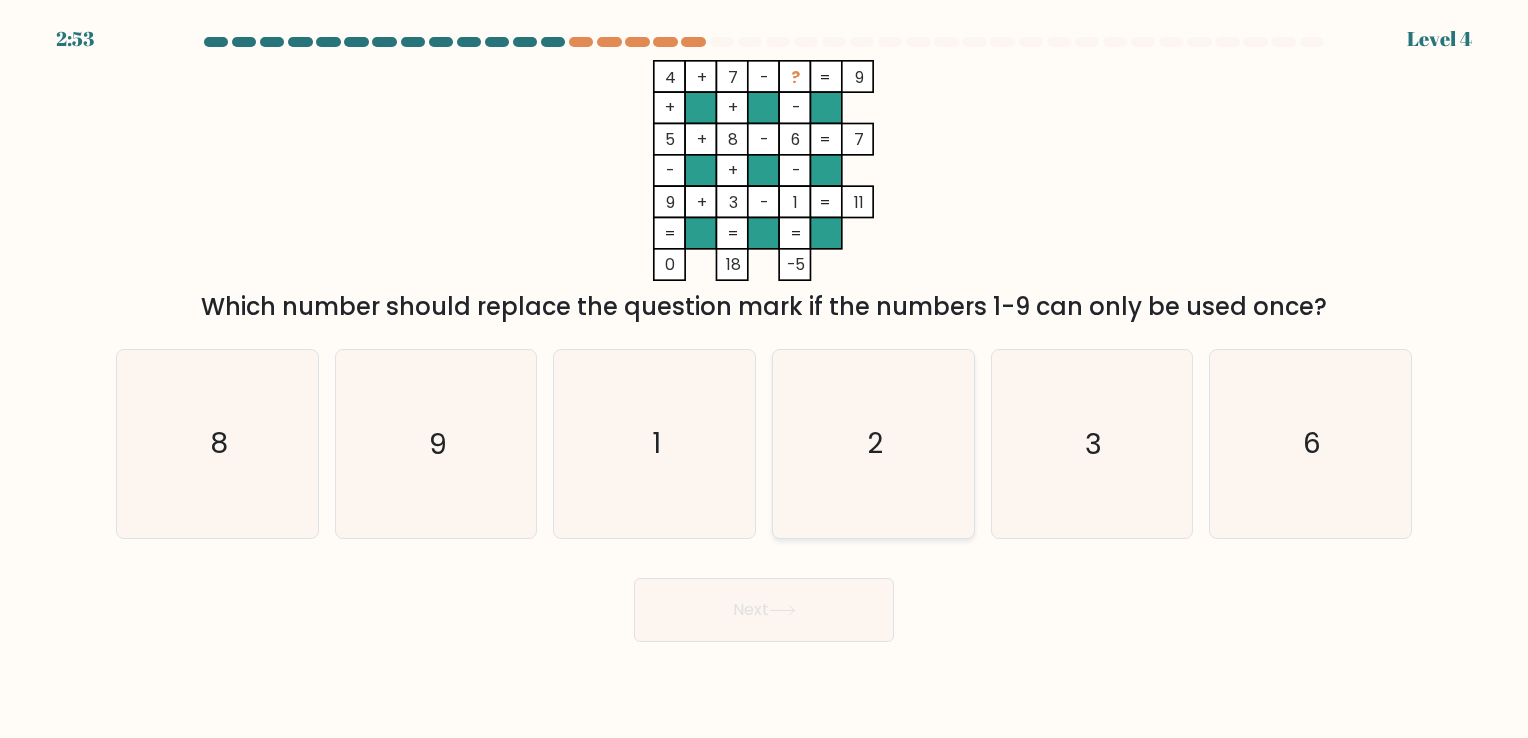 click on "2" 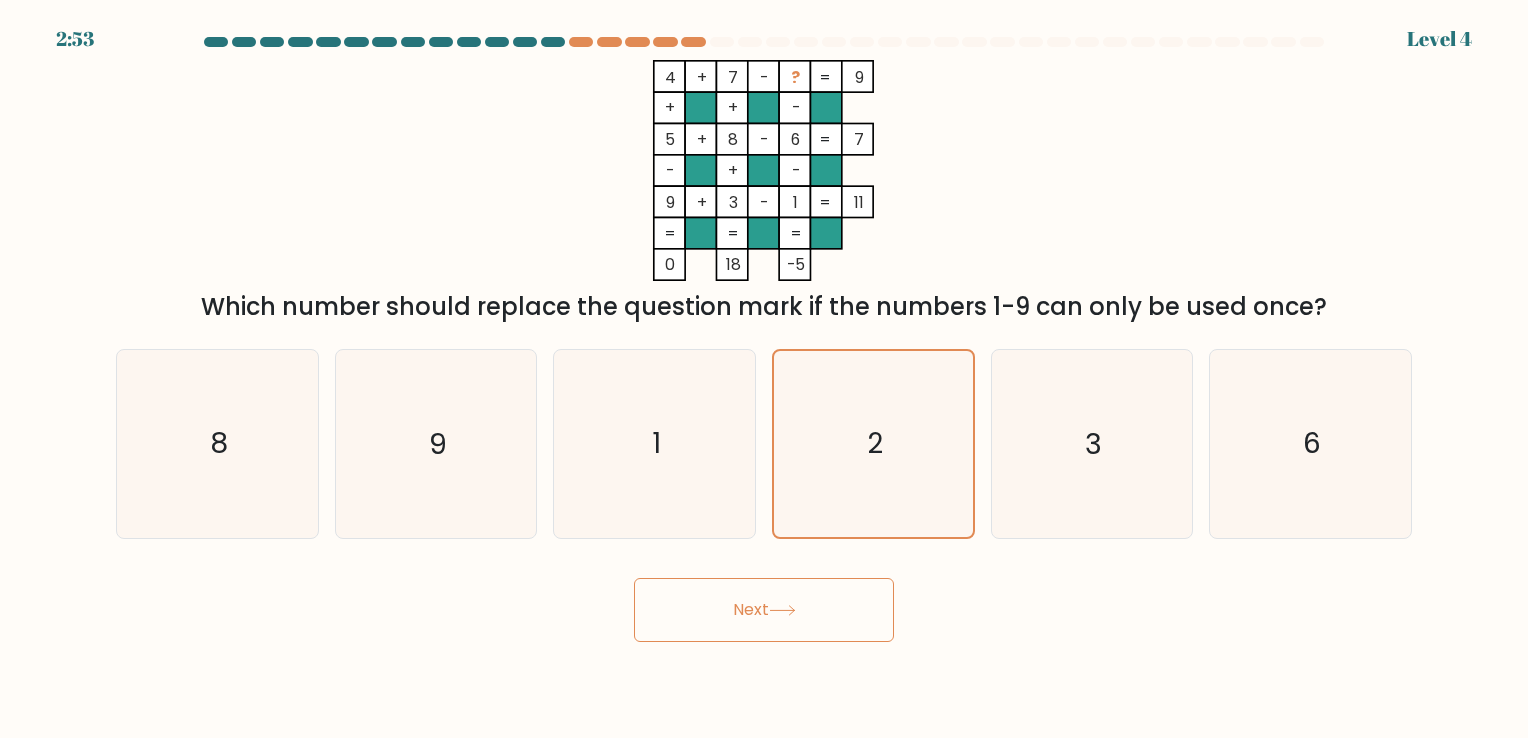 click on "Next" at bounding box center (764, 610) 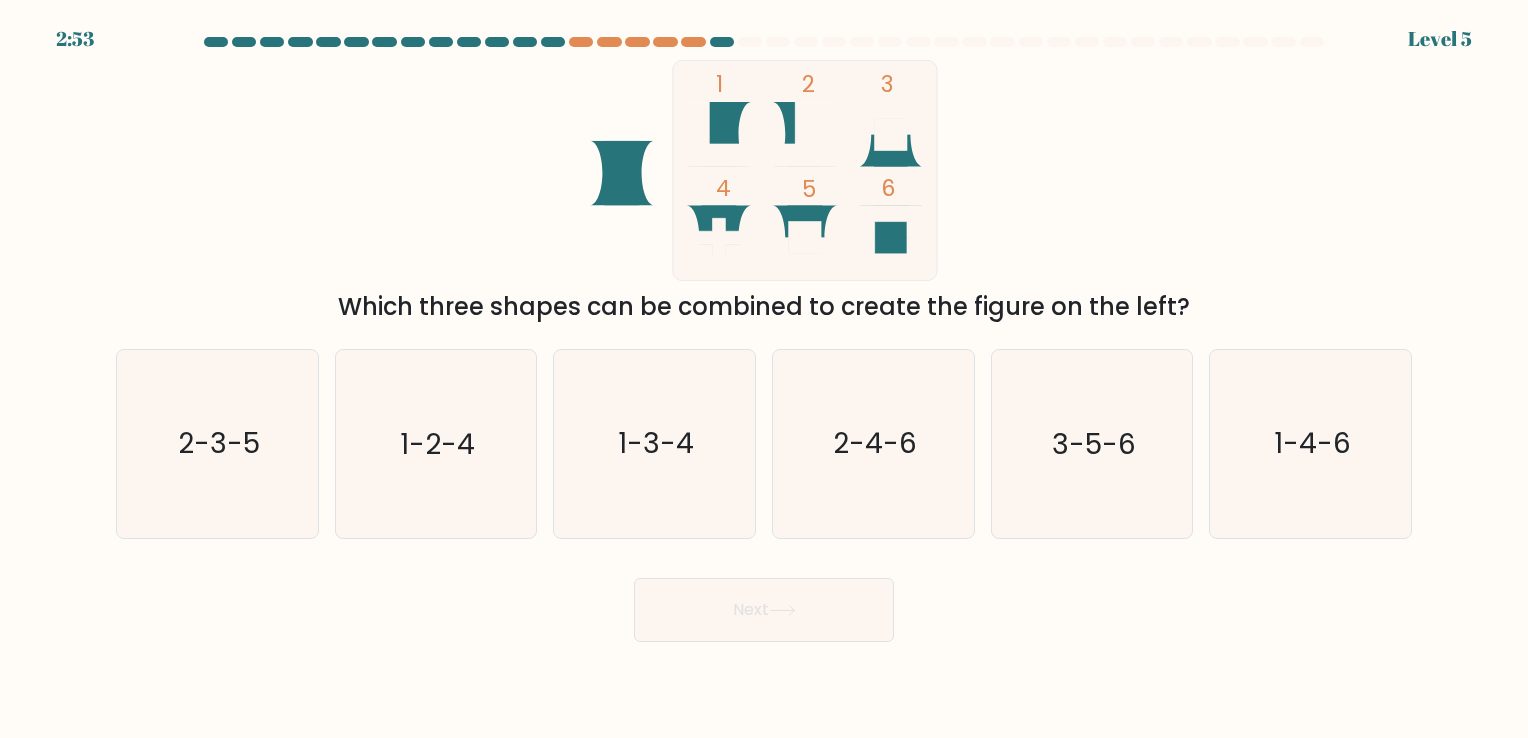 click on "2-4-6" 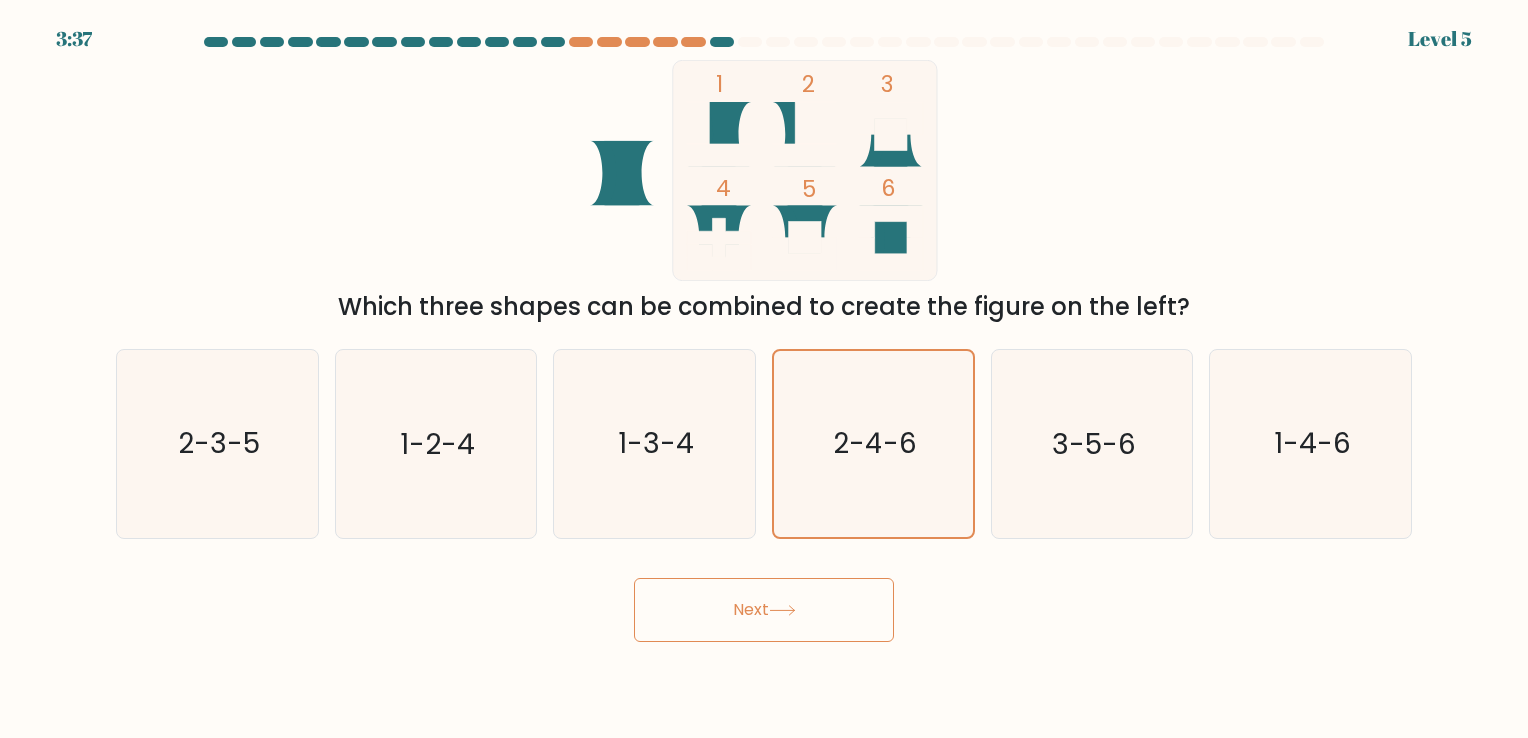 click on "Next" at bounding box center (764, 610) 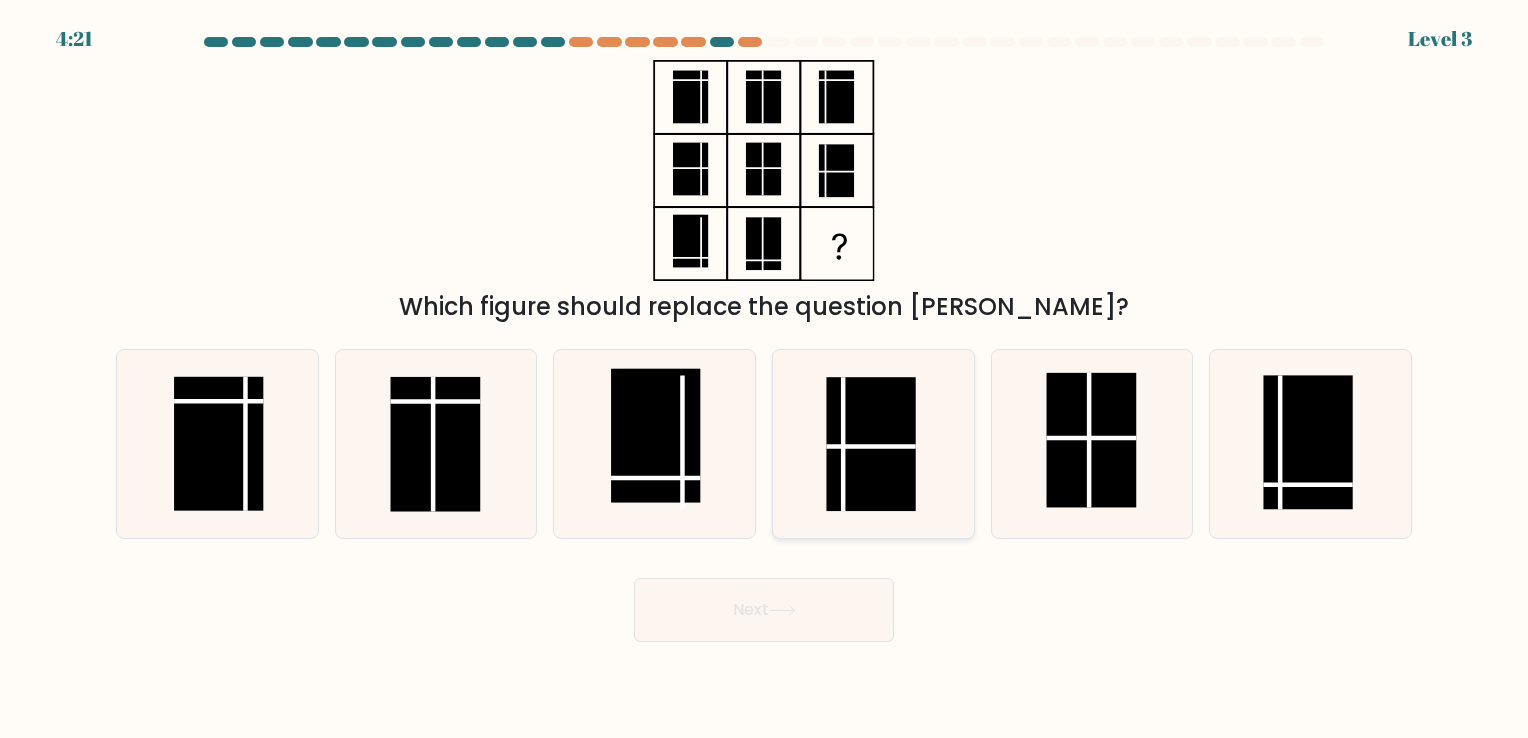 click 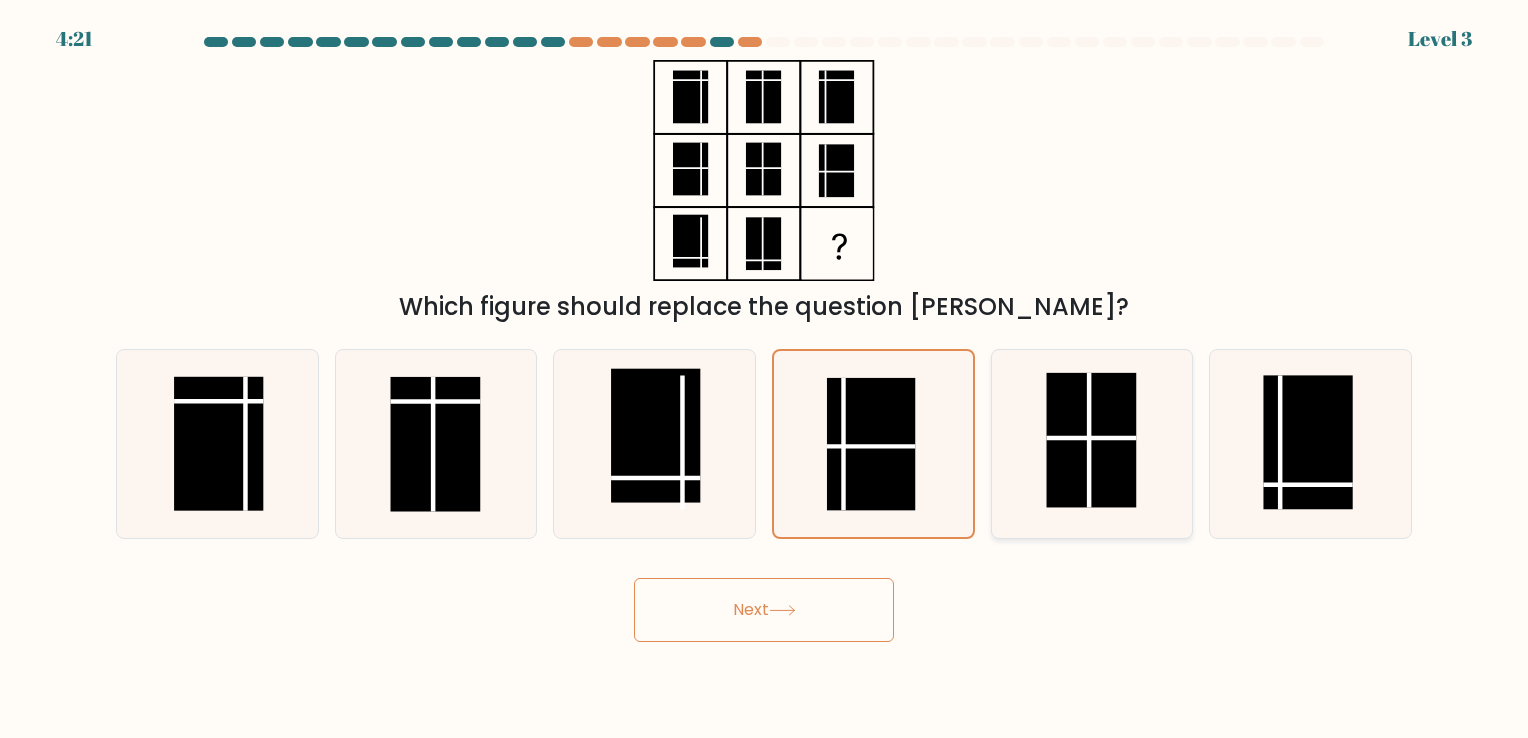 click 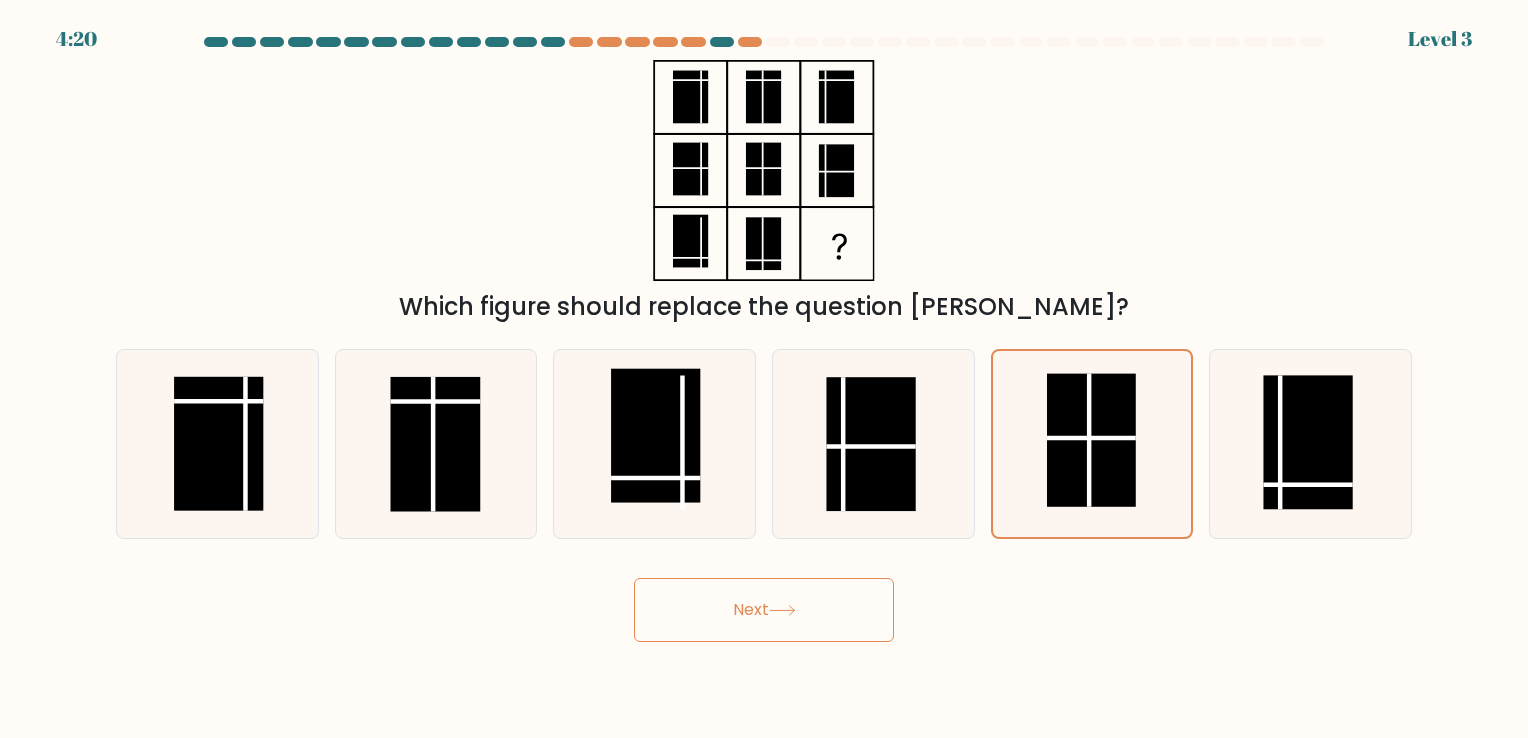 click on "Next" at bounding box center (764, 610) 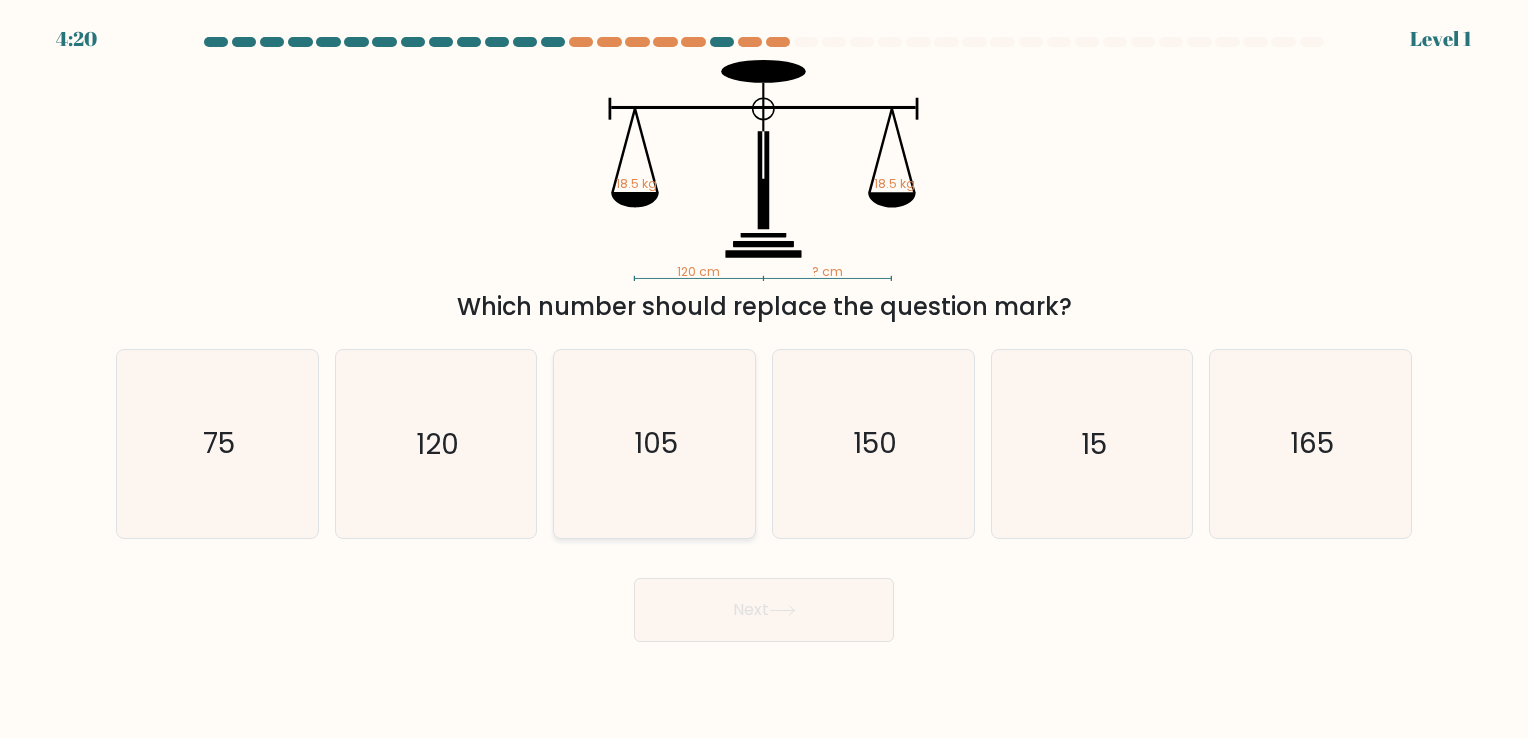 click on "105" 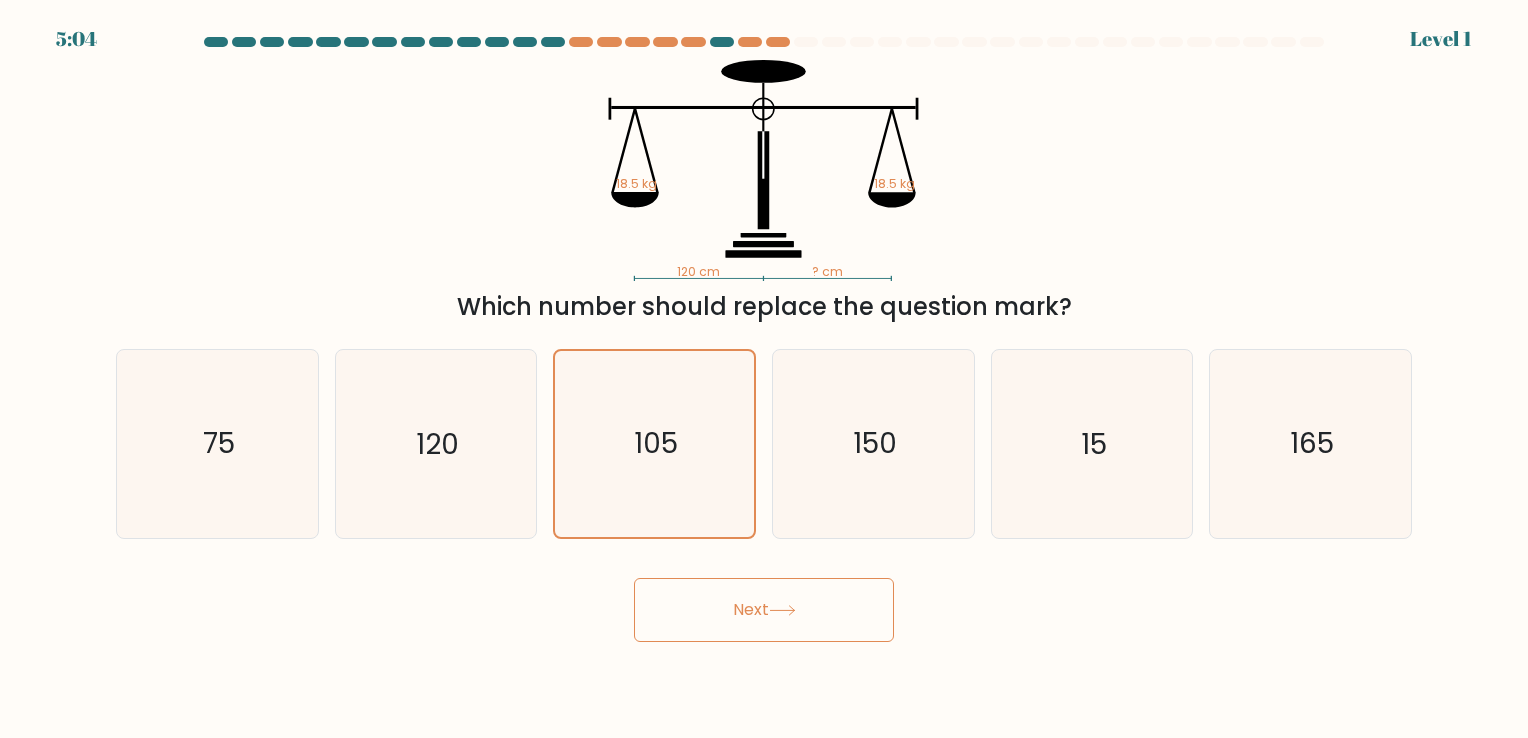 click on "Next" at bounding box center [764, 610] 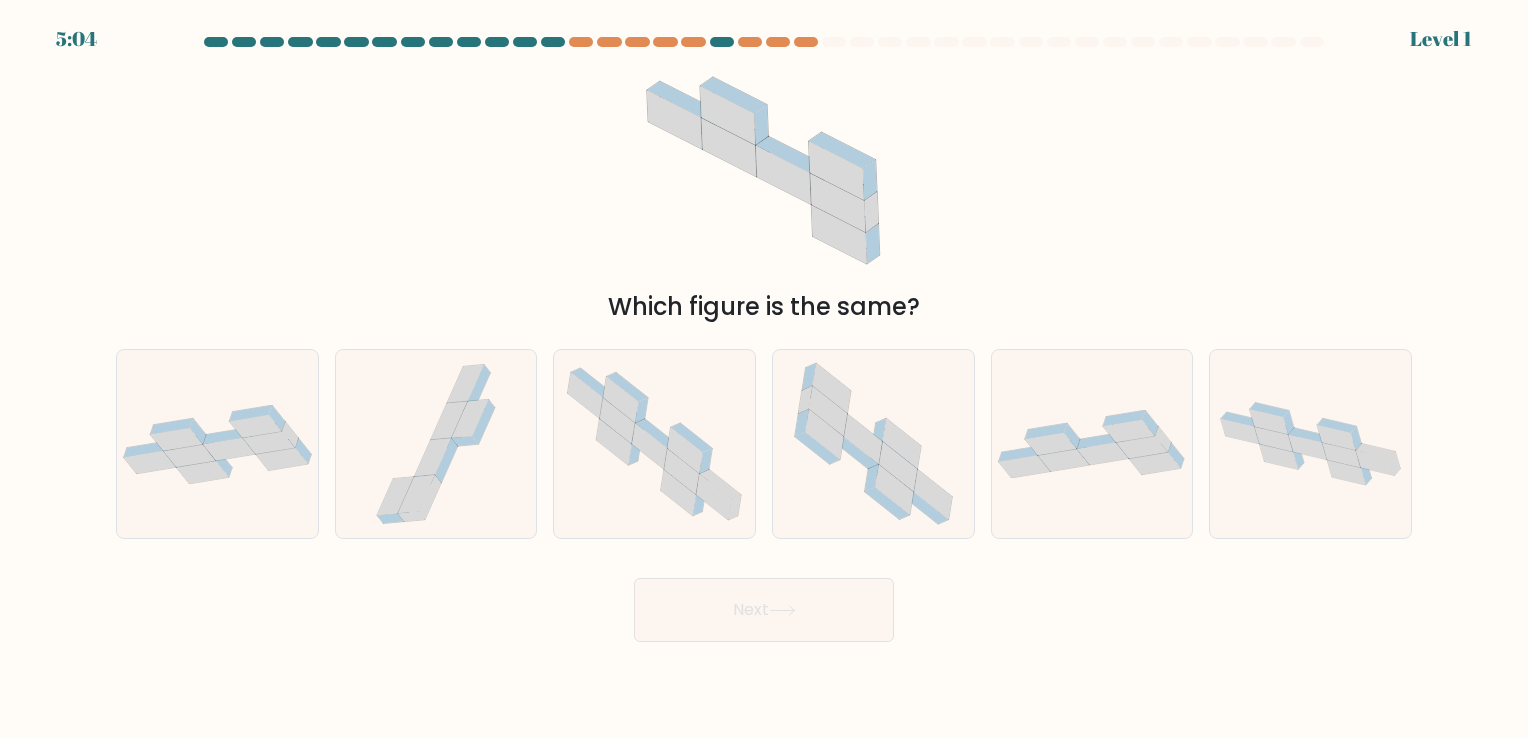 click 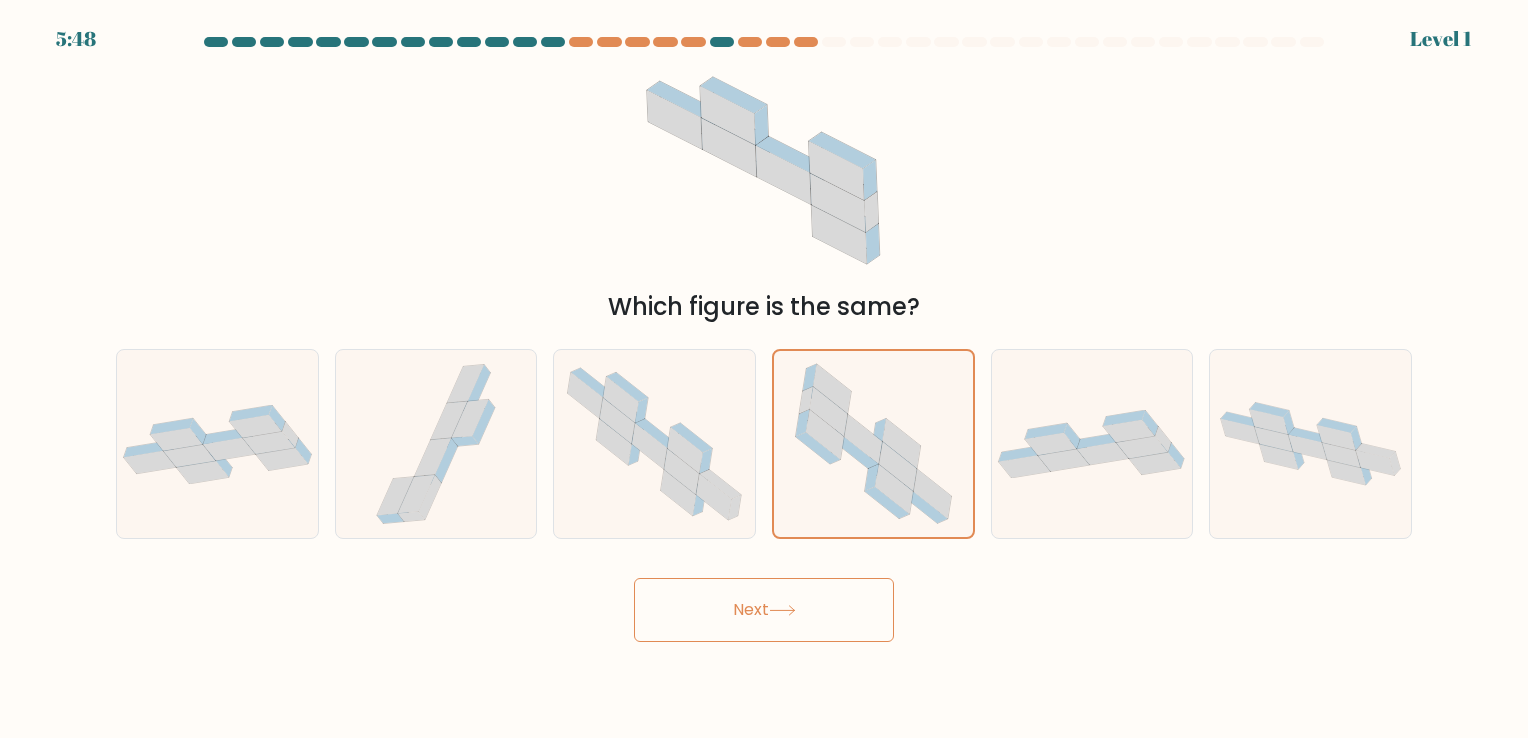 click on "Next" at bounding box center [764, 610] 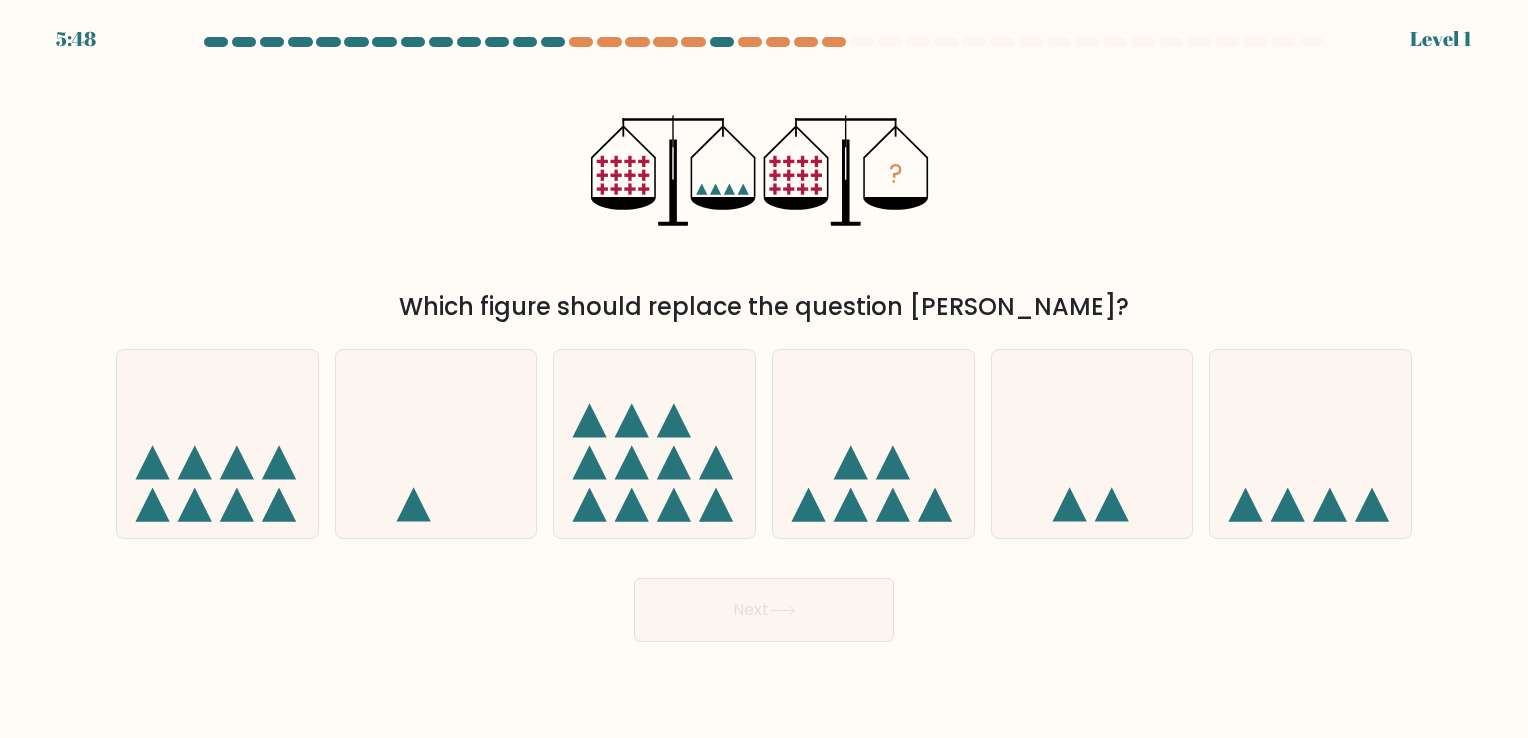 click 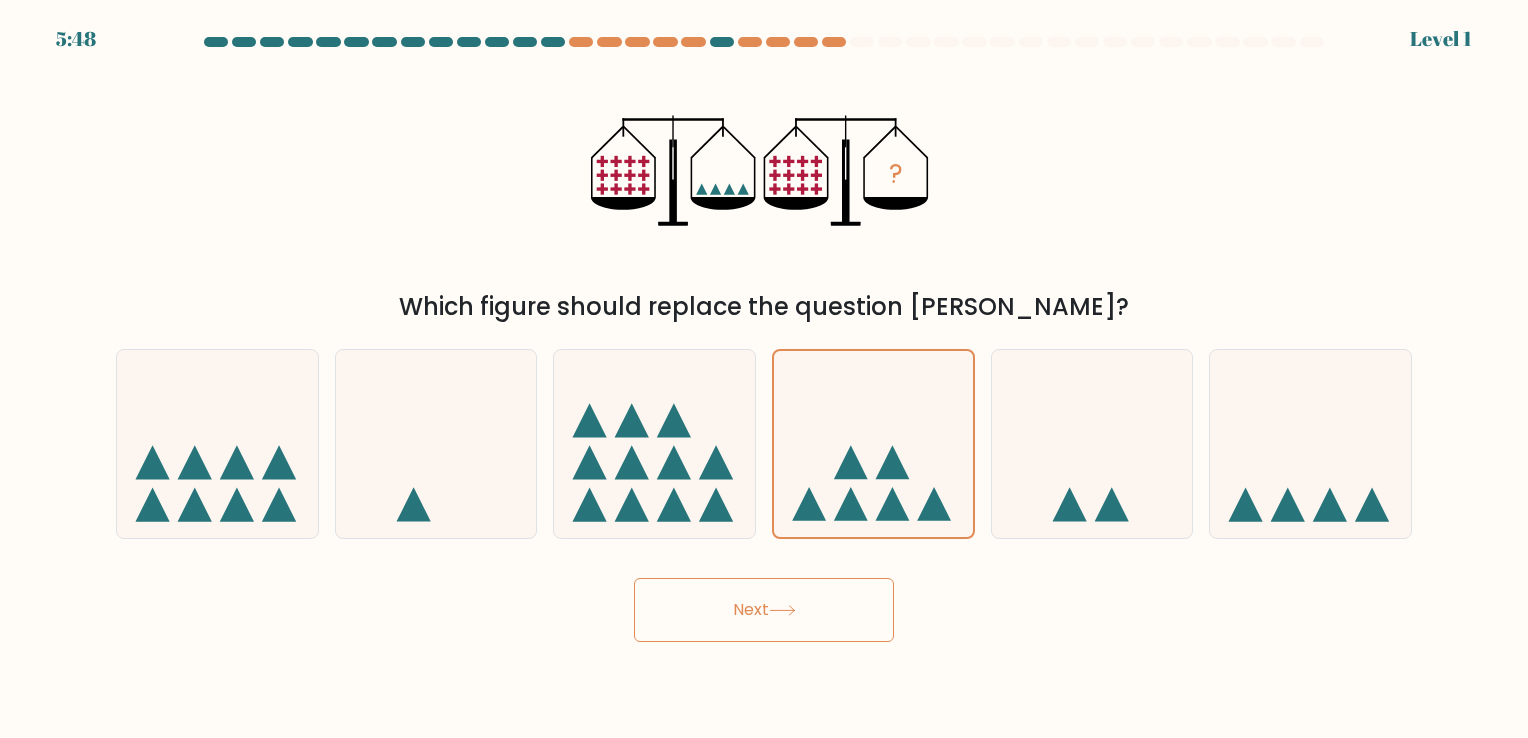 click on "Next" at bounding box center [764, 610] 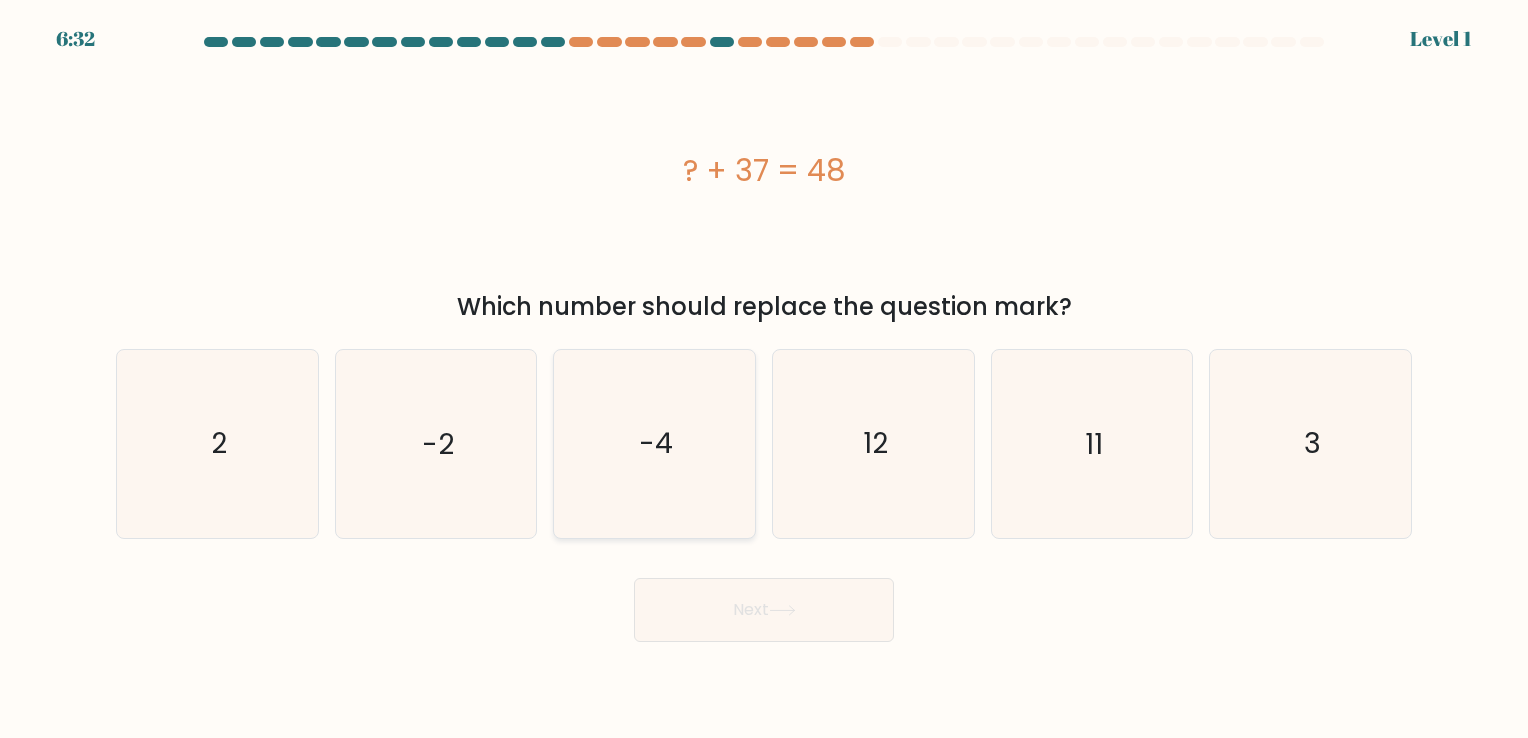 click on "-4" 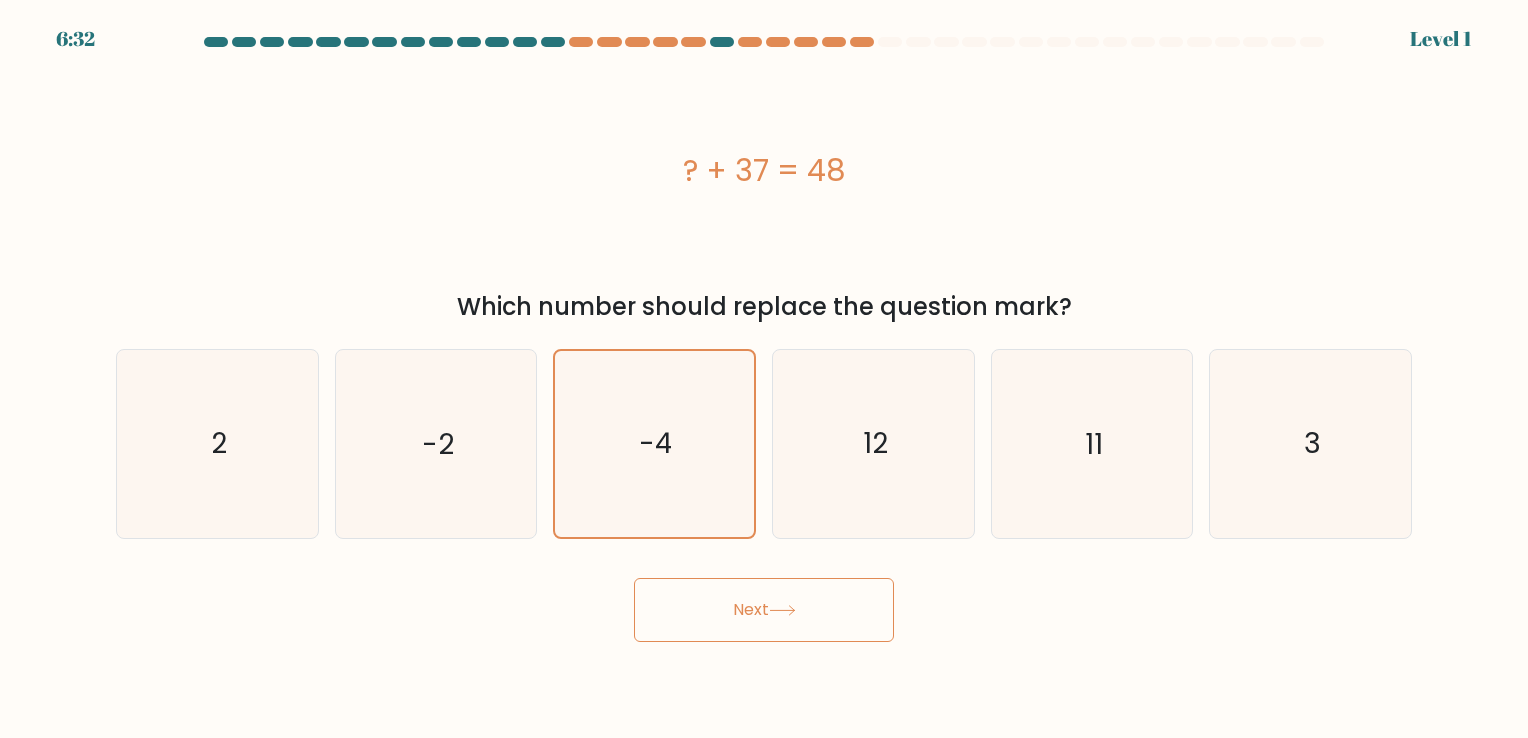 click on "6:32
Level 1
a." at bounding box center (764, 369) 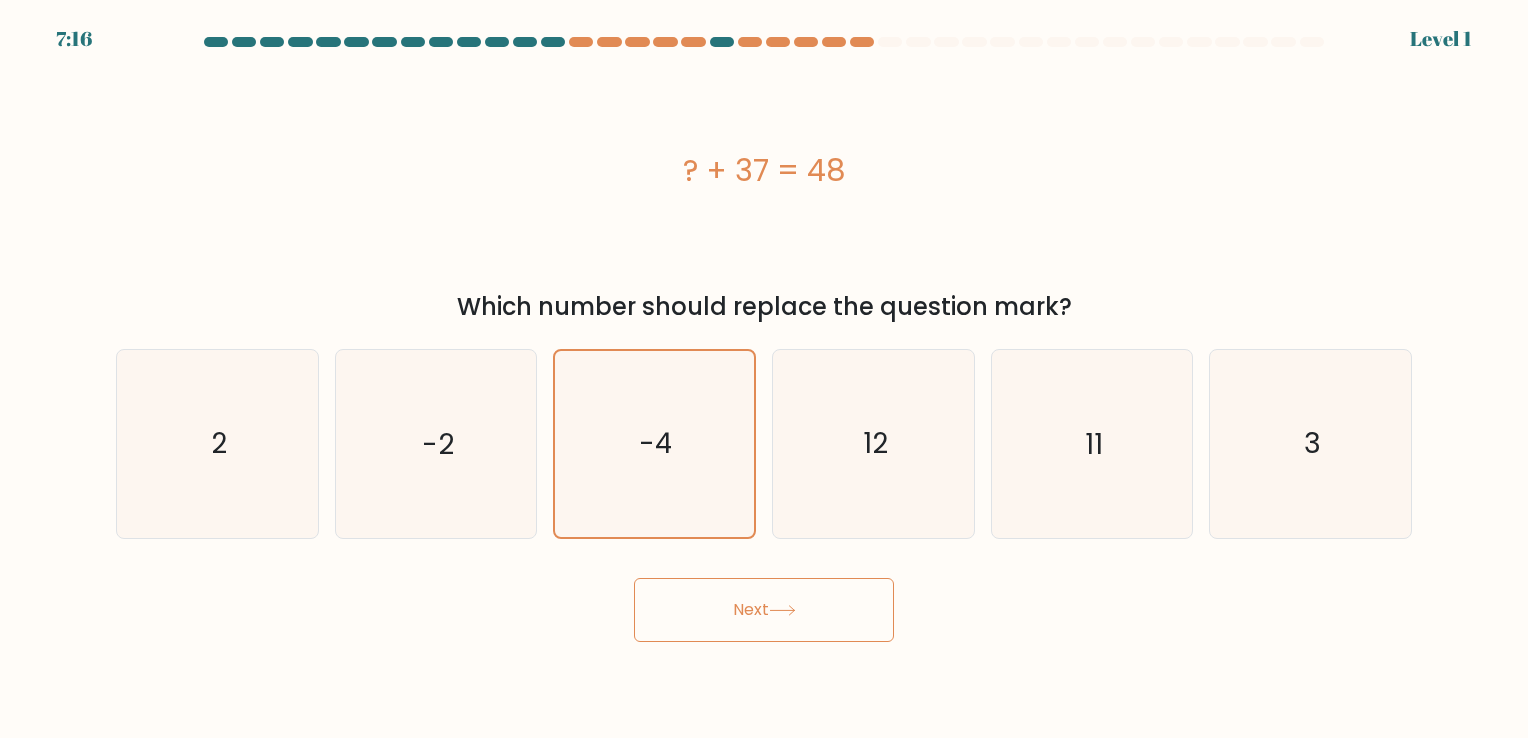 click on "Next" at bounding box center [764, 610] 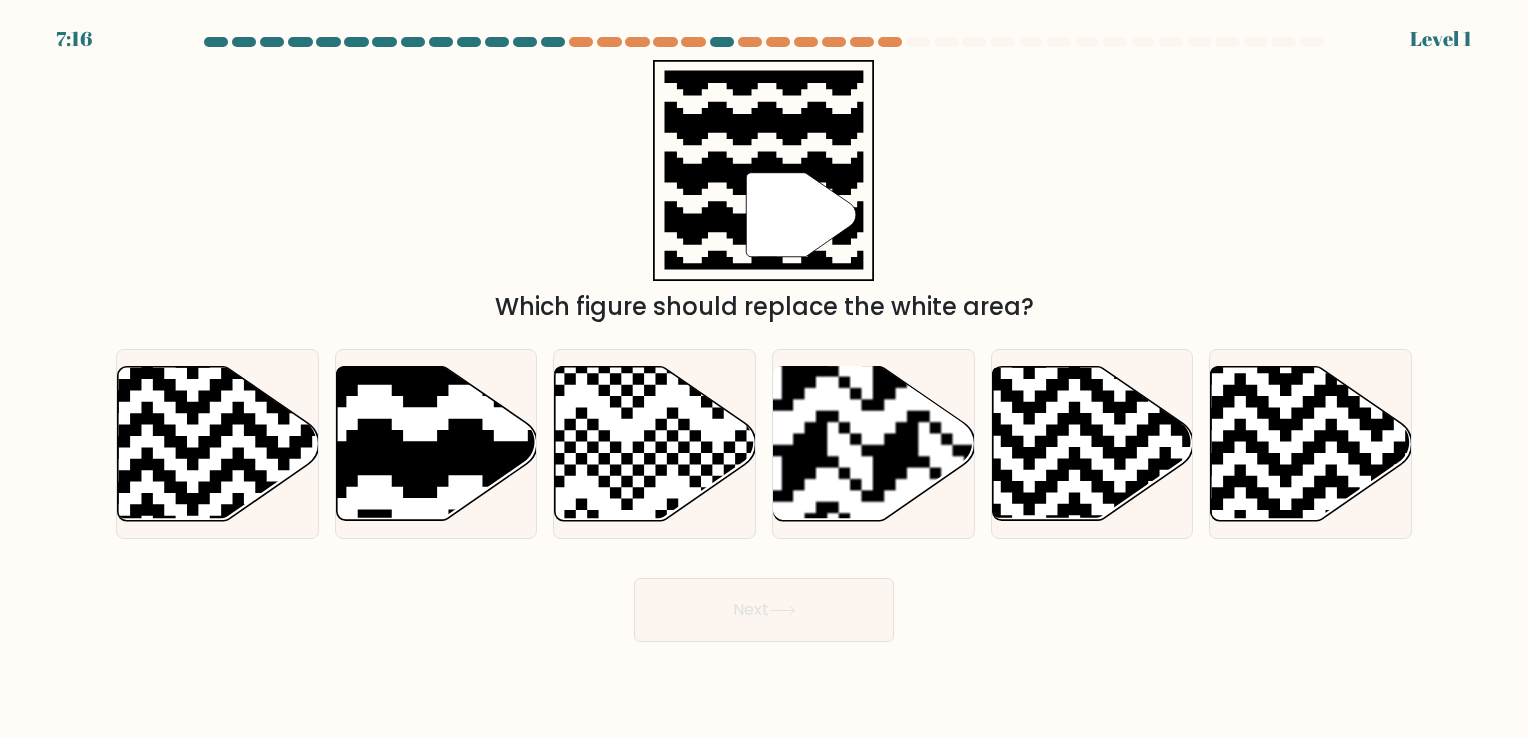 click at bounding box center [873, 443] 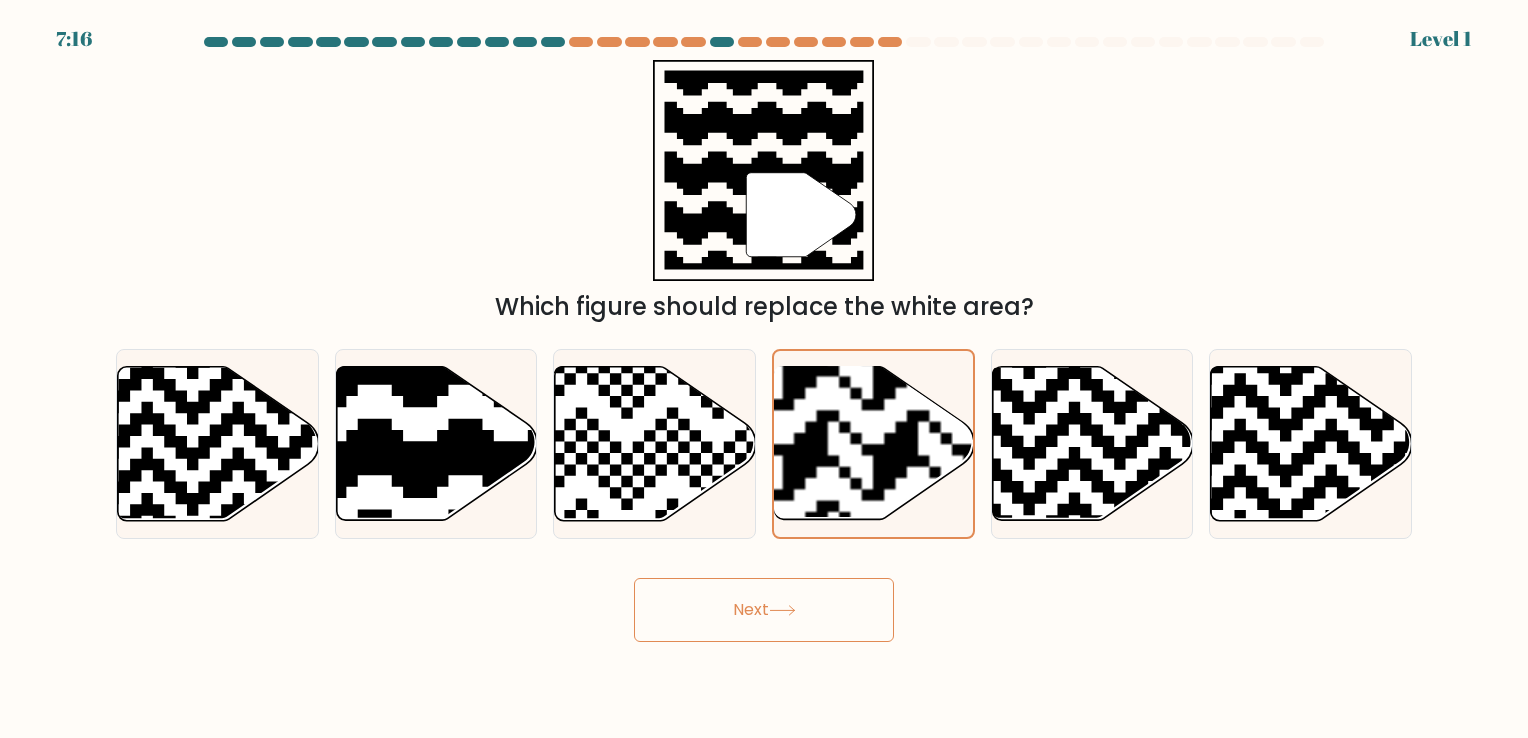 click on "Next" at bounding box center (764, 610) 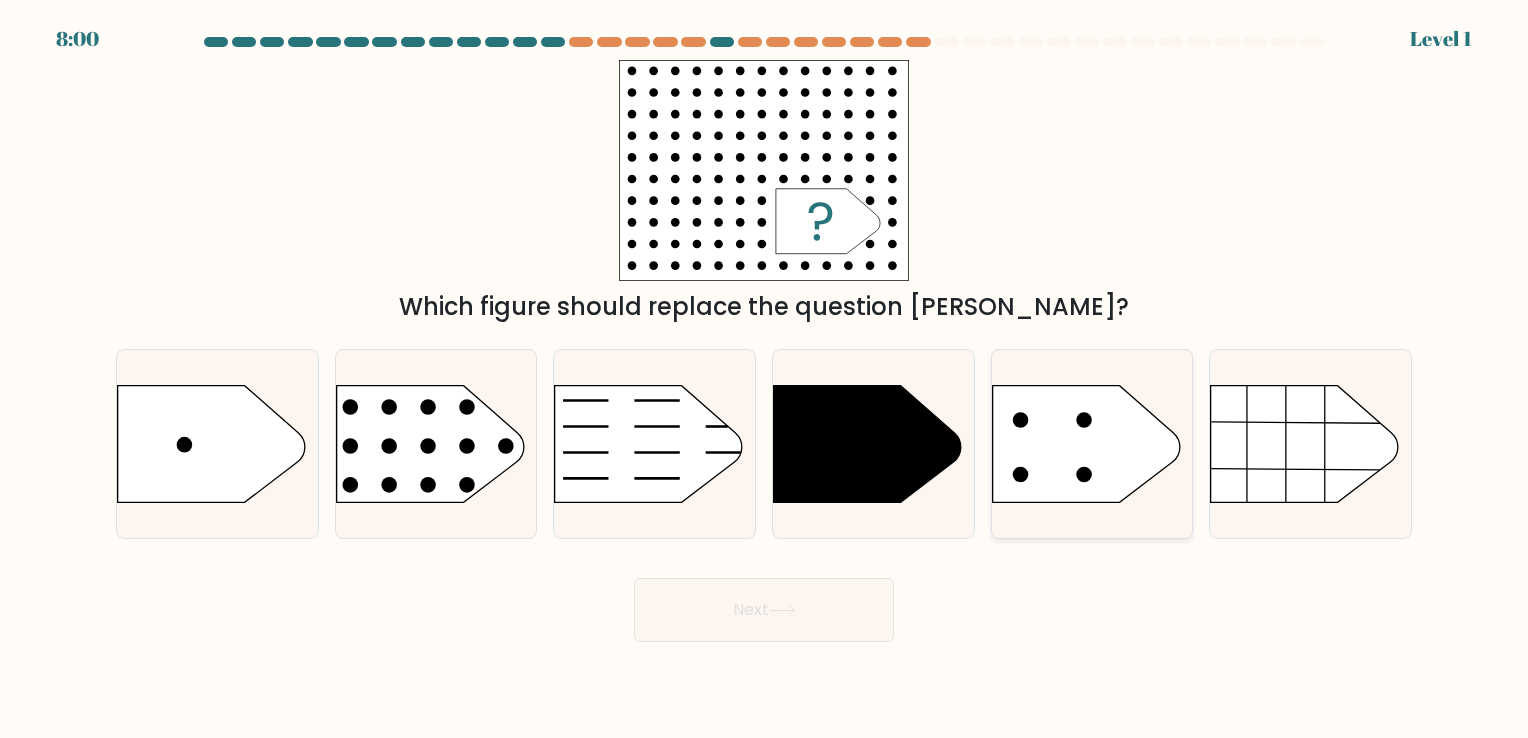 click 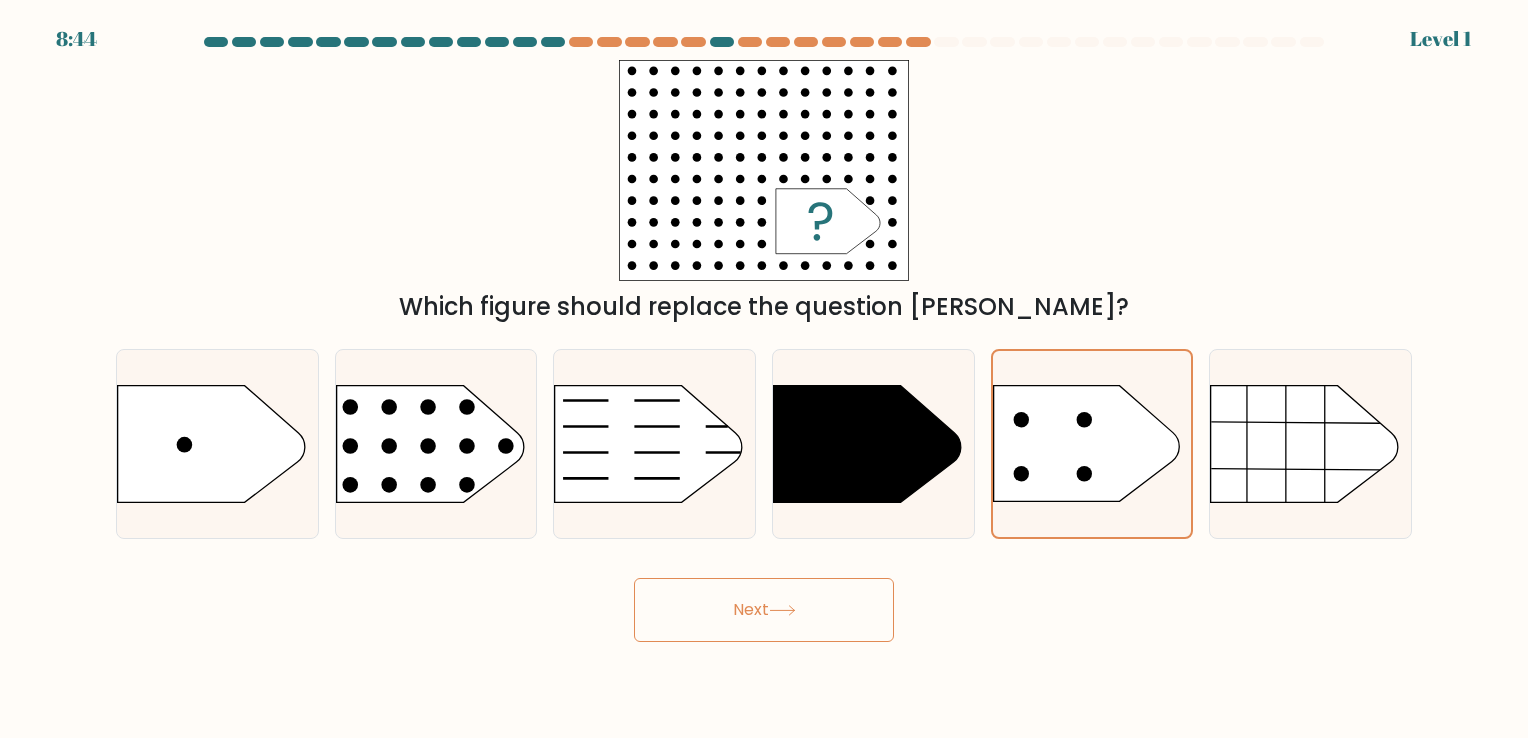 click 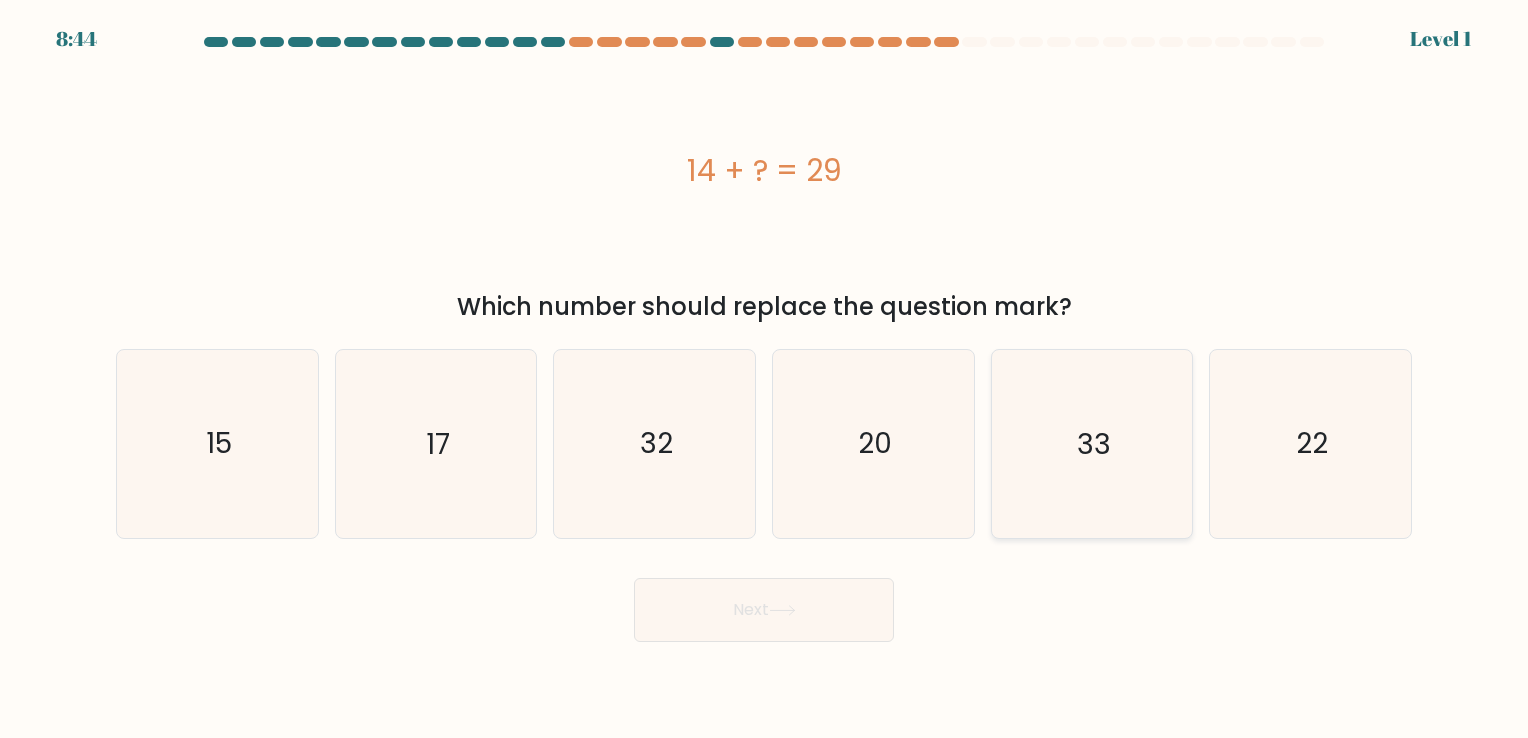 click on "33" 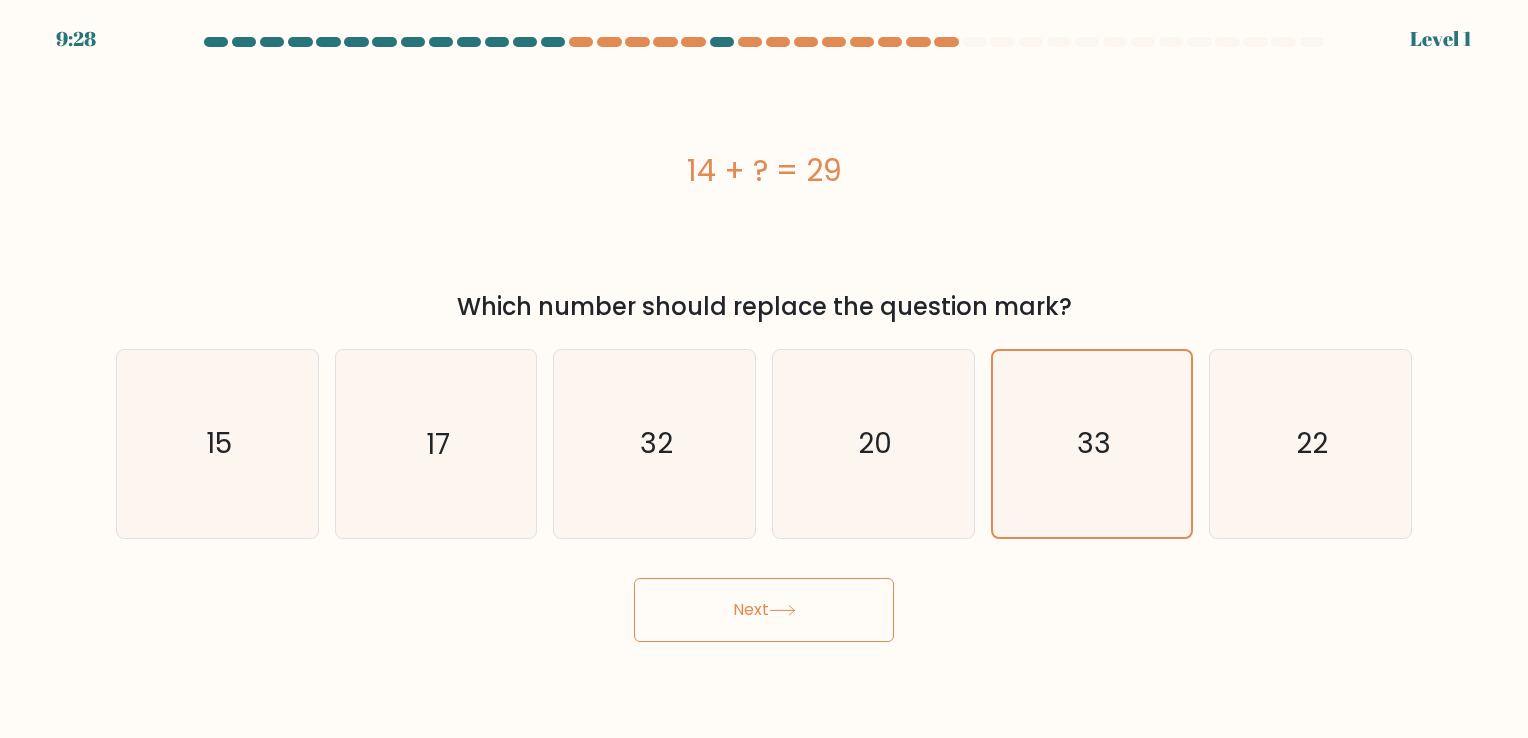 click on "Next" at bounding box center [764, 610] 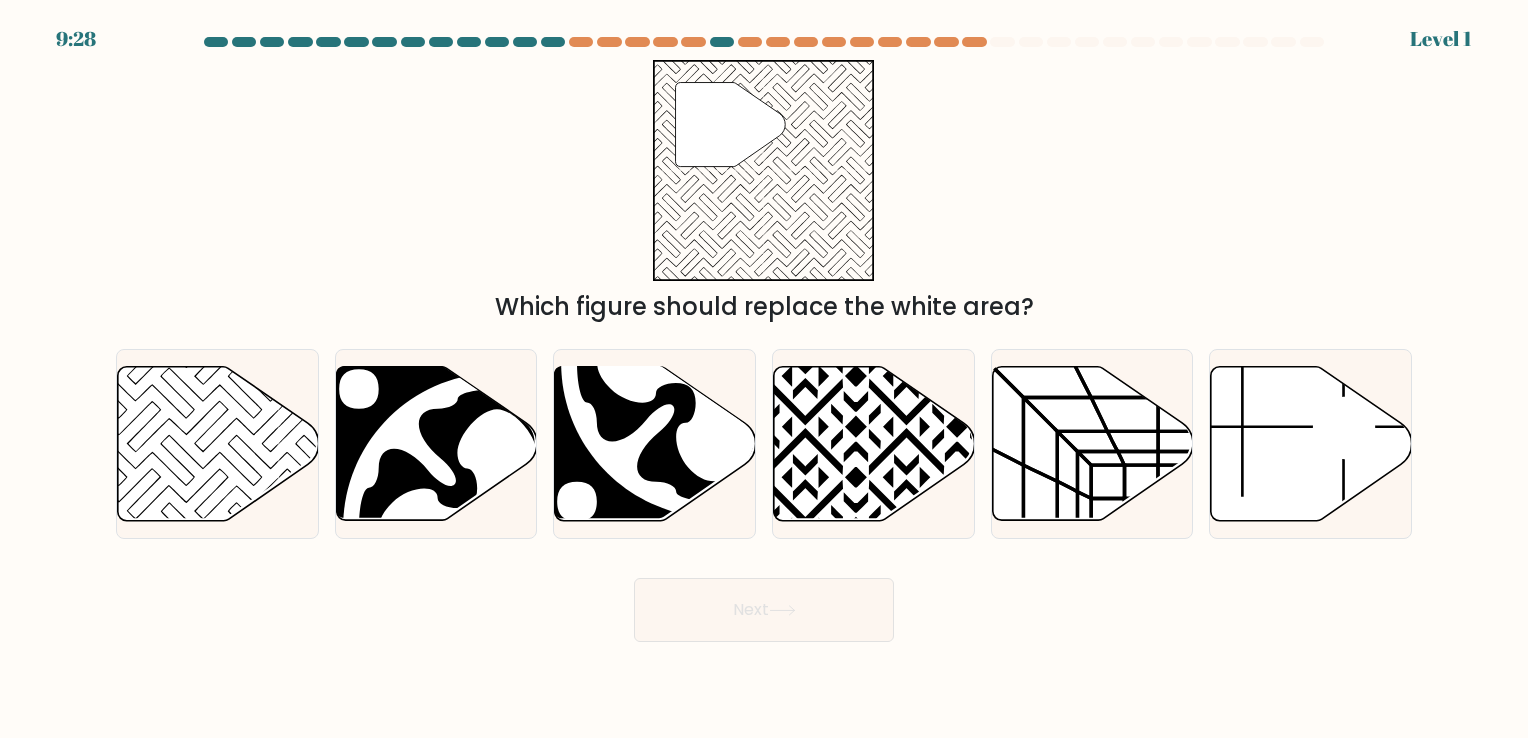 click 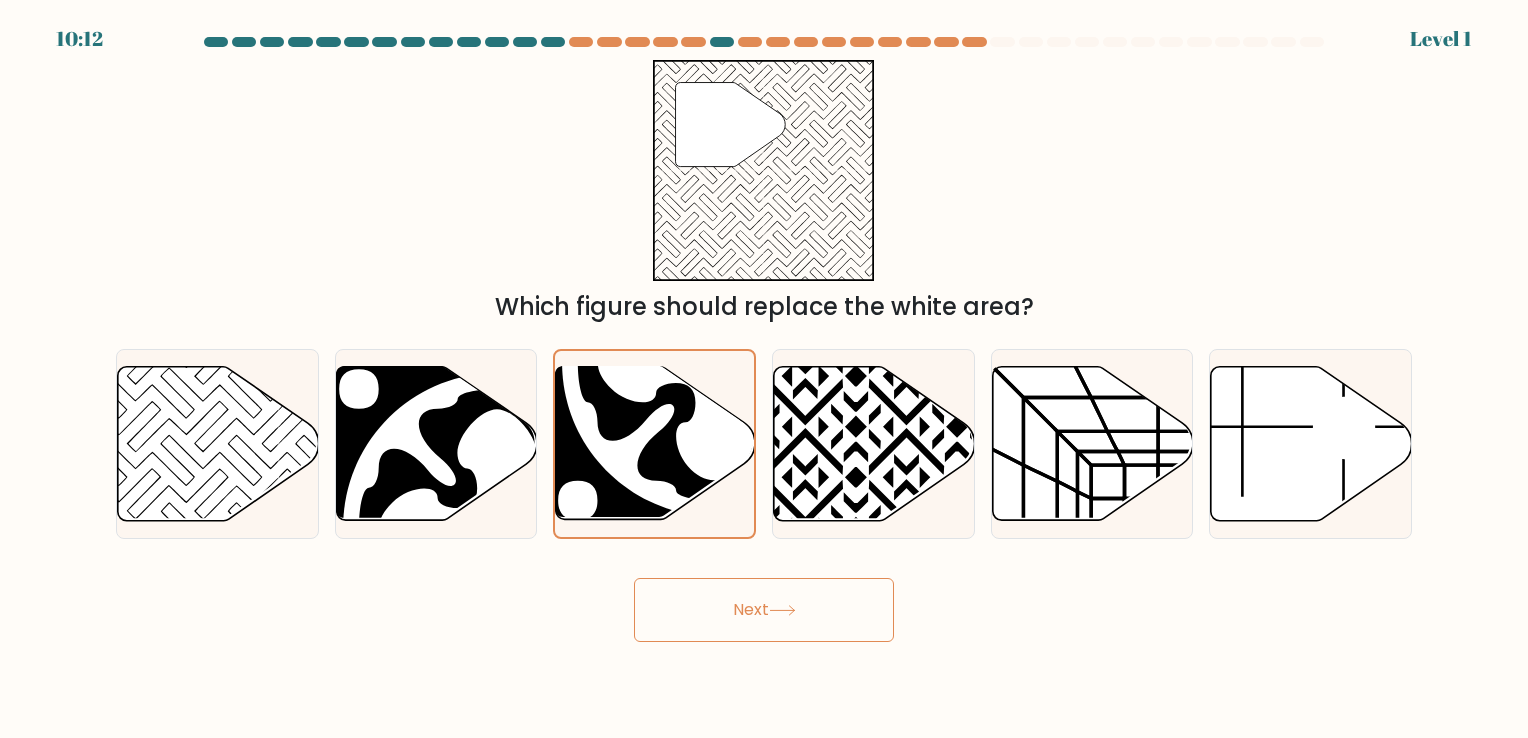 click on "Next" at bounding box center (764, 610) 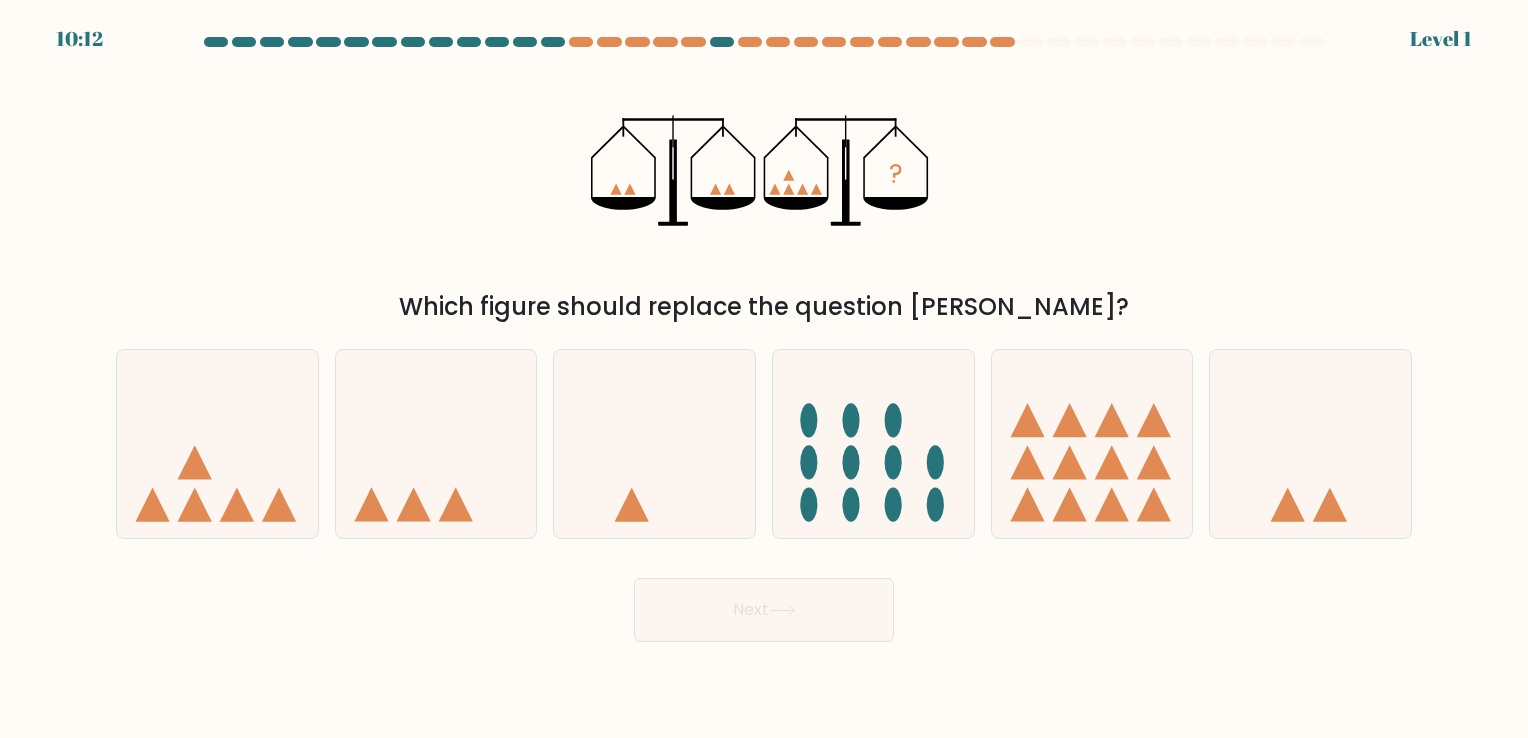 click 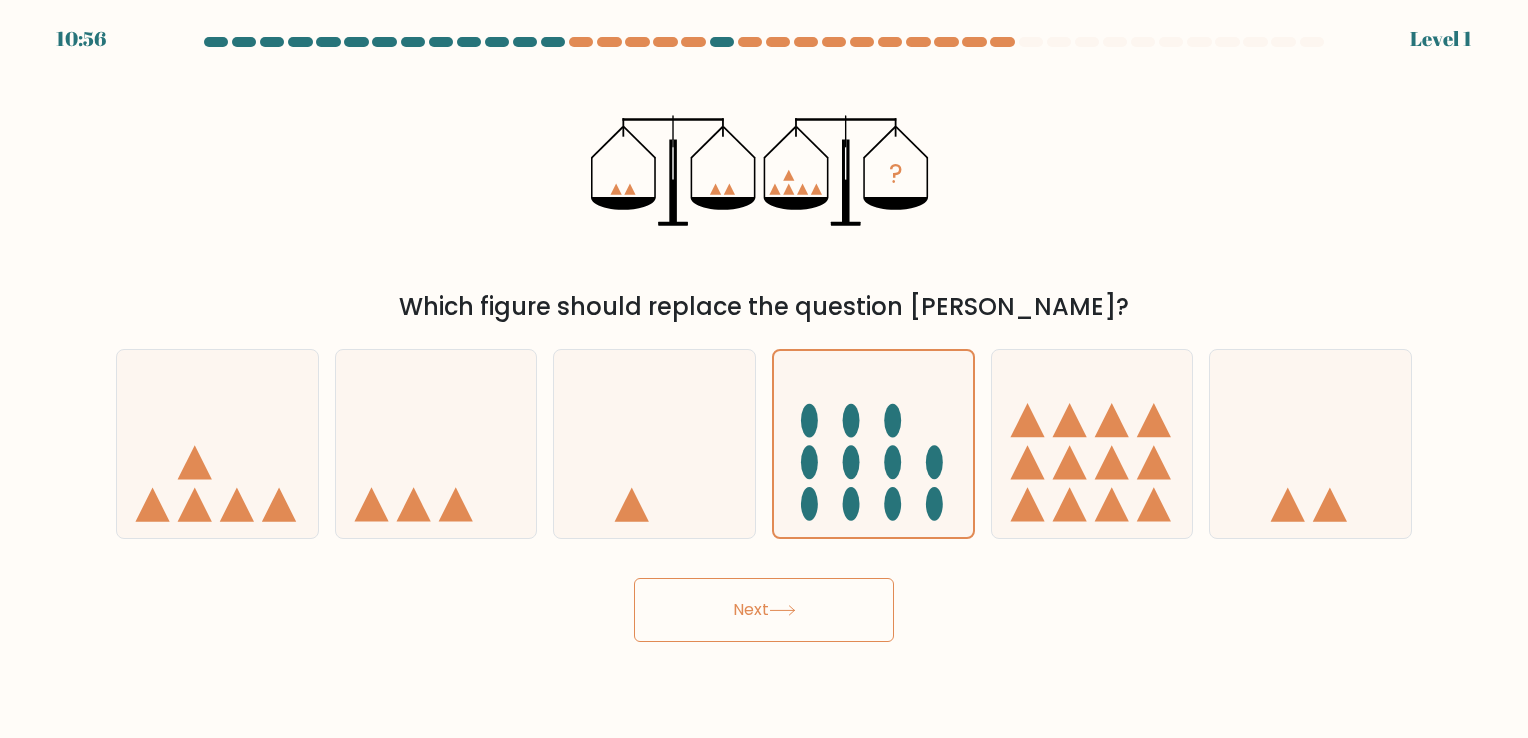 click on "Next" at bounding box center (764, 610) 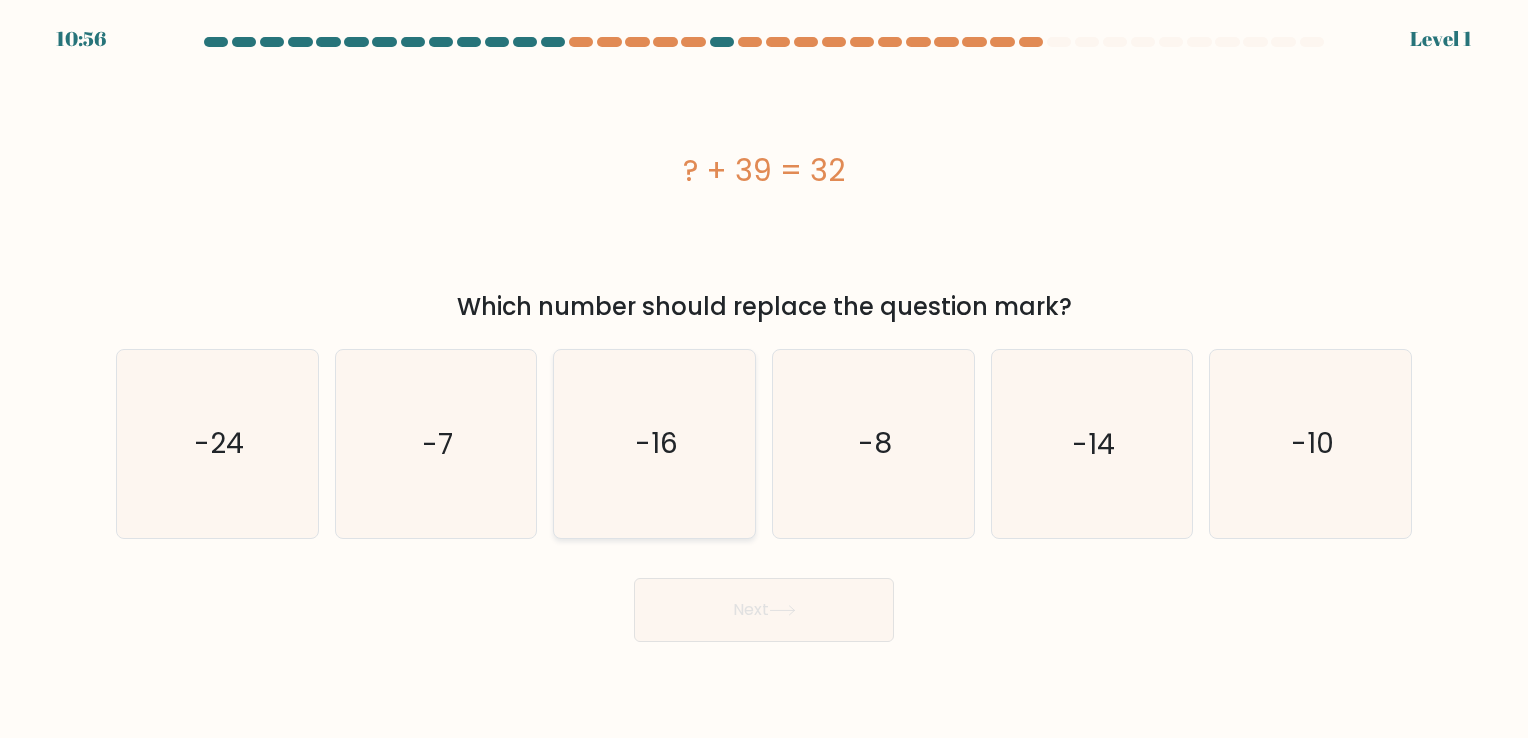 click on "-16" 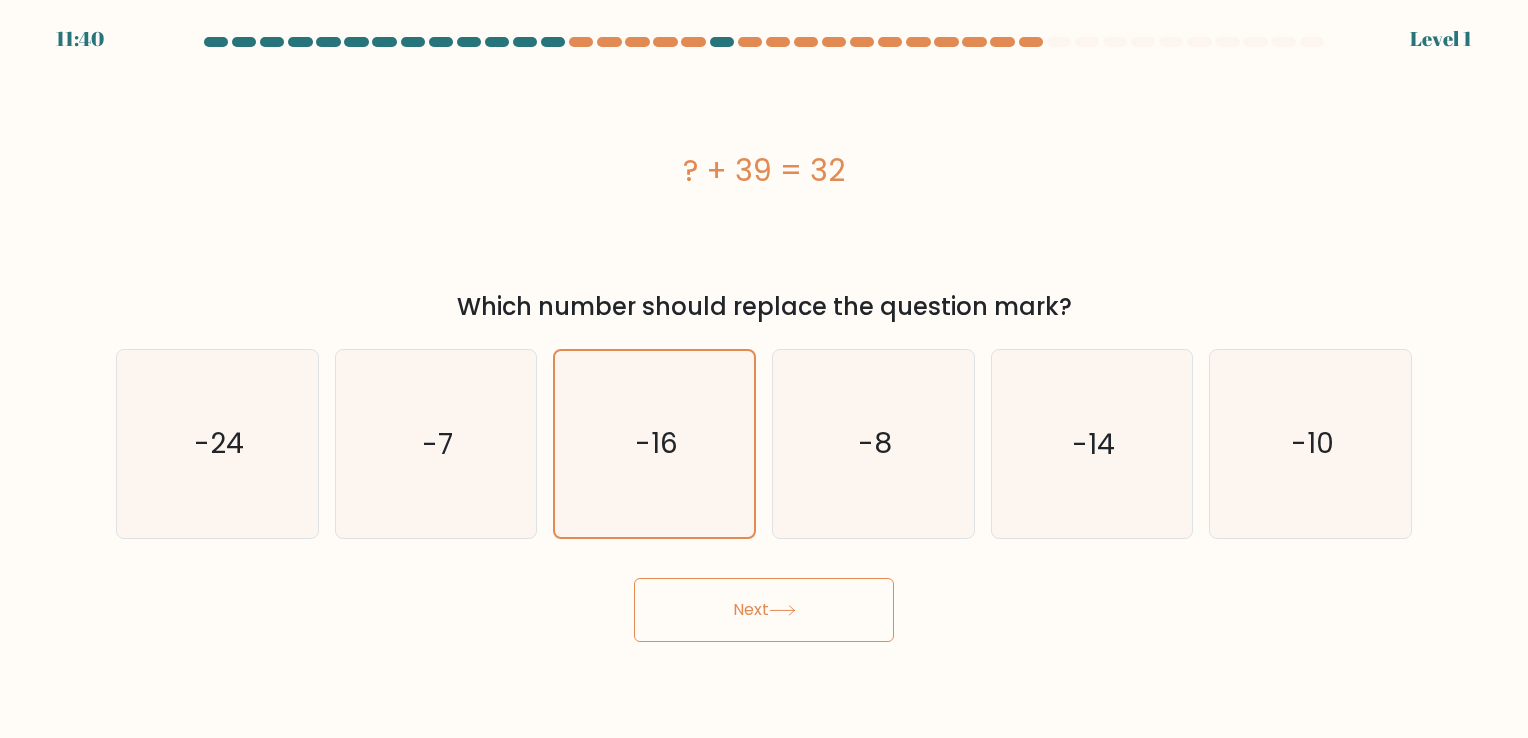 click on "Next" at bounding box center [764, 610] 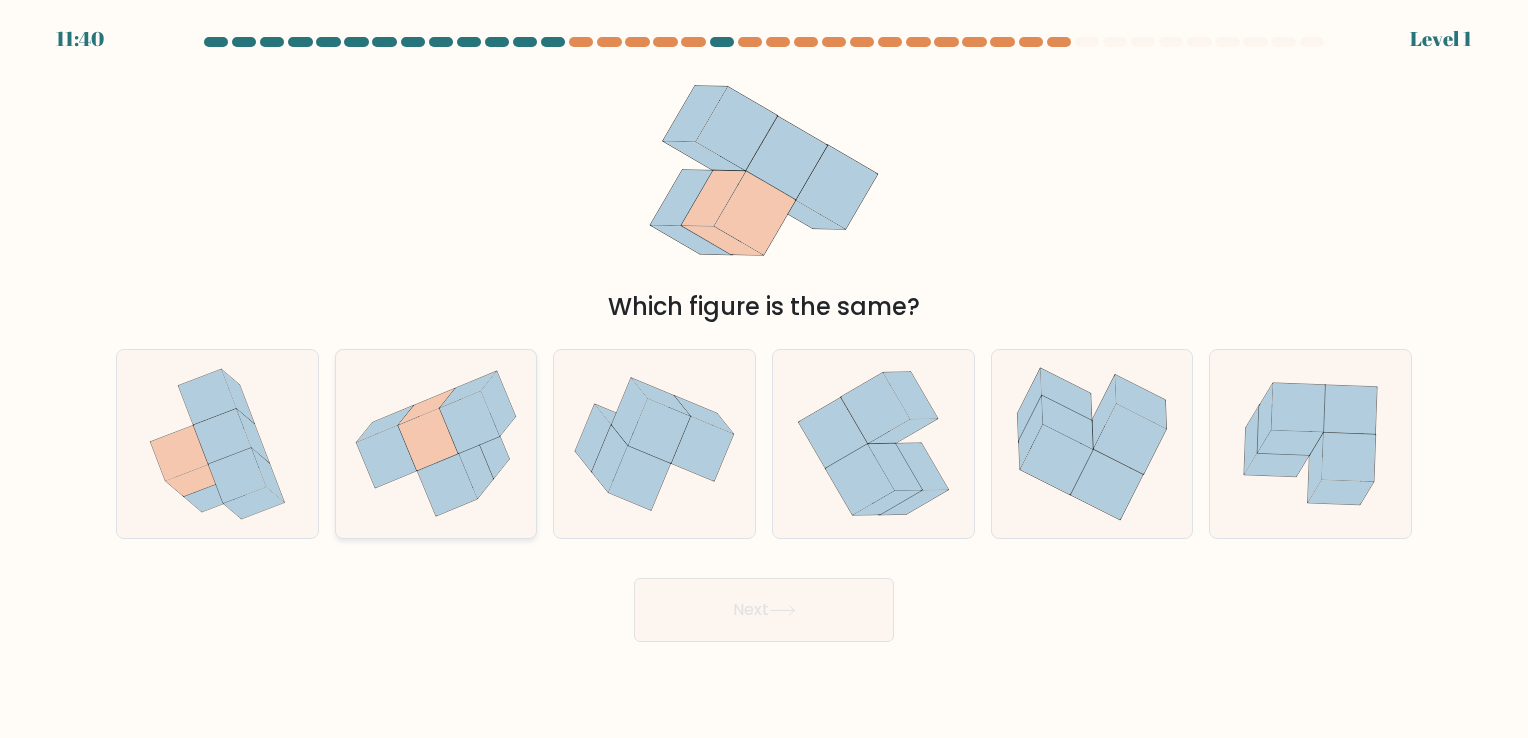 click 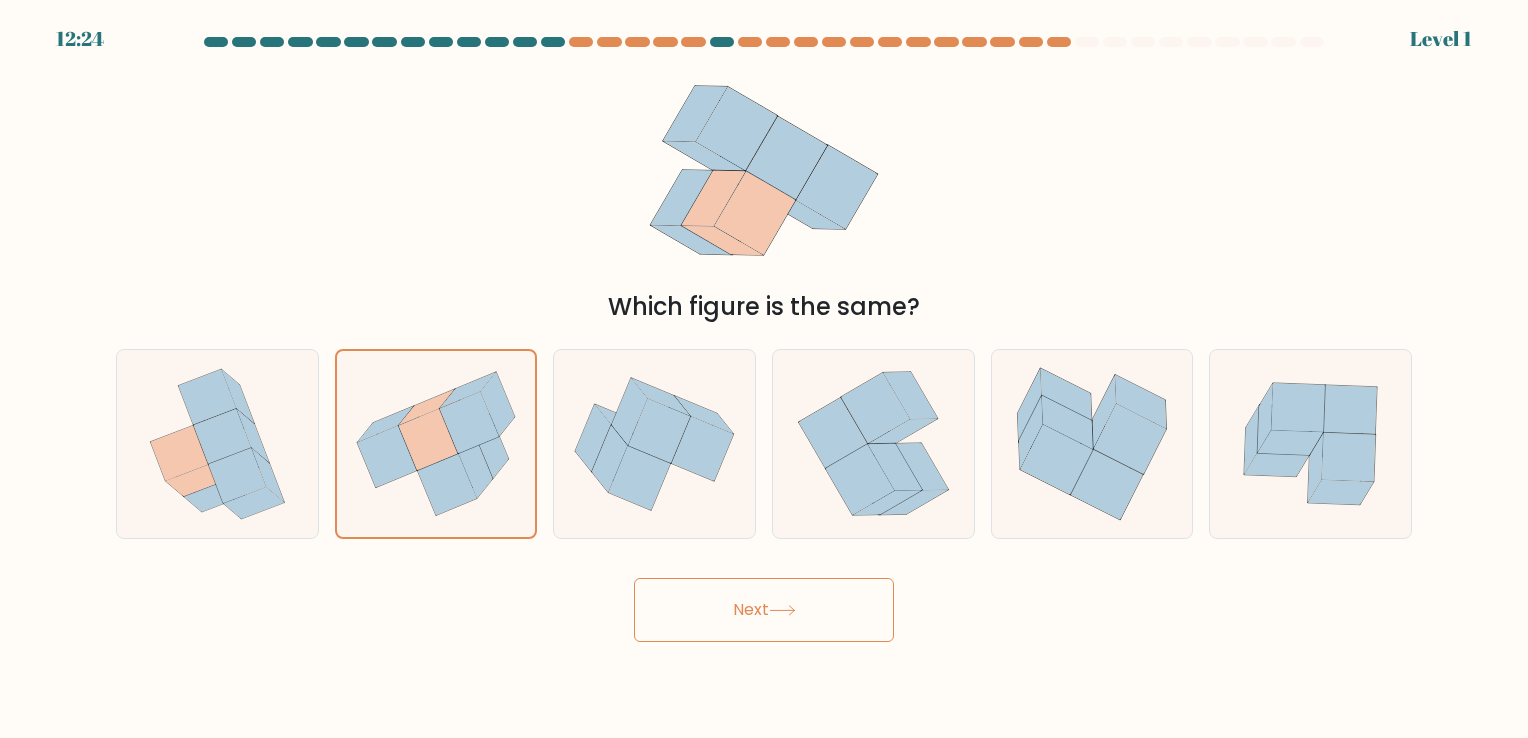 click on "Next" at bounding box center [764, 610] 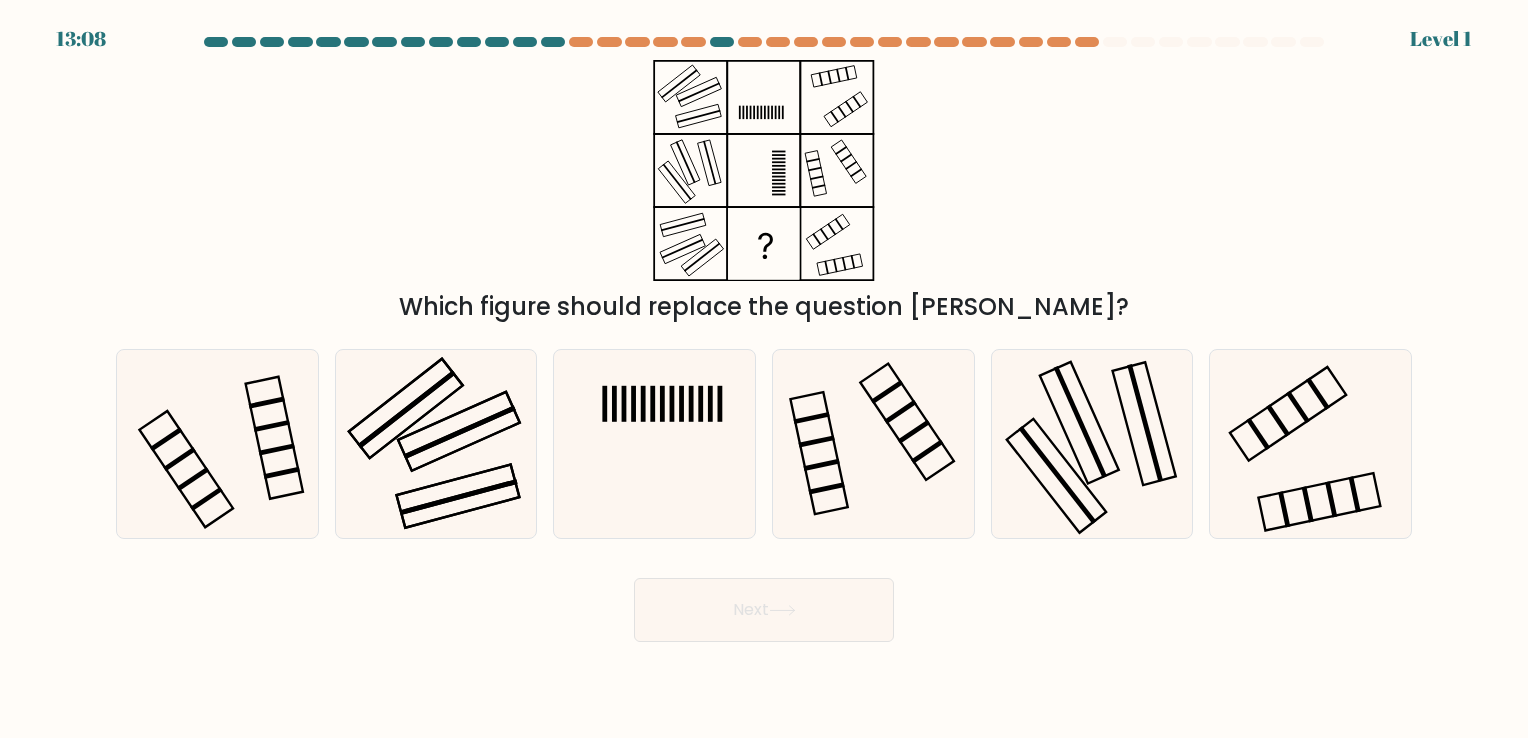 click on "d." at bounding box center [873, 443] 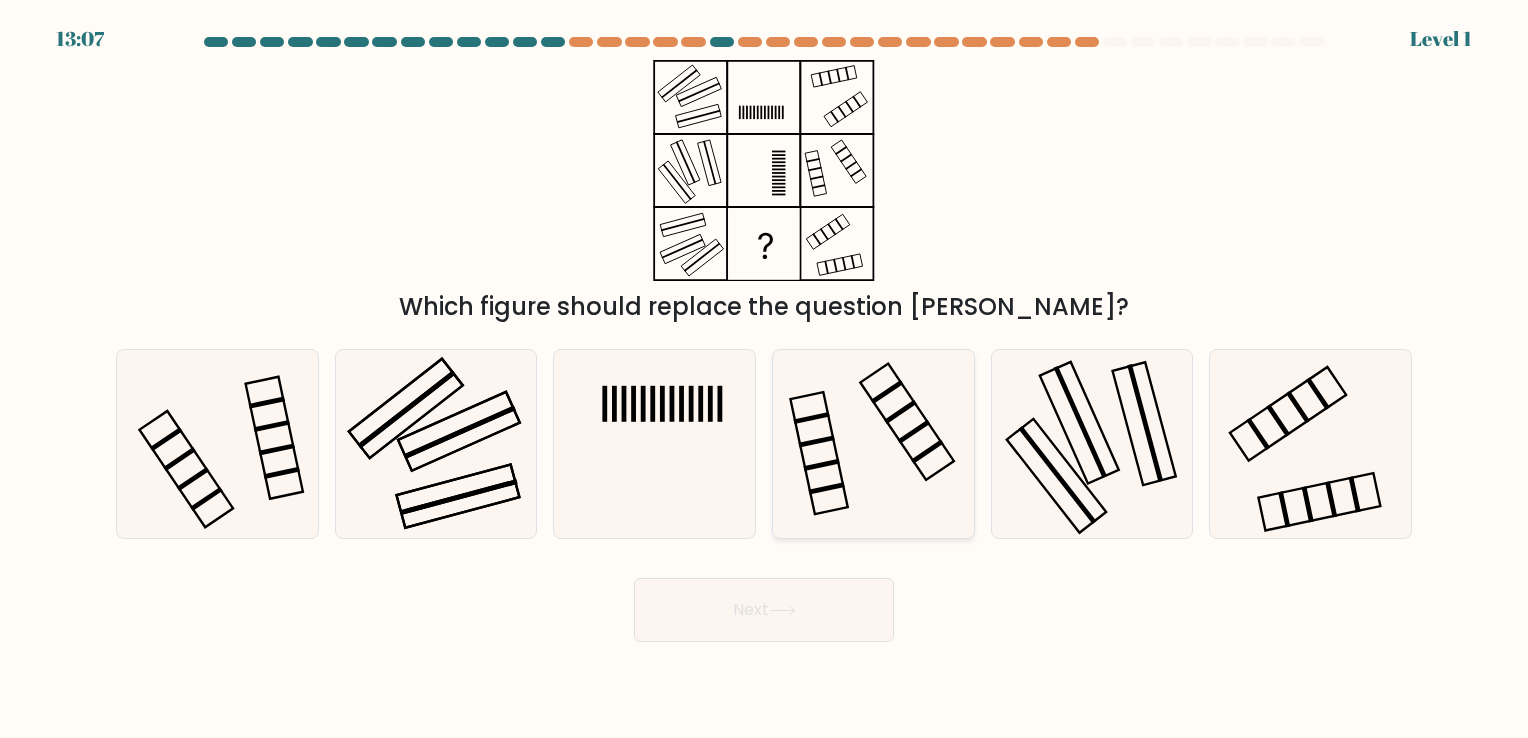 click 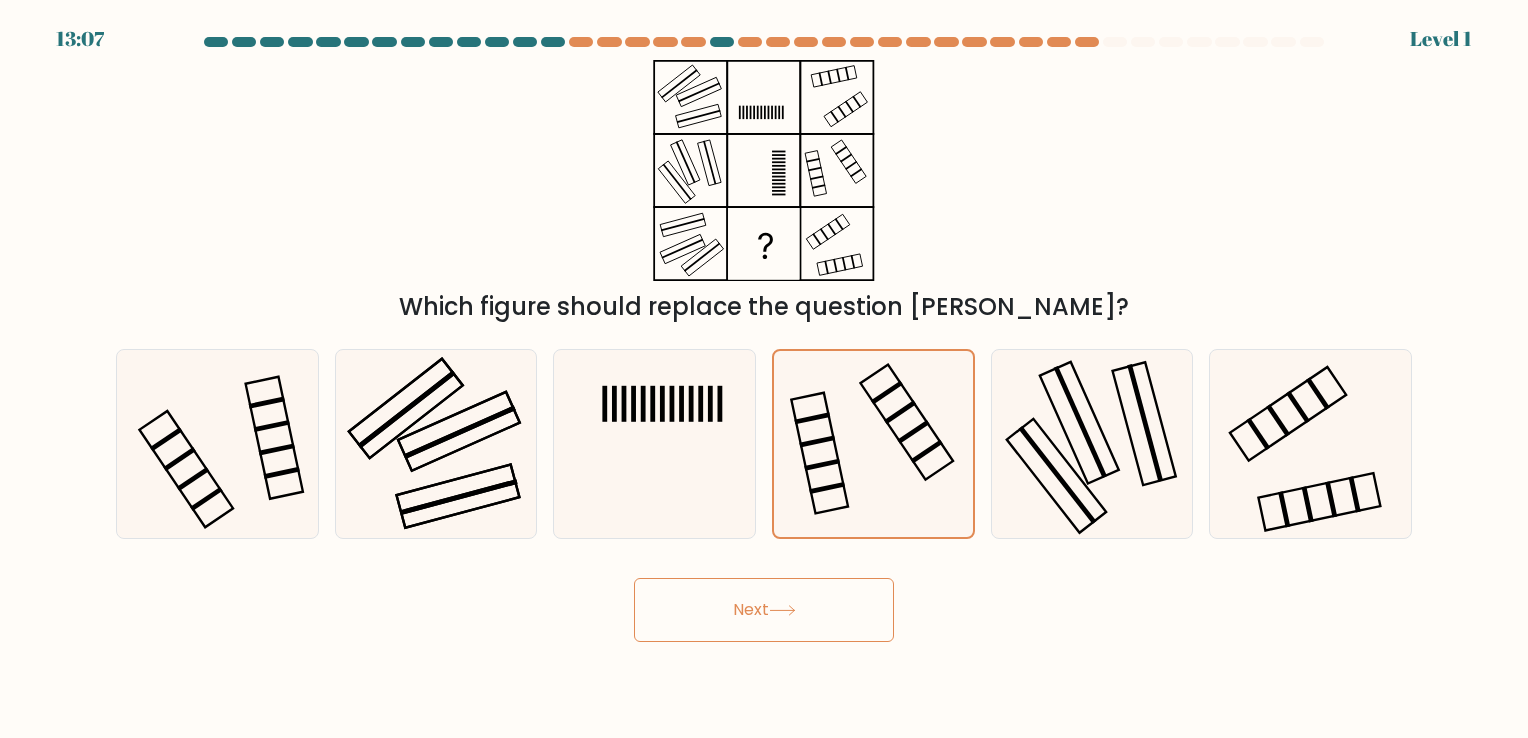 click on "Next" at bounding box center (764, 610) 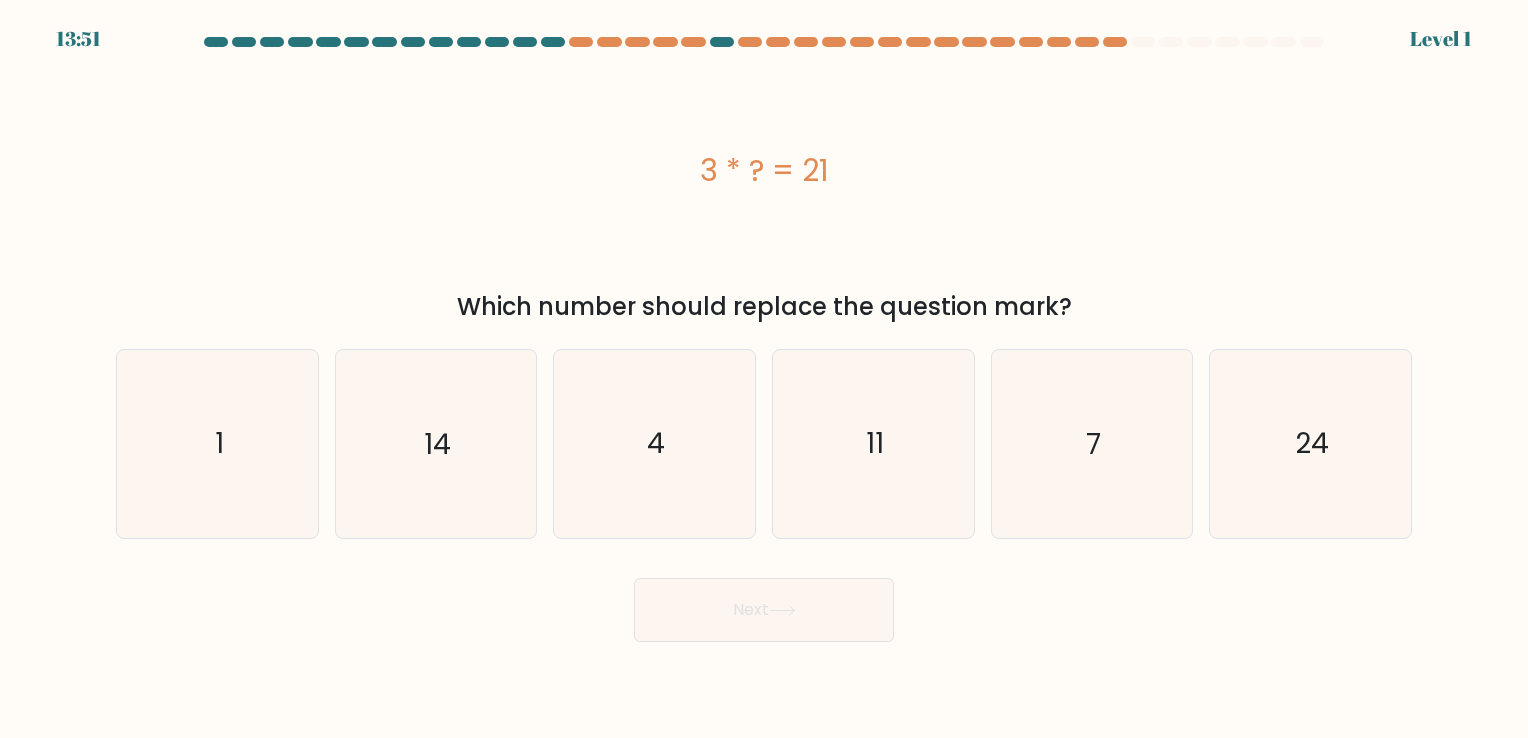 click on "d.
11" at bounding box center (873, 443) 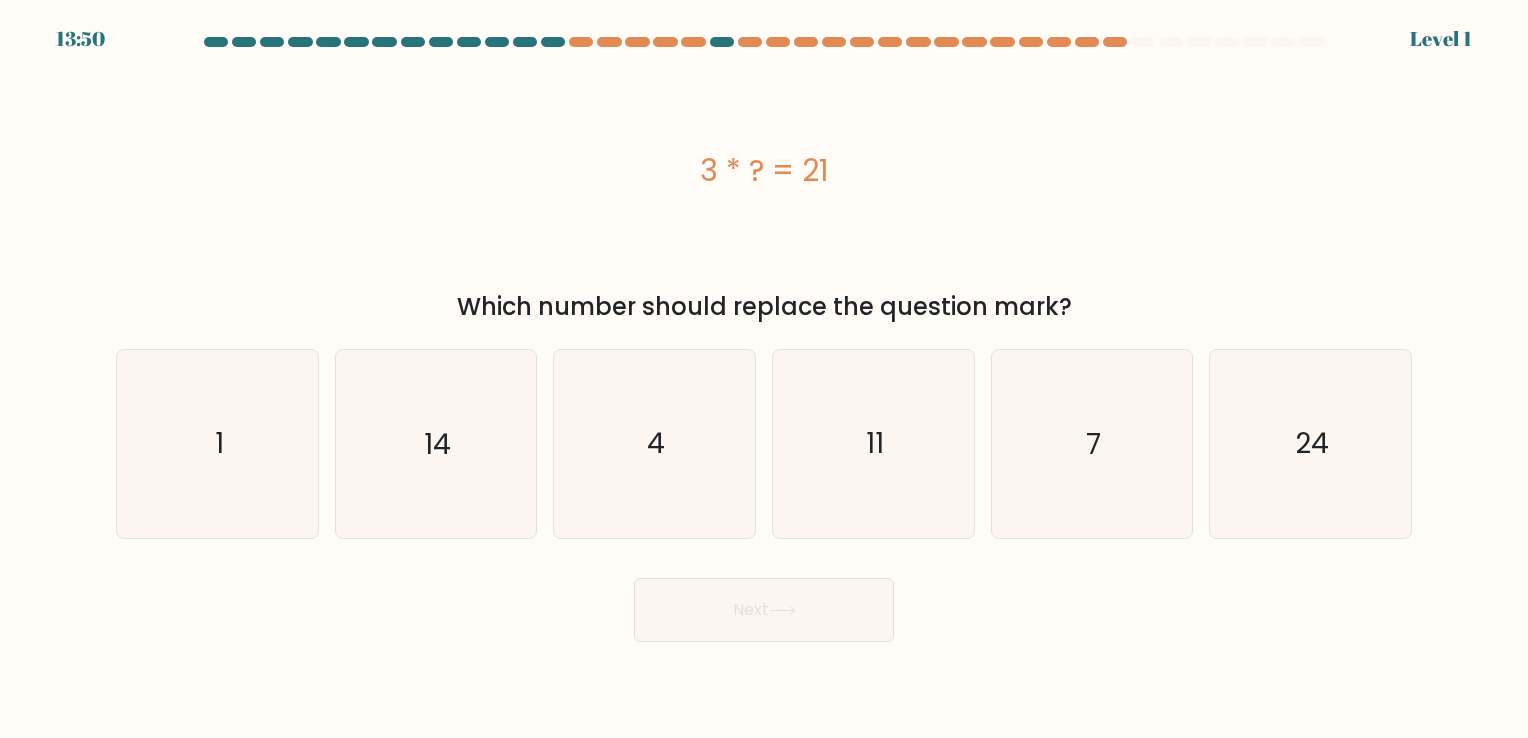 click on "a. 1" at bounding box center [764, 339] 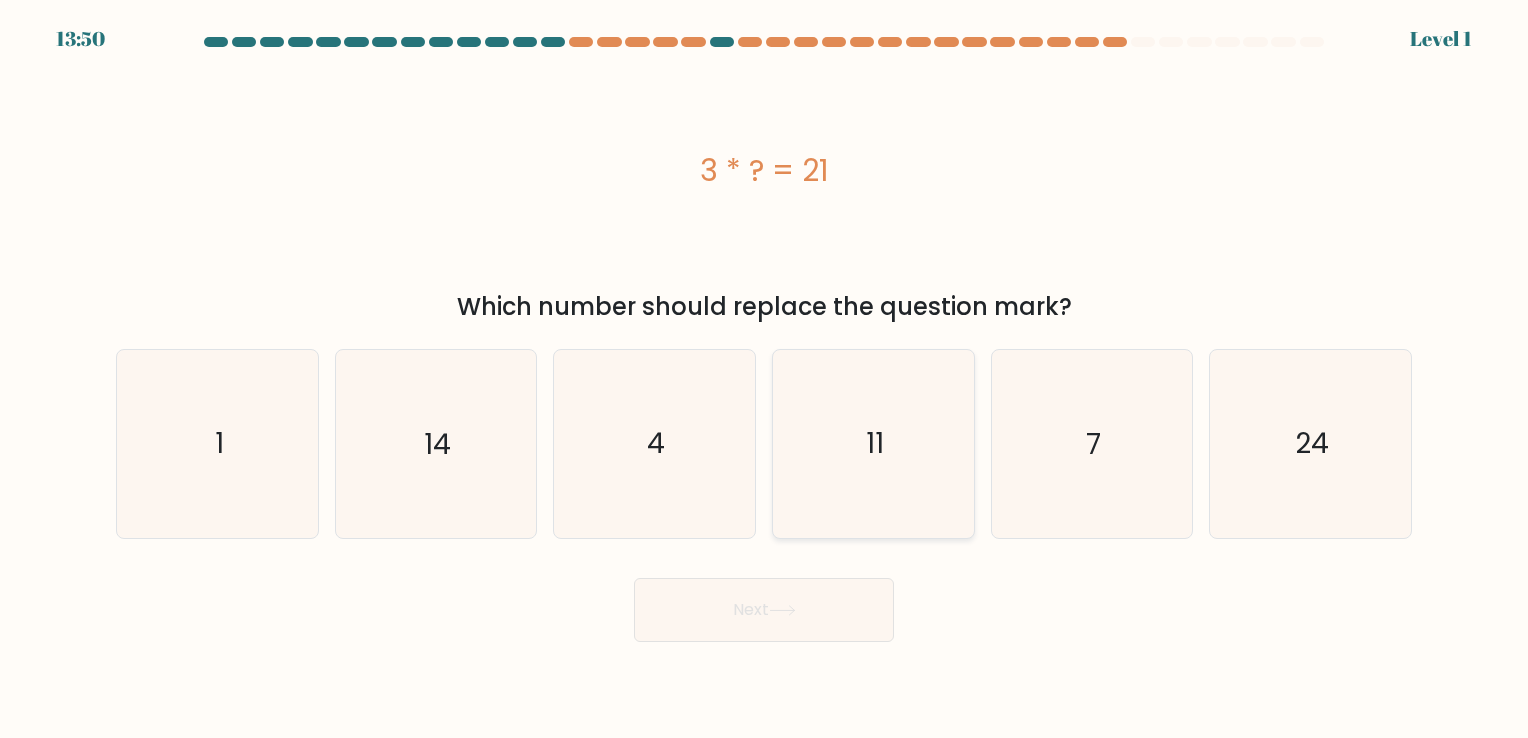 click on "11" 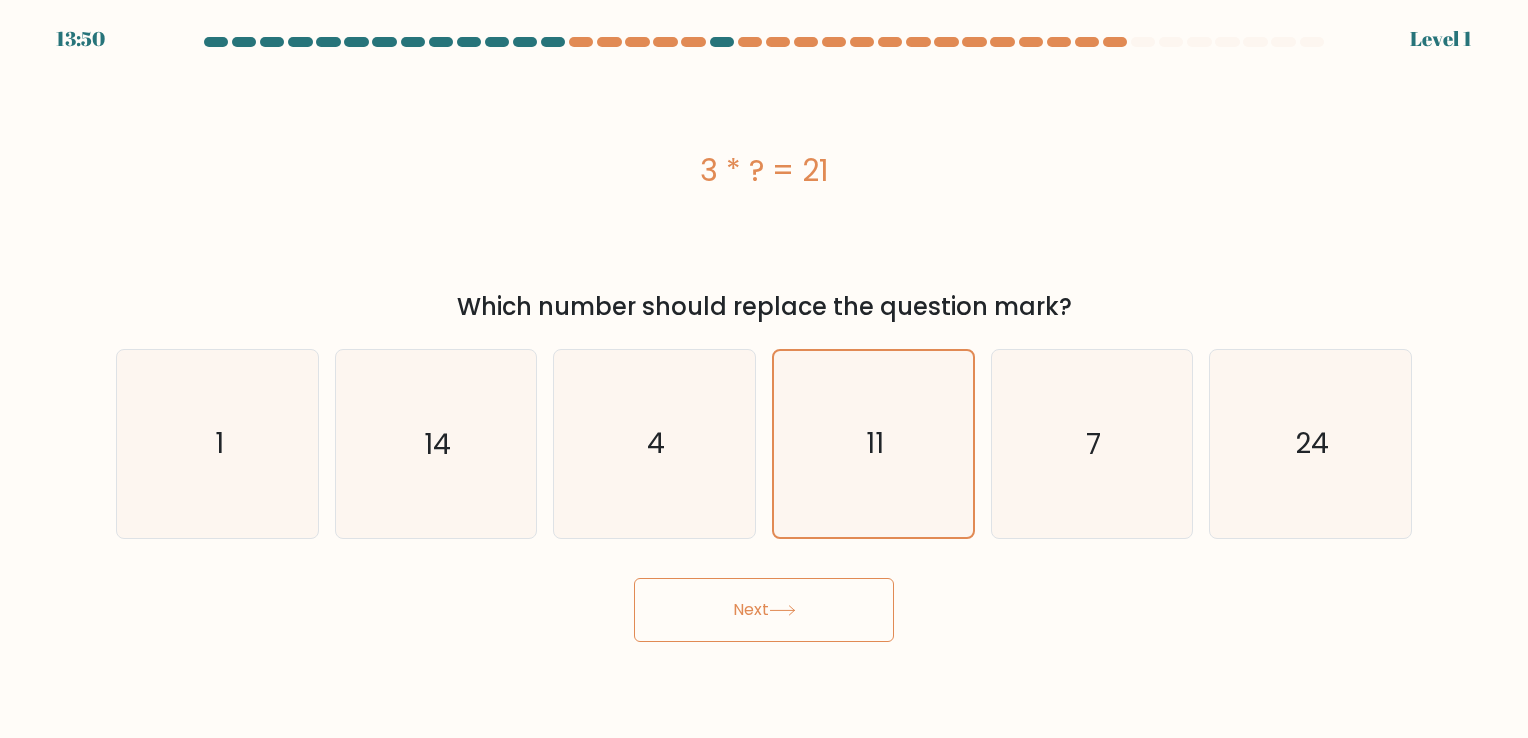 click on "Next" at bounding box center (764, 610) 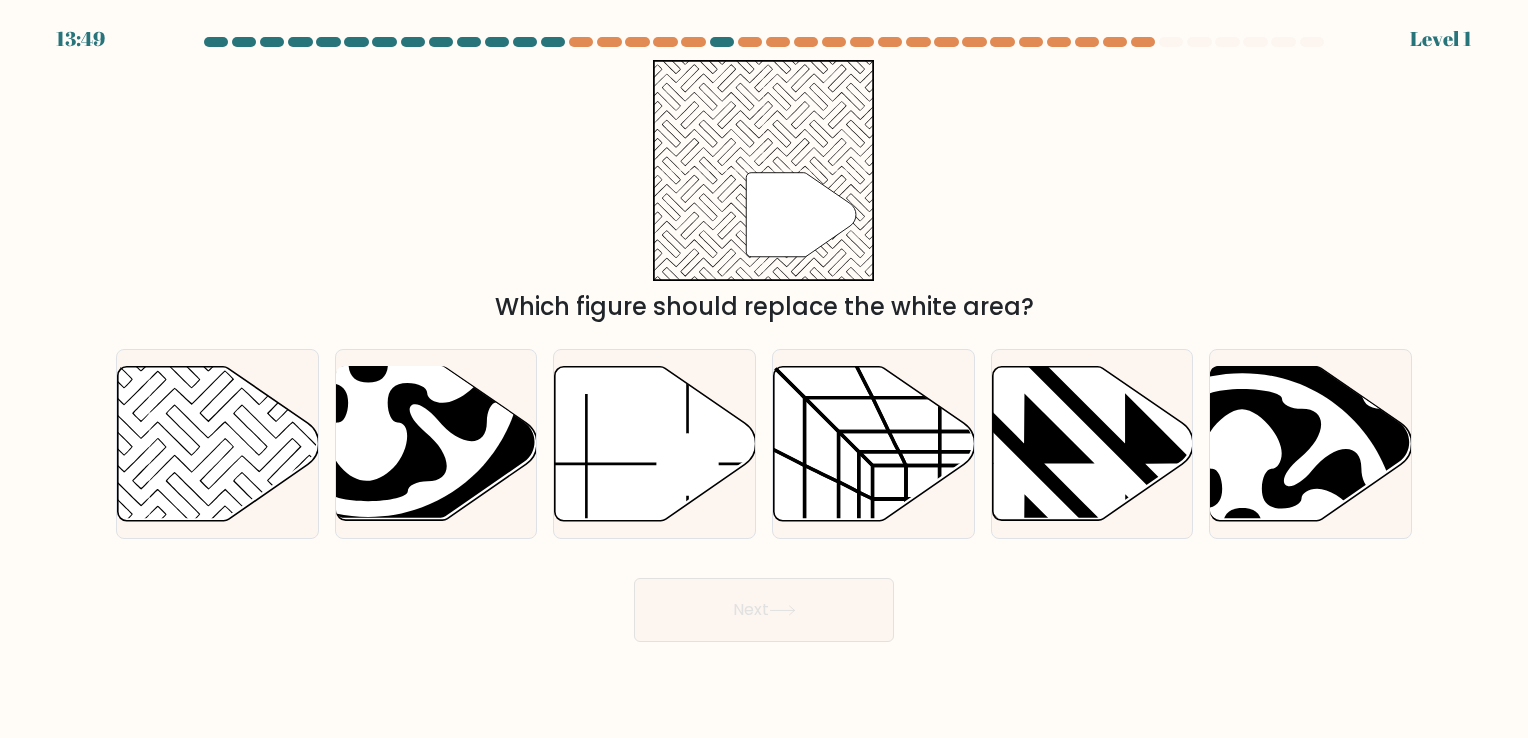click on "d." at bounding box center (873, 443) 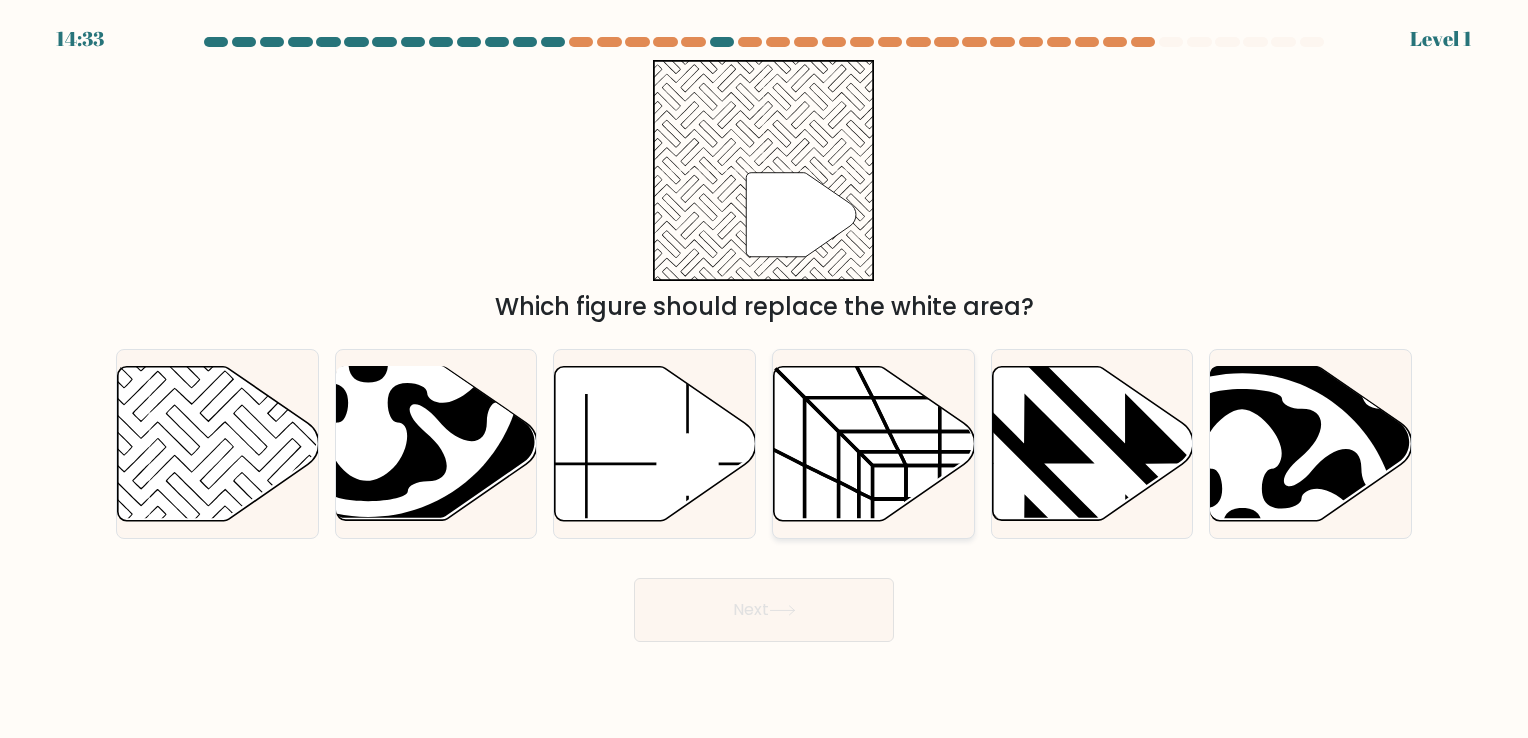 click 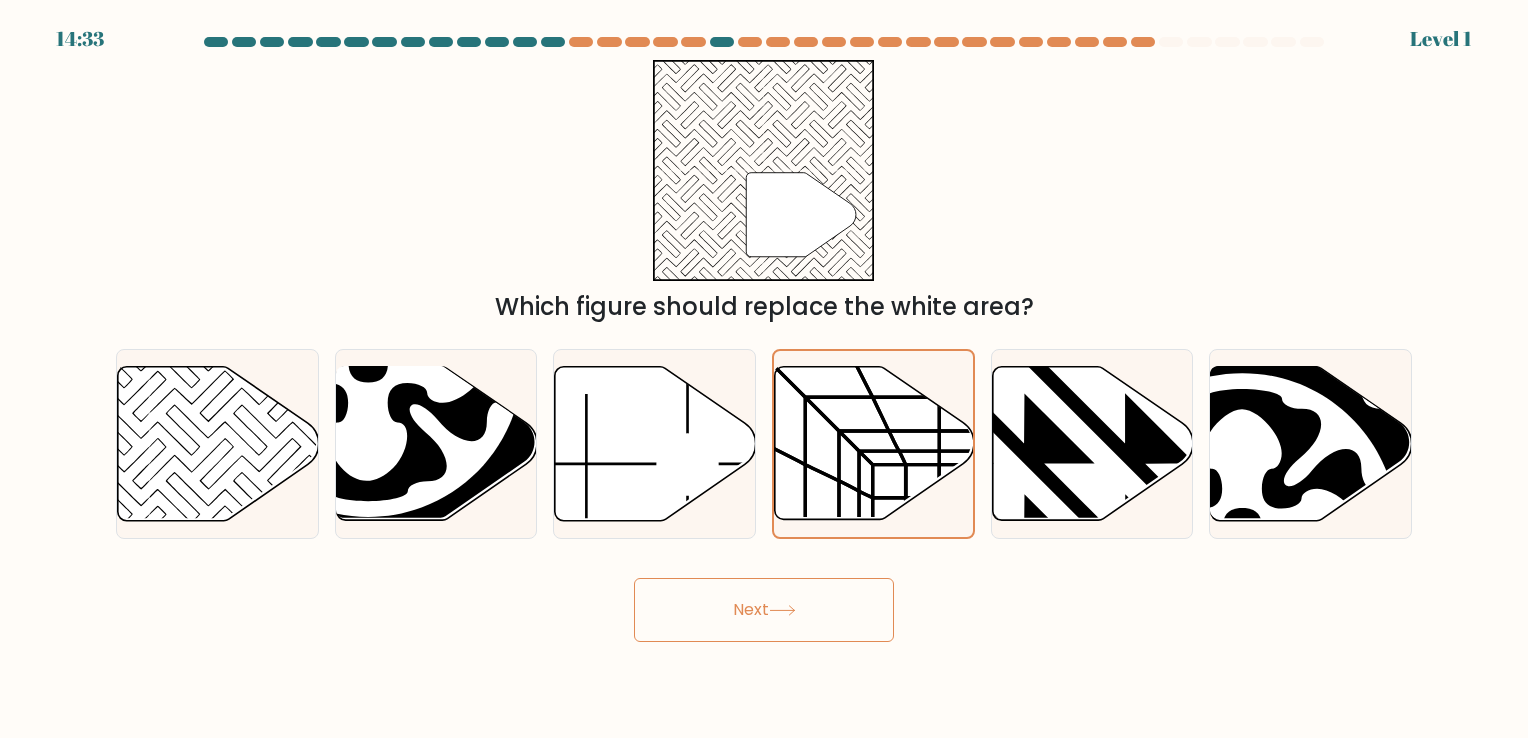 click on "Next" at bounding box center [764, 610] 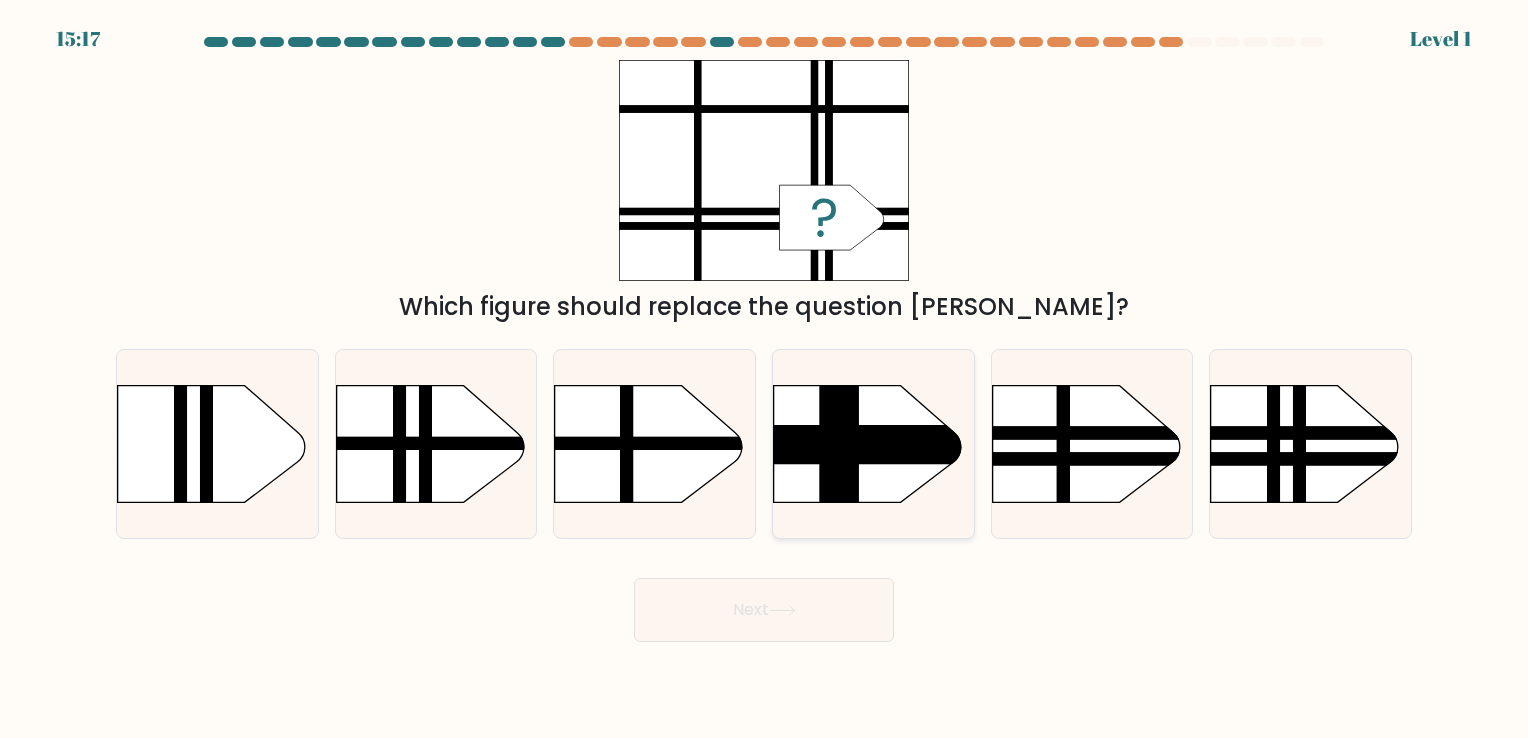 click 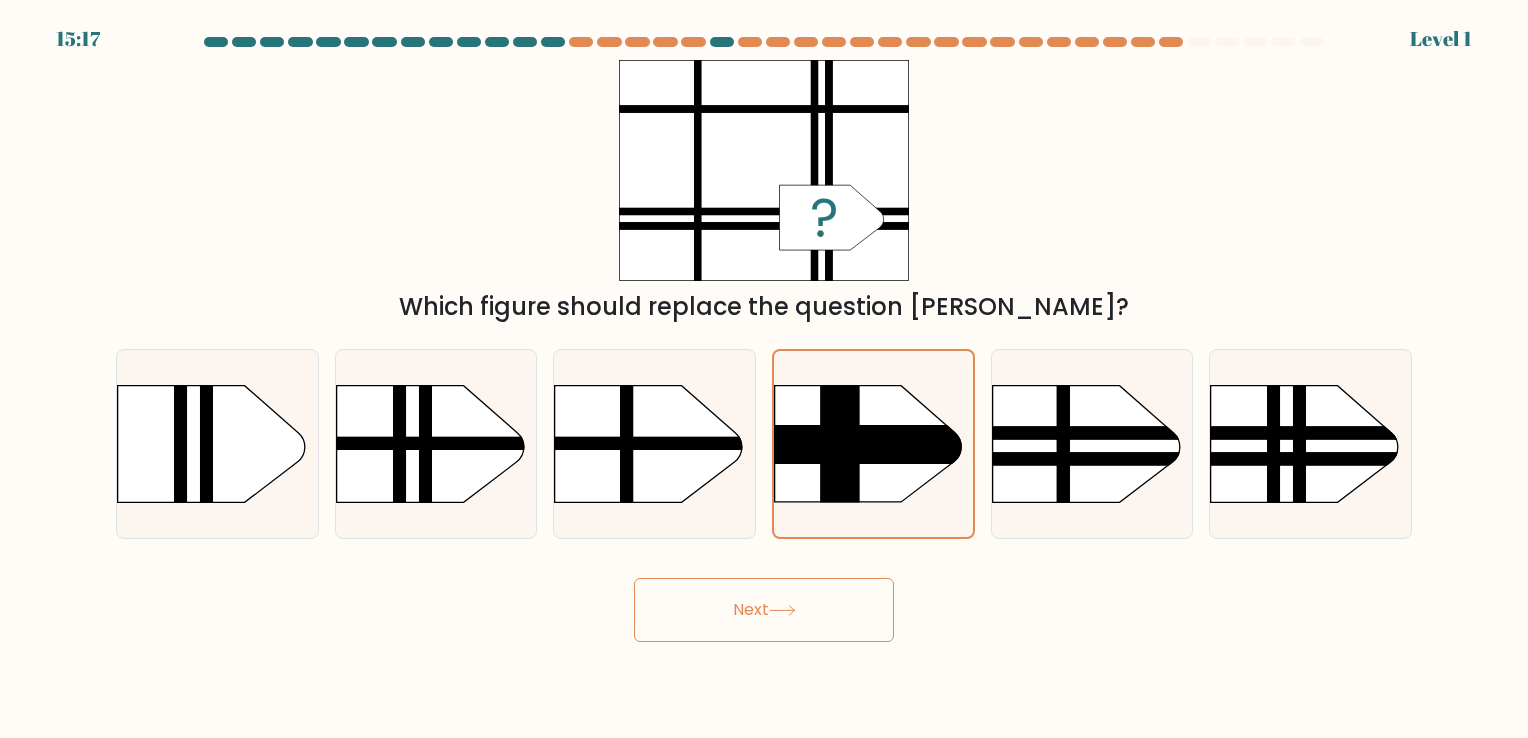 click 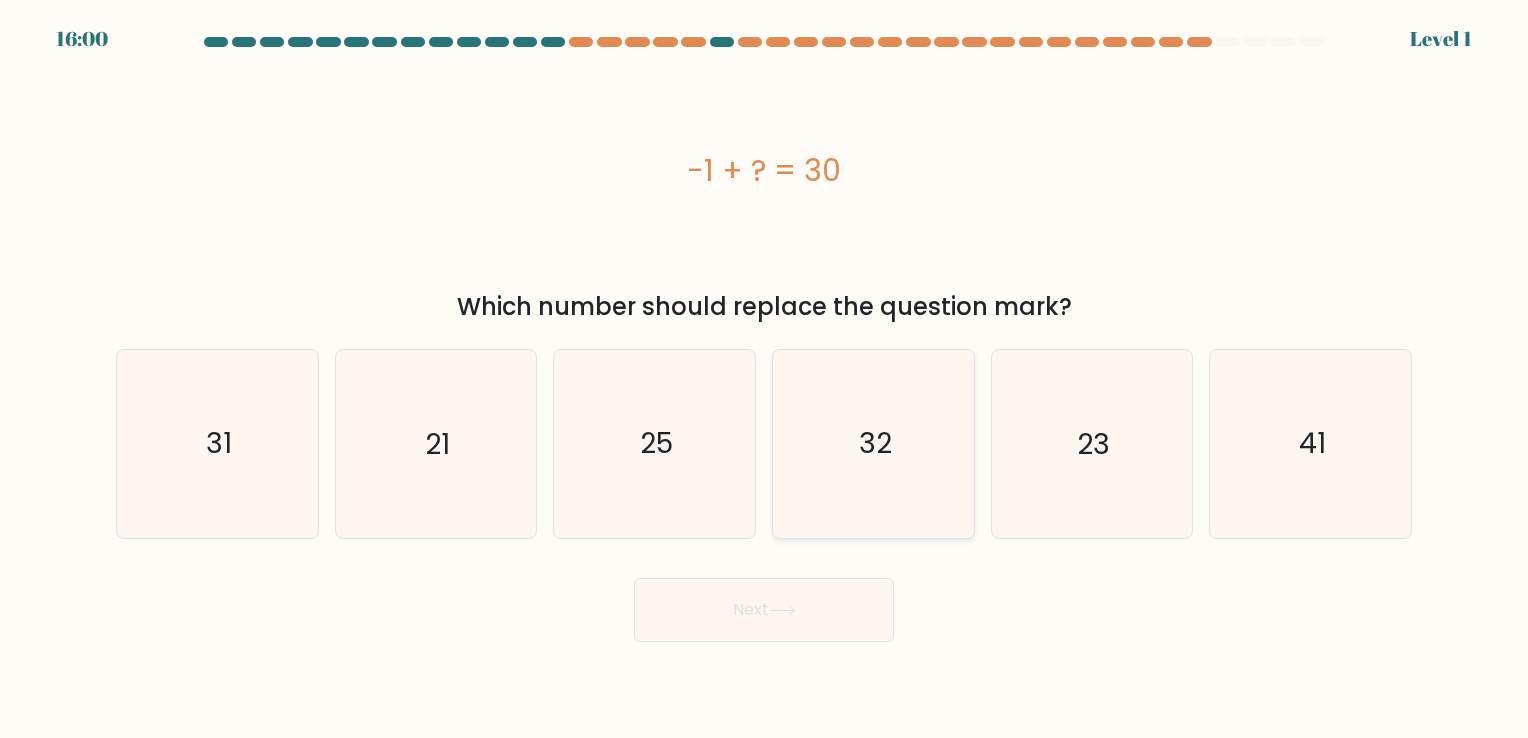 click on "32" 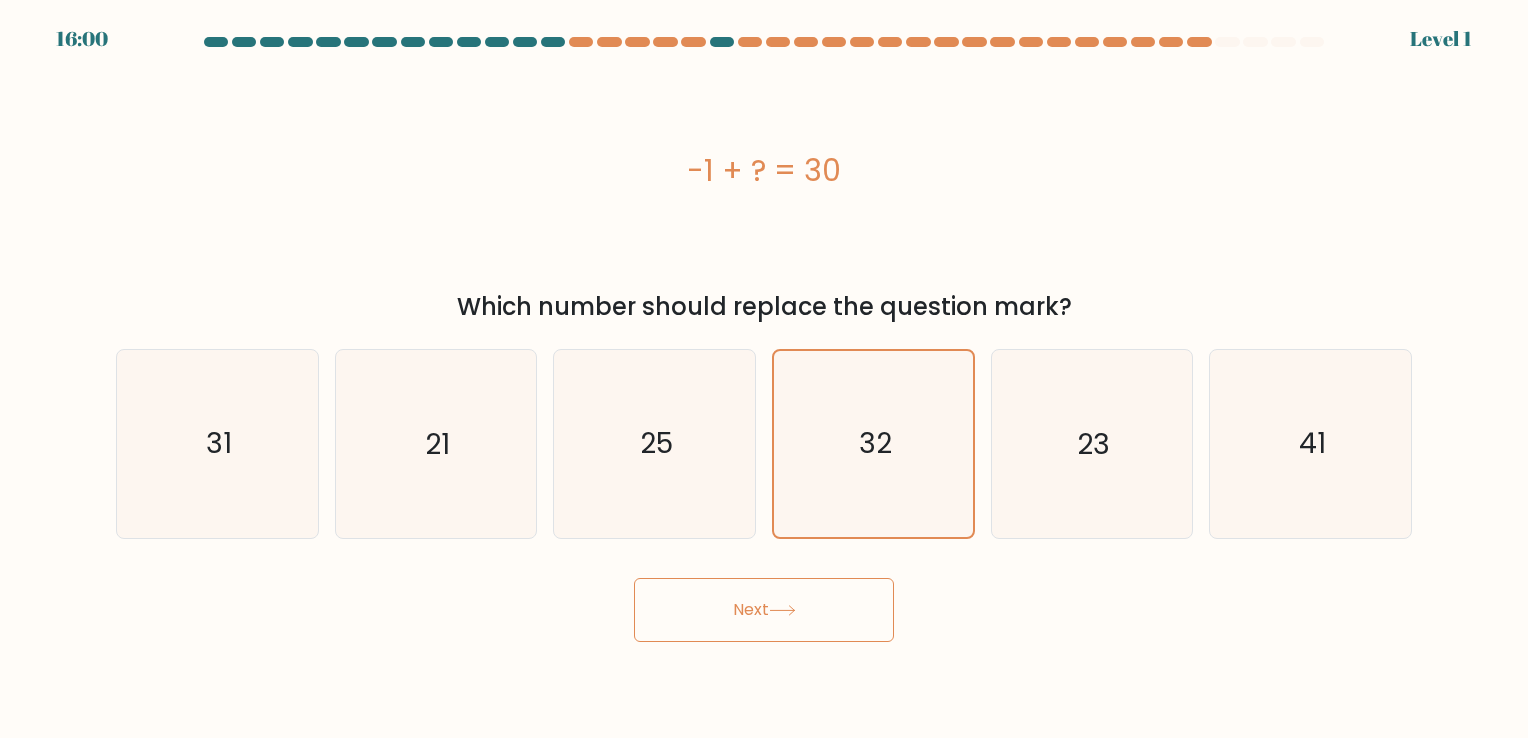 click on "Next" at bounding box center [764, 610] 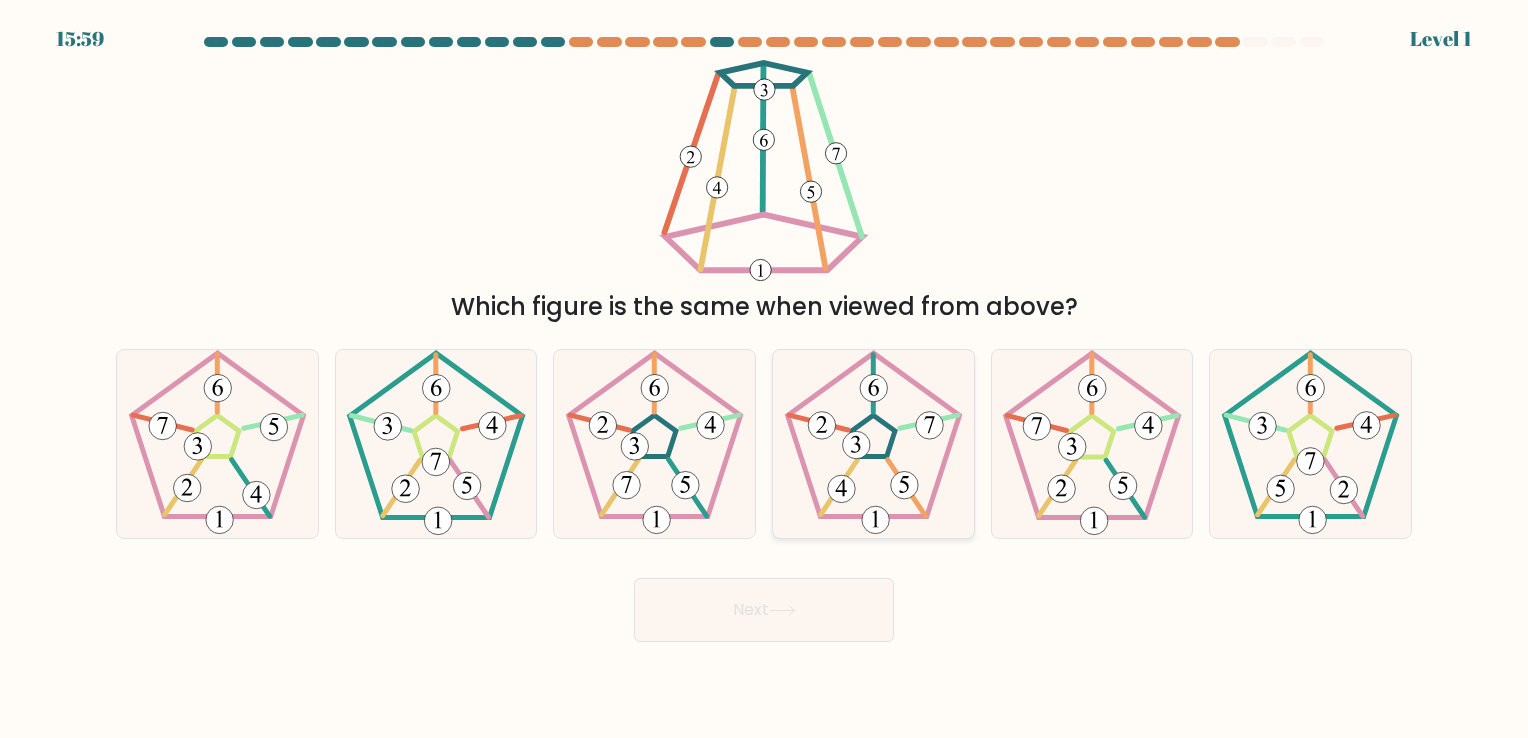 click 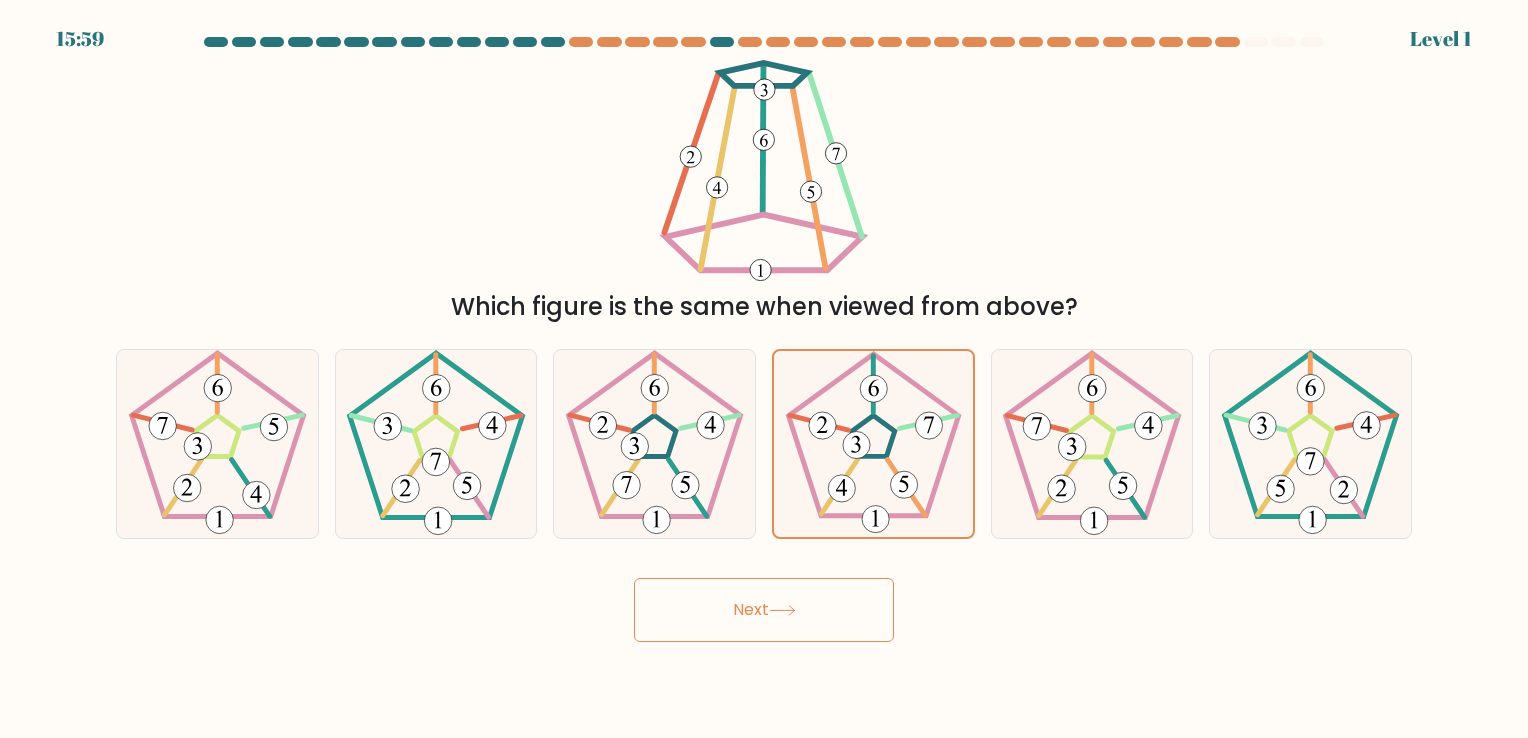 click on "Next" at bounding box center (764, 610) 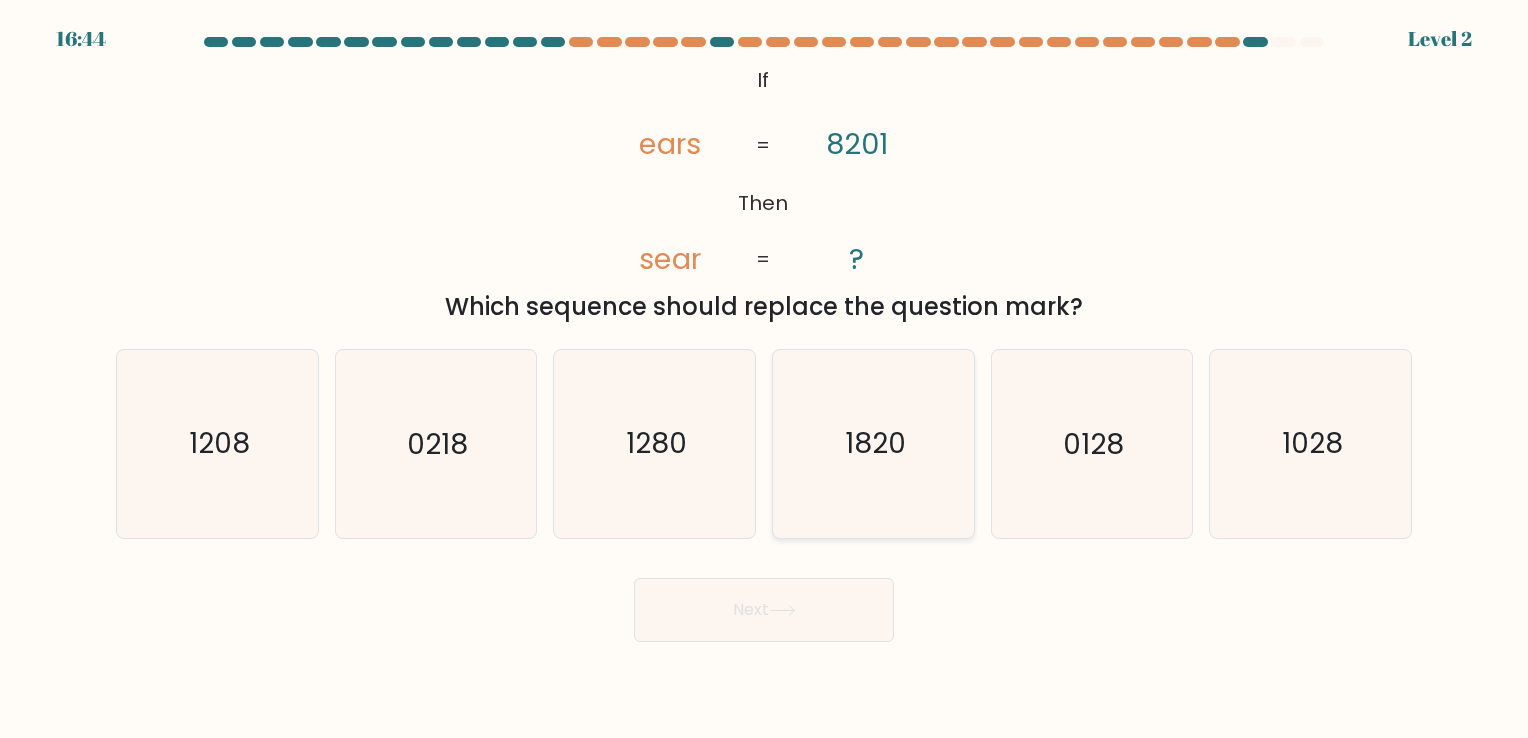 click on "1820" 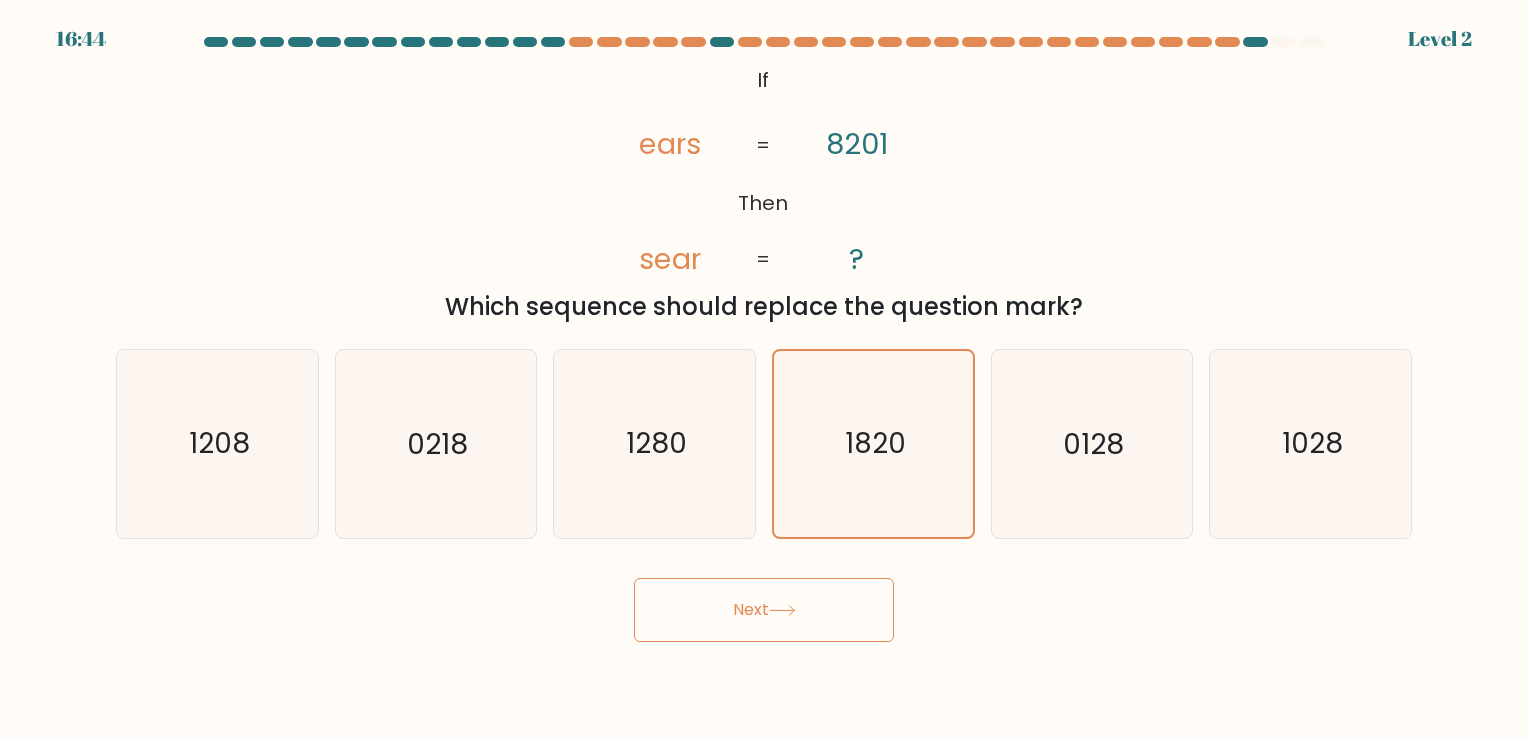 click 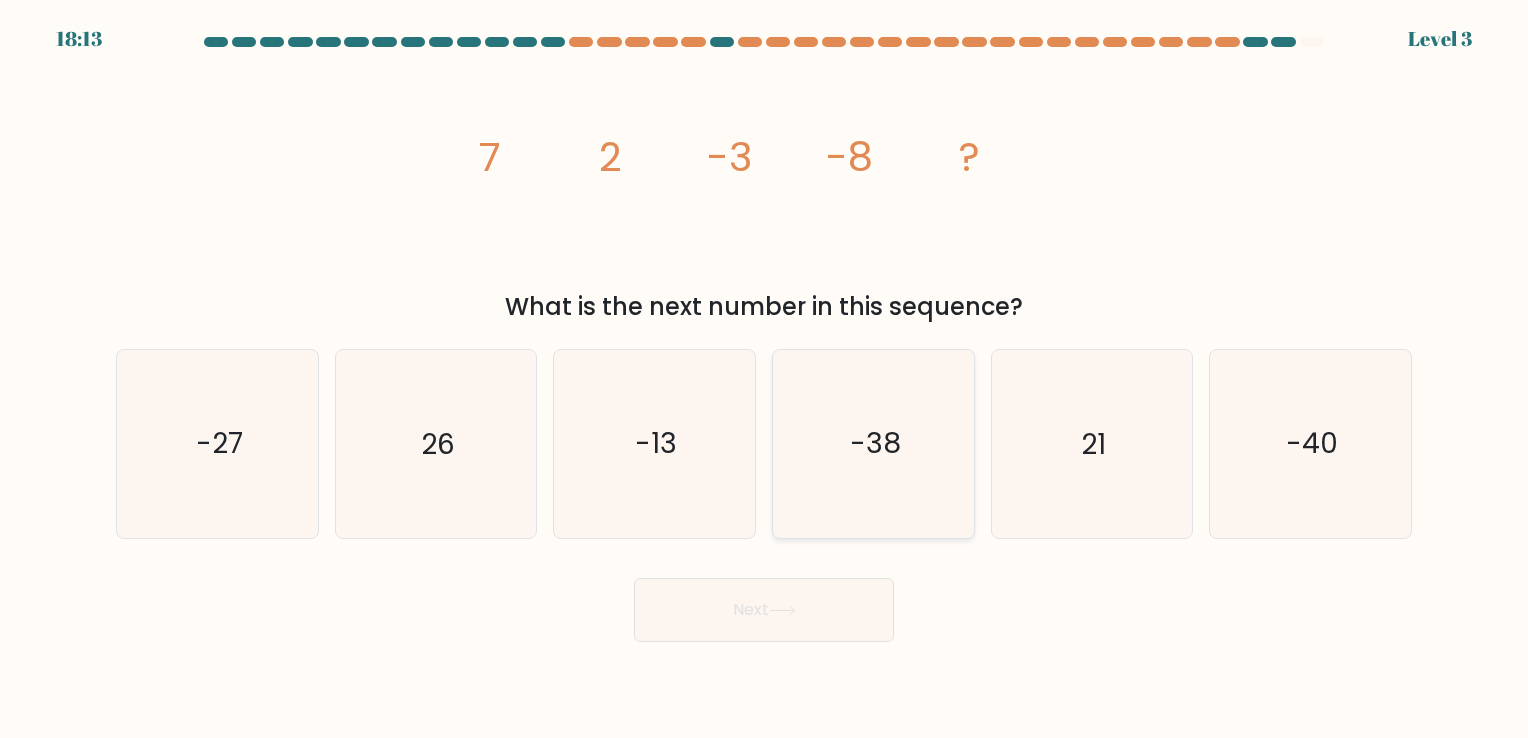 click on "-38" 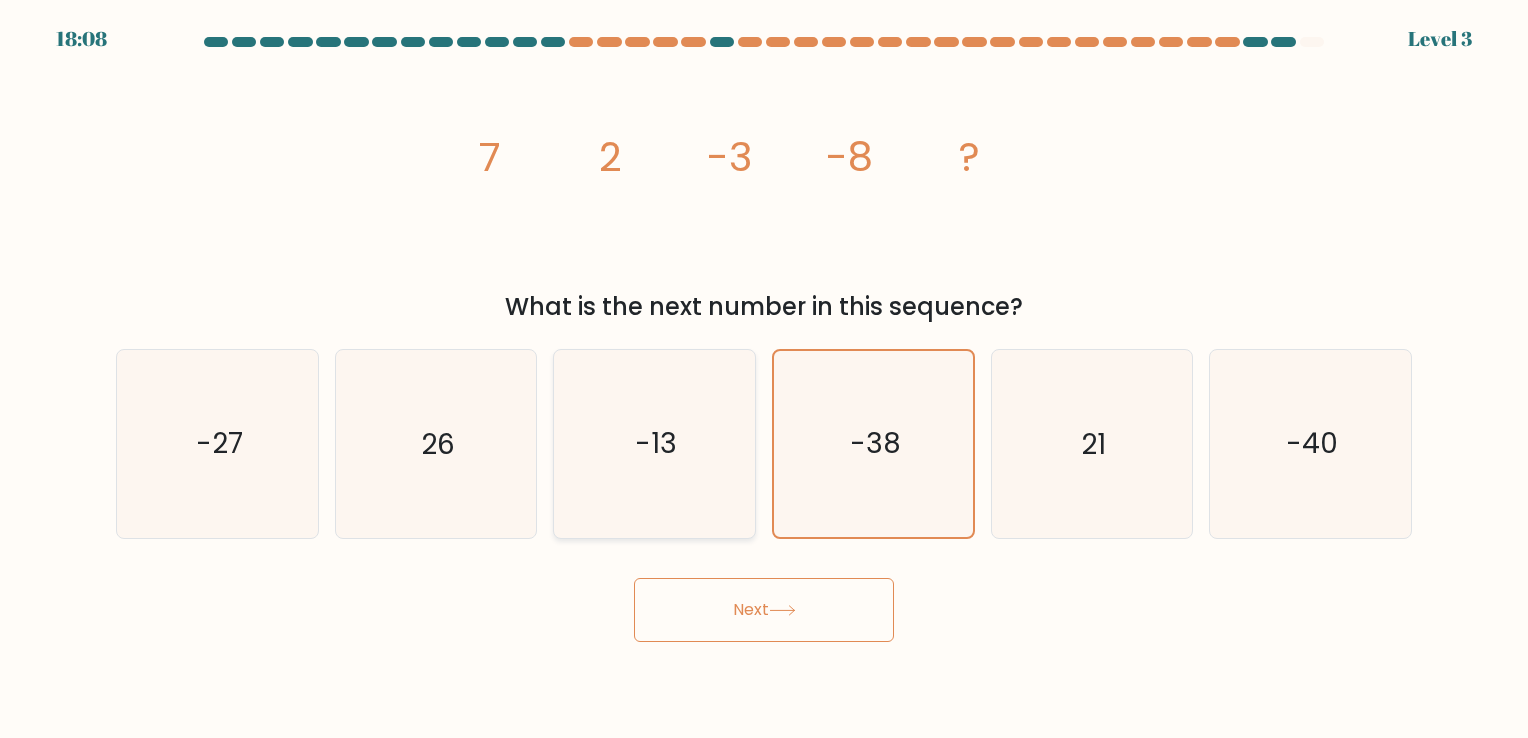 click on "-13" 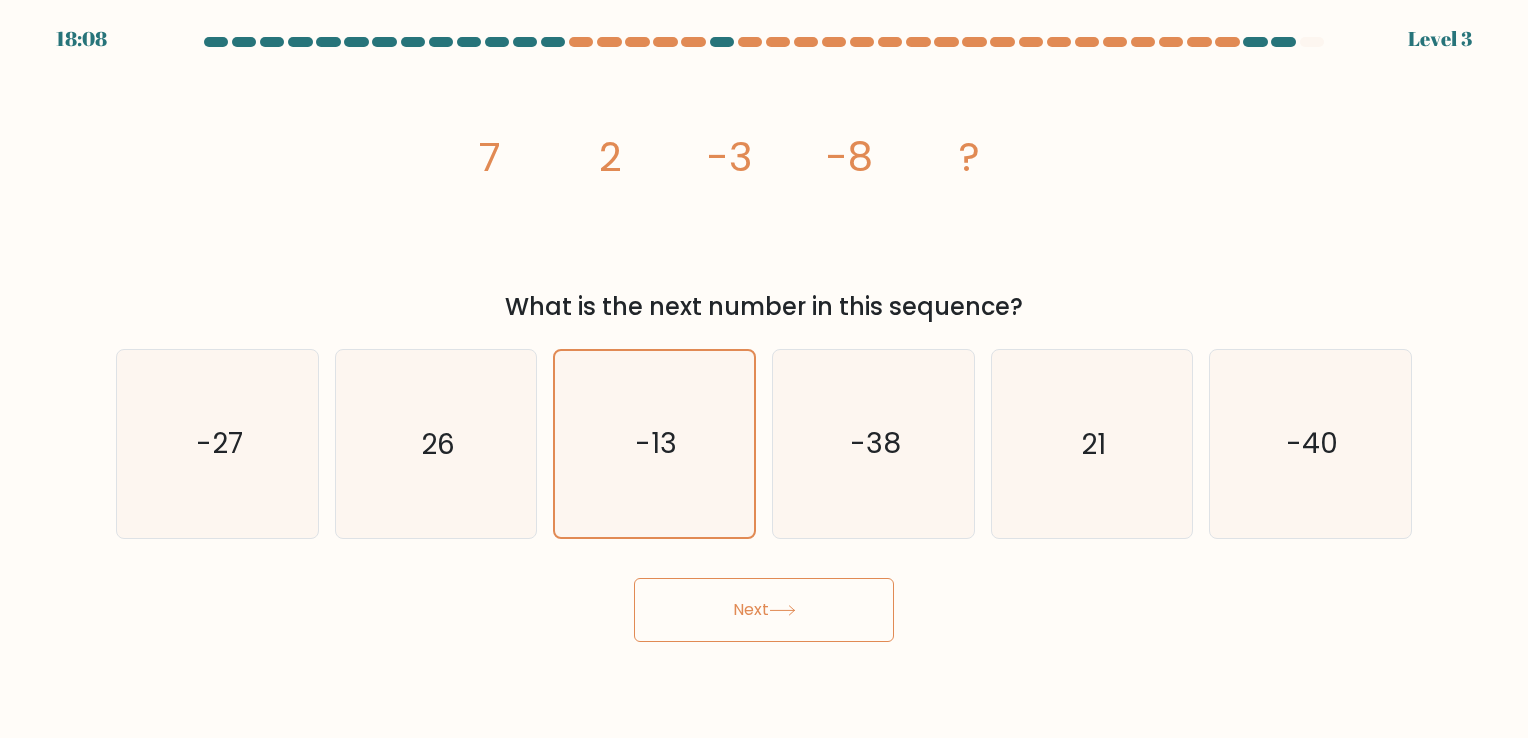 click on "Next" at bounding box center [764, 610] 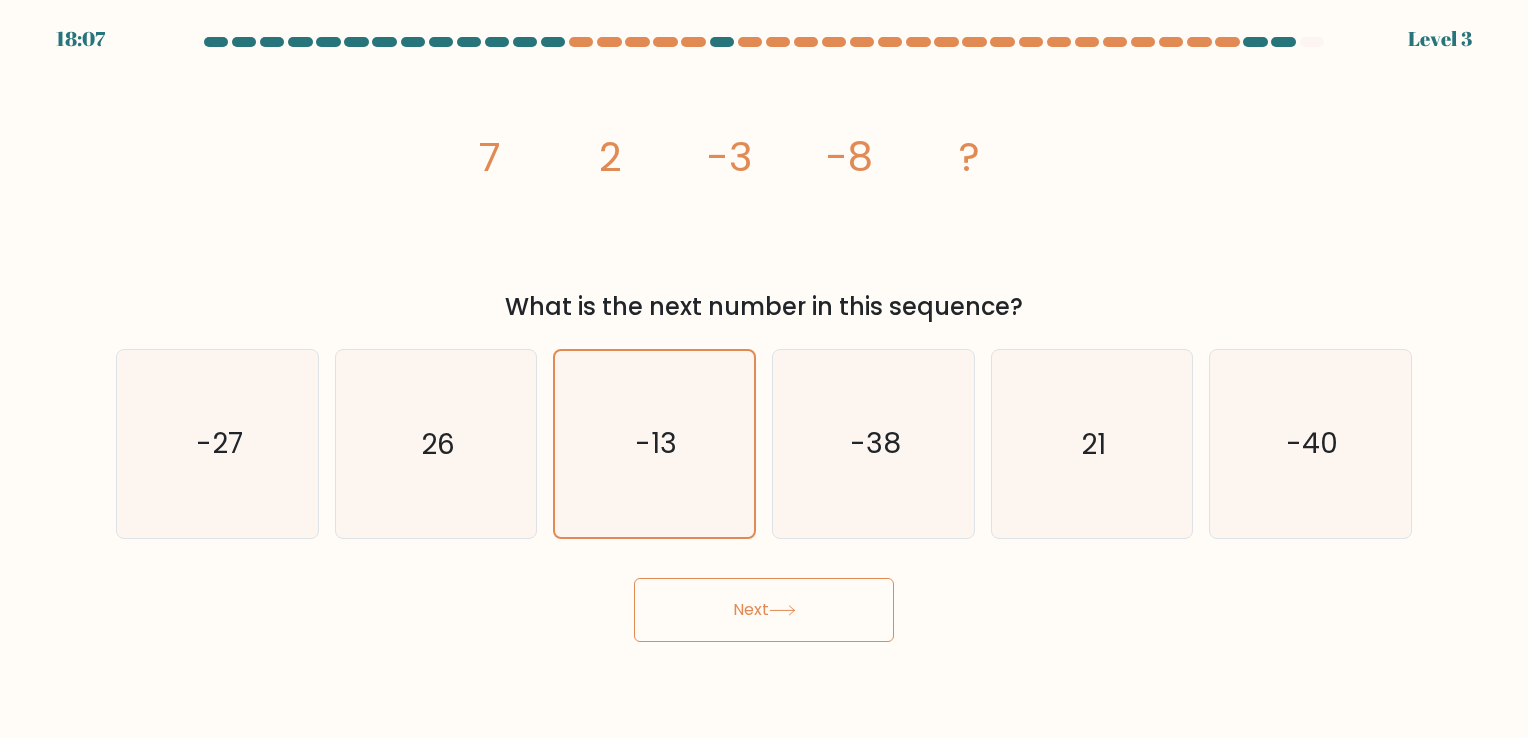 click on "Next" at bounding box center [764, 610] 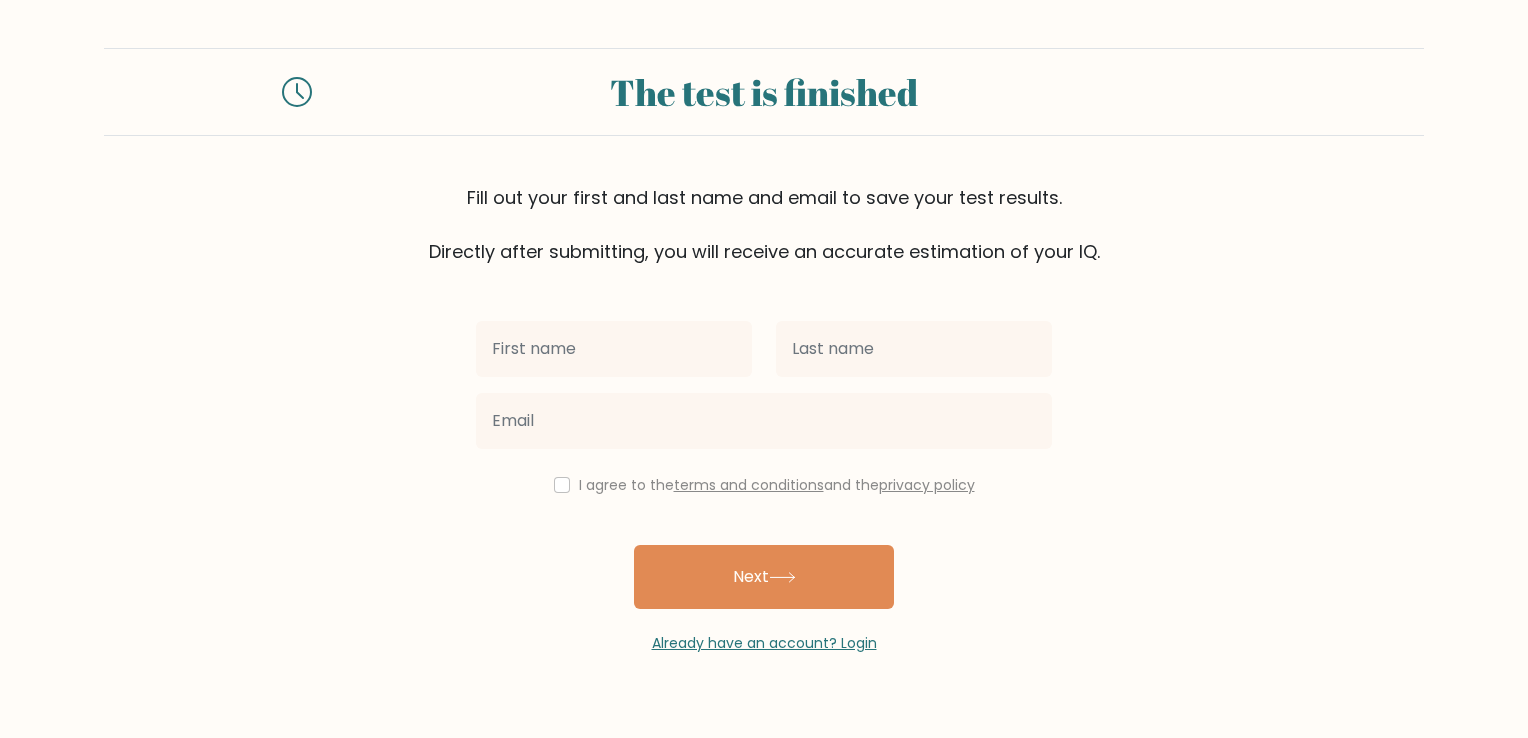 scroll, scrollTop: 0, scrollLeft: 0, axis: both 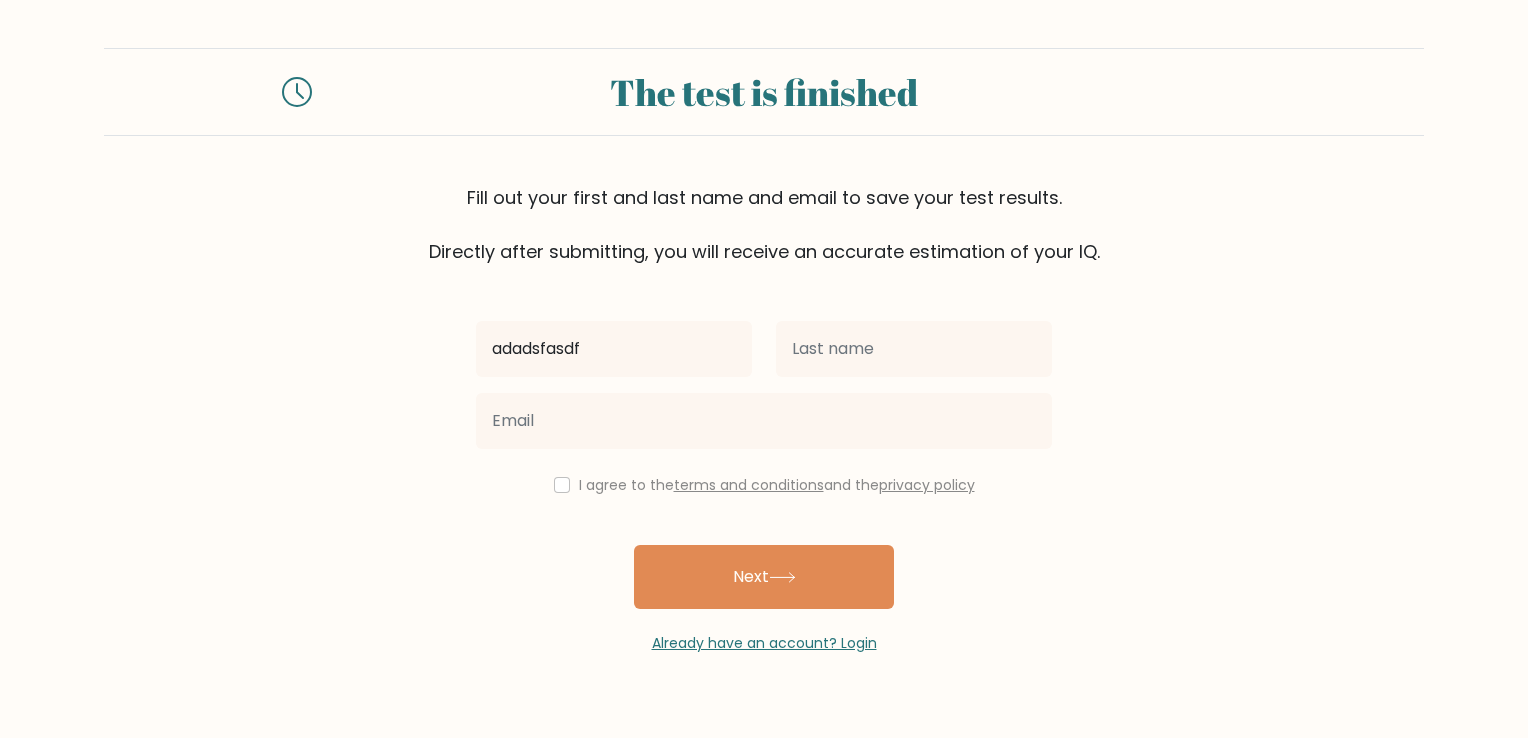 type on "adadsfasdf" 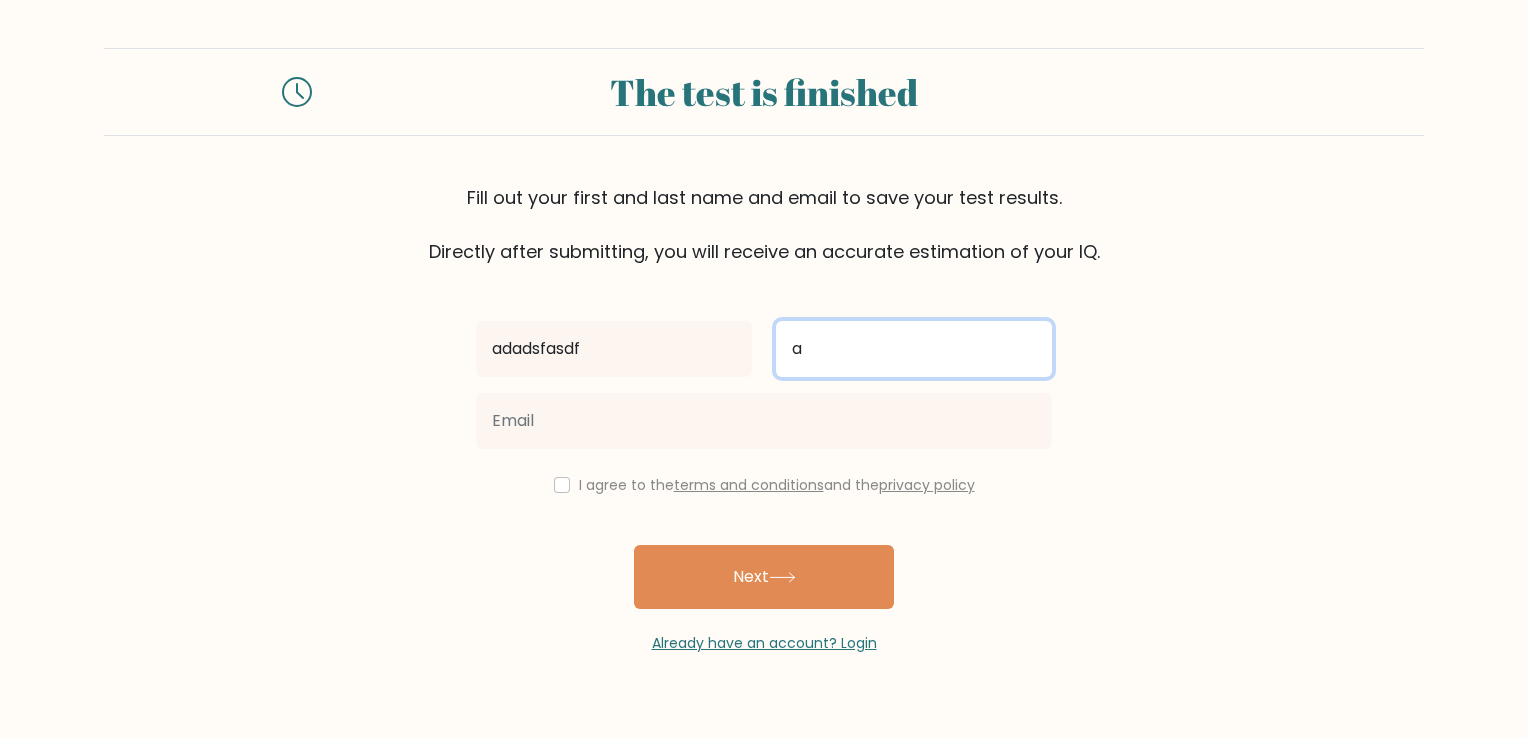 click on "a" at bounding box center [914, 349] 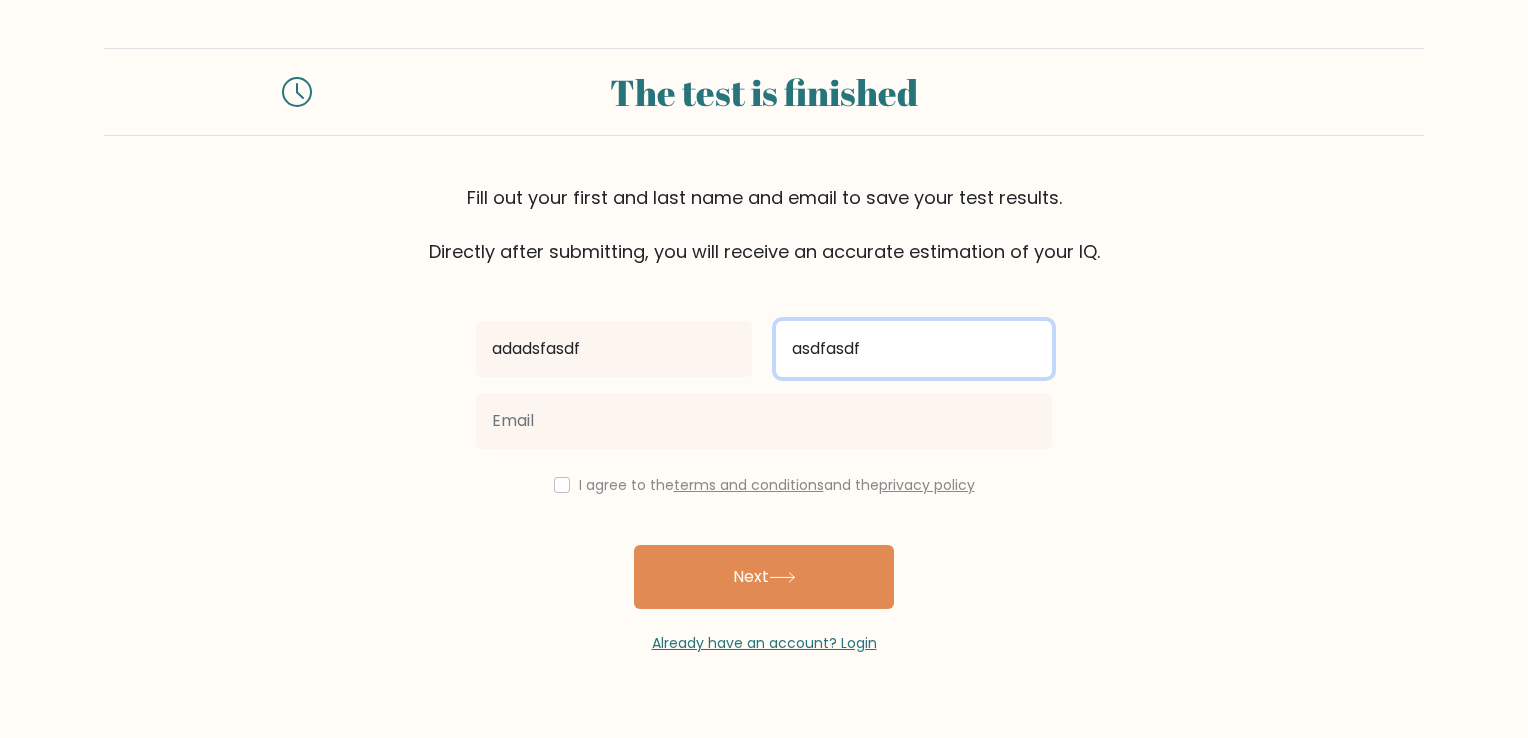 type on "asdfasdf" 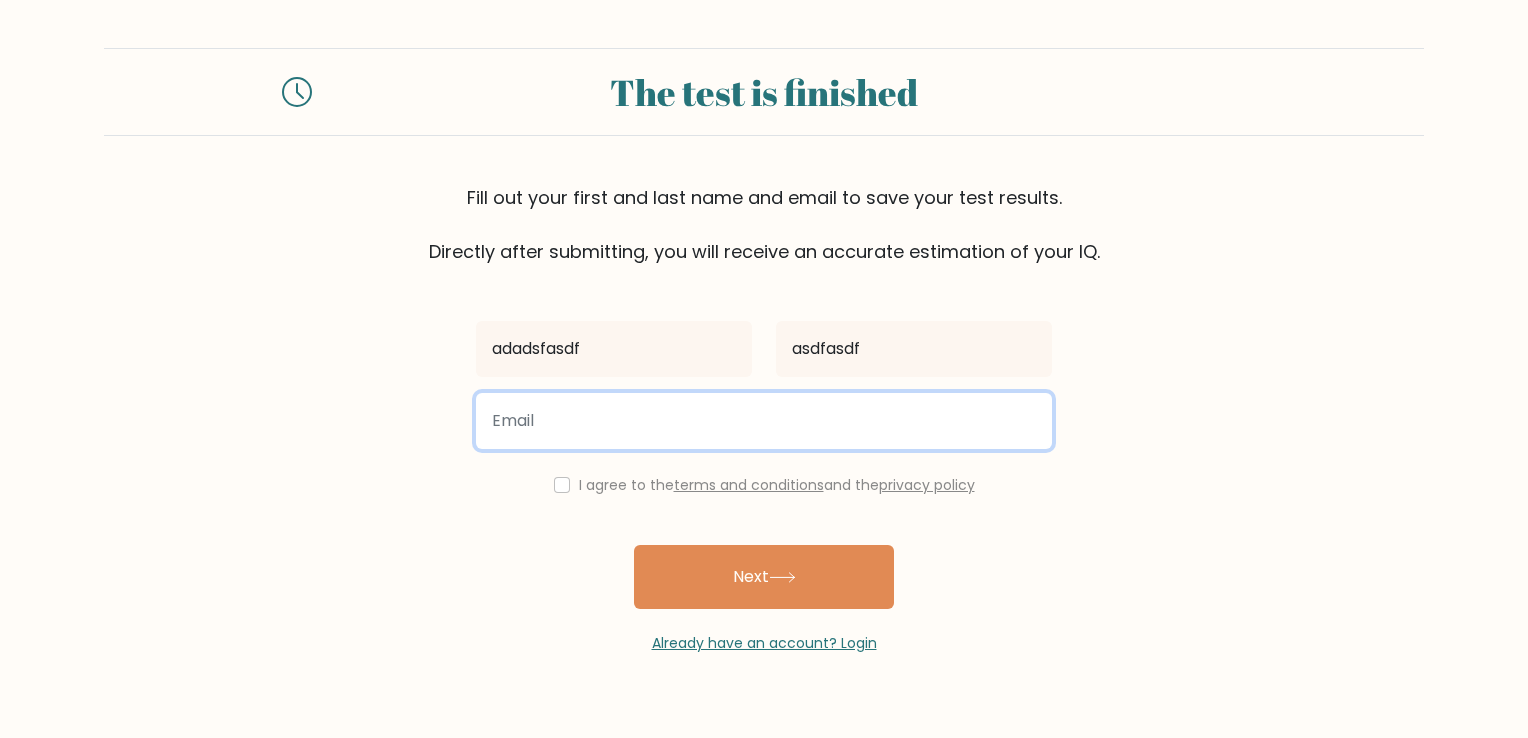 click at bounding box center (764, 421) 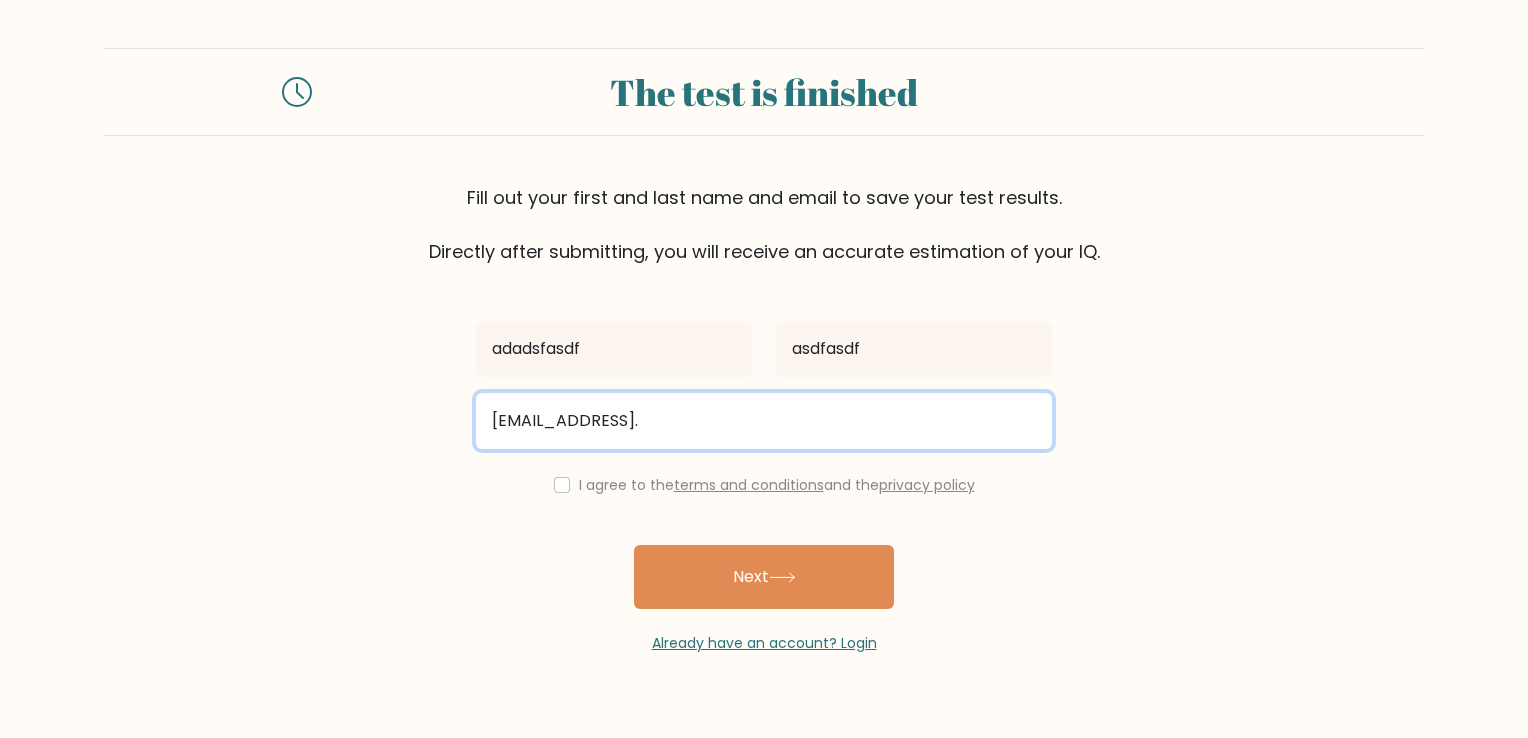 type on "sakshamvhs@gmail.com" 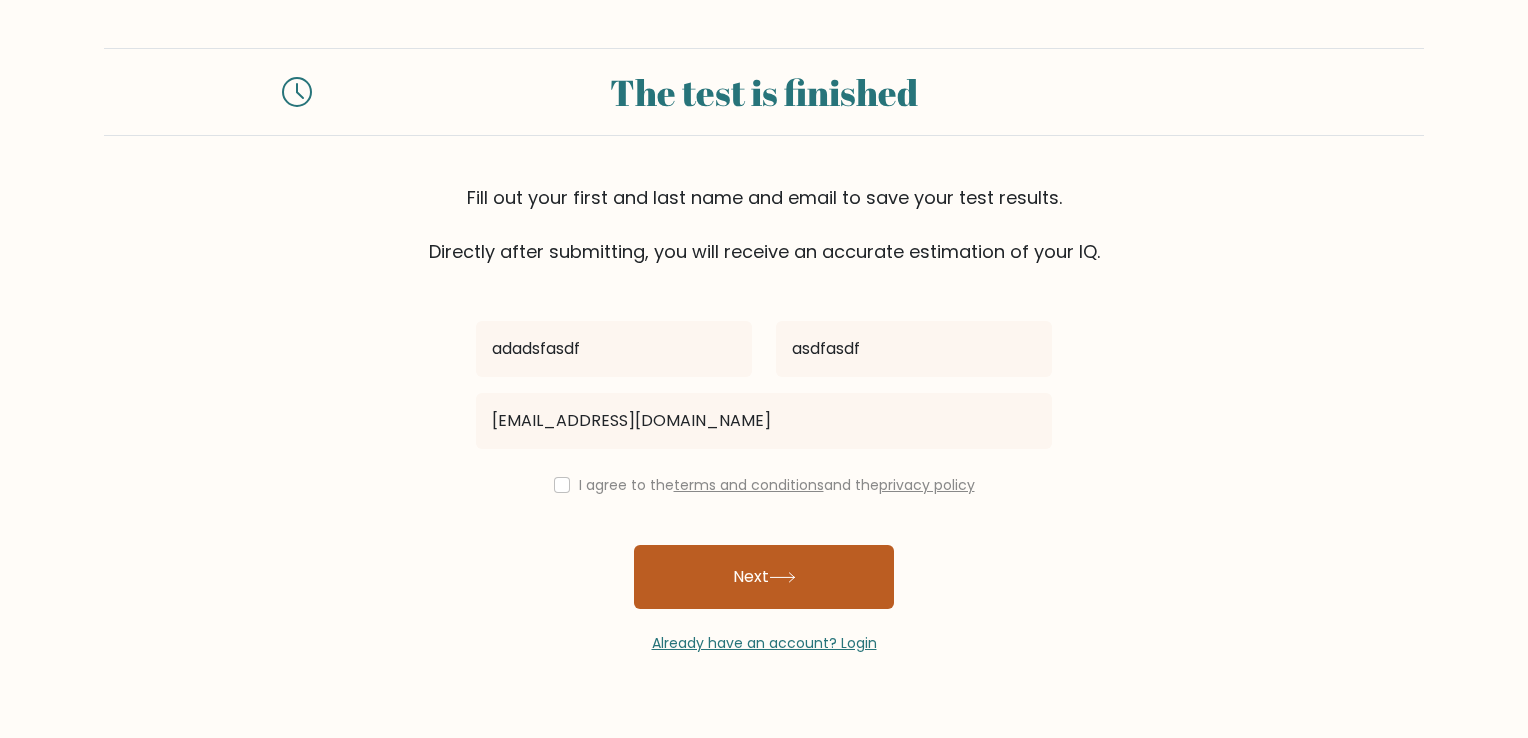 click on "Next" at bounding box center [764, 577] 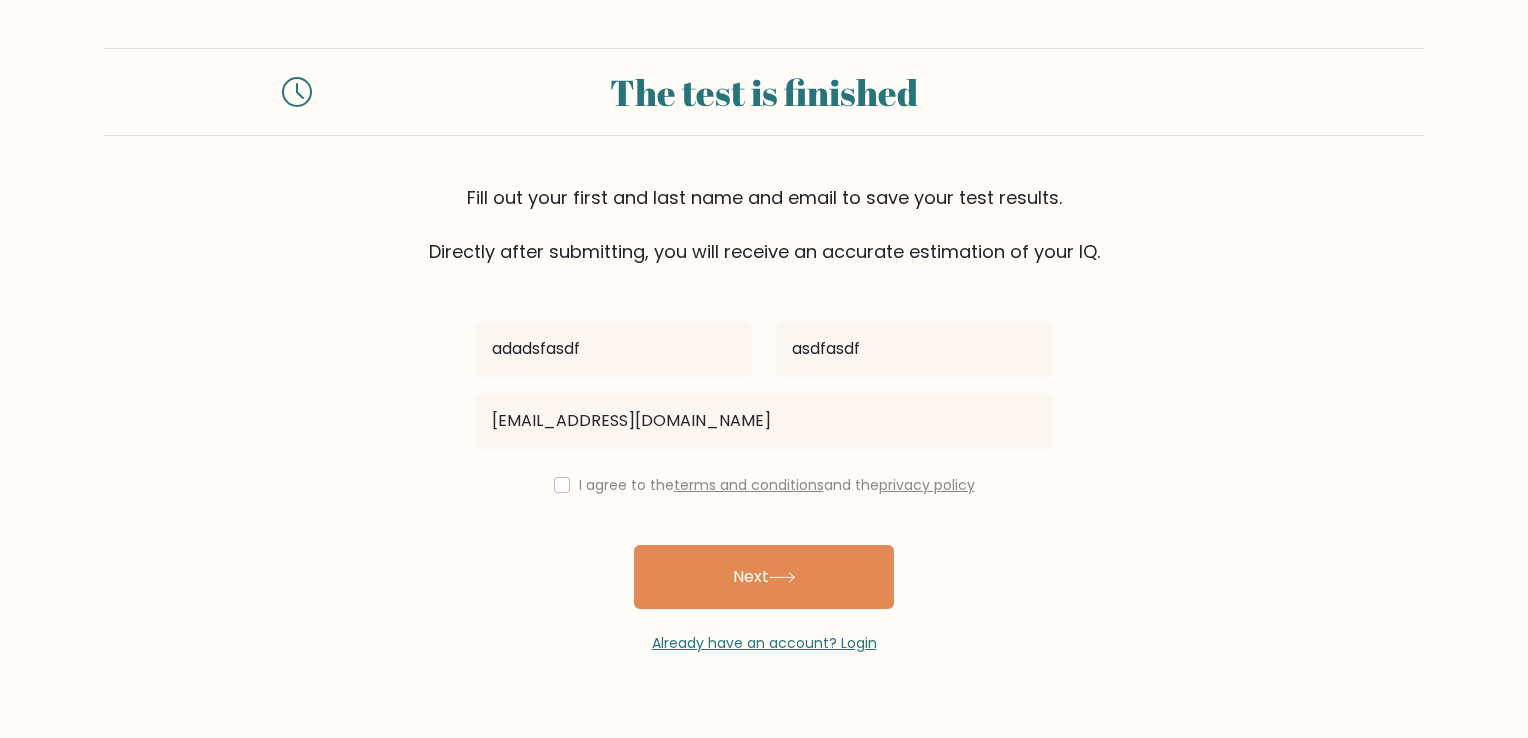 click on "I agree to the  terms and conditions  and the  privacy policy" at bounding box center [764, 485] 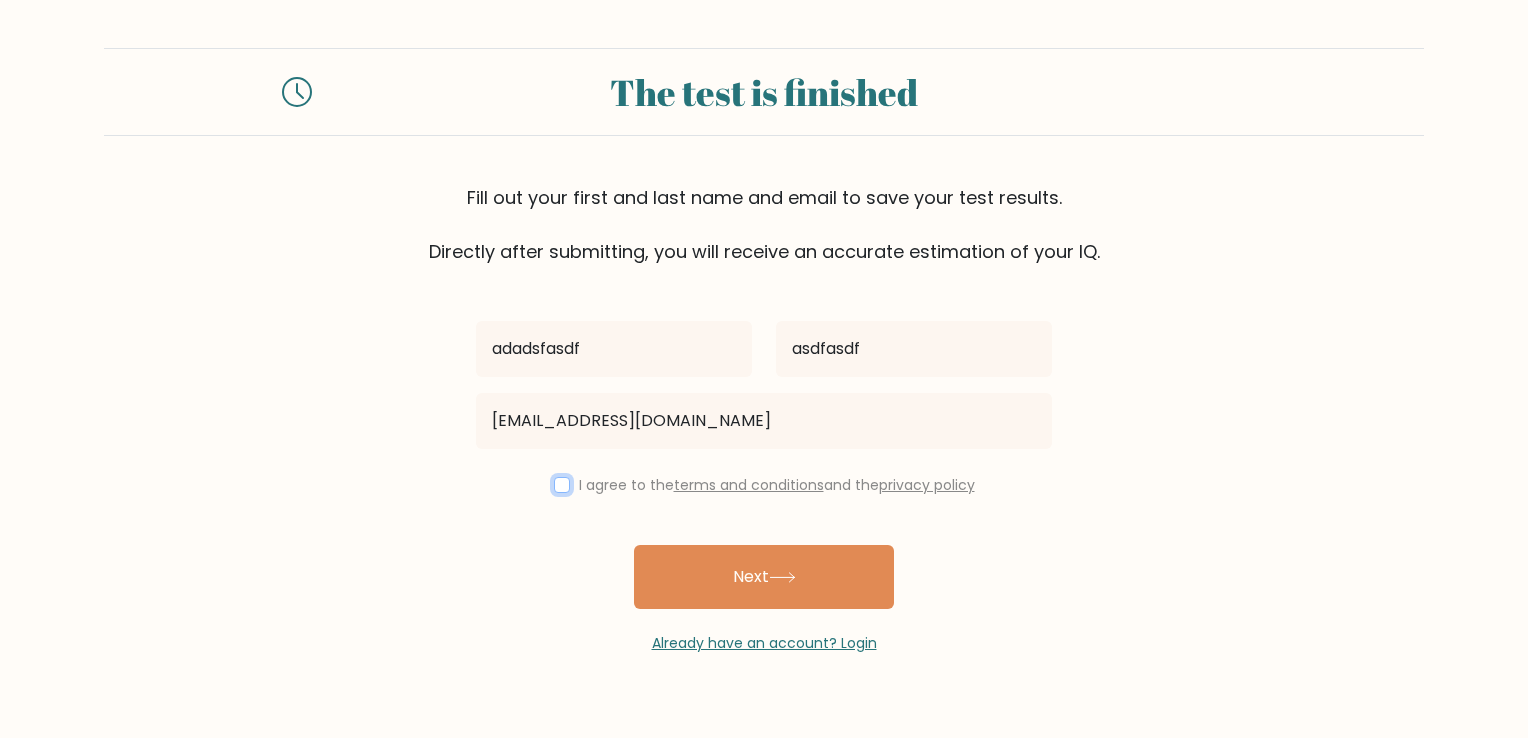 click at bounding box center [562, 485] 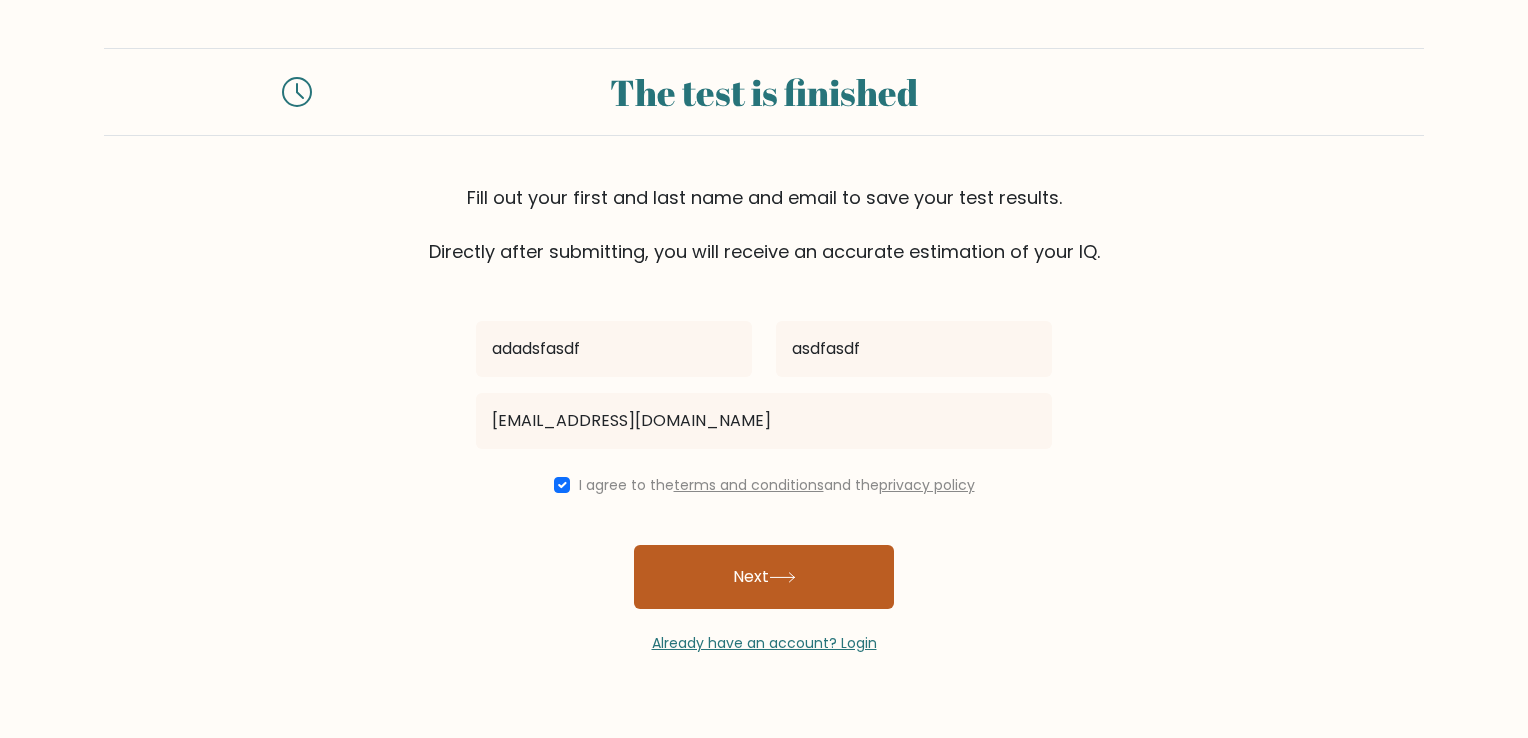 click on "Next" at bounding box center (764, 577) 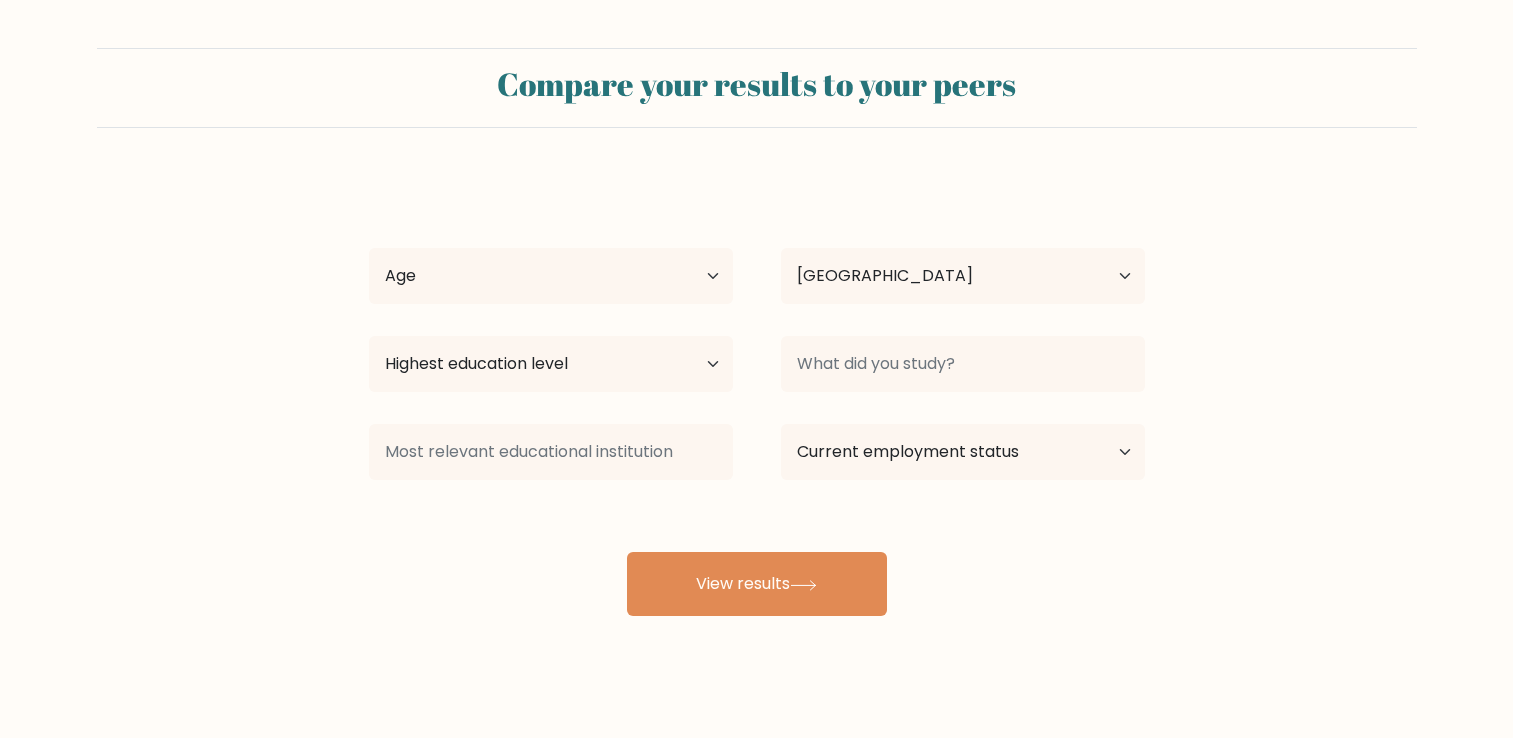 select on "CA" 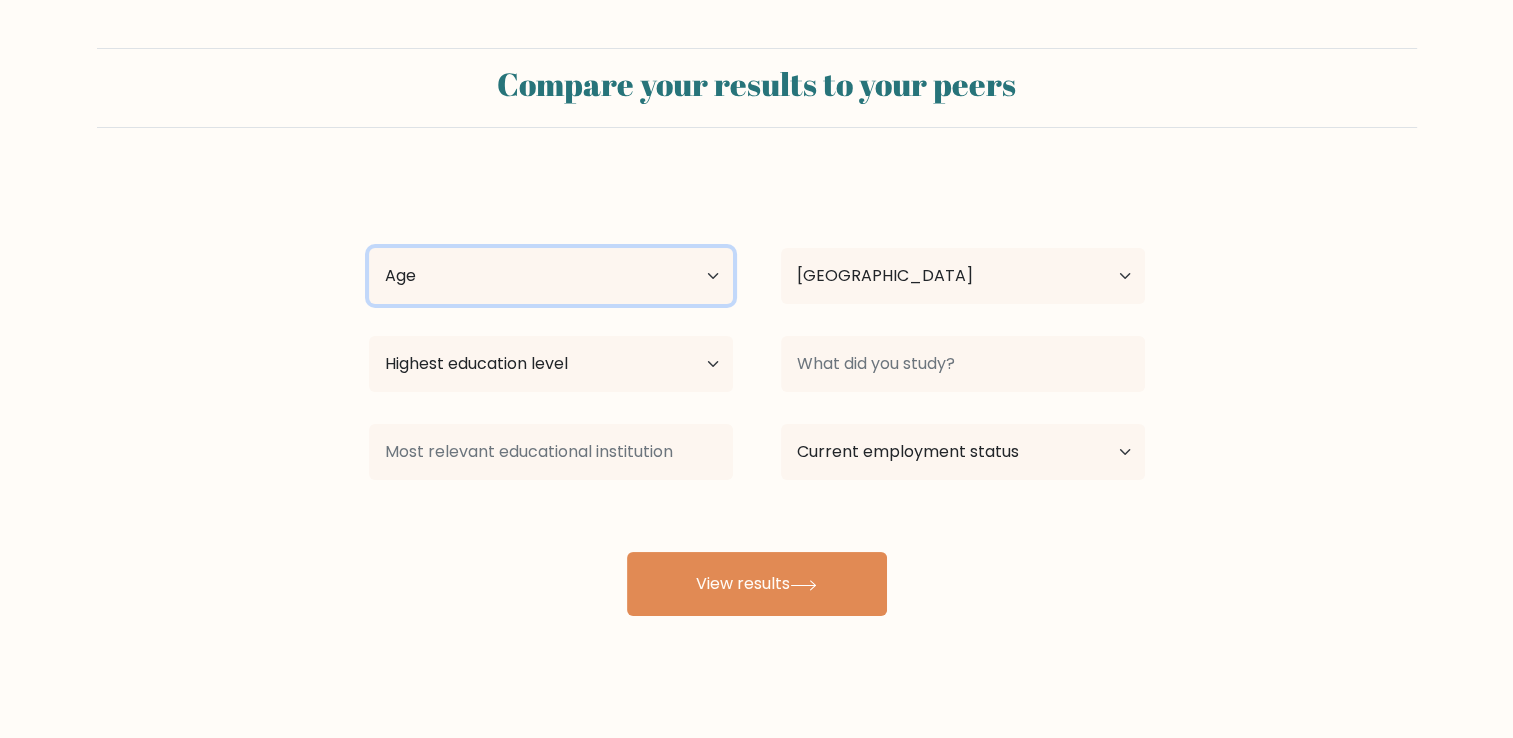 click on "Age
Under [DEMOGRAPHIC_DATA]
[DEMOGRAPHIC_DATA]
[DEMOGRAPHIC_DATA]
[DEMOGRAPHIC_DATA]
[DEMOGRAPHIC_DATA]
[DEMOGRAPHIC_DATA]
[DEMOGRAPHIC_DATA] and above" at bounding box center [551, 276] 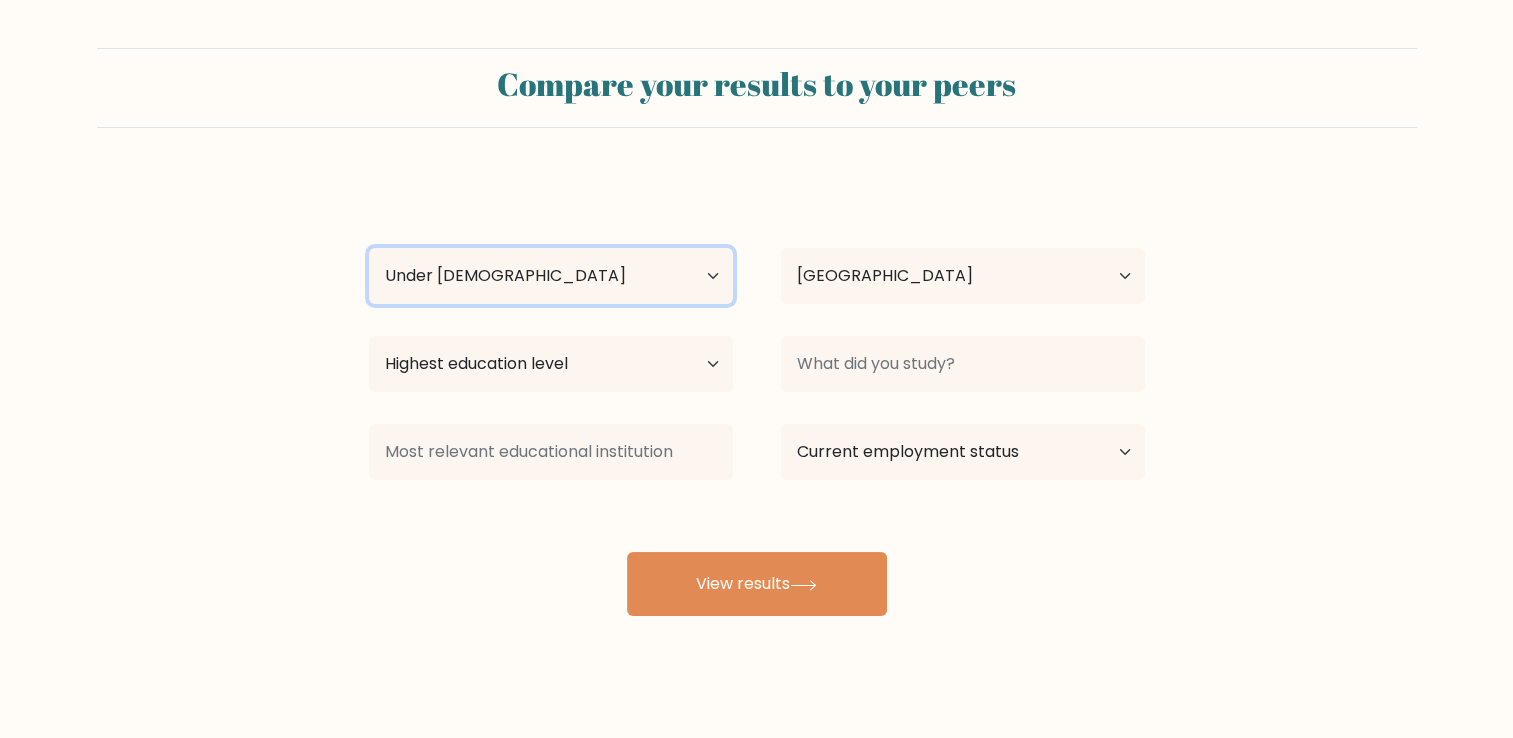 click on "Age
Under [DEMOGRAPHIC_DATA]
[DEMOGRAPHIC_DATA]
[DEMOGRAPHIC_DATA]
[DEMOGRAPHIC_DATA]
[DEMOGRAPHIC_DATA]
[DEMOGRAPHIC_DATA]
[DEMOGRAPHIC_DATA] and above" at bounding box center [551, 276] 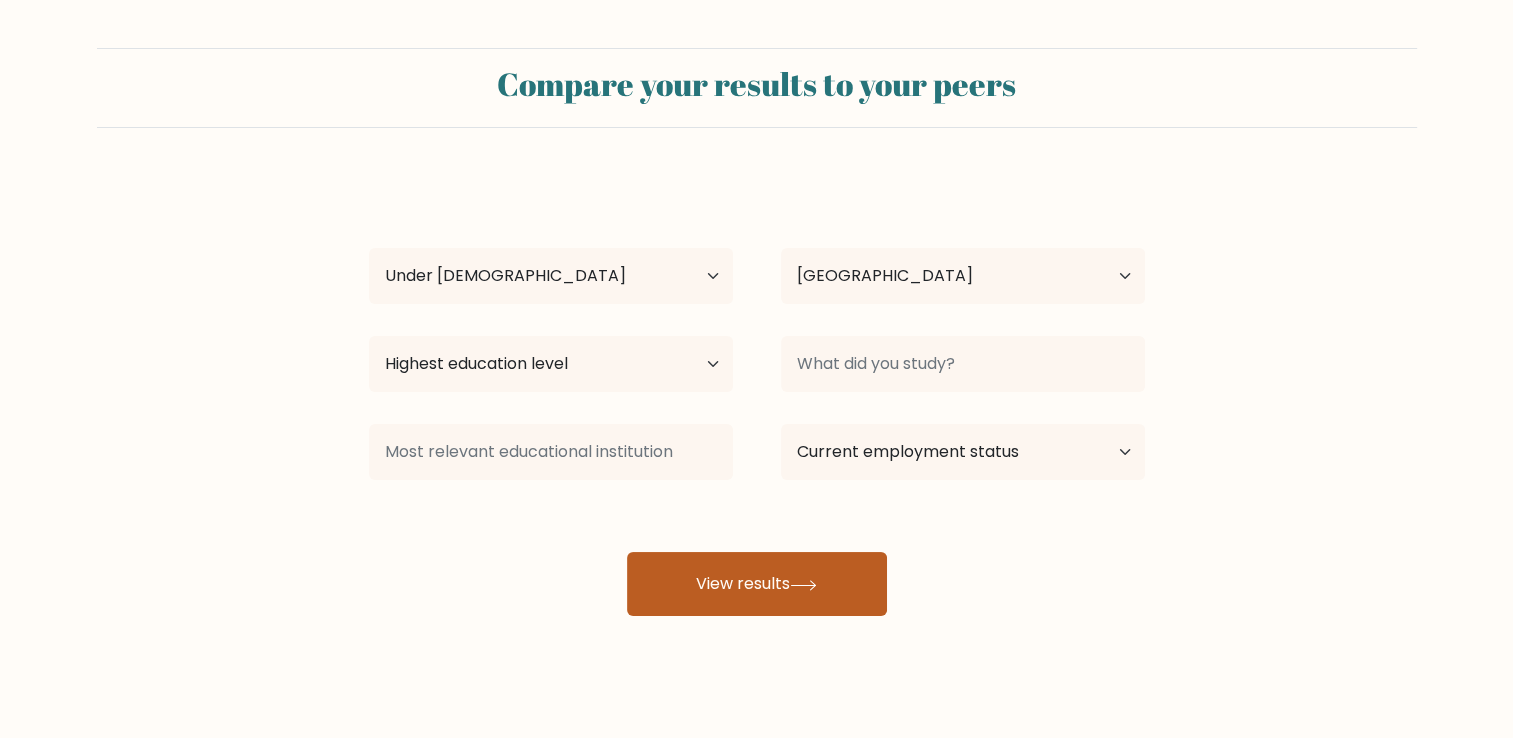 click on "View results" at bounding box center (757, 584) 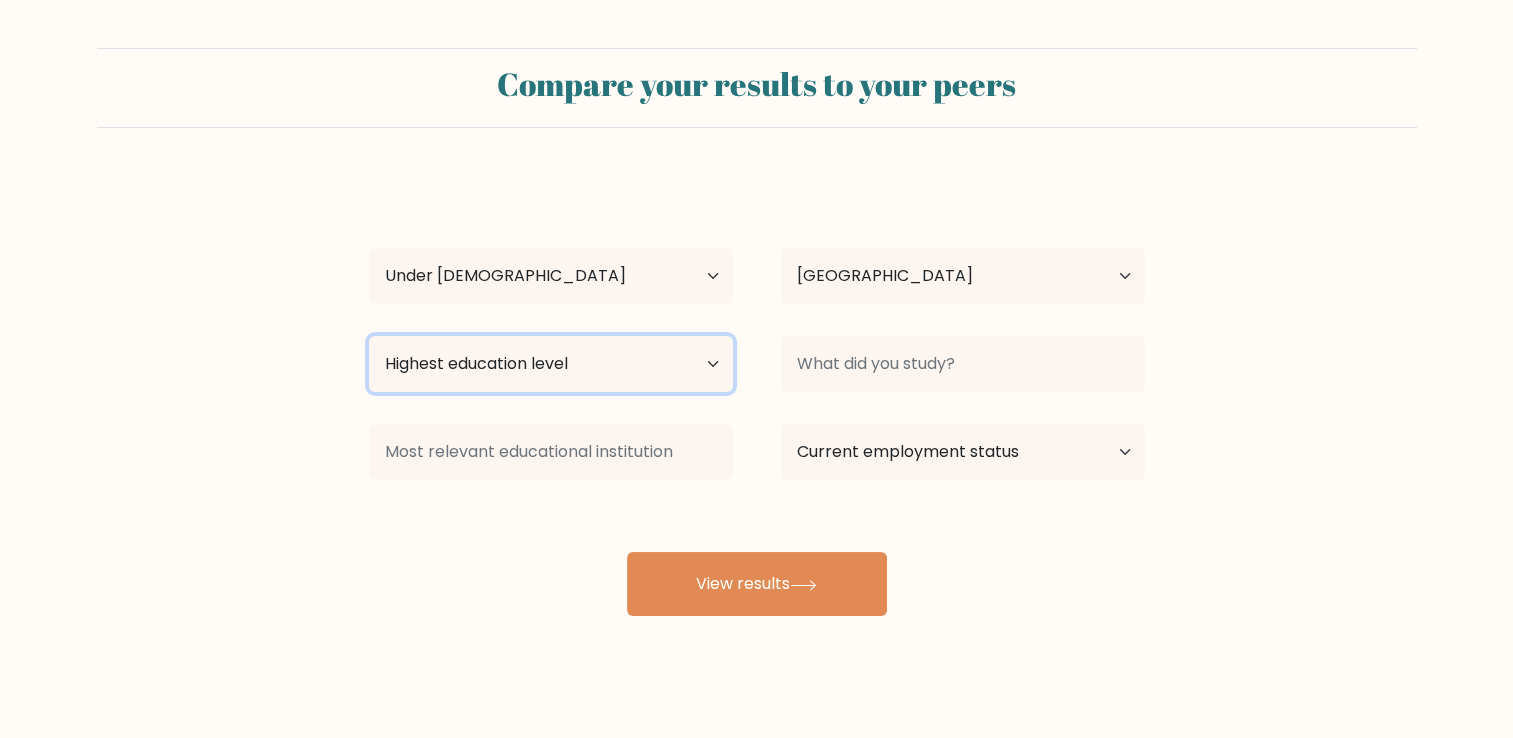click on "Highest education level
No schooling
Primary
Lower Secondary
Upper Secondary
Occupation Specific
Bachelor's degree
Master's degree
Doctoral degree" at bounding box center (551, 364) 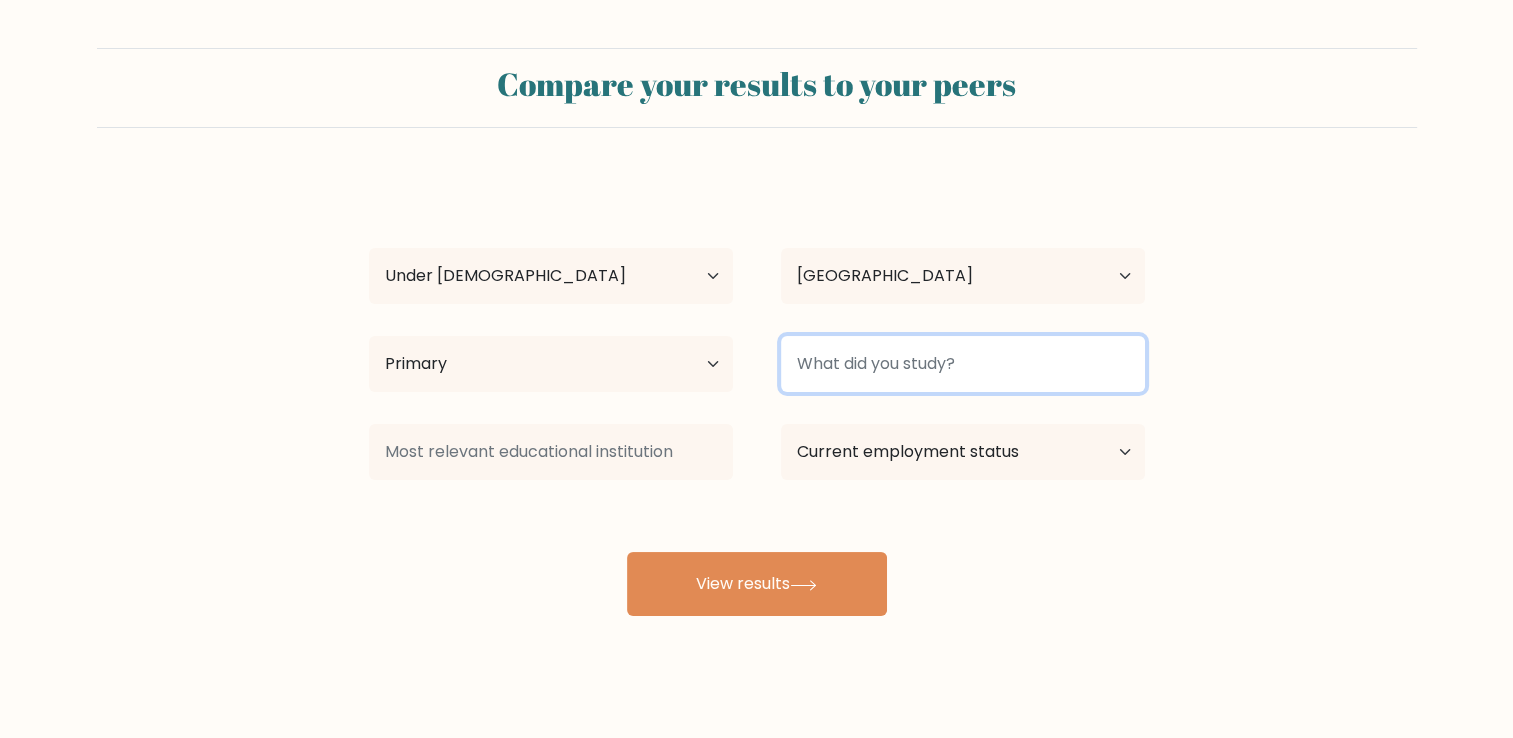 click at bounding box center (963, 364) 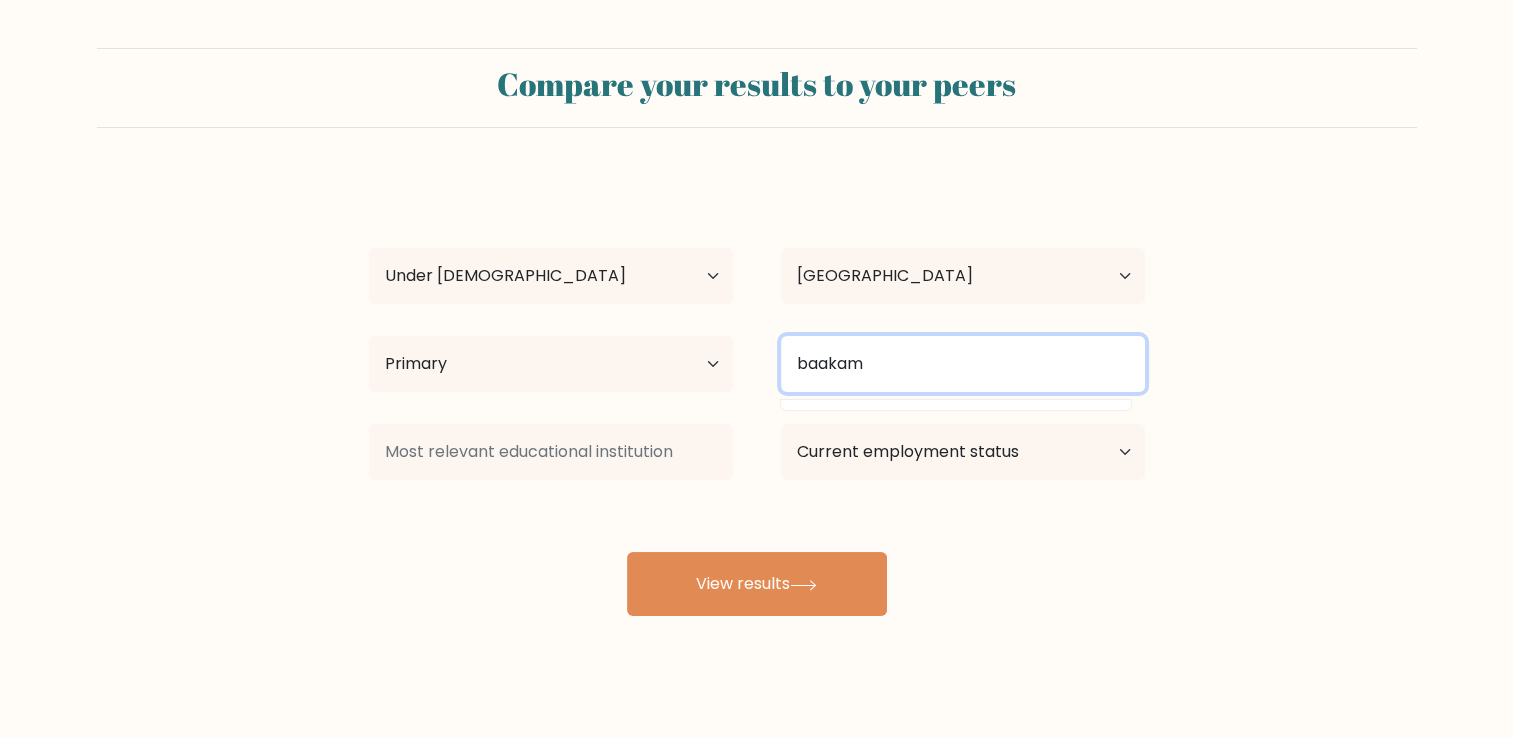 type on "baakama" 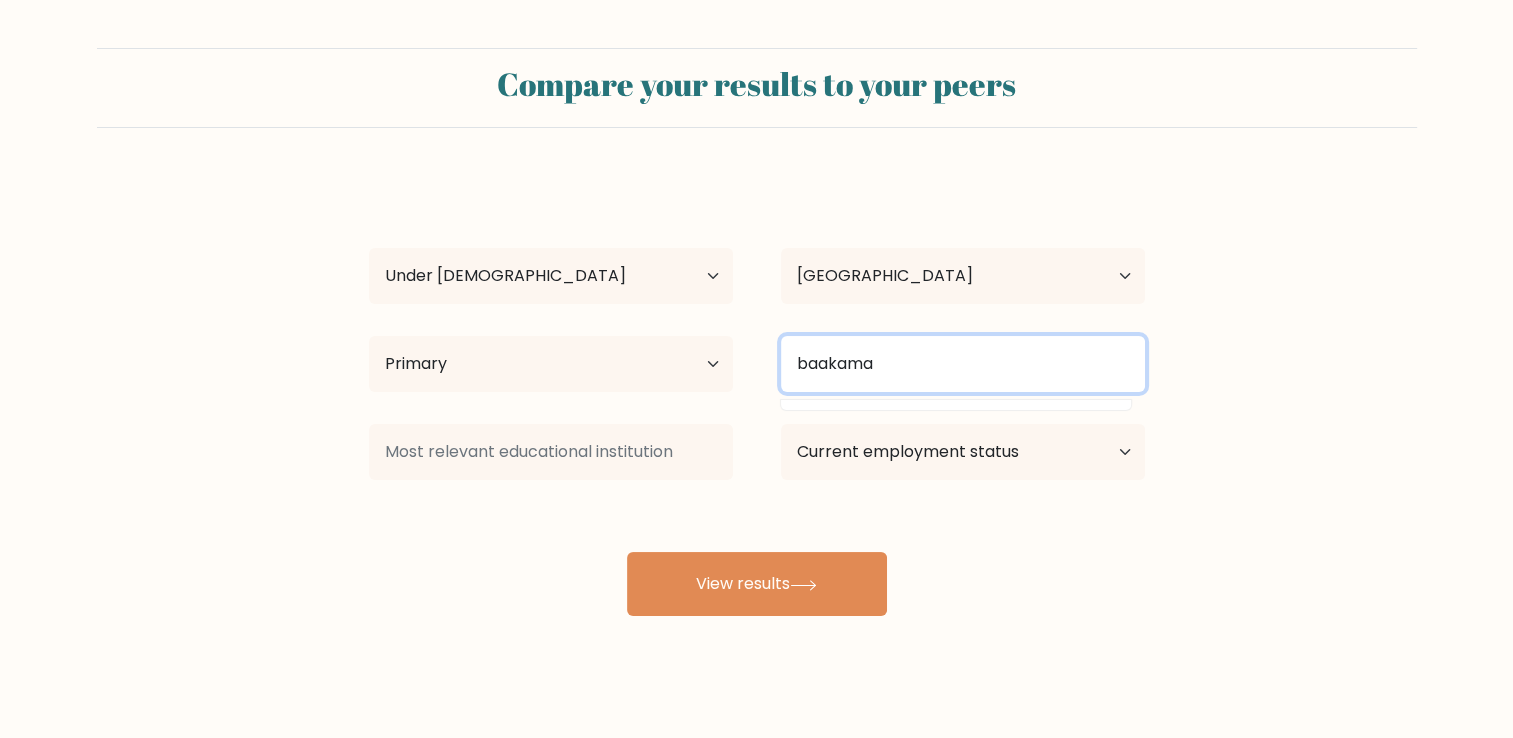 drag, startPoint x: 608, startPoint y: 370, endPoint x: 450, endPoint y: 394, distance: 159.8124 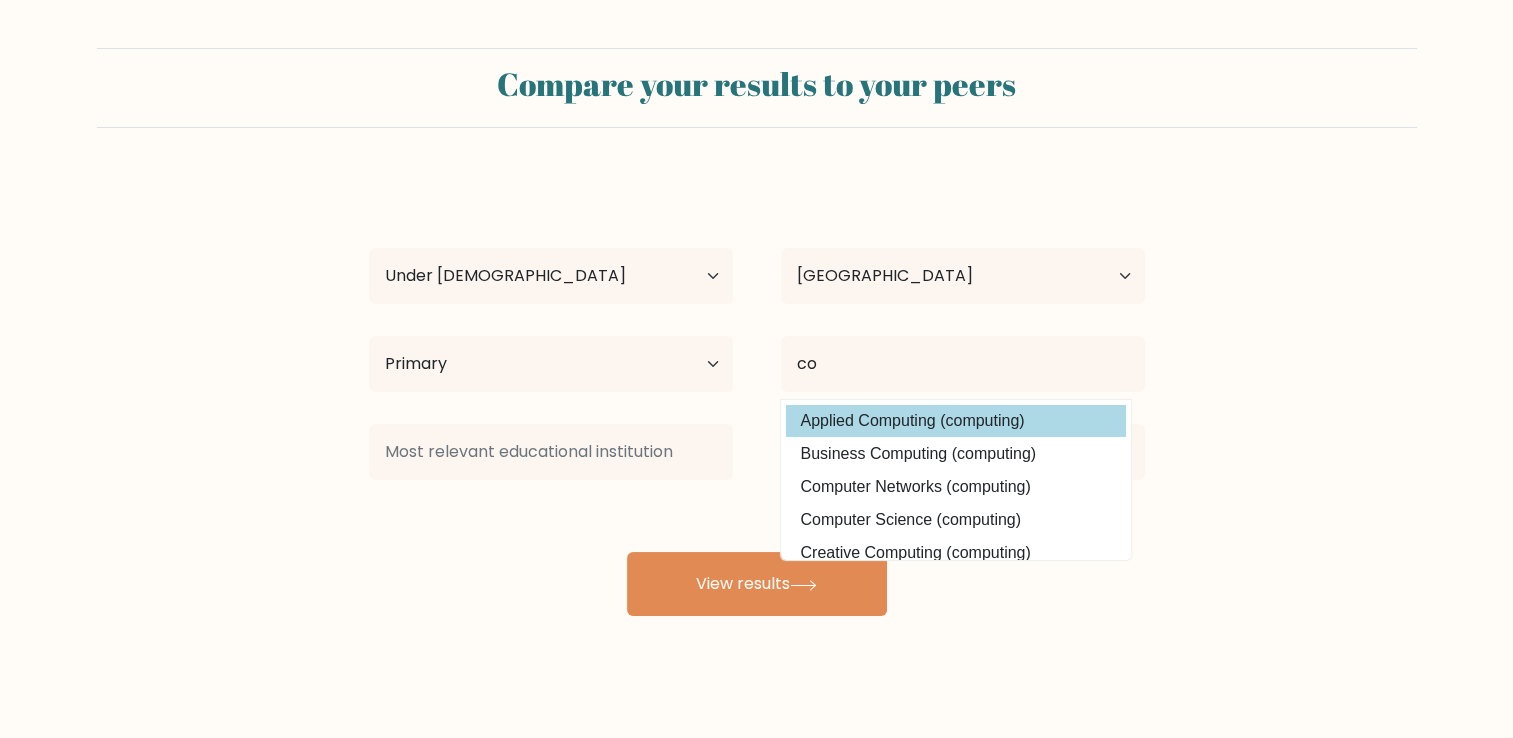 click on "Applied Computing (computing)" at bounding box center [956, 421] 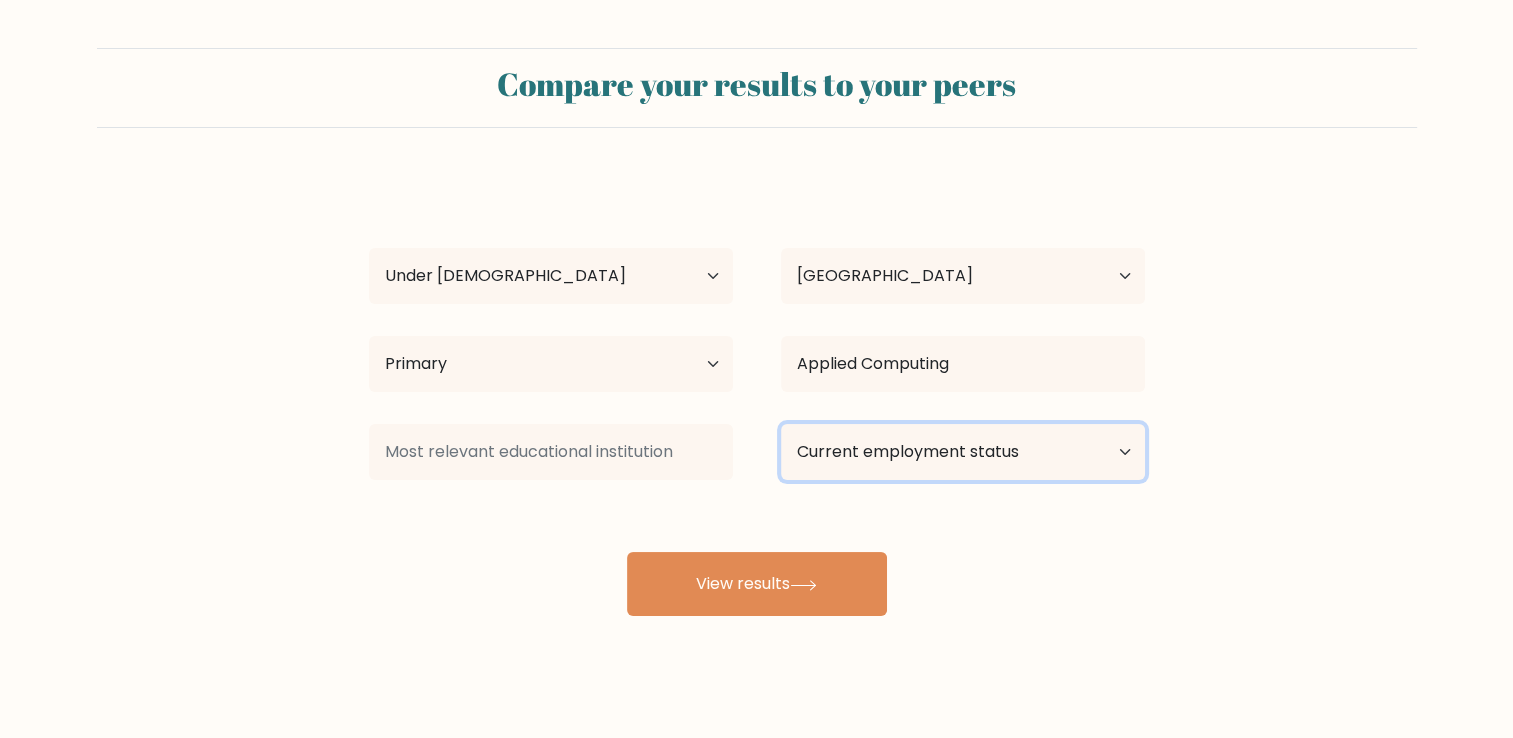 click on "Current employment status
Employed
Student
Retired
Other / prefer not to answer" at bounding box center (963, 452) 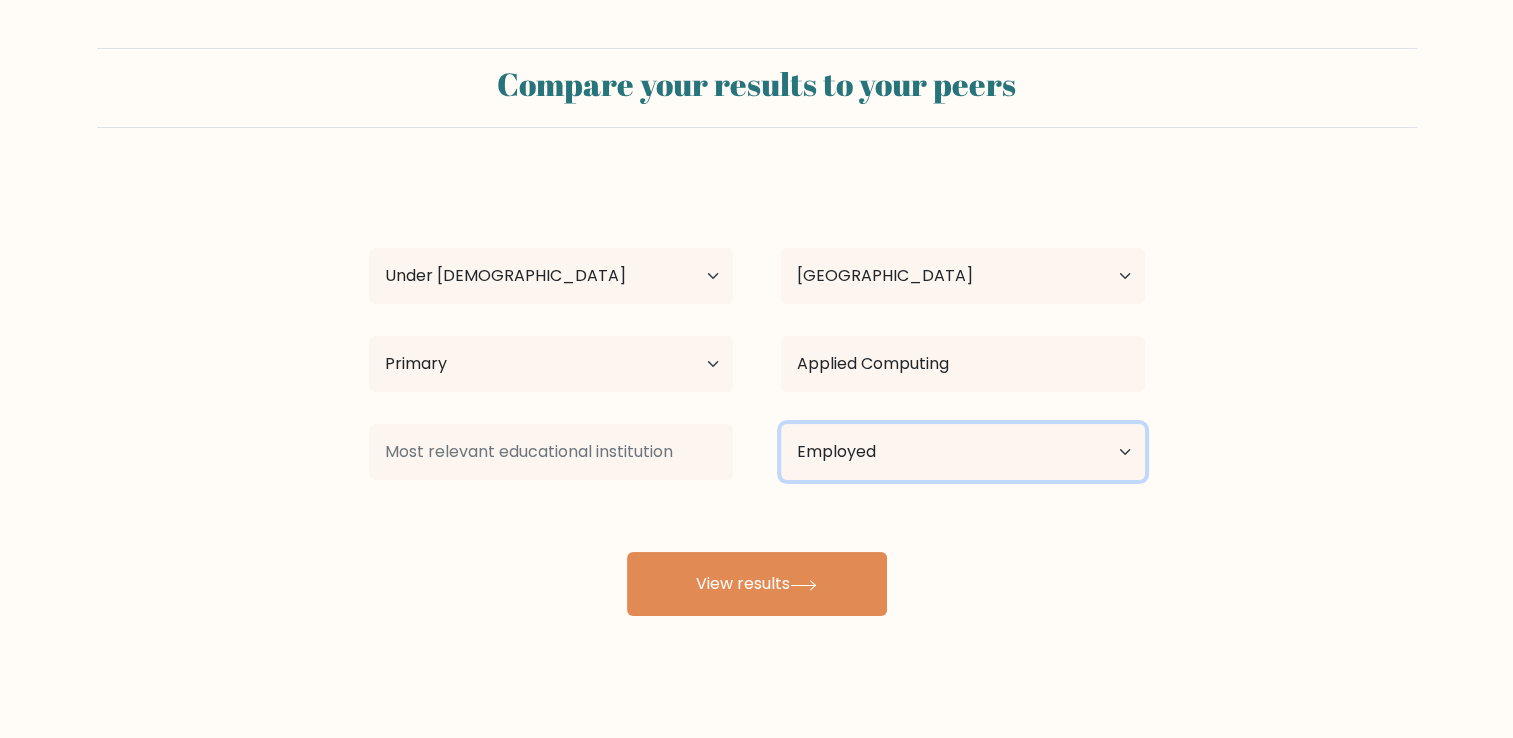 click on "Current employment status
Employed
Student
Retired
Other / prefer not to answer" at bounding box center [963, 452] 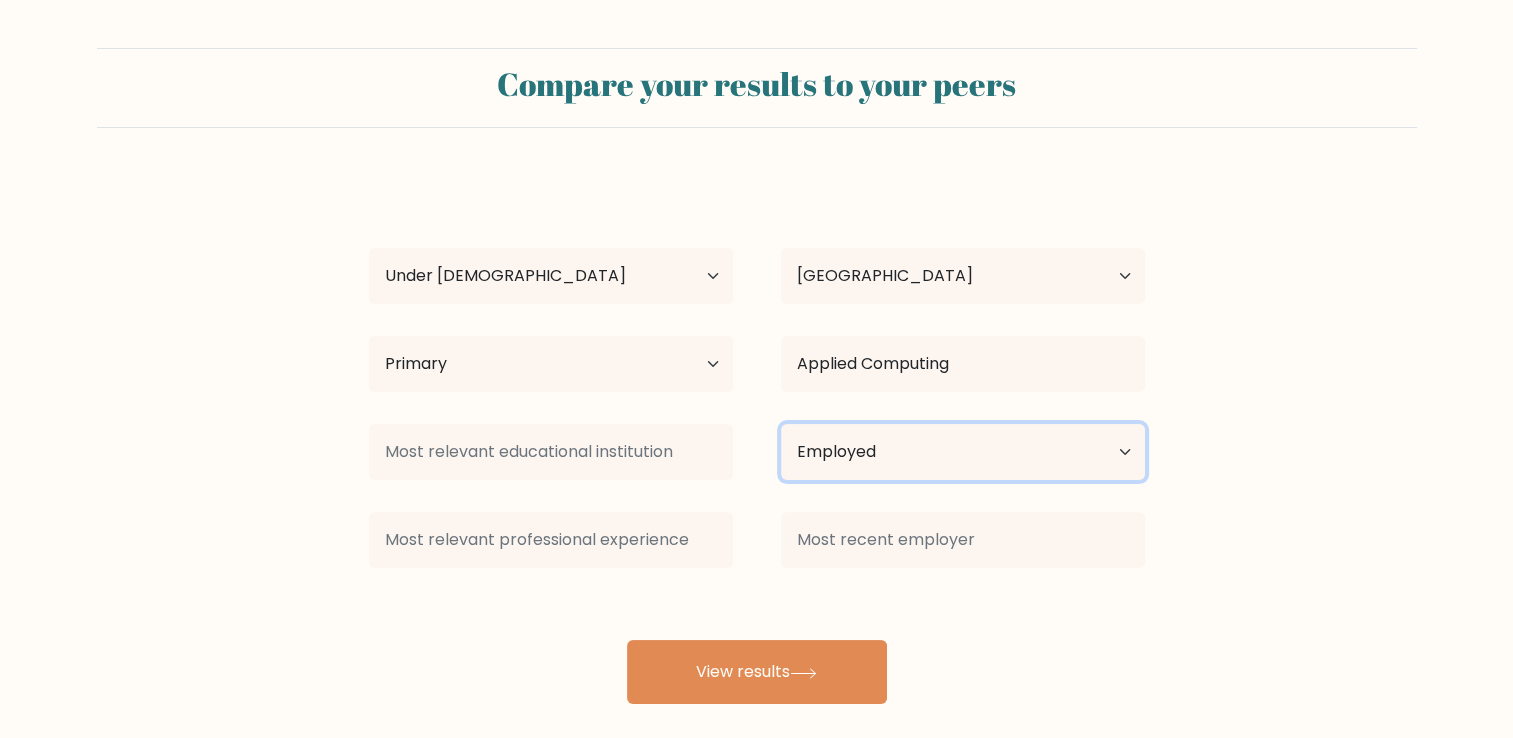 click on "Current employment status
Employed
Student
Retired
Other / prefer not to answer" at bounding box center (963, 452) 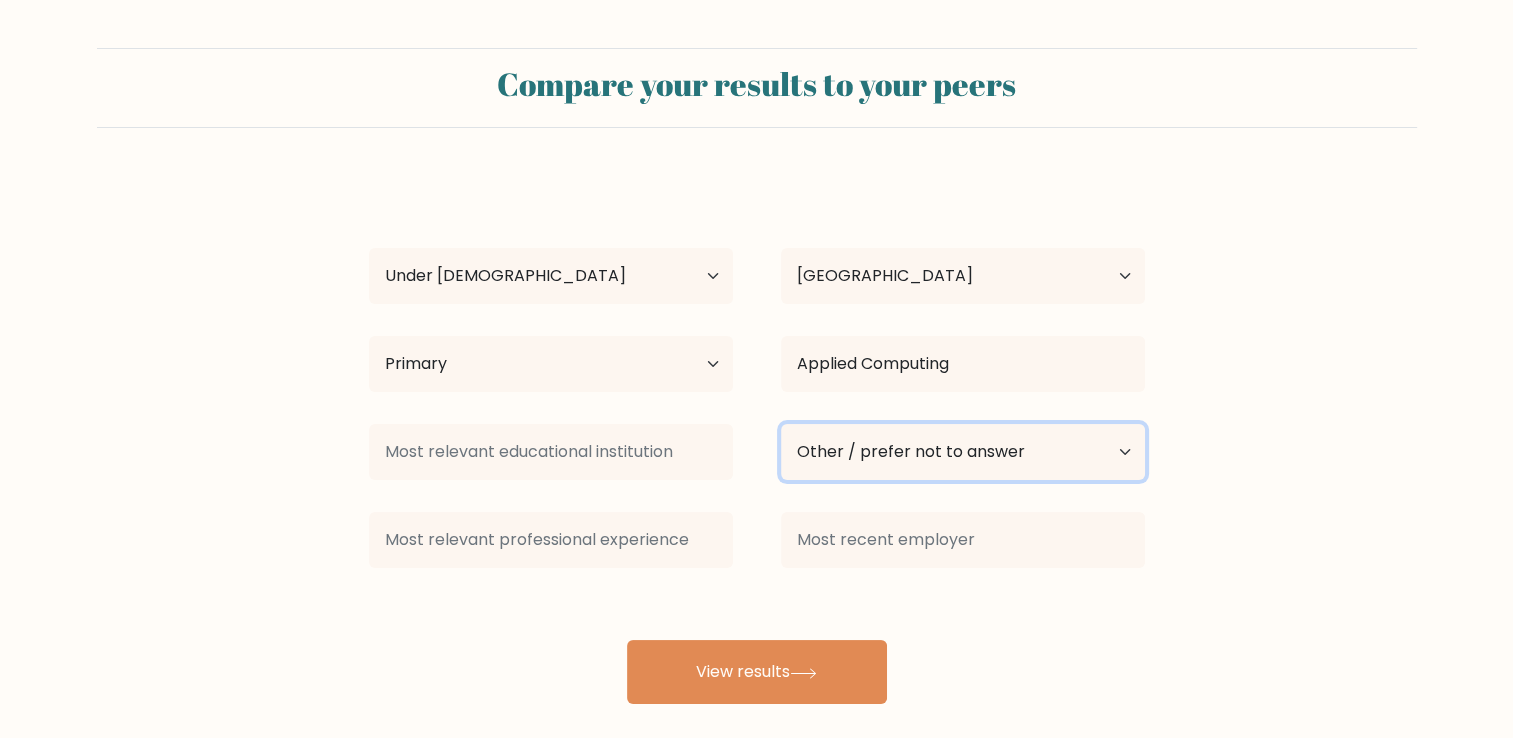 click on "Current employment status
Employed
Student
Retired
Other / prefer not to answer" at bounding box center (963, 452) 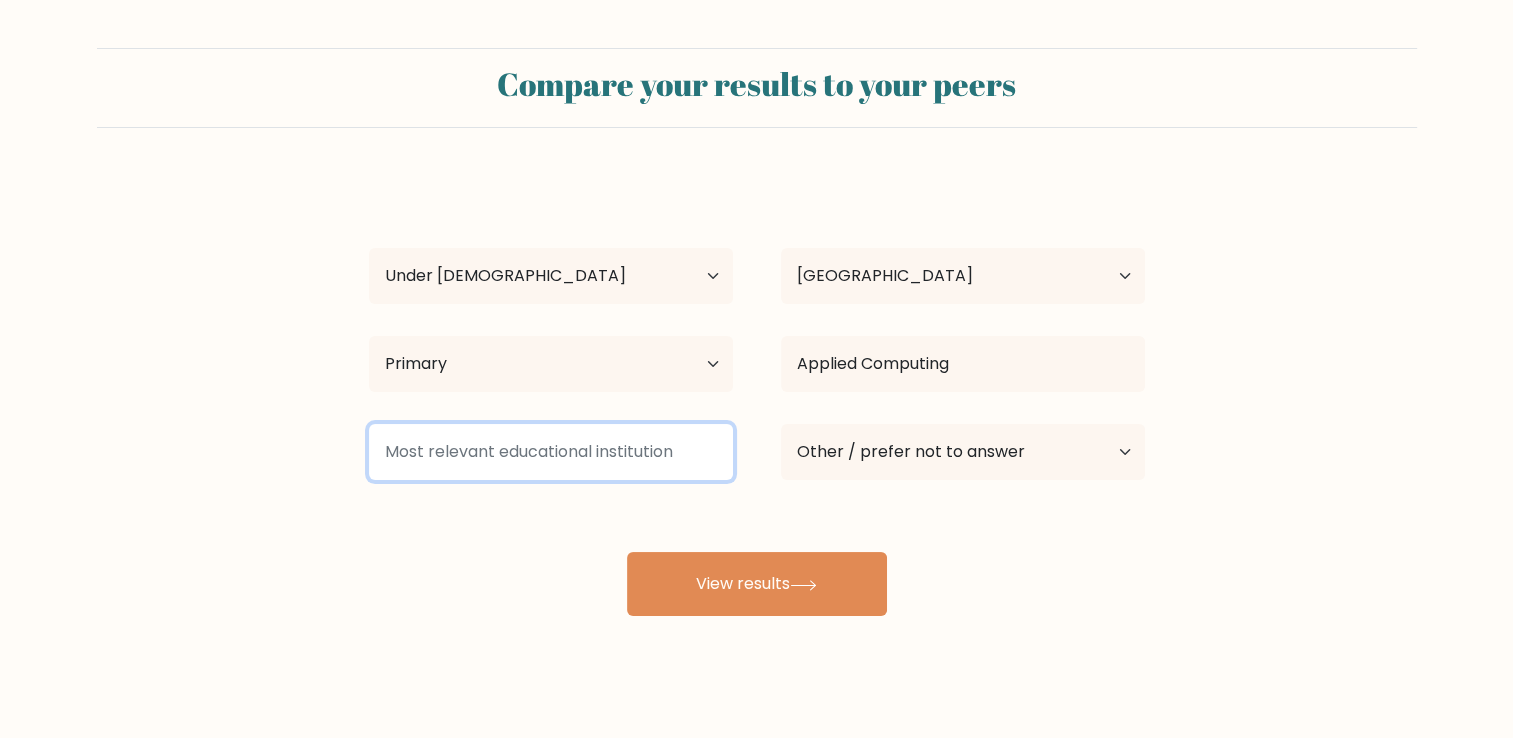 click at bounding box center (551, 452) 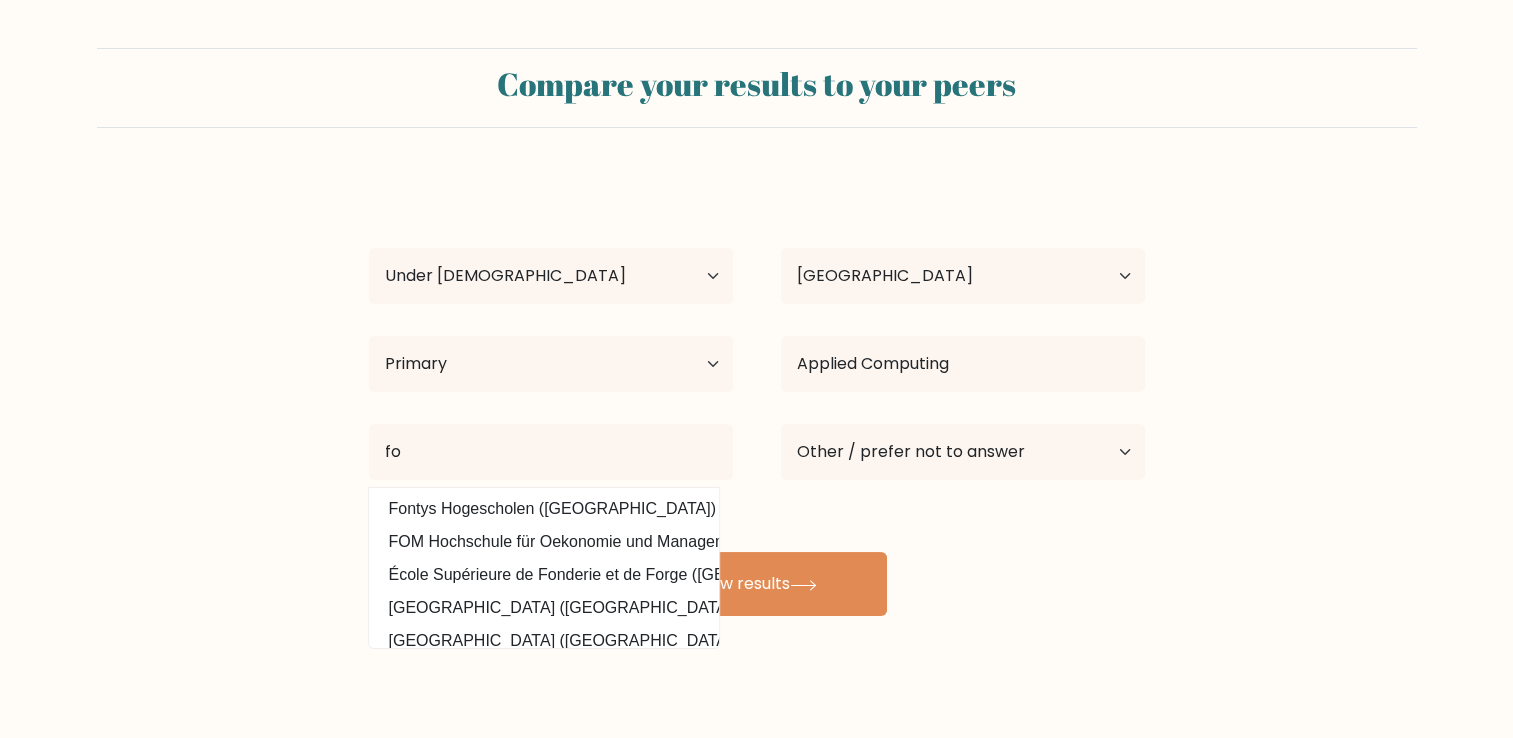 click on "Fontys Hogescholen ([GEOGRAPHIC_DATA])" at bounding box center (544, 509) 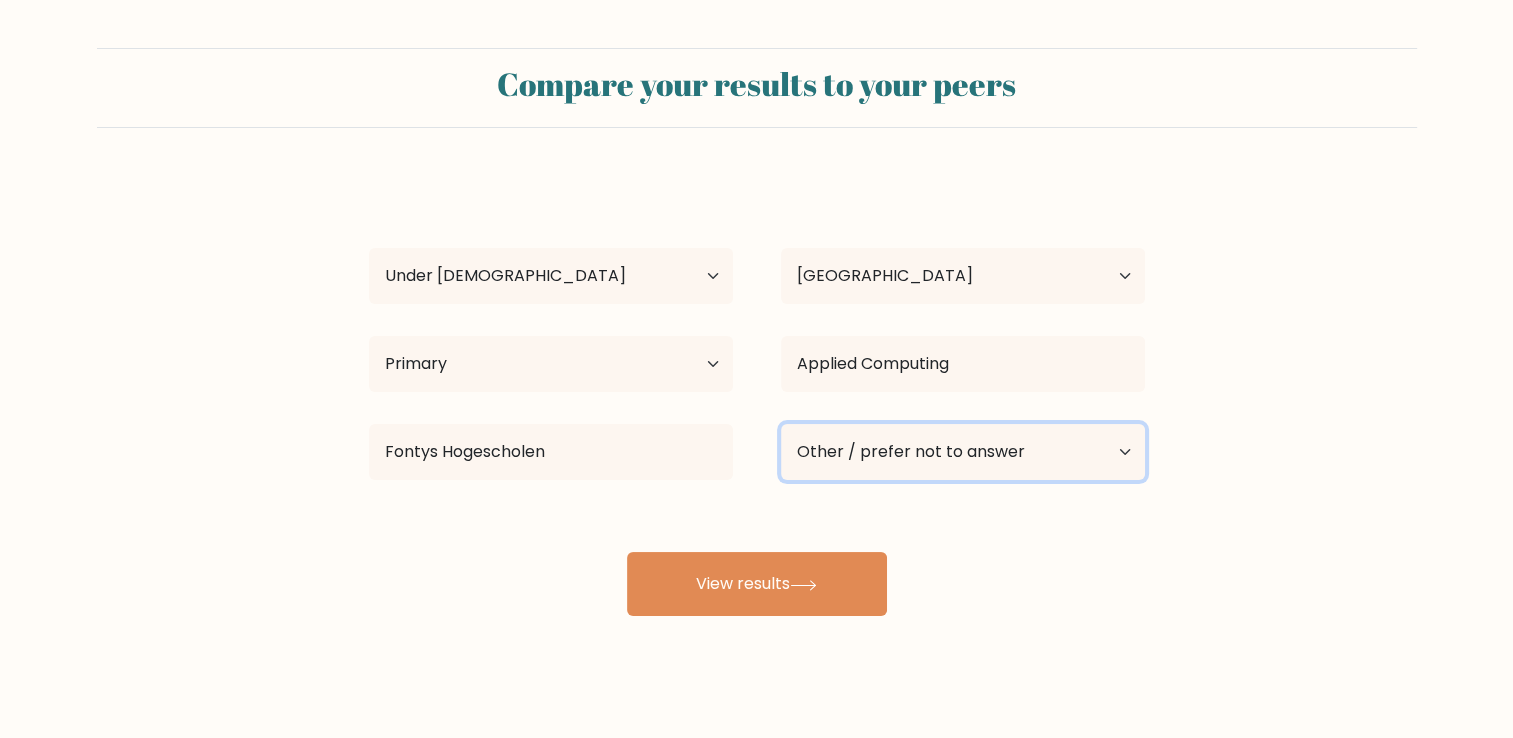 click on "Current employment status
Employed
Student
Retired
Other / prefer not to answer" at bounding box center [963, 452] 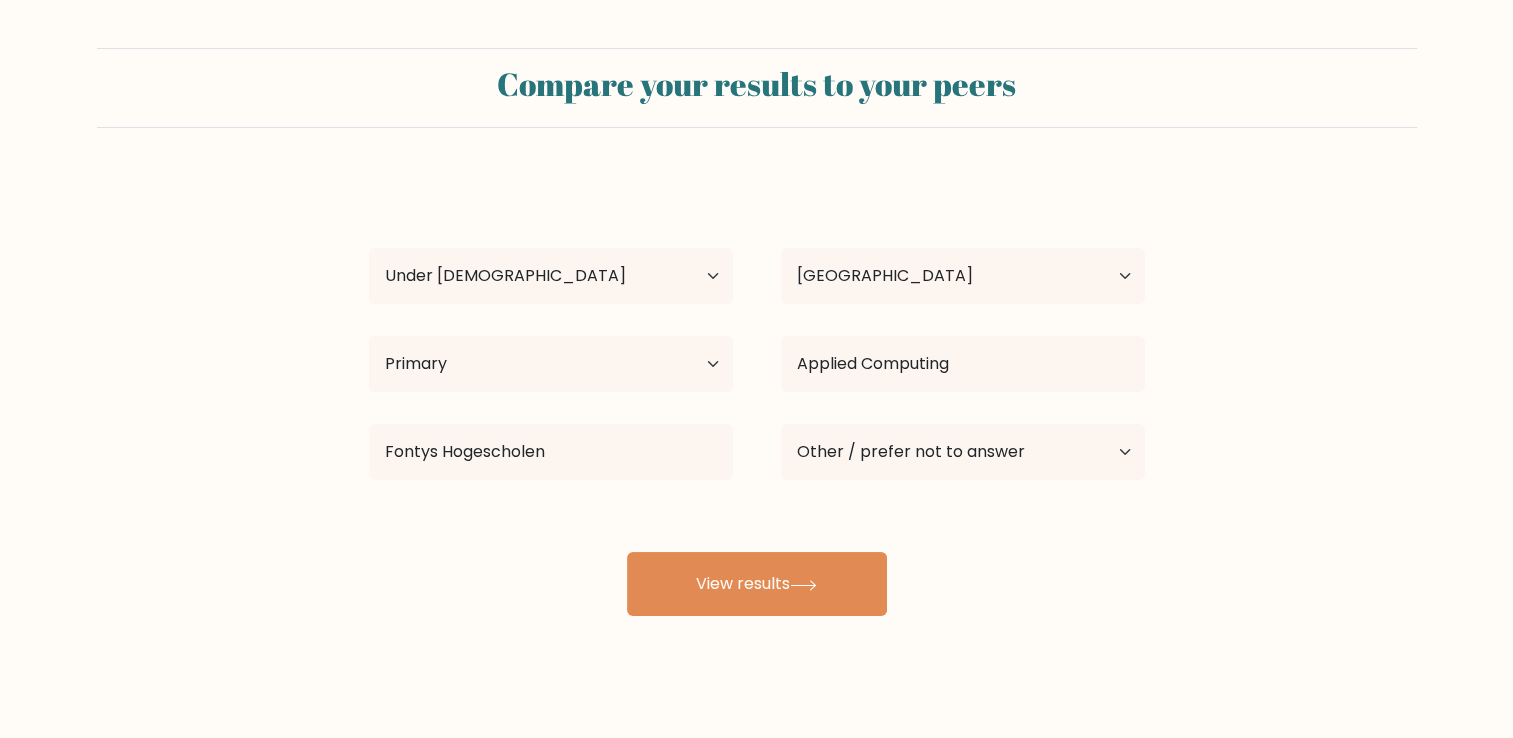 click on "Applied Computing" at bounding box center [963, 364] 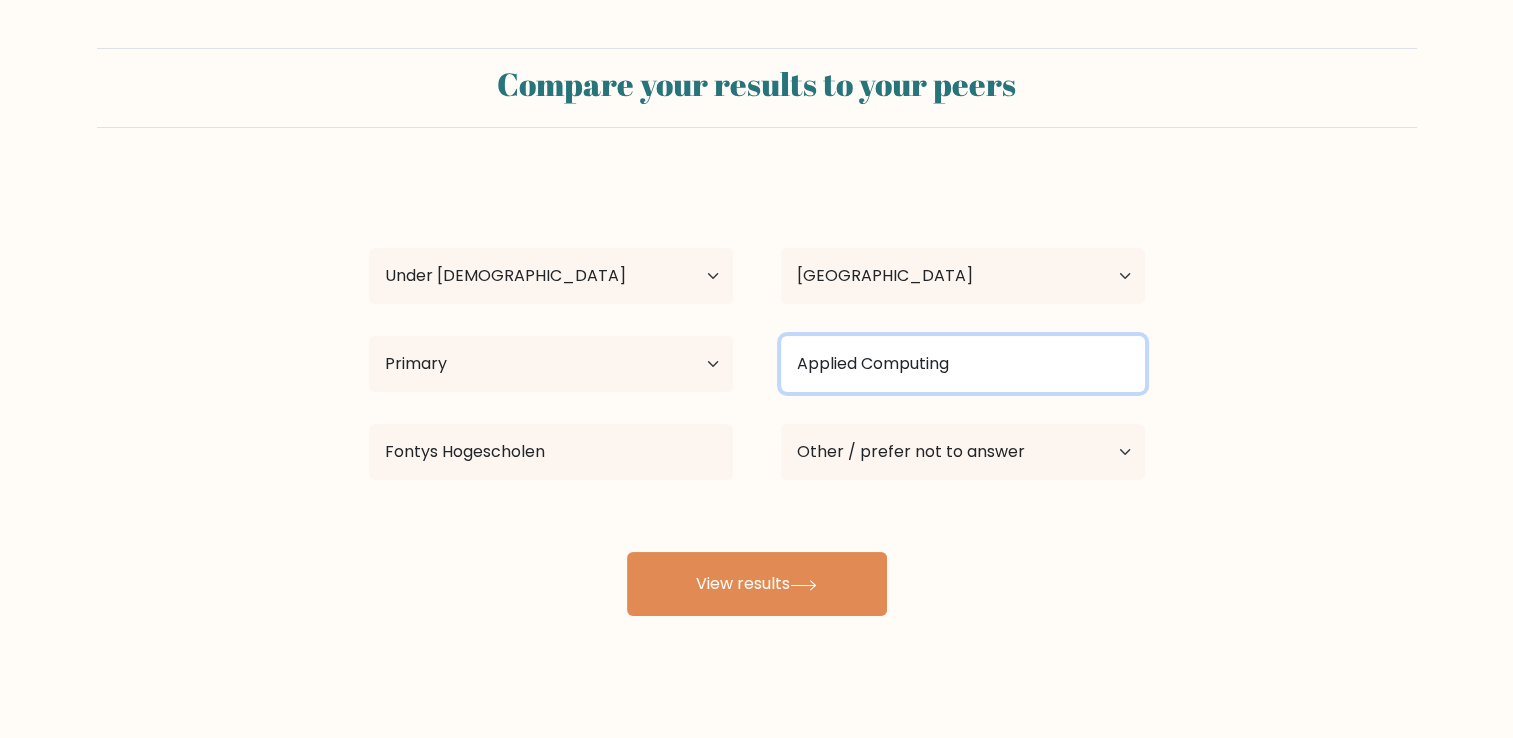 click on "Applied Computing" at bounding box center [963, 364] 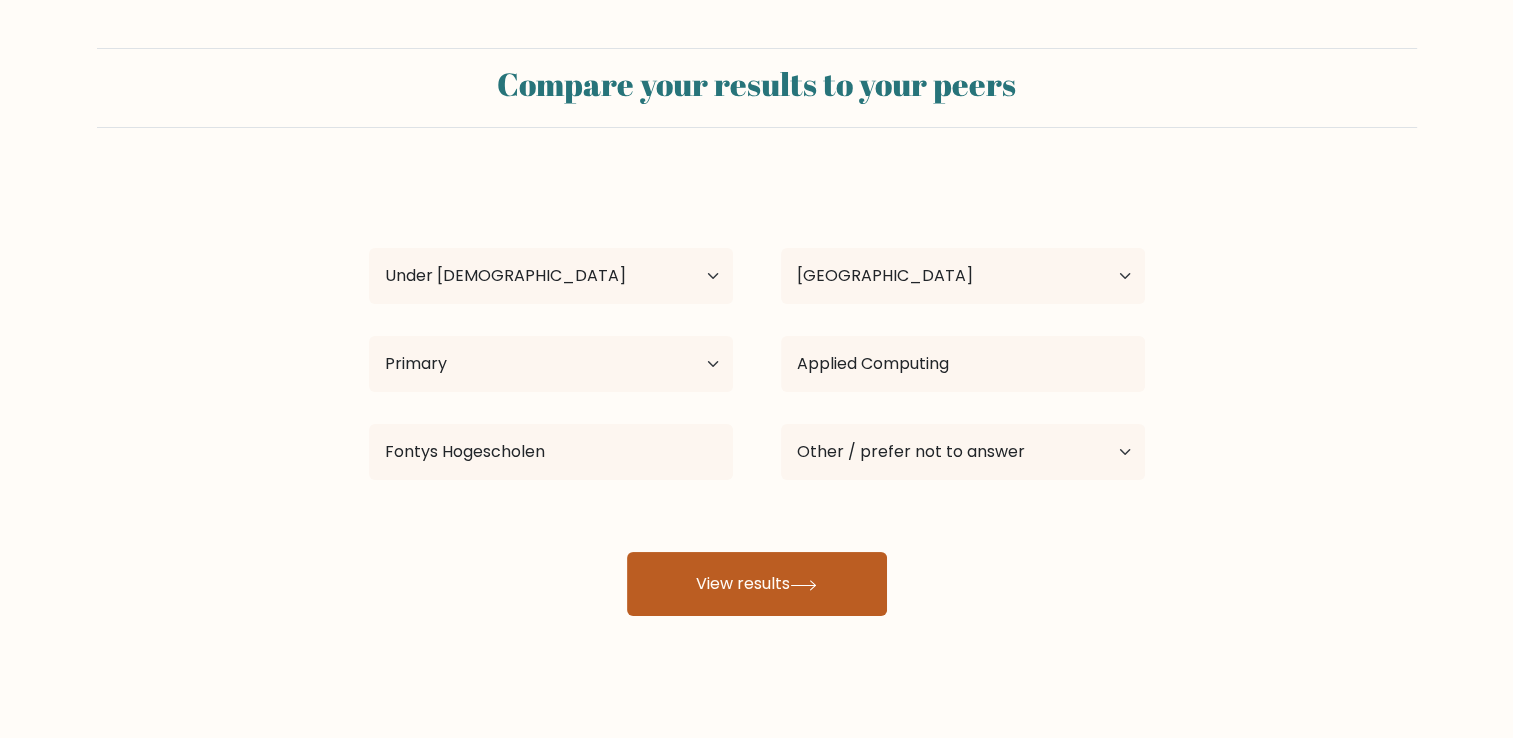 click on "View results" at bounding box center [757, 584] 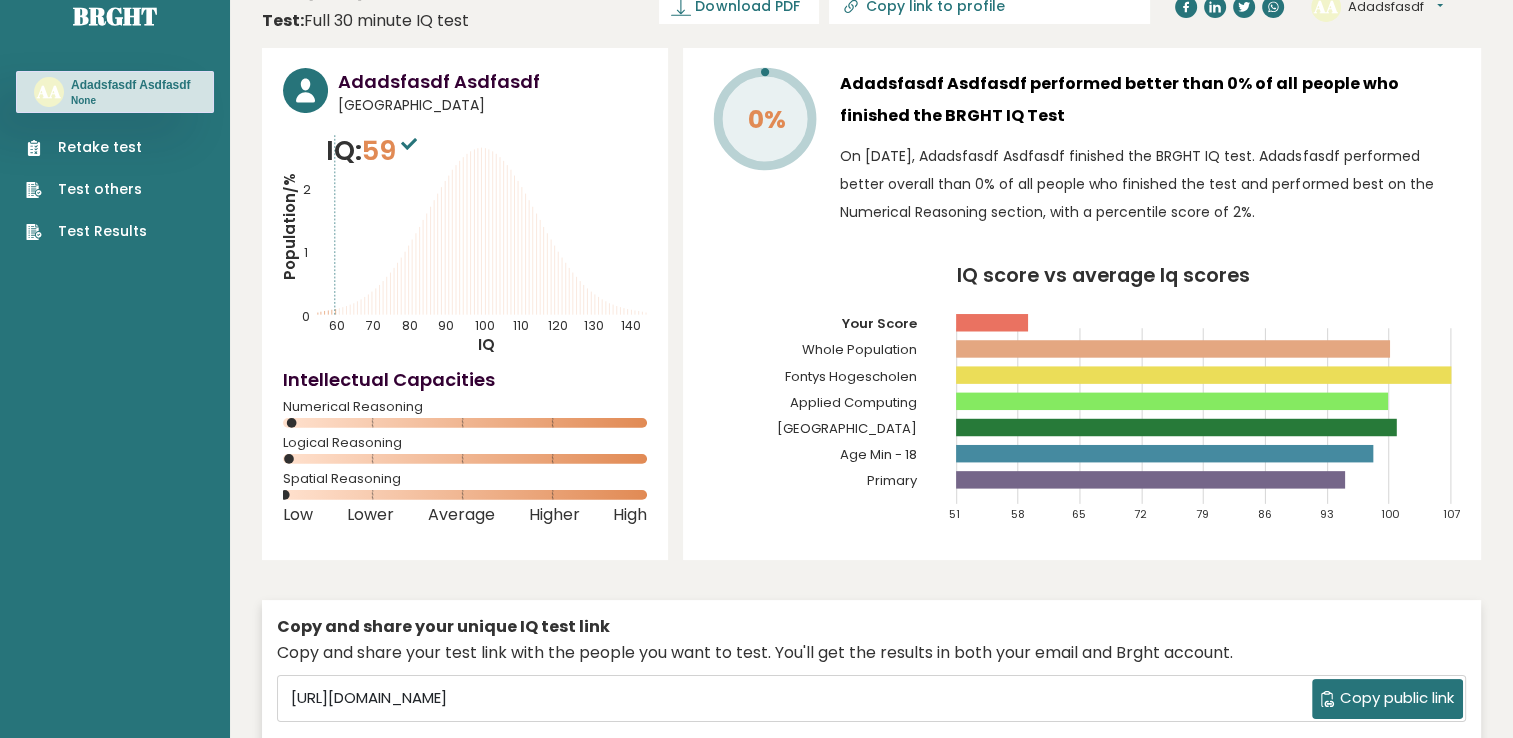 scroll, scrollTop: 0, scrollLeft: 0, axis: both 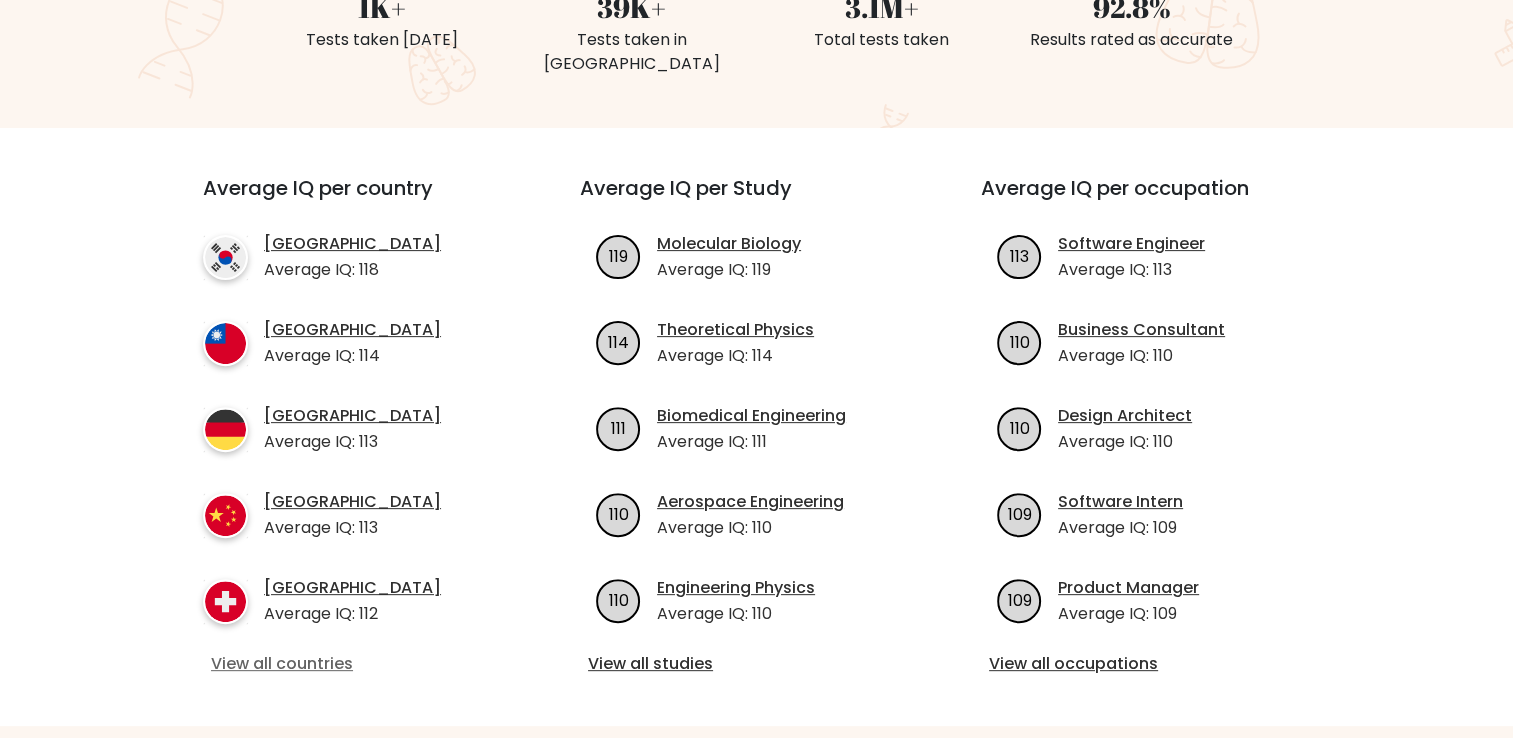 click on "View all countries" at bounding box center [355, 664] 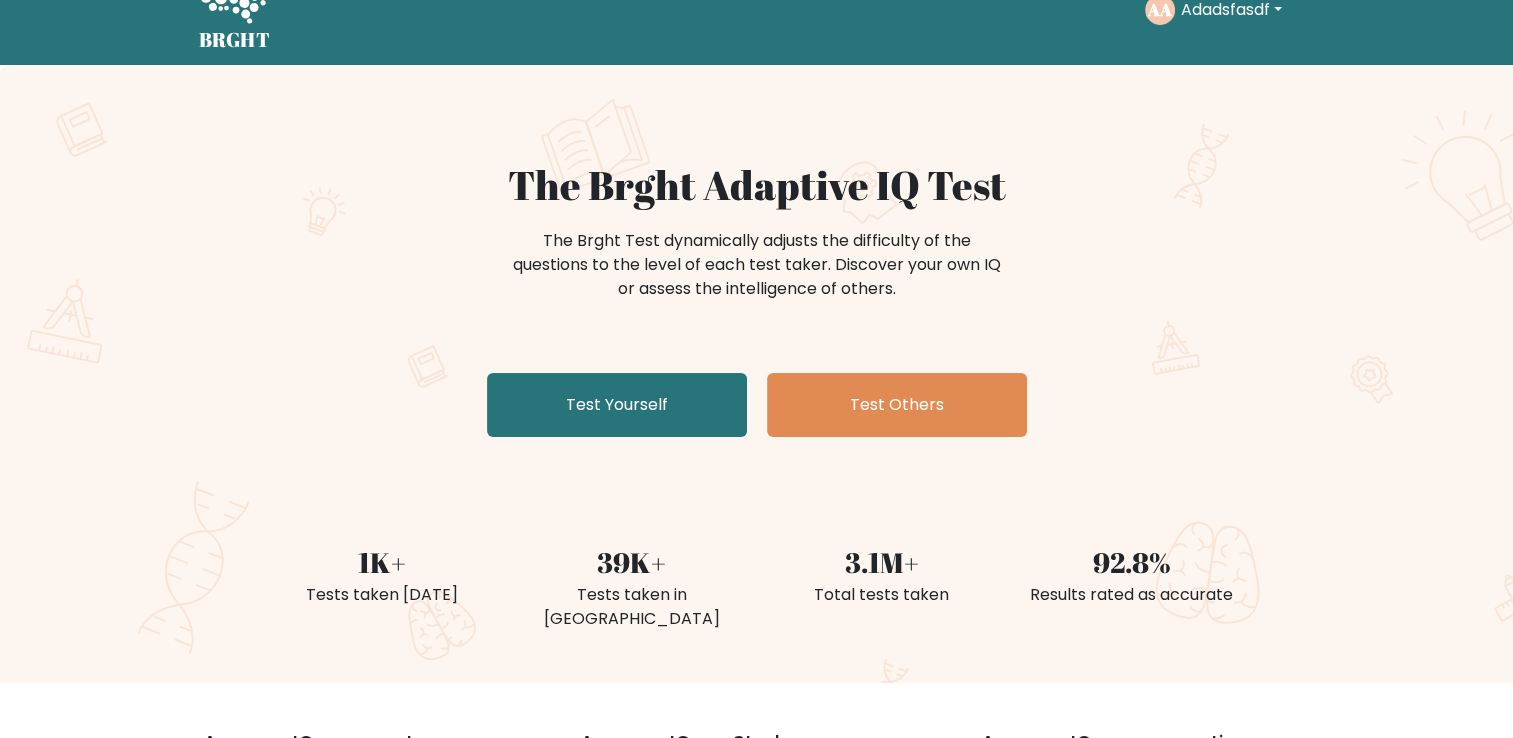 scroll, scrollTop: 0, scrollLeft: 0, axis: both 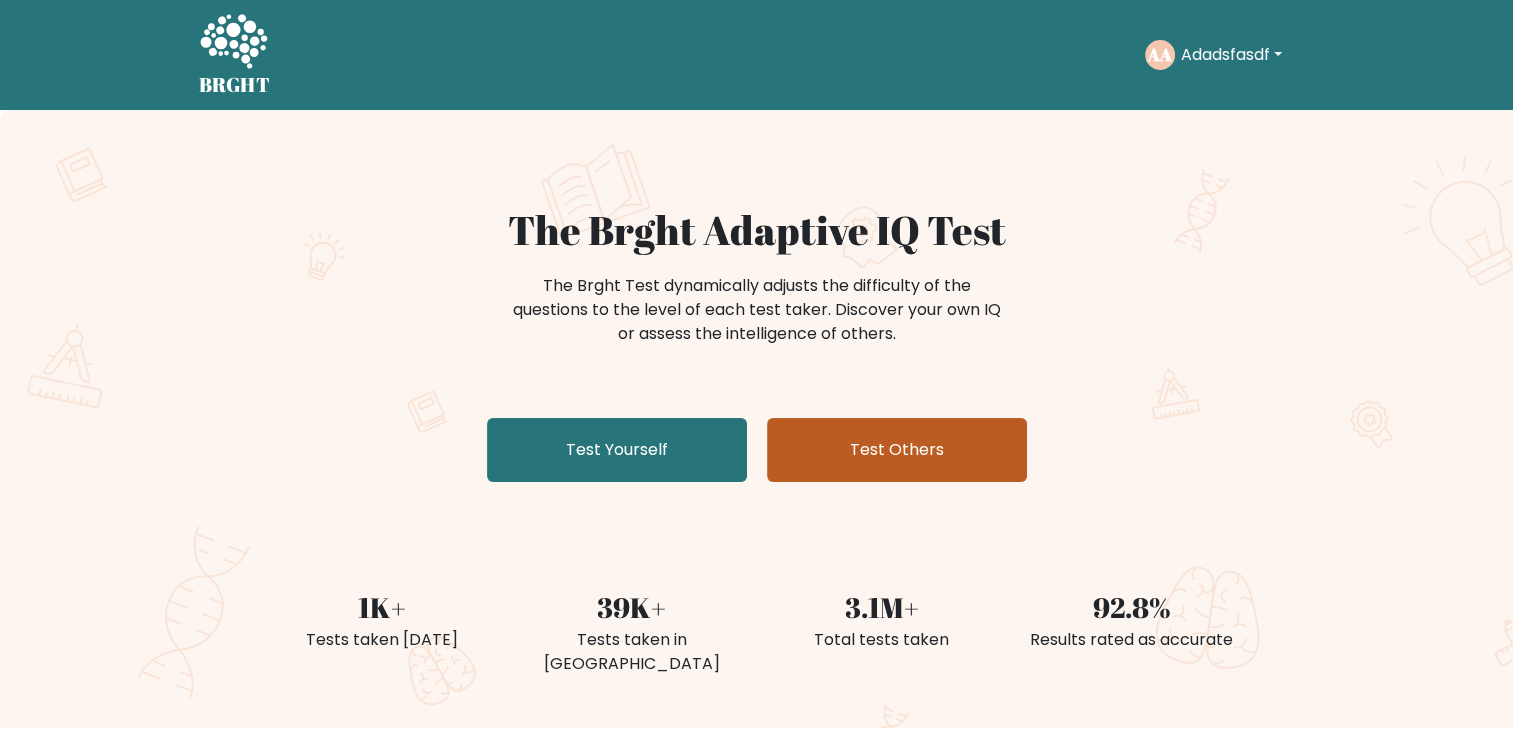 click on "Test Others" at bounding box center (897, 450) 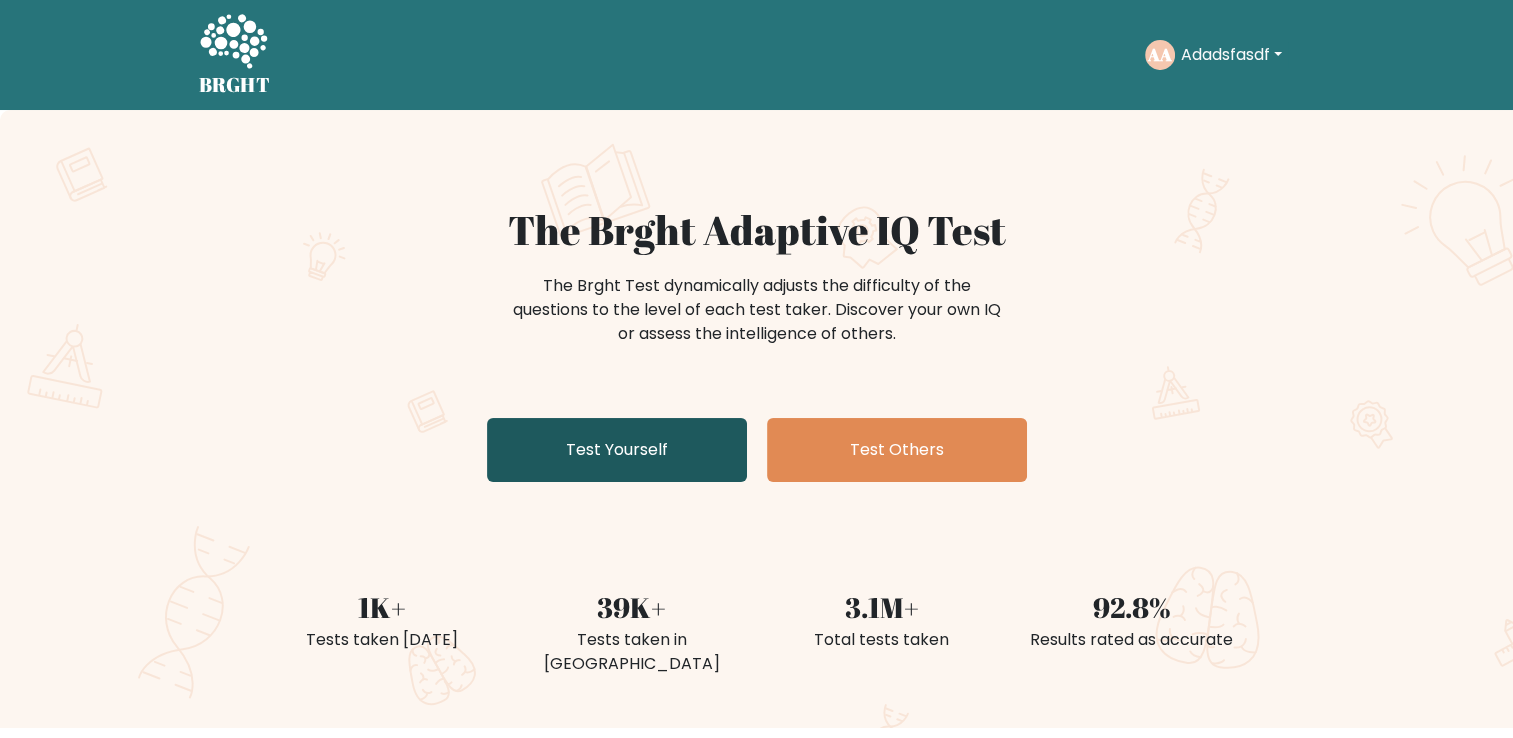 click on "Test Yourself" at bounding box center [617, 450] 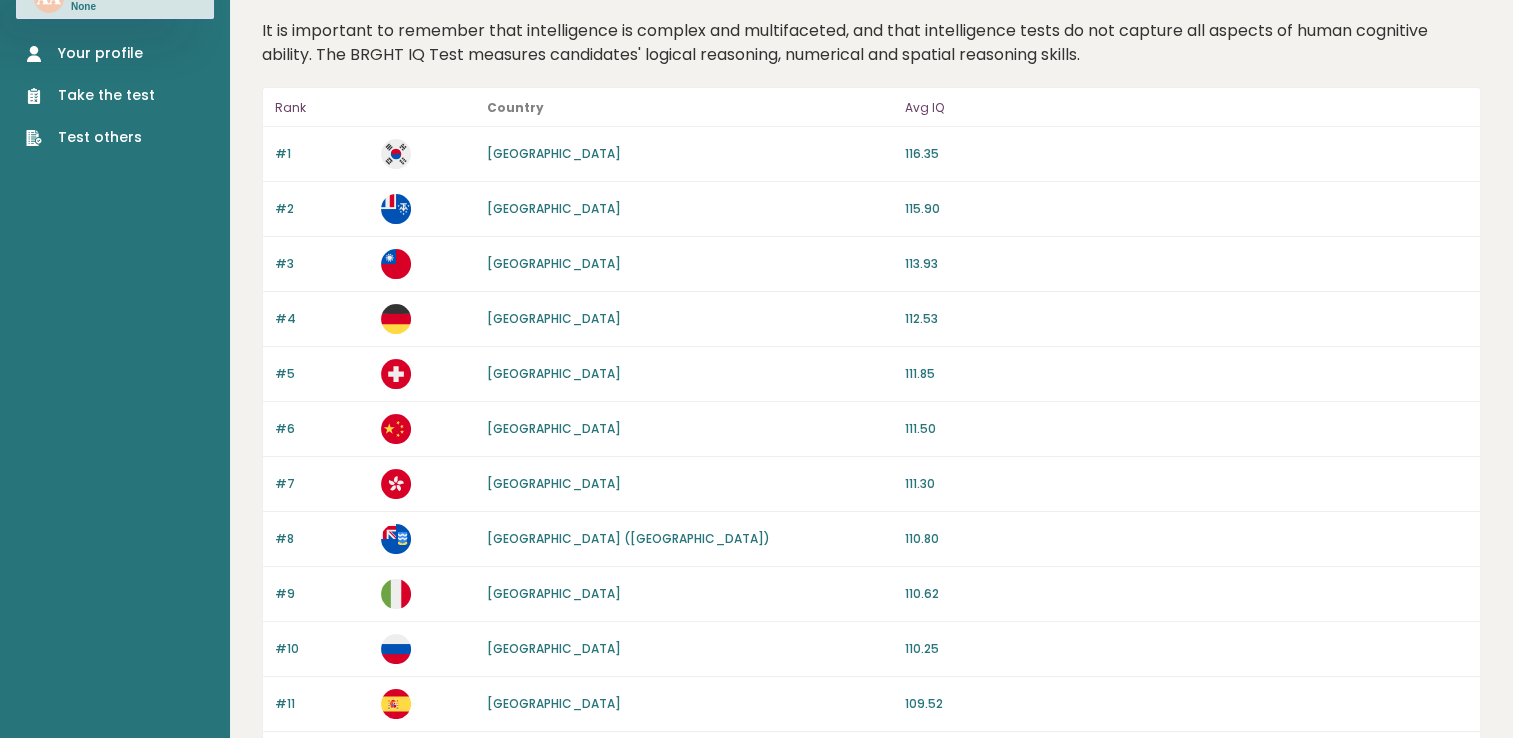 scroll, scrollTop: 0, scrollLeft: 0, axis: both 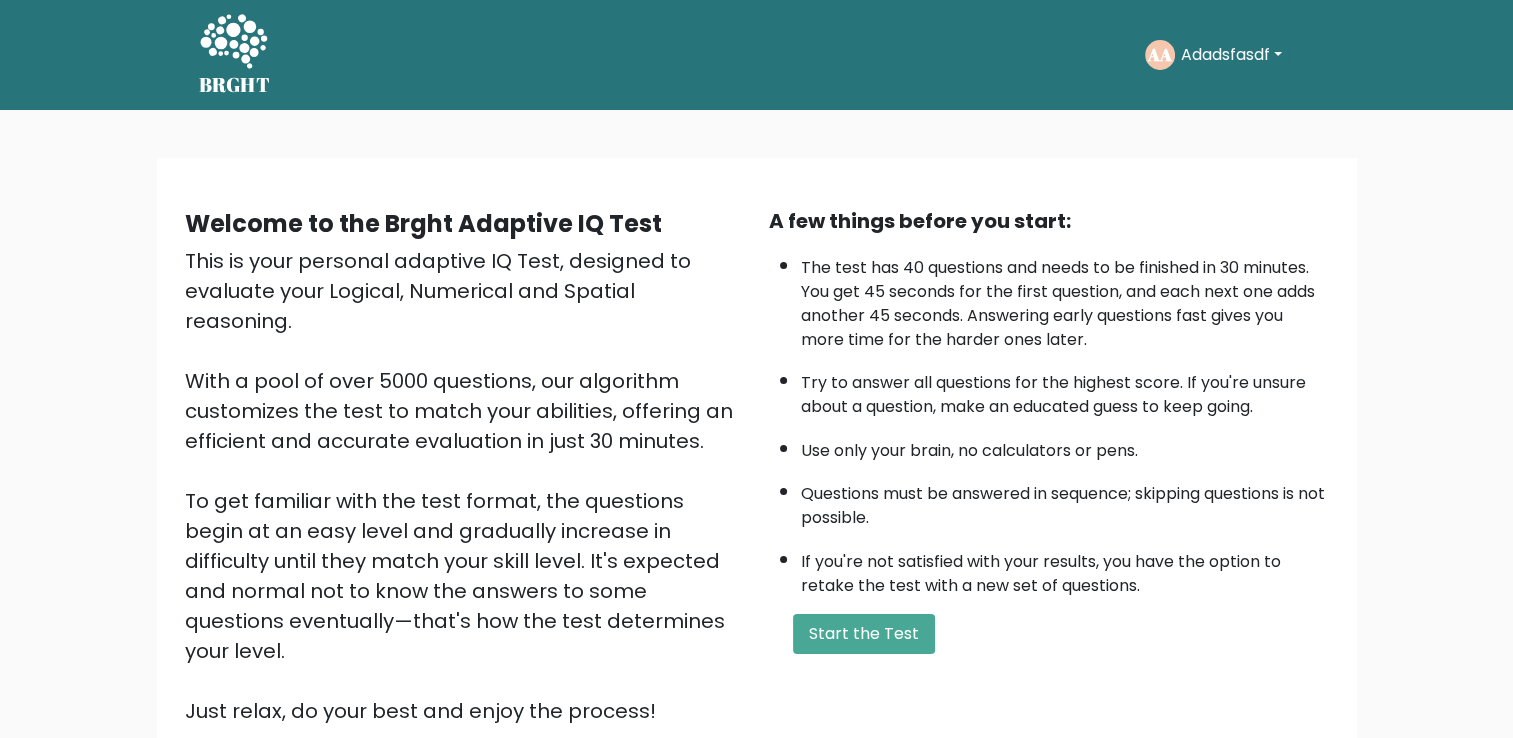 click on "This is your personal adaptive IQ Test, designed to evaluate your Logical, Numerical and Spatial reasoning.
With a pool of over 5000 questions, our algorithm customizes the test to match your abilities, offering an efficient and accurate evaluation in just 30 minutes.
To get familiar with the test format, the questions begin at an easy level and gradually increase in difficulty until they match your skill level. It's expected and normal not to know the answers to some questions eventually—that's how the test determines your level.
Just relax, do your best and enjoy the process!" at bounding box center (465, 486) 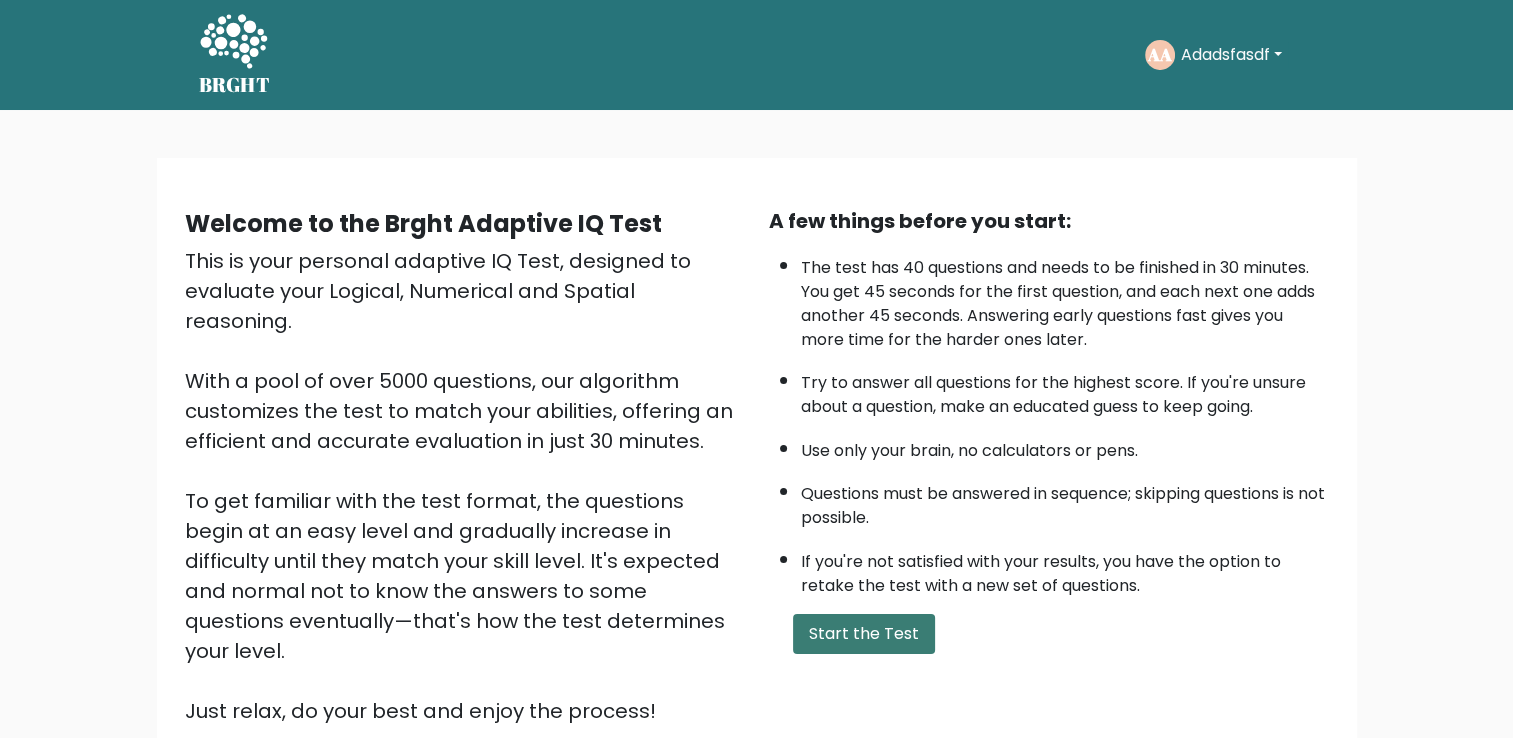 click on "Start the Test" at bounding box center [864, 634] 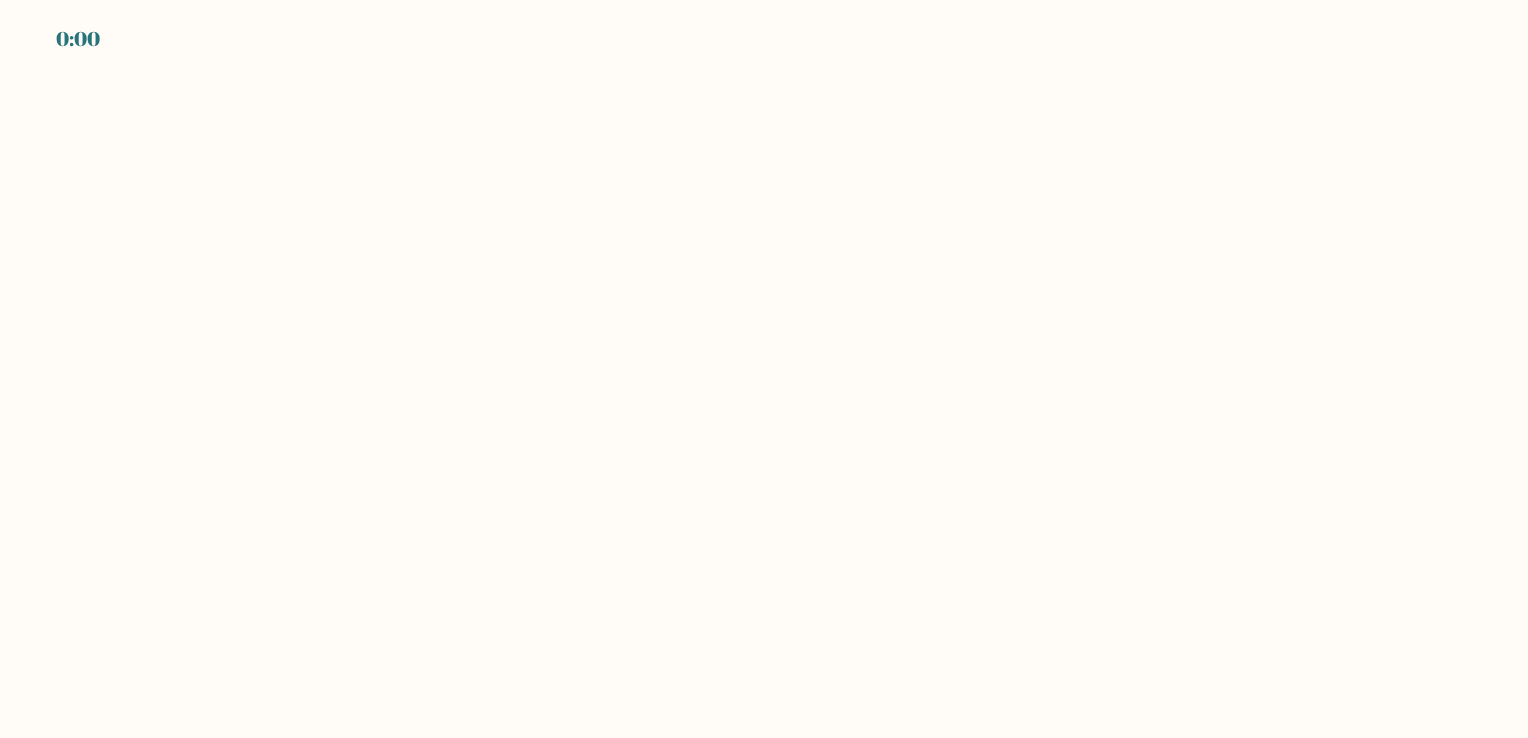 scroll, scrollTop: 0, scrollLeft: 0, axis: both 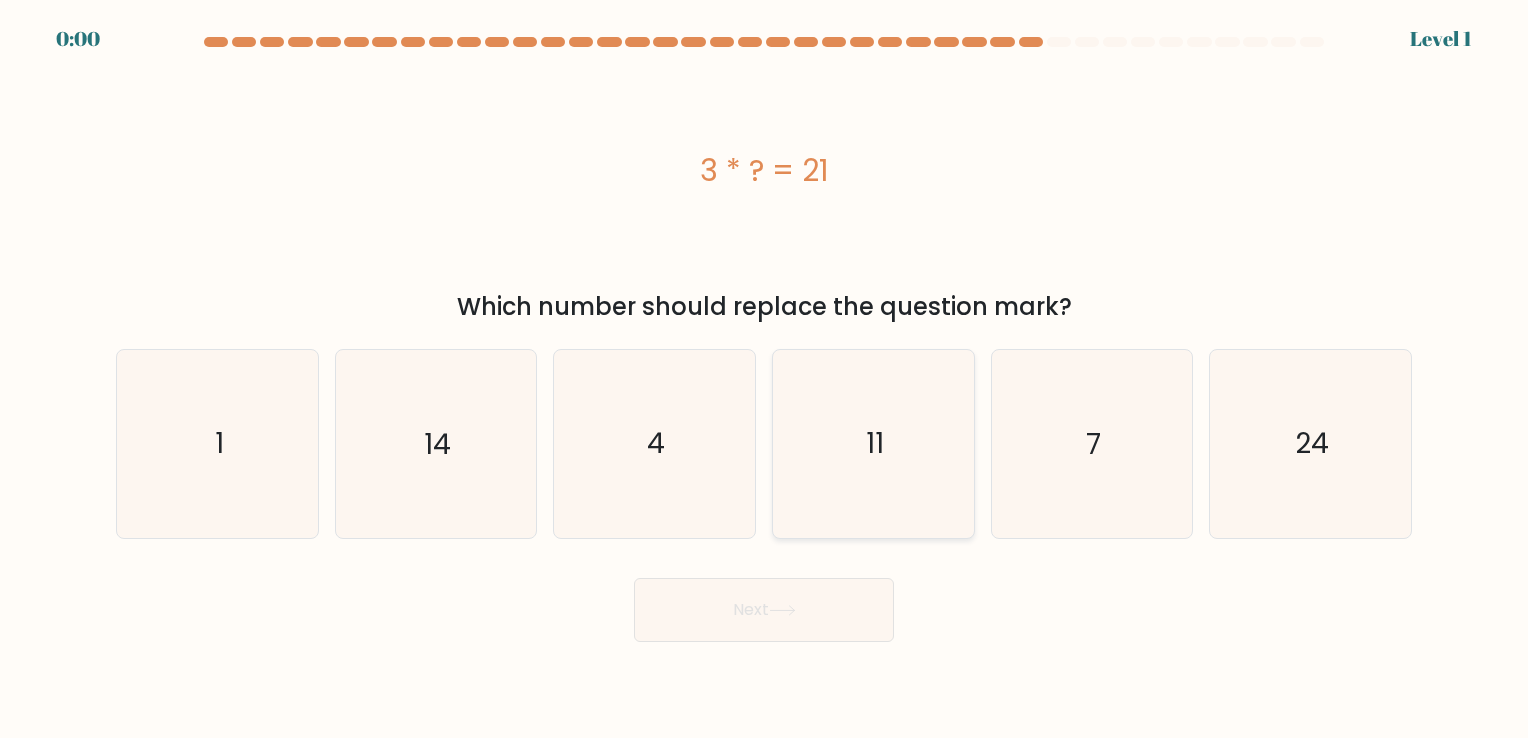 click on "11" 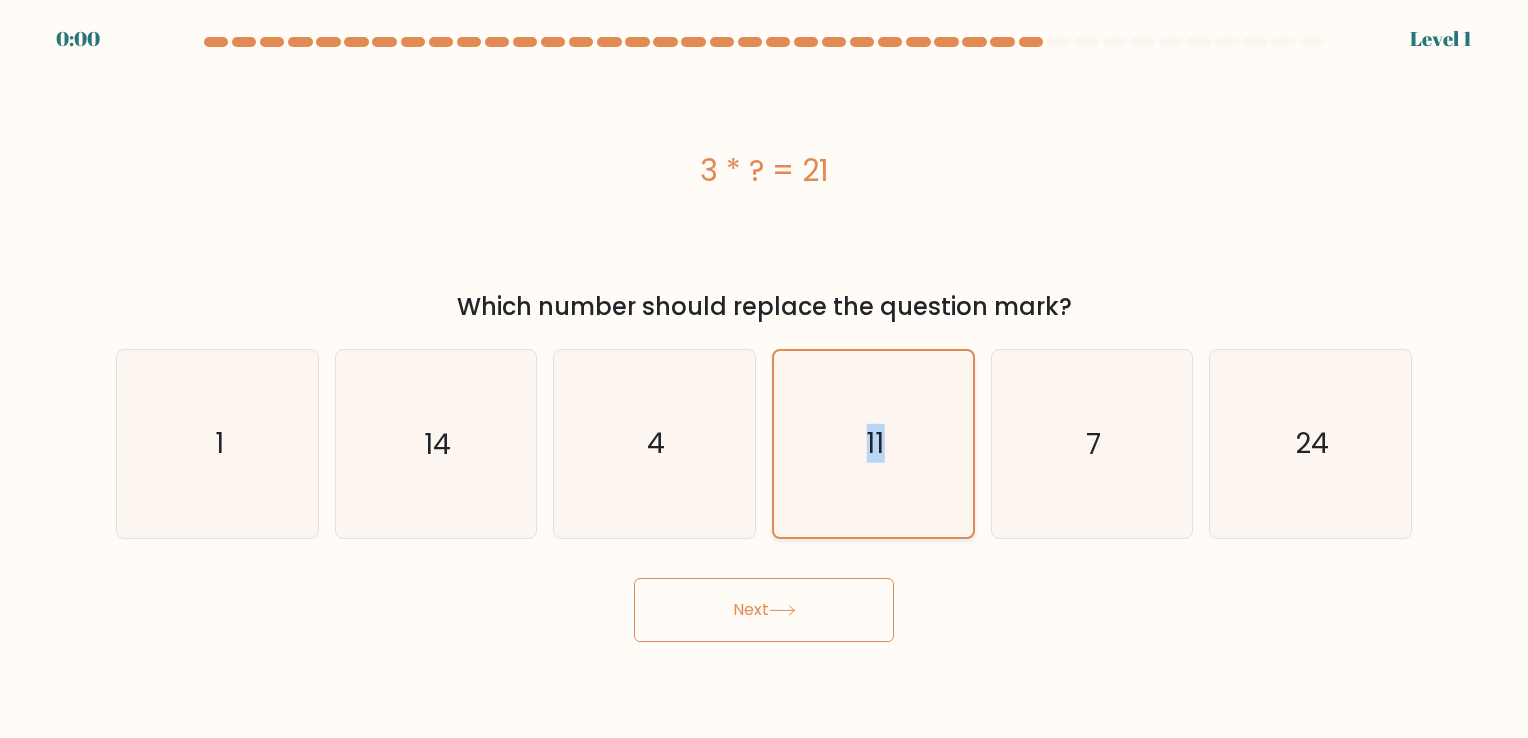 click on "11" 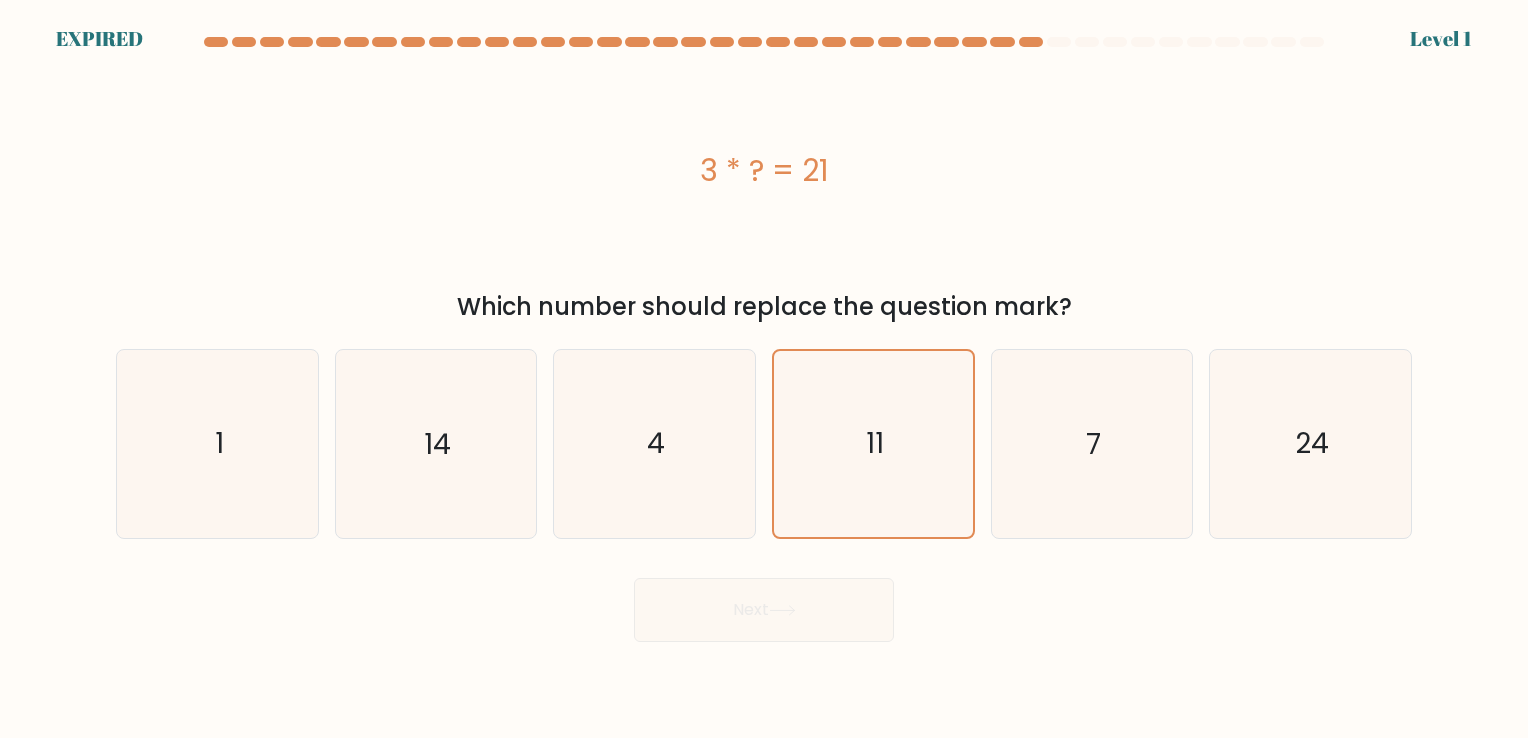 click on "Next" at bounding box center (764, 602) 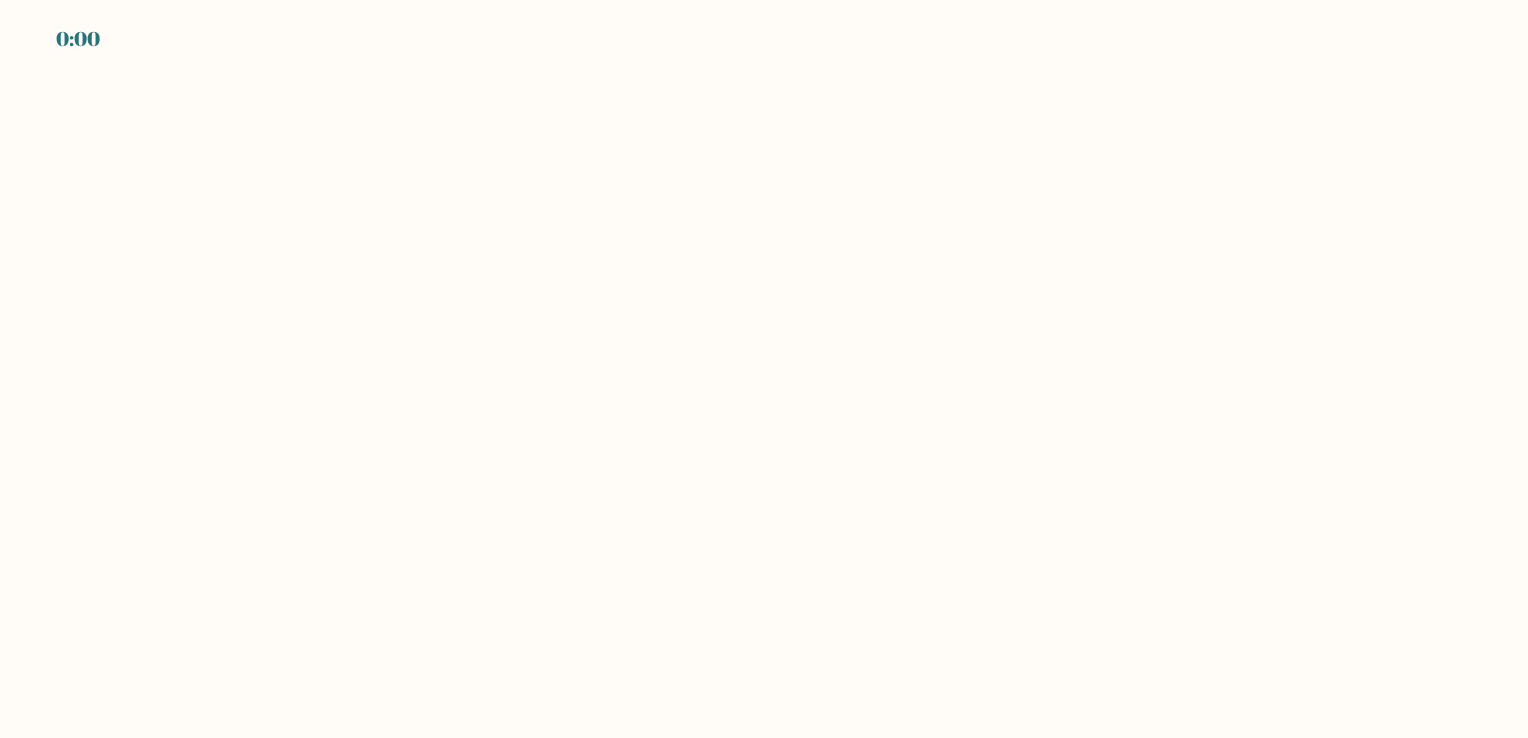 click on "0:00" at bounding box center (764, 369) 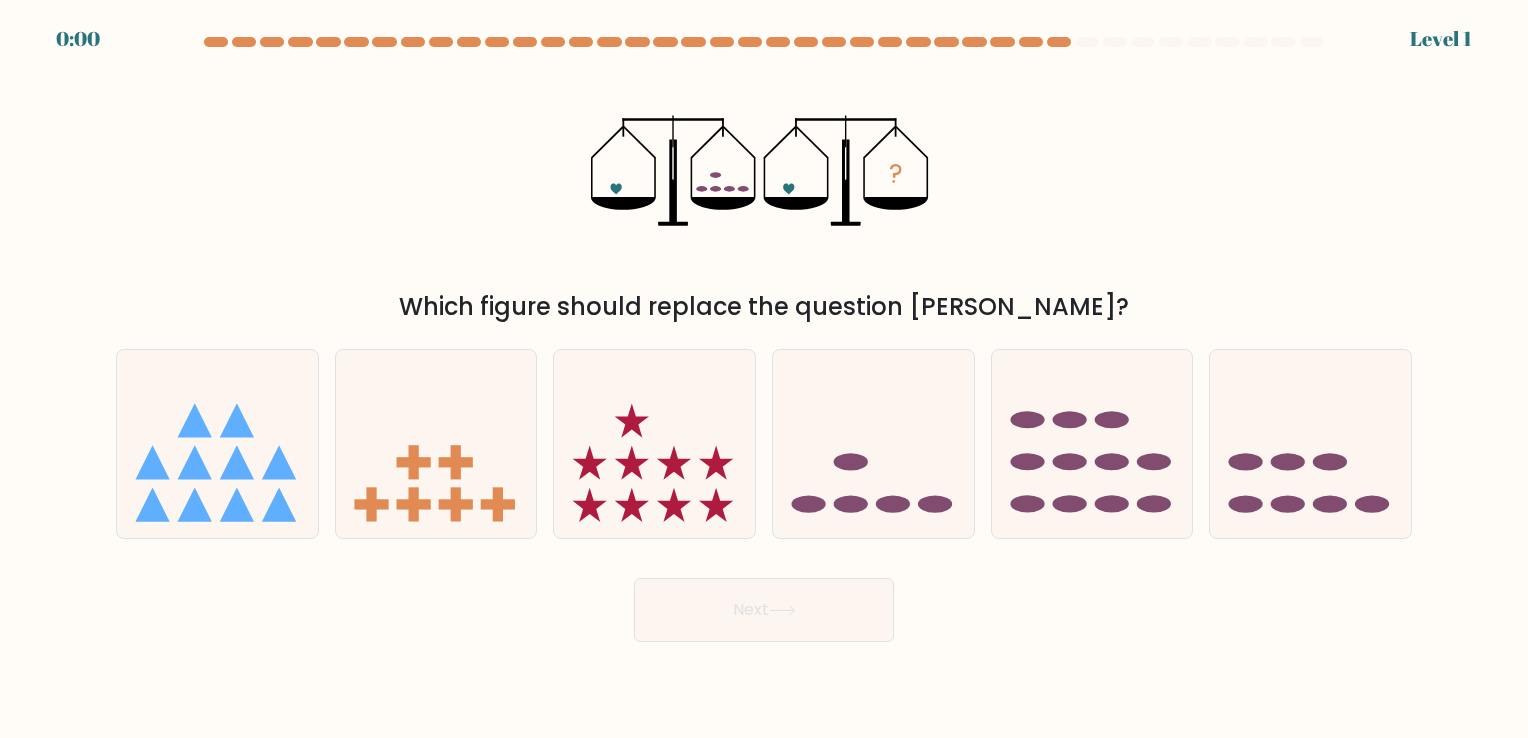 click on "Next" at bounding box center (764, 610) 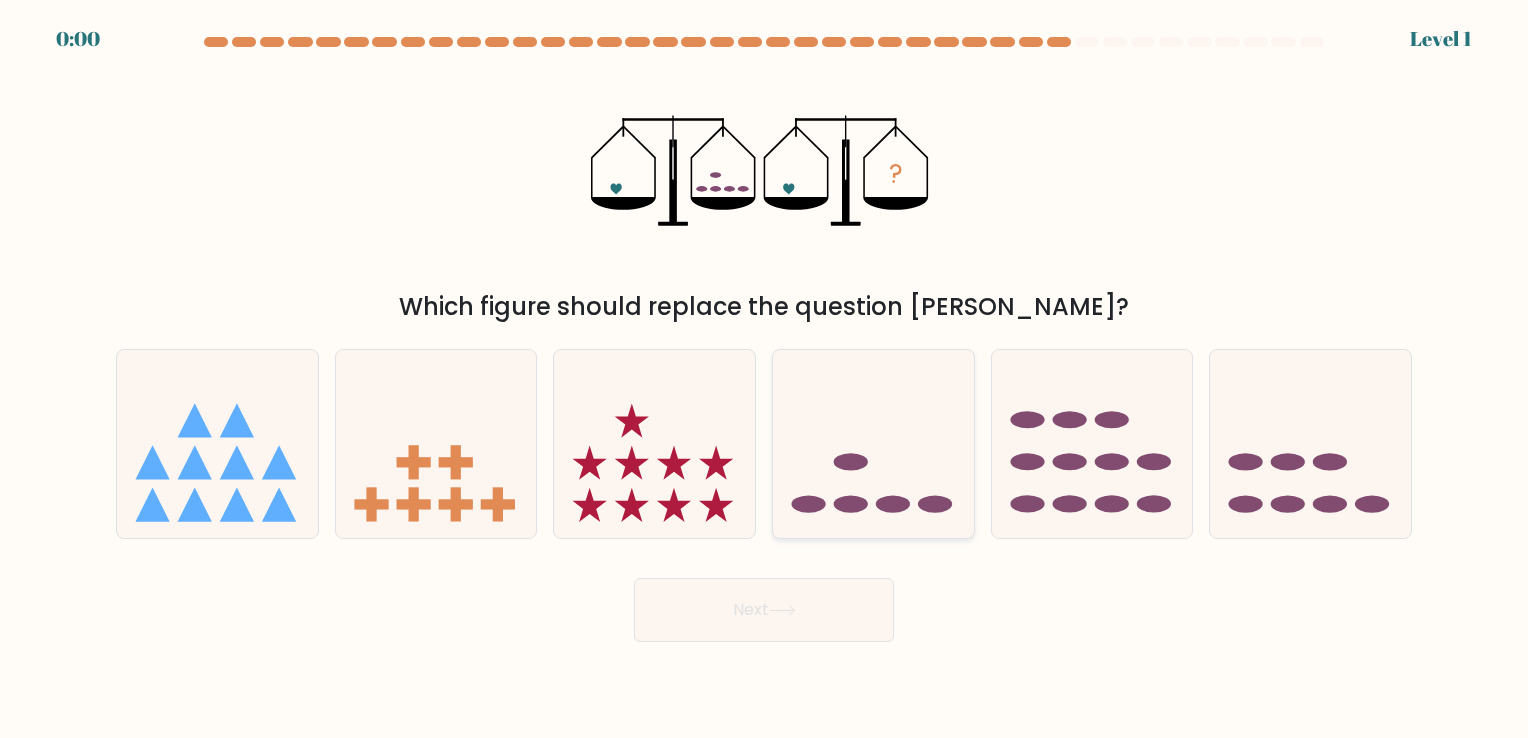 click 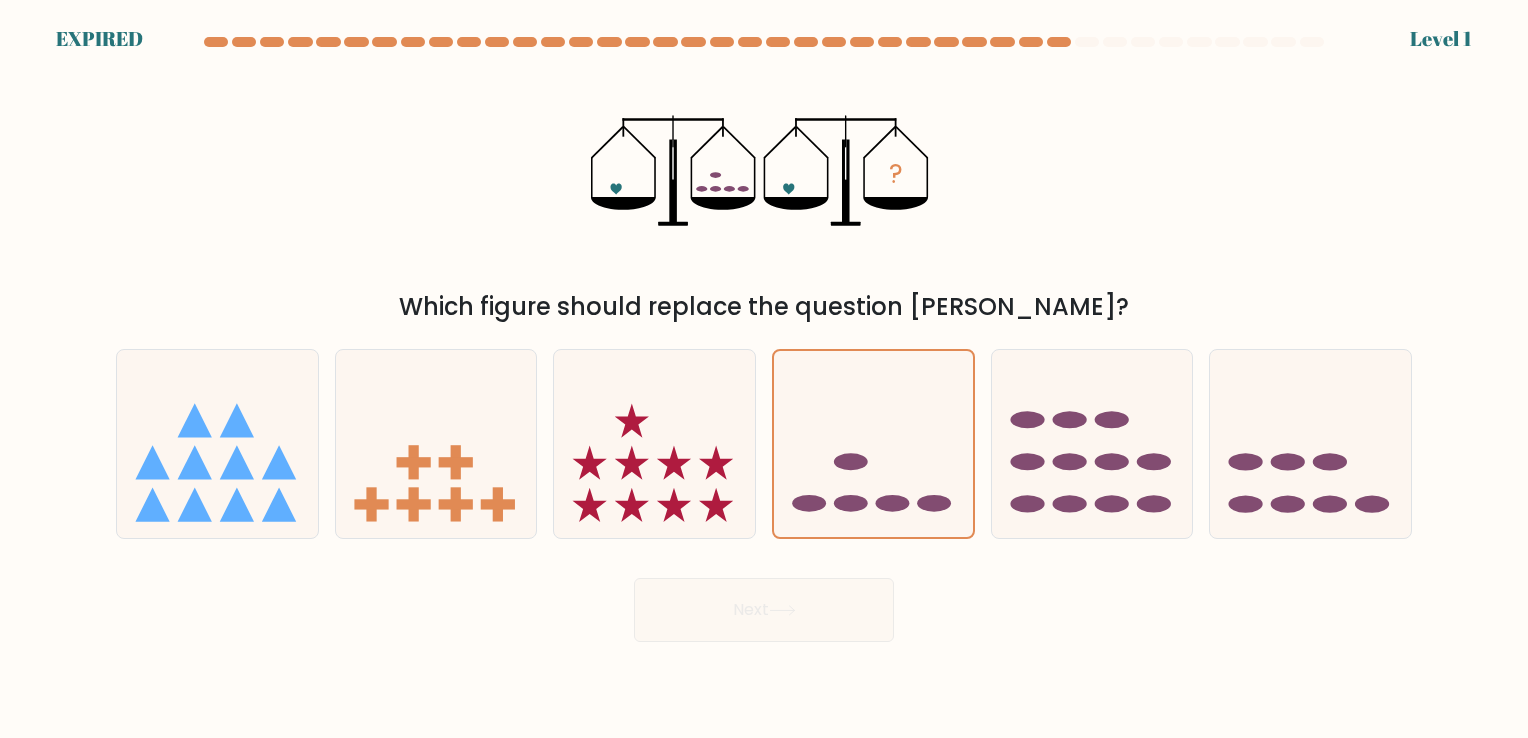 click on "Next" at bounding box center [764, 602] 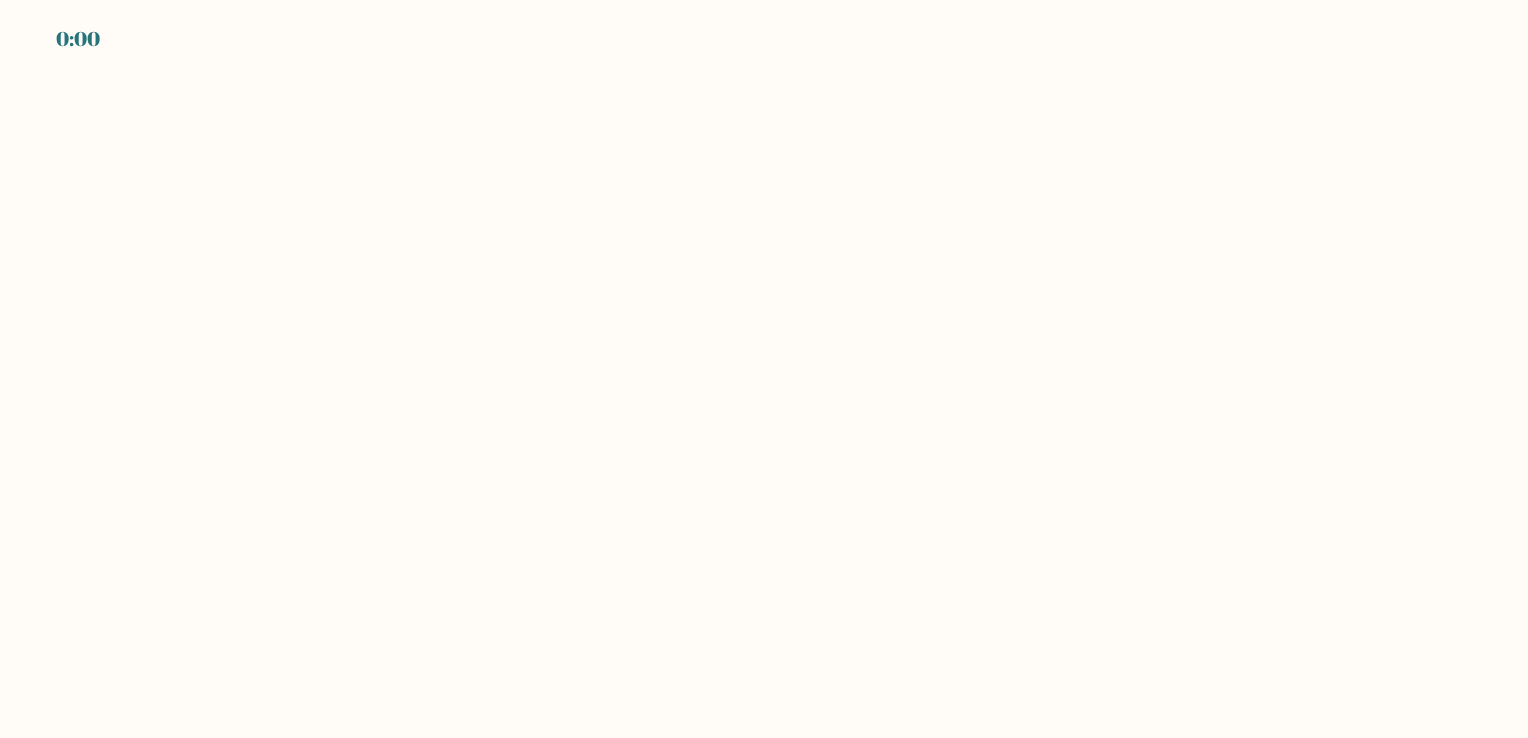 scroll, scrollTop: 0, scrollLeft: 0, axis: both 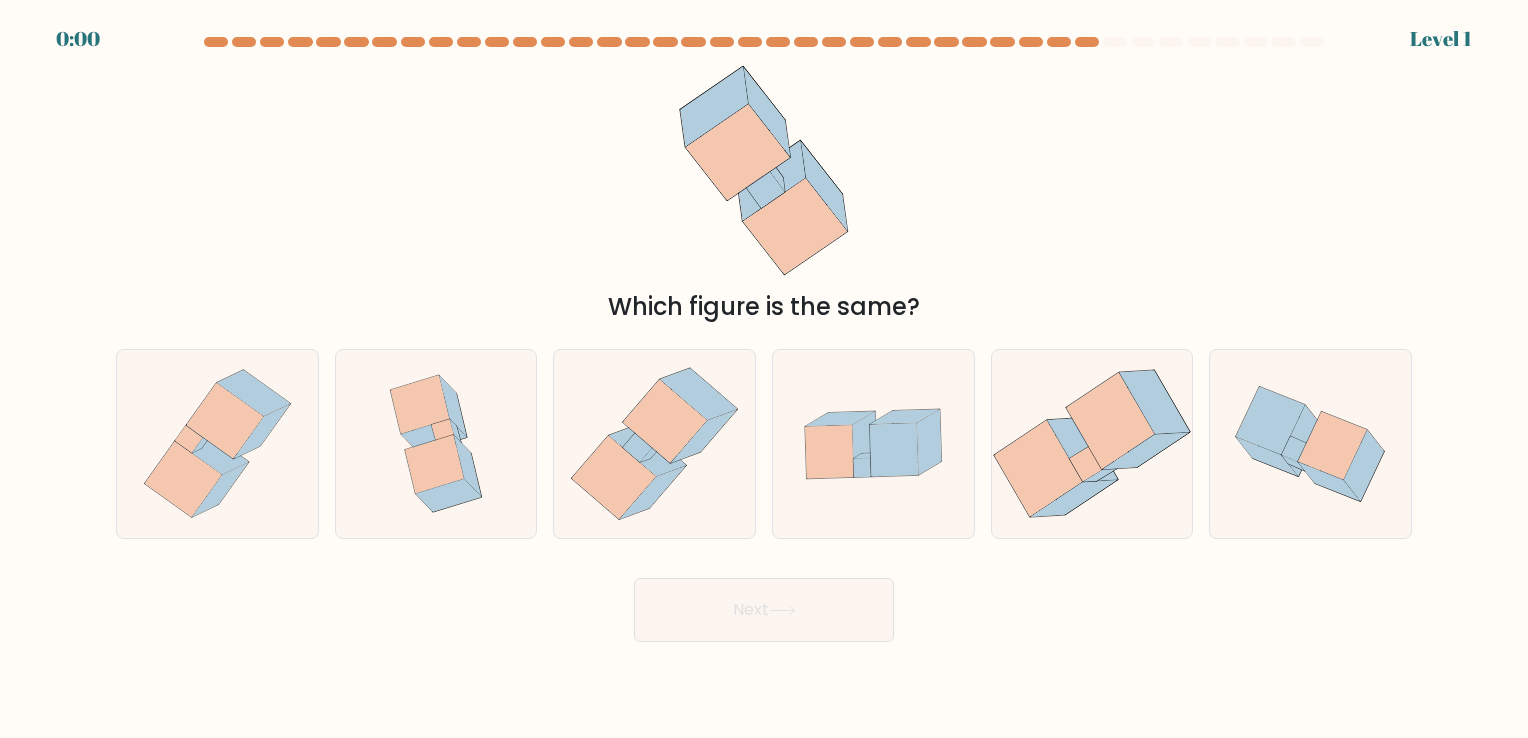 click on "Next" at bounding box center (764, 610) 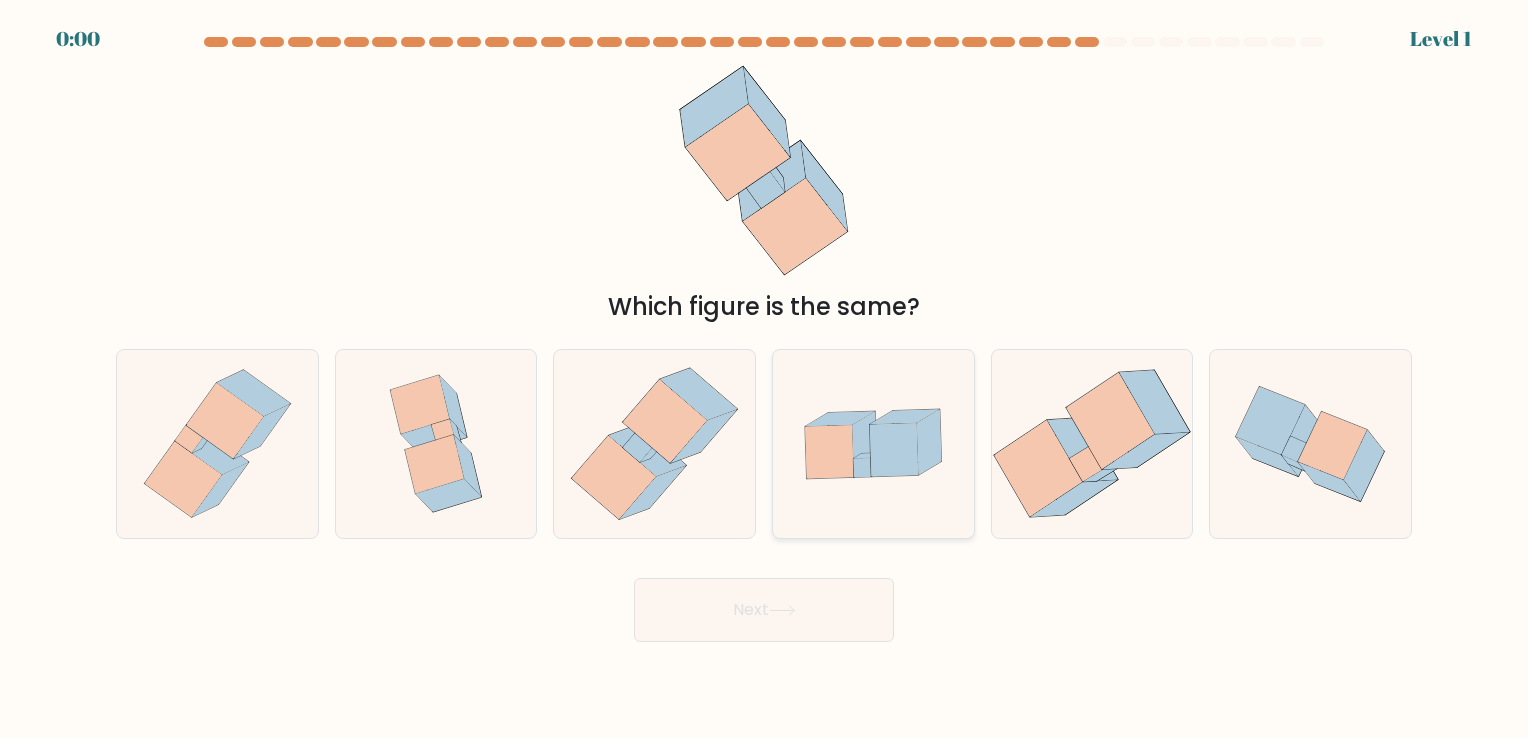click 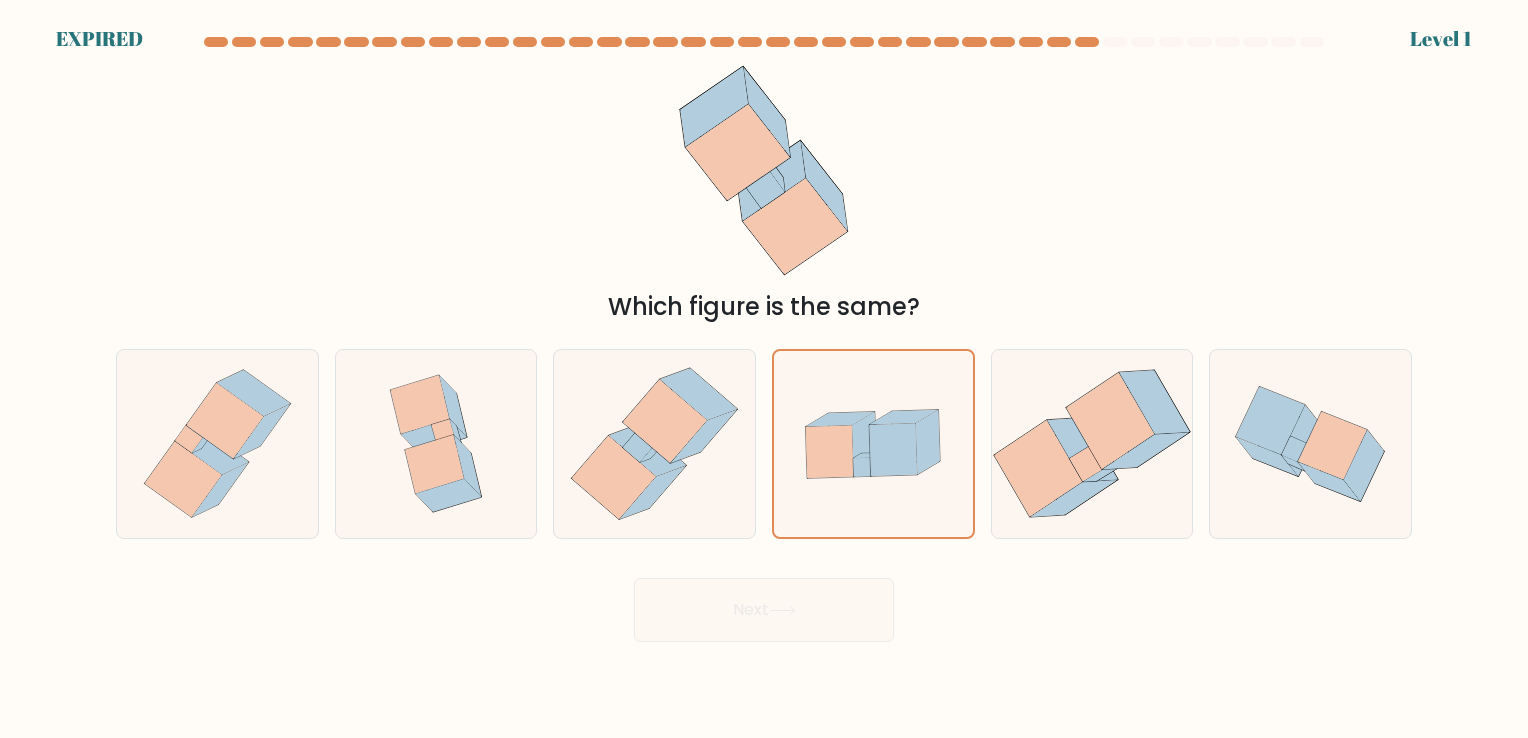click on "Next" at bounding box center [764, 602] 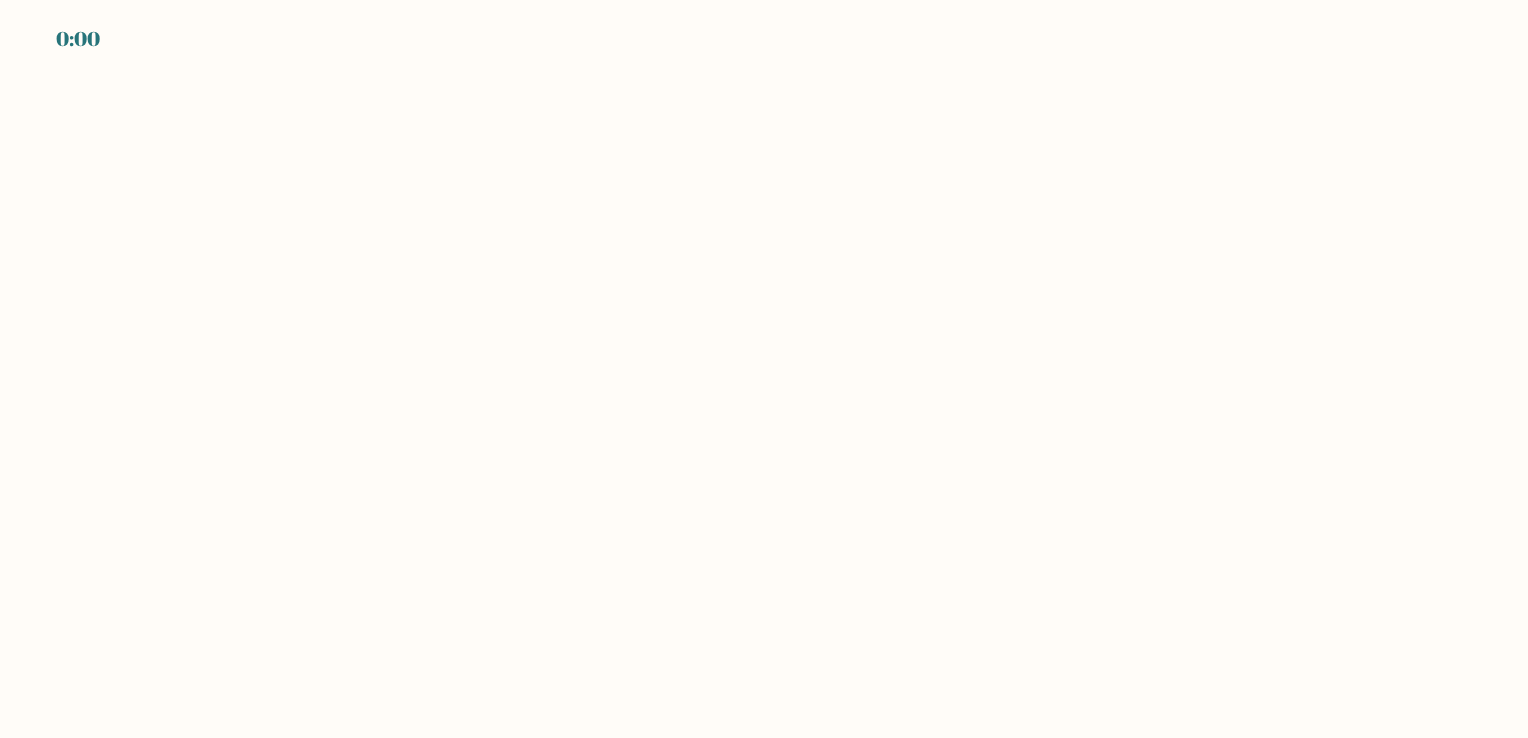 scroll, scrollTop: 0, scrollLeft: 0, axis: both 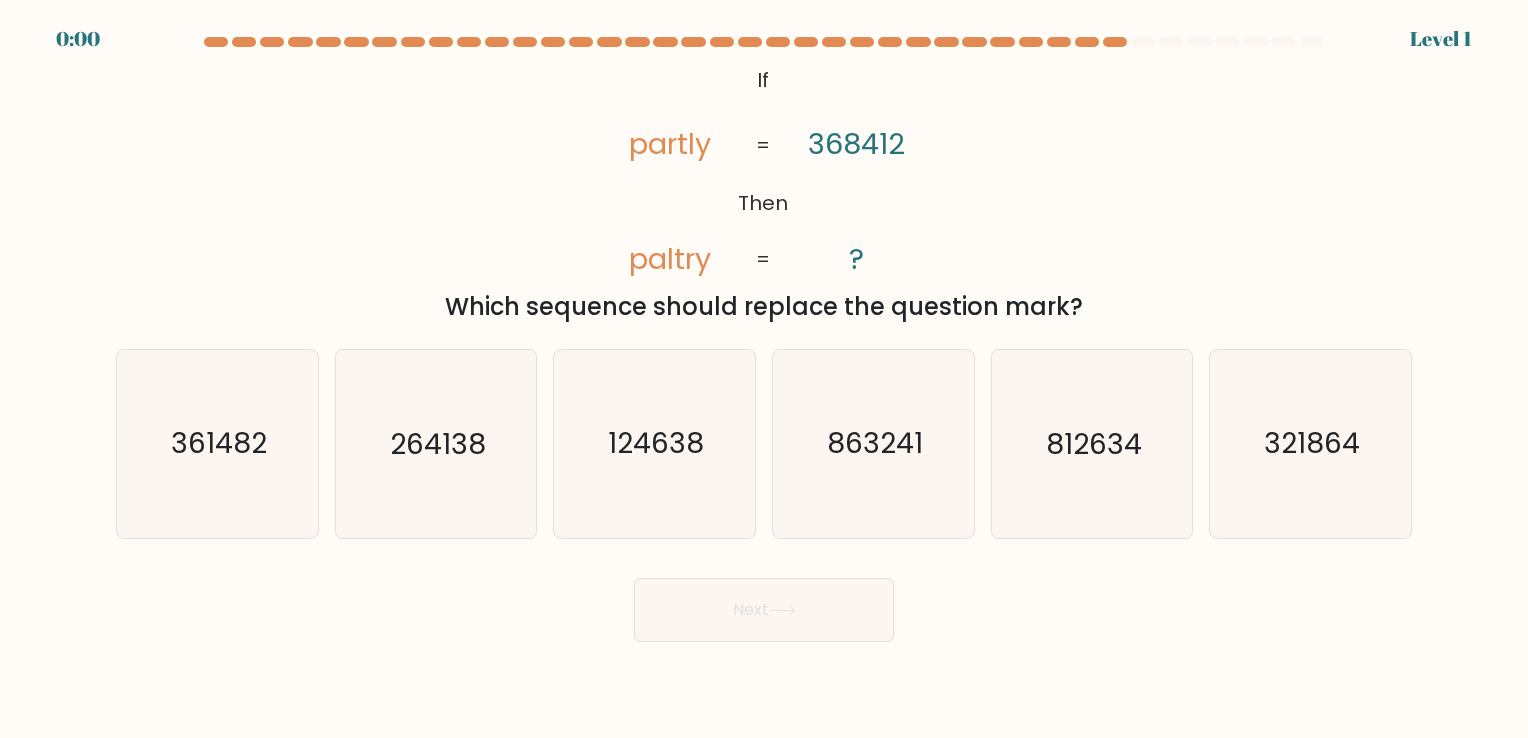 click on "863241" 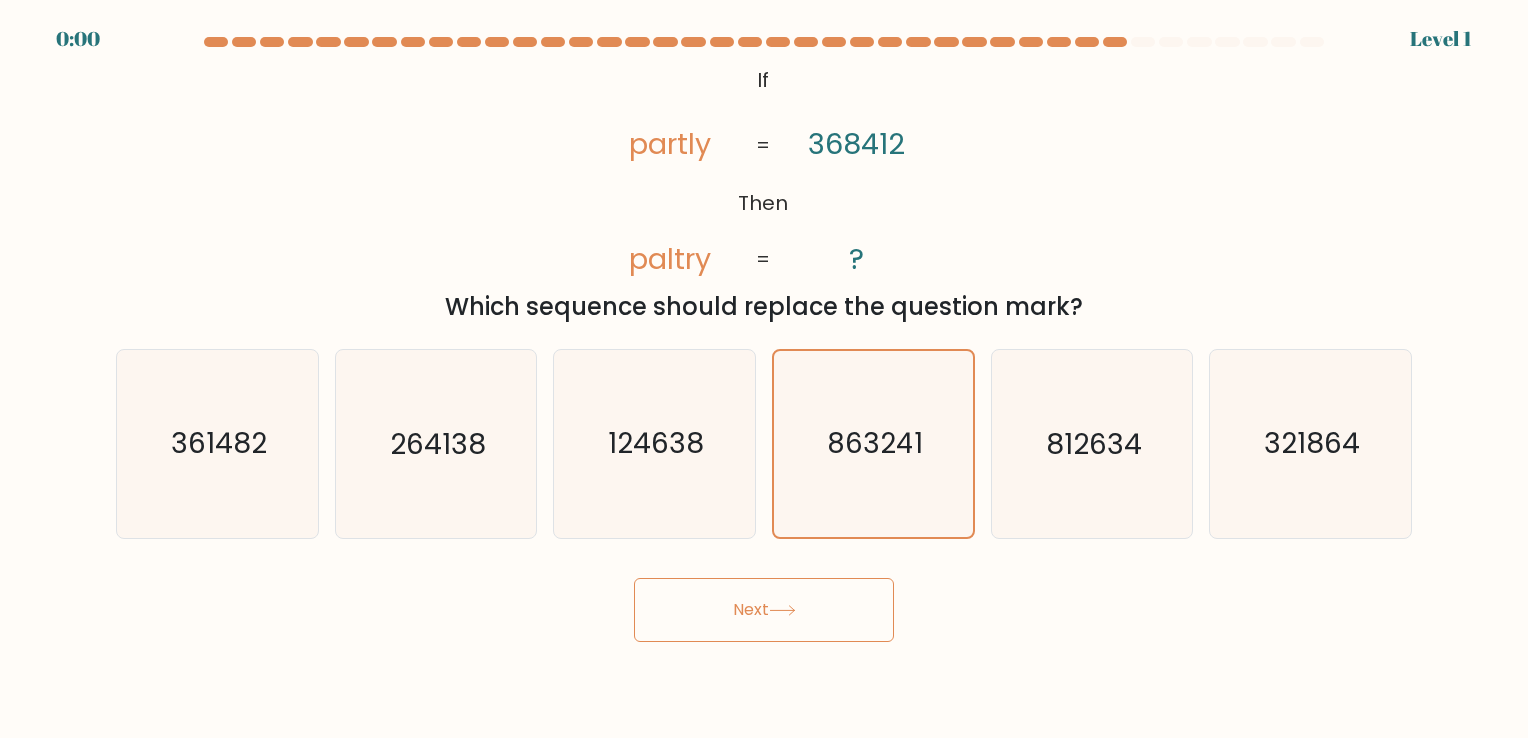 click on "Next" at bounding box center (764, 610) 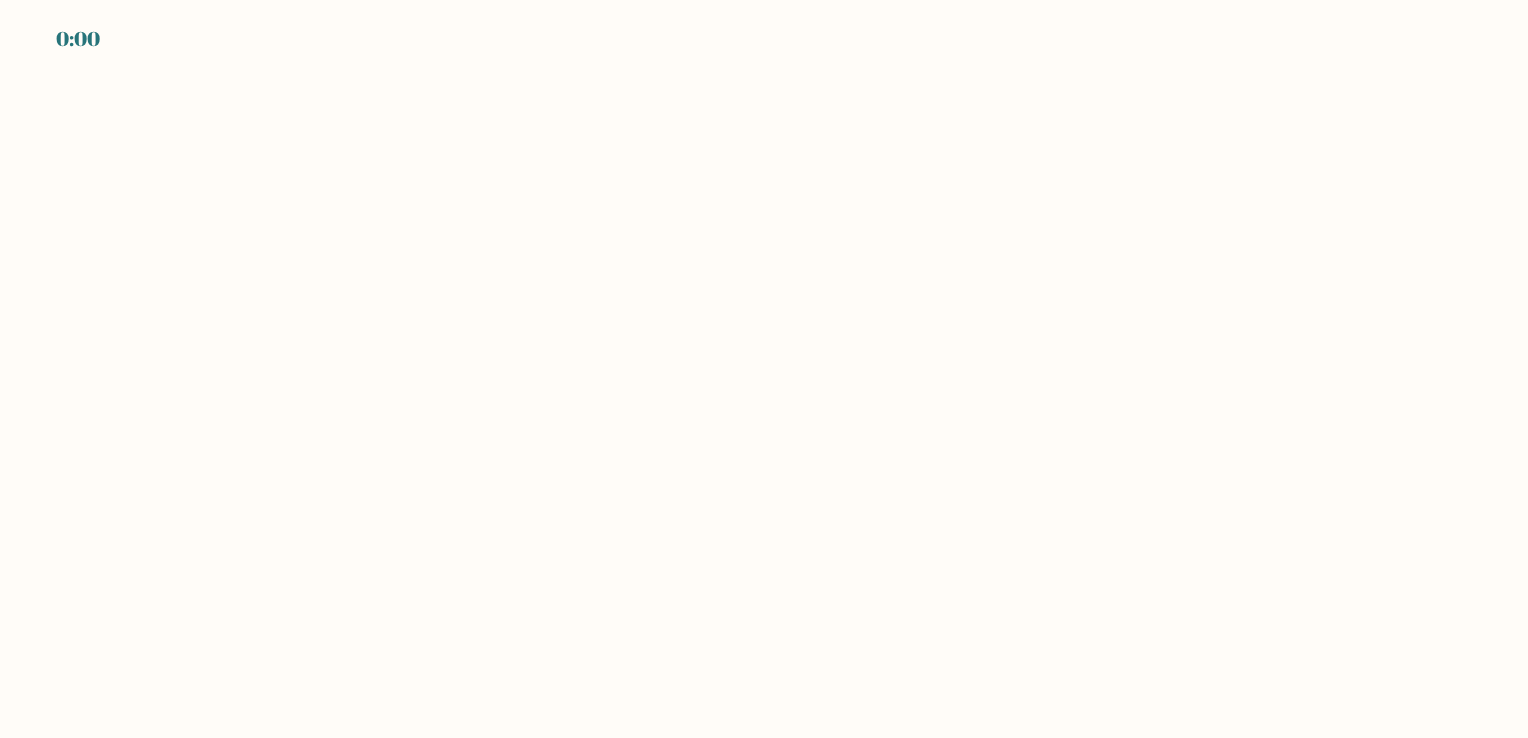click on "0:00" at bounding box center [764, 369] 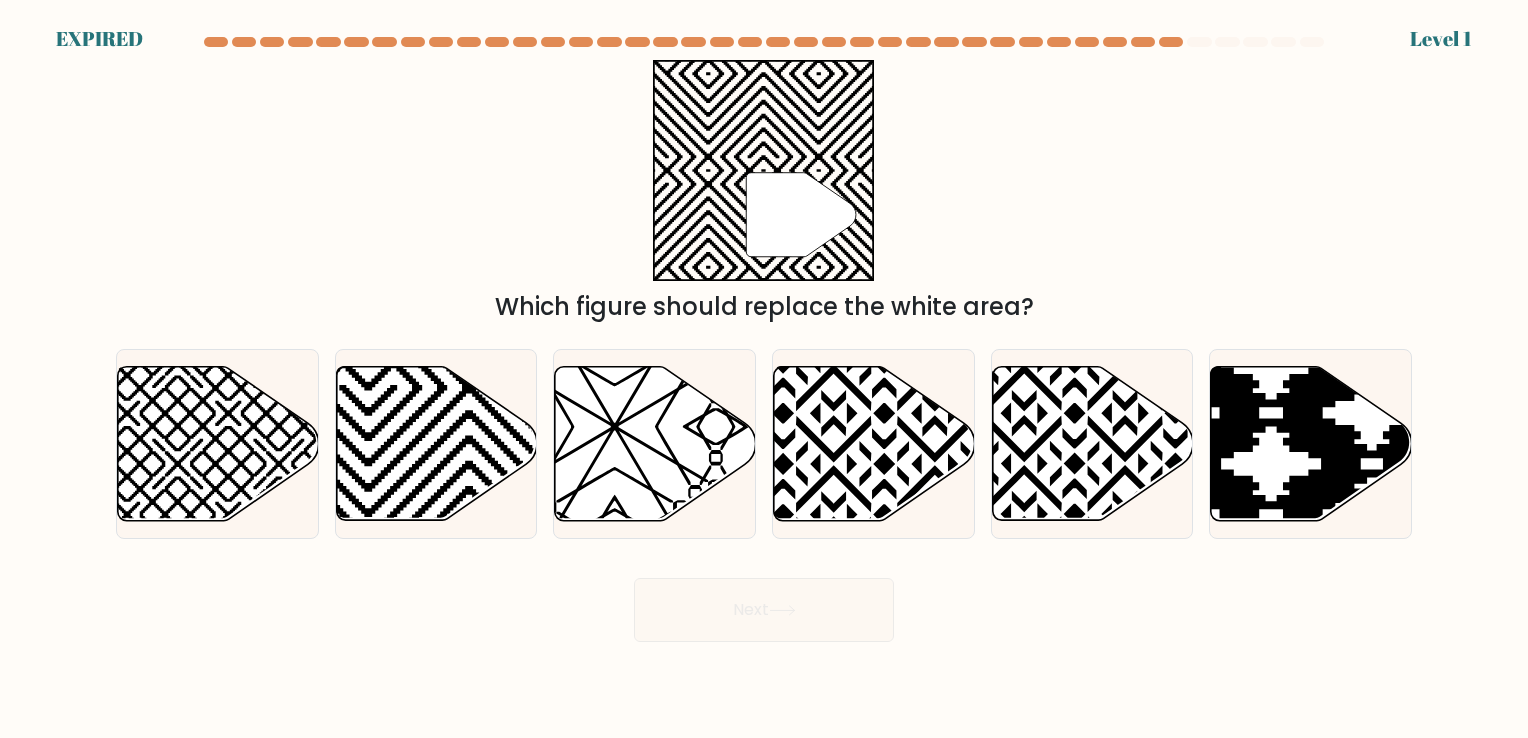 click 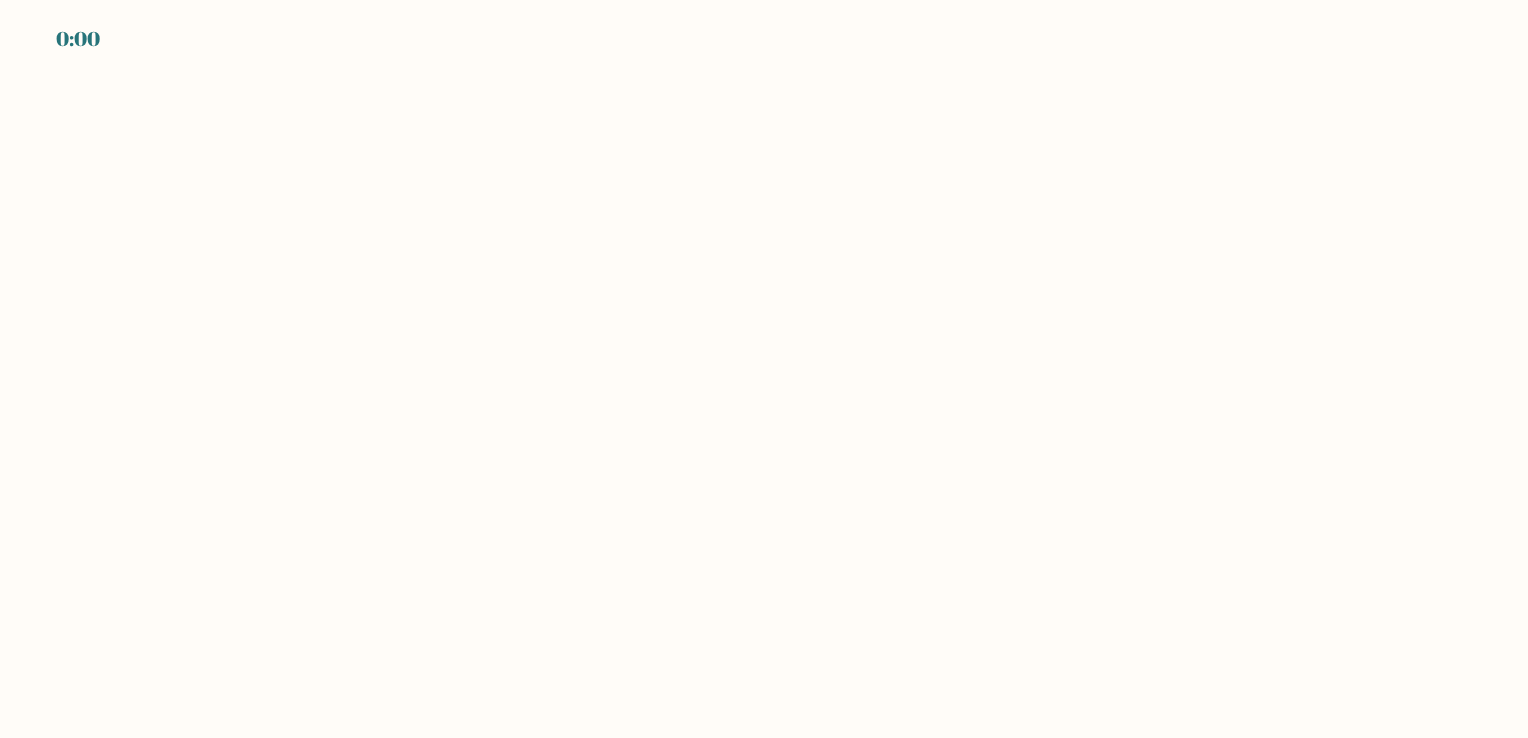scroll, scrollTop: 0, scrollLeft: 0, axis: both 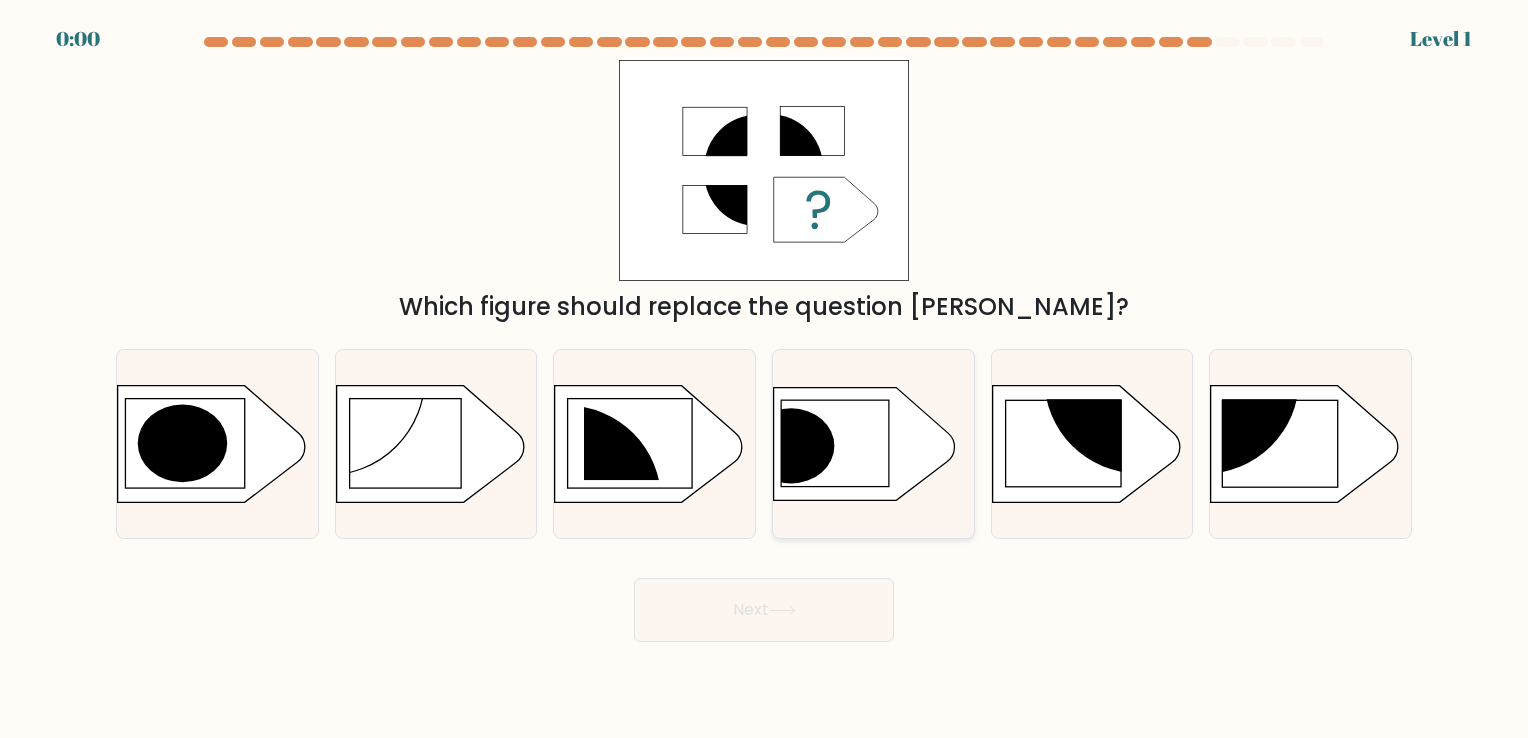 click at bounding box center (873, 443) 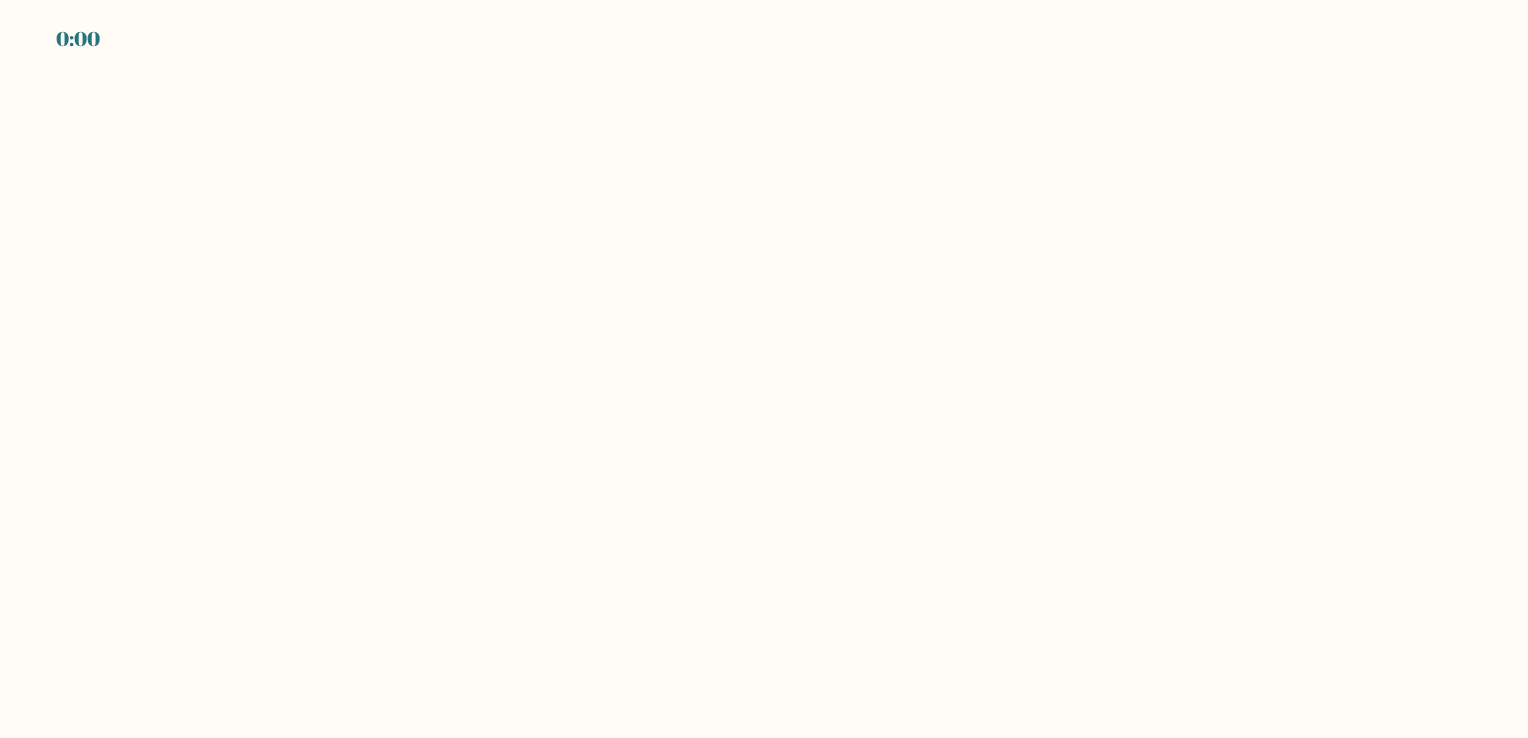 scroll, scrollTop: 0, scrollLeft: 0, axis: both 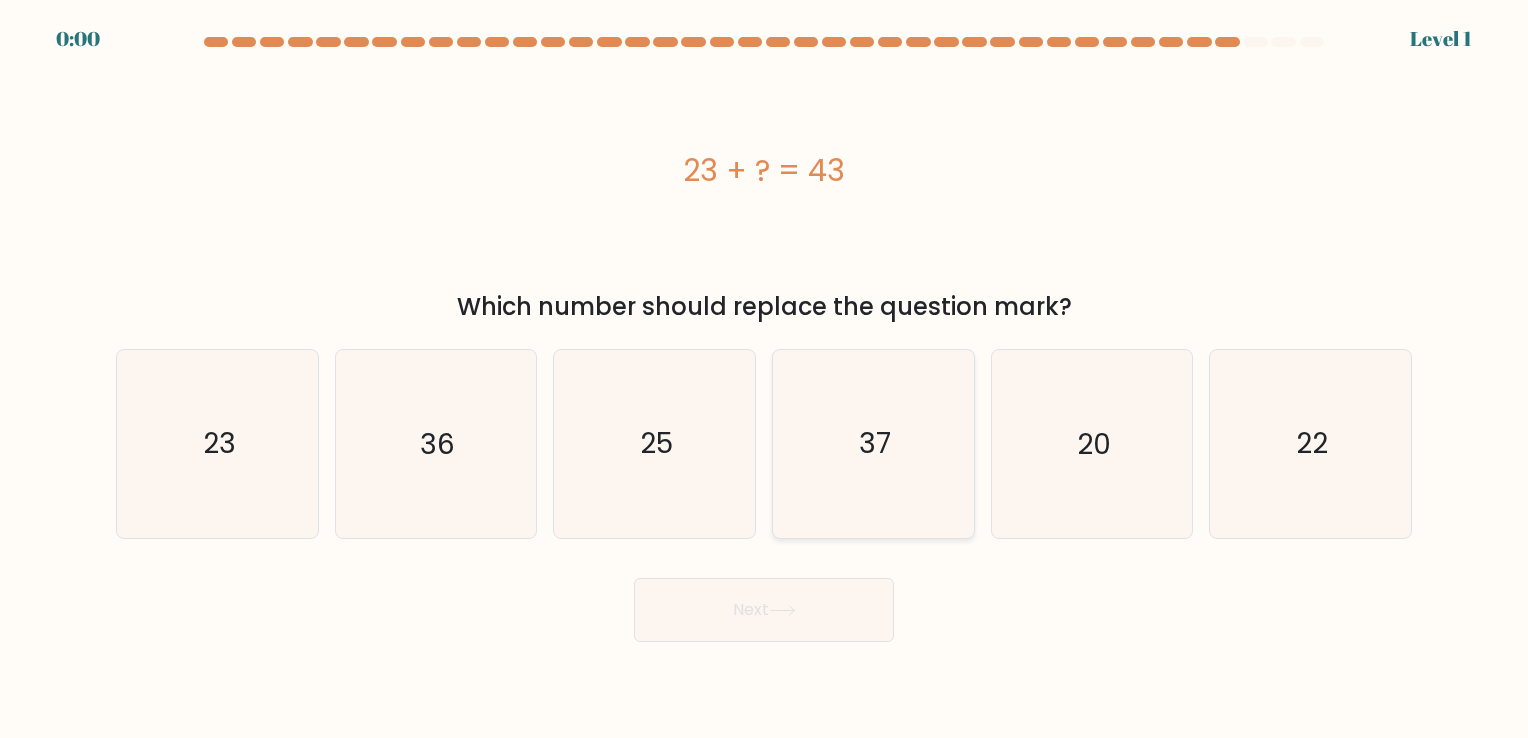 click on "37" 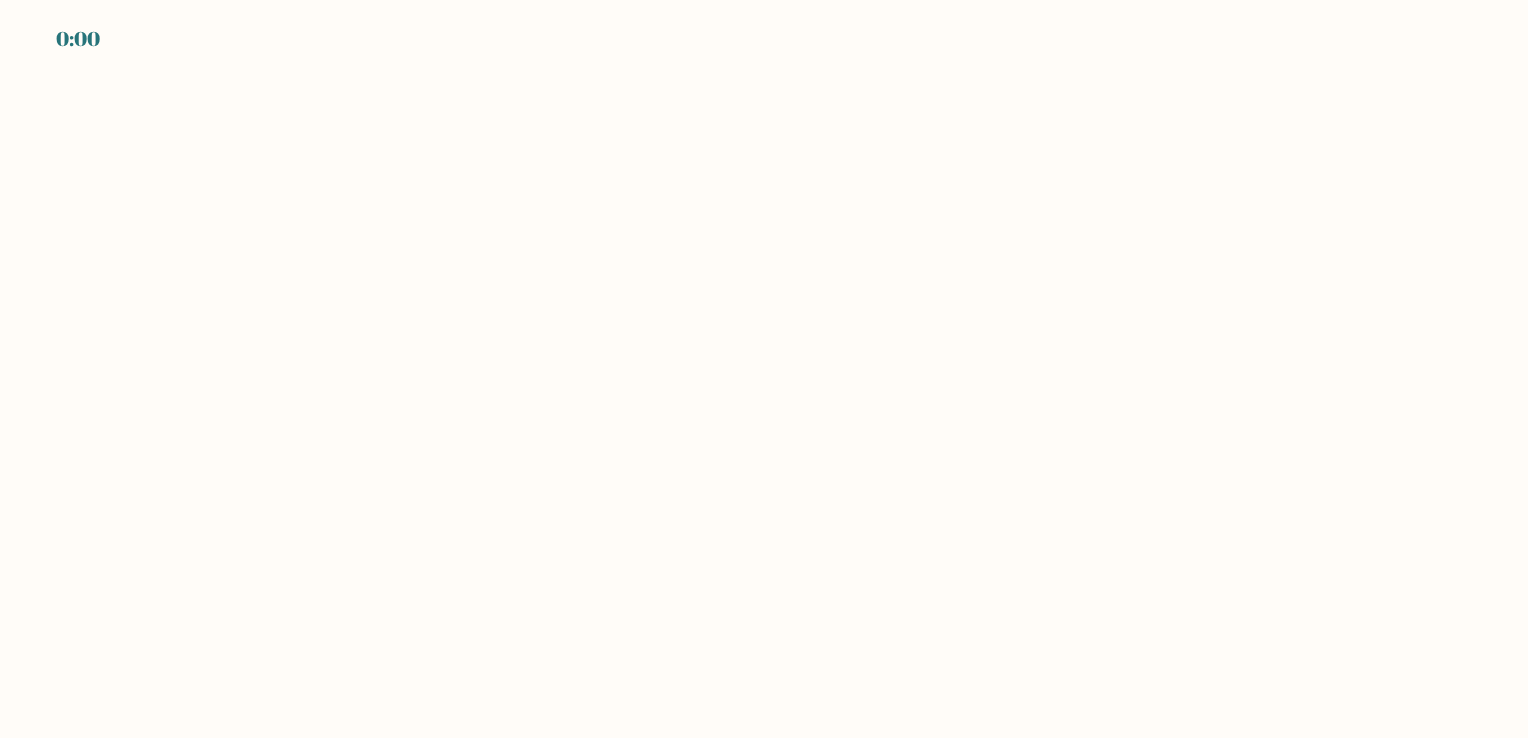 scroll, scrollTop: 0, scrollLeft: 0, axis: both 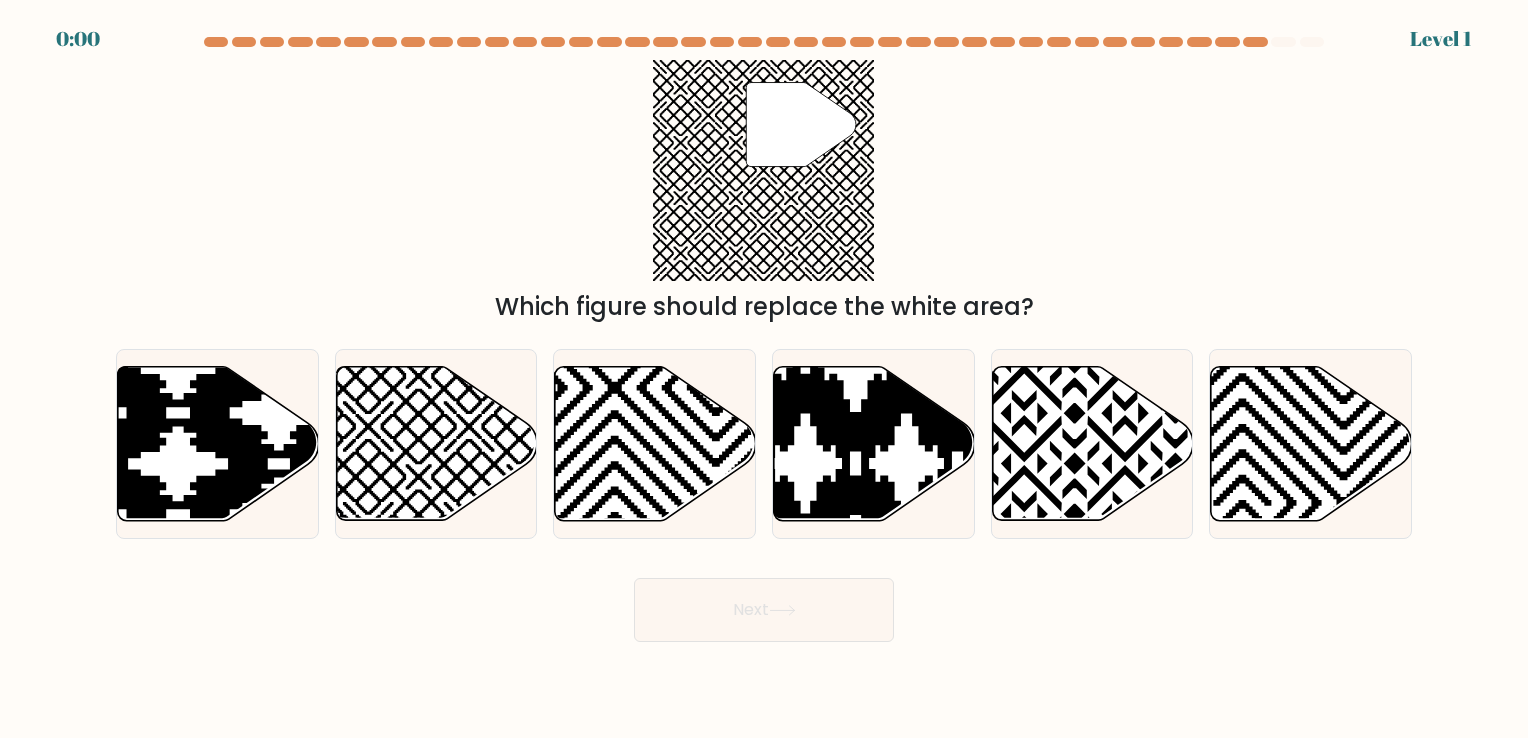click 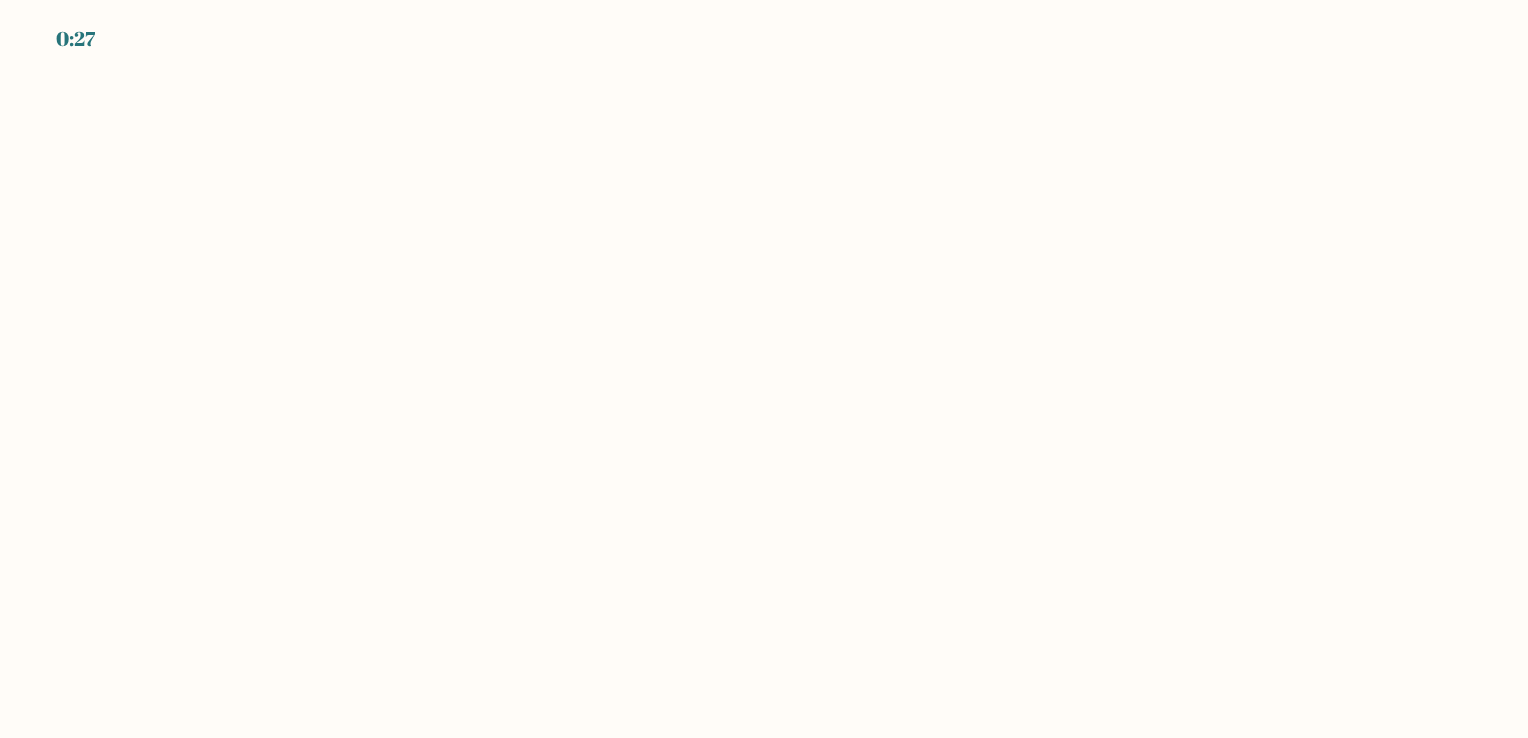 scroll, scrollTop: 0, scrollLeft: 0, axis: both 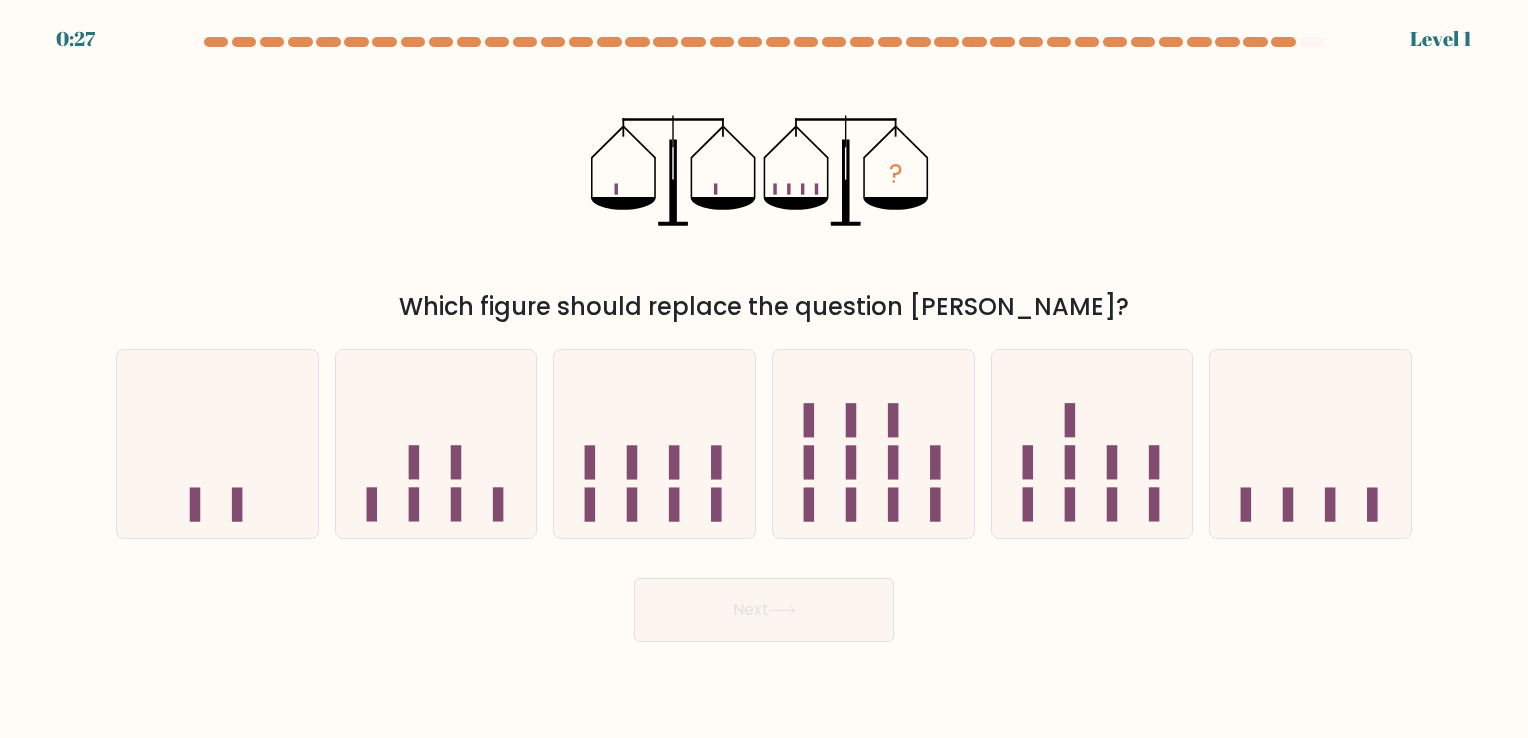 click 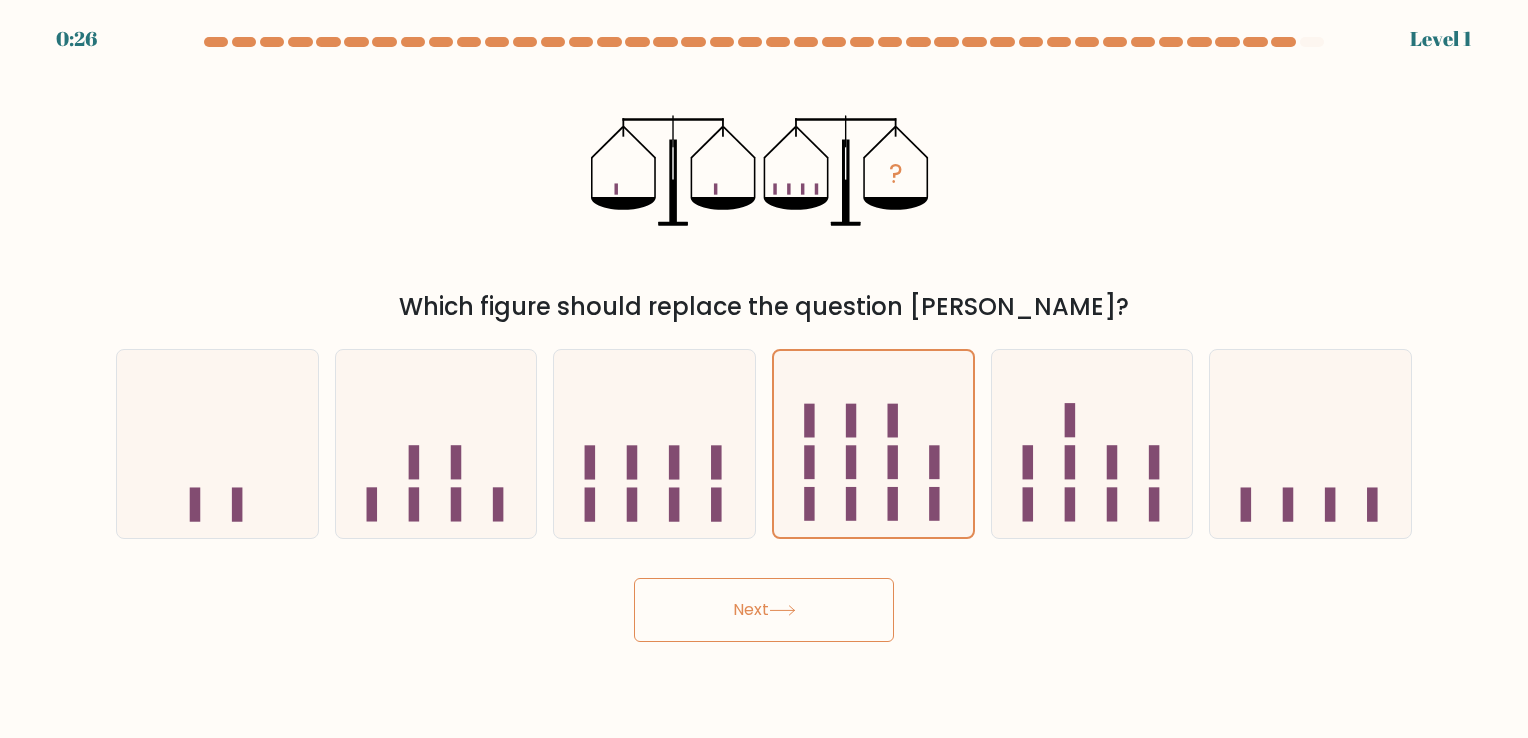 click 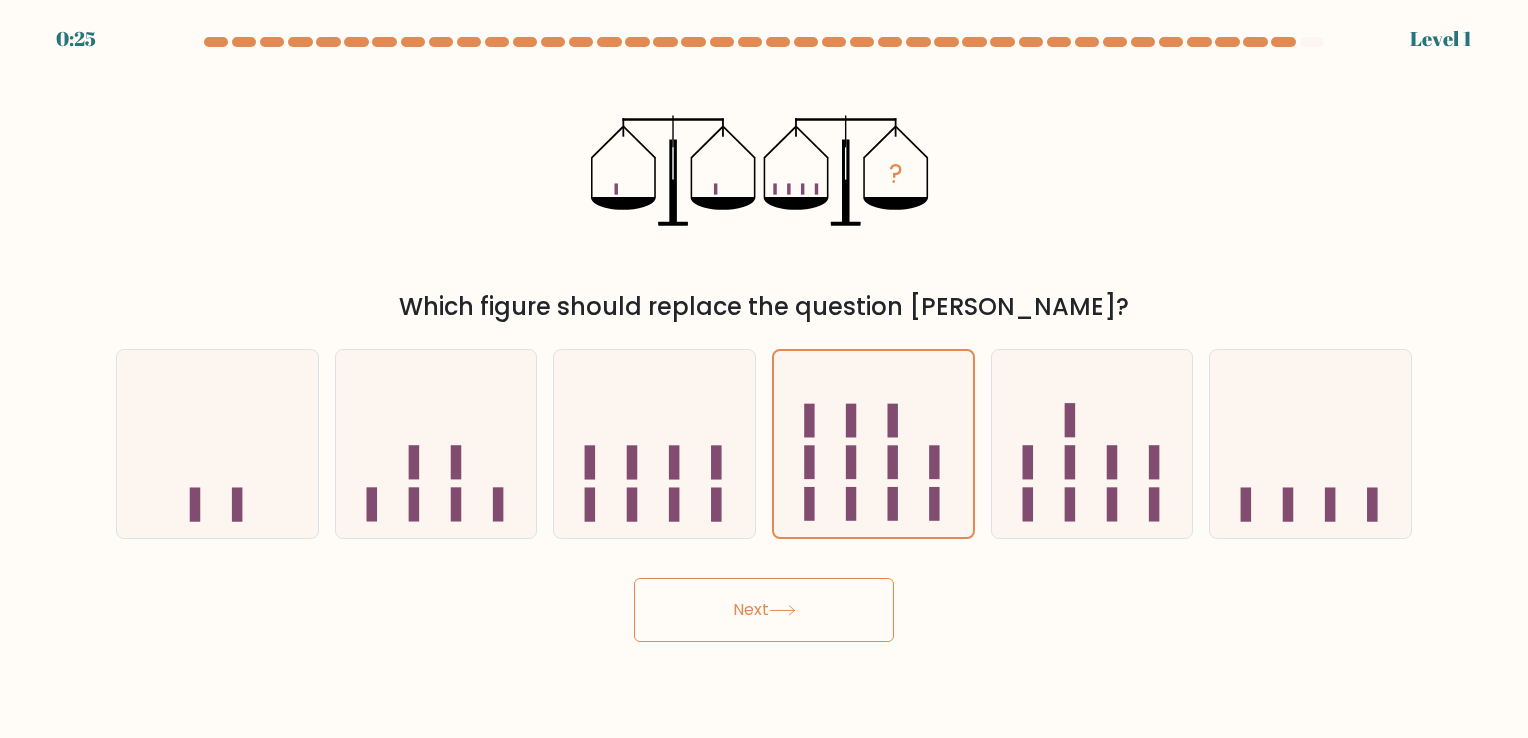 click 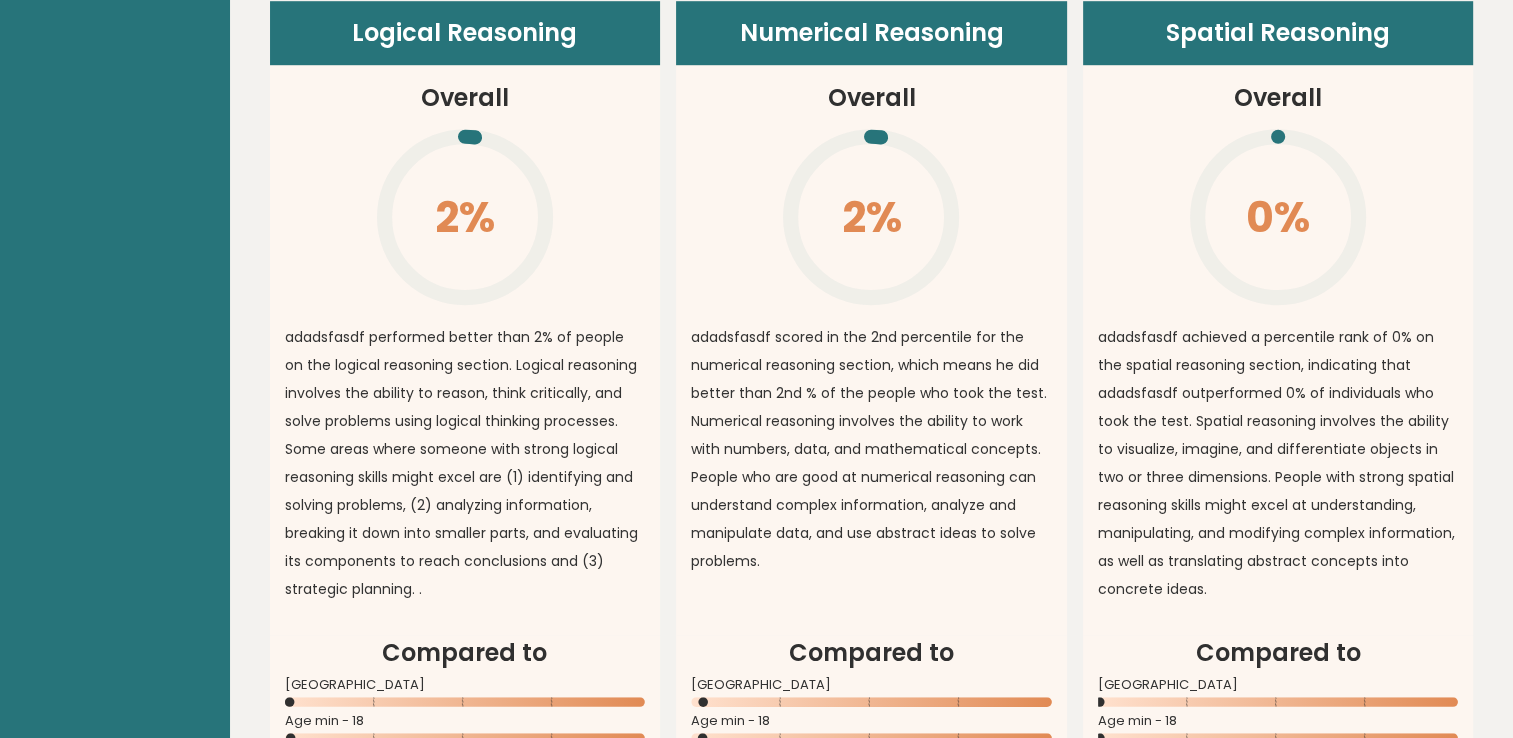 scroll, scrollTop: 1500, scrollLeft: 0, axis: vertical 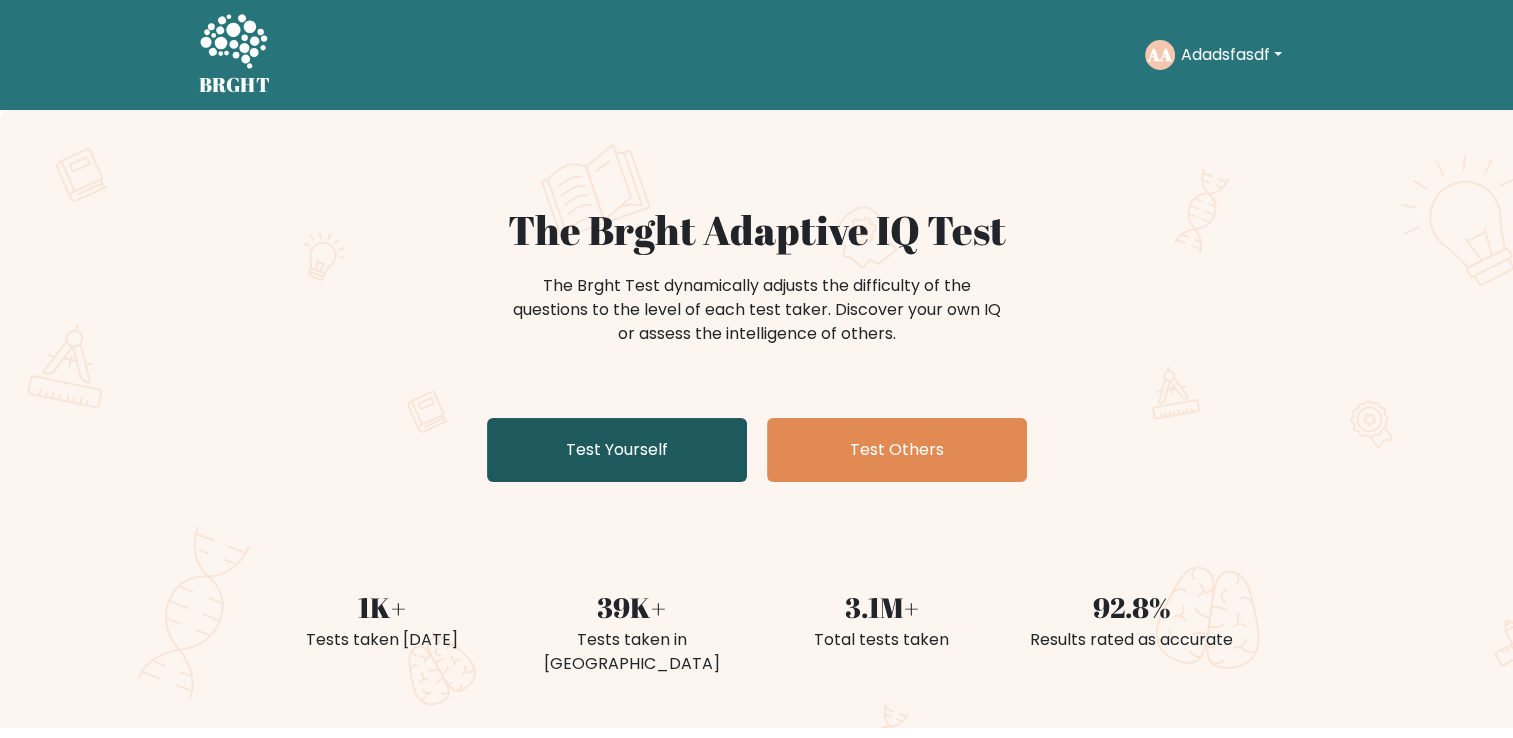 click on "Test Yourself" at bounding box center [617, 450] 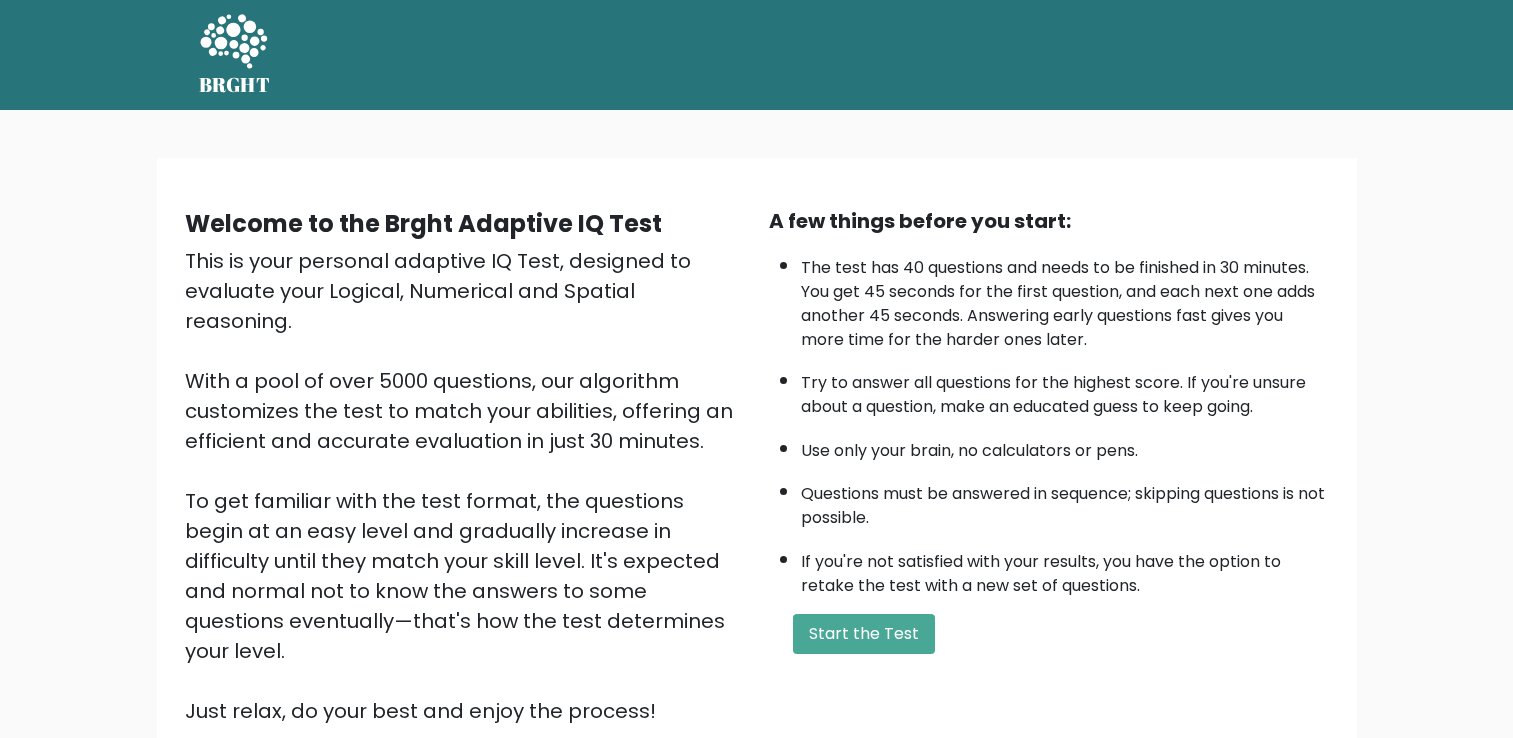 scroll, scrollTop: 0, scrollLeft: 0, axis: both 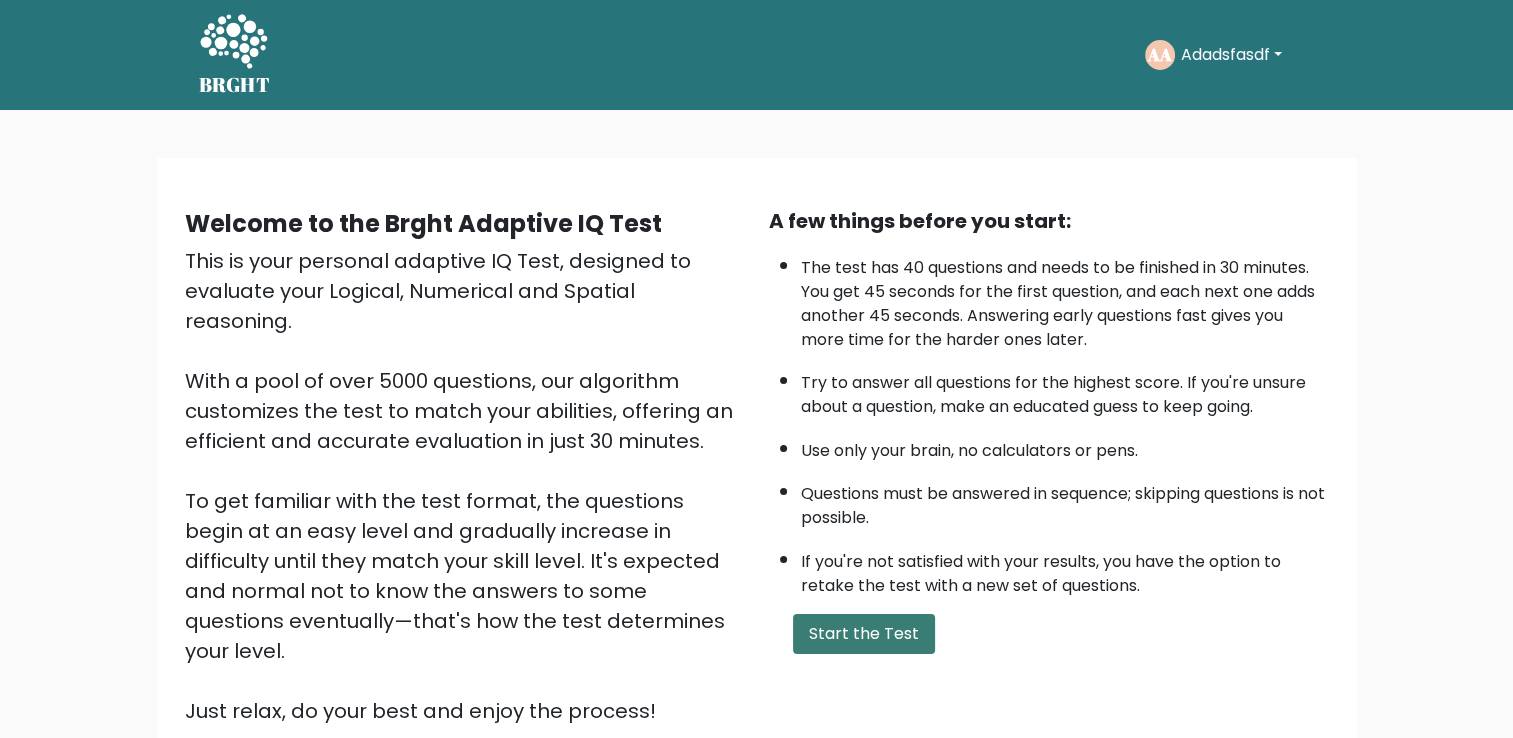 click on "Start the Test" at bounding box center [864, 634] 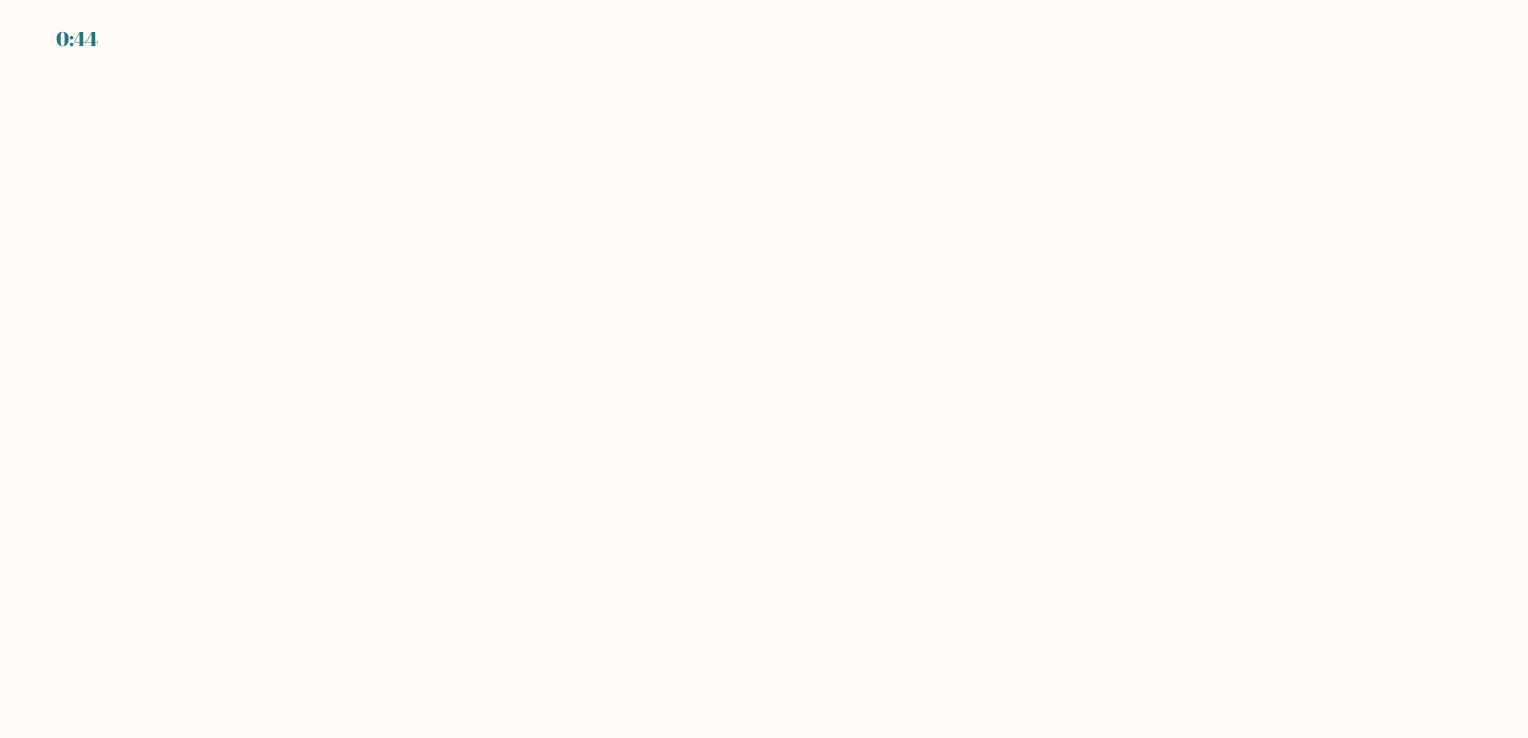 scroll, scrollTop: 0, scrollLeft: 0, axis: both 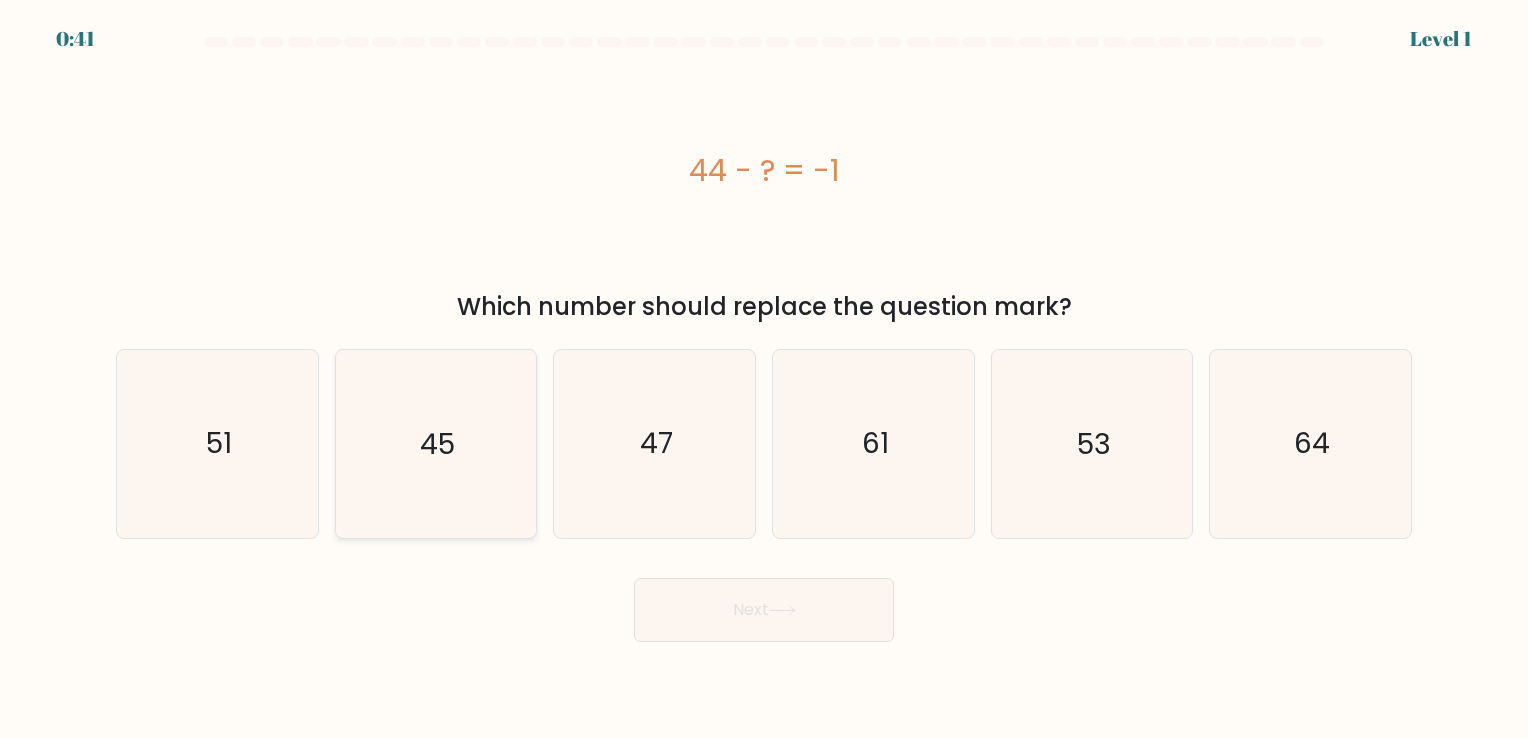click on "45" 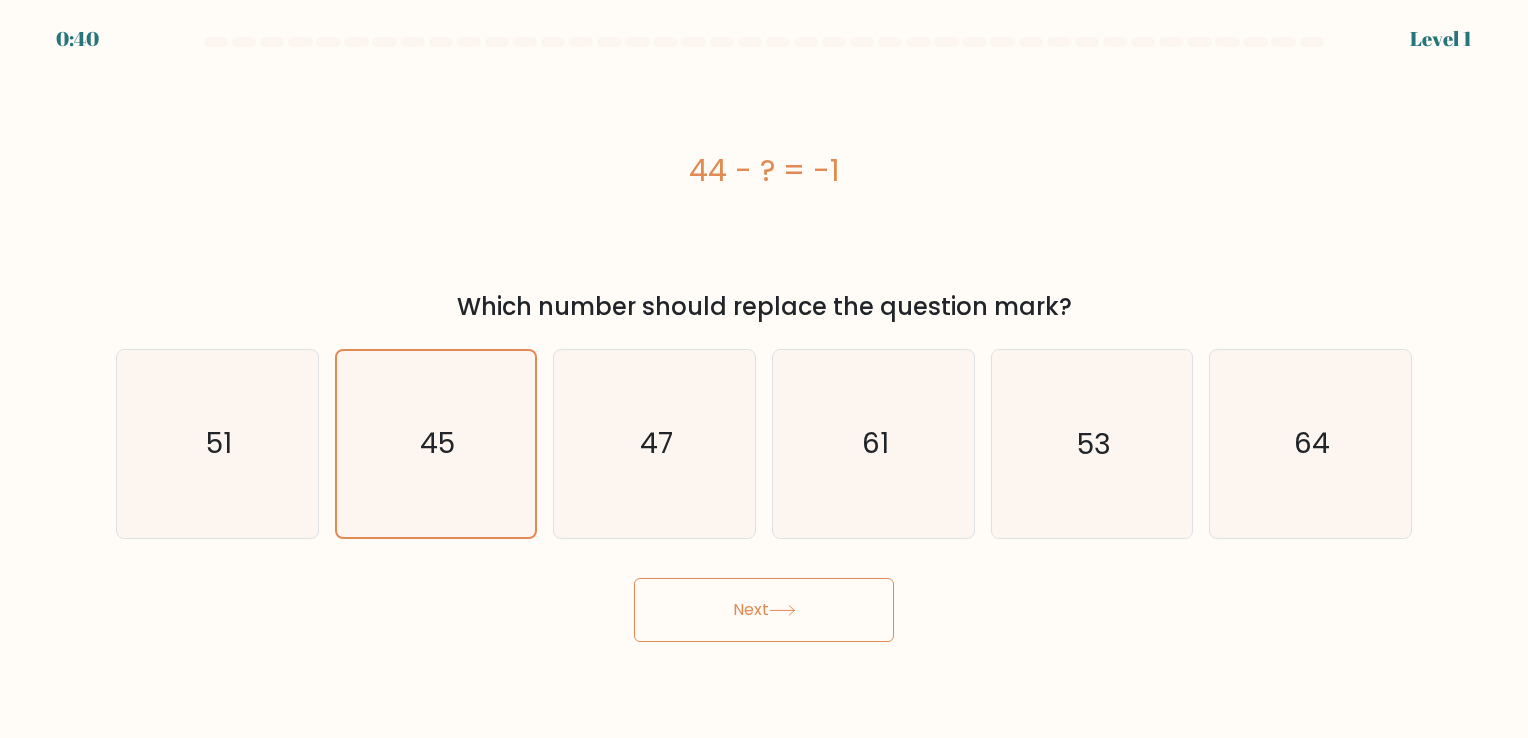 click on "Next" at bounding box center (764, 610) 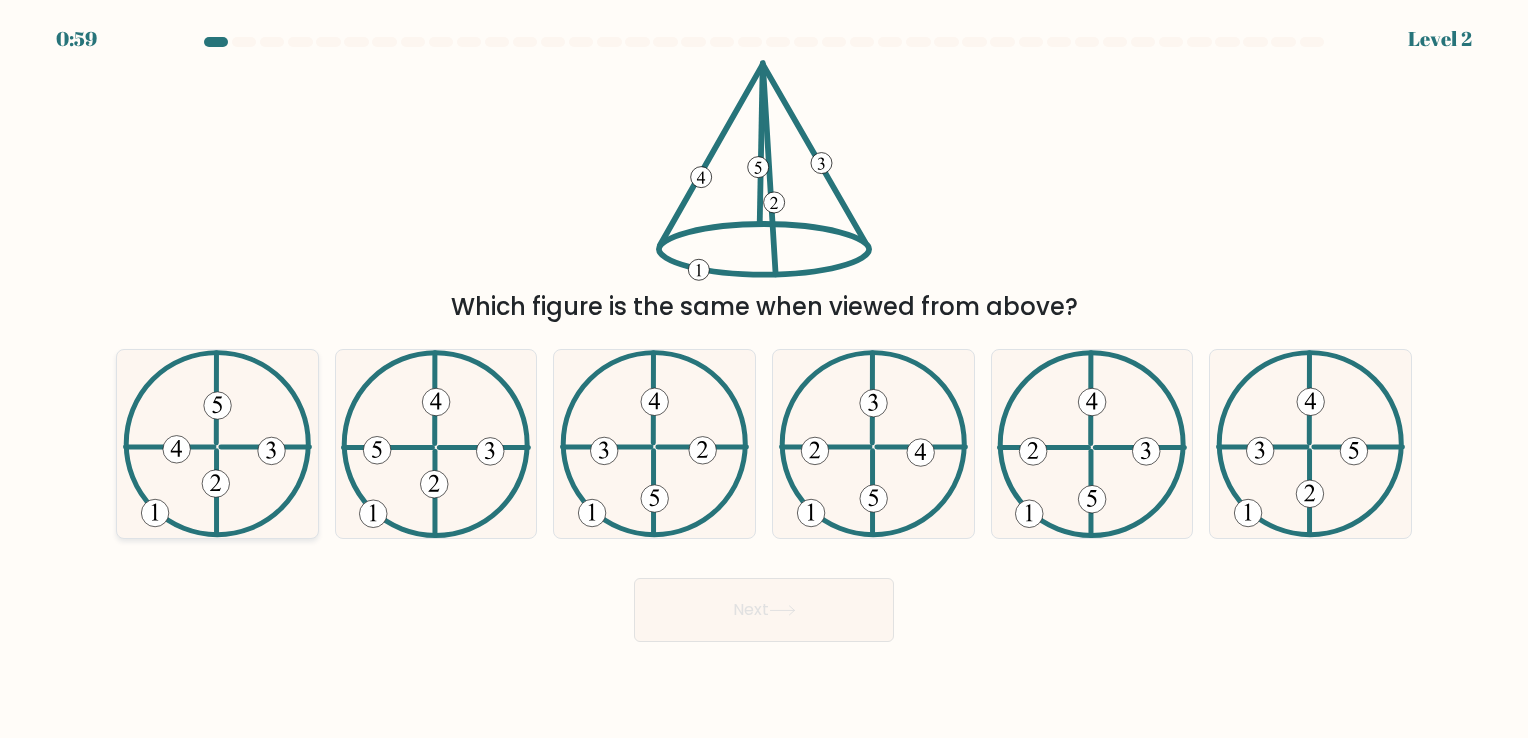 click 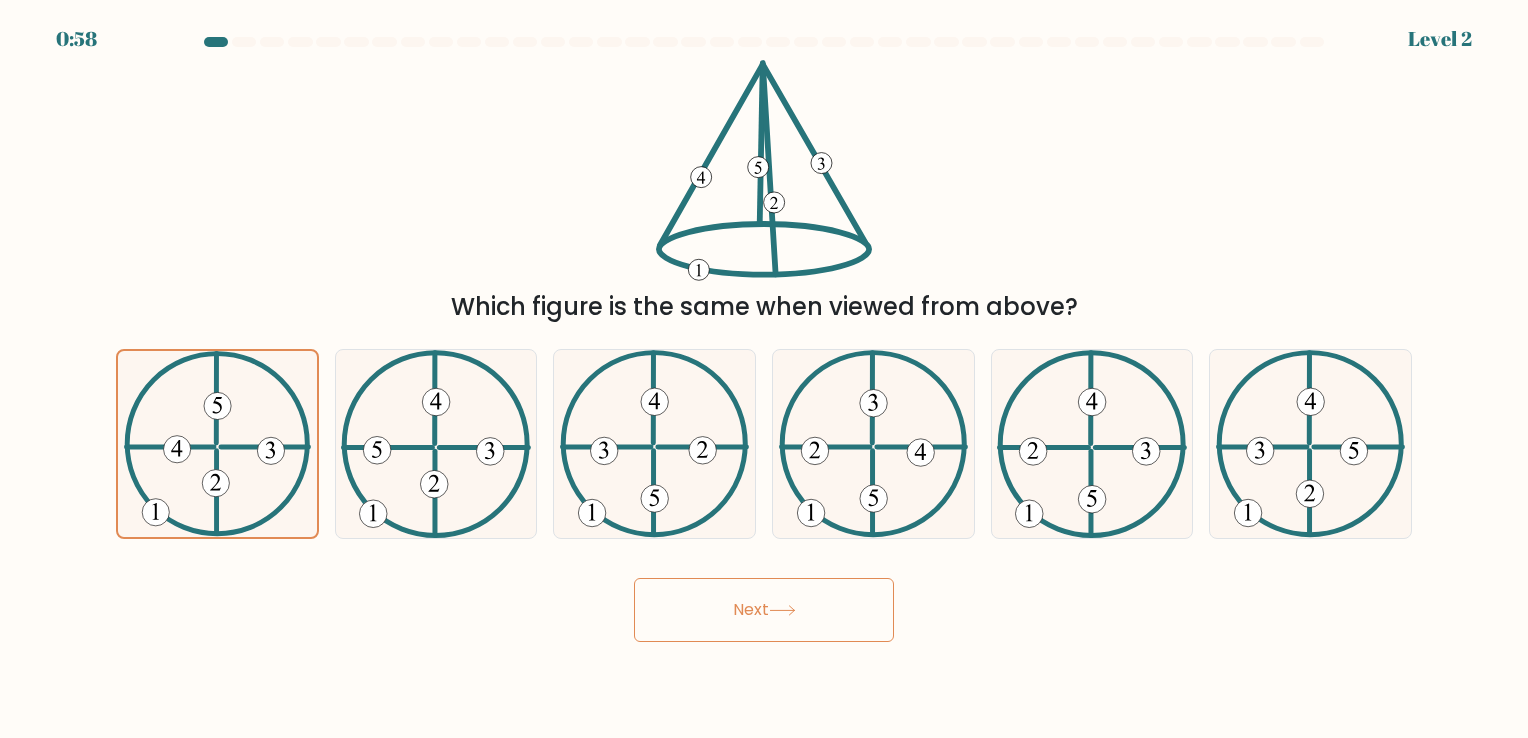click on "Next" at bounding box center [764, 610] 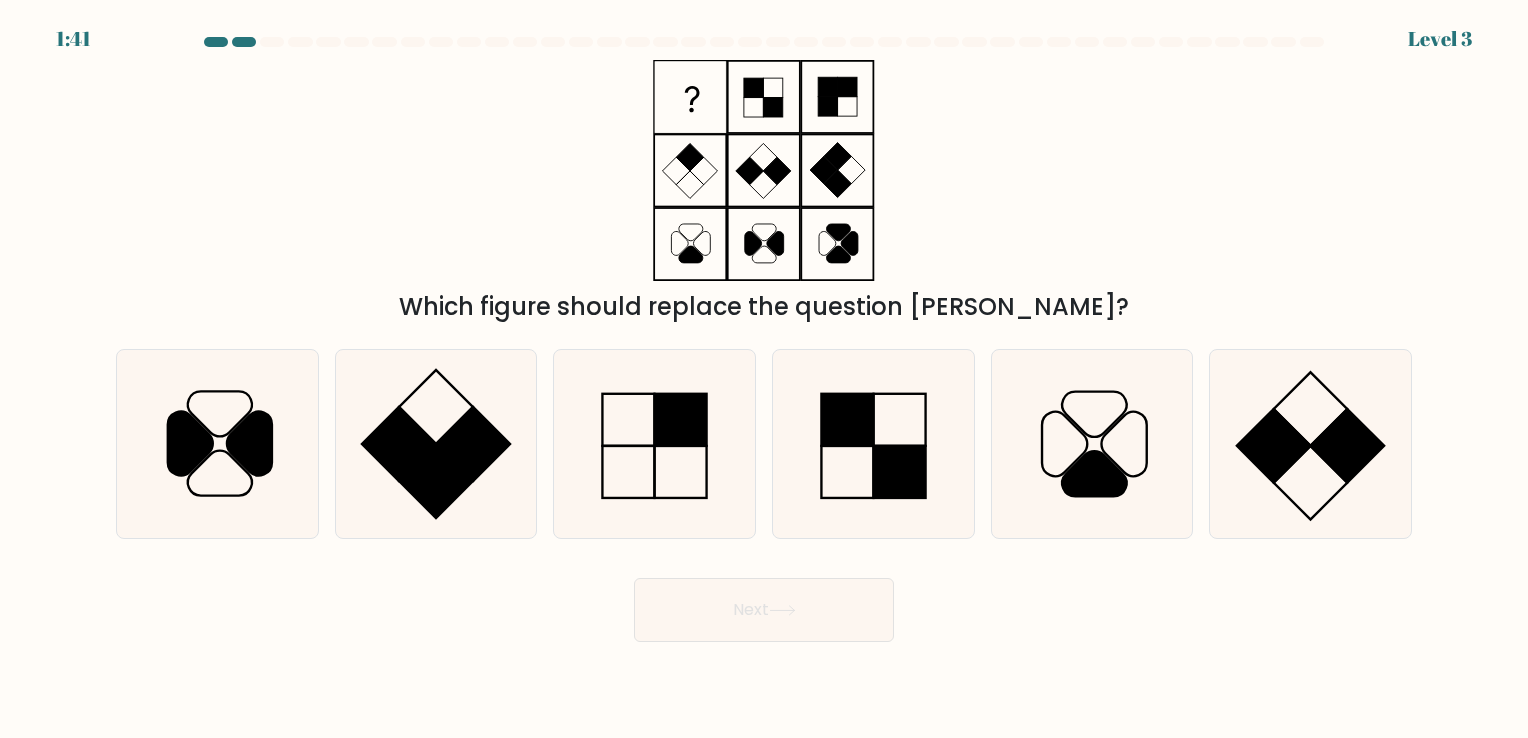 click on "Which figure should replace the question mark?" at bounding box center (764, 192) 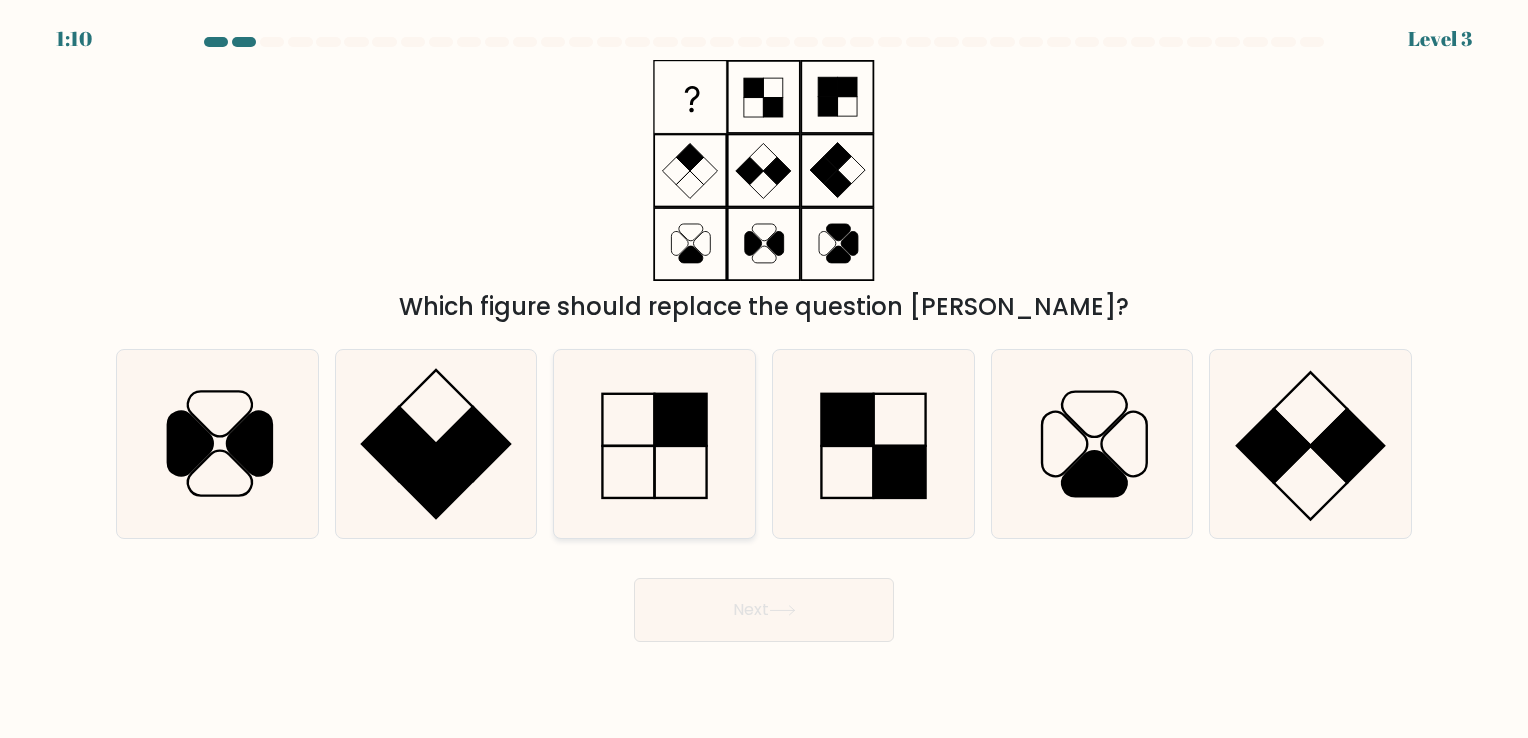 click 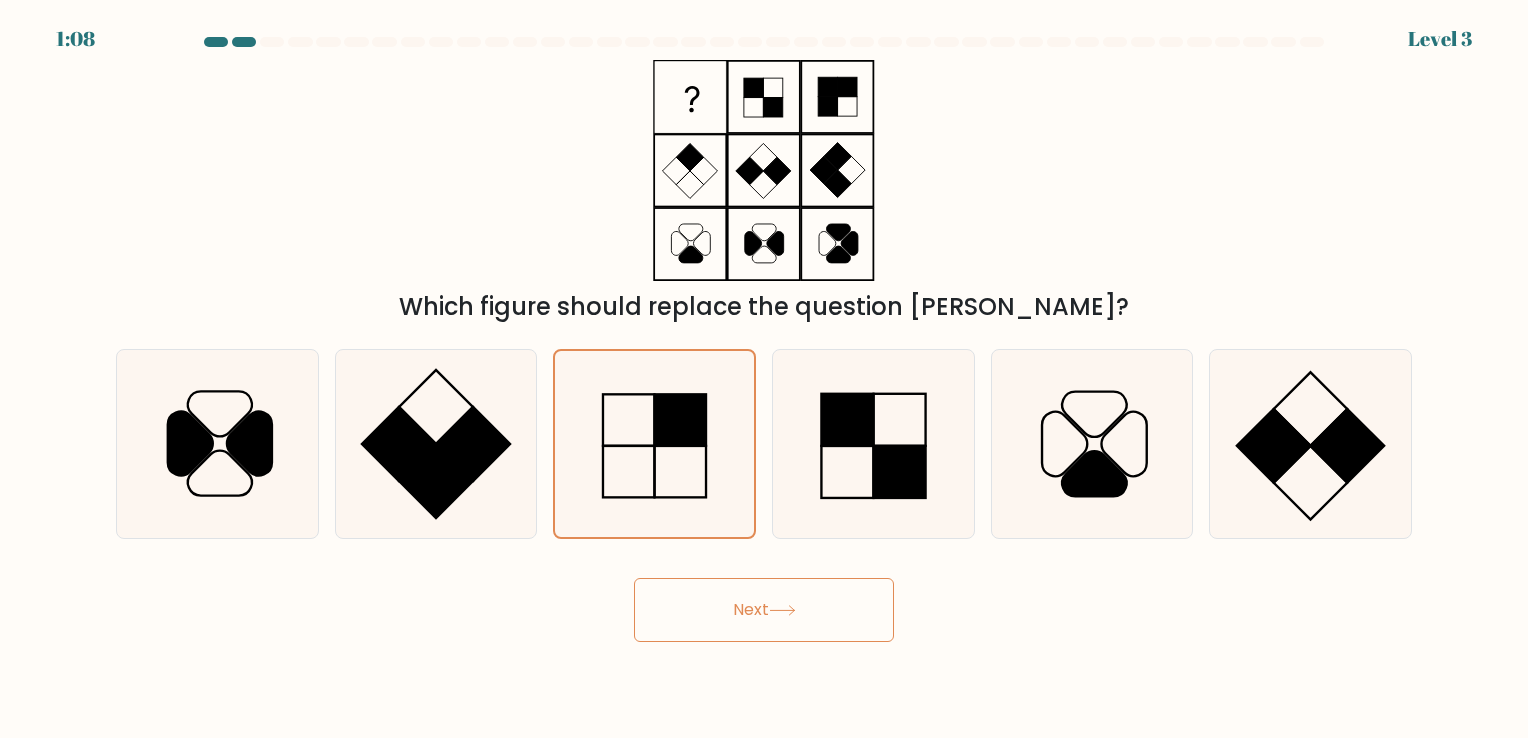 click on "Next" at bounding box center [764, 610] 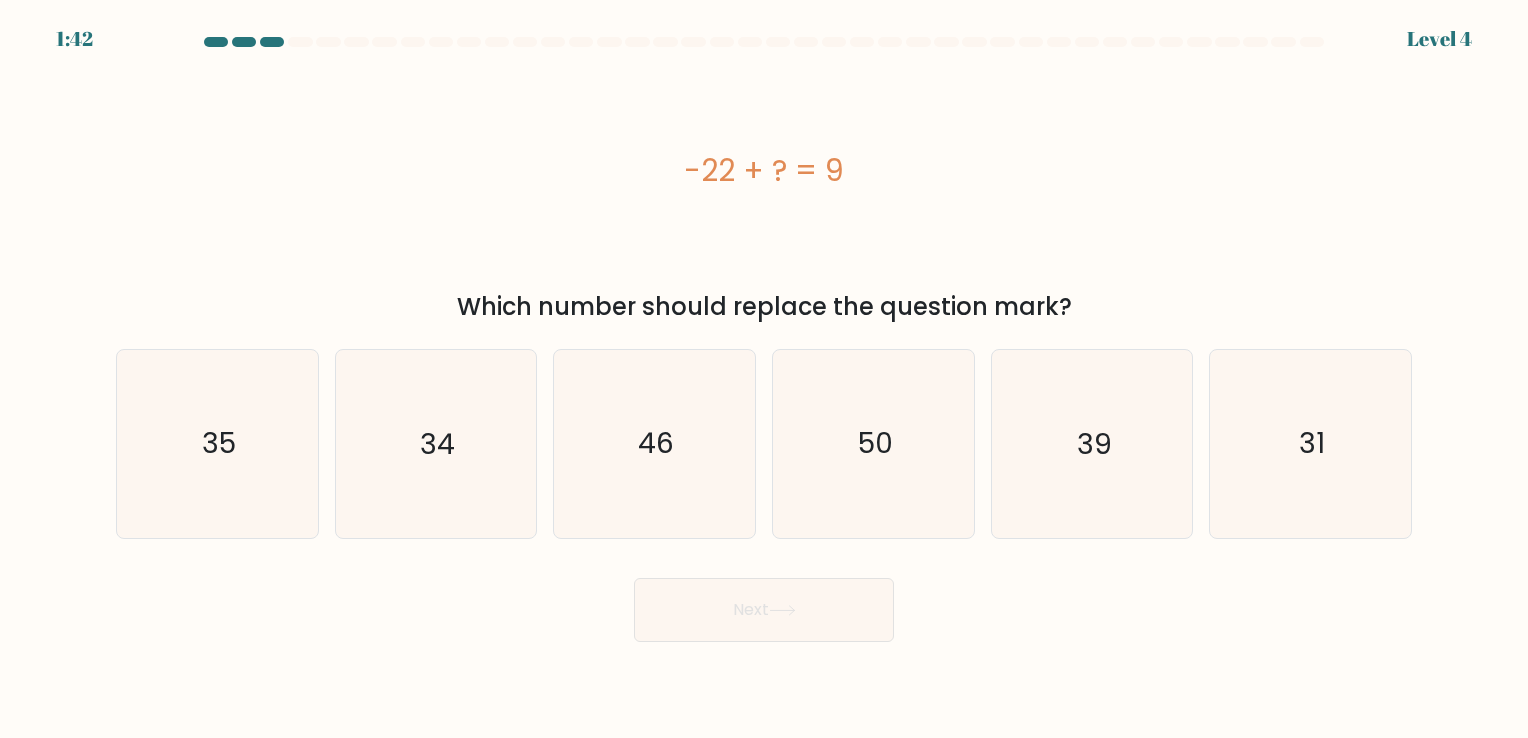 click on "-22 + ?  = 9" at bounding box center [764, 170] 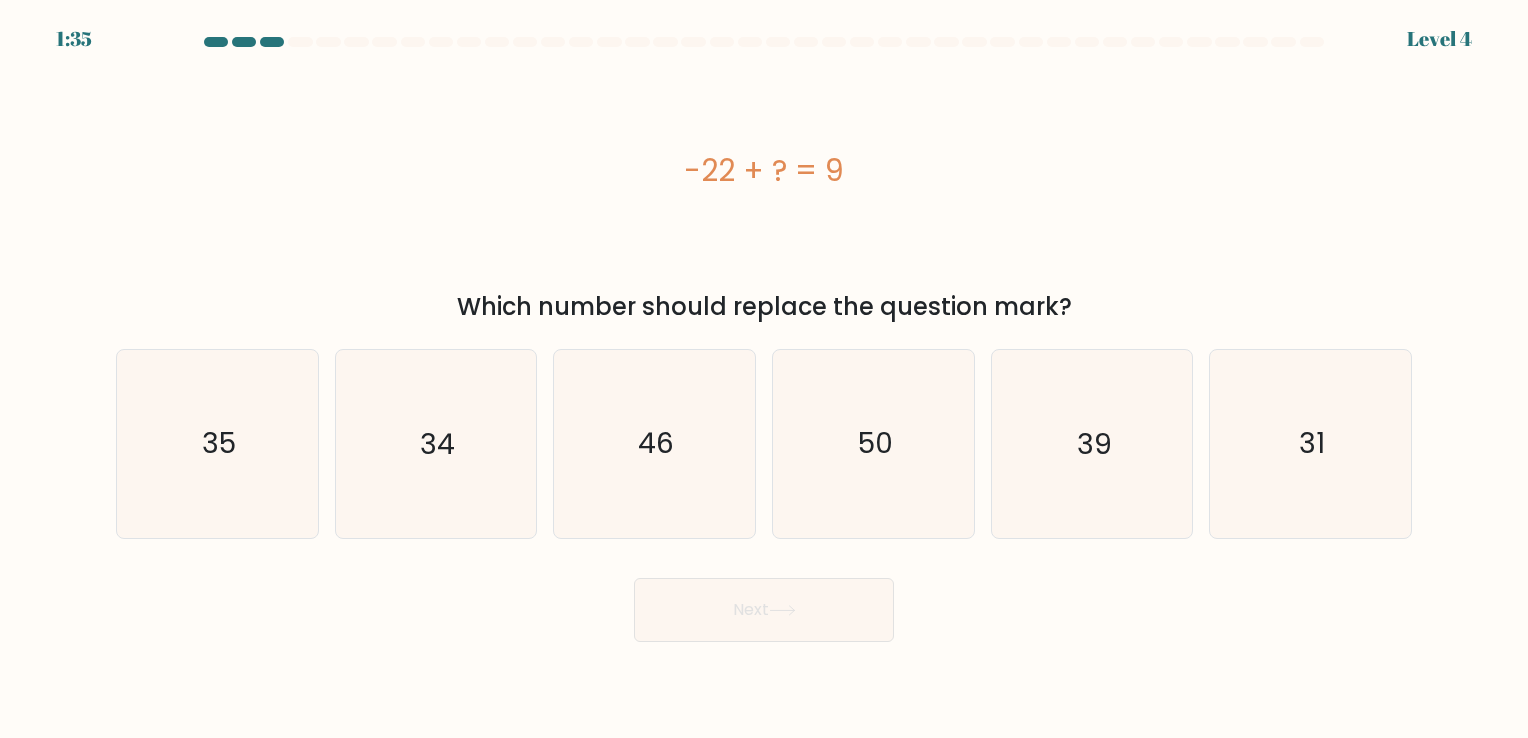 drag, startPoint x: 843, startPoint y: 174, endPoint x: 873, endPoint y: 172, distance: 30.066593 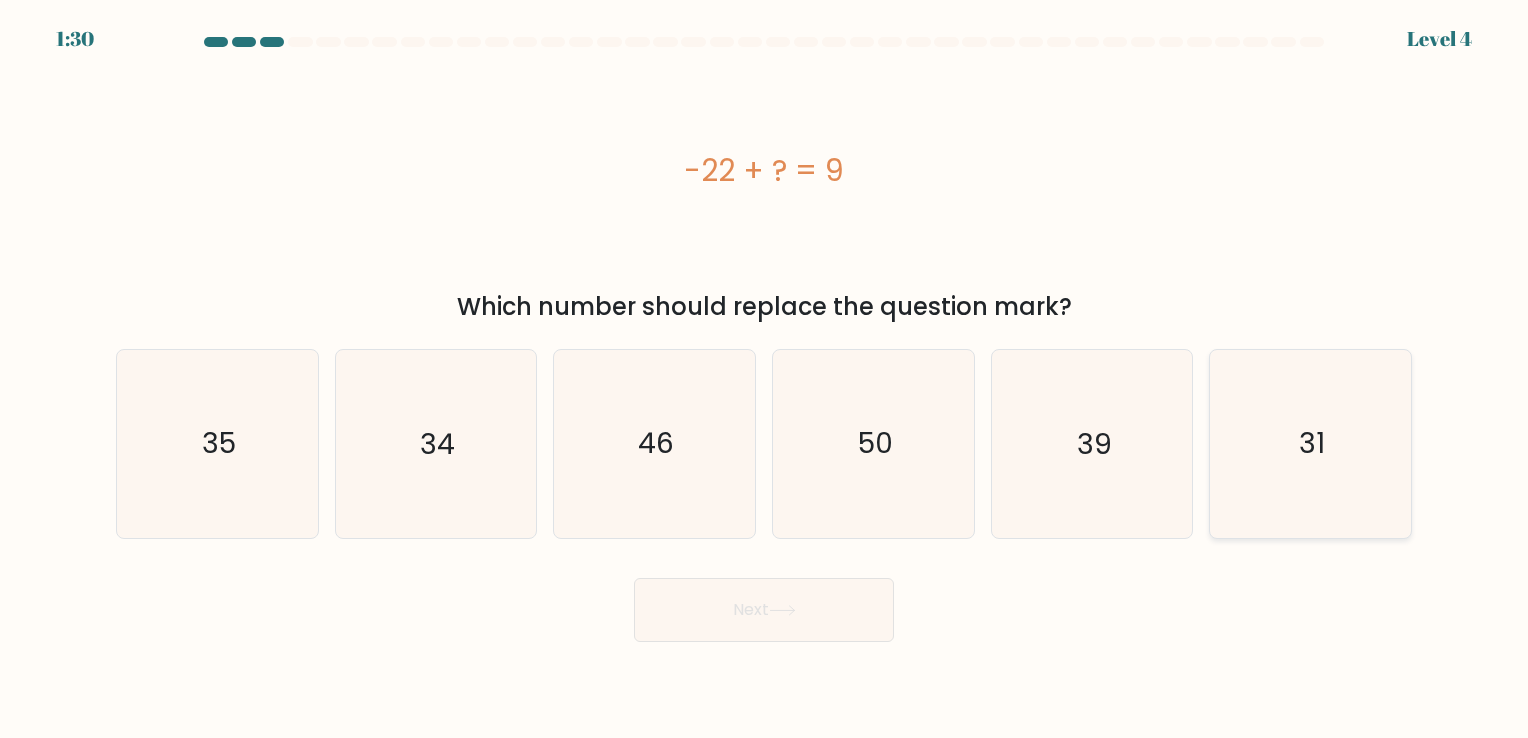 click on "31" 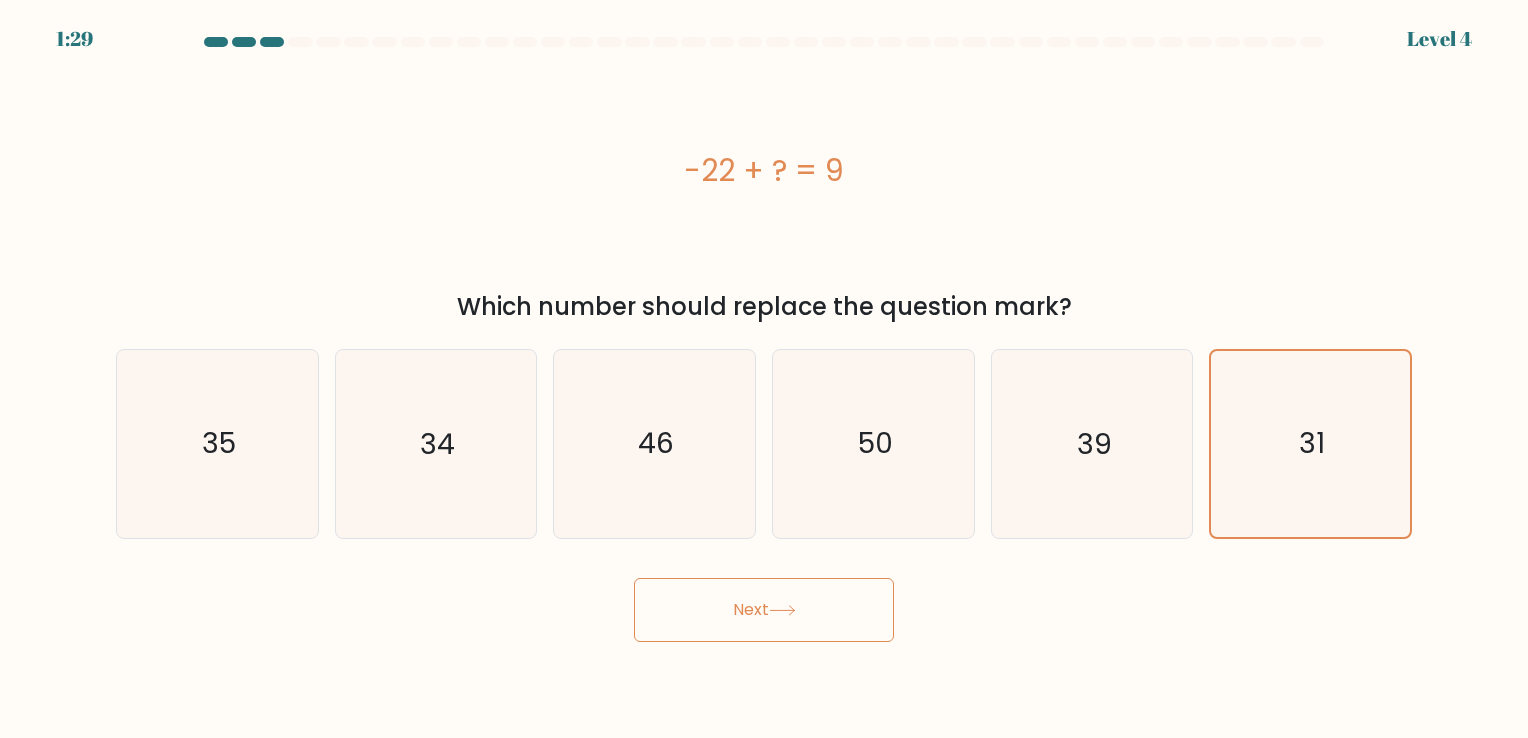 click on "Next" at bounding box center [764, 610] 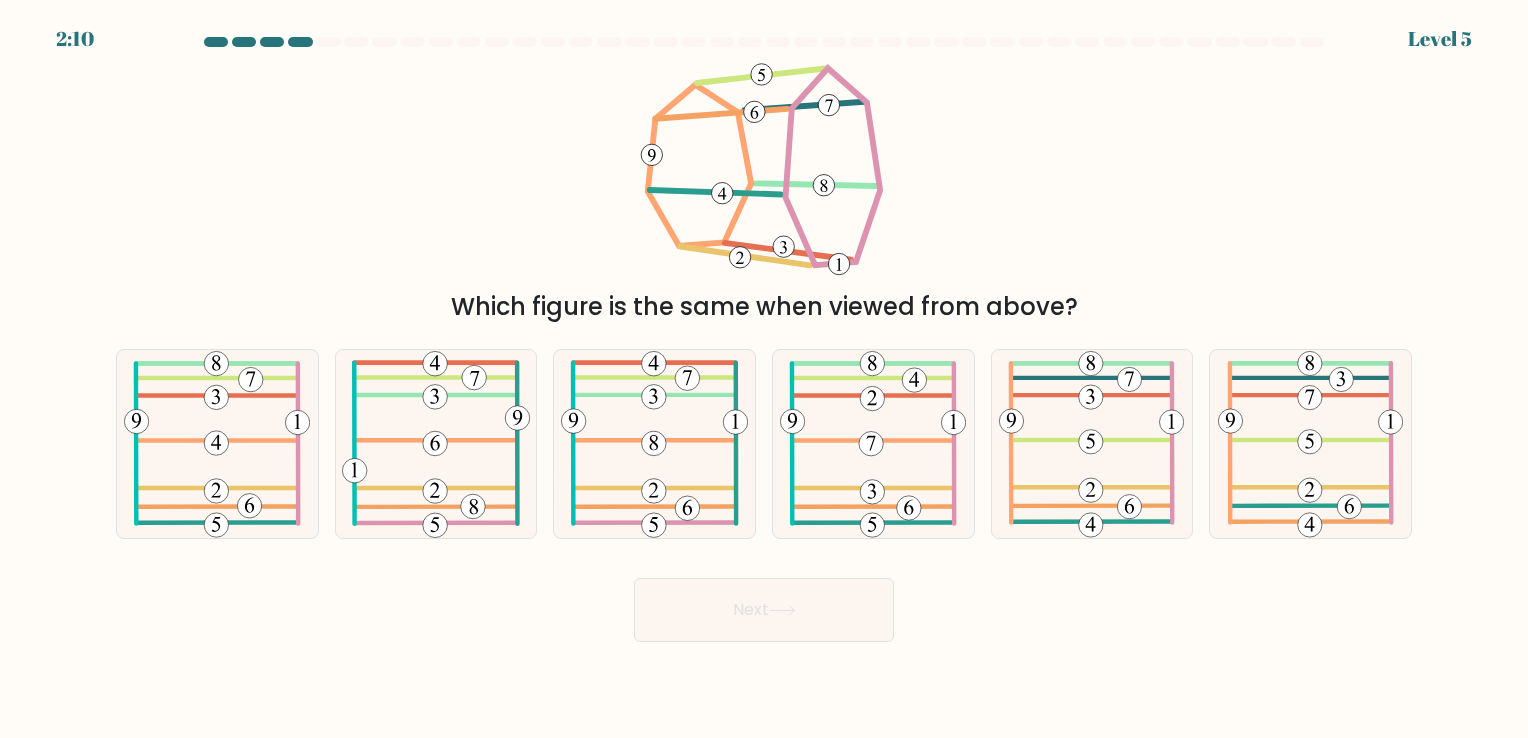 click on "Which figure is the same when viewed from above?" at bounding box center (764, 192) 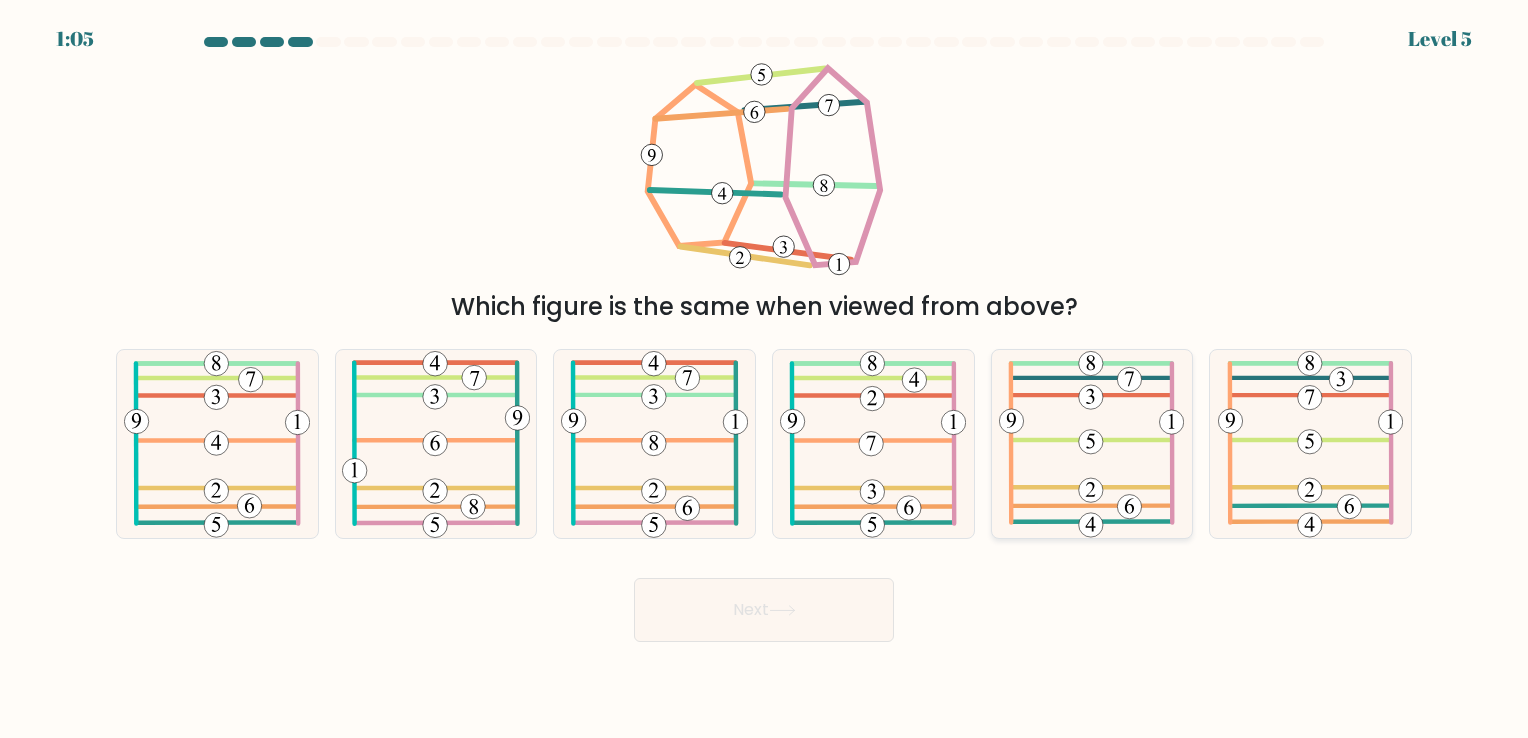 click 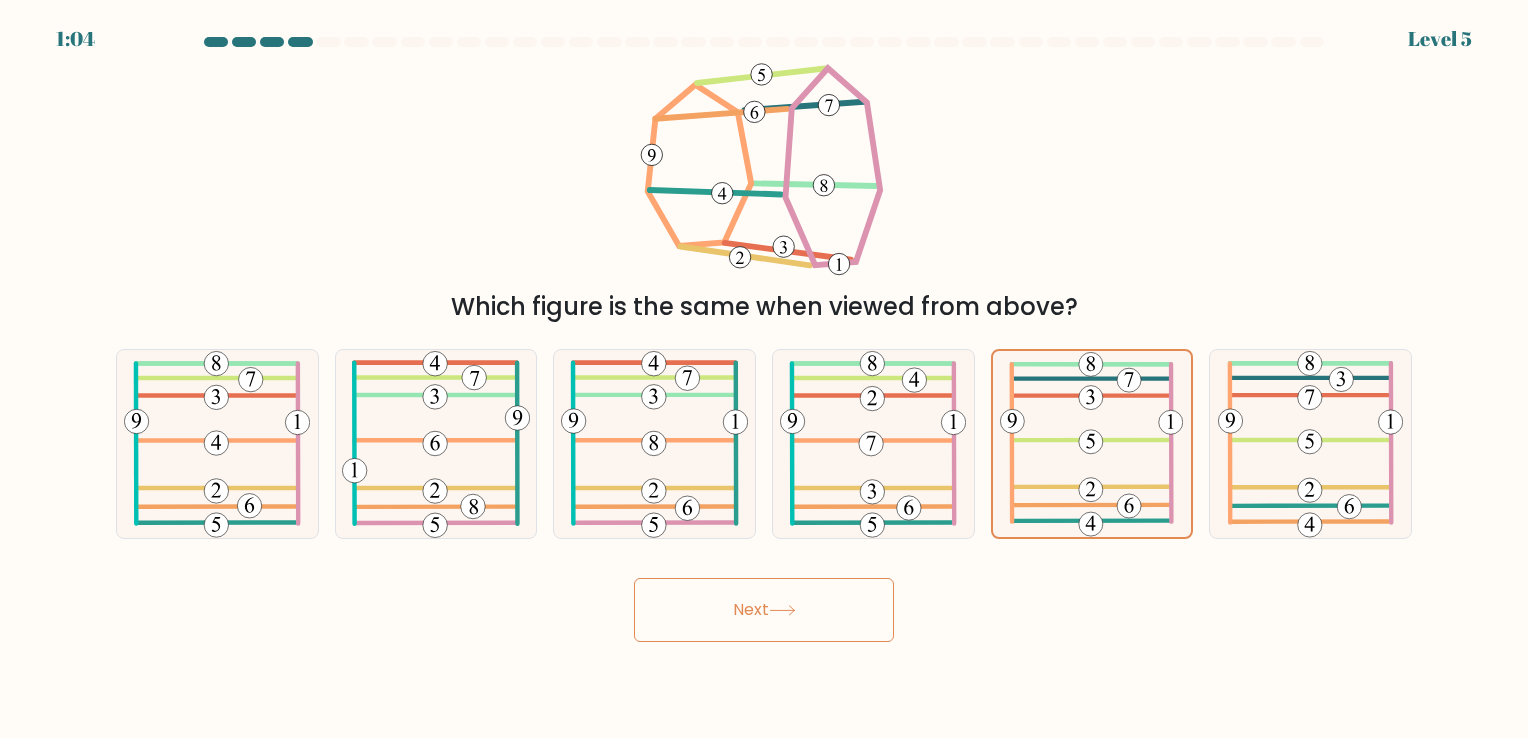 click on "Next" at bounding box center [764, 610] 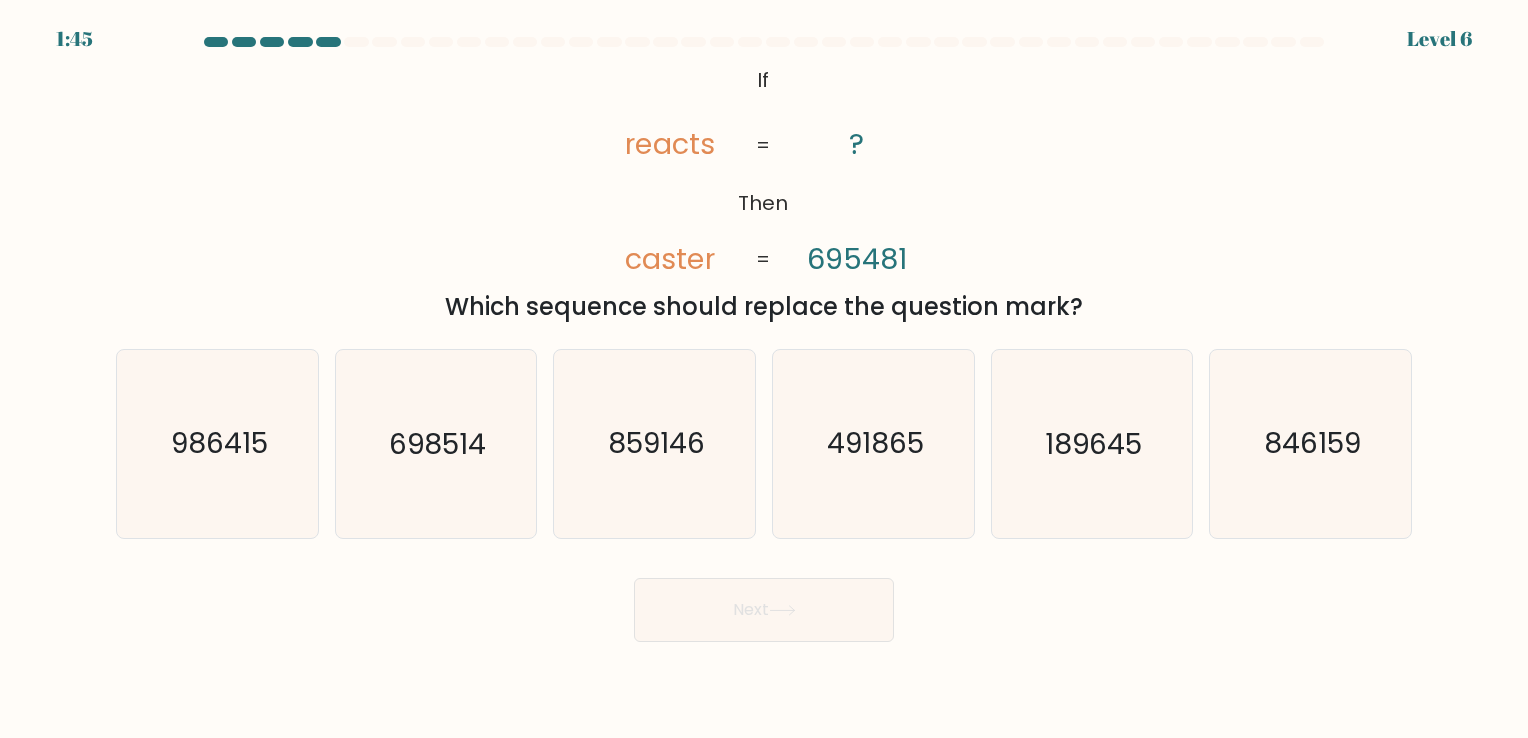 click on "@import url('https://fonts.googleapis.com/css?family=Abril+Fatface:400,100,100italic,300,300italic,400italic,500,500italic,700,700italic,900,900italic');           If       Then       reacts       caster       ?       695481       =       =
Which sequence should replace the question mark?" at bounding box center (764, 192) 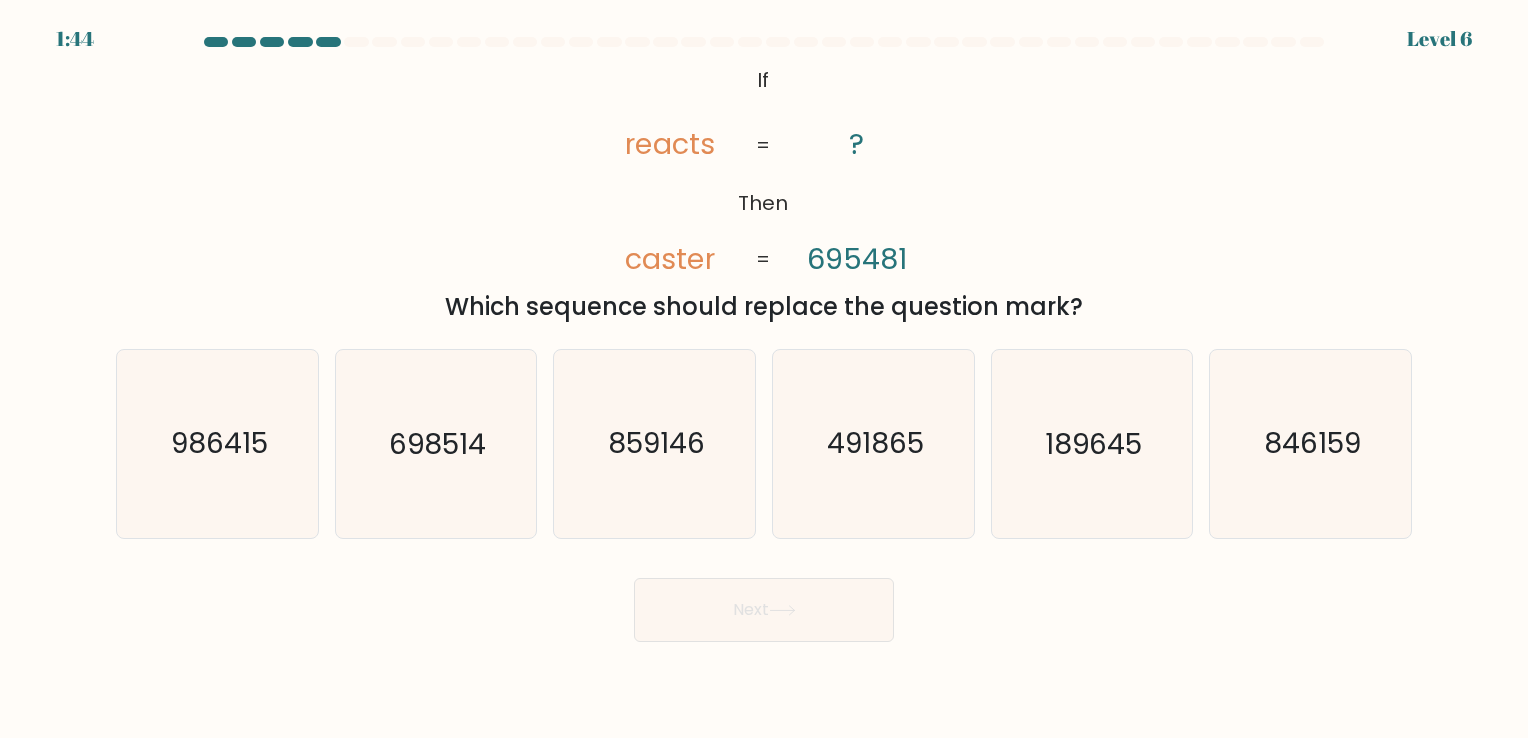 click on "@import url('https://fonts.googleapis.com/css?family=Abril+Fatface:400,100,100italic,300,300italic,400italic,500,500italic,700,700italic,900,900italic');           If       Then       reacts       caster       ?       695481       =       =
Which sequence should replace the question mark?" at bounding box center (764, 192) 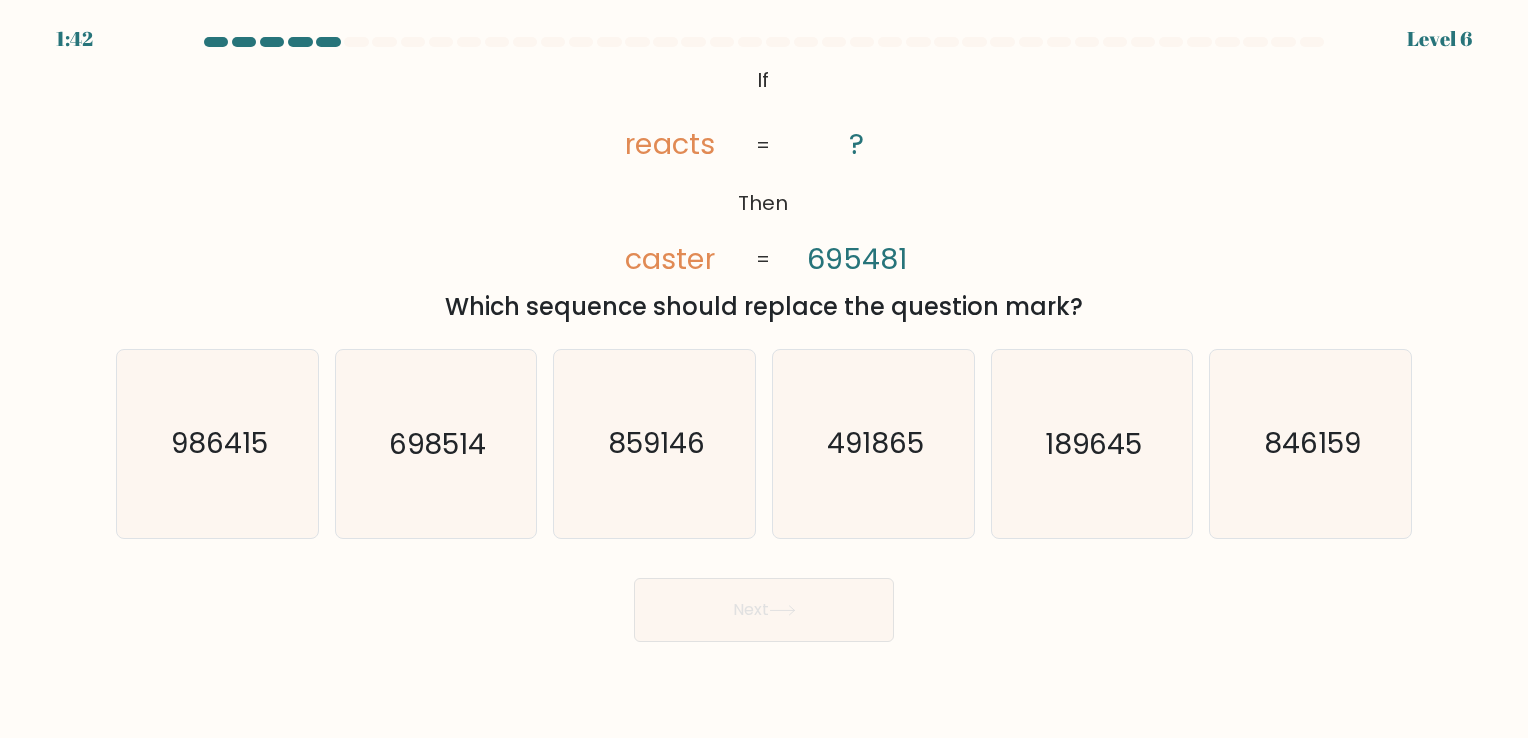 click on "@import url('https://fonts.googleapis.com/css?family=Abril+Fatface:400,100,100italic,300,300italic,400italic,500,500italic,700,700italic,900,900italic');           If       Then       reacts       caster       ?       695481       =       =
Which sequence should replace the question mark?" at bounding box center (764, 192) 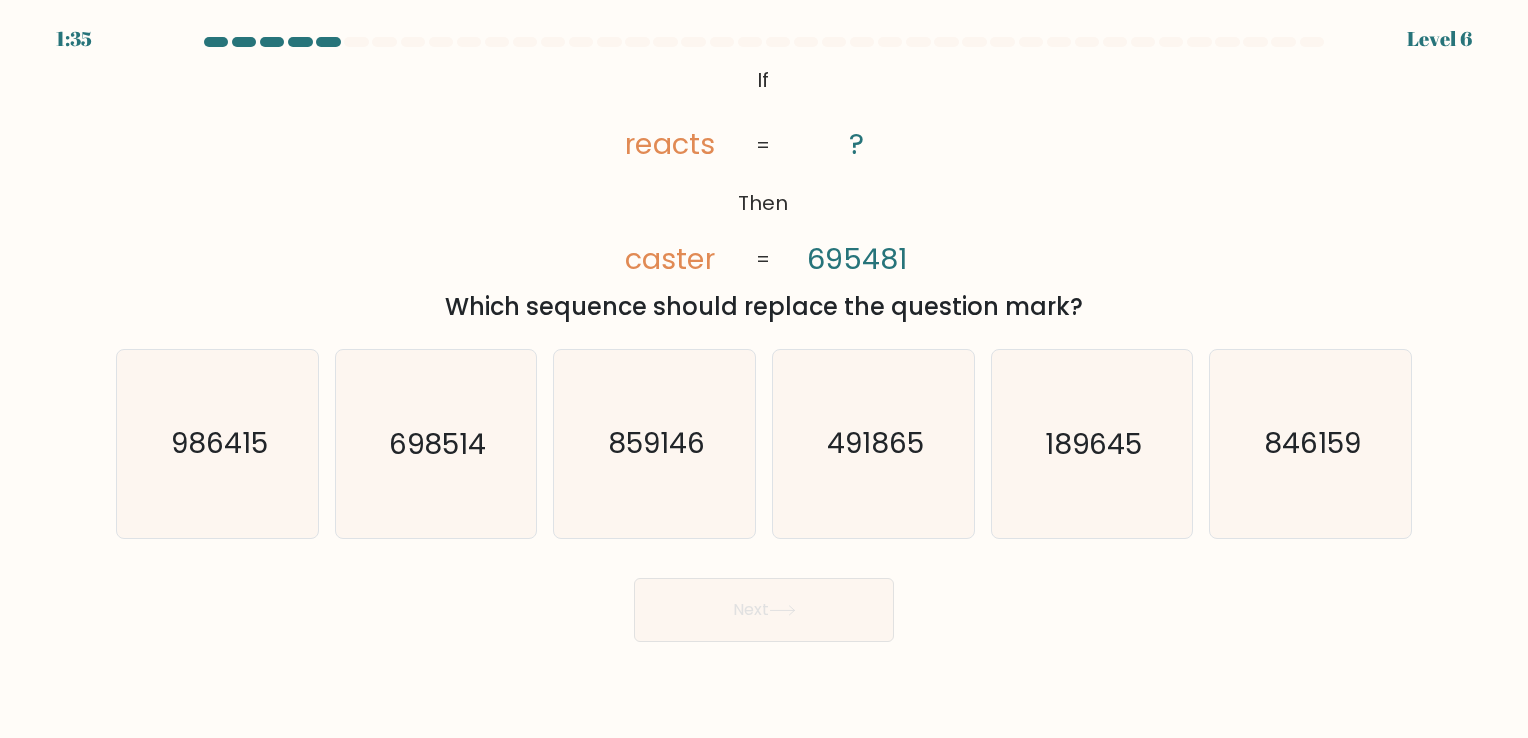 click on "@import url('https://fonts.googleapis.com/css?family=Abril+Fatface:400,100,100italic,300,300italic,400italic,500,500italic,700,700italic,900,900italic');           If       Then       reacts       caster       ?       695481       =       =
Which sequence should replace the question mark?" at bounding box center [764, 192] 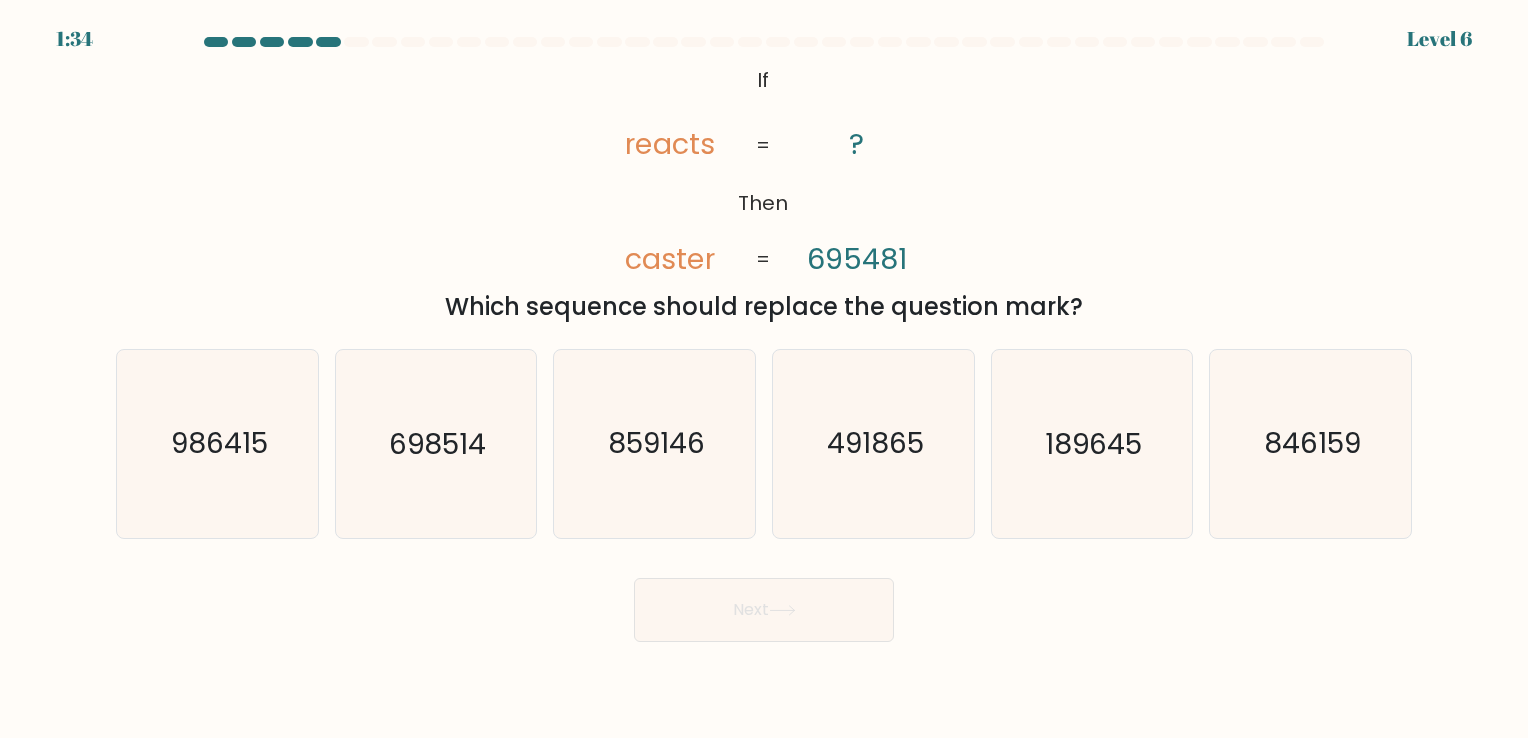 click on "@import url('https://fonts.googleapis.com/css?family=Abril+Fatface:400,100,100italic,300,300italic,400italic,500,500italic,700,700italic,900,900italic');           If       Then       reacts       caster       ?       695481       =       =
Which sequence should replace the question mark?" at bounding box center [764, 192] 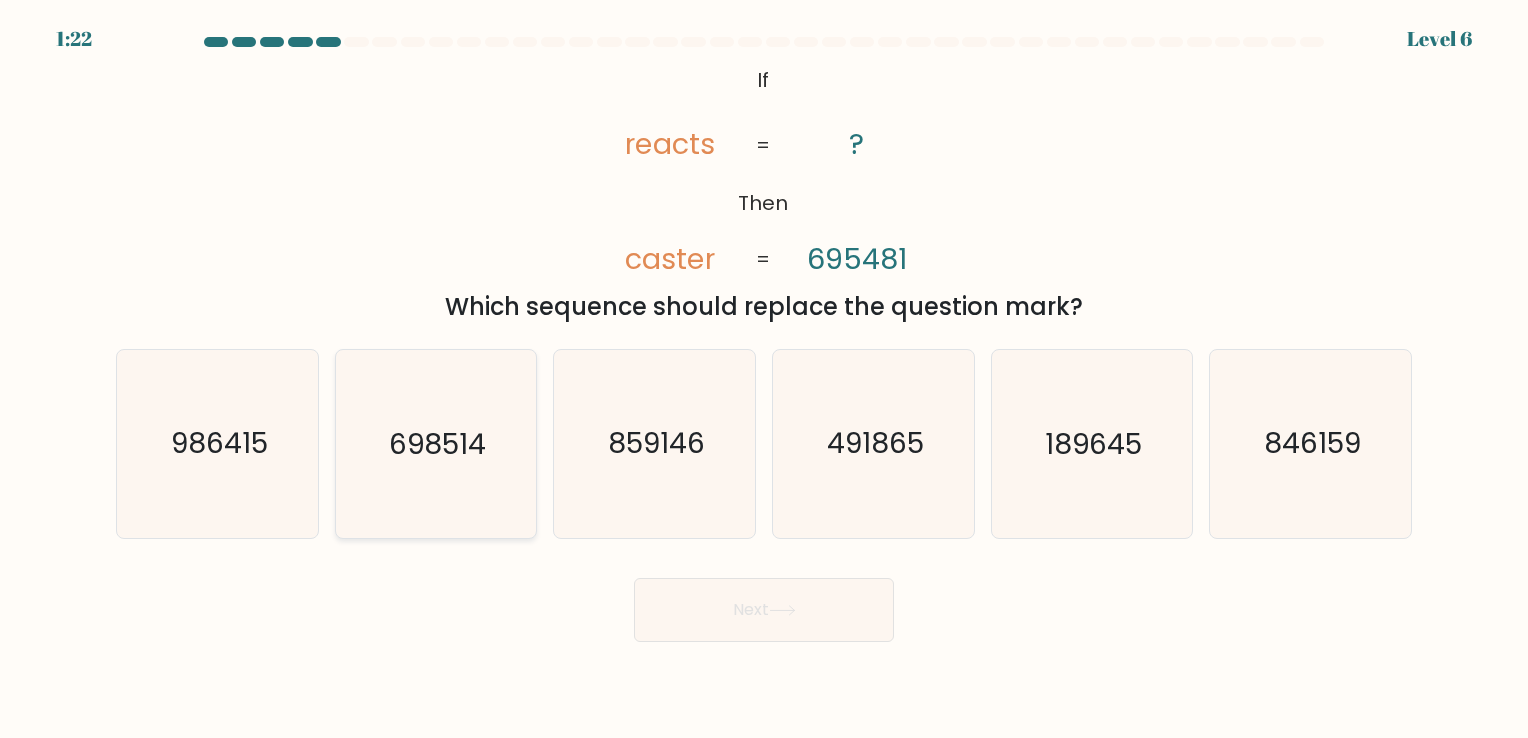click on "698514" 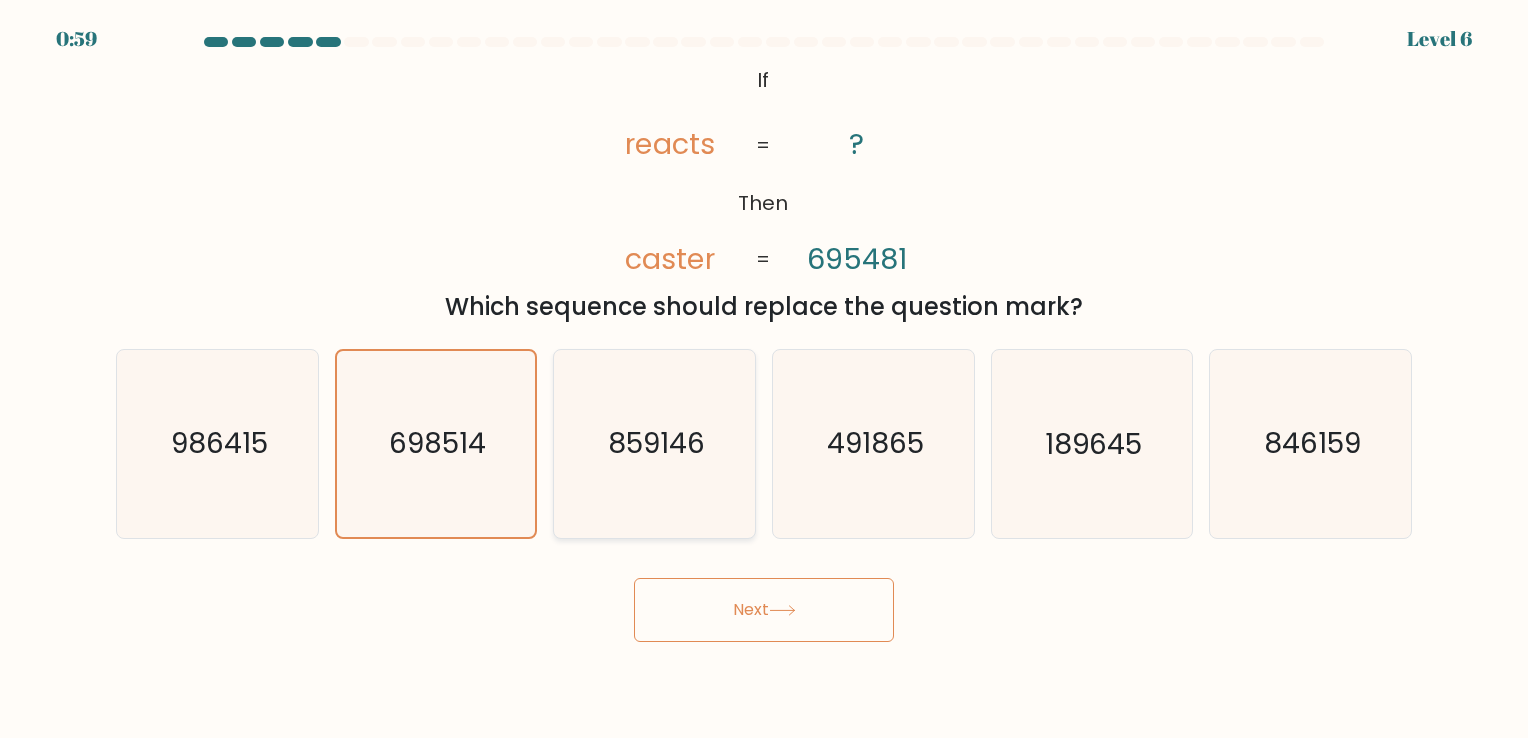 click on "859146" 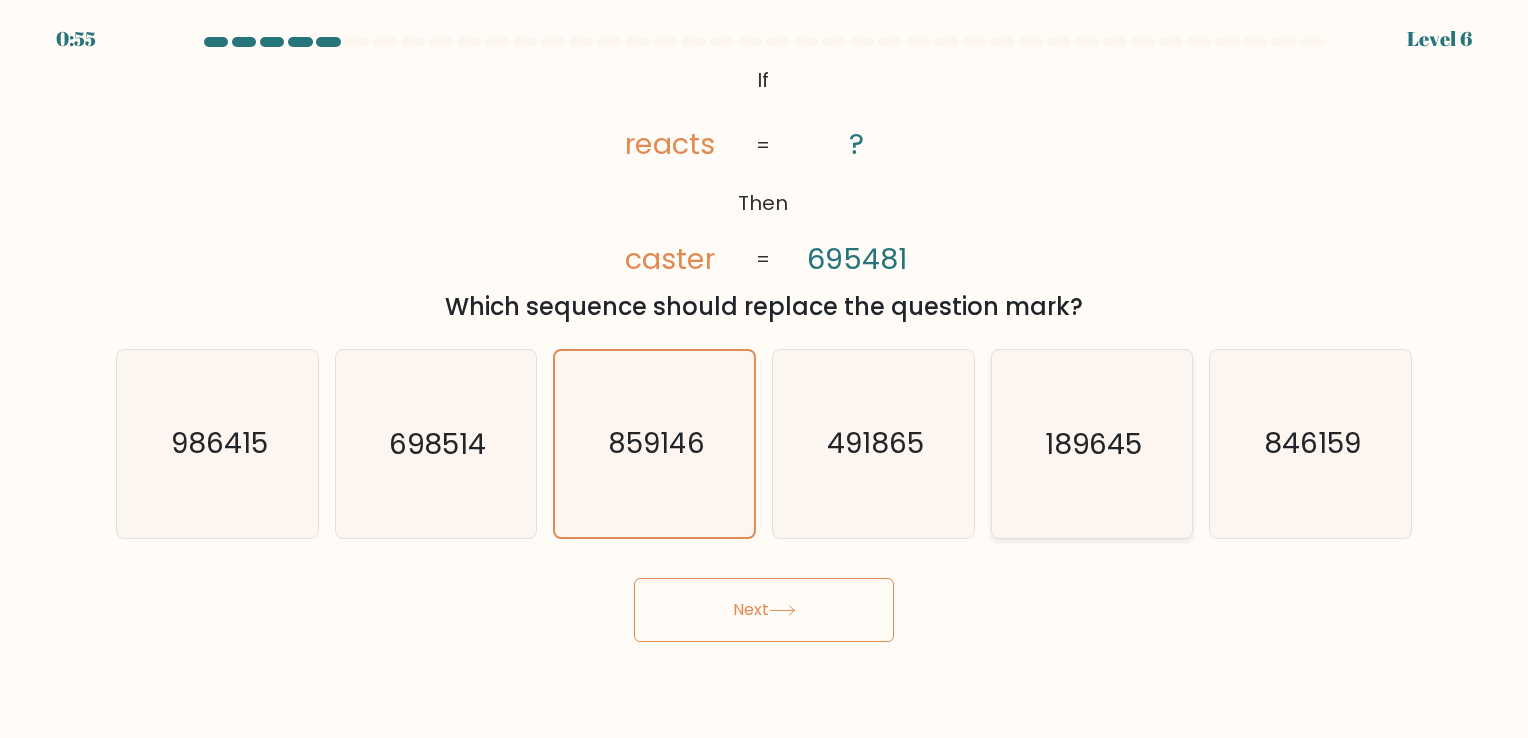 click on "189645" 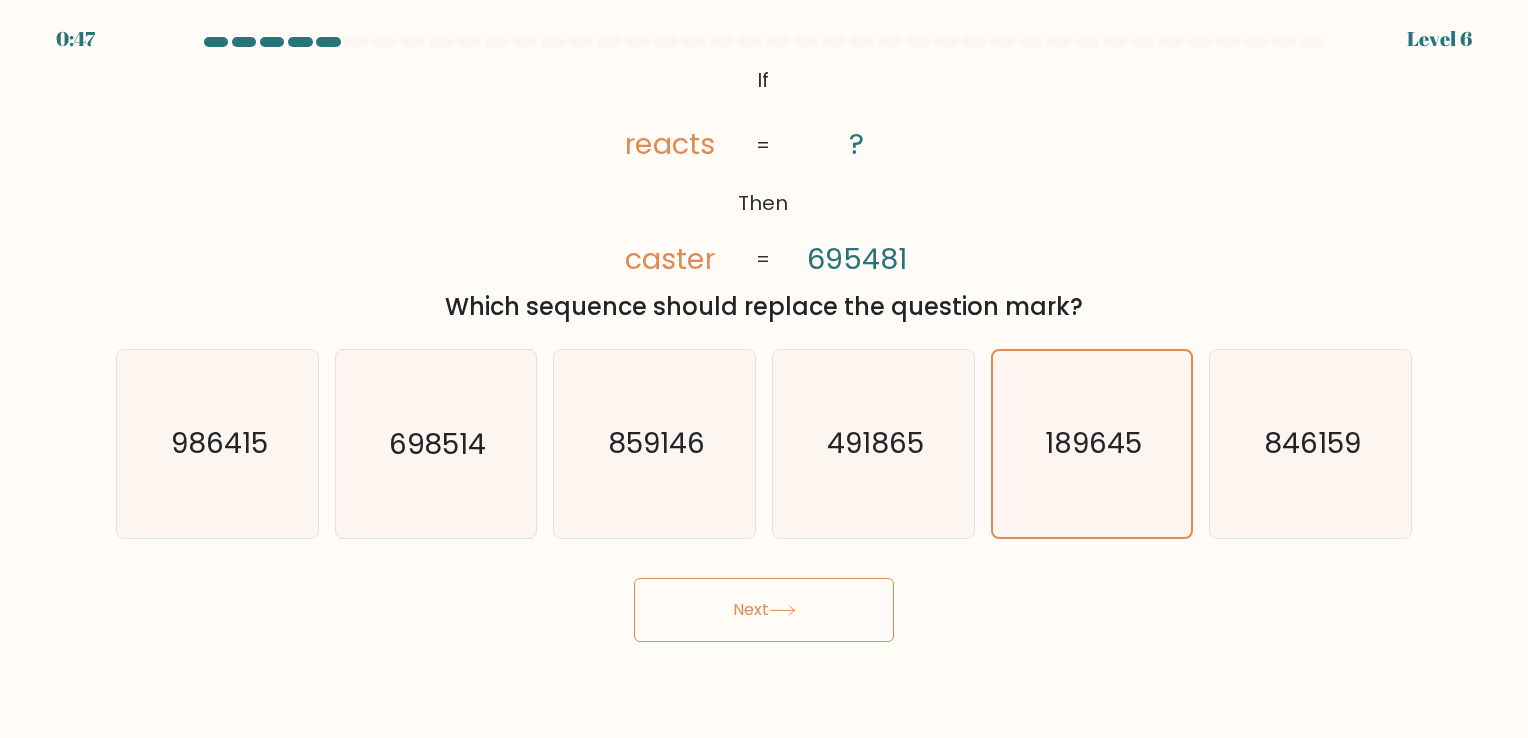 click 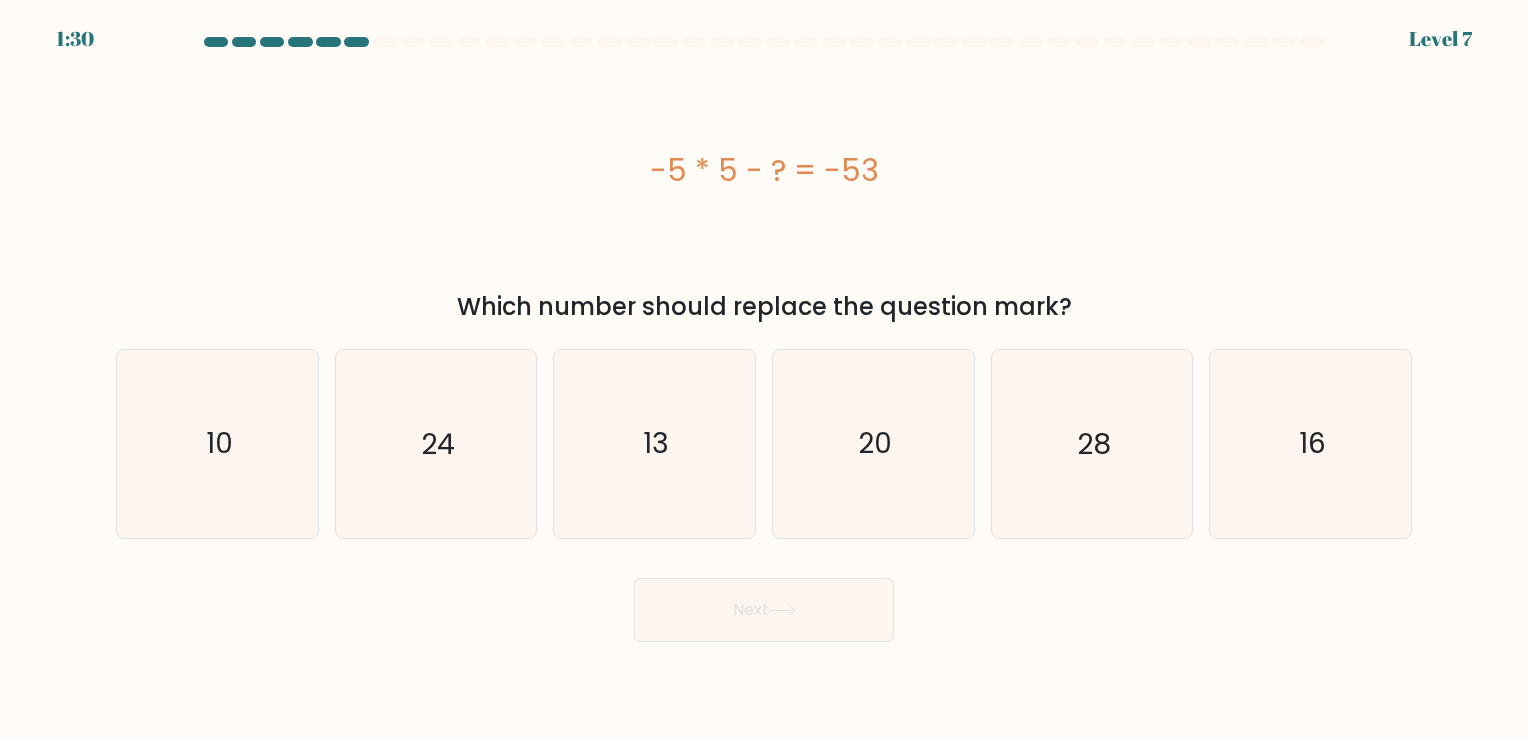 click on "-5 * 5 - ? = -53" at bounding box center [764, 170] 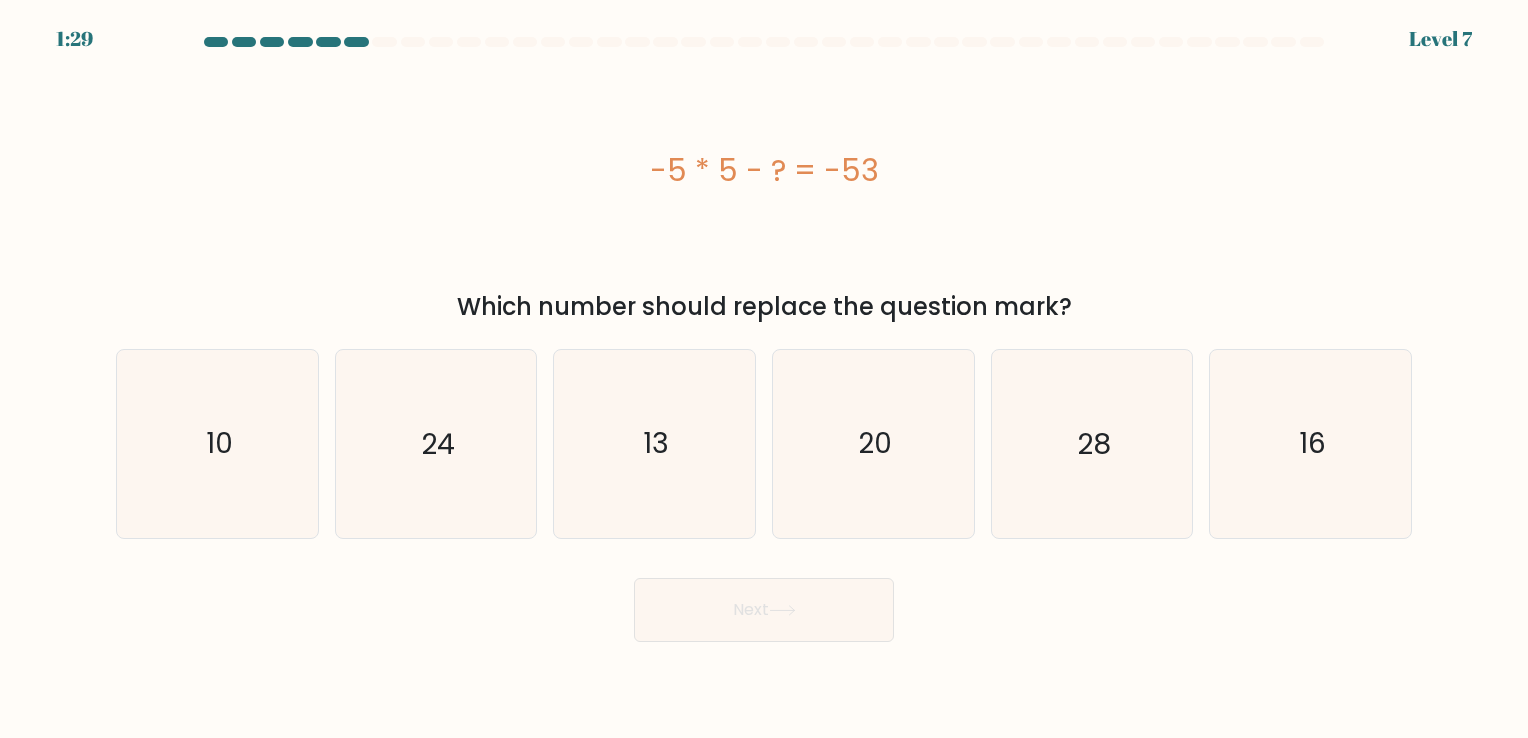 click on "-5 * 5 - ? = -53" at bounding box center [764, 170] 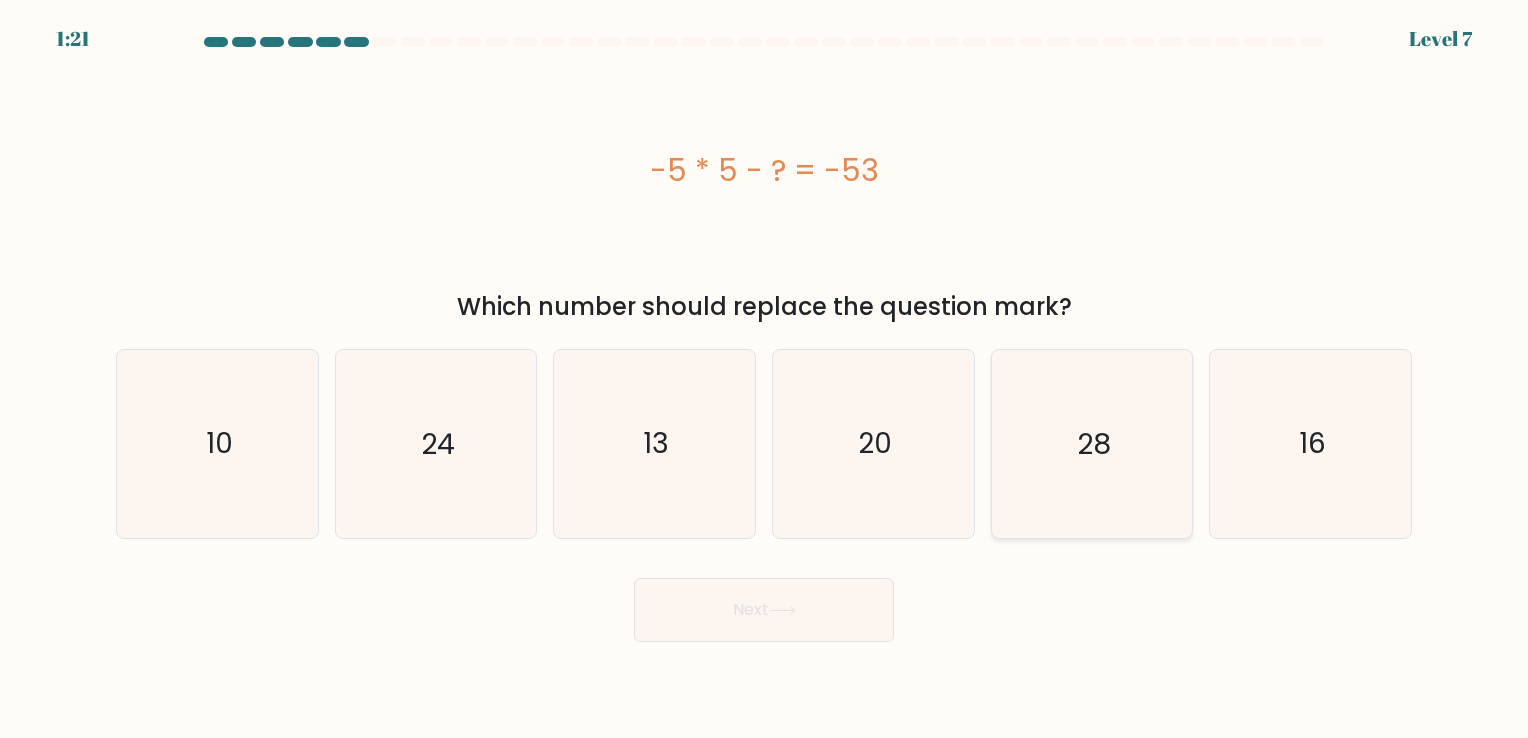click on "28" 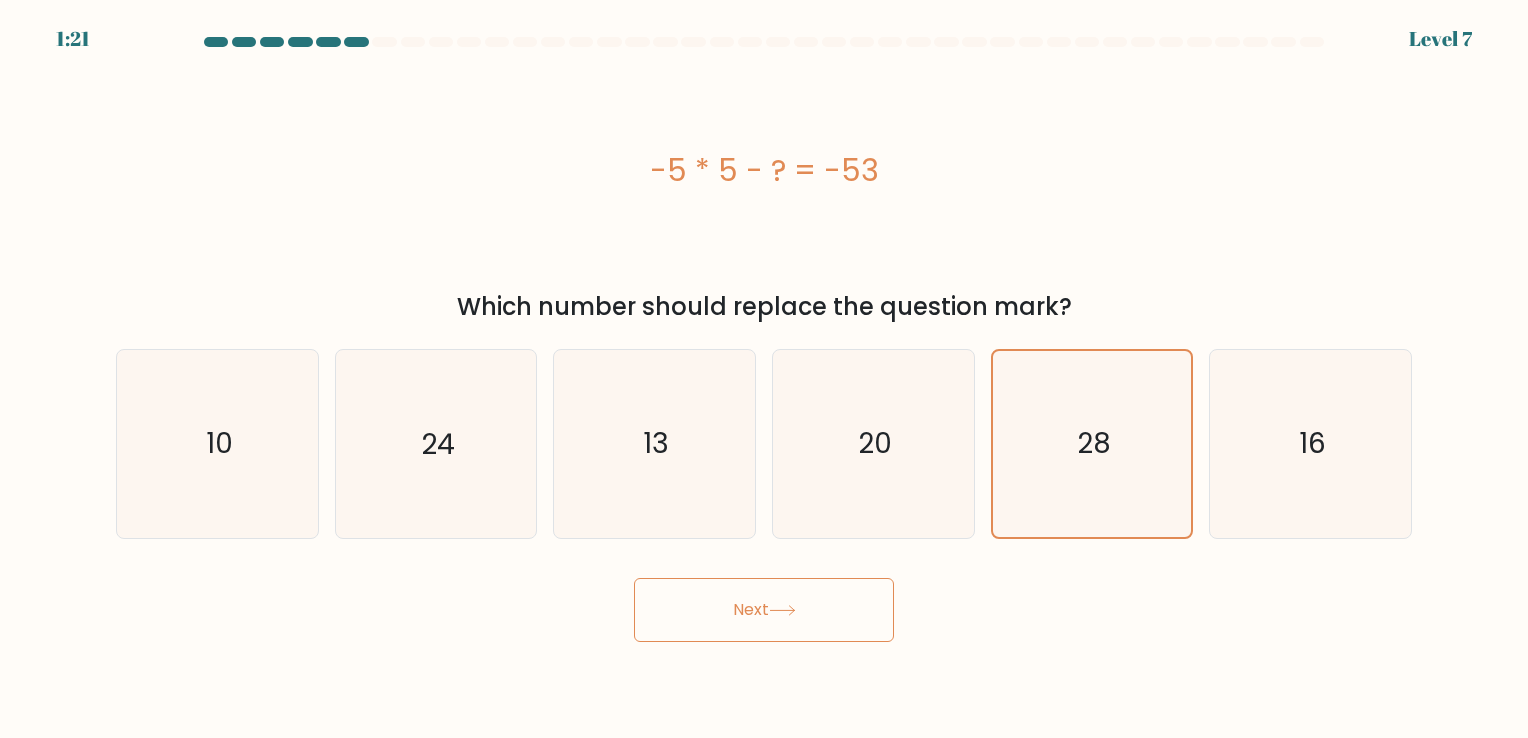 click on "Next" at bounding box center (764, 610) 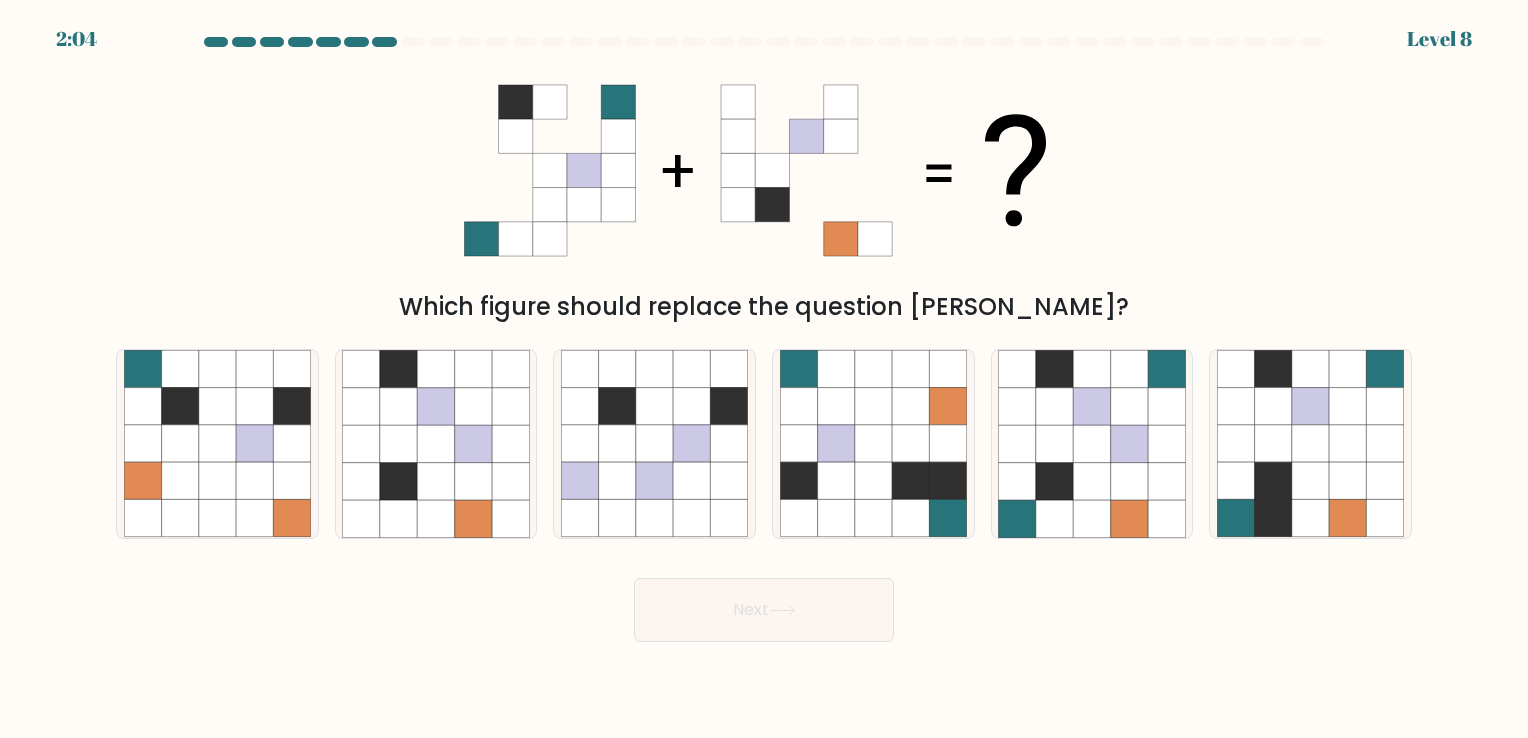 click on "Which figure should replace the question [PERSON_NAME]?" at bounding box center (764, 192) 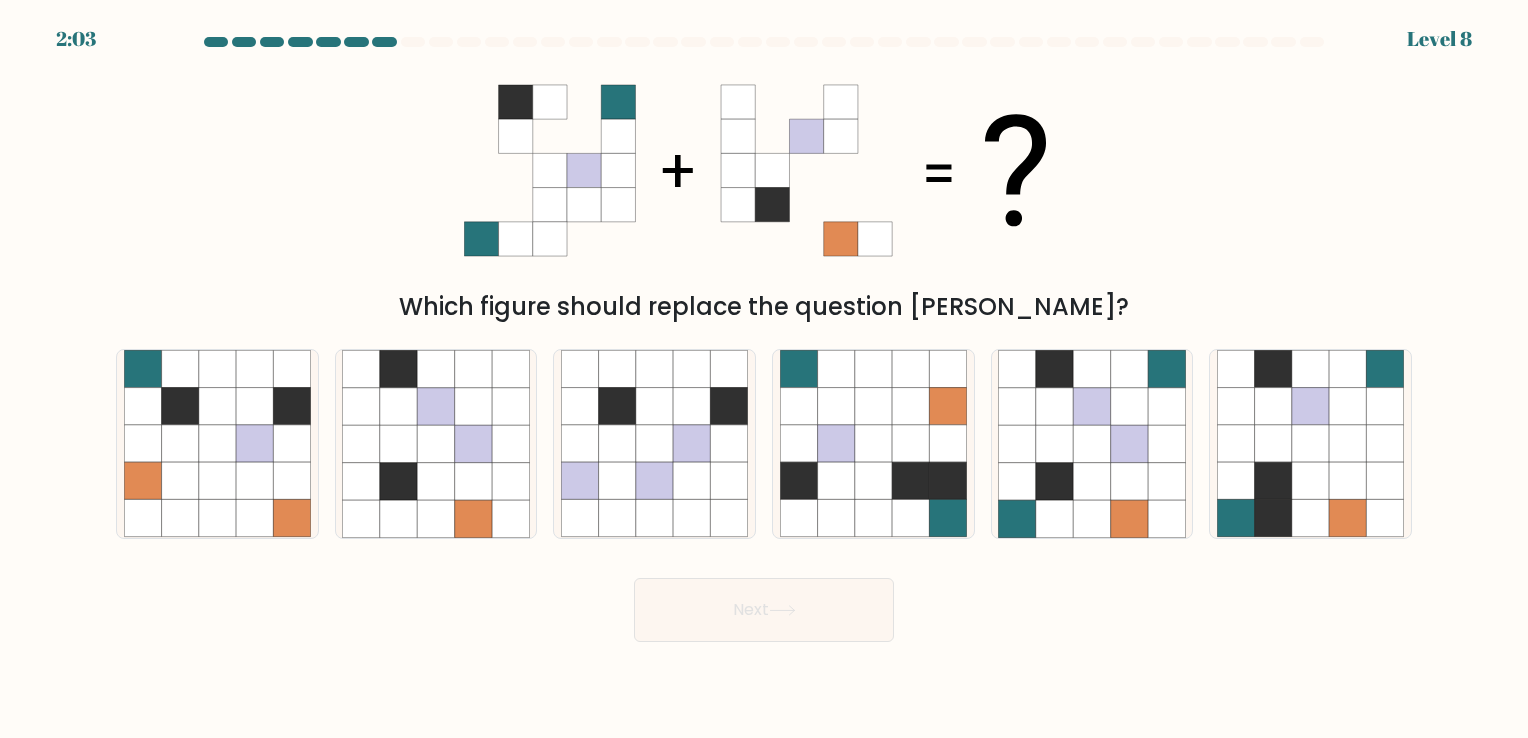 click on "Which figure should replace the question [PERSON_NAME]?" at bounding box center [764, 192] 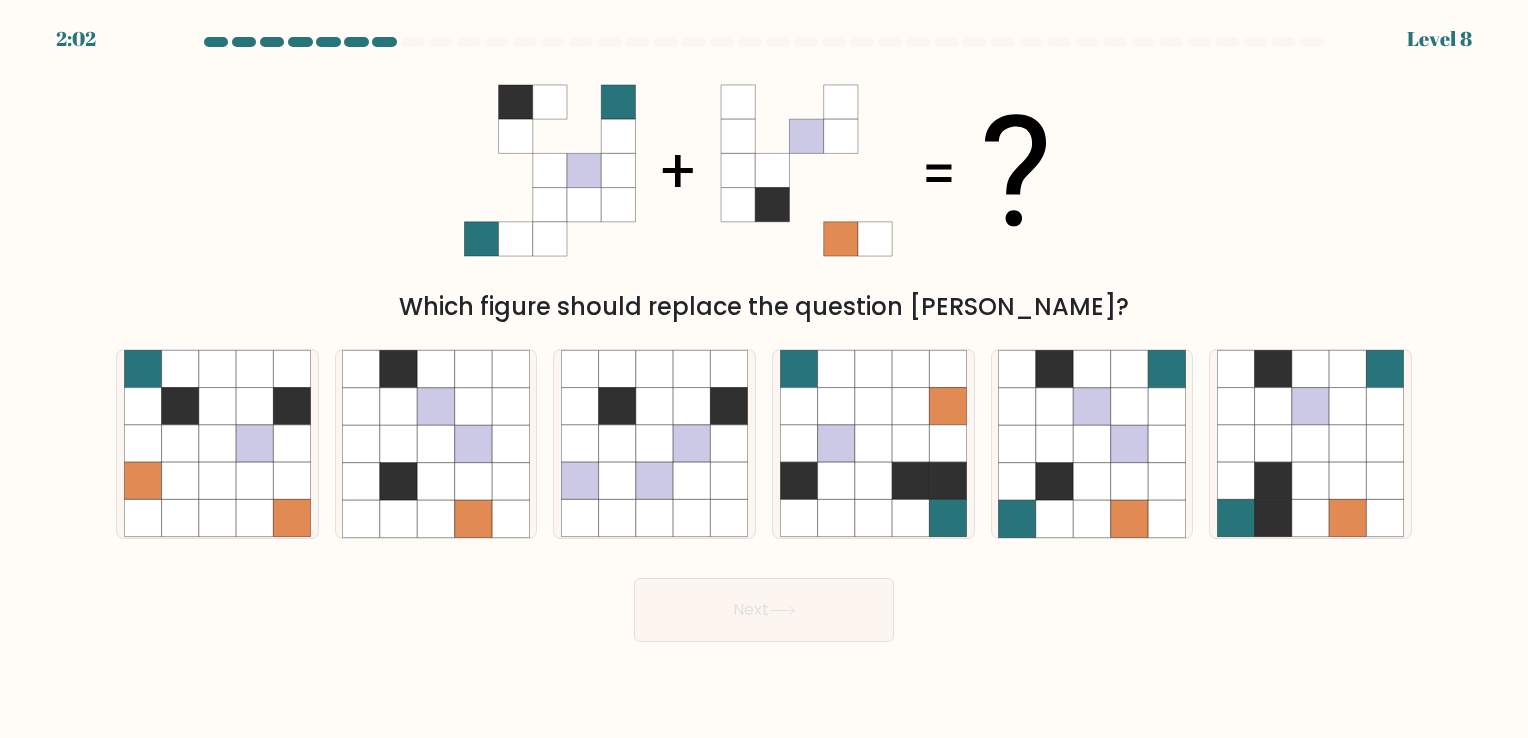 click on "Which figure should replace the question mark?" at bounding box center (764, 192) 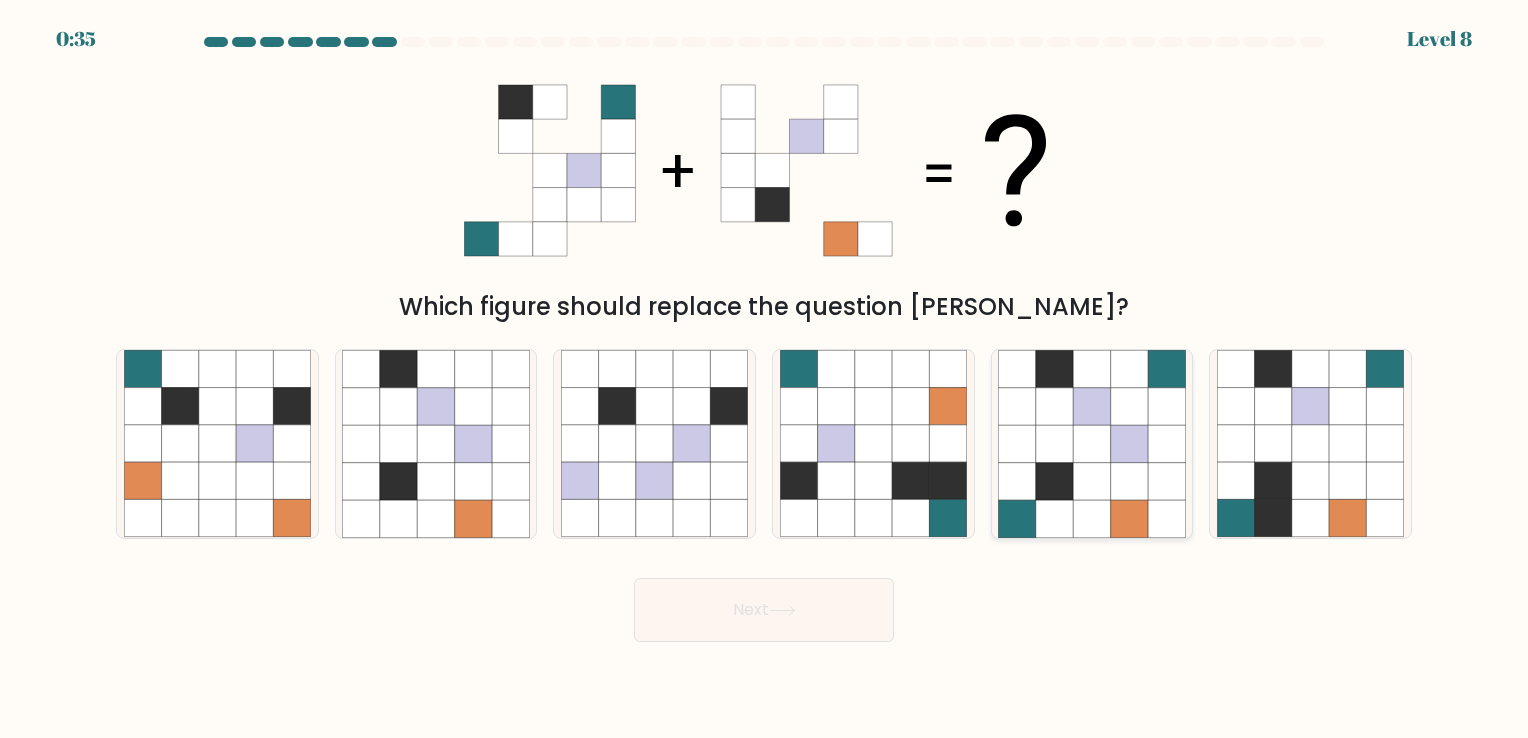 click 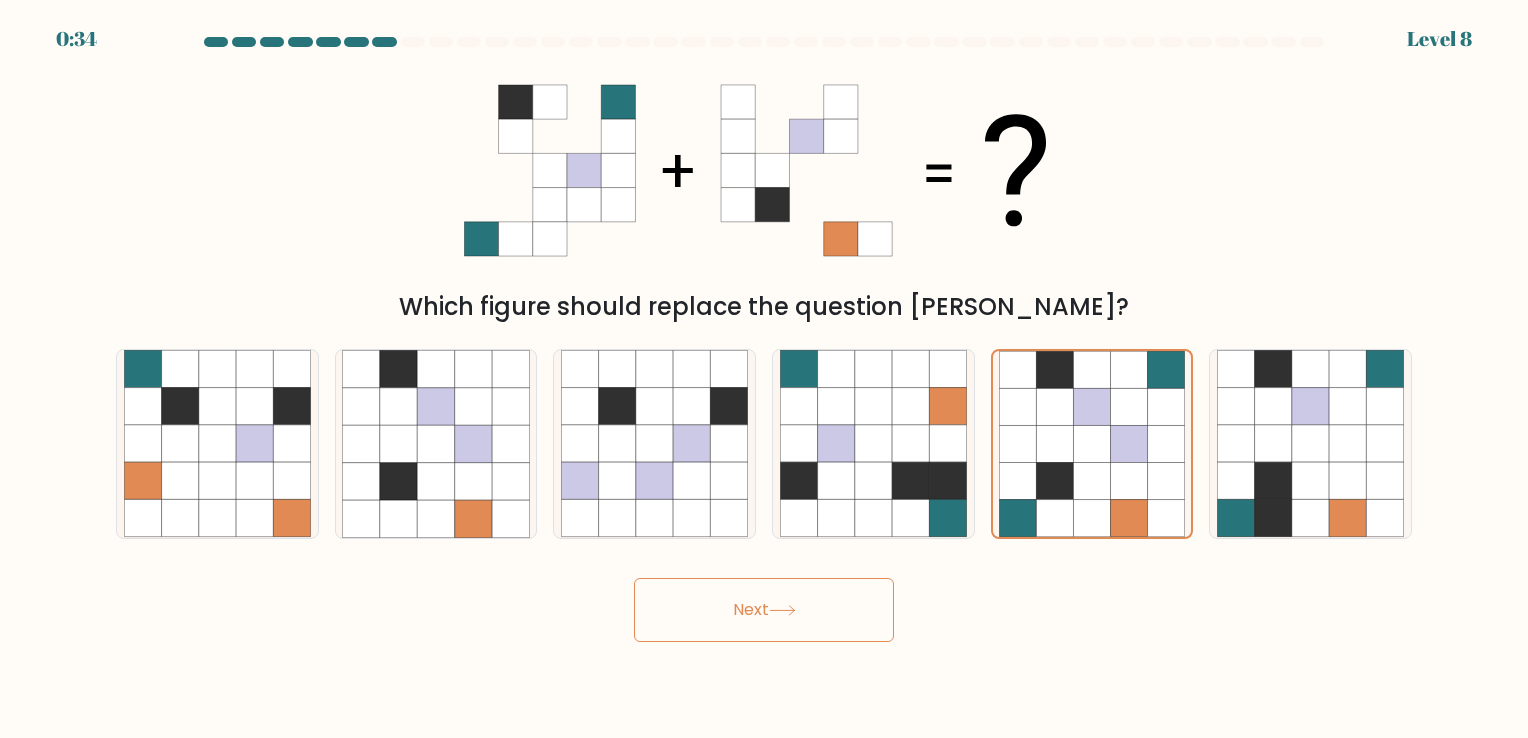 click 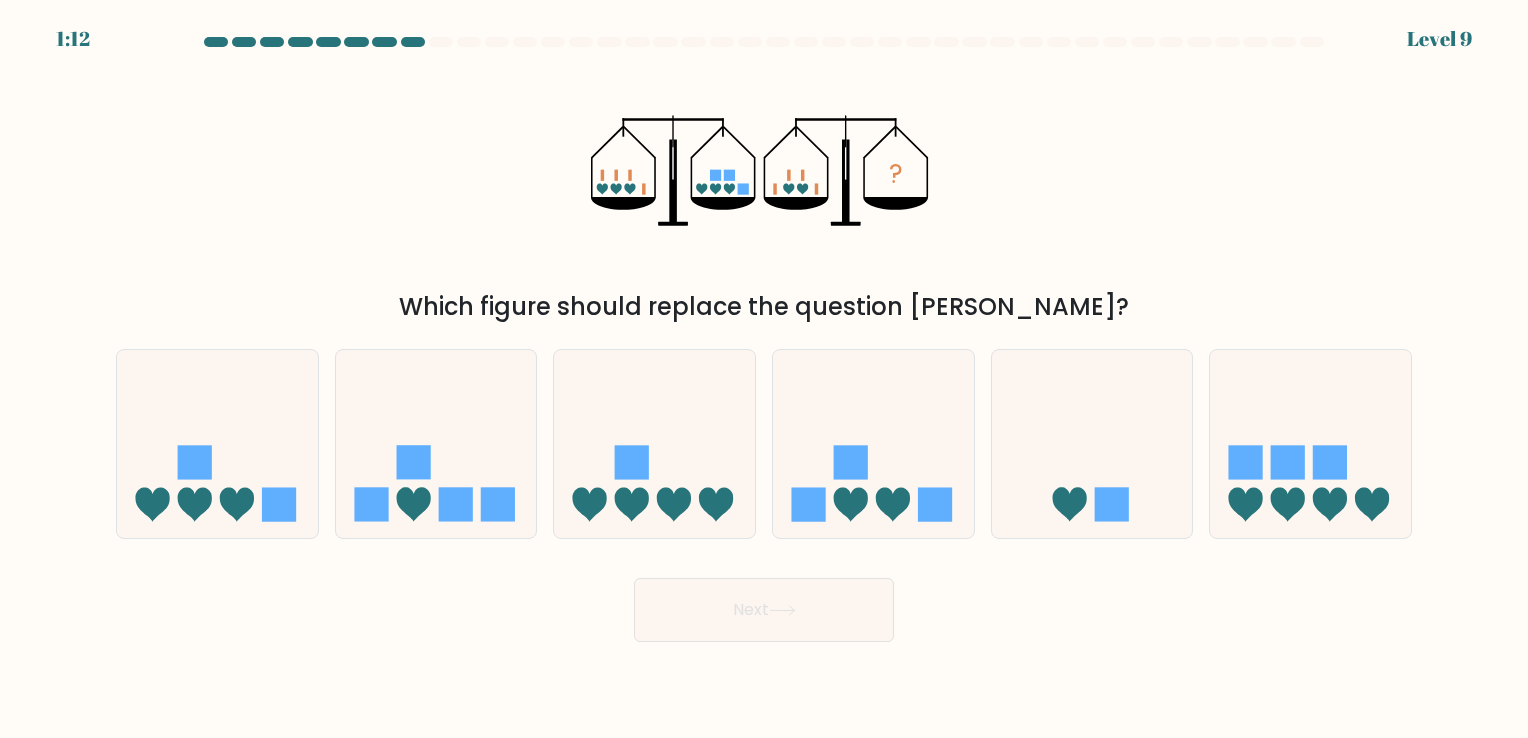 click on "?
Which figure should replace the question mark?" at bounding box center (764, 192) 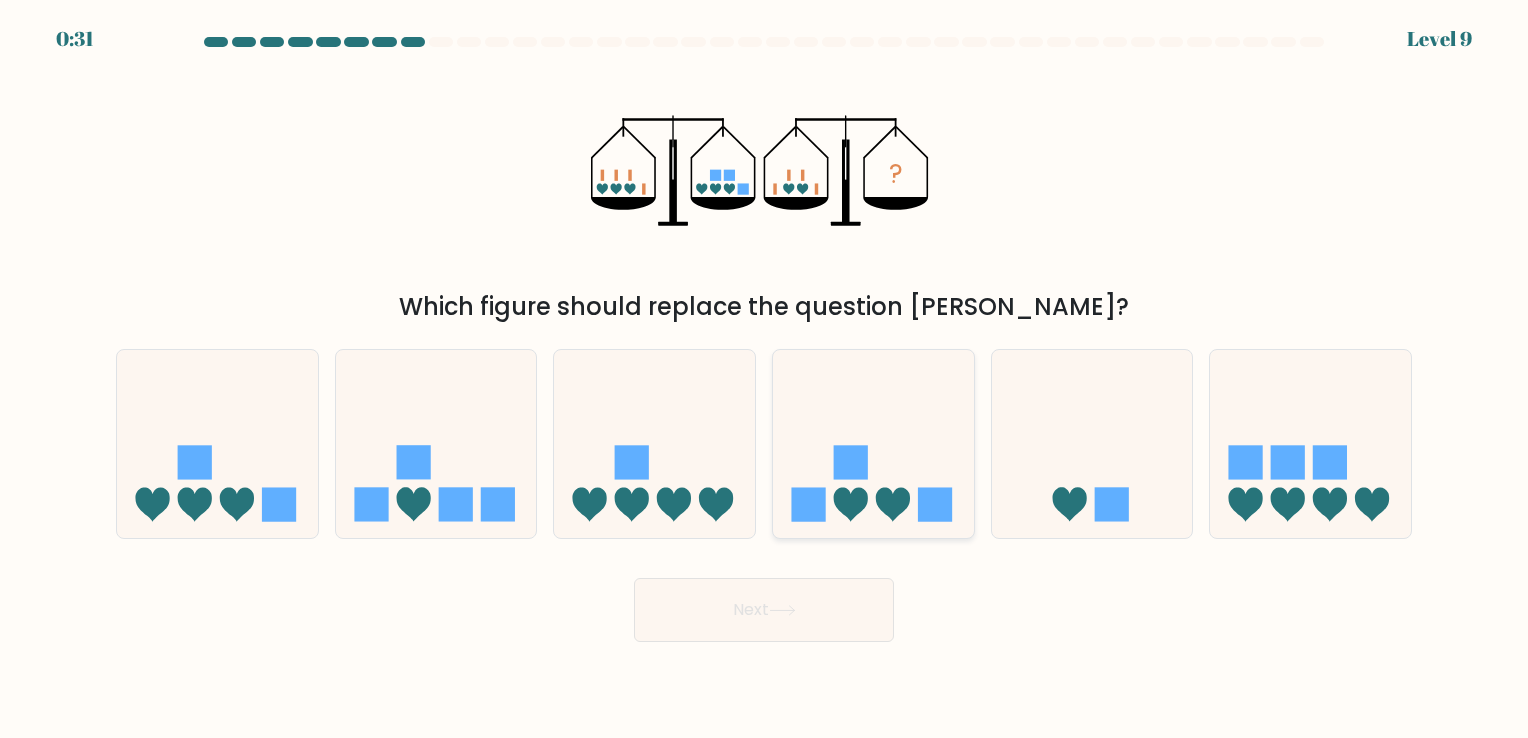 click 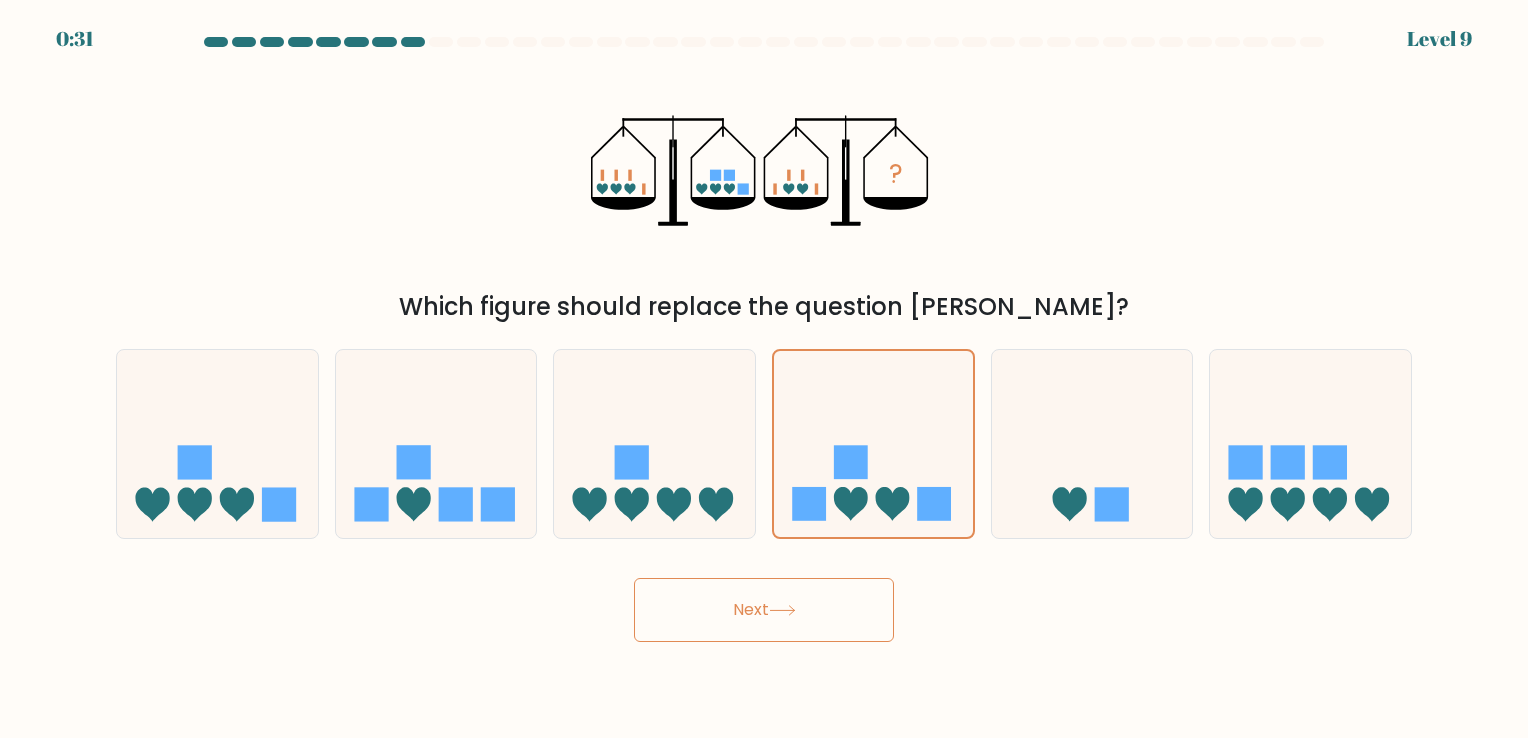 click on "Next" at bounding box center [764, 610] 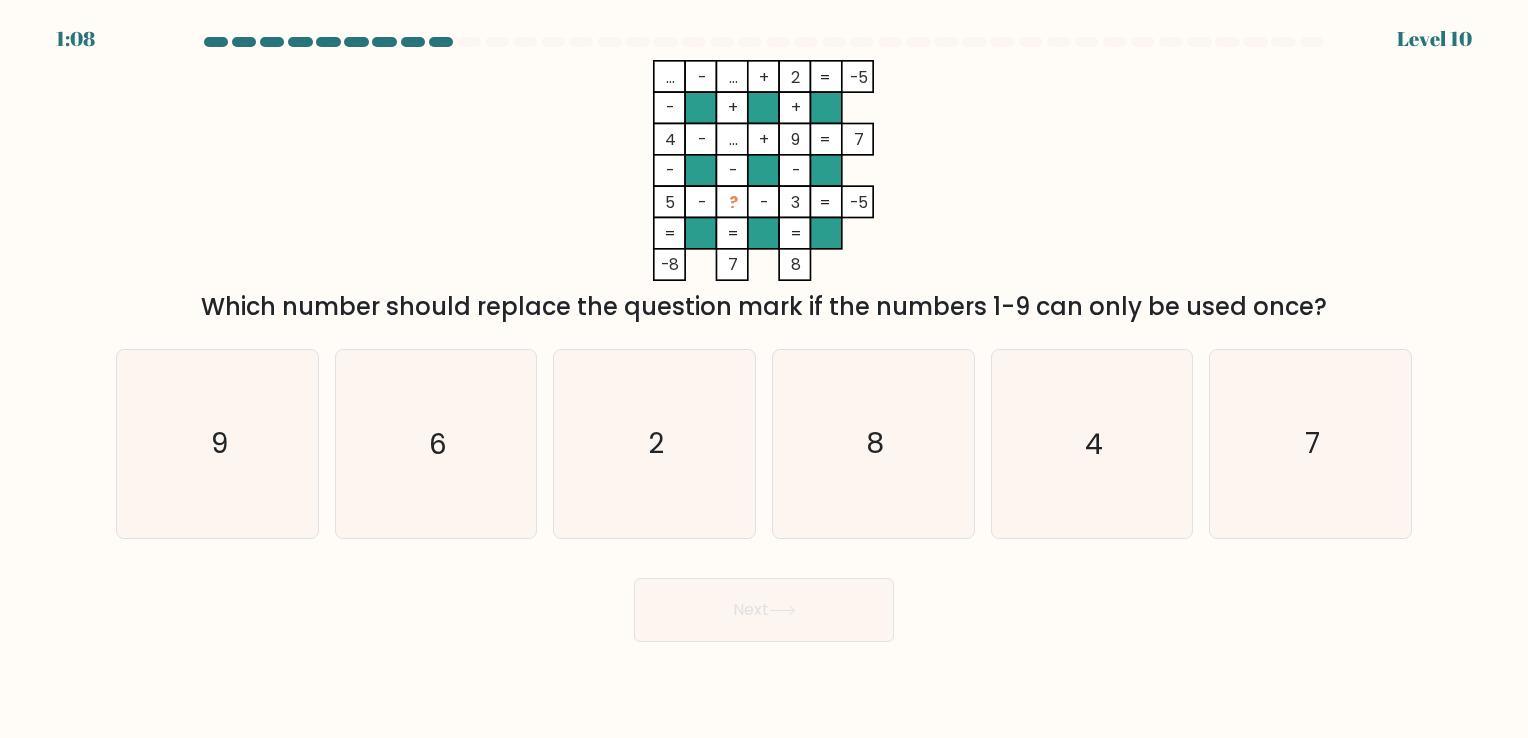 click on "...    -    ...    +    2    -5    -    +    +    4    -    ...    +    9    7    -    -    -    5    -    ?    -    3    =   -5    =   =   =   =   -8    7    8    =" 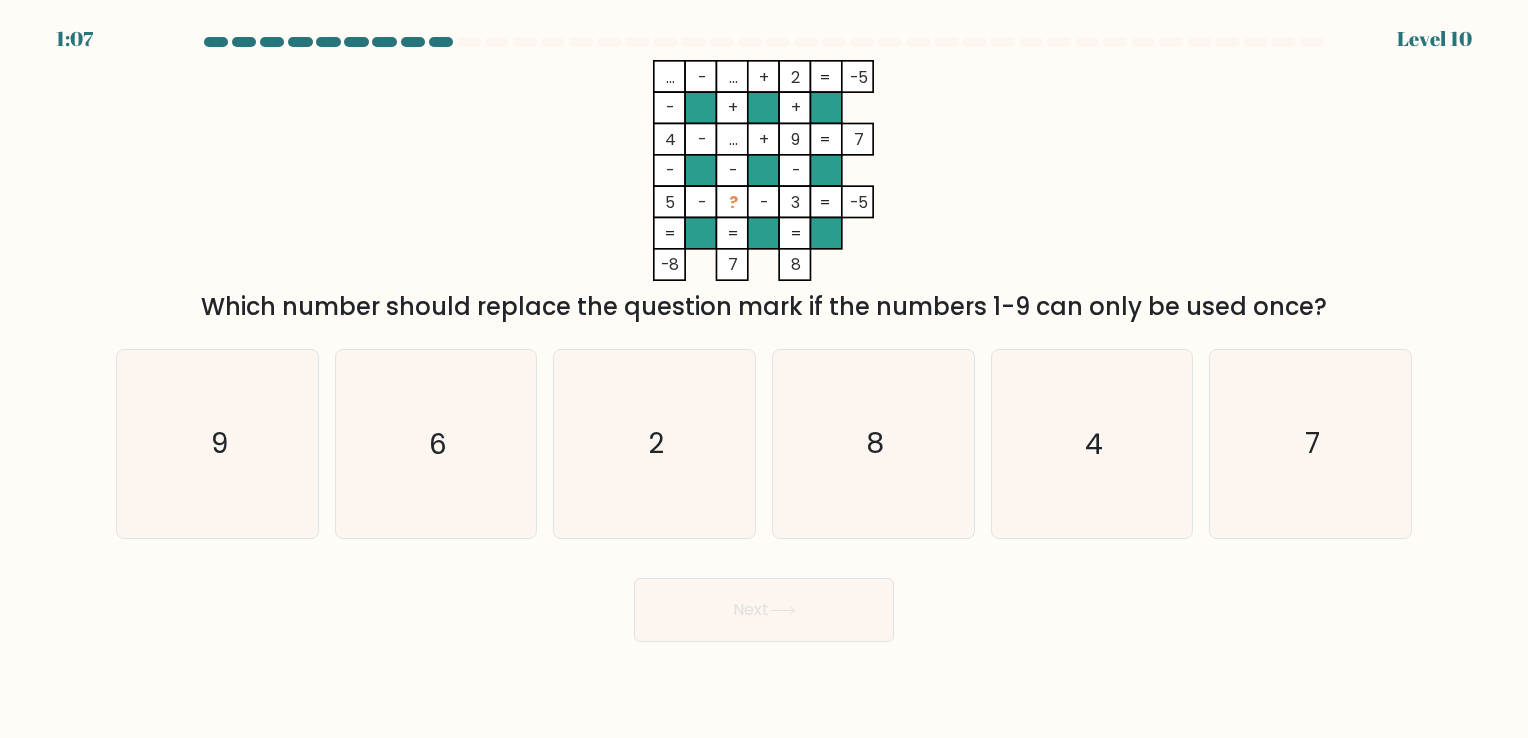 click on "...    -    ...    +    2    -5    -    +    +    4    -    ...    +    9    7    -    -    -    5    -    ?    -    3    =   -5    =   =   =   =   -8    7    8    =
Which number should replace the question mark if the numbers 1-9 can only be used once?" at bounding box center (764, 192) 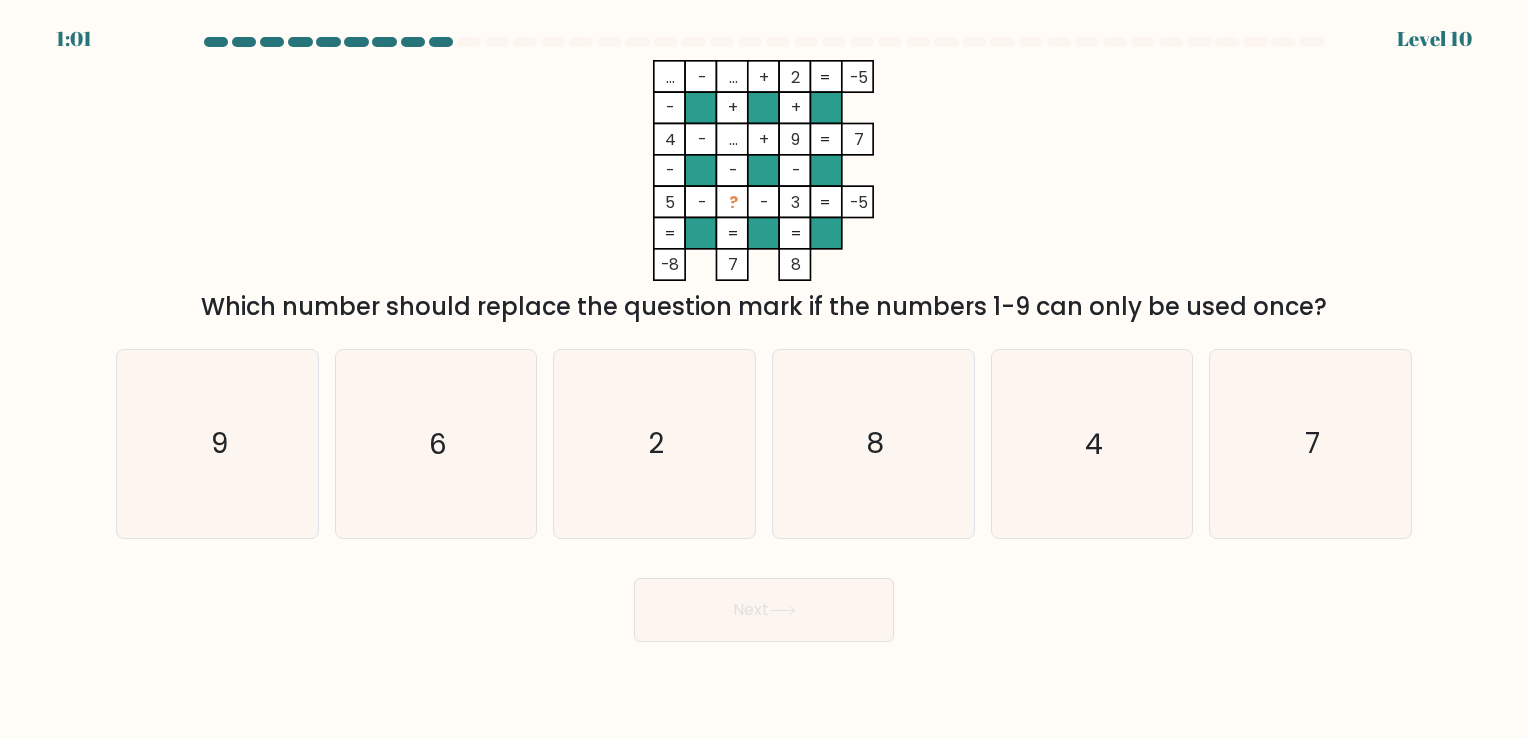 click on "...    -    ...    +    2    -5    -    +    +    4    -    ...    +    9    7    -    -    -    5    -    ?    -    3    =   -5    =   =   =   =   -8    7    8    =
Which number should replace the question mark if the numbers 1-9 can only be used once?" at bounding box center [764, 192] 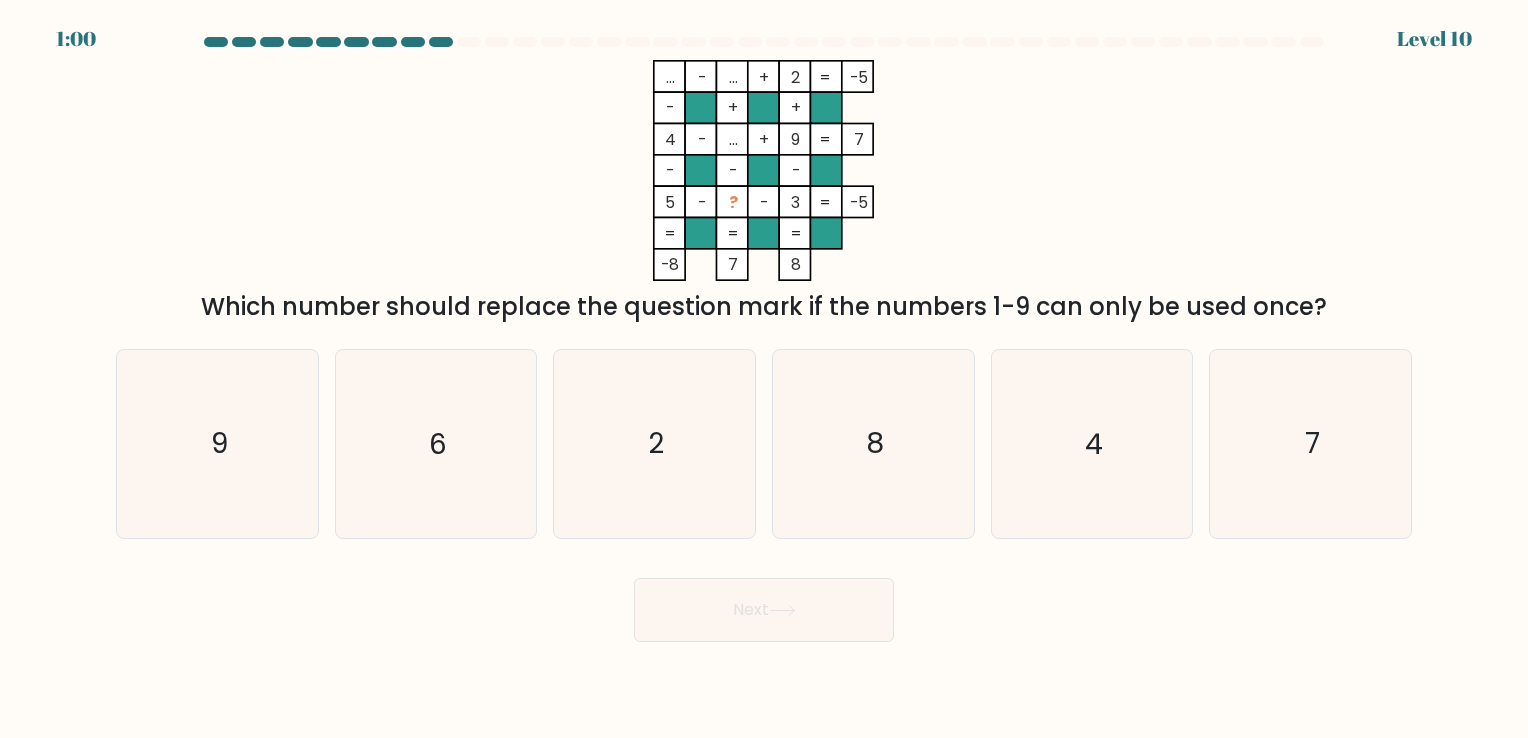 click on "...    -    ...    +    2    -5    -    +    +    4    -    ...    +    9    7    -    -    -    5    -    ?    -    3    =   -5    =   =   =   =   -8    7    8    =
Which number should replace the question mark if the numbers 1-9 can only be used once?" at bounding box center (764, 192) 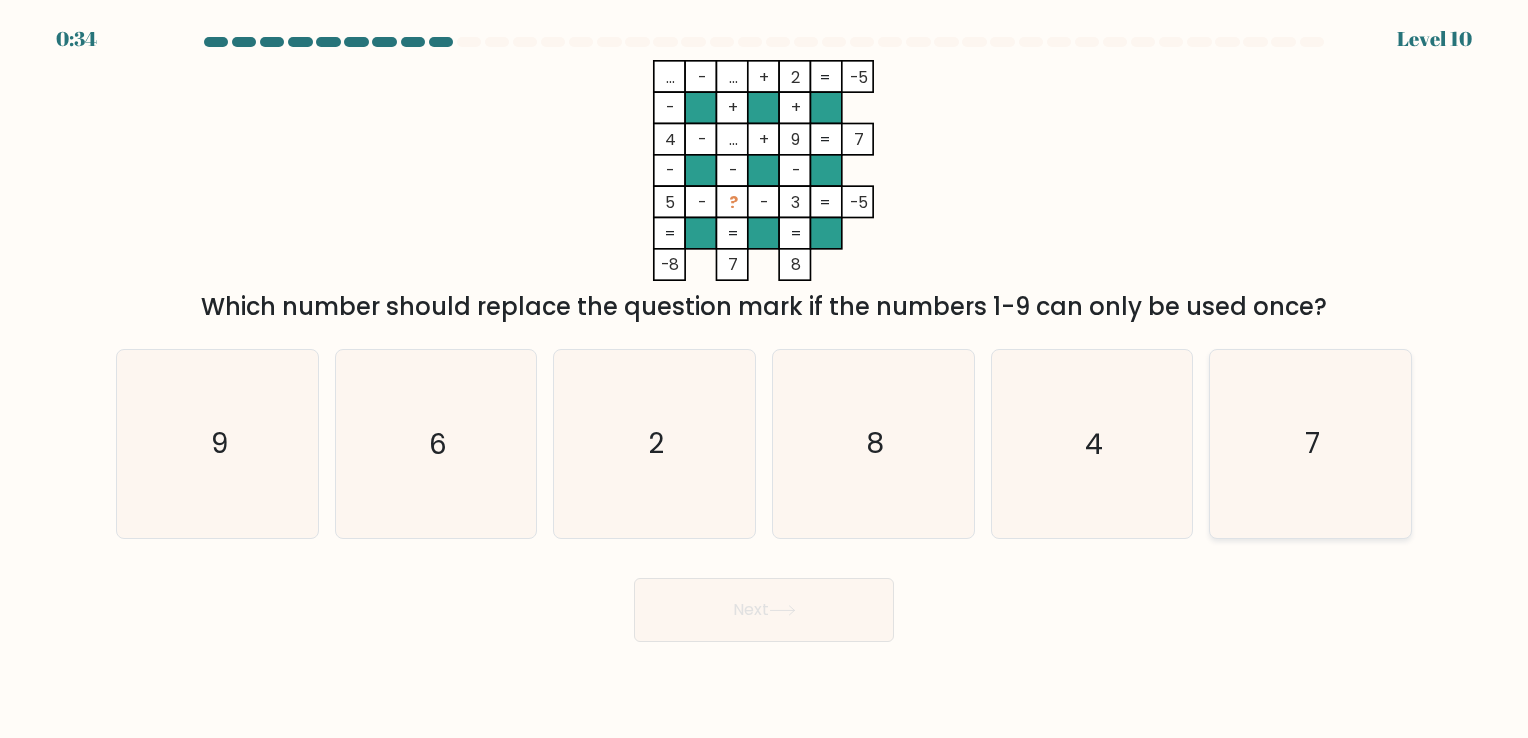 click on "7" 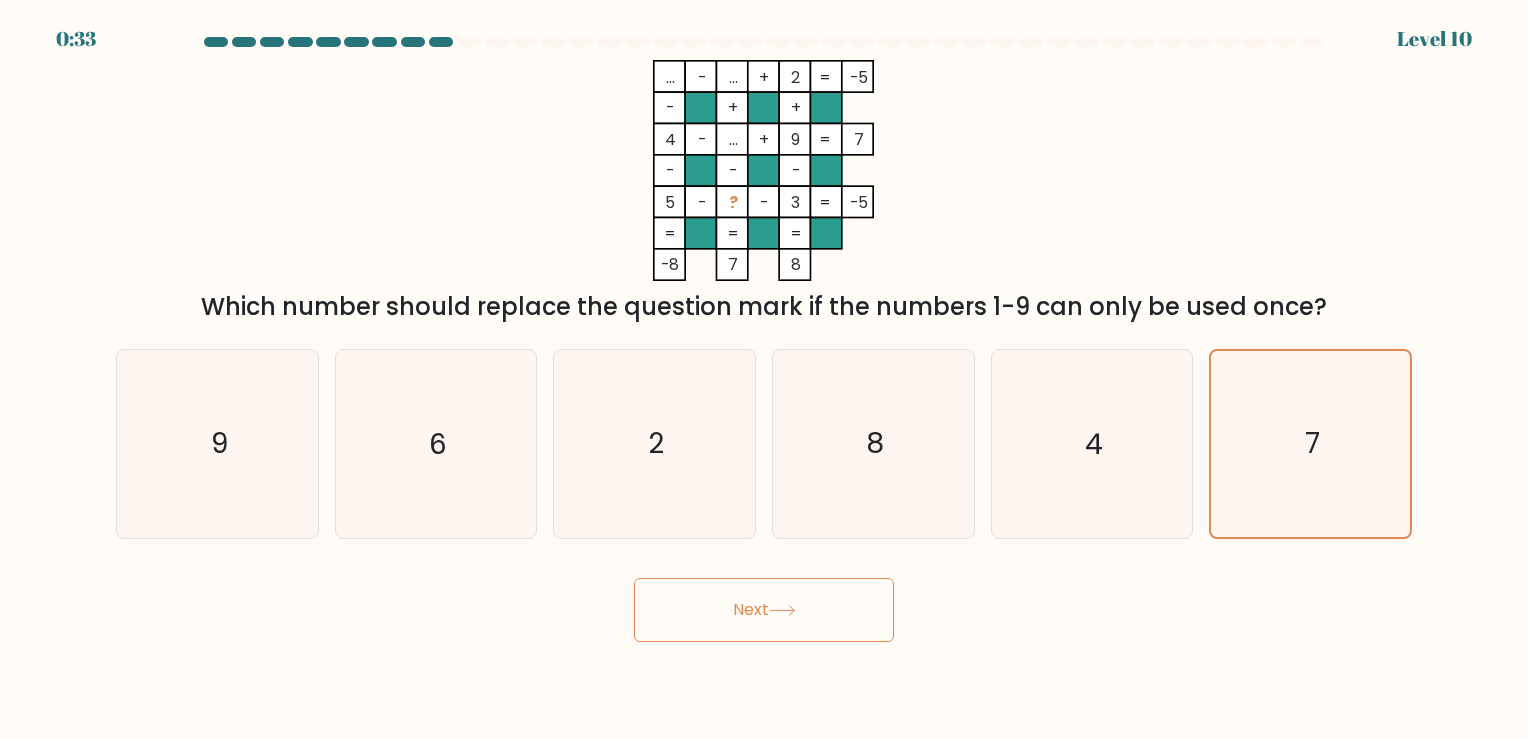 click on "Next" at bounding box center [764, 610] 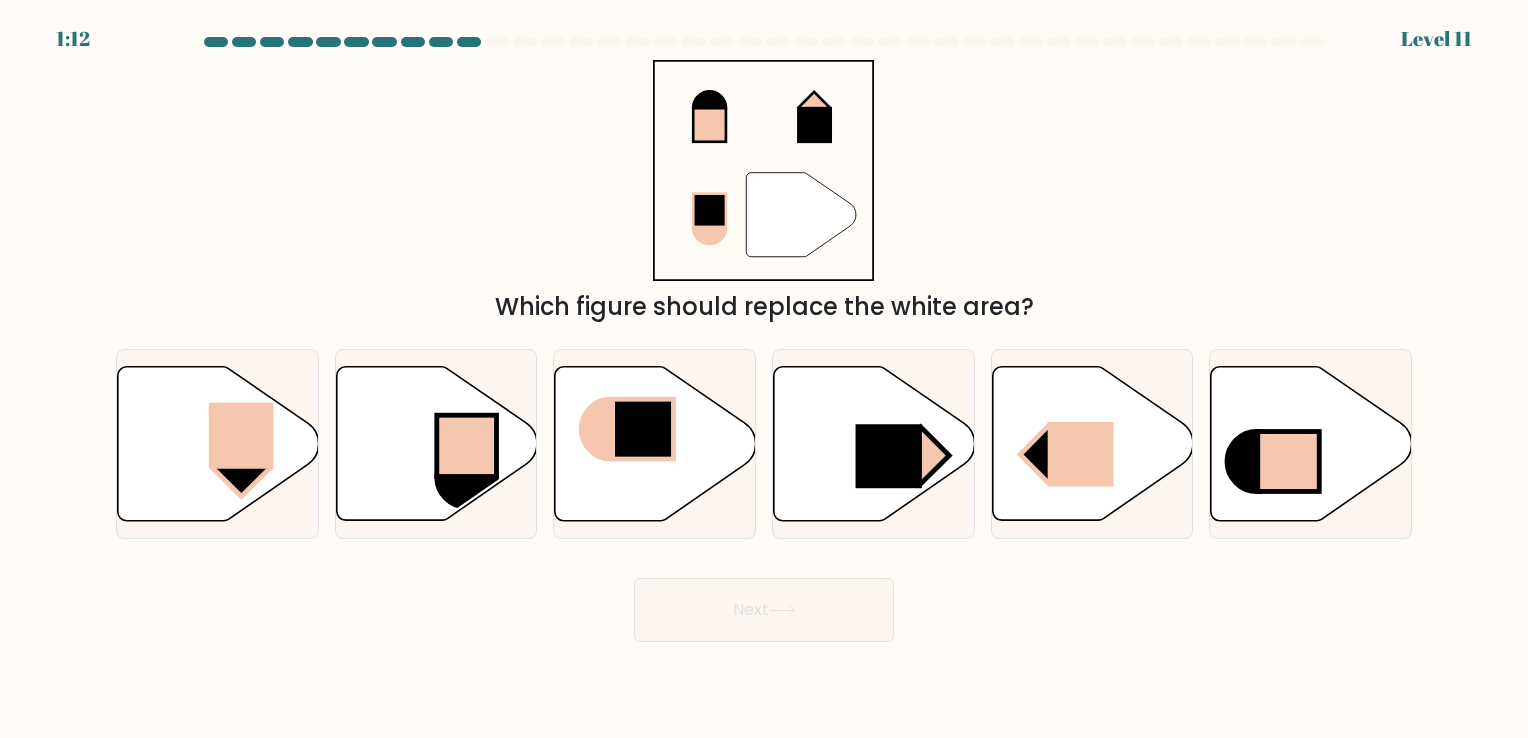 click on ""
Which figure should replace the white area?" at bounding box center (764, 192) 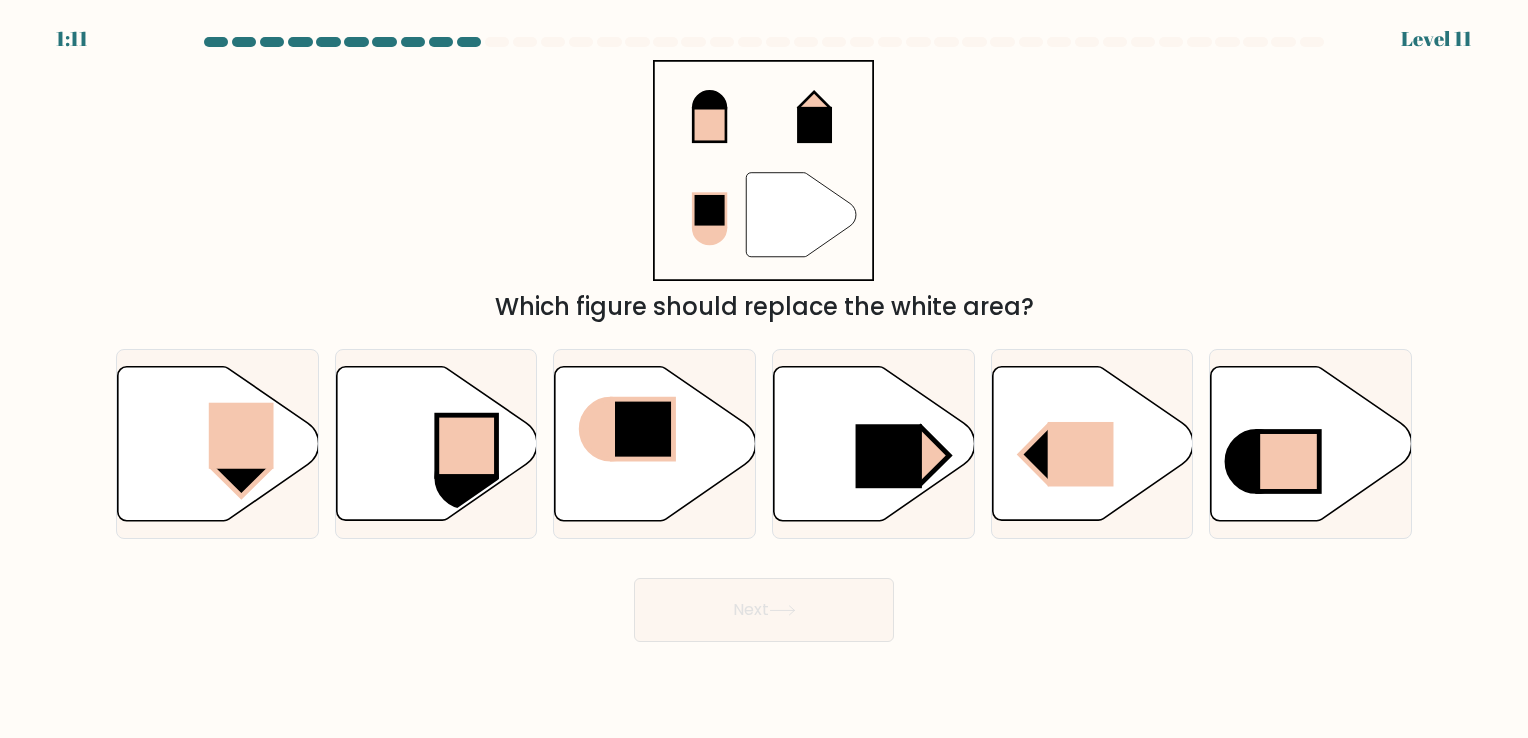 click on ""
Which figure should replace the white area?" at bounding box center [764, 192] 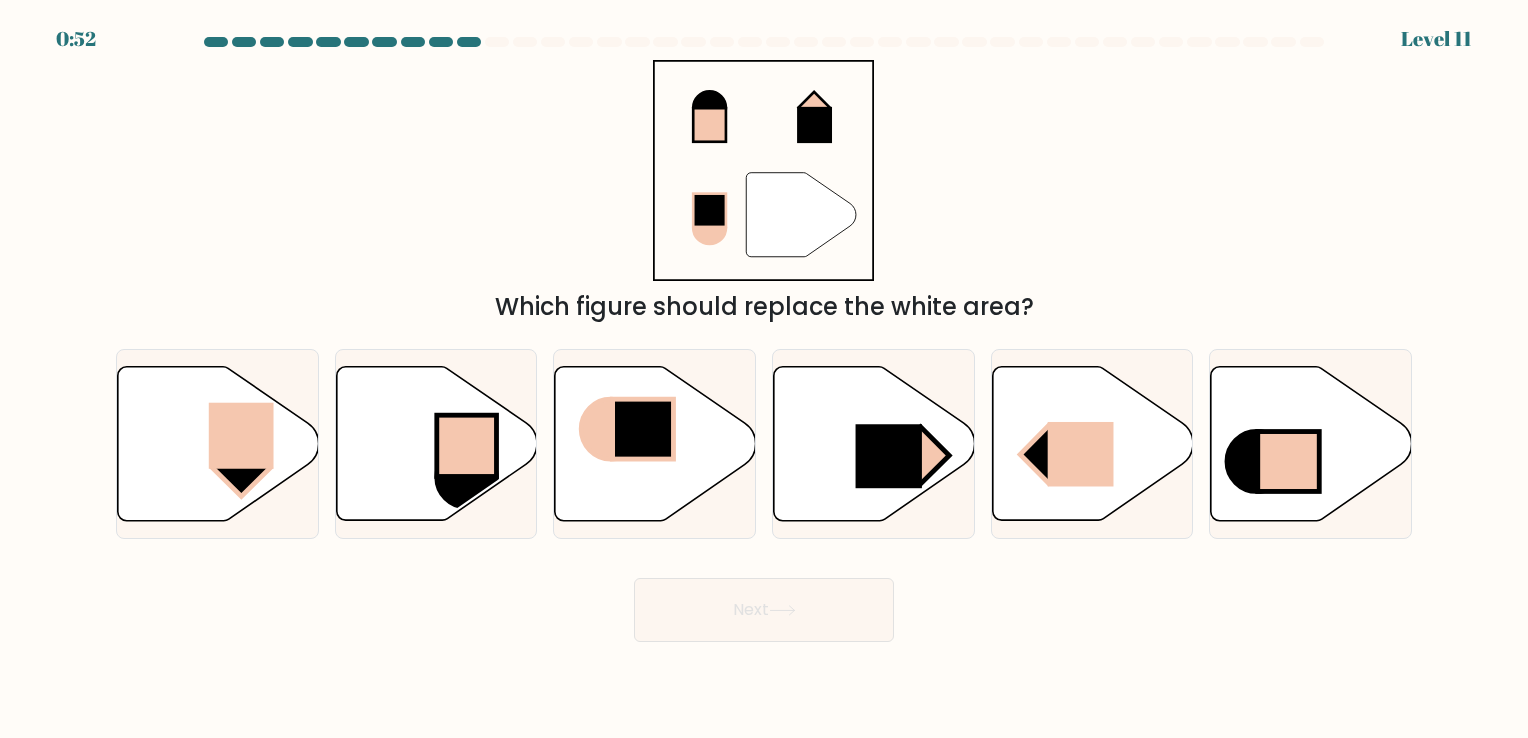 click on ""
Which figure should replace the white area?" at bounding box center [764, 192] 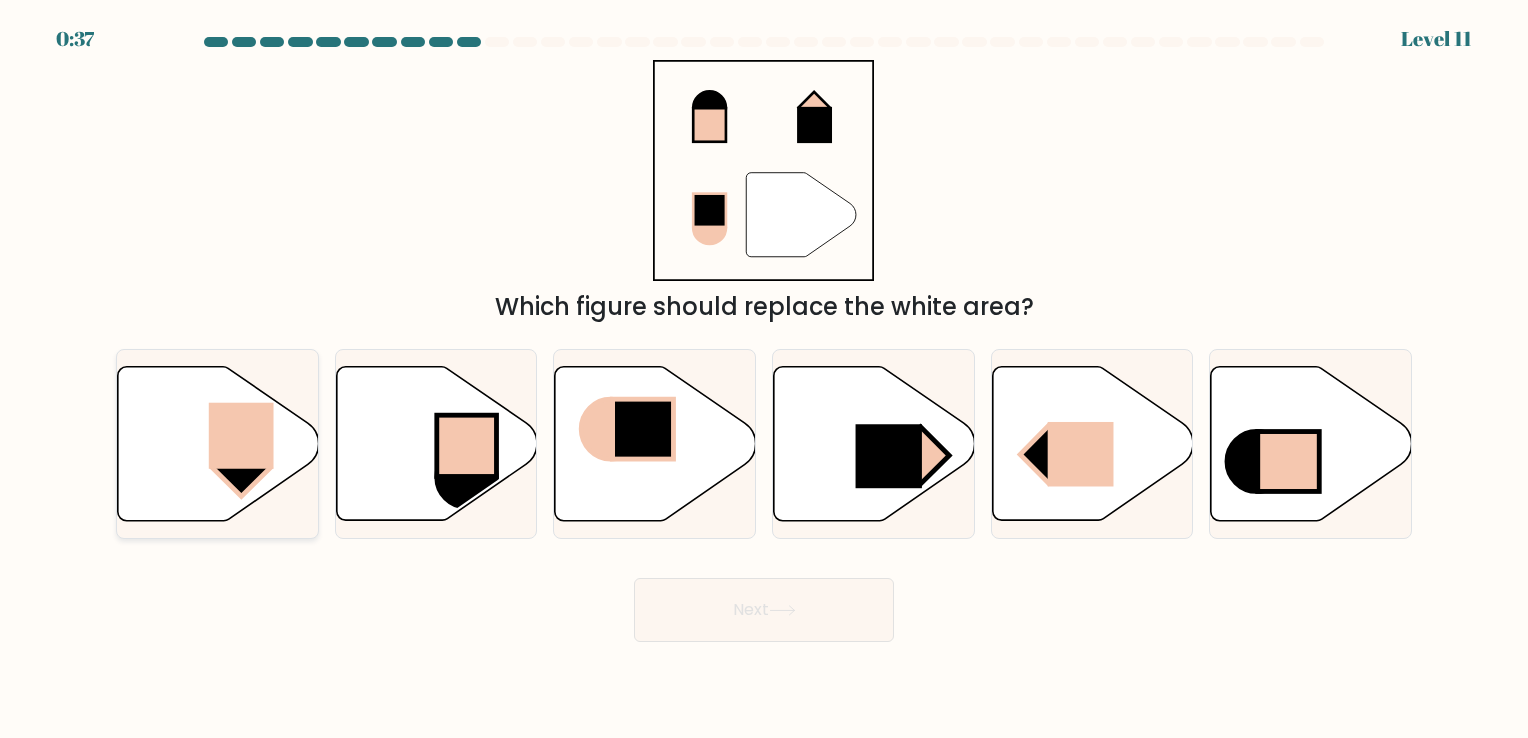 click 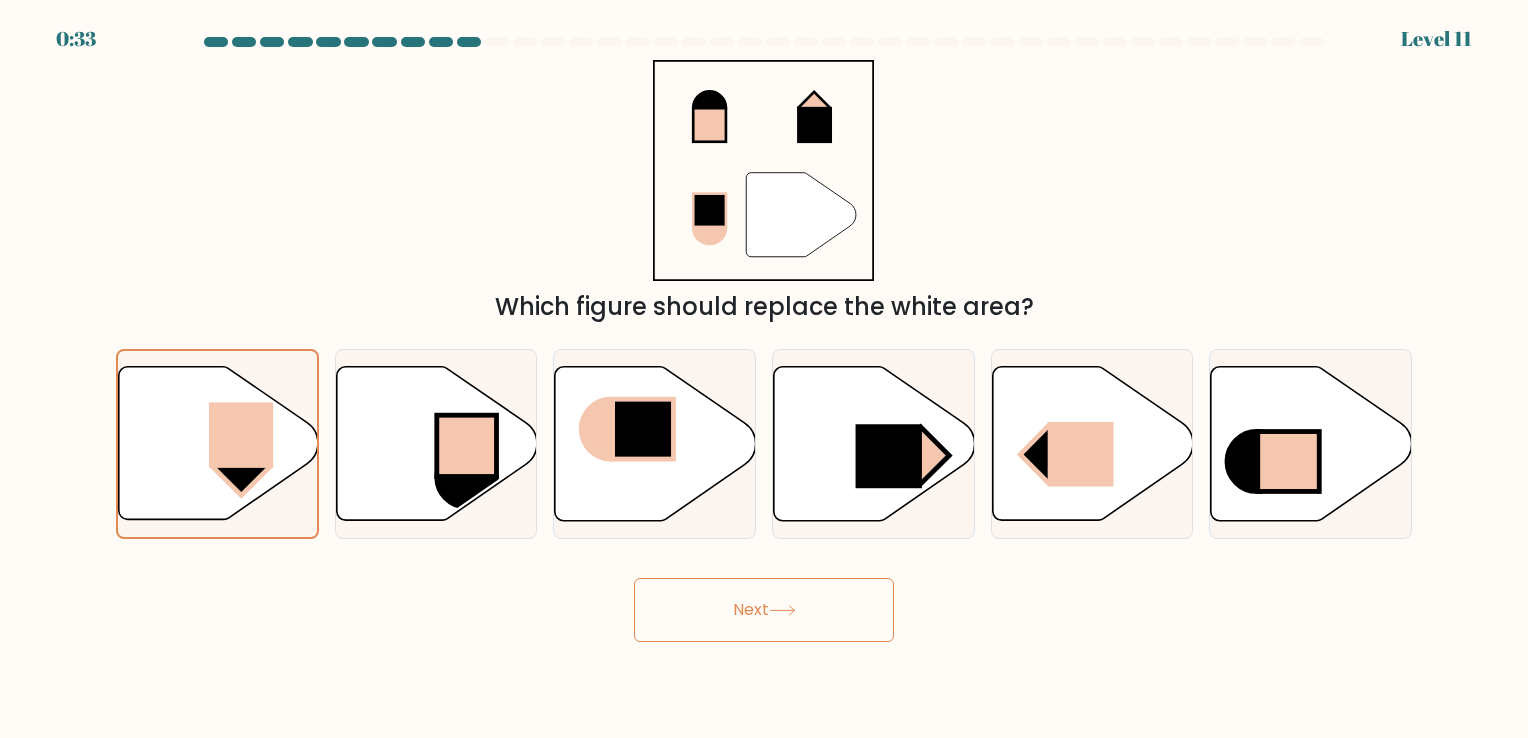 click on "Next" at bounding box center (764, 610) 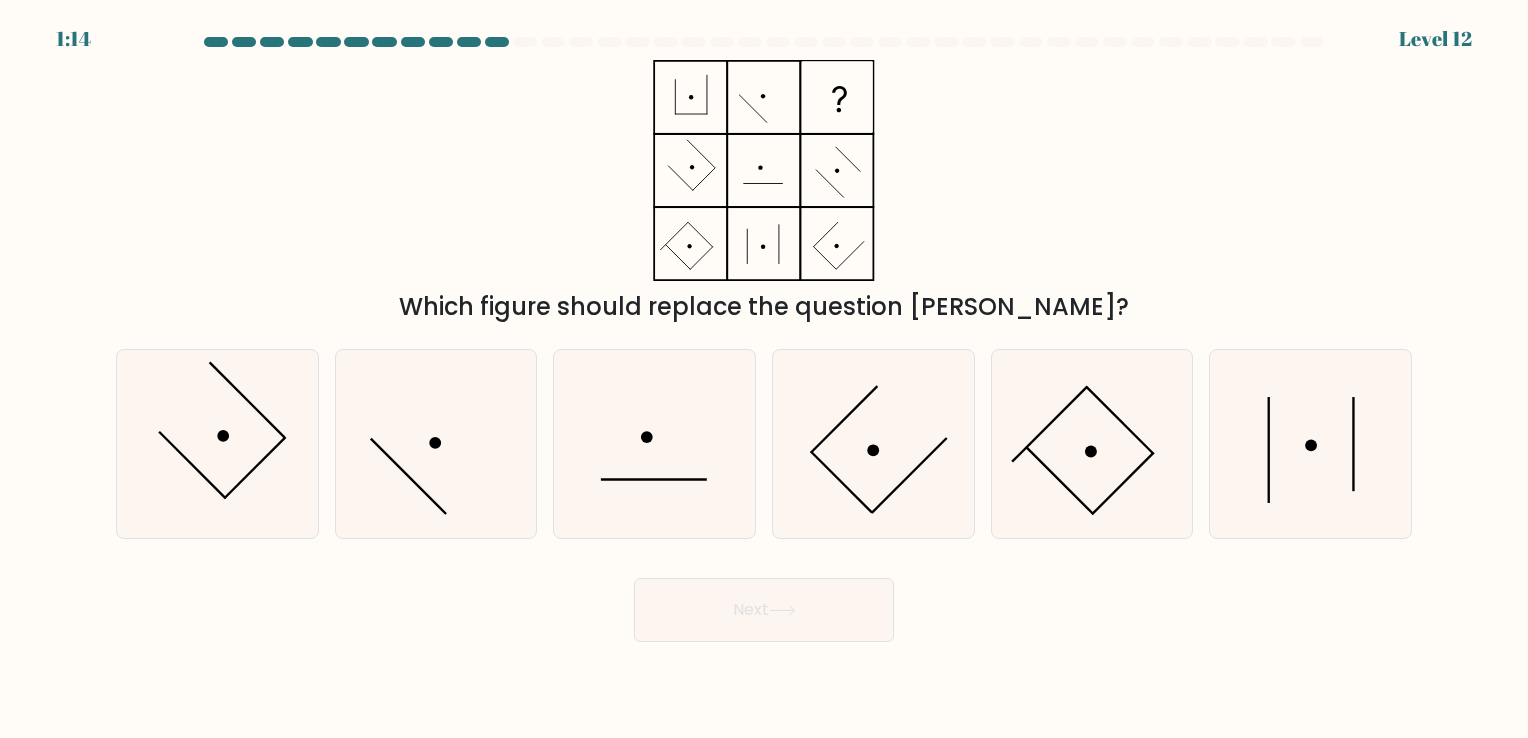 click at bounding box center (764, 339) 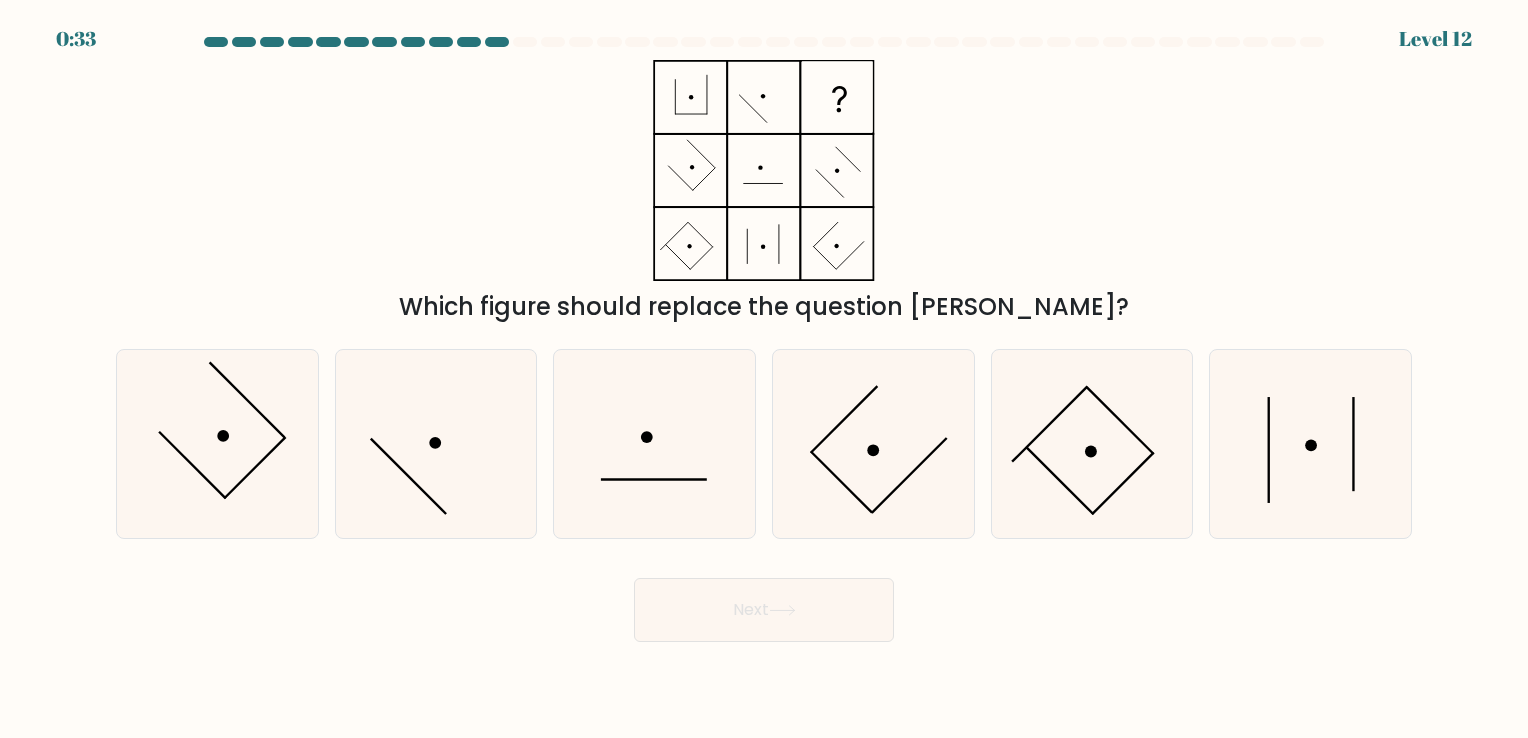 click on "Which figure should replace the question [PERSON_NAME]?" at bounding box center [764, 192] 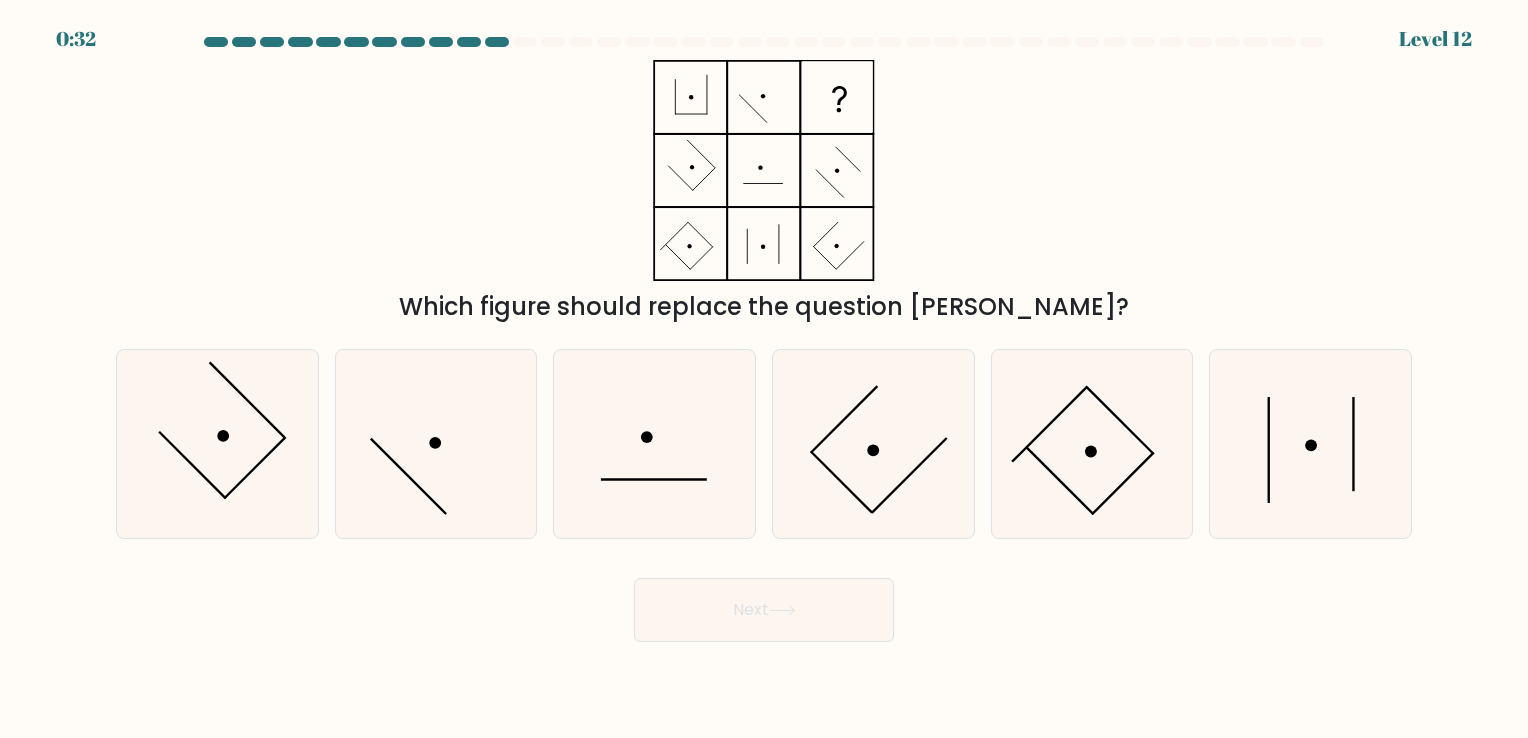 click on "Which figure should replace the question [PERSON_NAME]?" at bounding box center (764, 192) 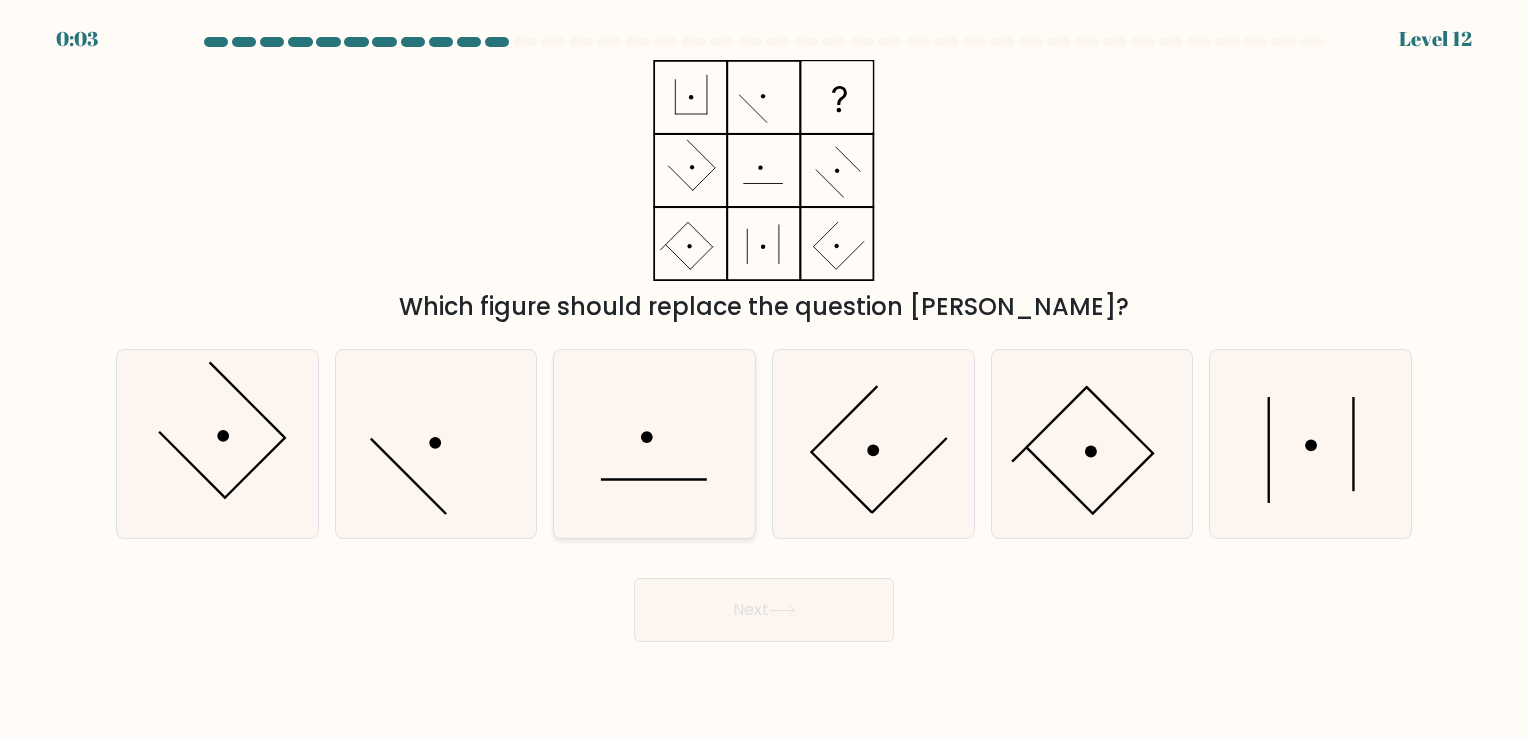 click 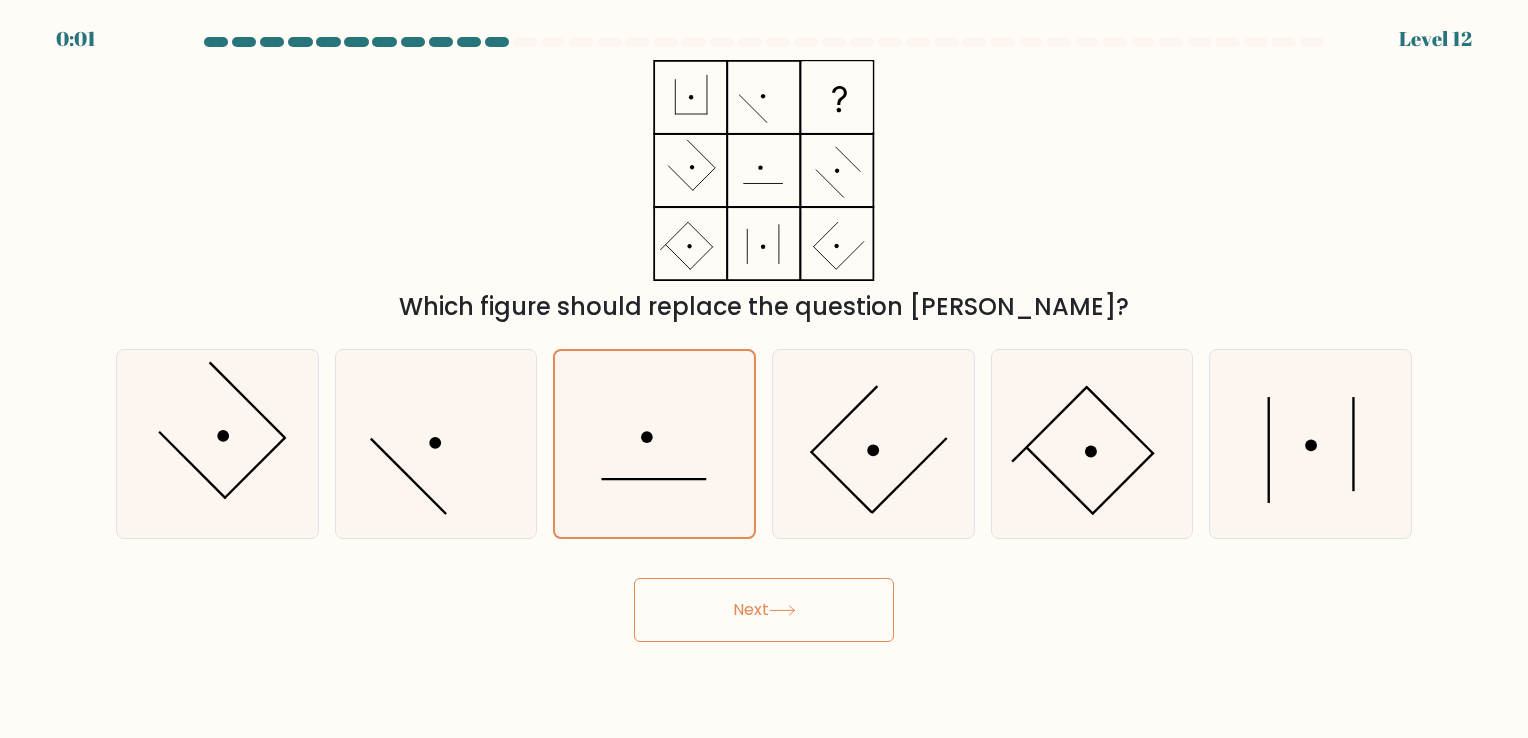 click on "Next" at bounding box center [764, 610] 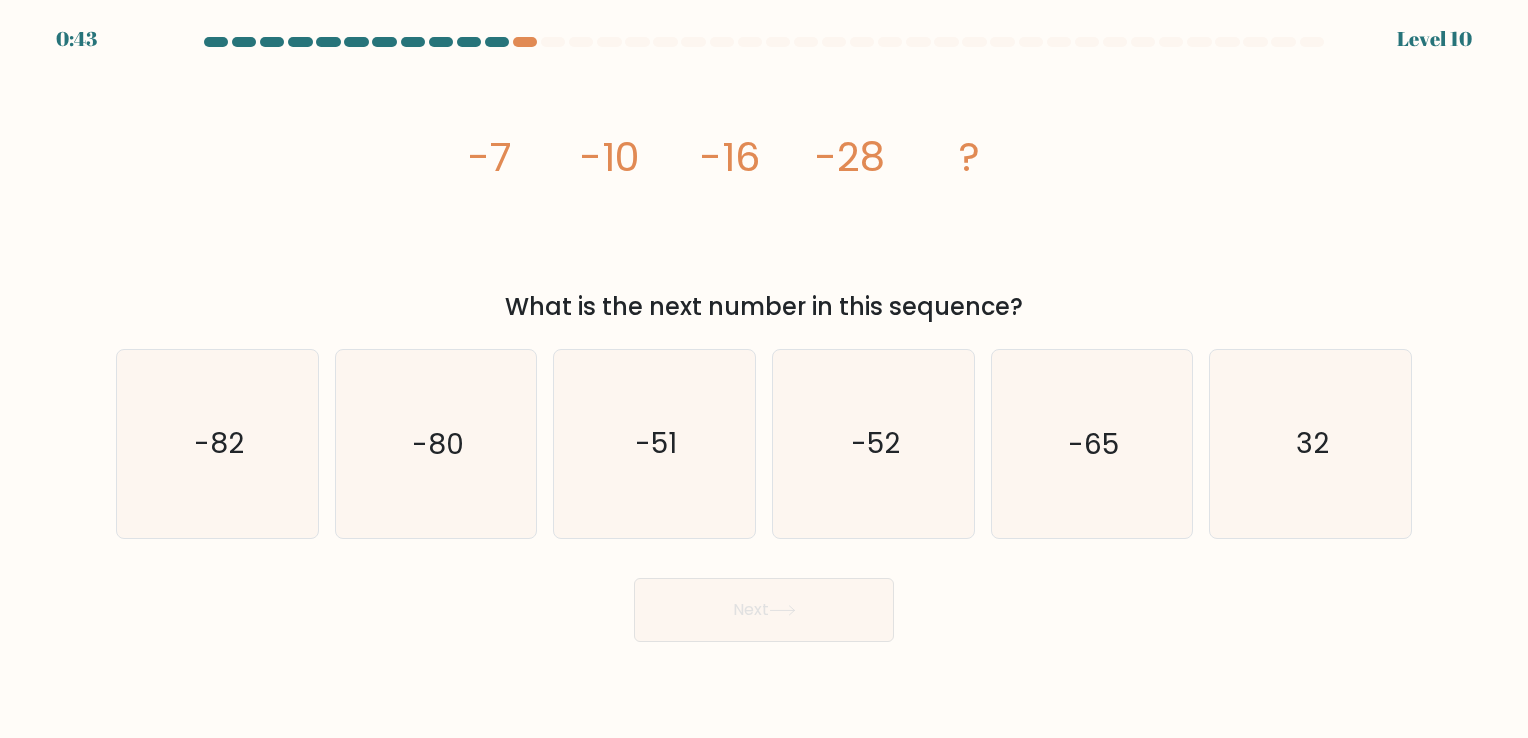 click on "image/svg+xml
-7
-10
-16
-28
?
What is the next number in this sequence?" at bounding box center [764, 192] 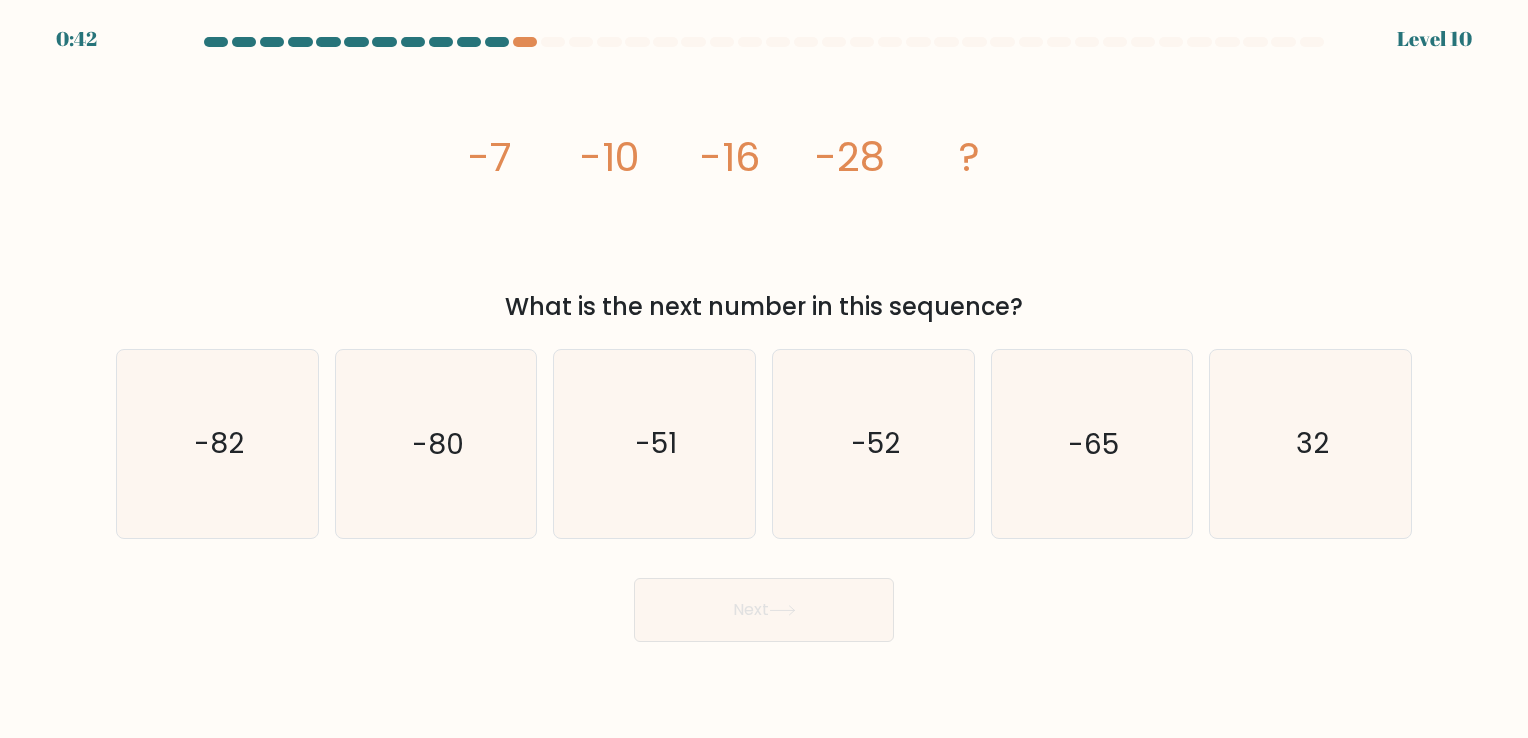 click on "image/svg+xml
-7
-10
-16
-28
?
What is the next number in this sequence?" at bounding box center [764, 192] 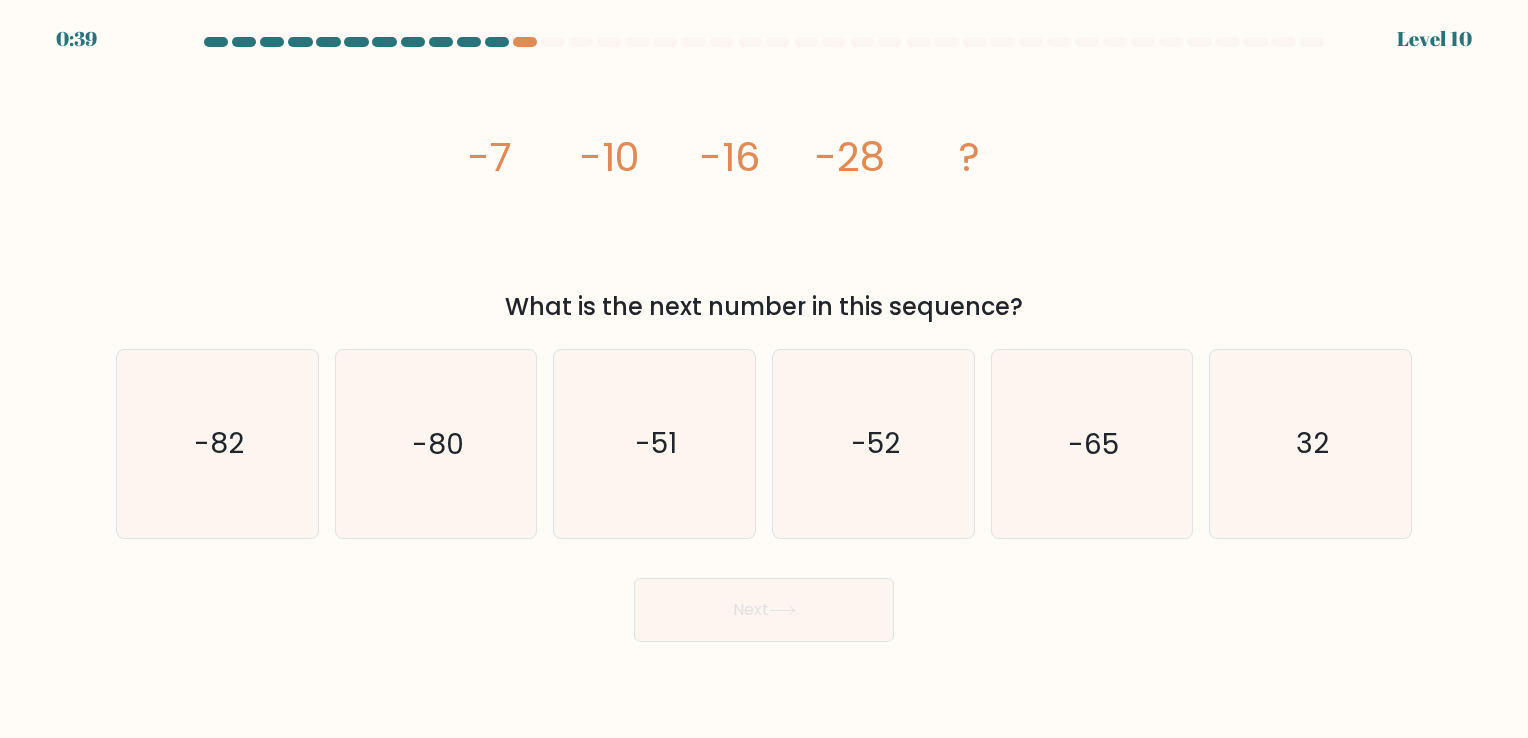 click on "image/svg+xml
-7
-10
-16
-28
?
What is the next number in this sequence?" at bounding box center (764, 192) 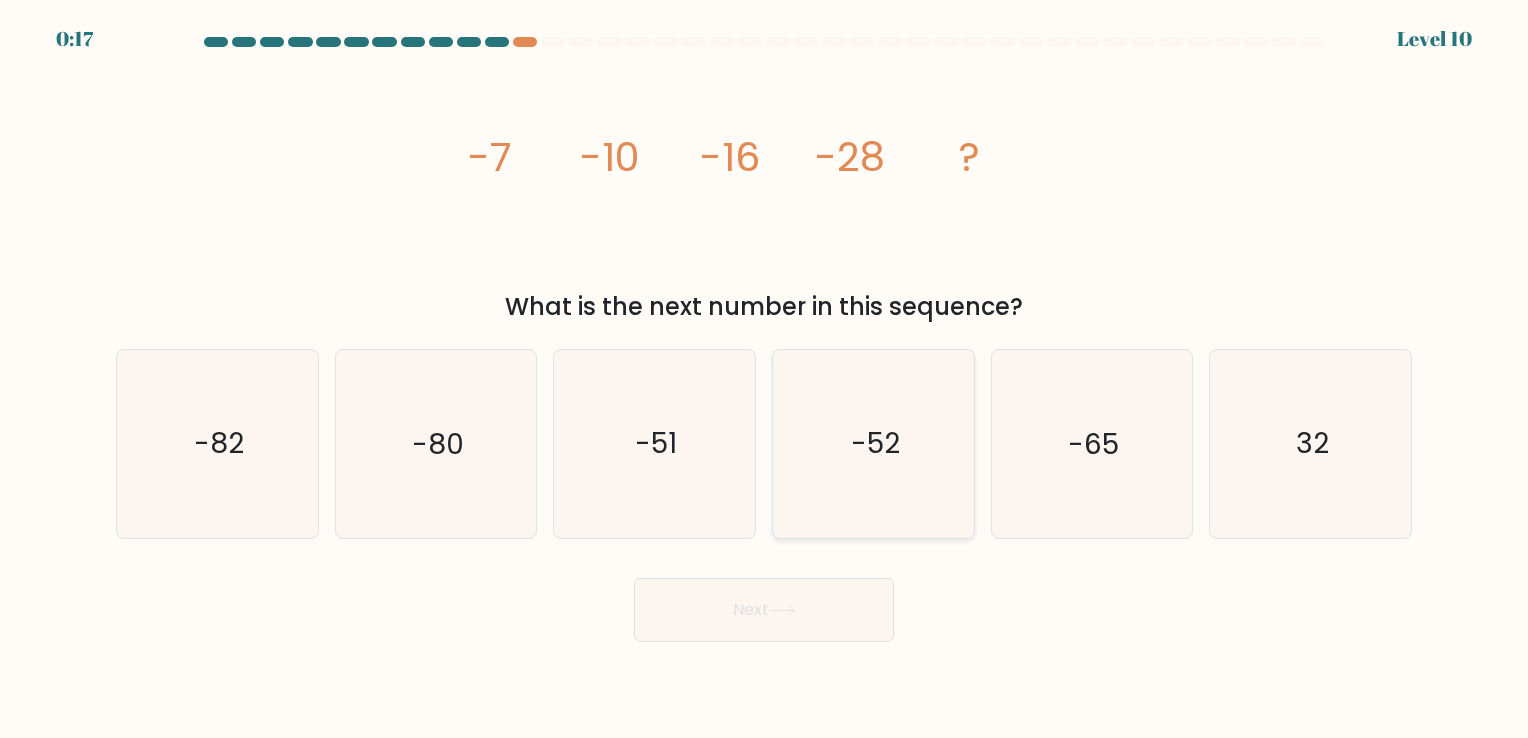 click on "-52" 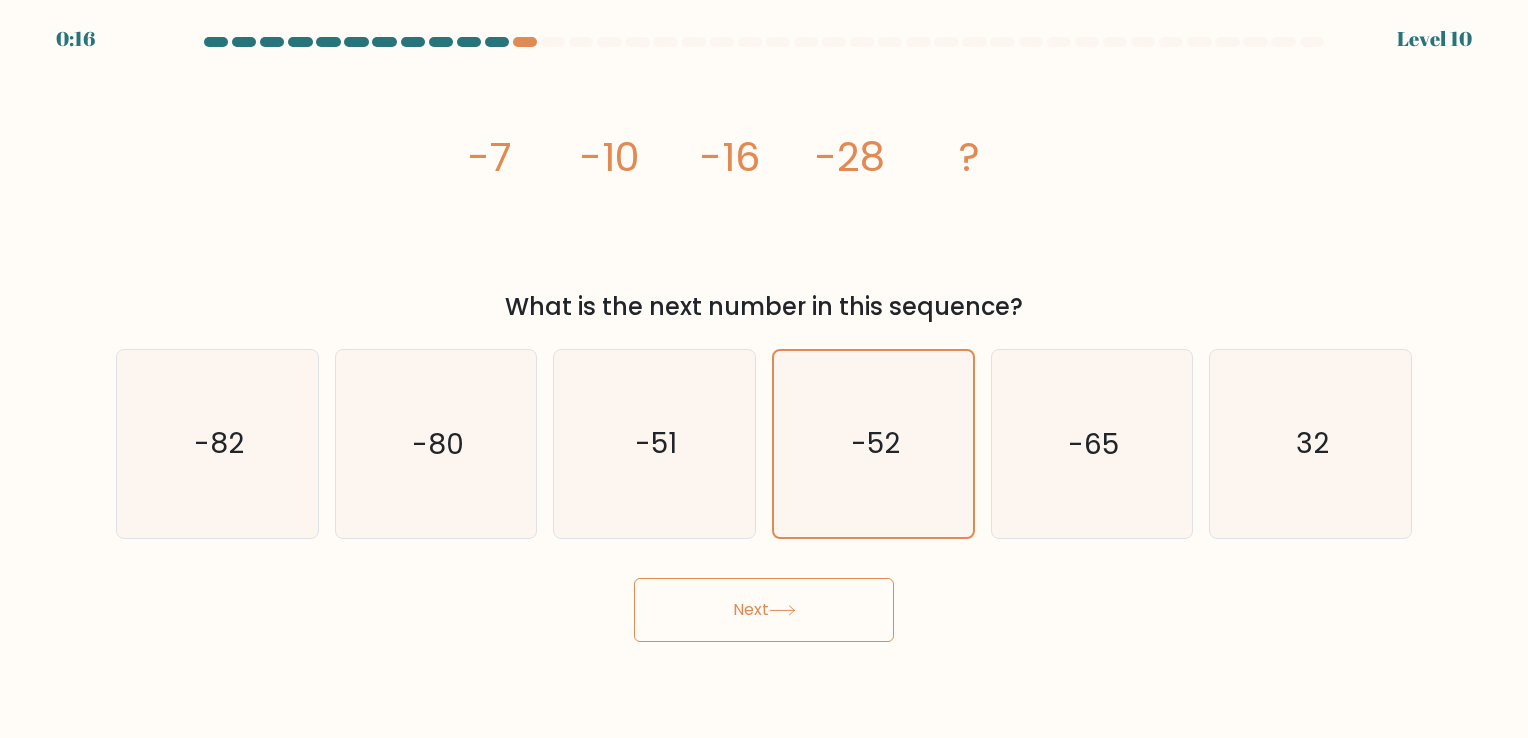 click on "Next" at bounding box center (764, 610) 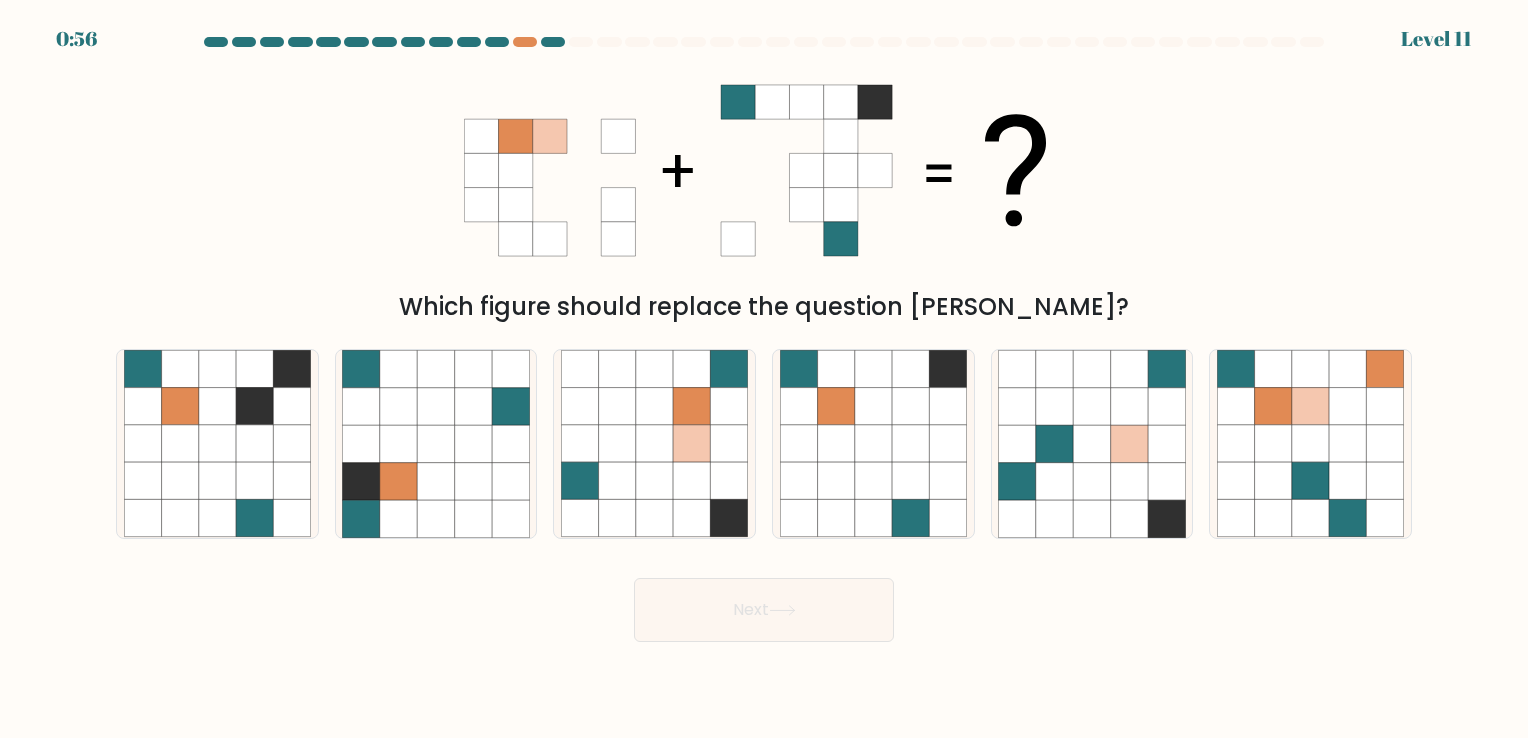 click at bounding box center (764, 339) 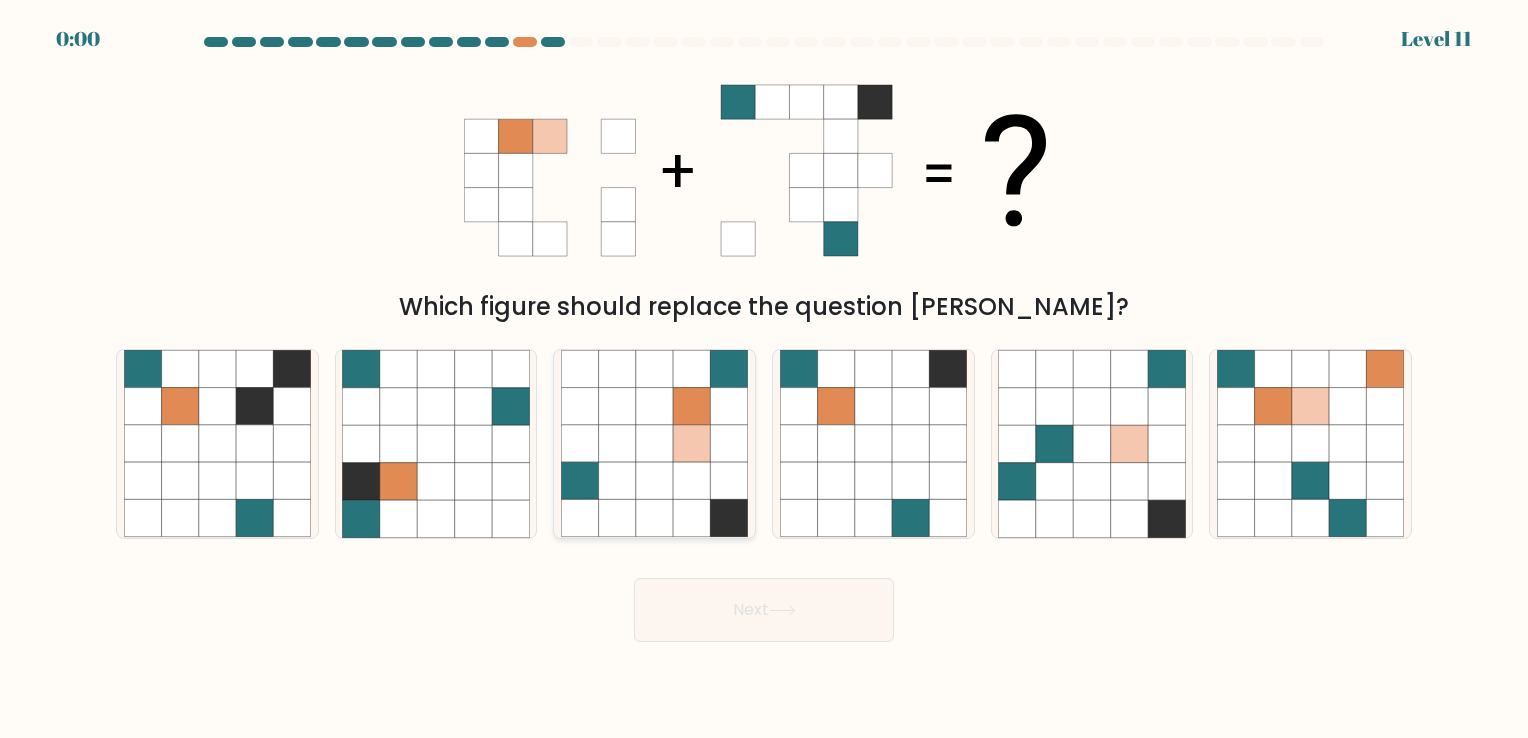 click 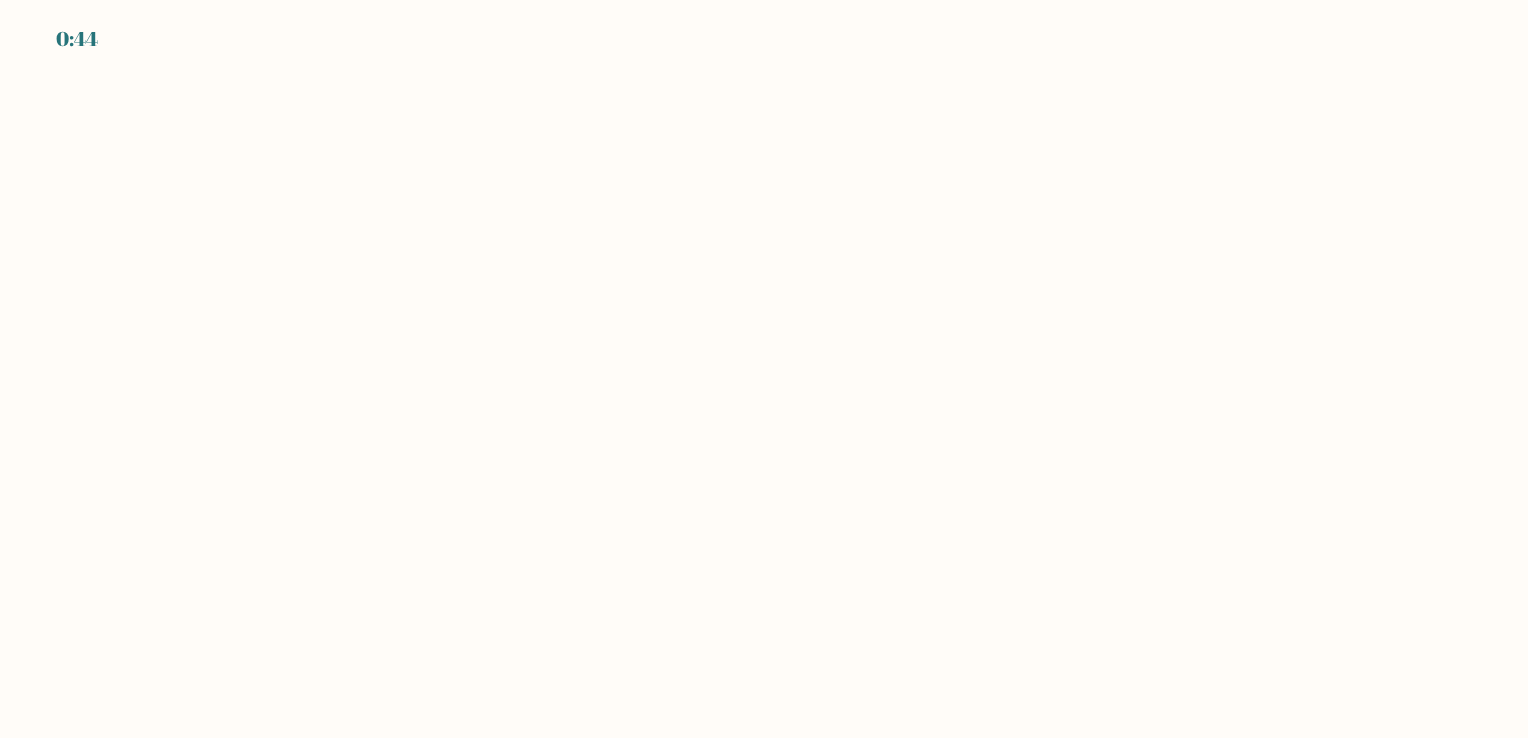 scroll, scrollTop: 0, scrollLeft: 0, axis: both 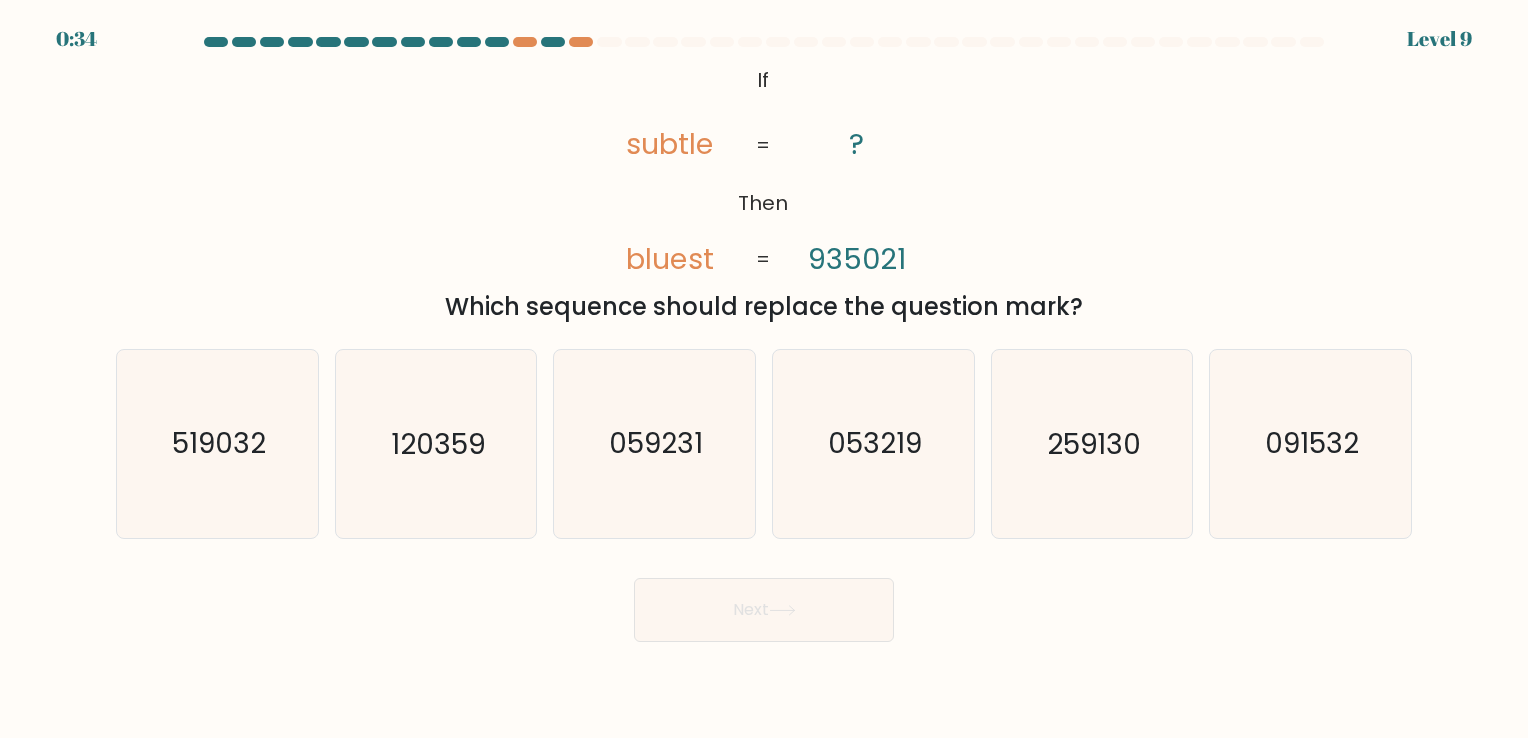 click on "@import url('https://fonts.googleapis.com/css?family=Abril+Fatface:400,100,100italic,300,300italic,400italic,500,500italic,700,700italic,900,900italic');           If       Then       subtle       bluest       ?       935021       =       =
Which sequence should replace the question mark?" at bounding box center [764, 192] 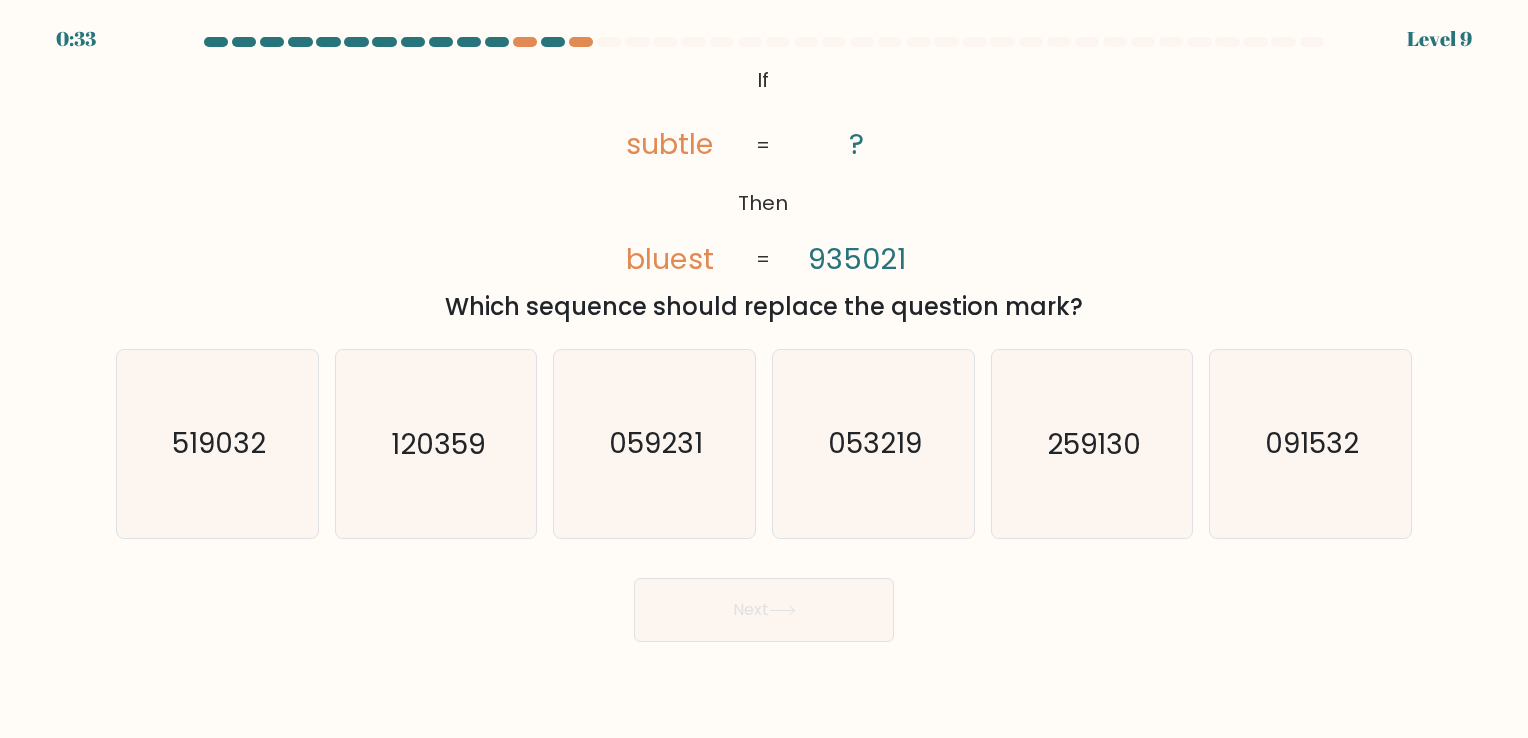 click on "@import url('https://fonts.googleapis.com/css?family=Abril+Fatface:400,100,100italic,300,300italic,400italic,500,500italic,700,700italic,900,900italic');           If       Then       subtle       bluest       ?       935021       =       =
Which sequence should replace the question mark?" at bounding box center [764, 192] 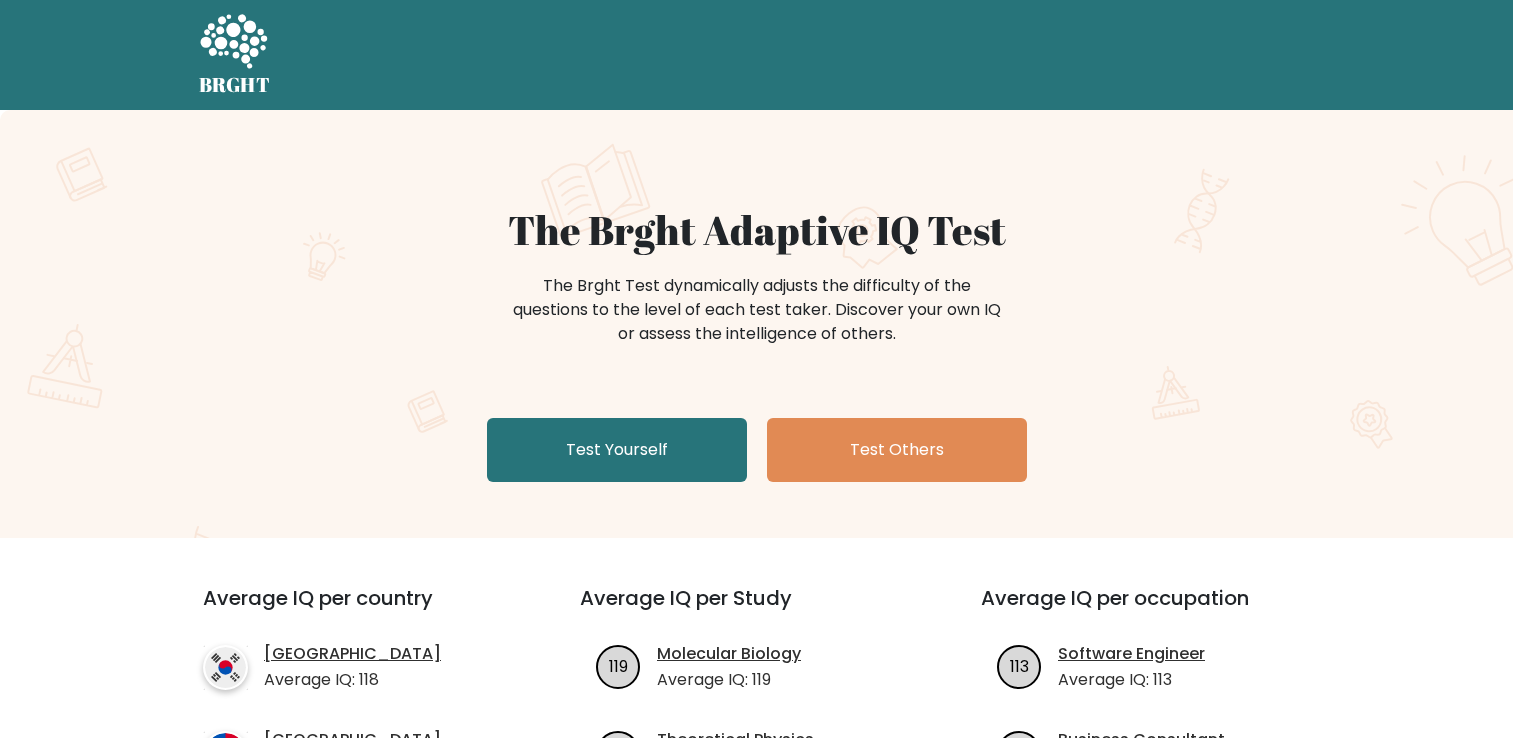 scroll, scrollTop: 0, scrollLeft: 0, axis: both 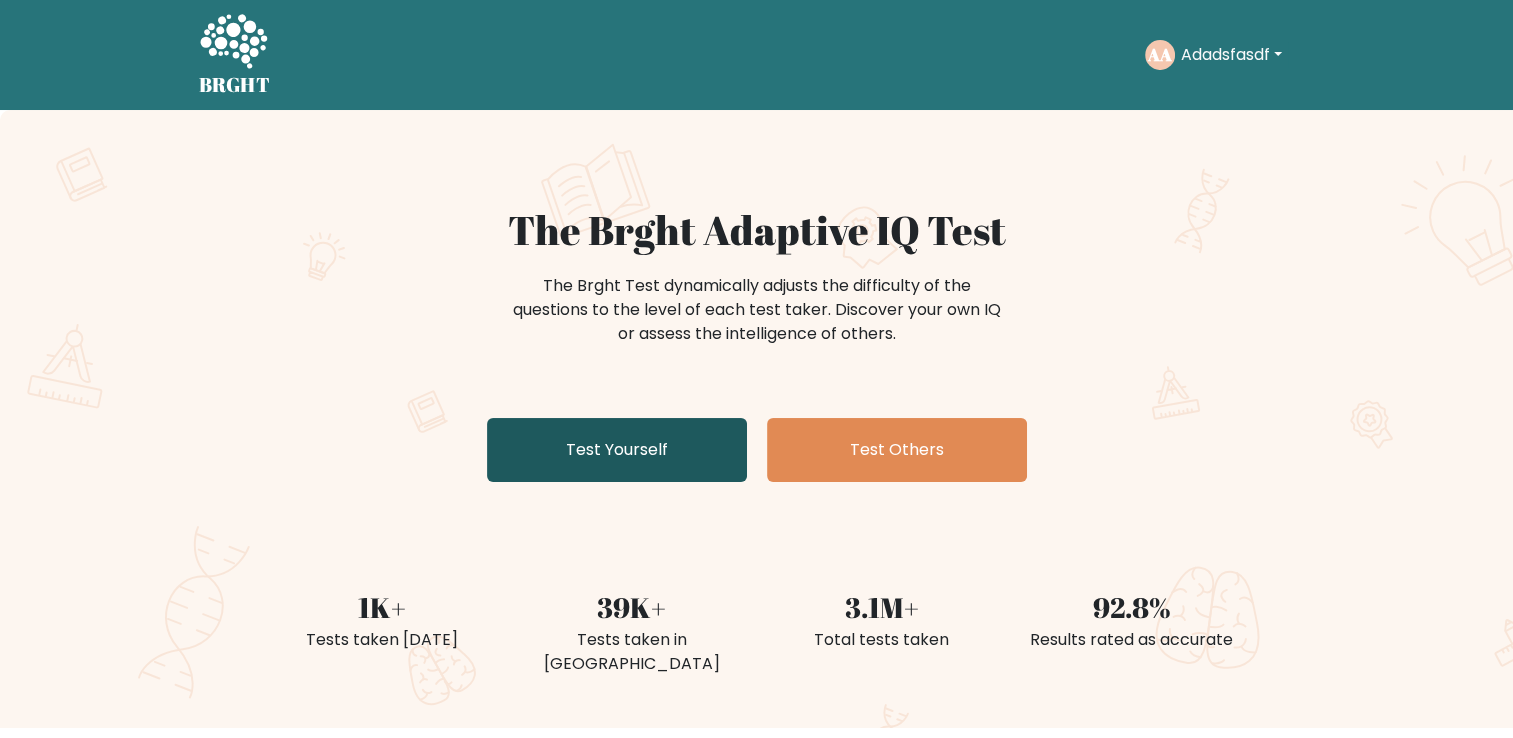 click on "Test Yourself" at bounding box center (617, 450) 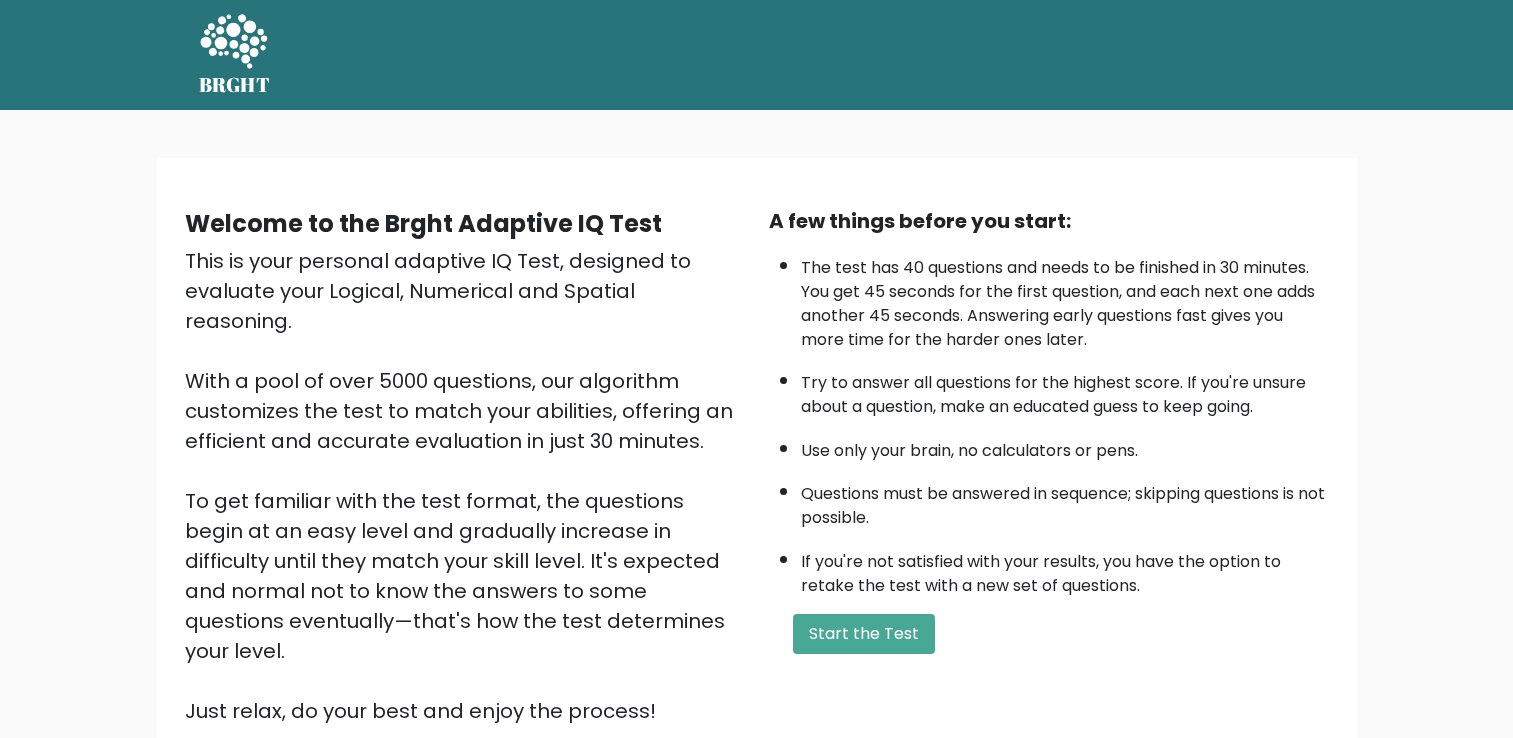 scroll, scrollTop: 0, scrollLeft: 0, axis: both 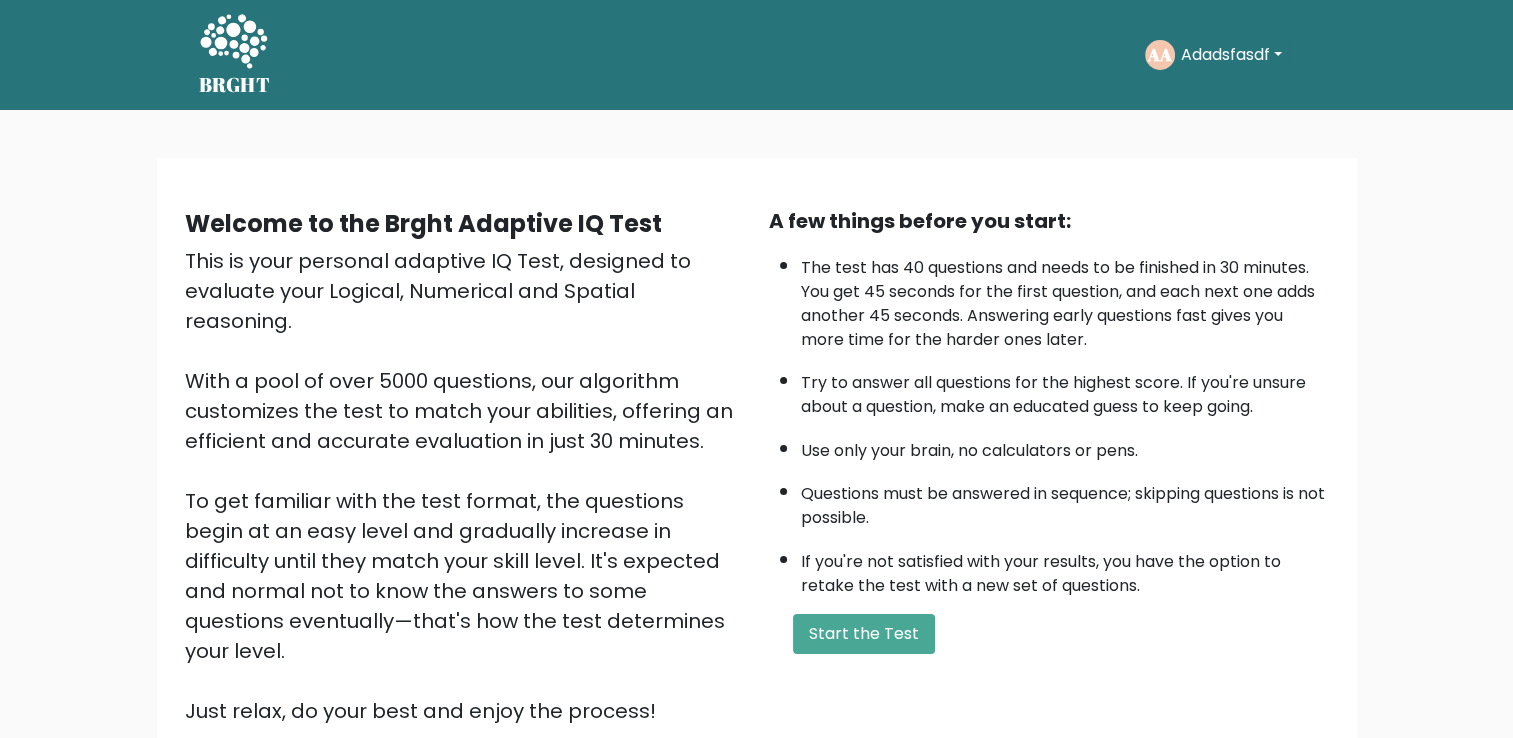 click on "Welcome to the Brght Adaptive IQ Test
This is your personal adaptive IQ Test, designed to evaluate your Logical, Numerical and Spatial reasoning.
With a pool of over 5000 questions, our algorithm customizes the test to match your abilities, offering an efficient and accurate evaluation in just 30 minutes.
To get familiar with the test format, the questions begin at an easy level and gradually increase in difficulty until they match your skill level. It's expected and normal not to know the answers to some questions eventually—that's how the test determines your level.
Just relax, do your best and enjoy the process!
A few things before you start:" at bounding box center [757, 474] 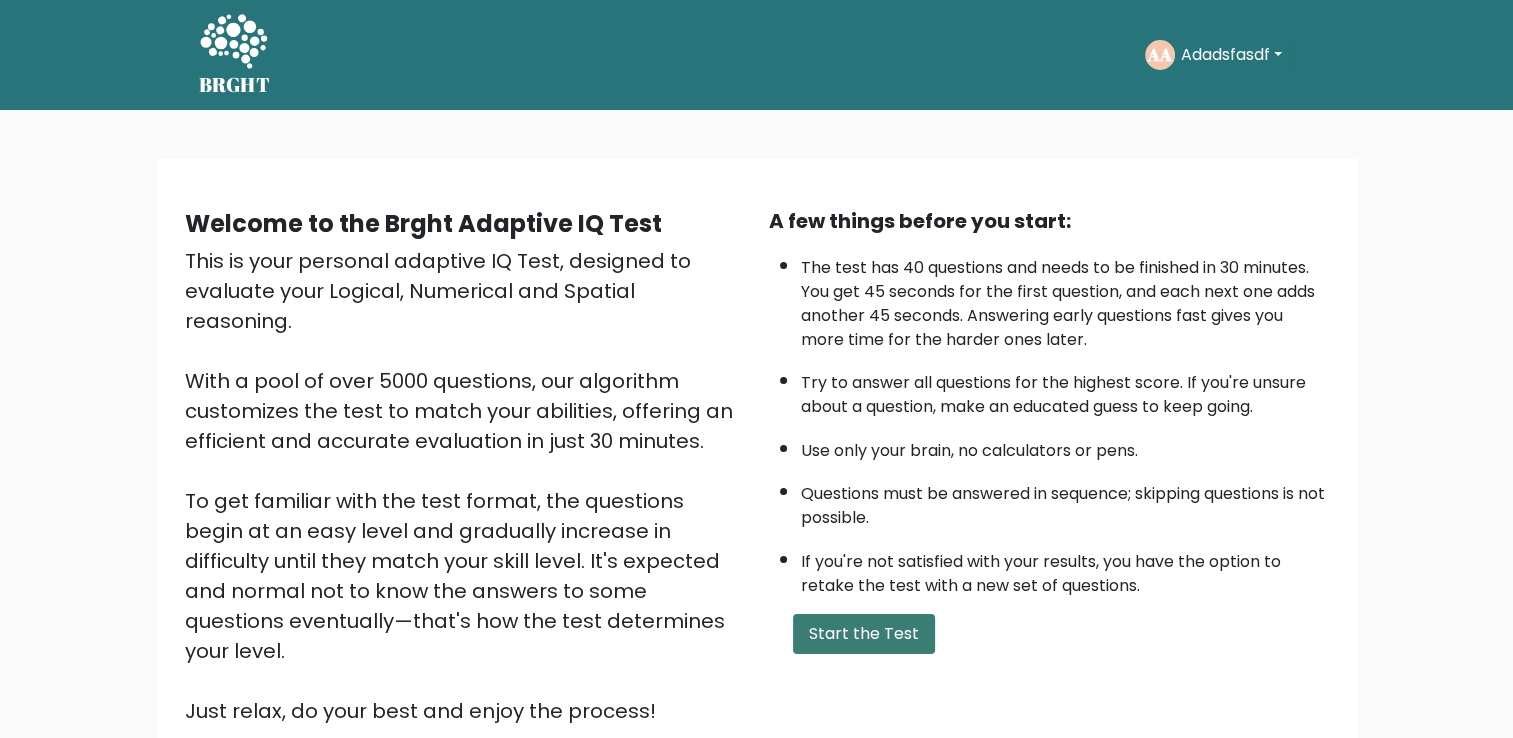 click on "Start the Test" at bounding box center [864, 634] 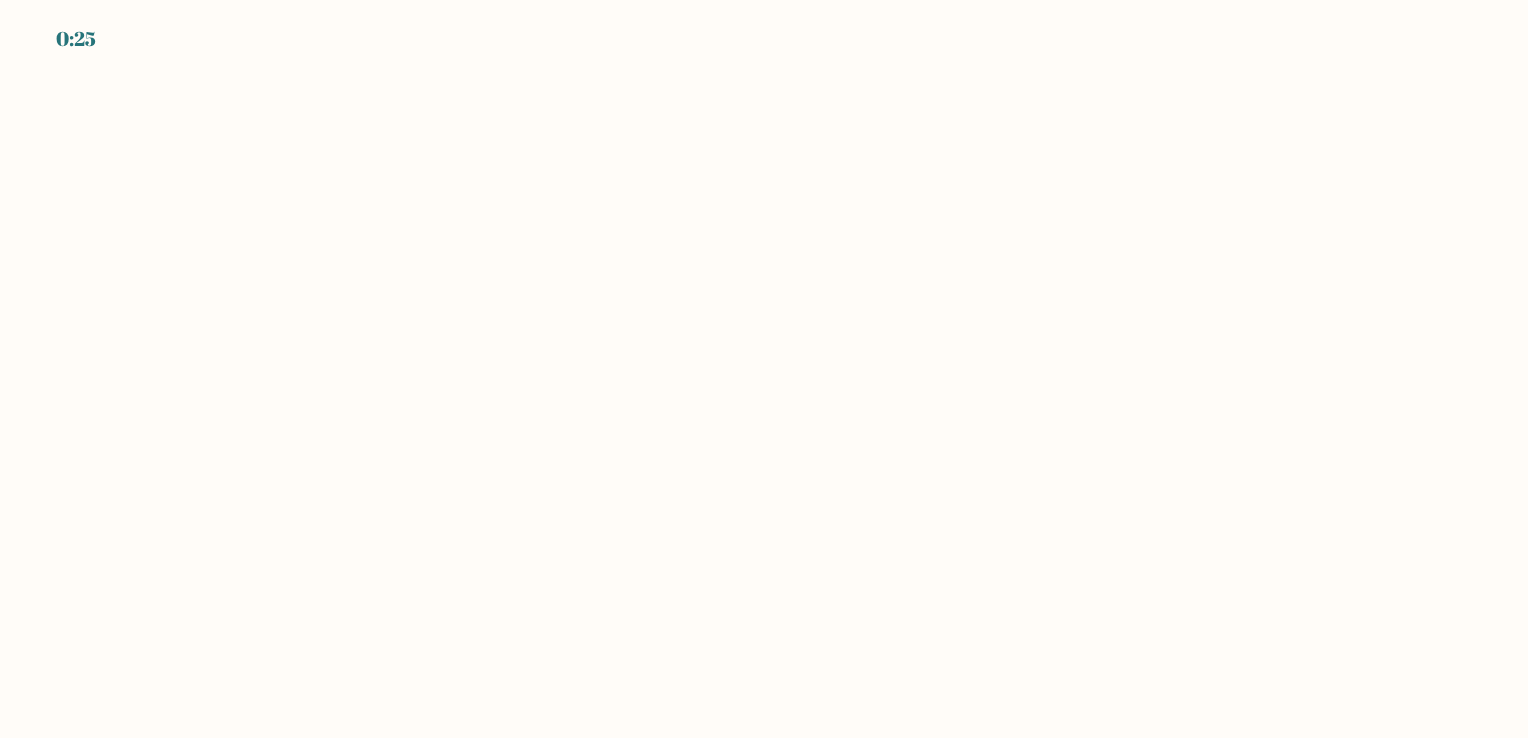 scroll, scrollTop: 0, scrollLeft: 0, axis: both 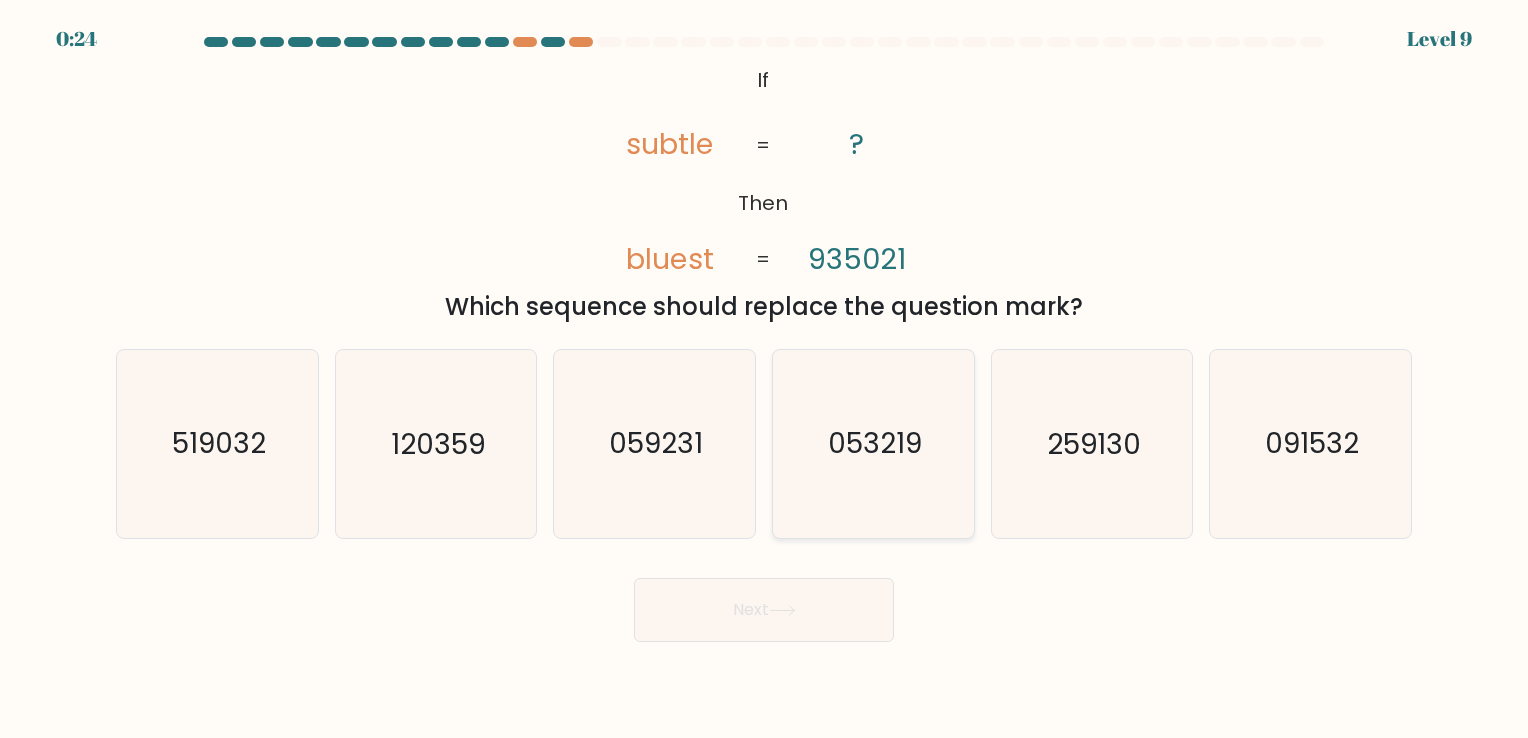 click on "053219" 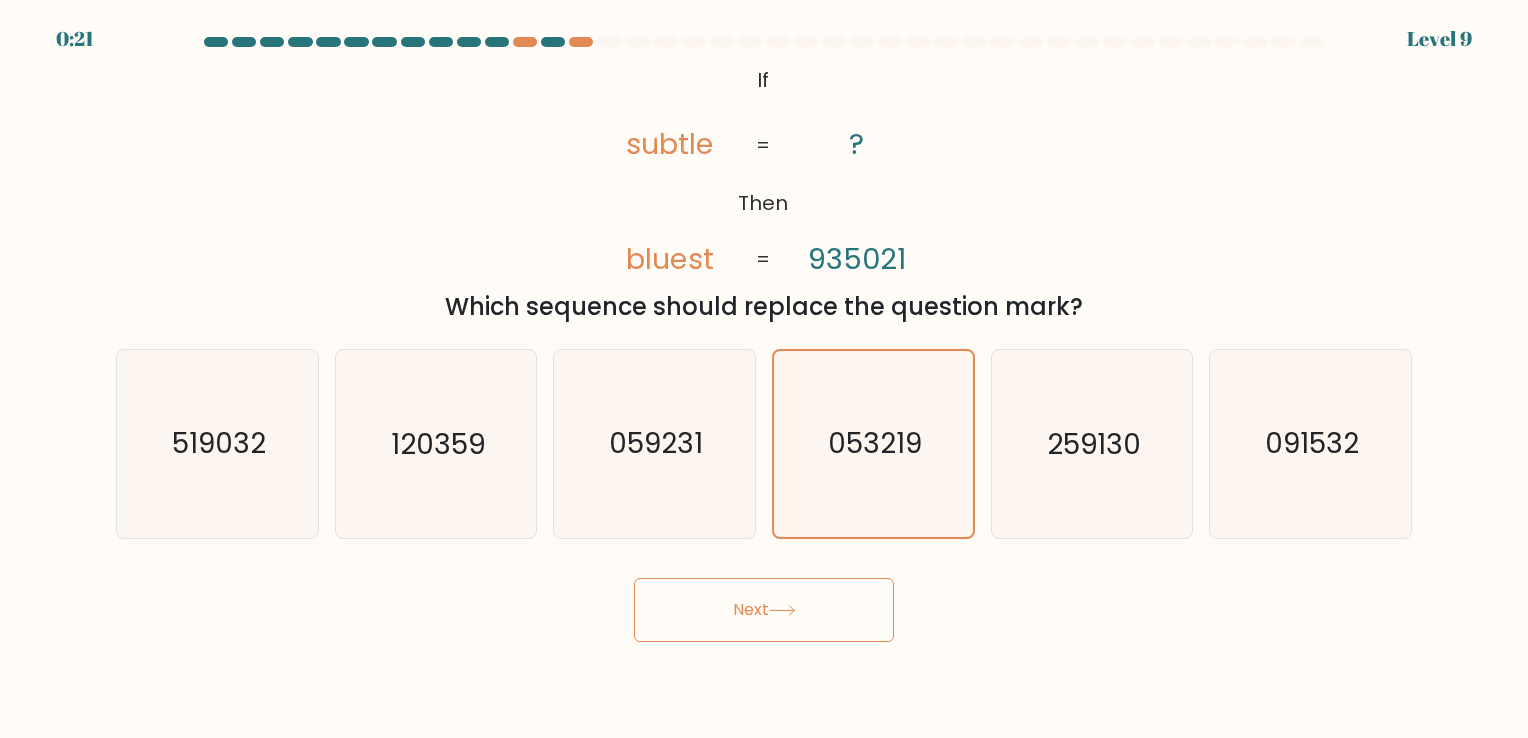 click on "@import url('[URL][DOMAIN_NAME]);           If       Then       subtle       bluest       ?       935021       =       =
Which sequence should replace the question mark?" at bounding box center (764, 192) 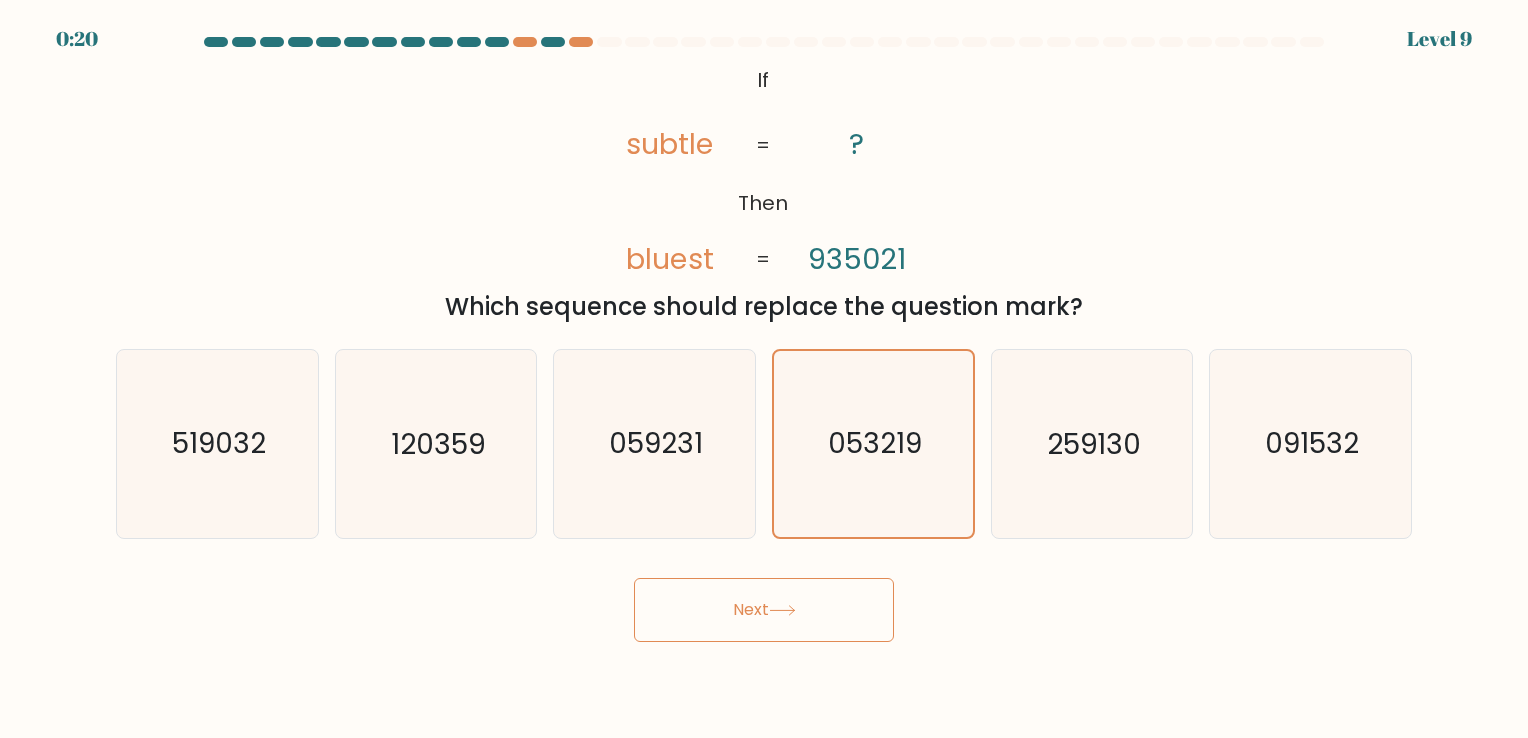click on "@import url('[URL][DOMAIN_NAME]);           If       Then       subtle       bluest       ?       935021       =       =
Which sequence should replace the question mark?" at bounding box center [764, 192] 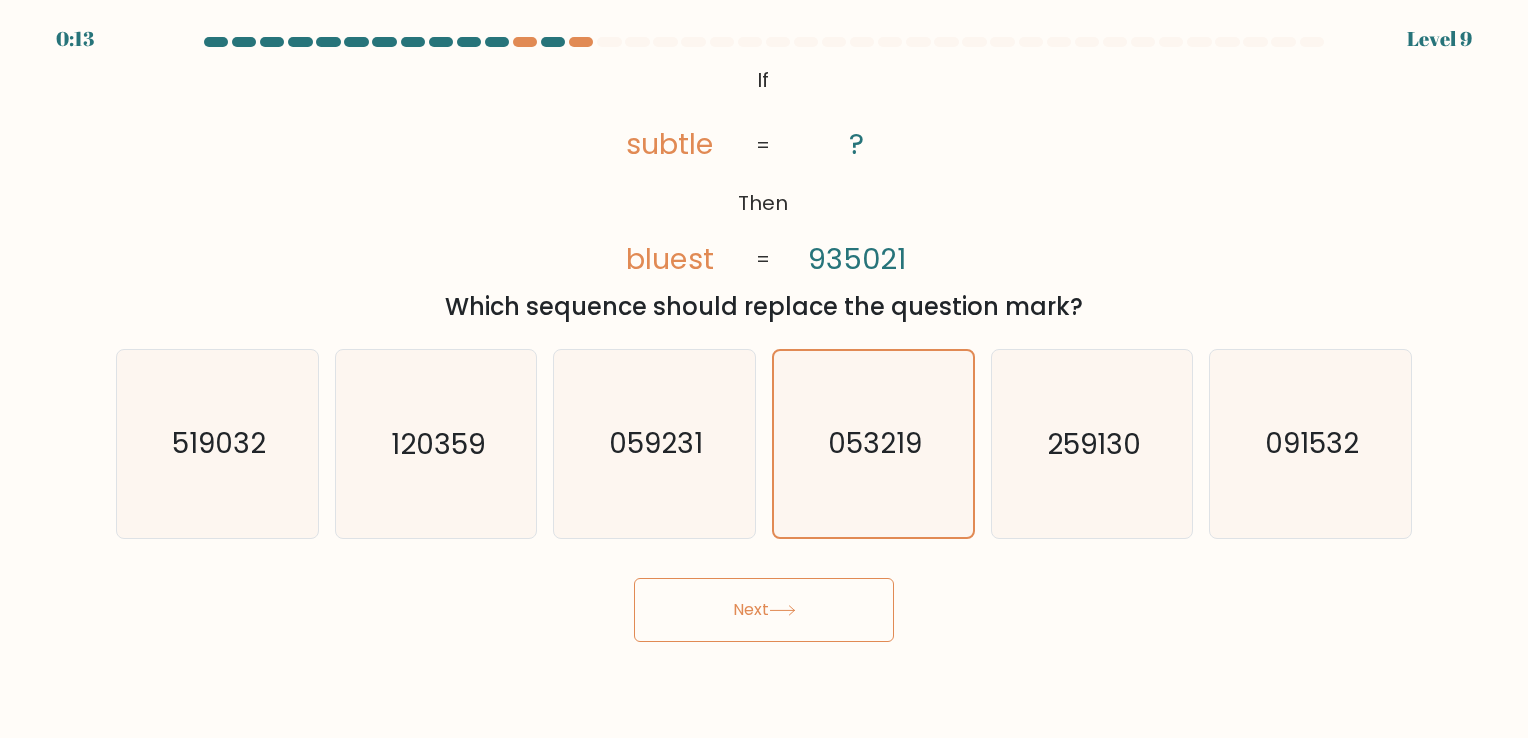 click on "@import url('[URL][DOMAIN_NAME]);           If       Then       subtle       bluest       ?       935021       =       =
Which sequence should replace the question mark?" at bounding box center (764, 192) 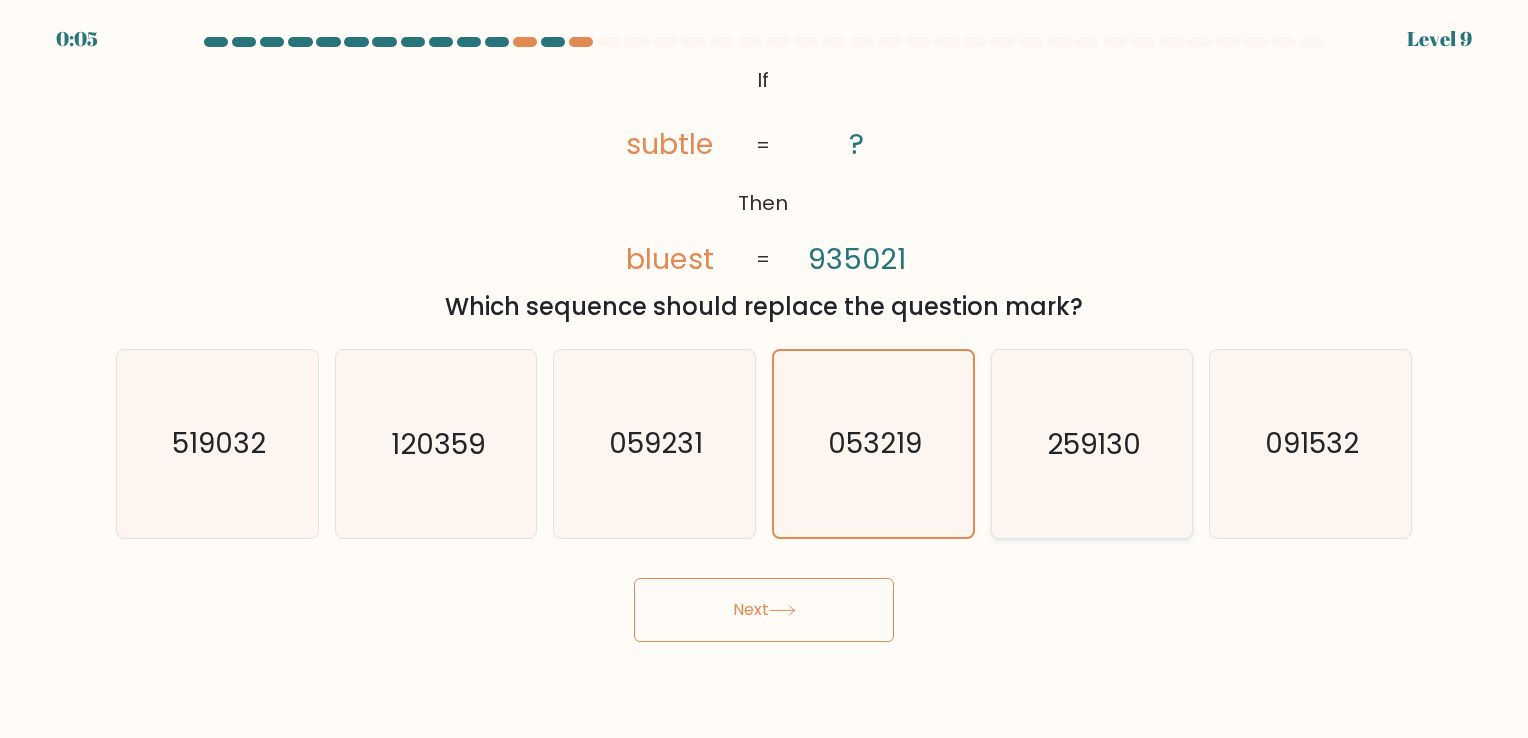 click on "259130" 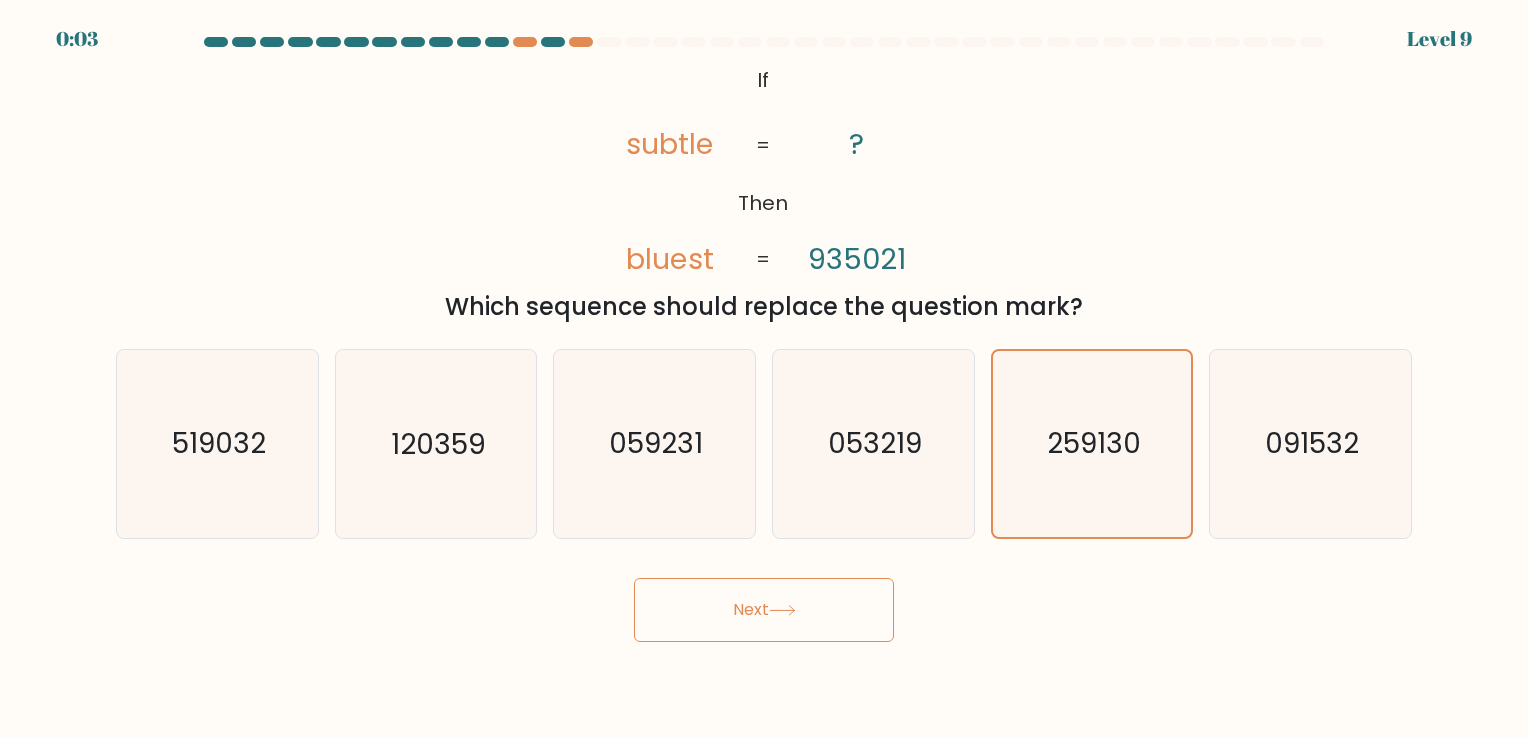 click on "Next" at bounding box center (764, 610) 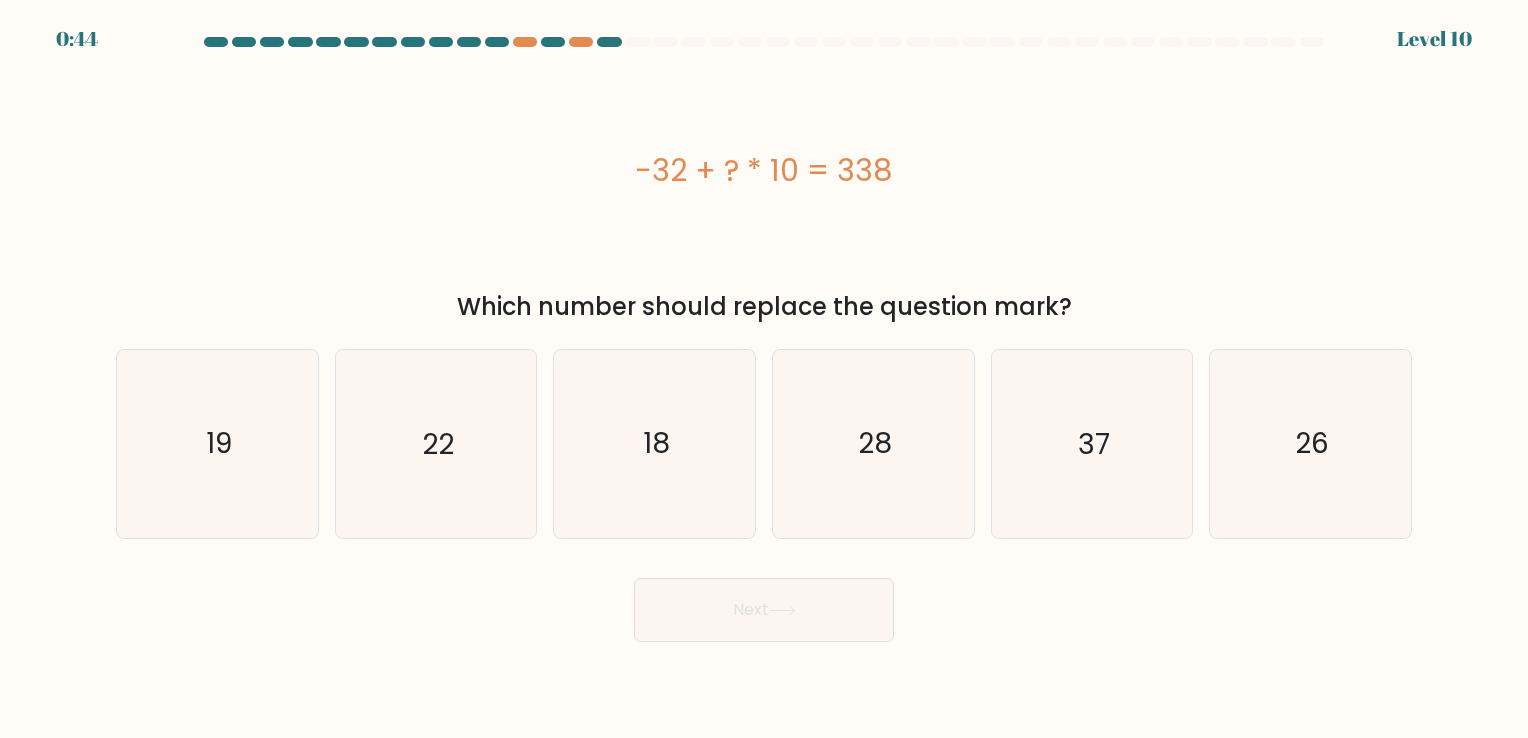 click at bounding box center [1283, 42] 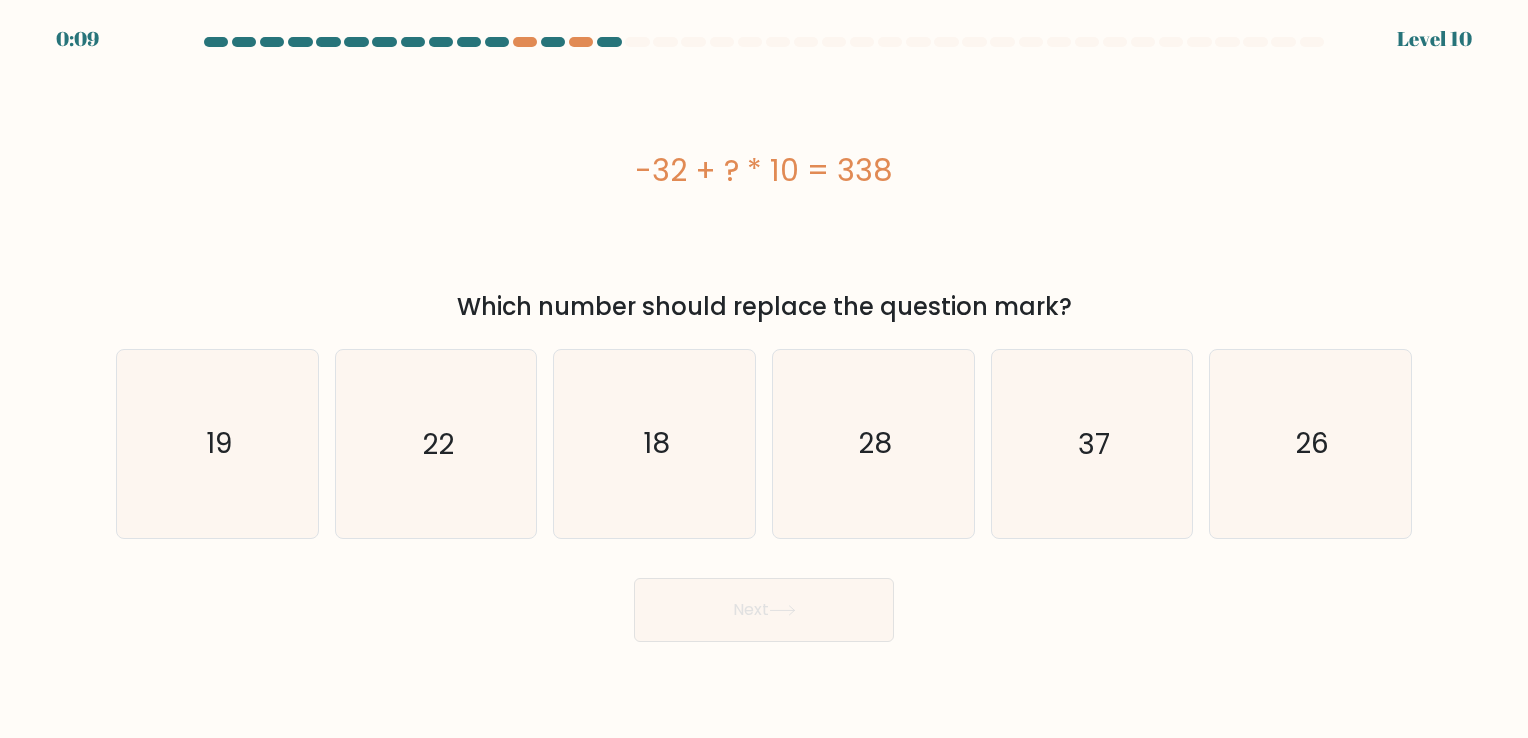 drag, startPoint x: 895, startPoint y: 182, endPoint x: 647, endPoint y: 183, distance: 248.00201 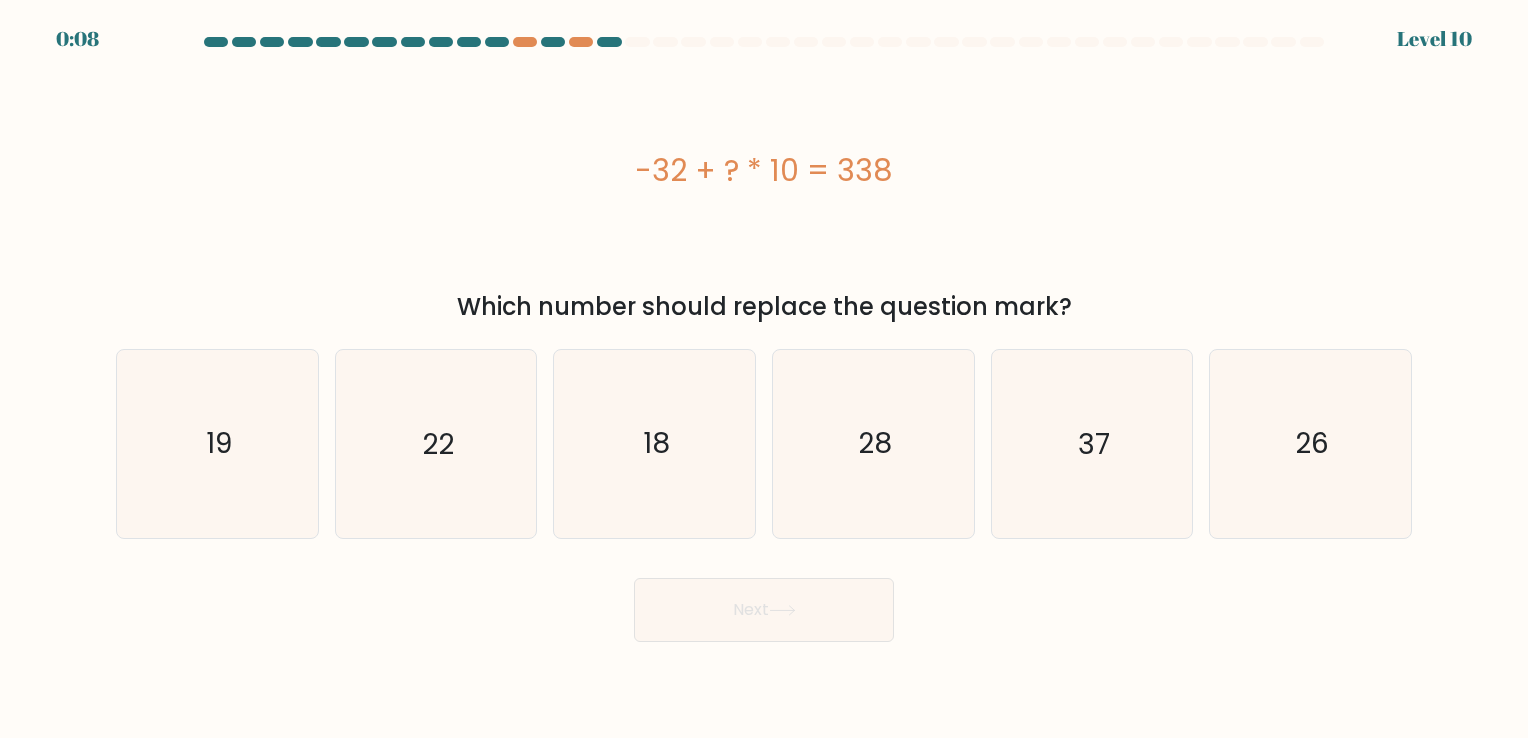 copy on "32 + ? * 10 = 338" 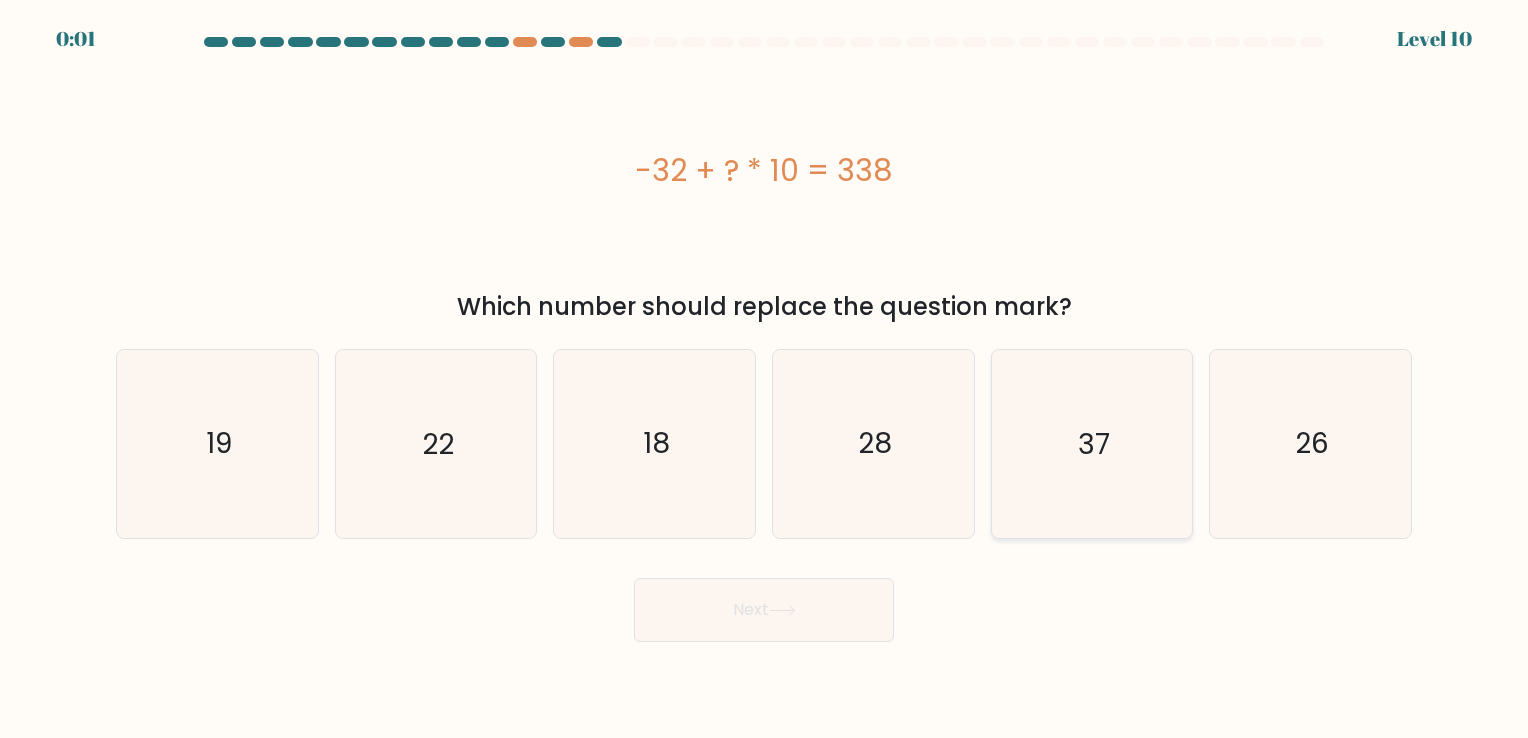 click on "37" 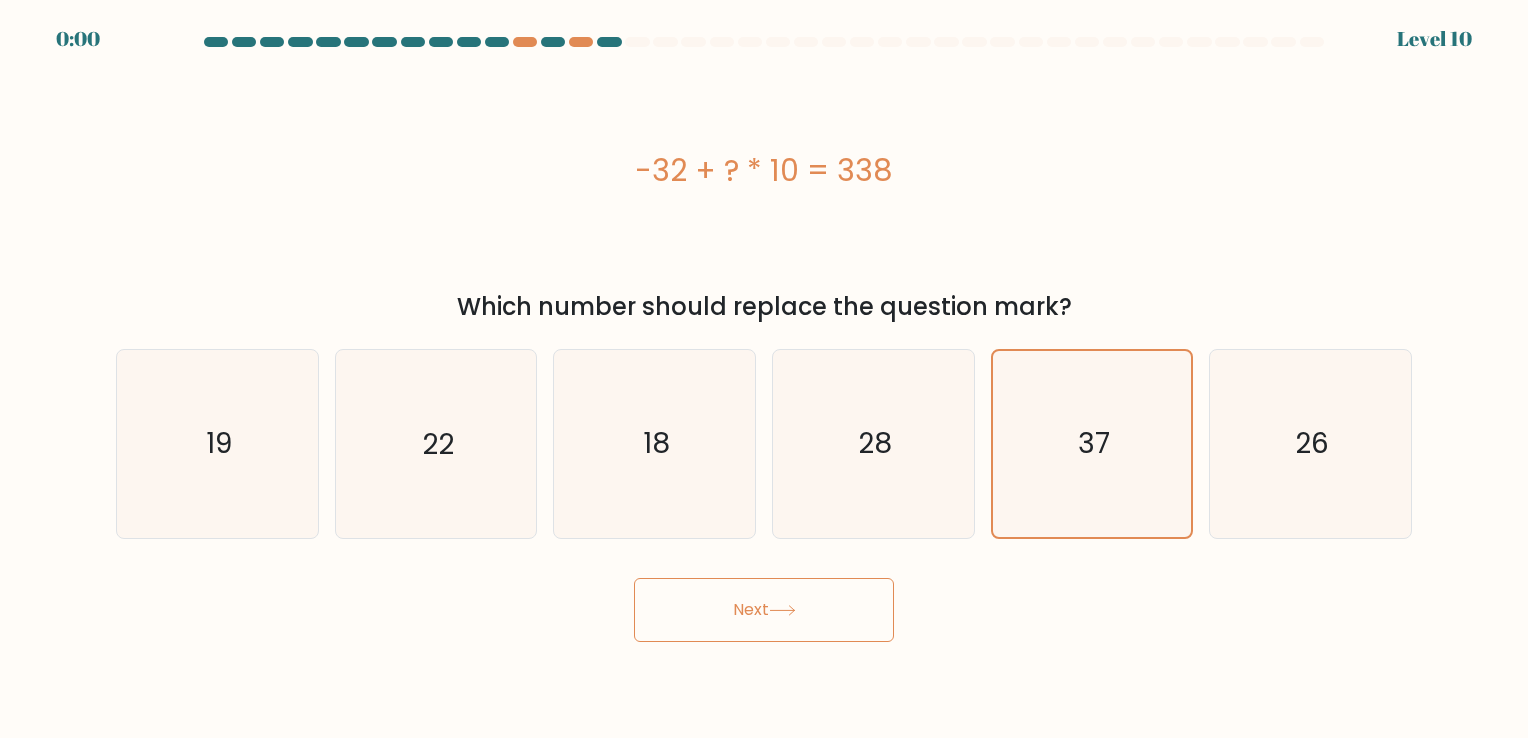 click on "Next" at bounding box center (764, 610) 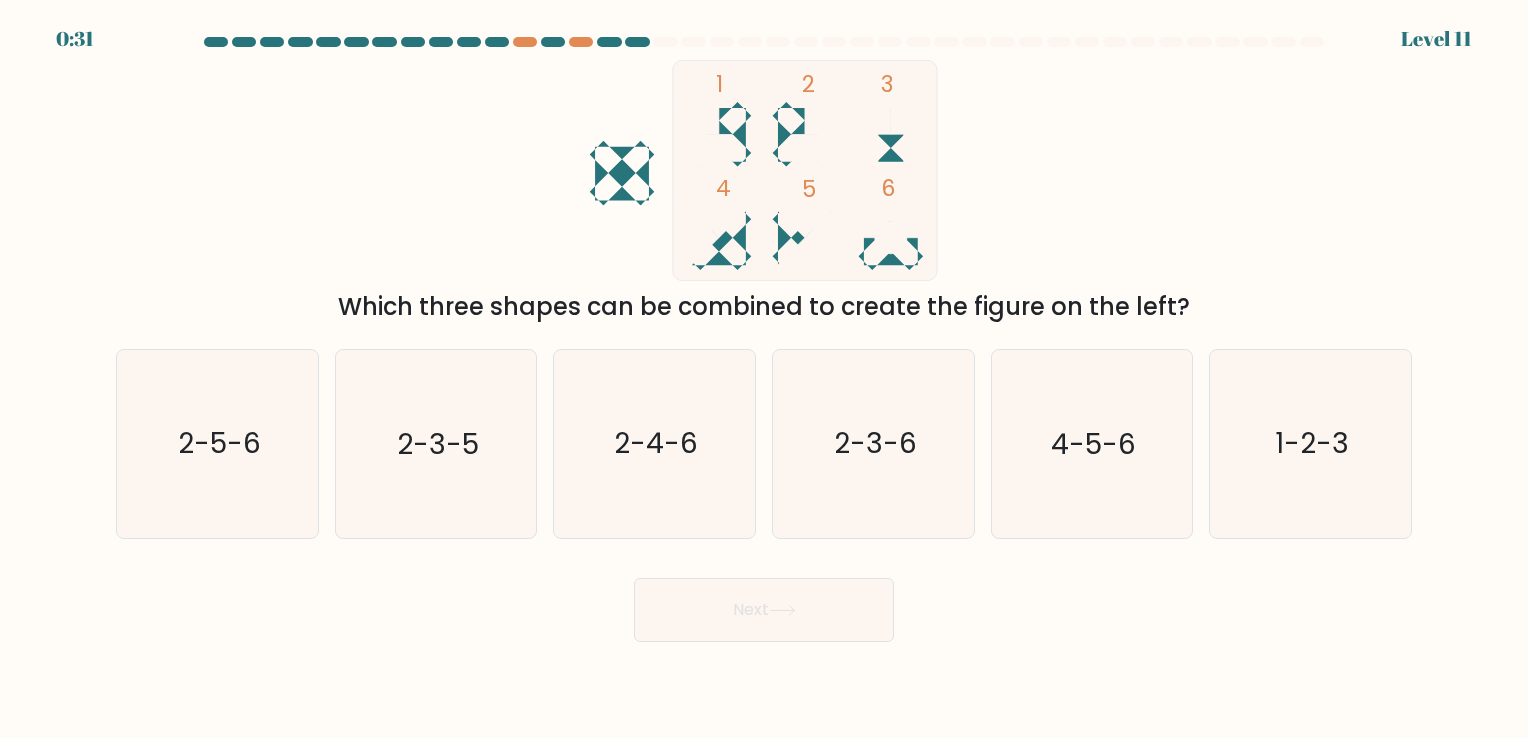 click on "1
2
3
4
5
6
Which three shapes can be combined to create the figure on the left?" at bounding box center [764, 192] 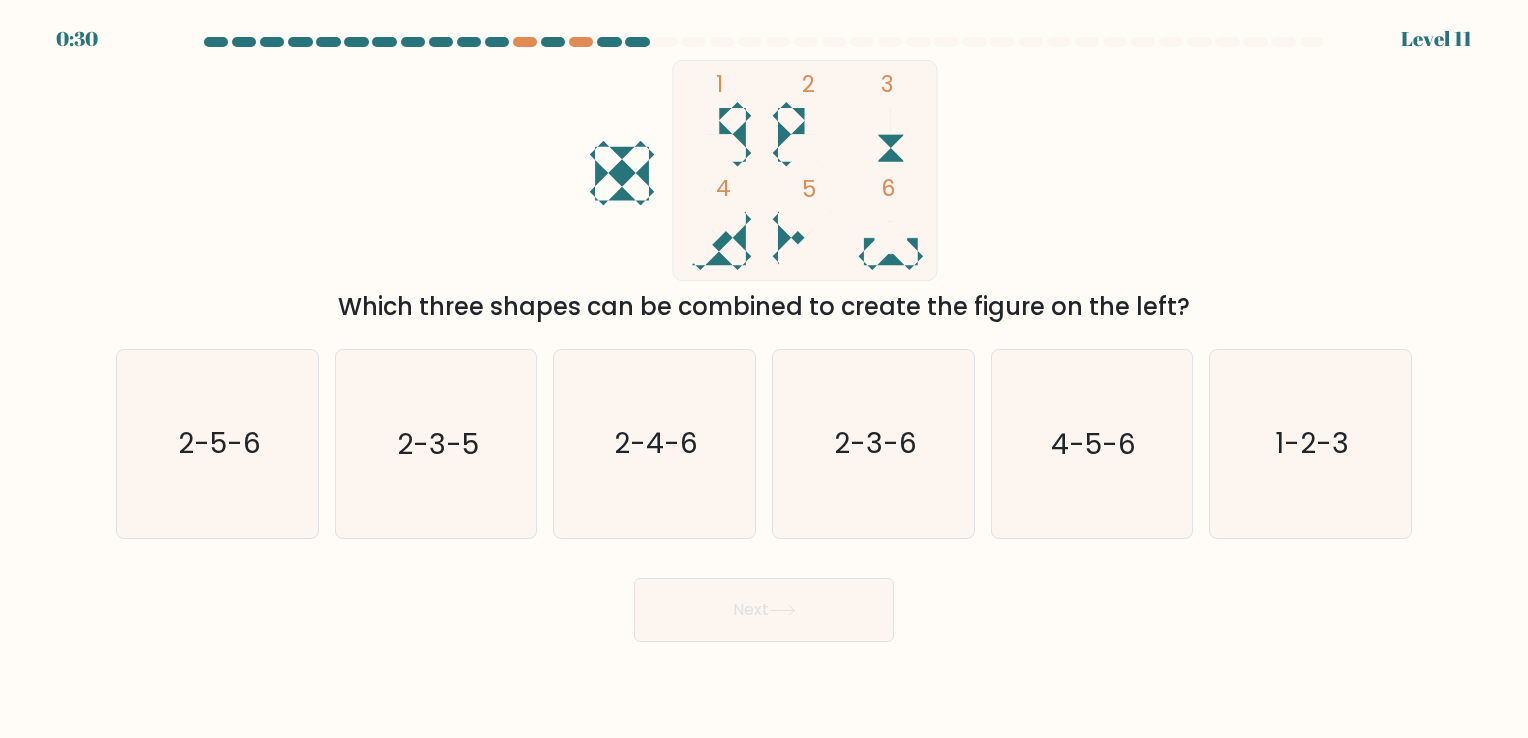 click on "1
2
3
4
5
6
Which three shapes can be combined to create the figure on the left?" at bounding box center [764, 192] 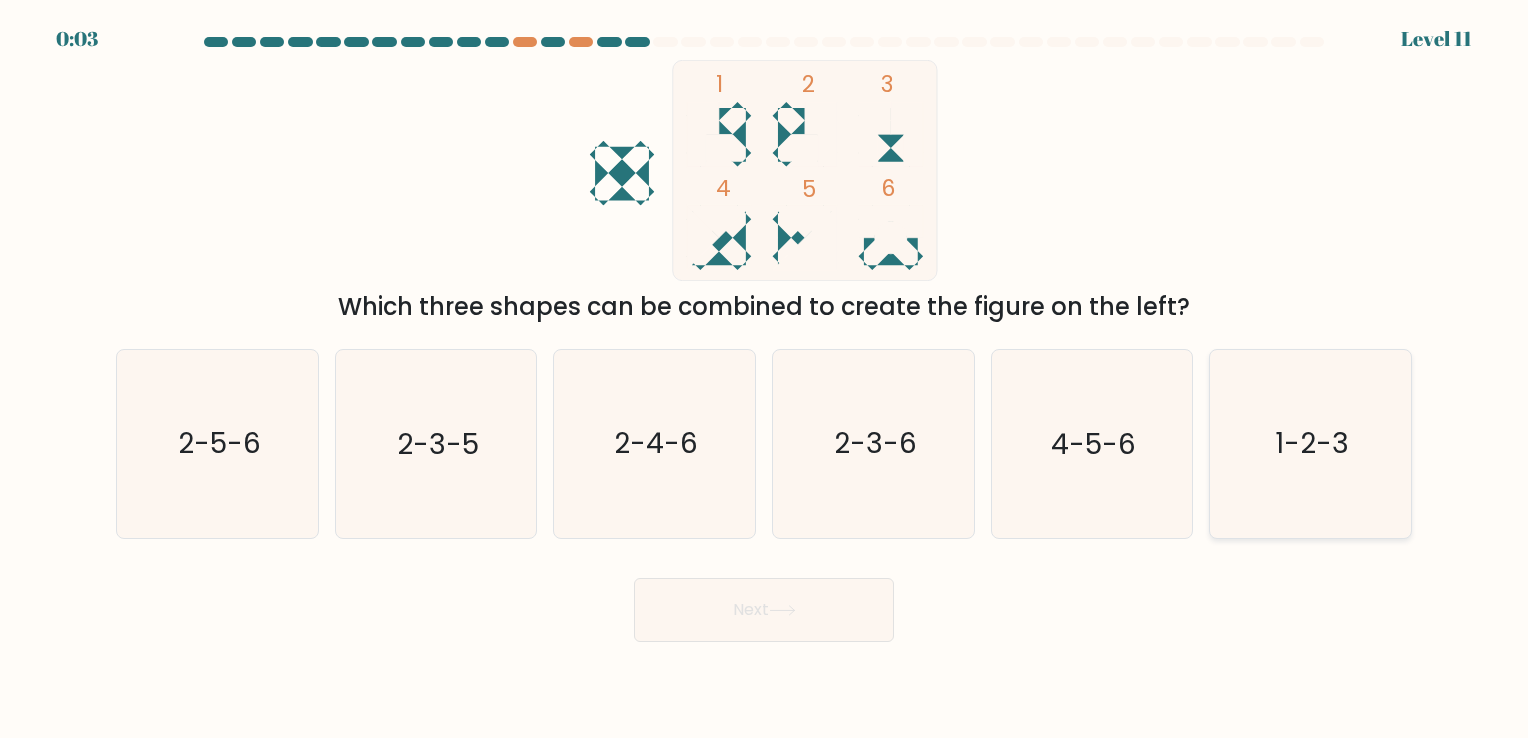 click on "1-2-3" 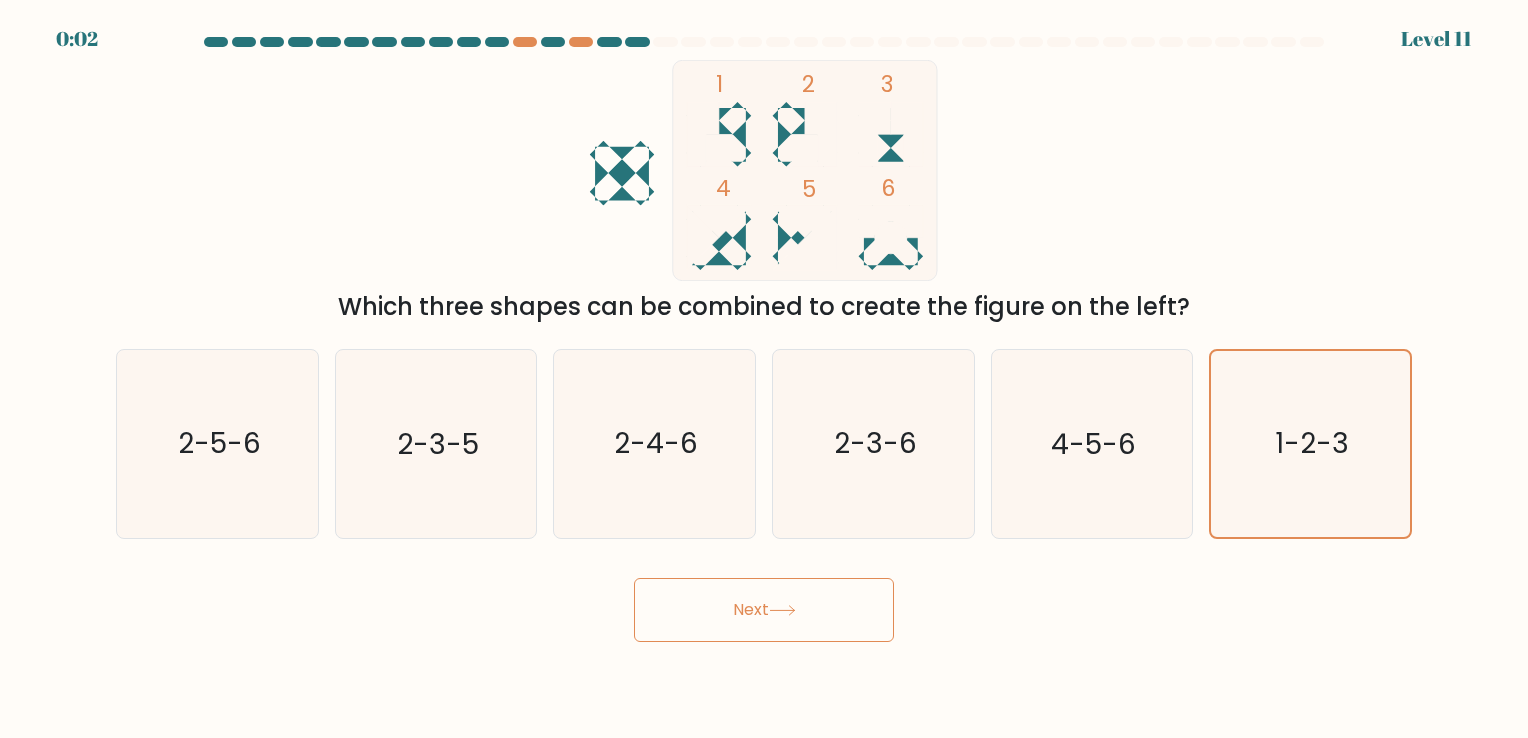 click on "Next" at bounding box center [764, 610] 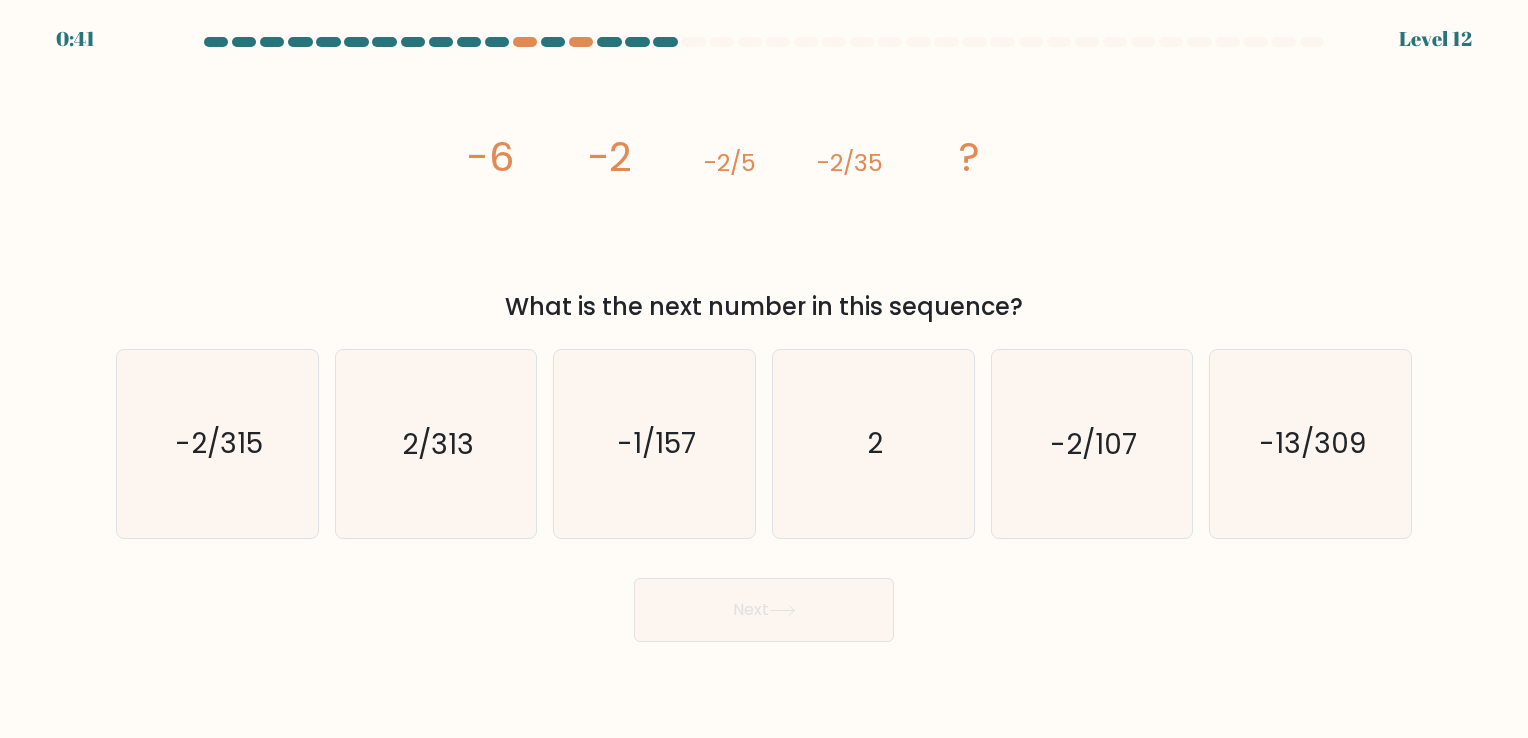 click on "image/svg+xml
-6
-2
-2/5
-2/35
?
What is the next number in this sequence?" at bounding box center (764, 192) 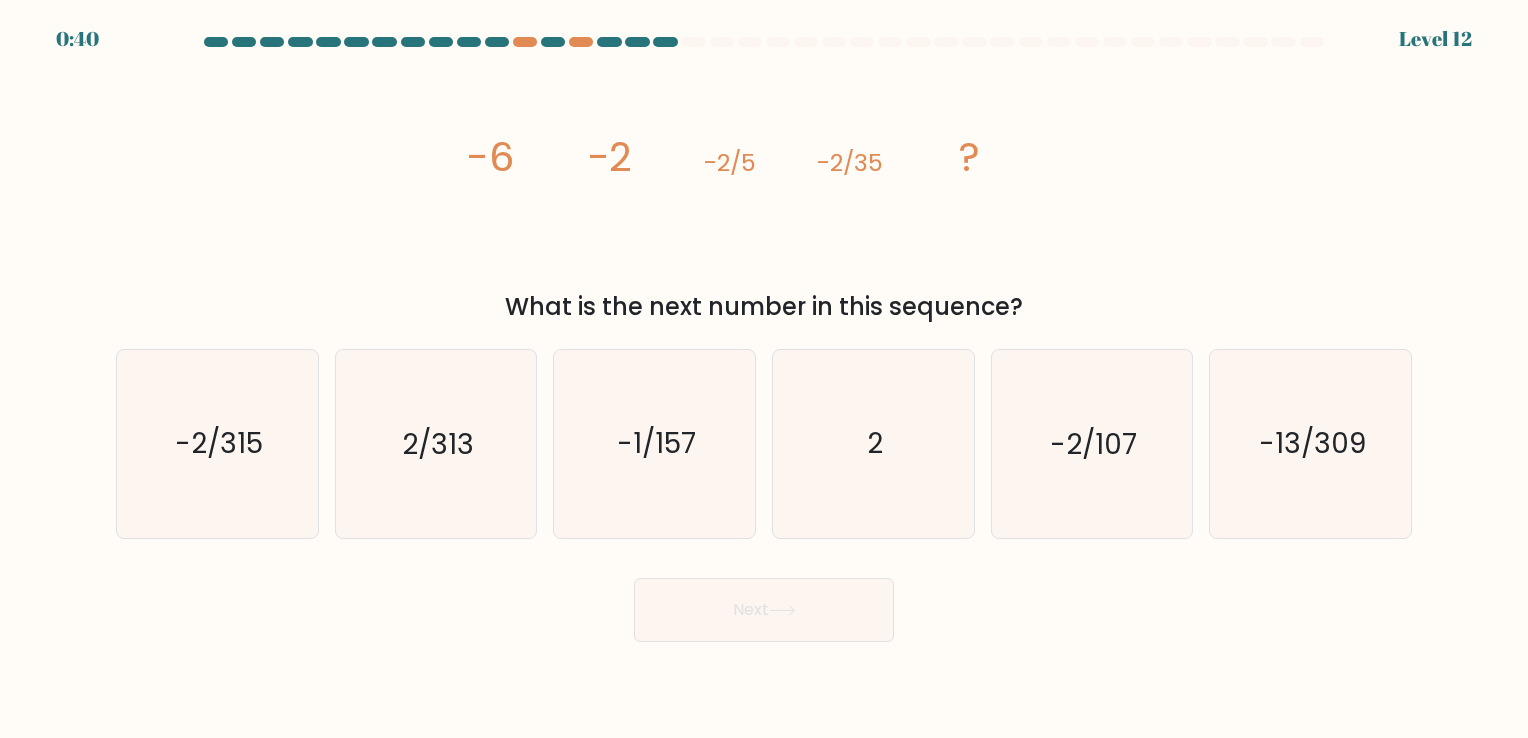 click on "image/svg+xml
-6
-2
-2/5
-2/35
?
What is the next number in this sequence?" at bounding box center [764, 192] 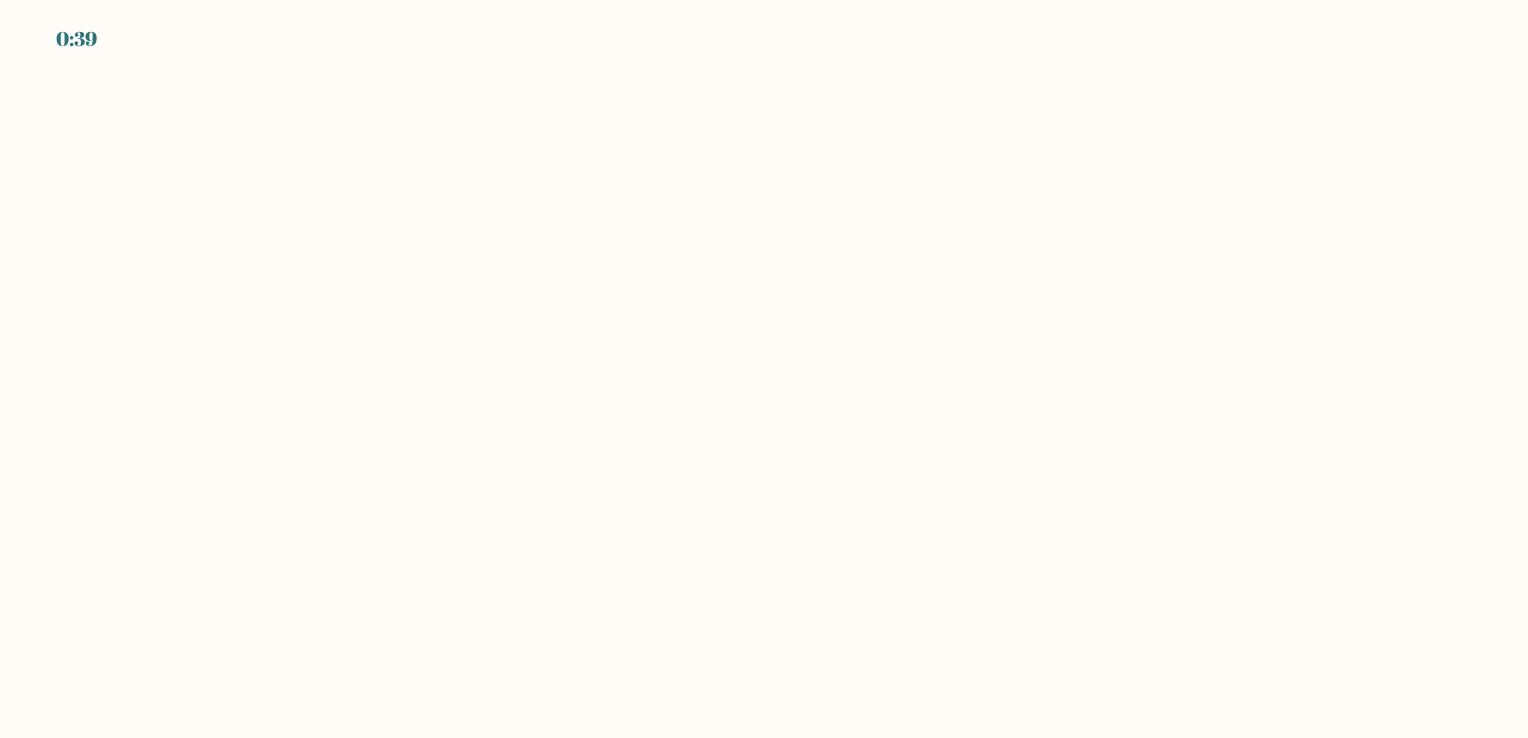 scroll, scrollTop: 0, scrollLeft: 0, axis: both 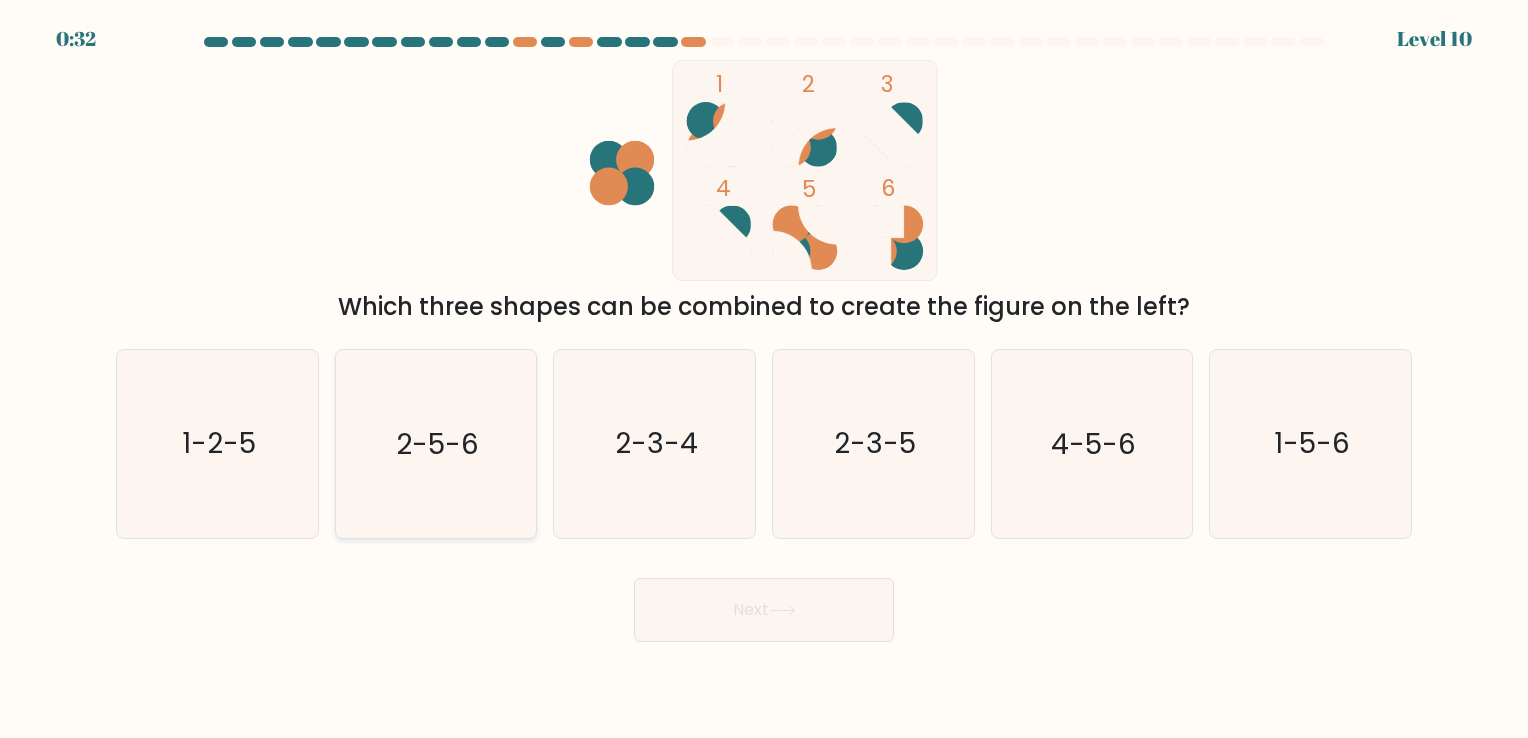 click on "2-5-6" 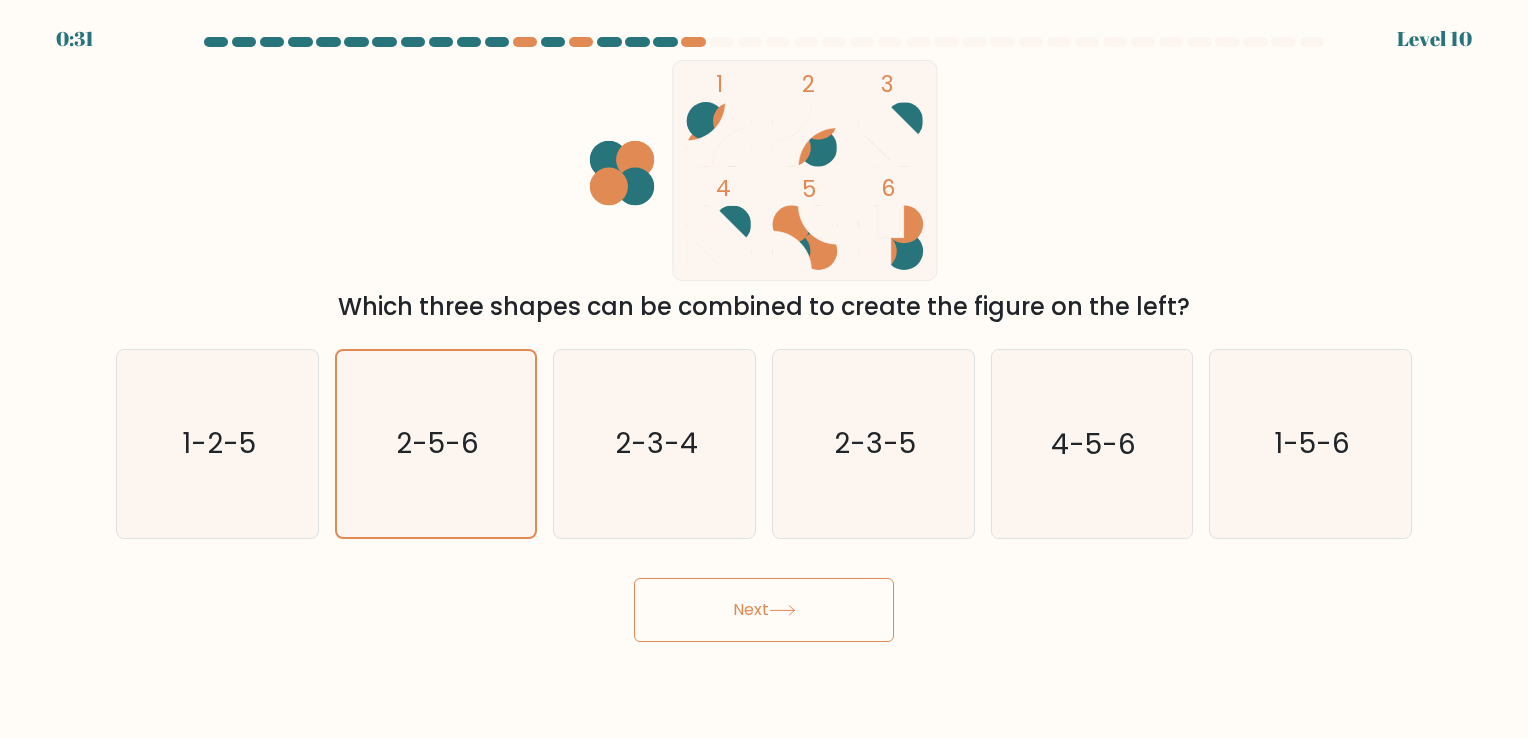 click on "Next" at bounding box center (764, 610) 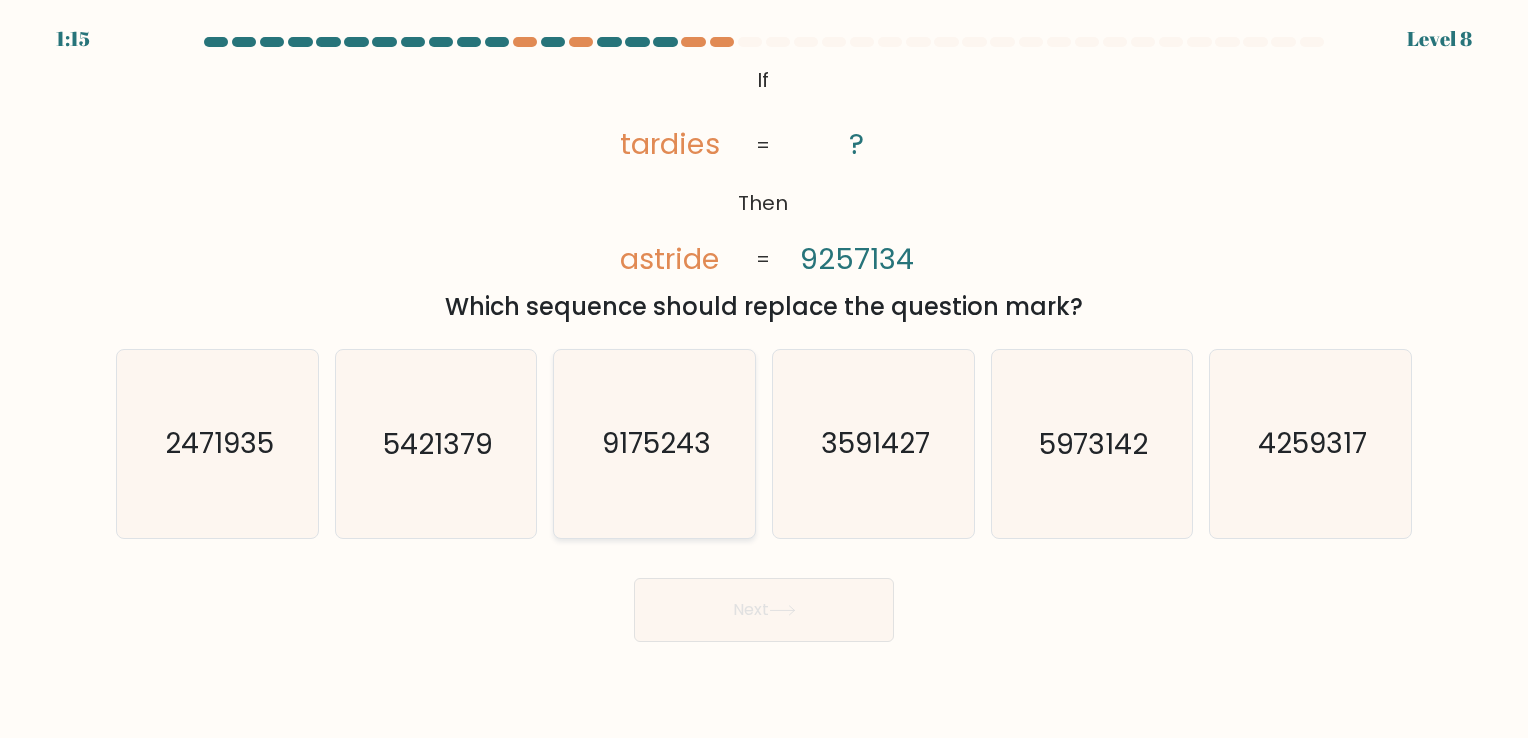 click on "9175243" 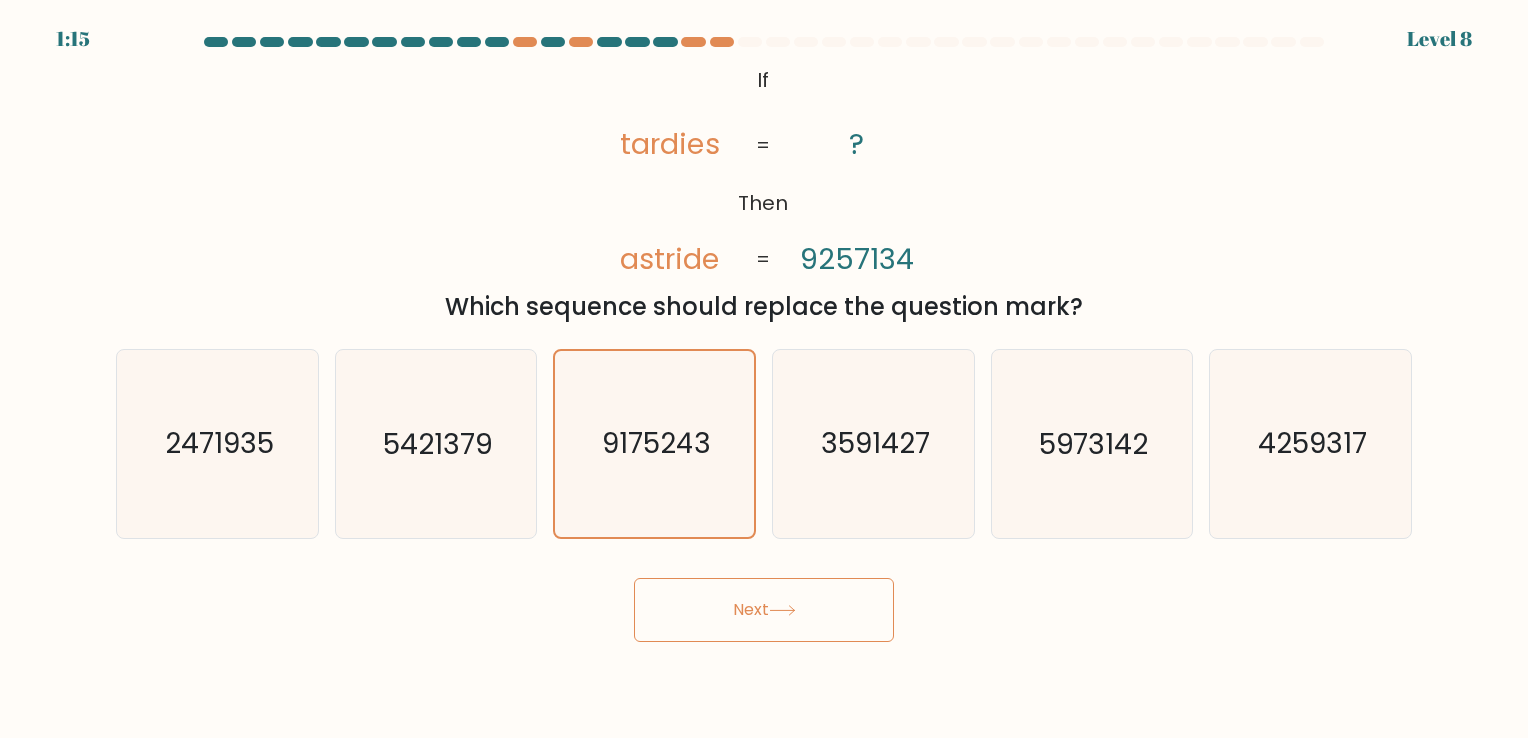 click on "Next" at bounding box center [764, 610] 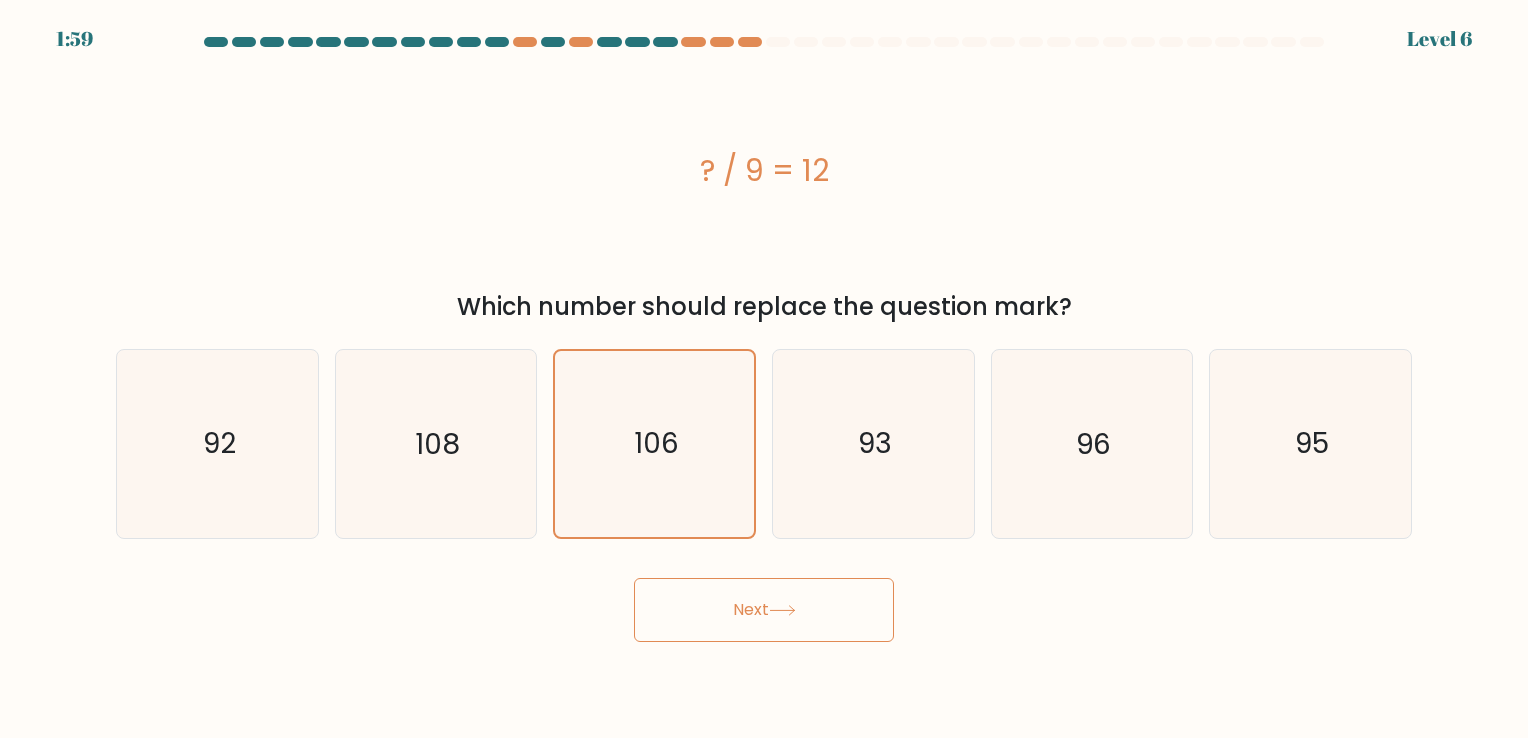 click on "Next" at bounding box center [764, 610] 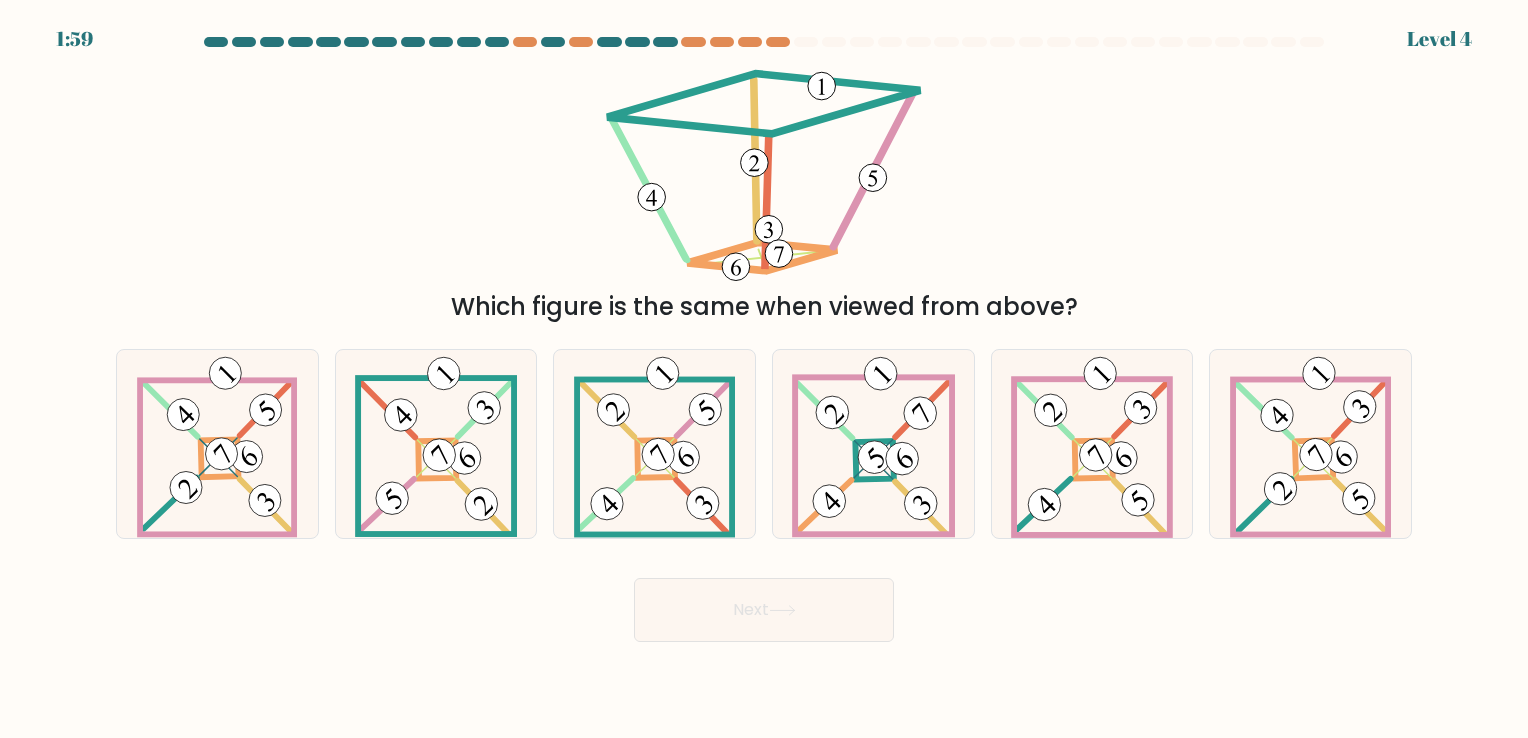 click on "Next" at bounding box center [764, 610] 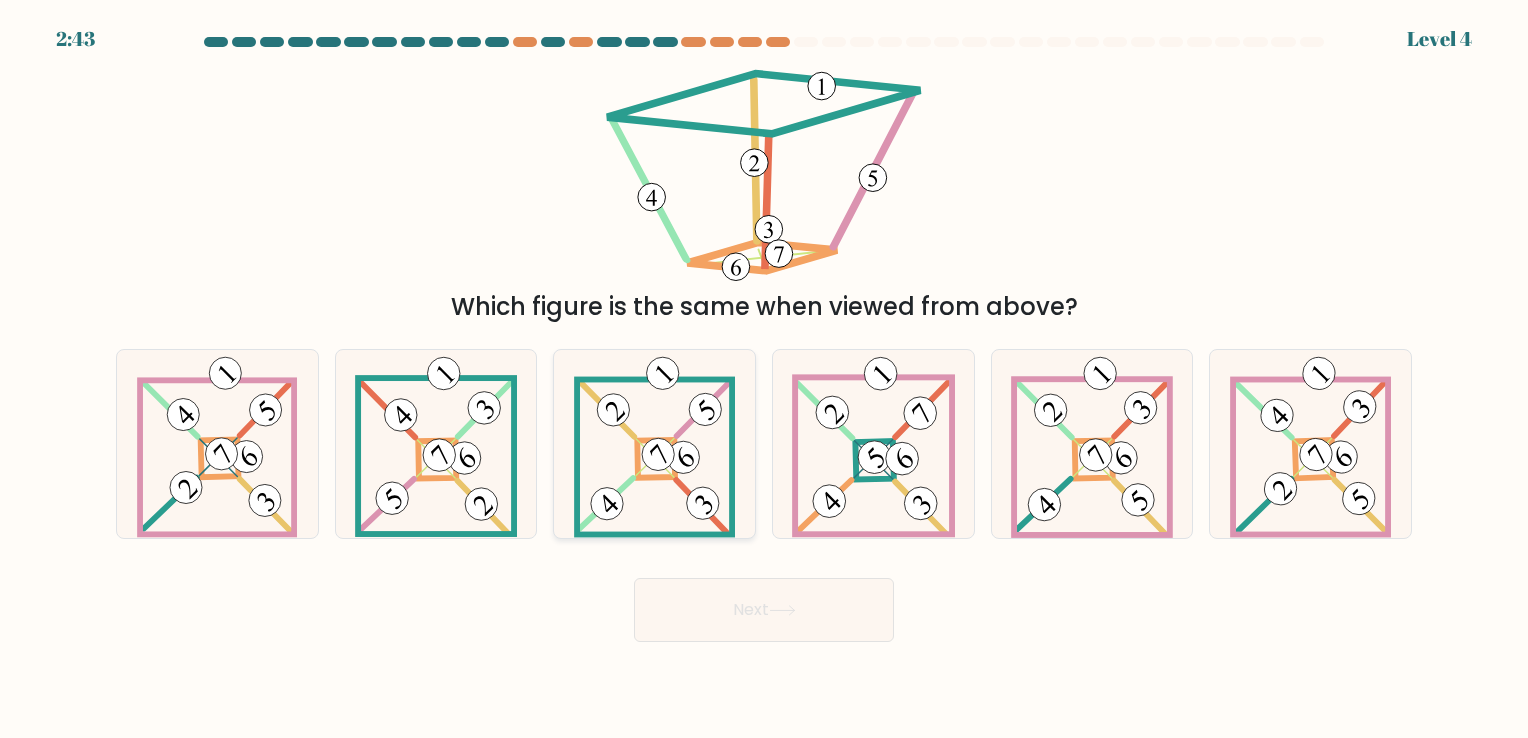 click 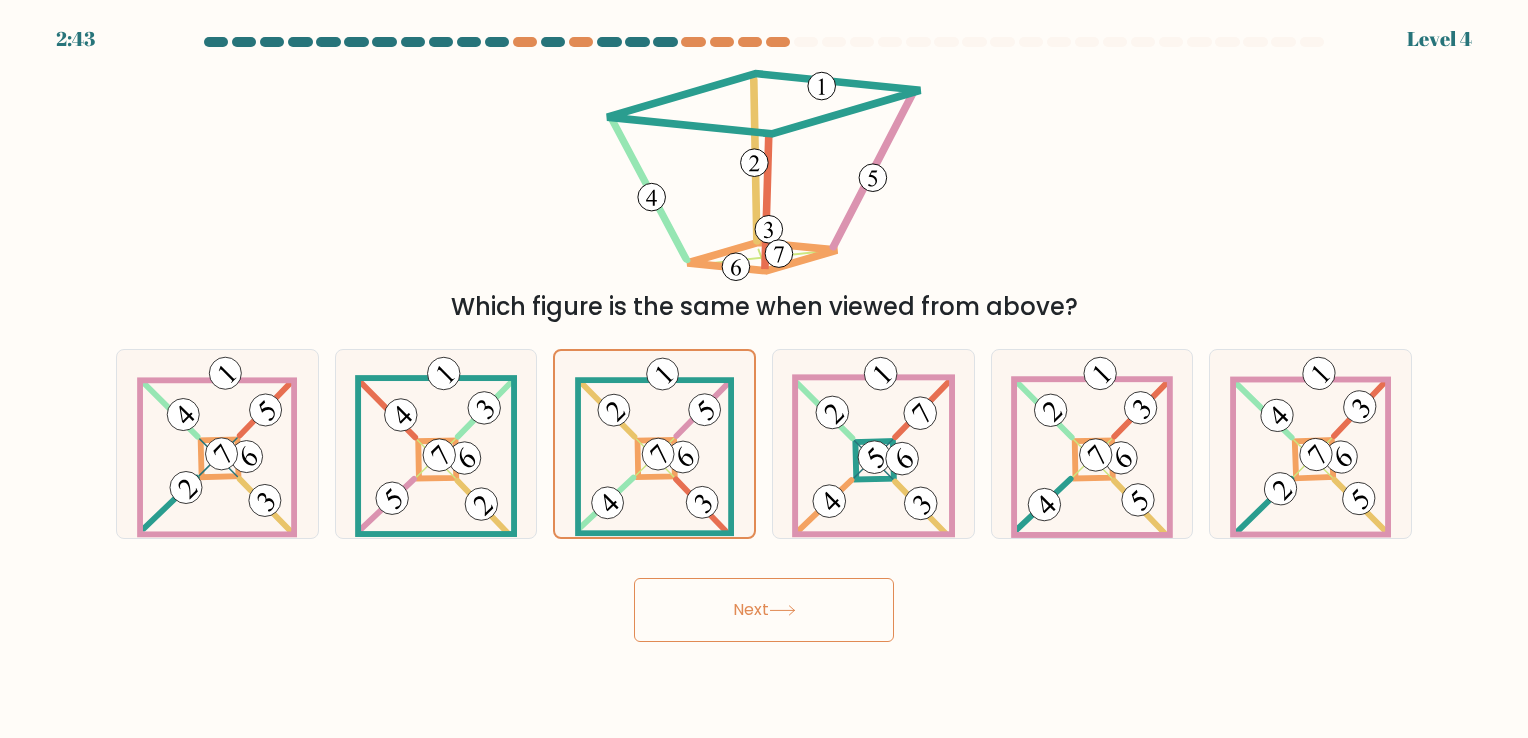 click on "Next" at bounding box center (764, 610) 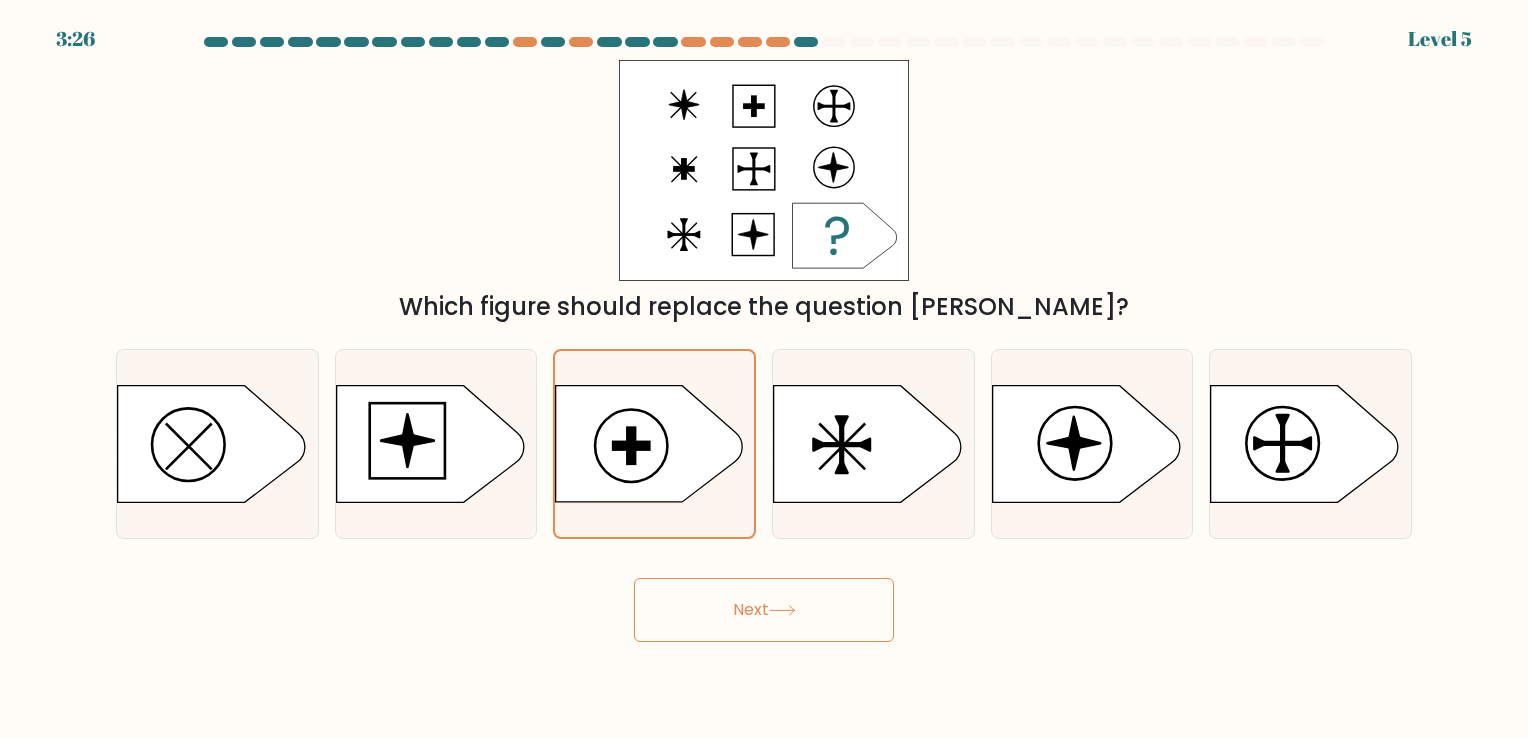 click on "Next" at bounding box center [764, 610] 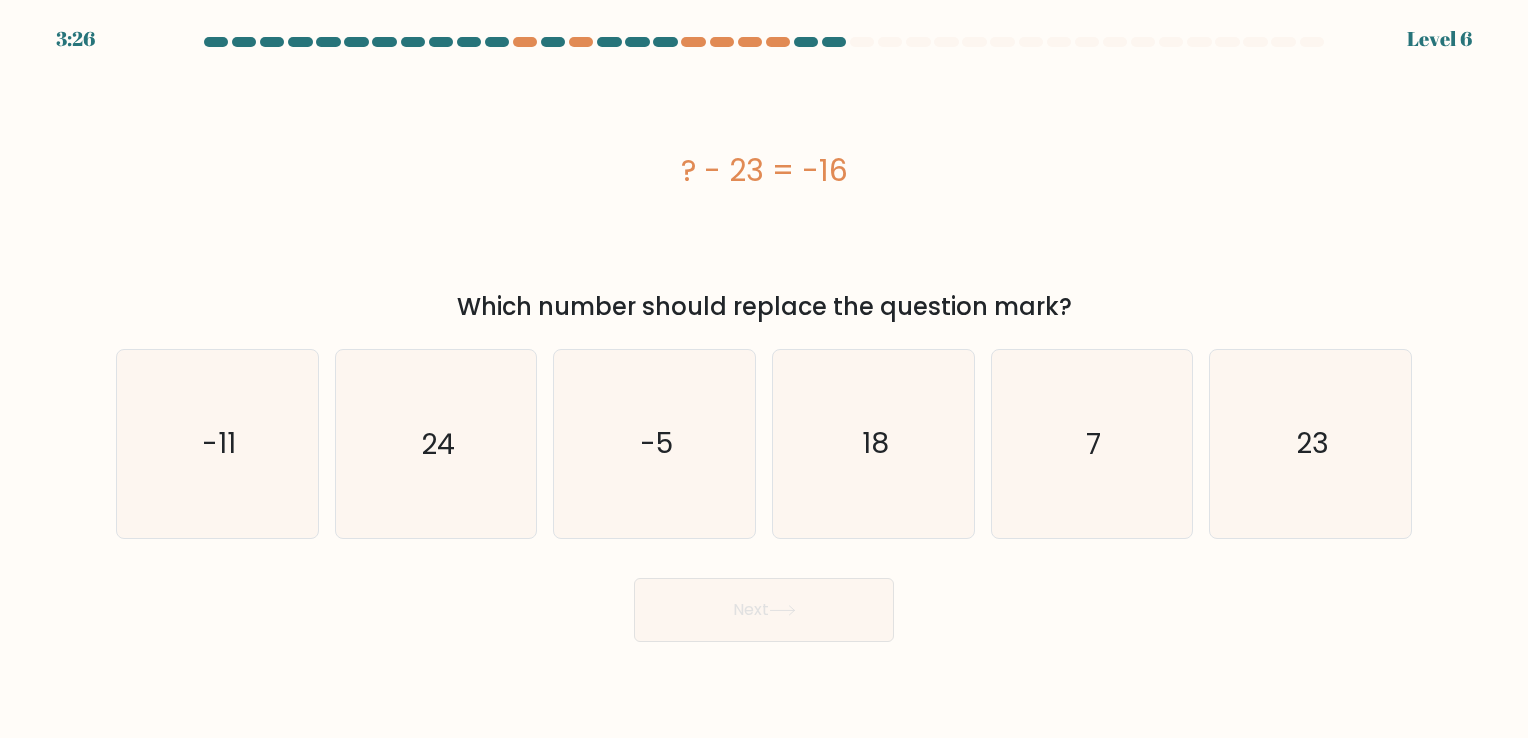 click on "-5" 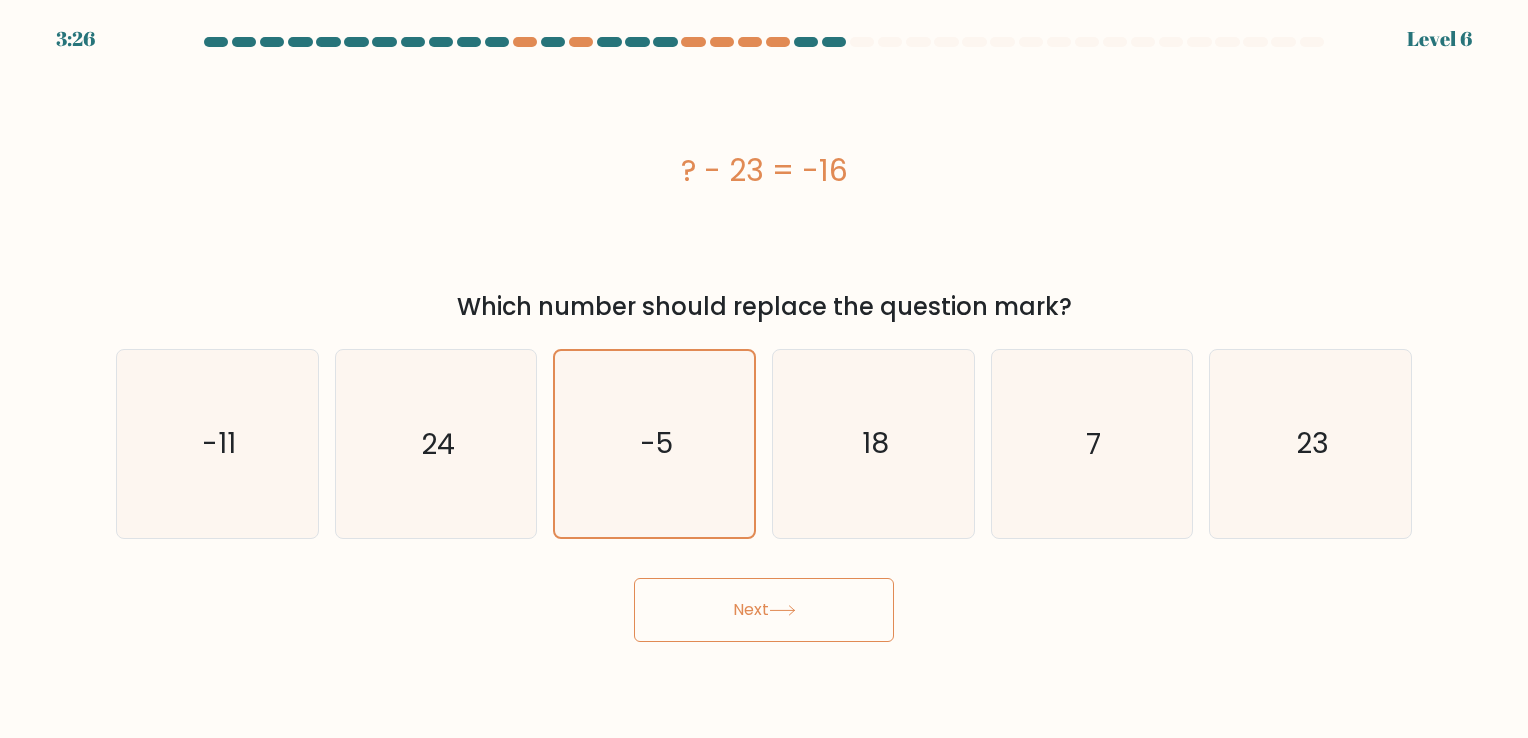 click on "3:26
Level 6
a." at bounding box center (764, 369) 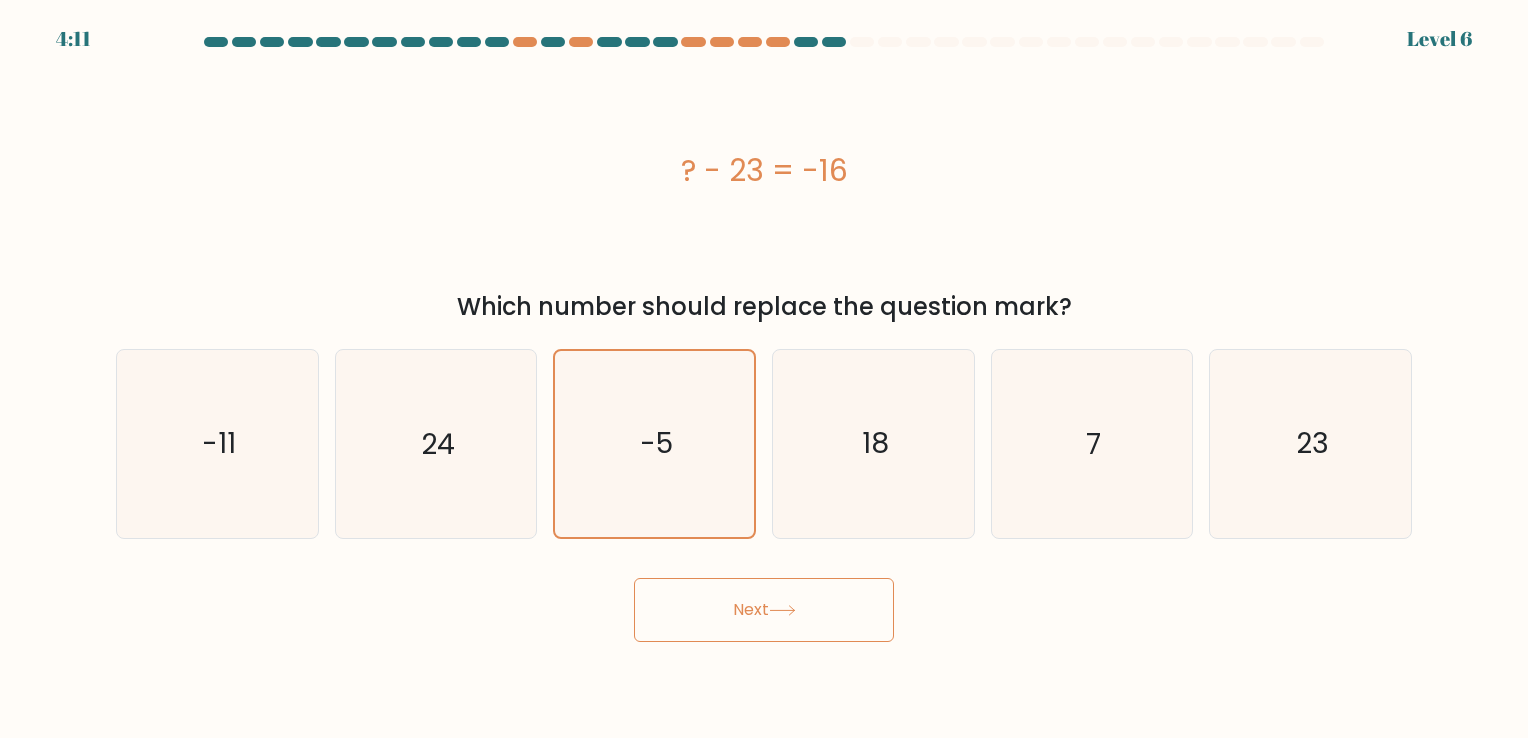 click on "Next" at bounding box center (764, 610) 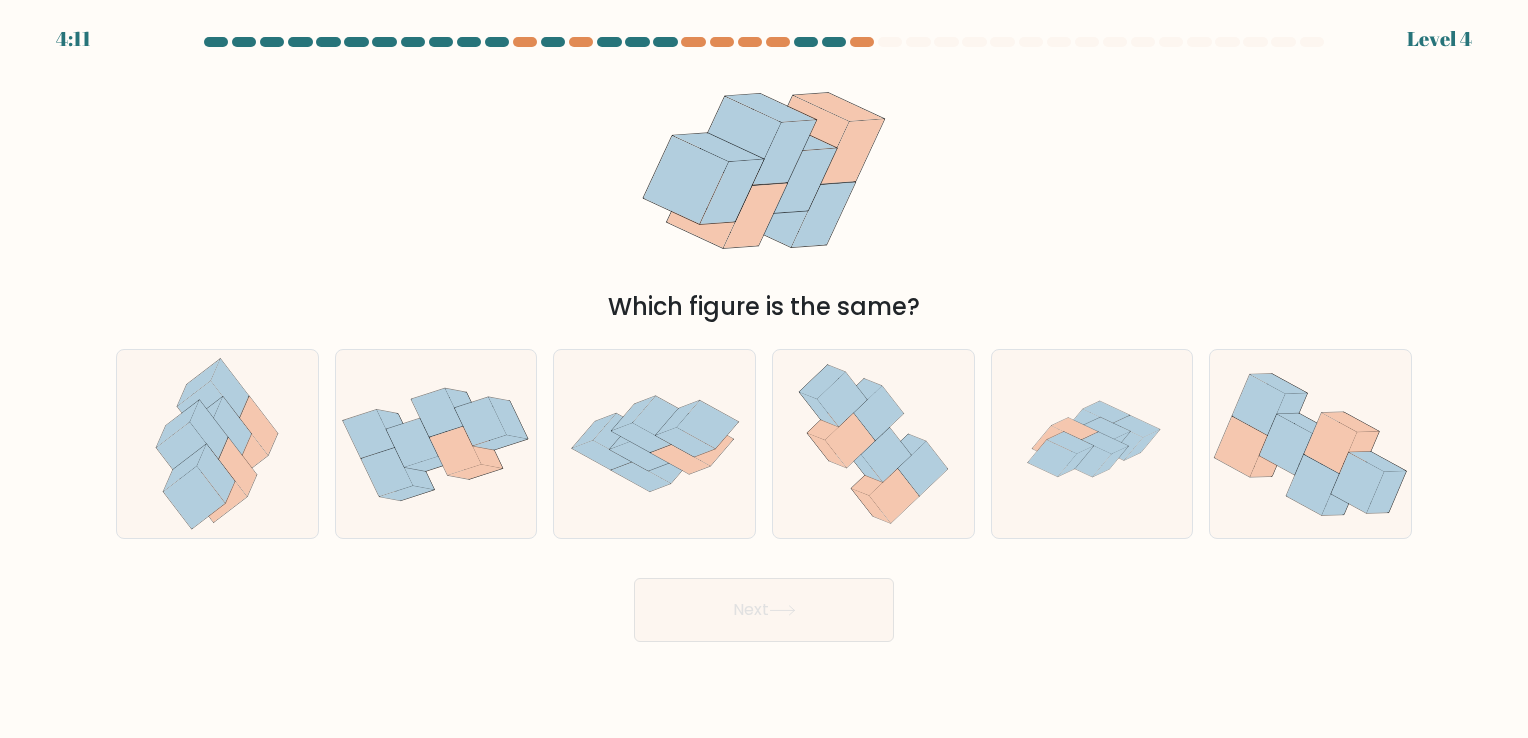 click at bounding box center (654, 443) 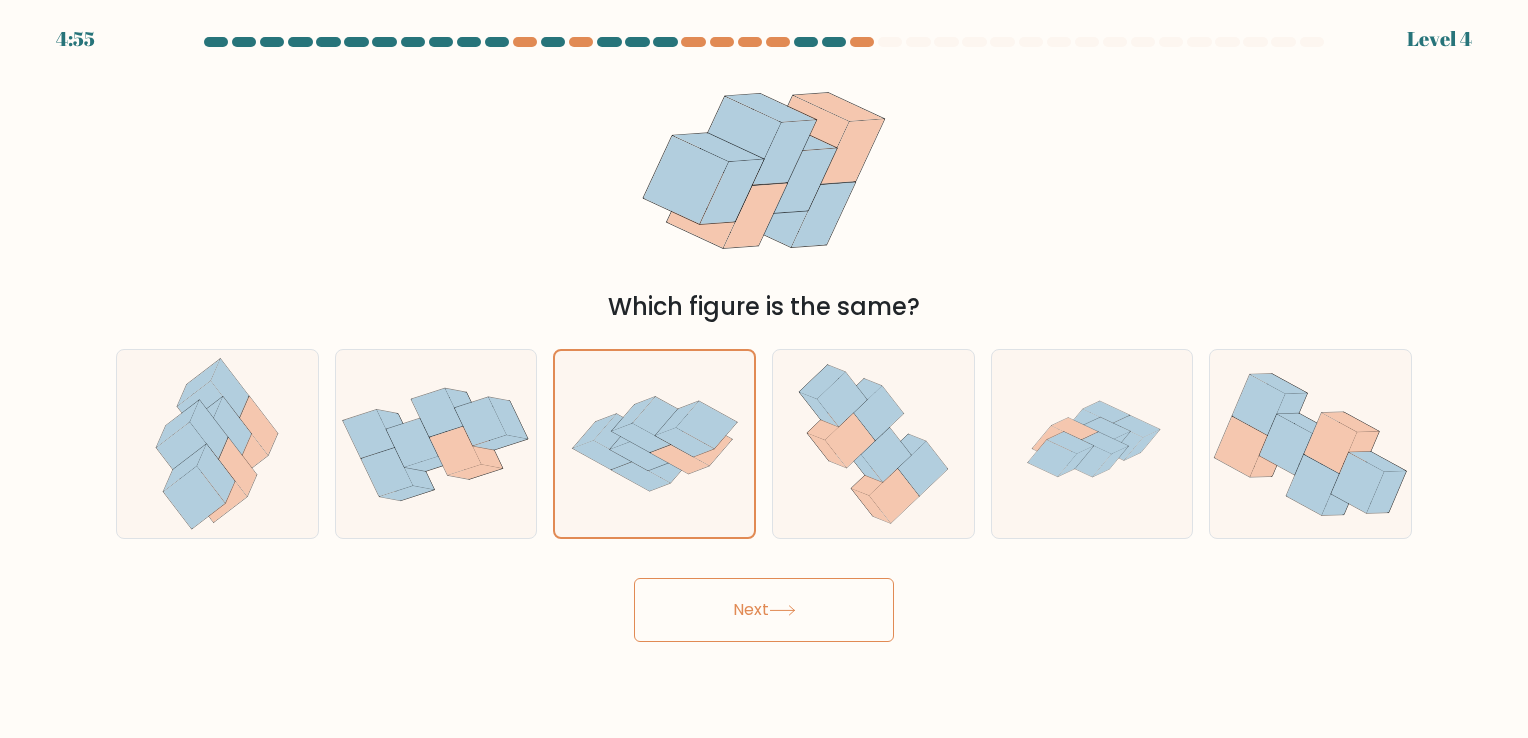 click on "4:55
Level 4" at bounding box center (764, 369) 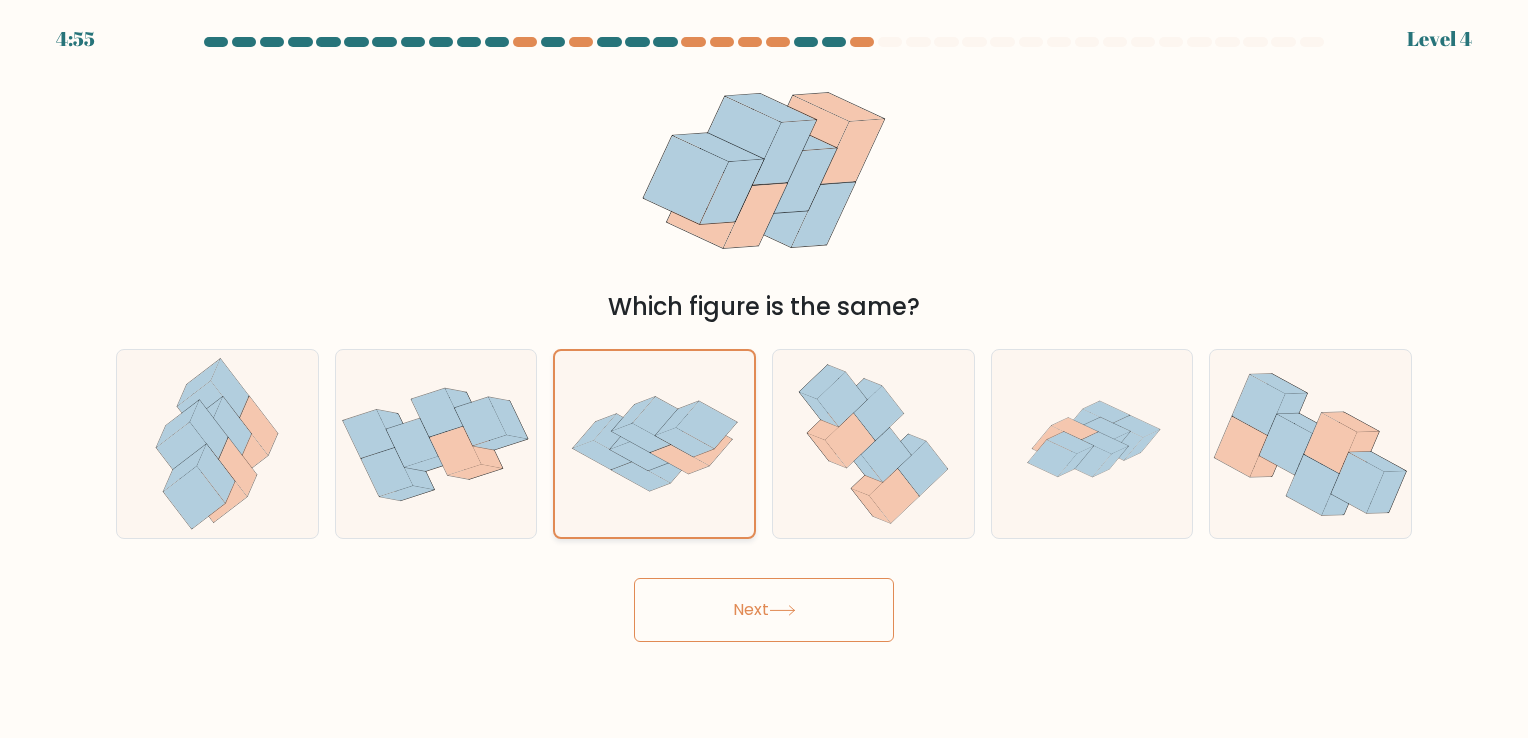 click 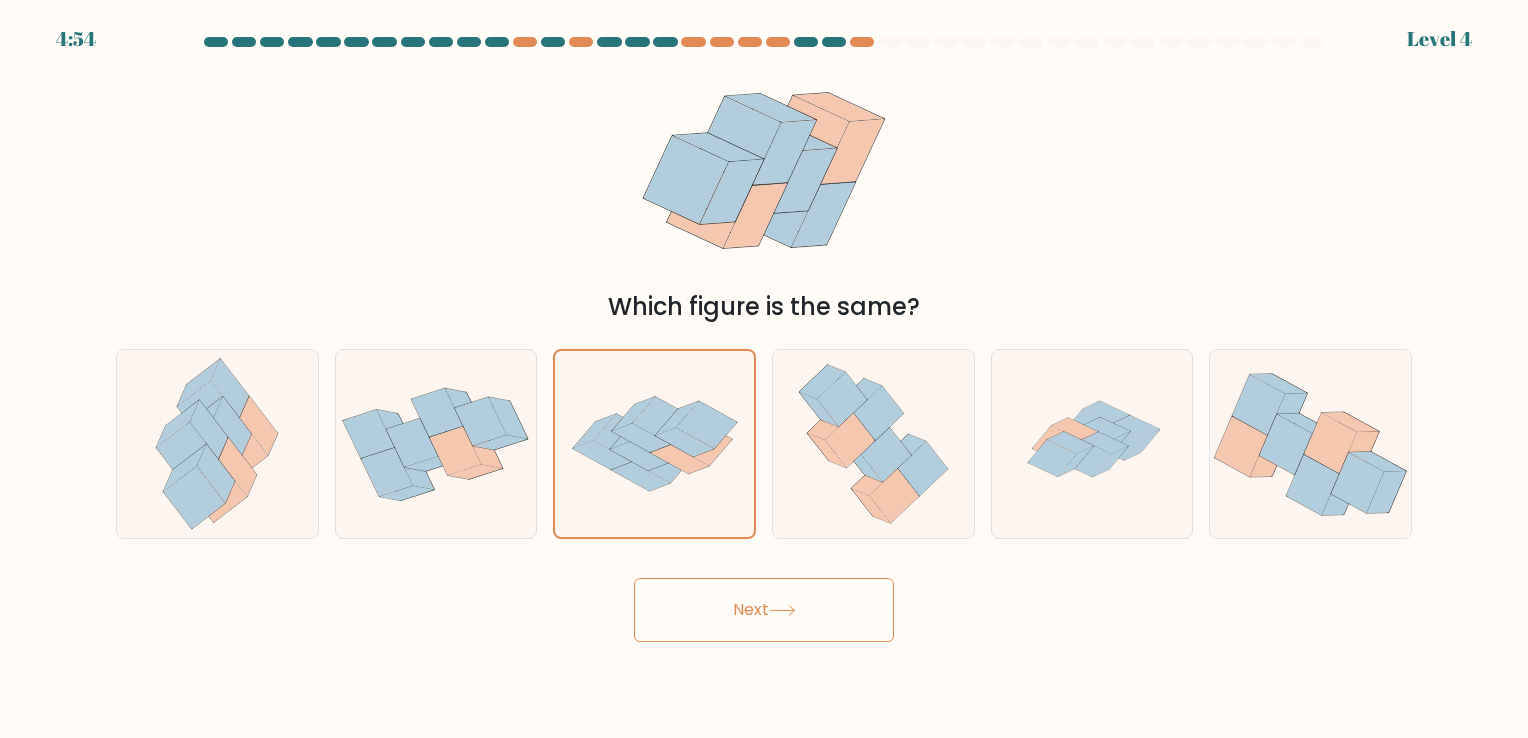click on "Next" at bounding box center [764, 610] 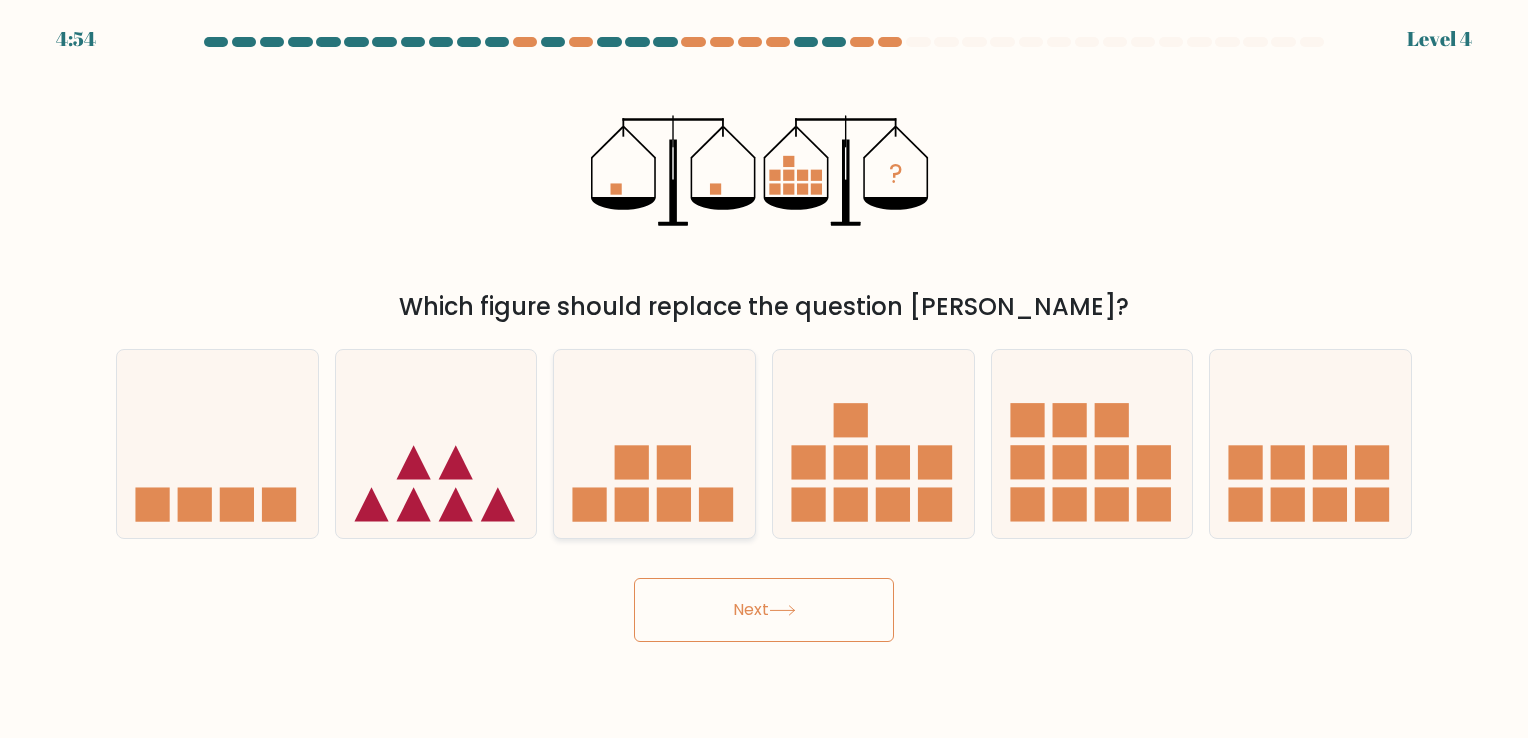 click 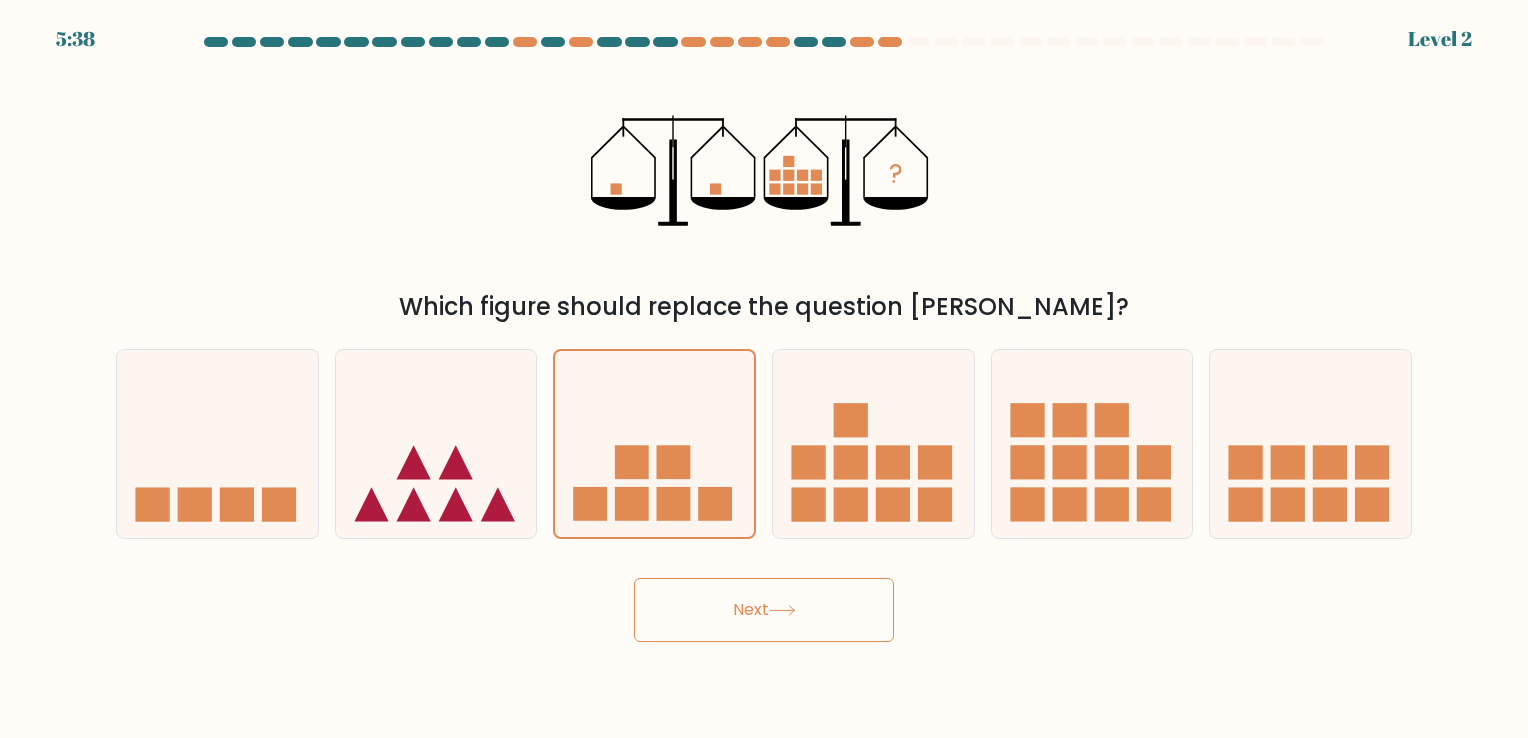 click on "Next" at bounding box center [764, 610] 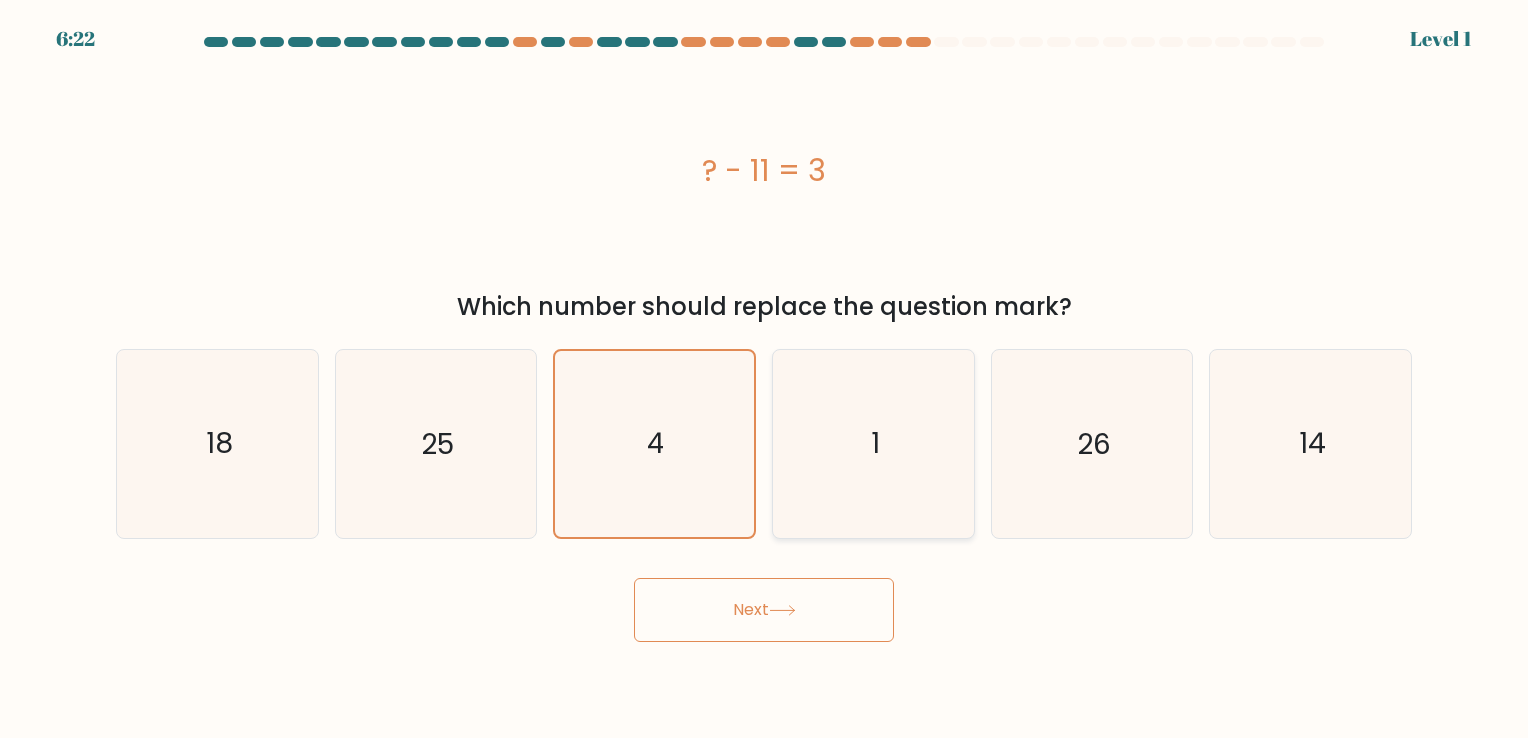 click on "1" 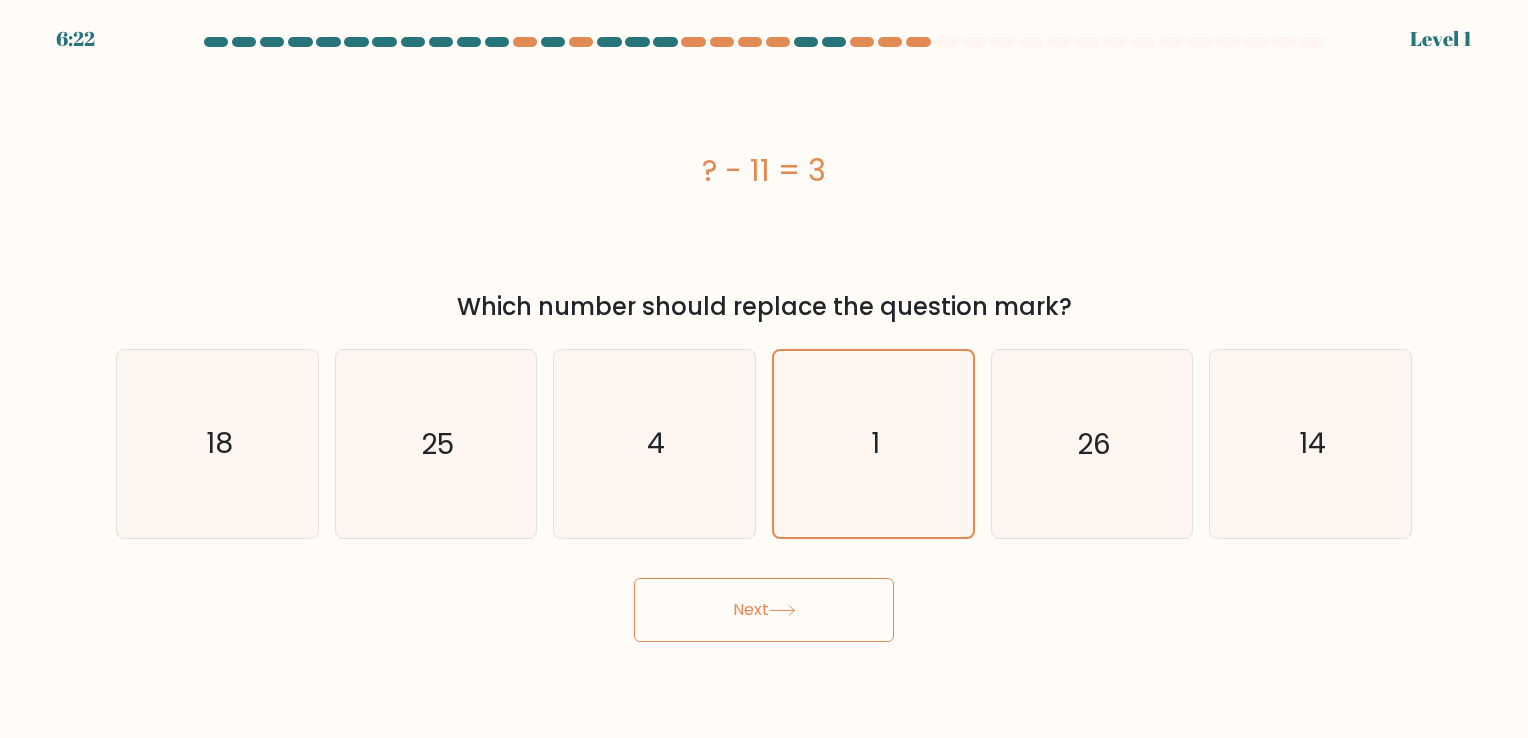 click on "a. 4" at bounding box center (764, 339) 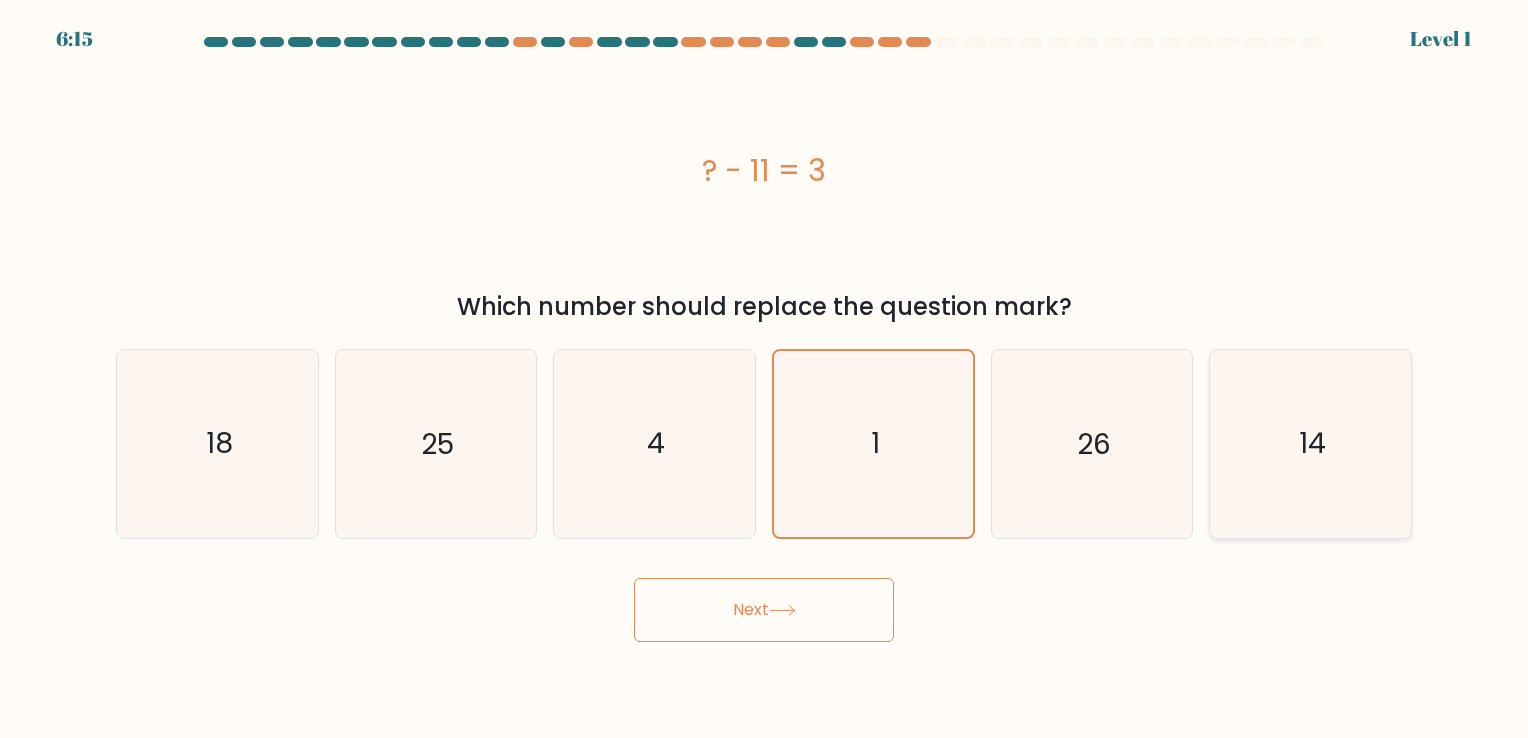 click on "14" 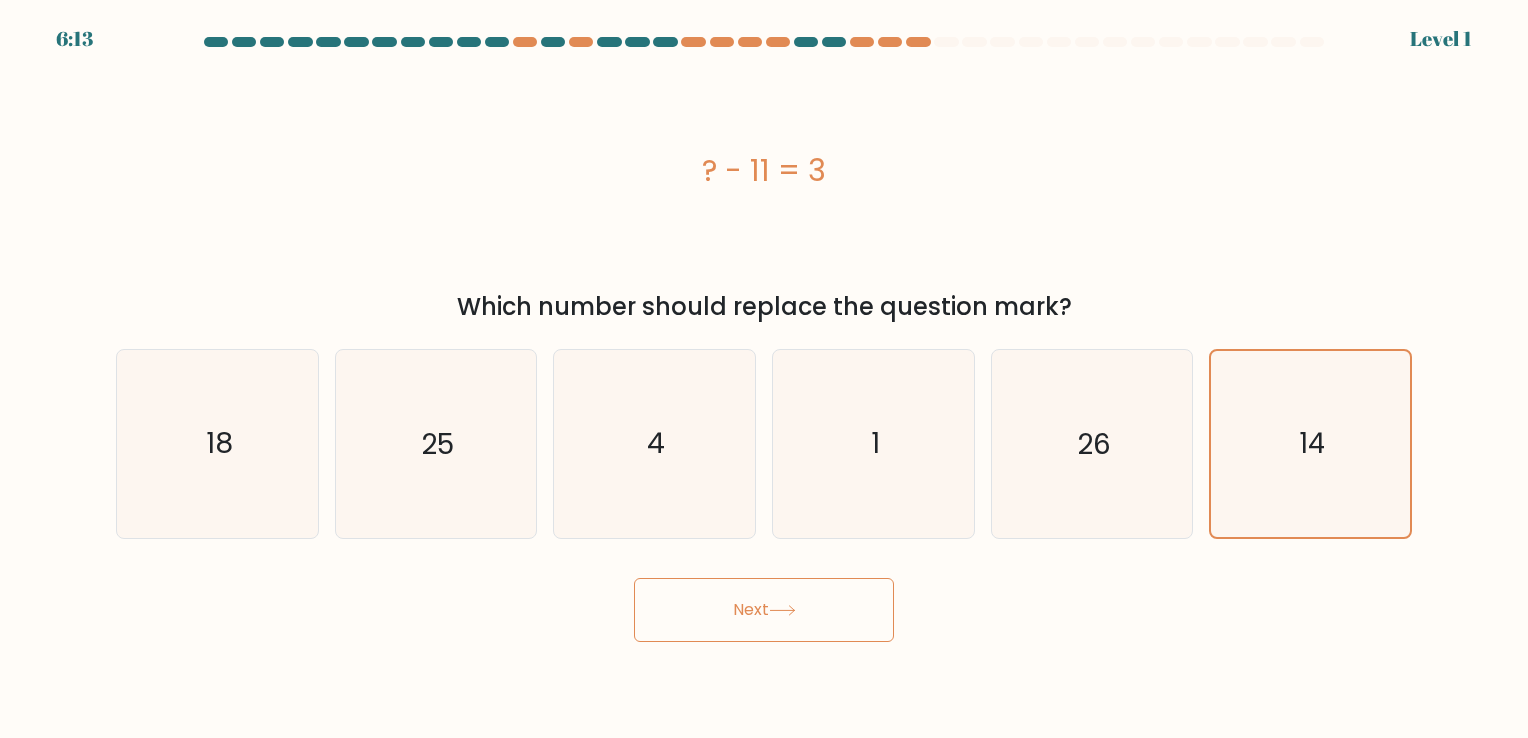 click 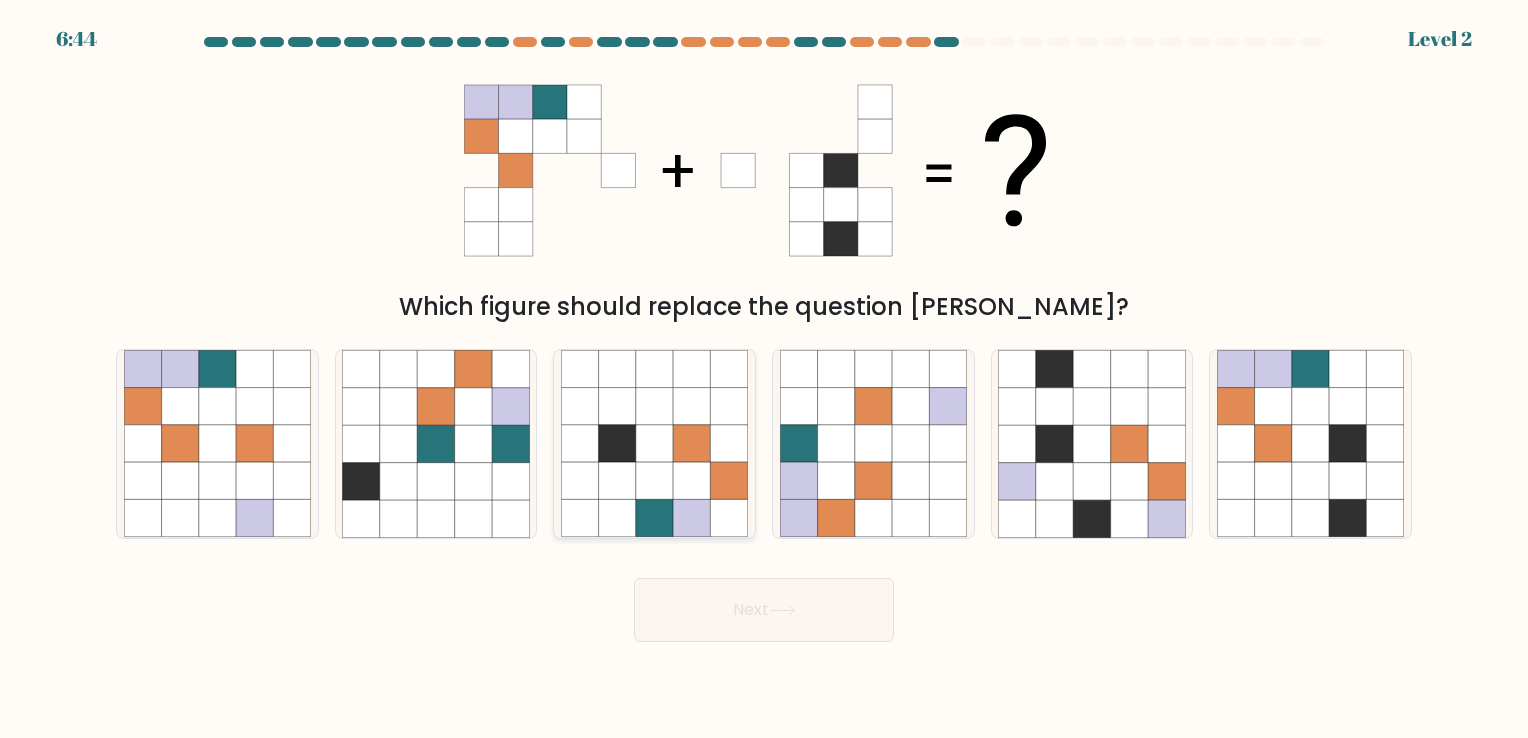 click 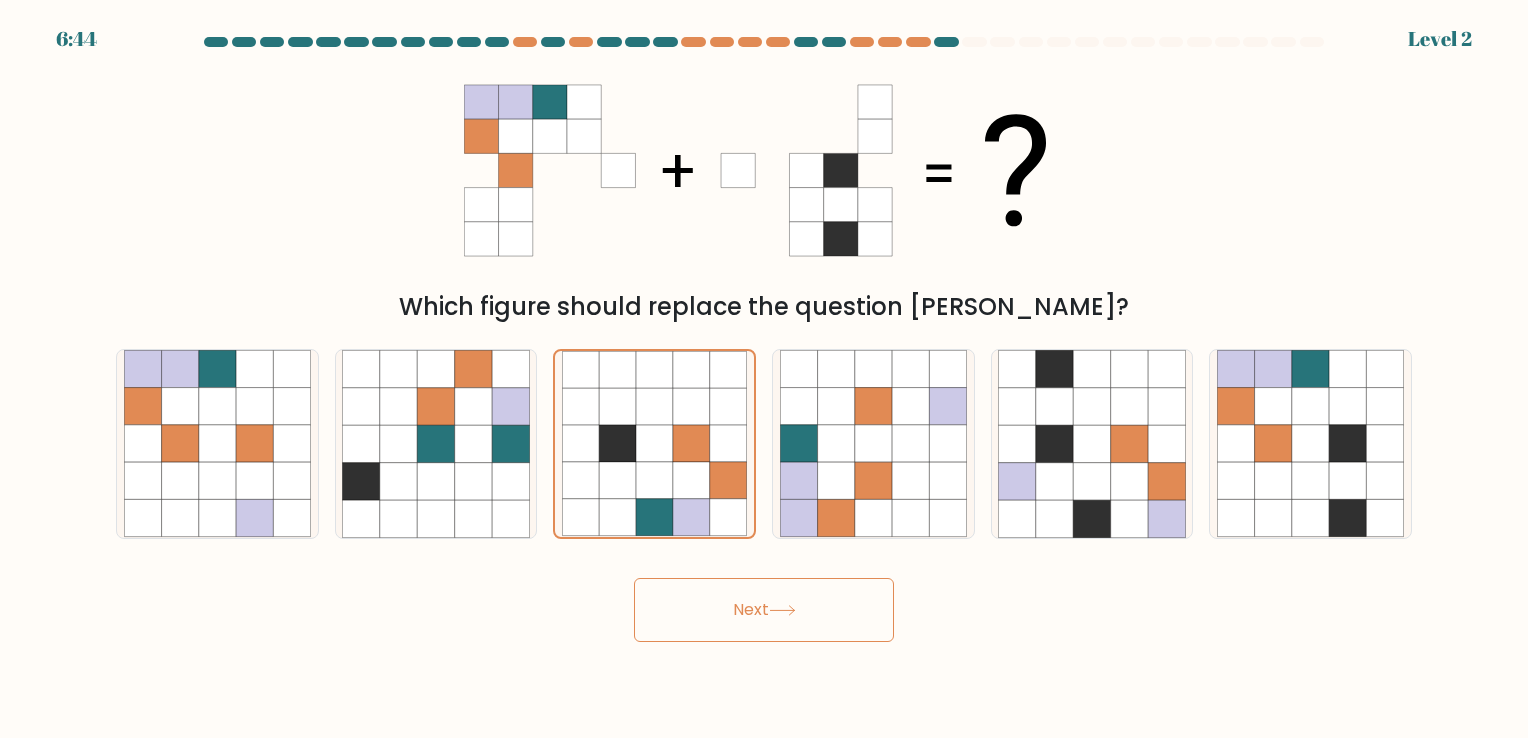 click on "Next" at bounding box center [764, 610] 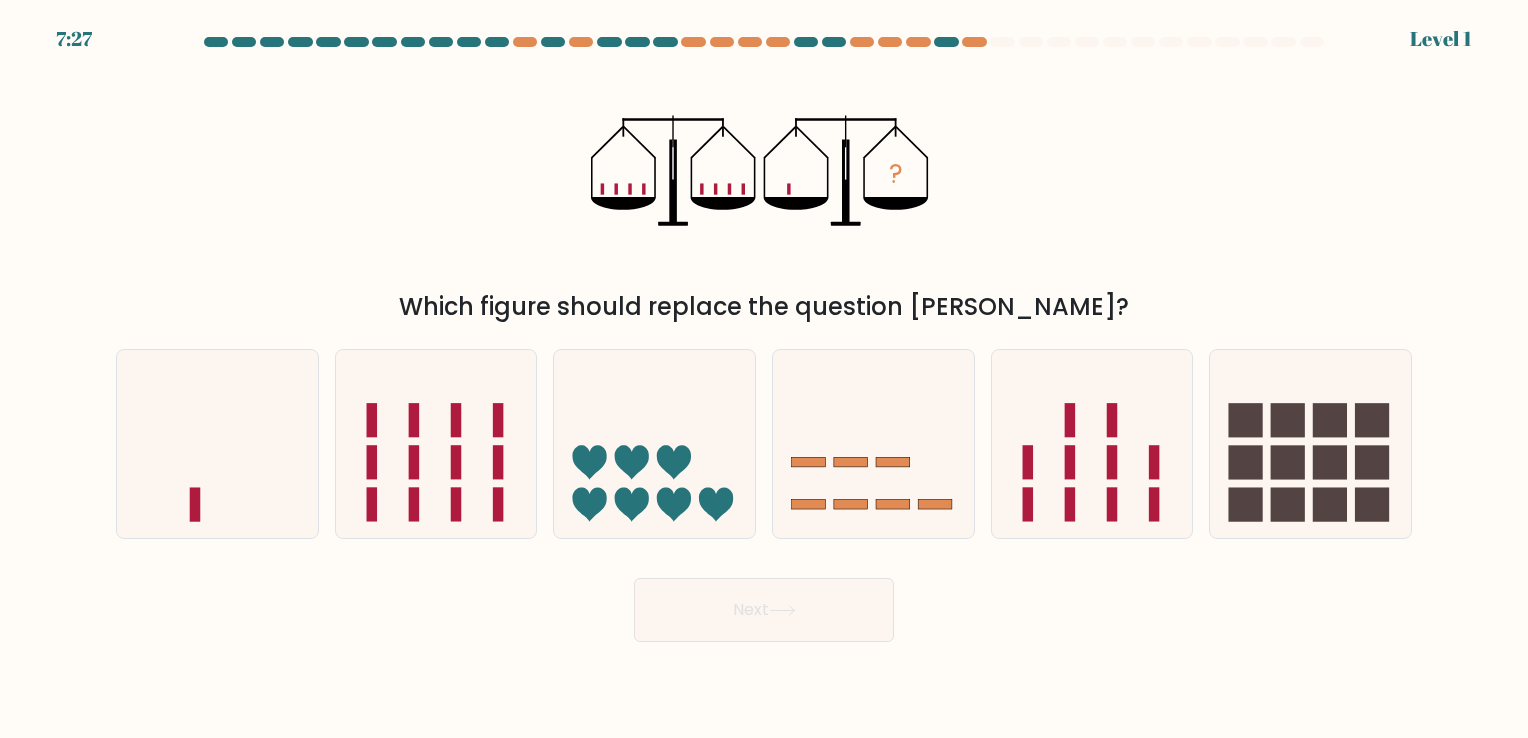 click 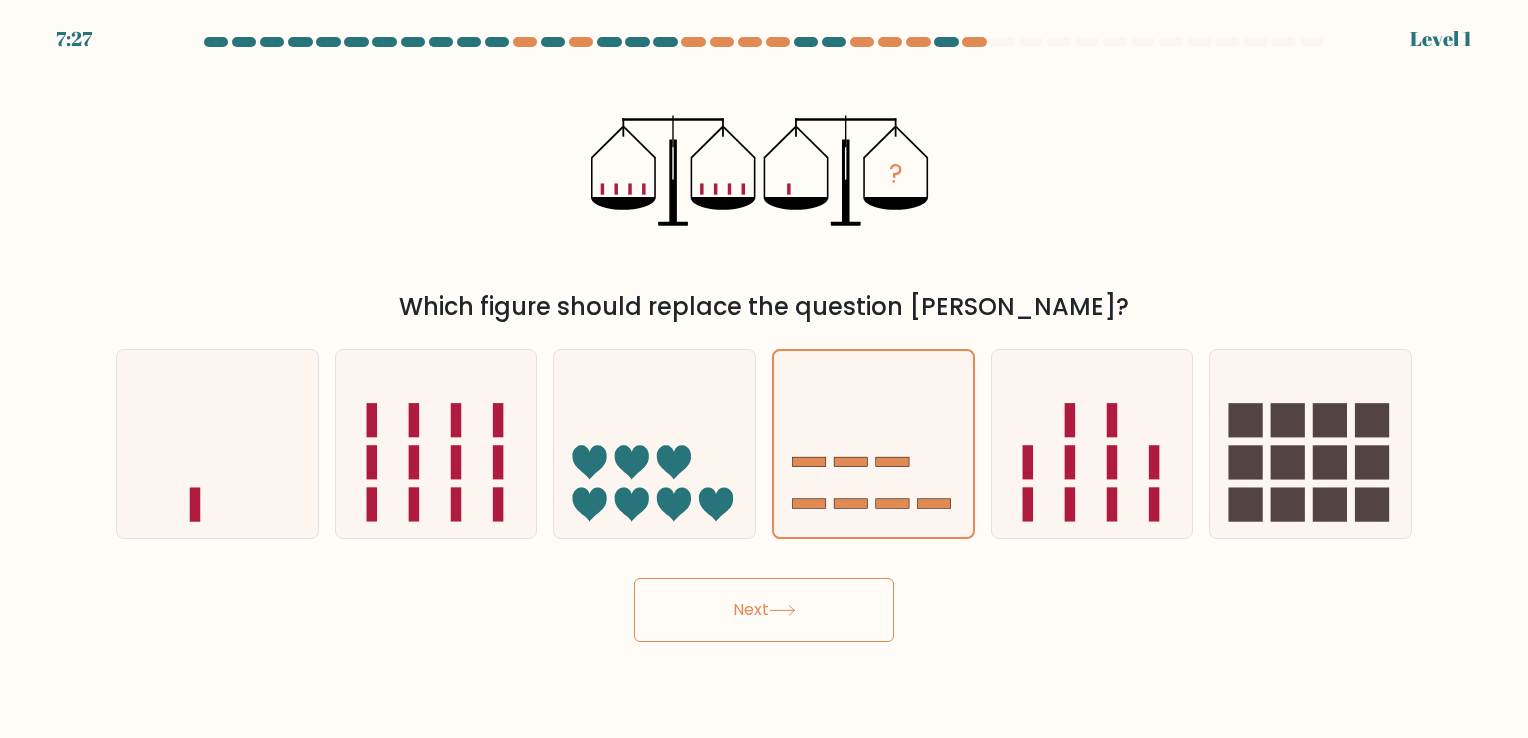 click 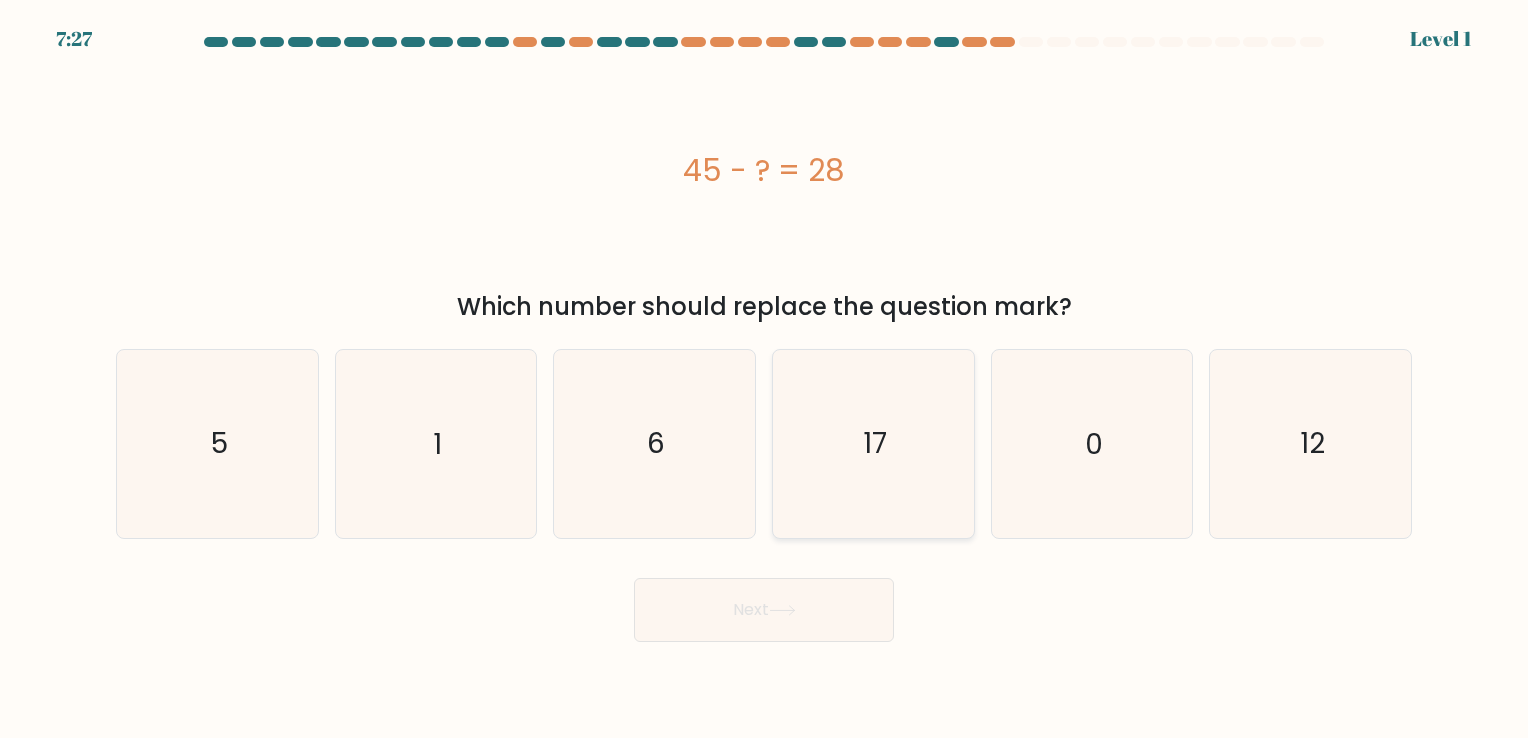 click on "17" 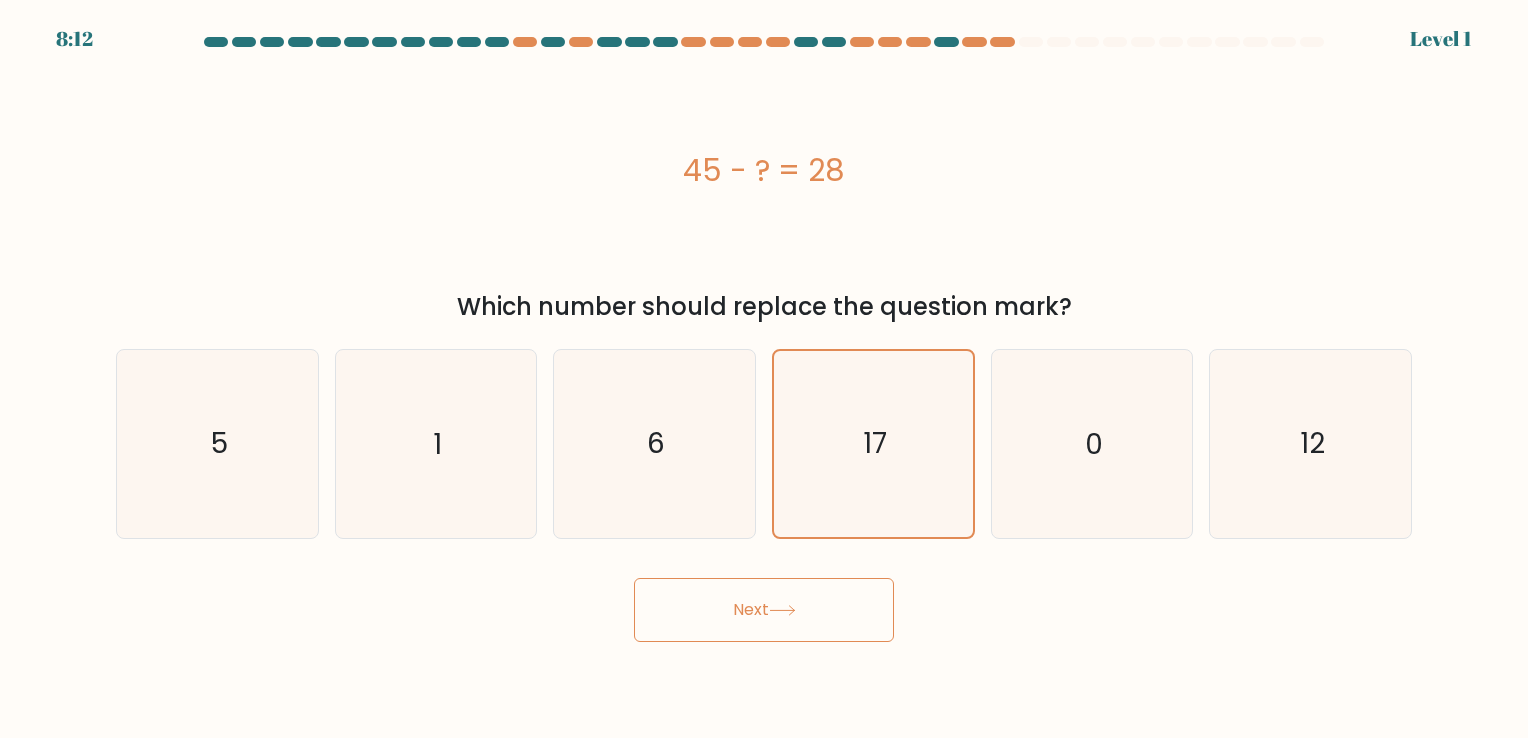 click on "Next" at bounding box center [764, 610] 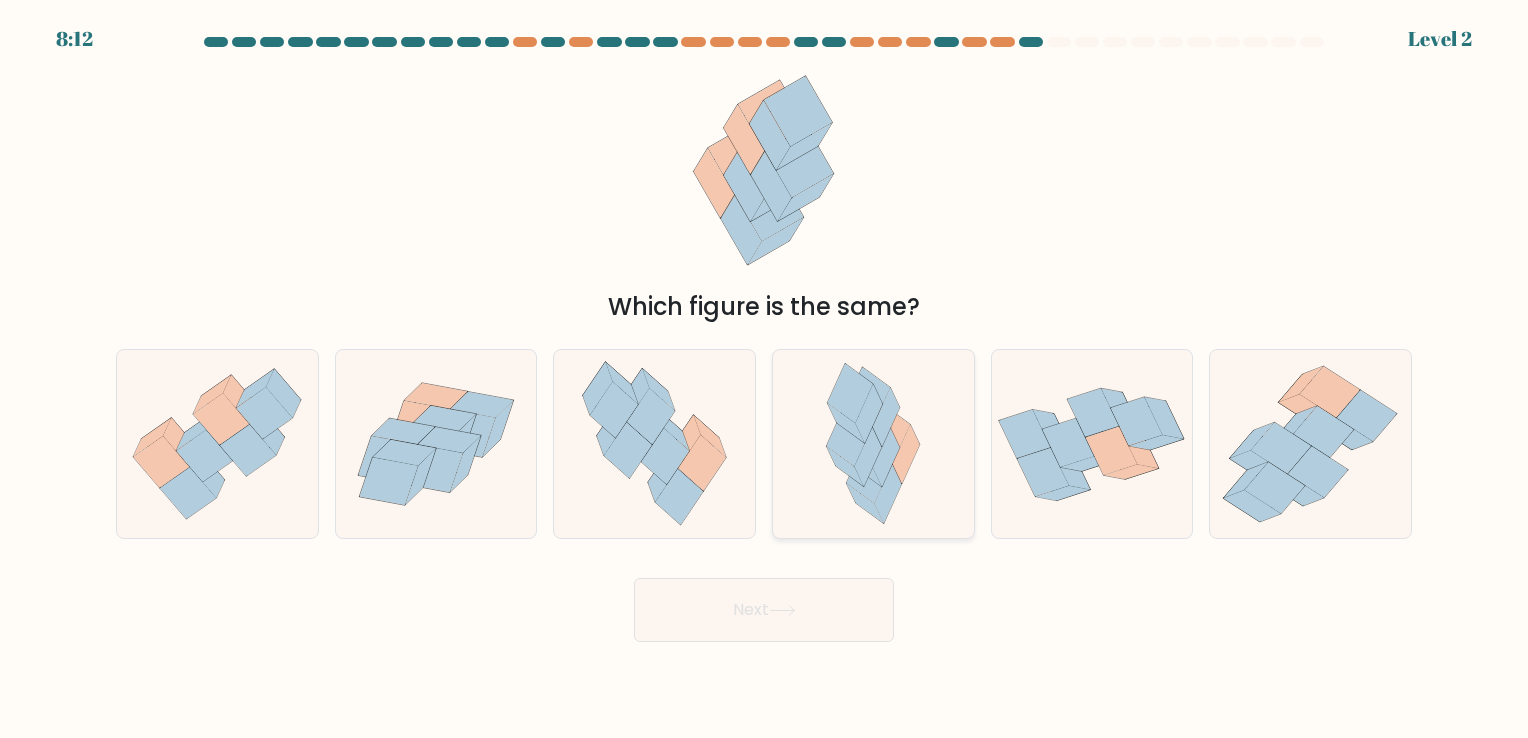 click 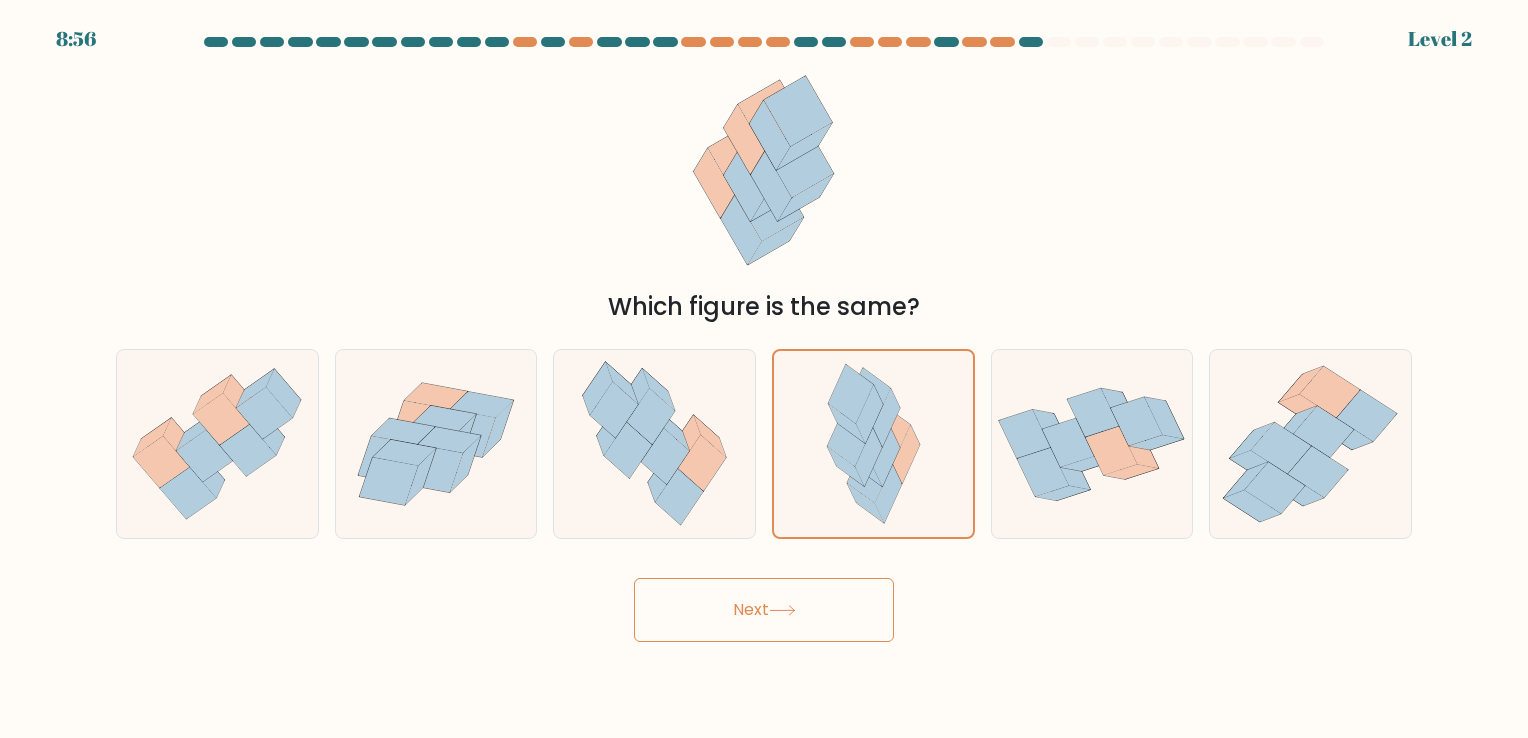 click on "Next" at bounding box center [764, 610] 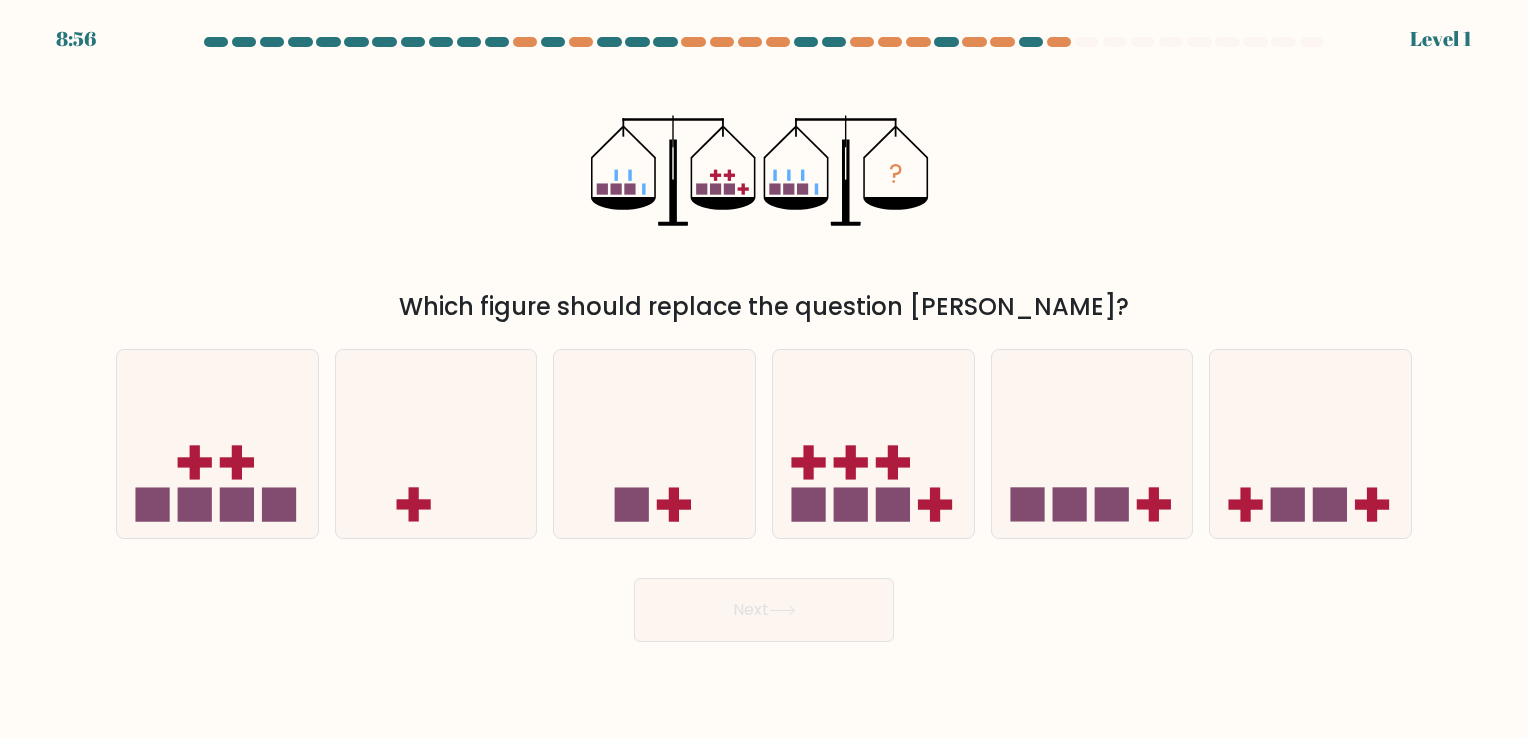 click 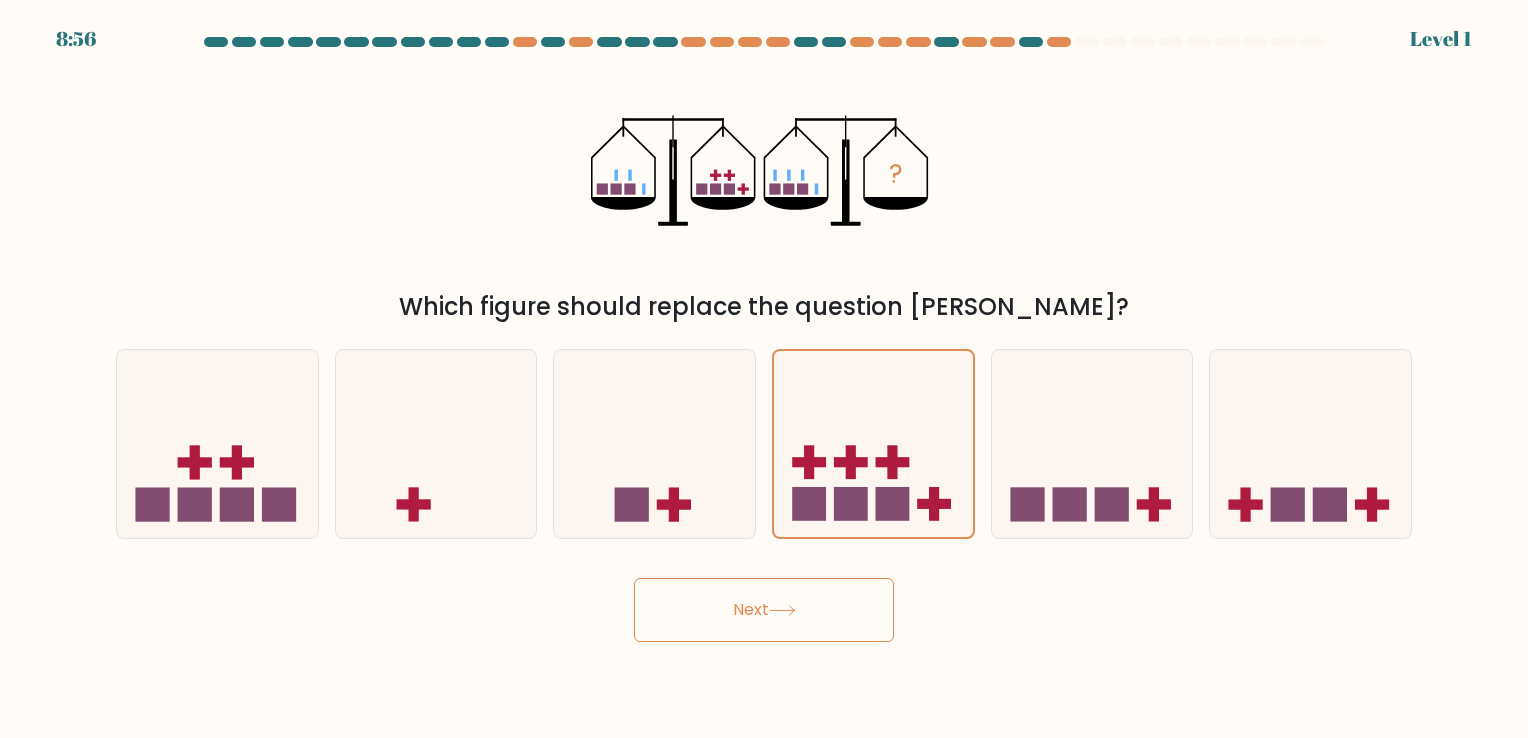 click on "Next" at bounding box center [764, 610] 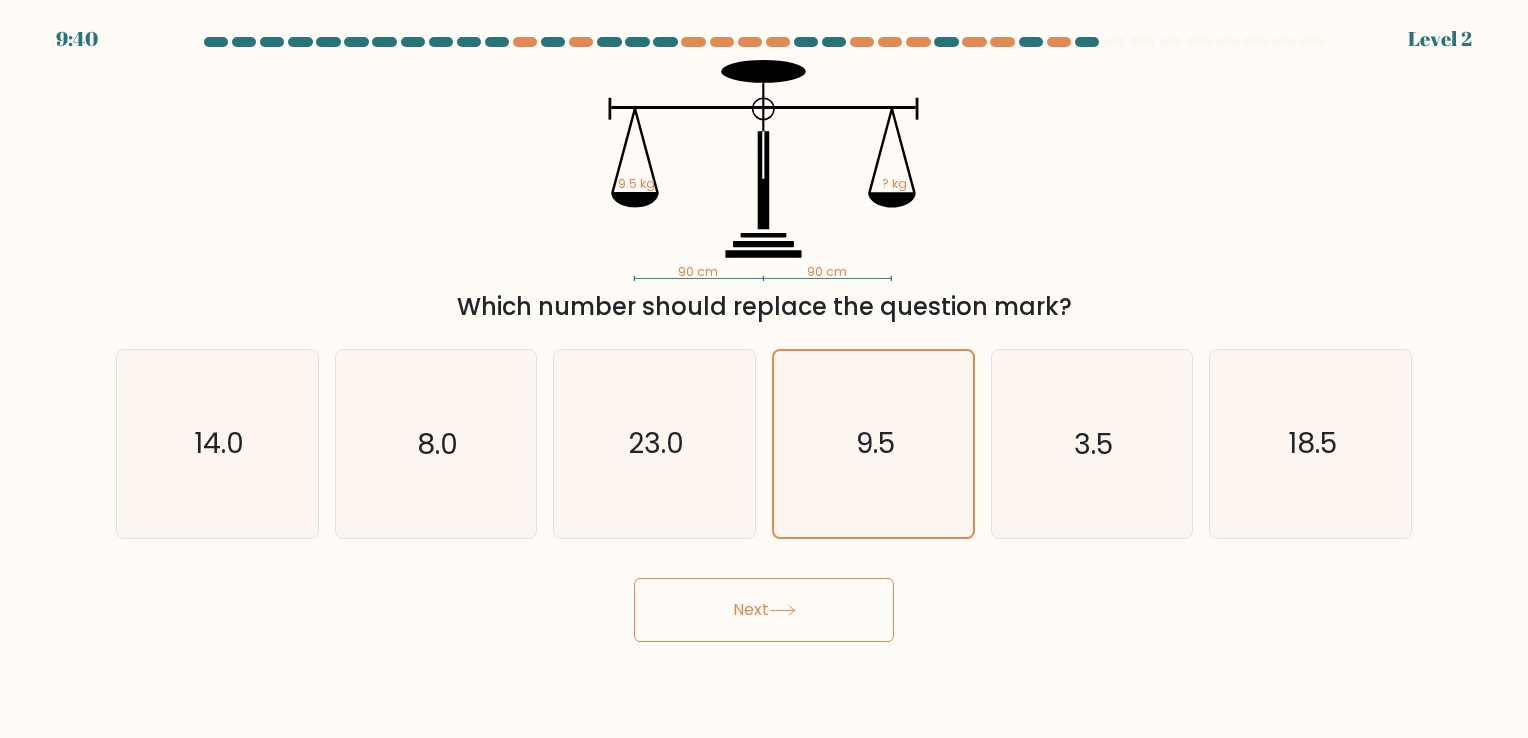click on "Next" at bounding box center [764, 610] 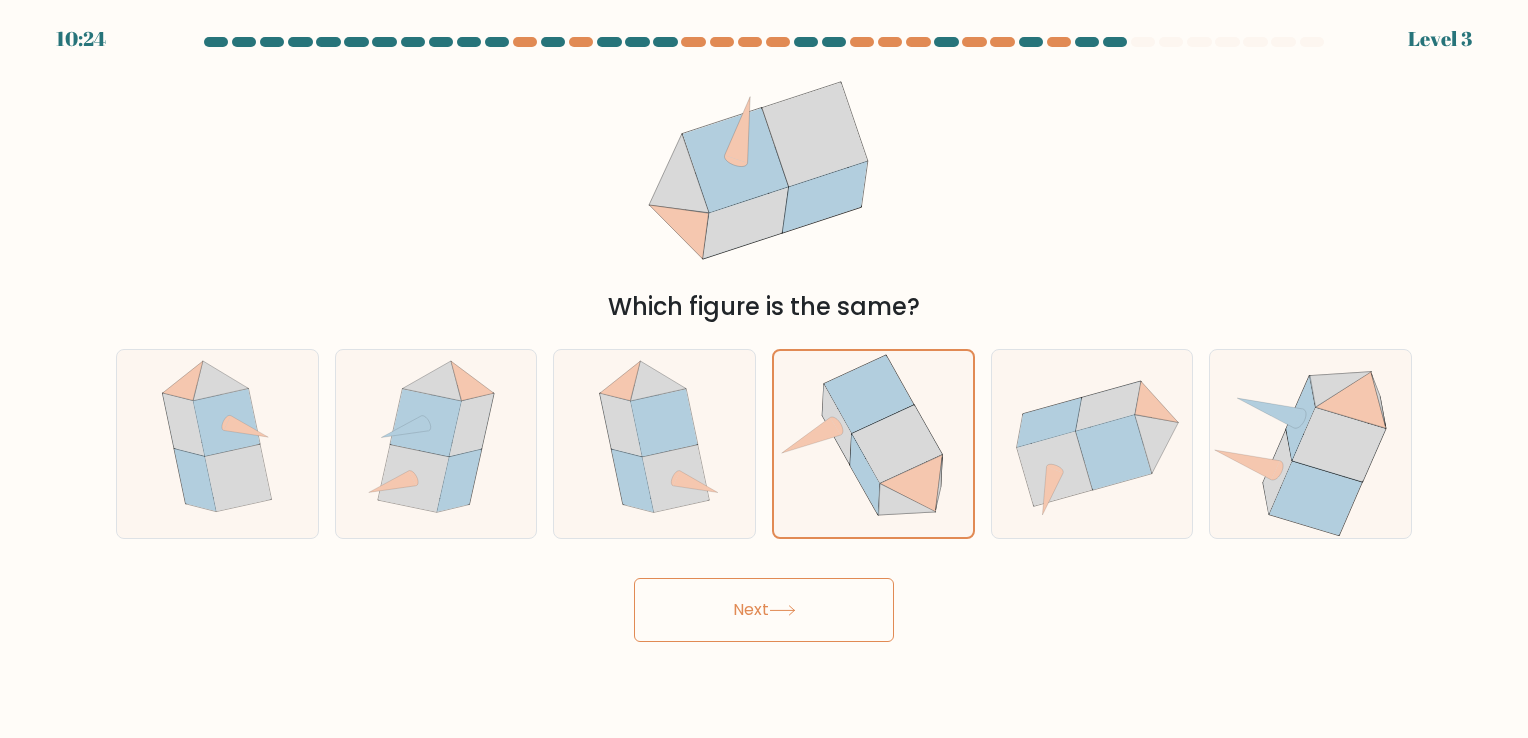click on "Next" at bounding box center (764, 610) 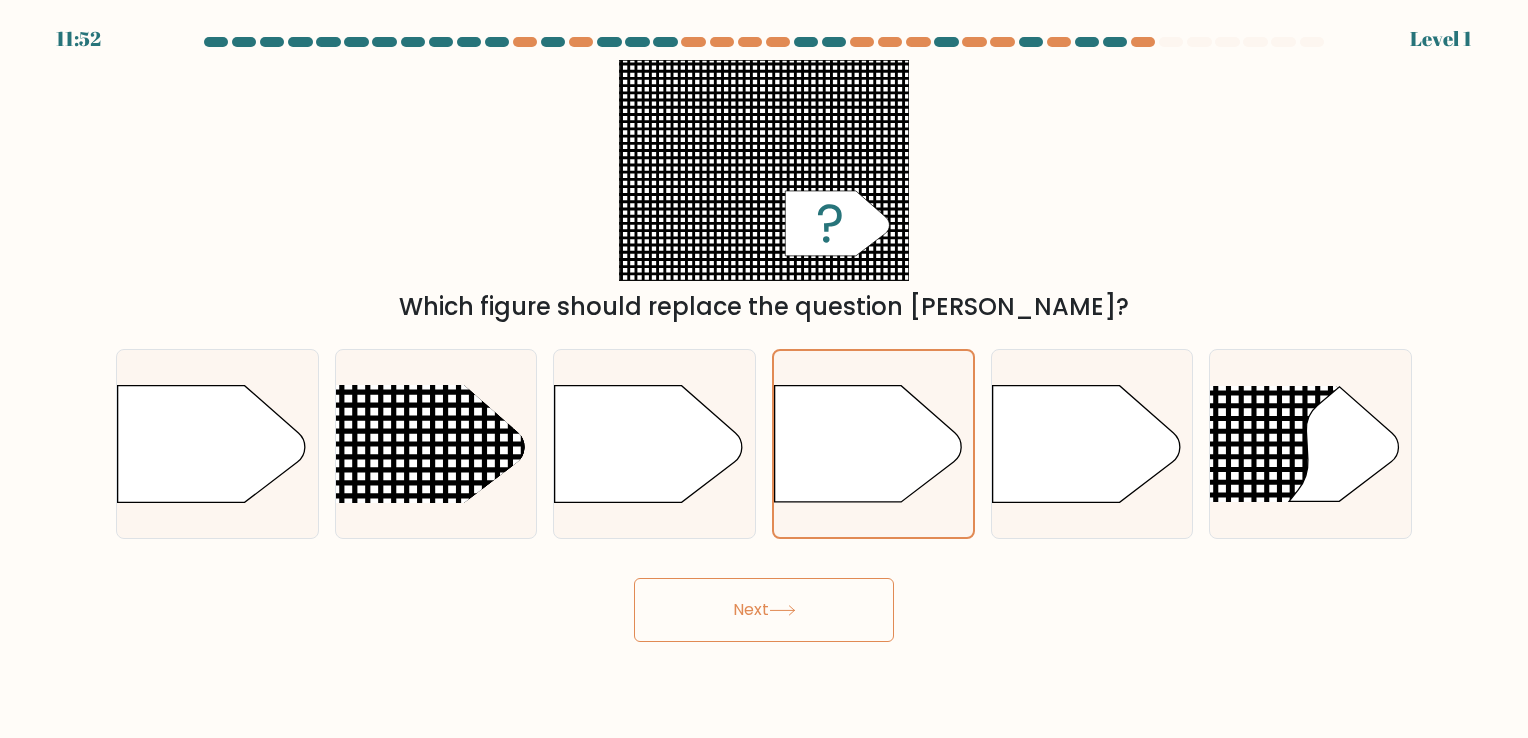click on "Next" at bounding box center (764, 610) 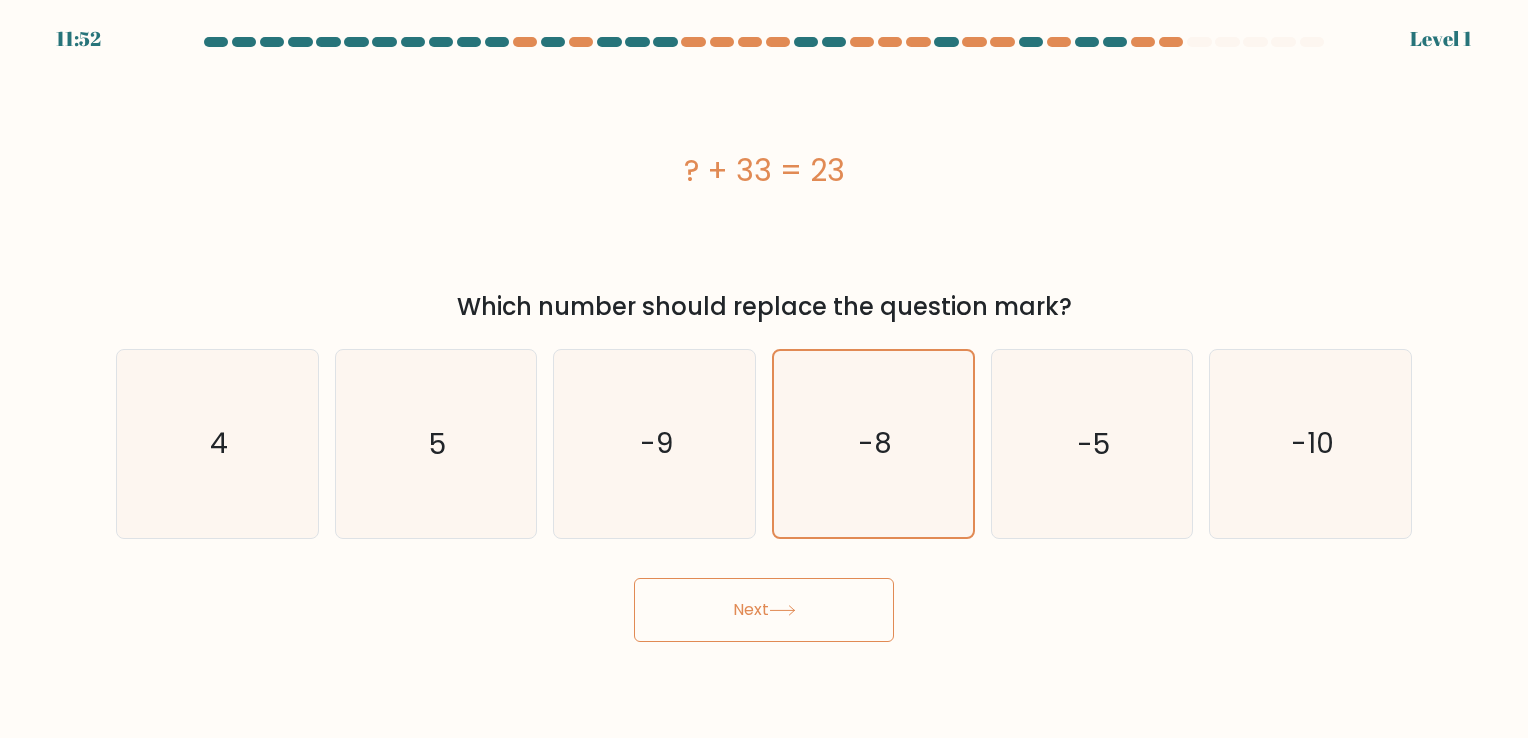 click on "Next" at bounding box center [764, 610] 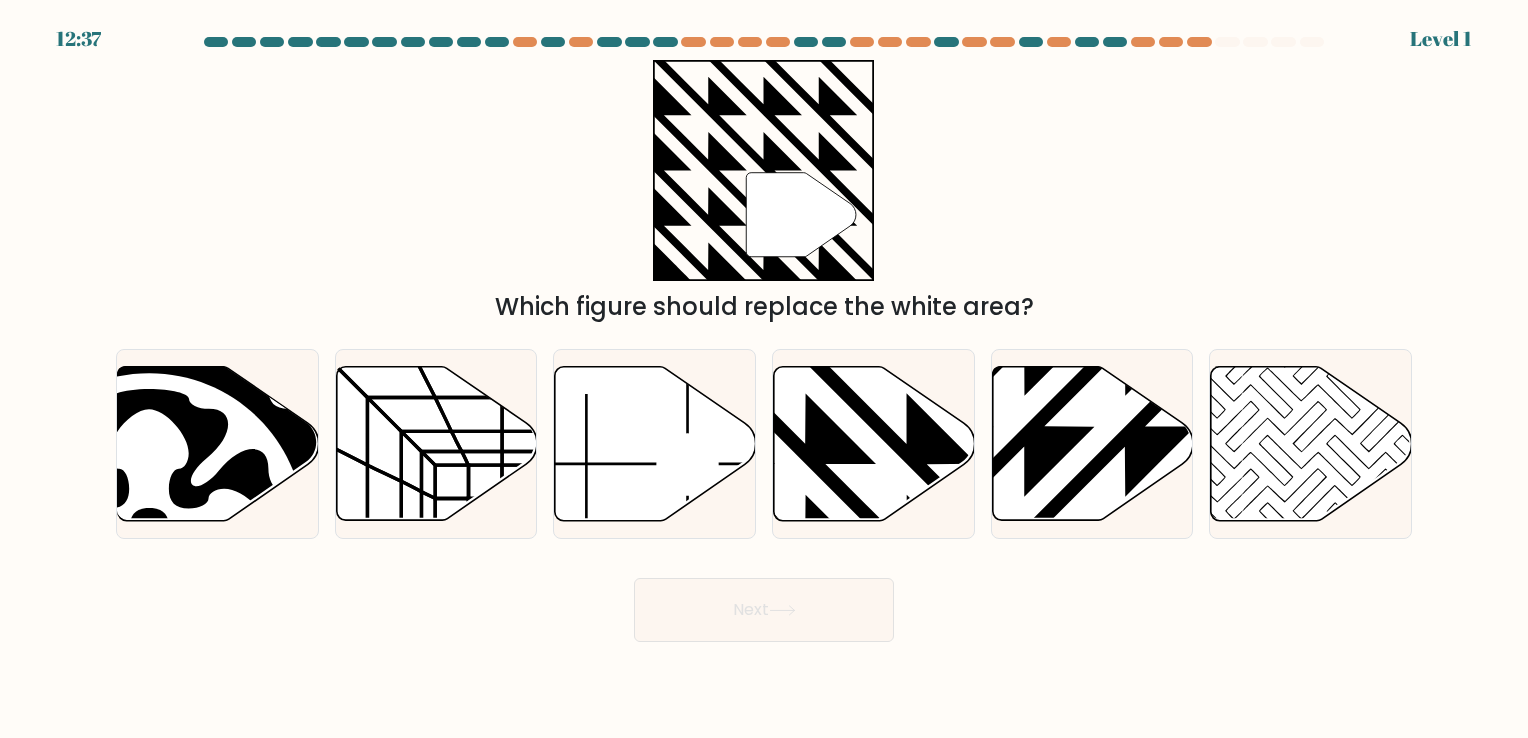 click on "Next" at bounding box center (764, 610) 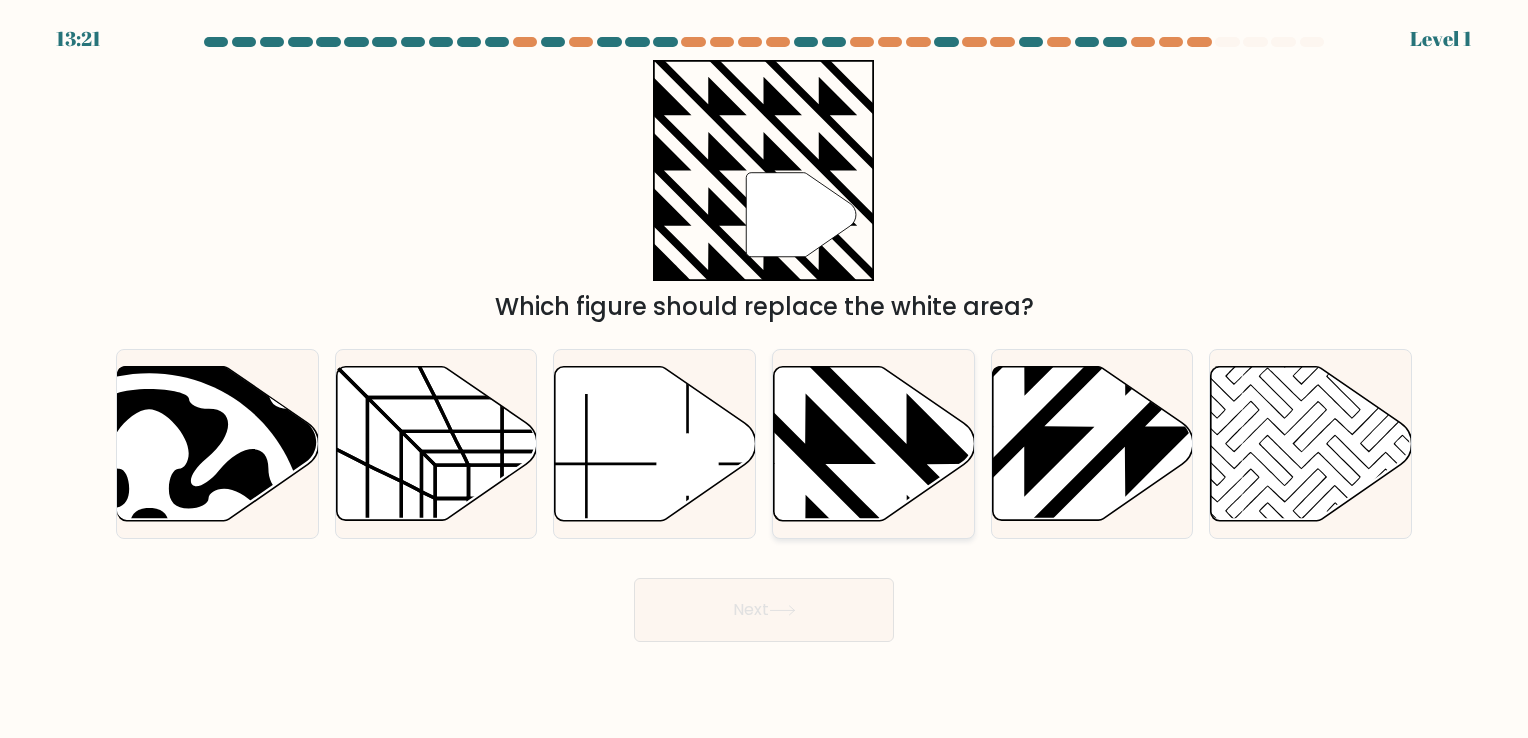 click 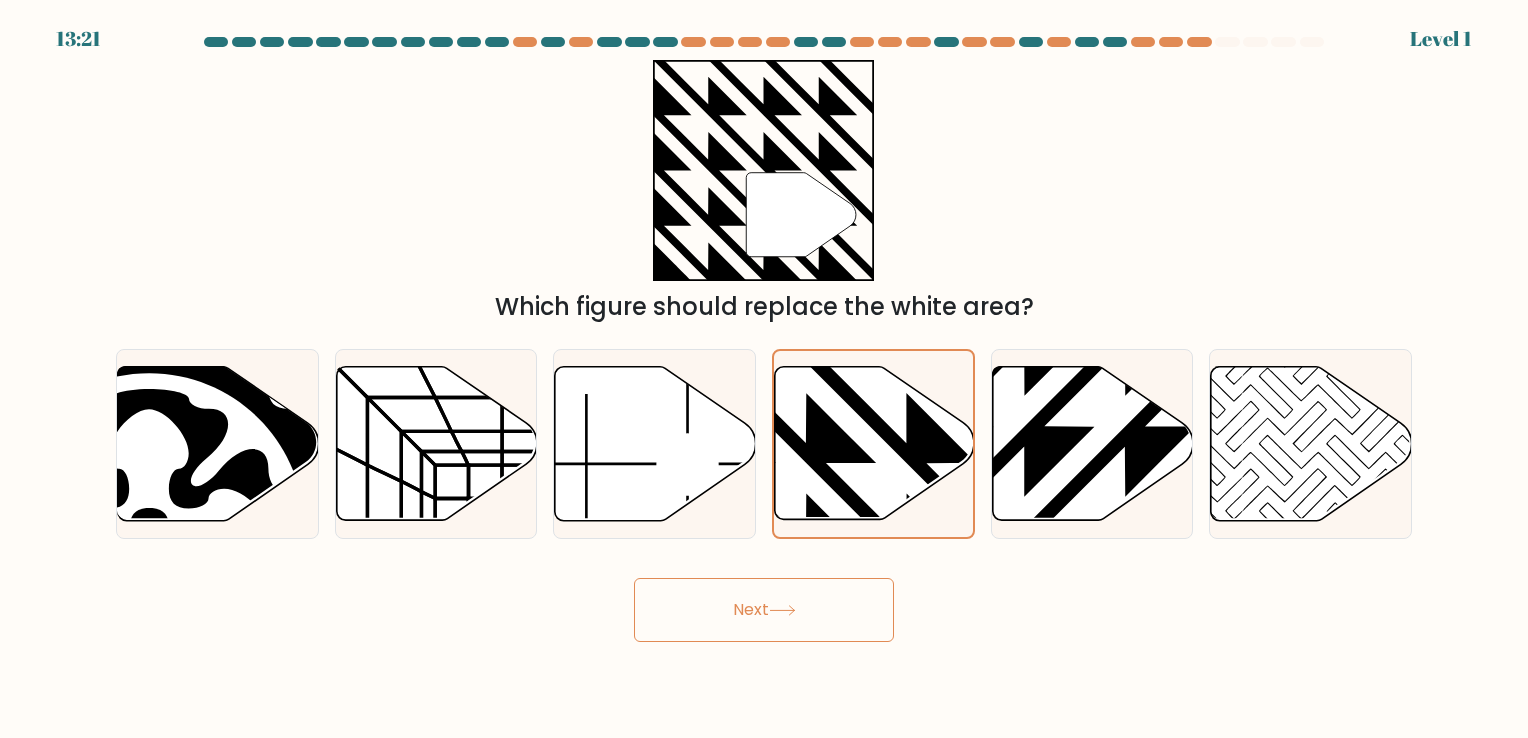 click on "Next" at bounding box center (764, 610) 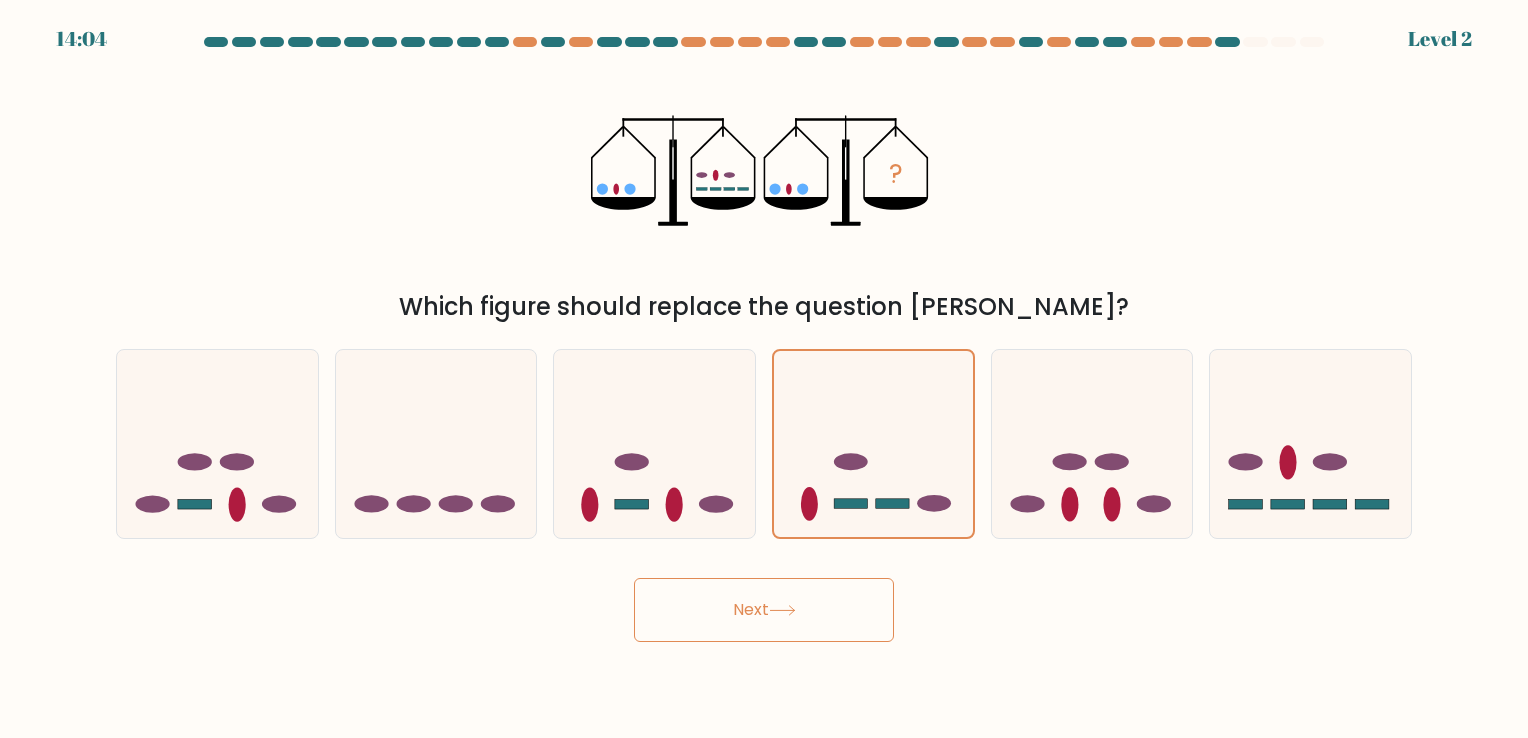 click on "Next" at bounding box center [764, 610] 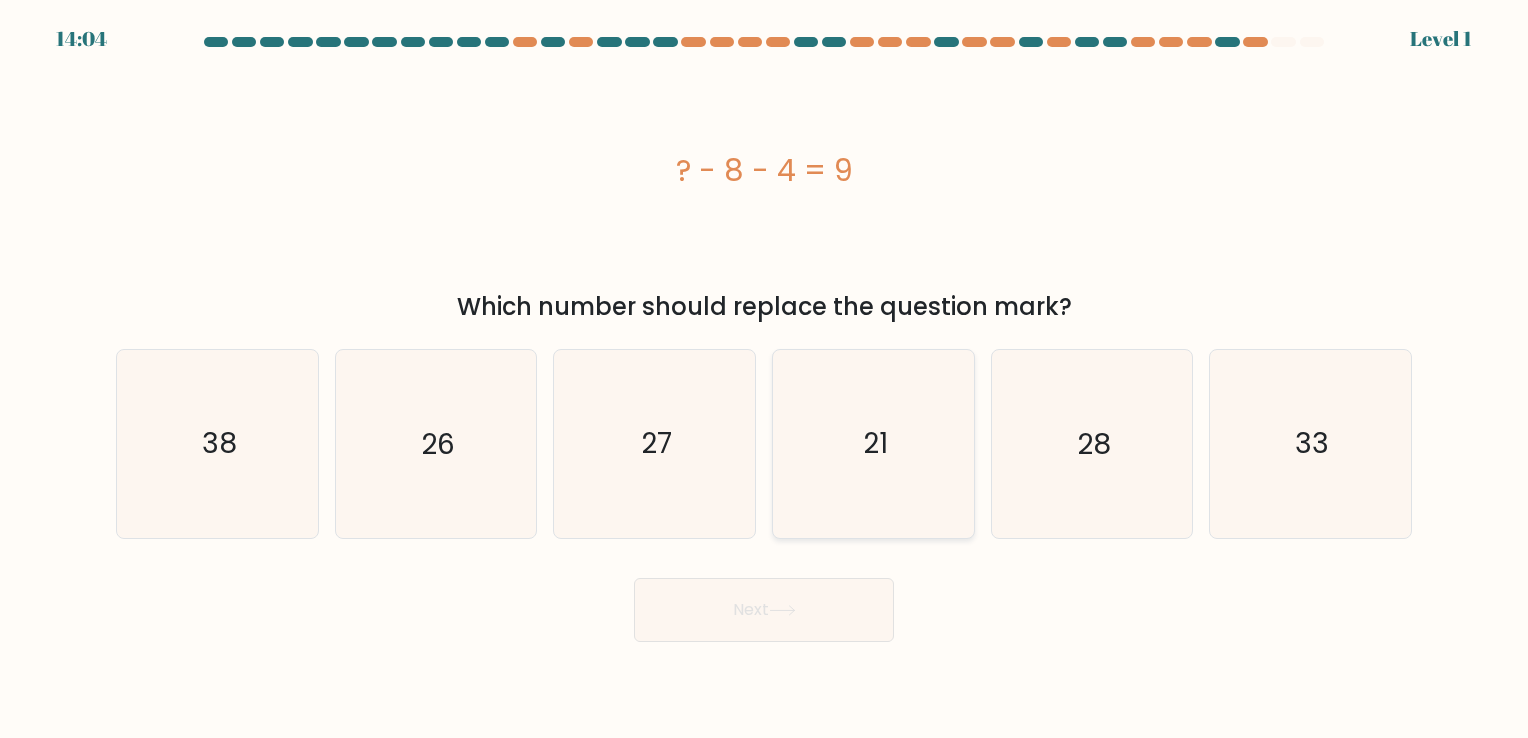 click on "21" 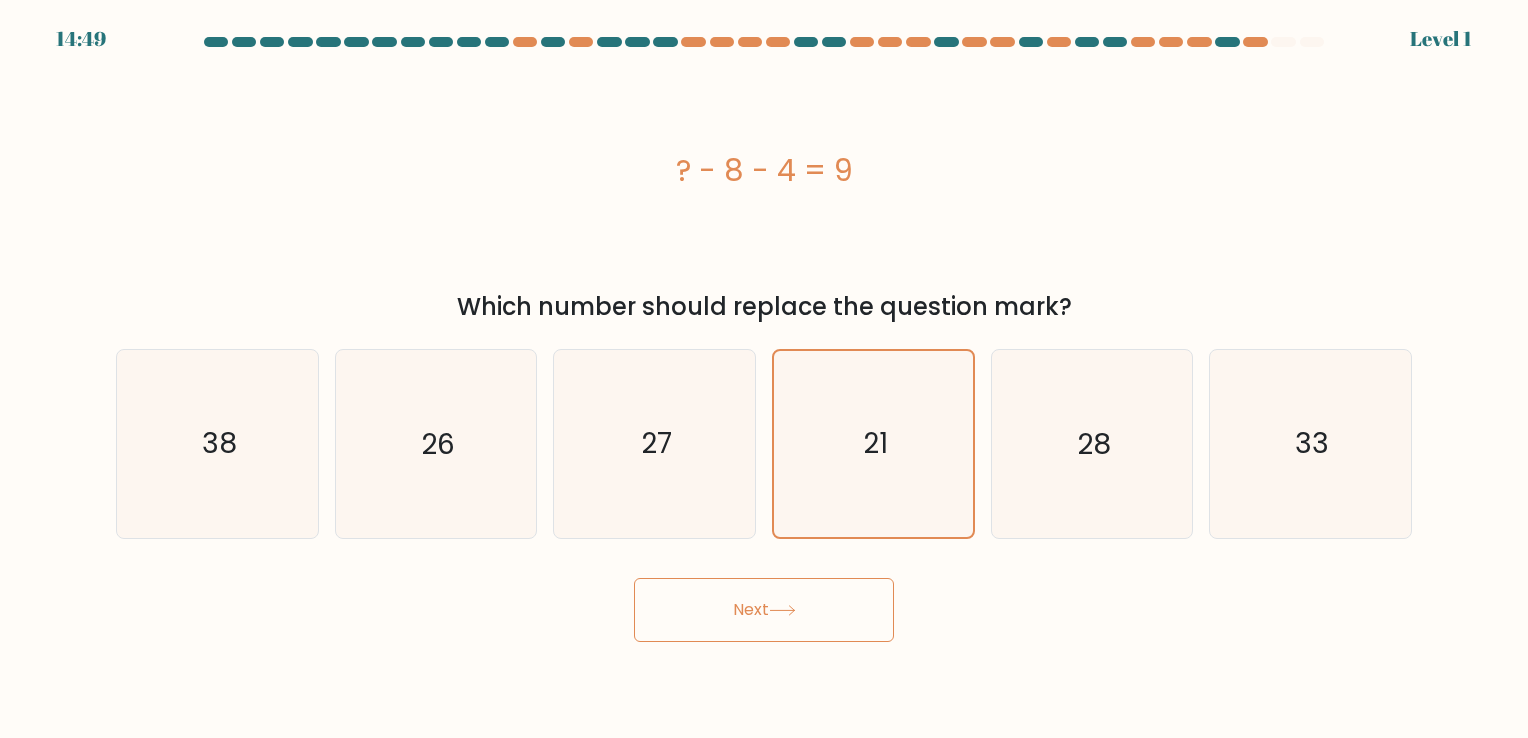 click on "Next" at bounding box center (764, 610) 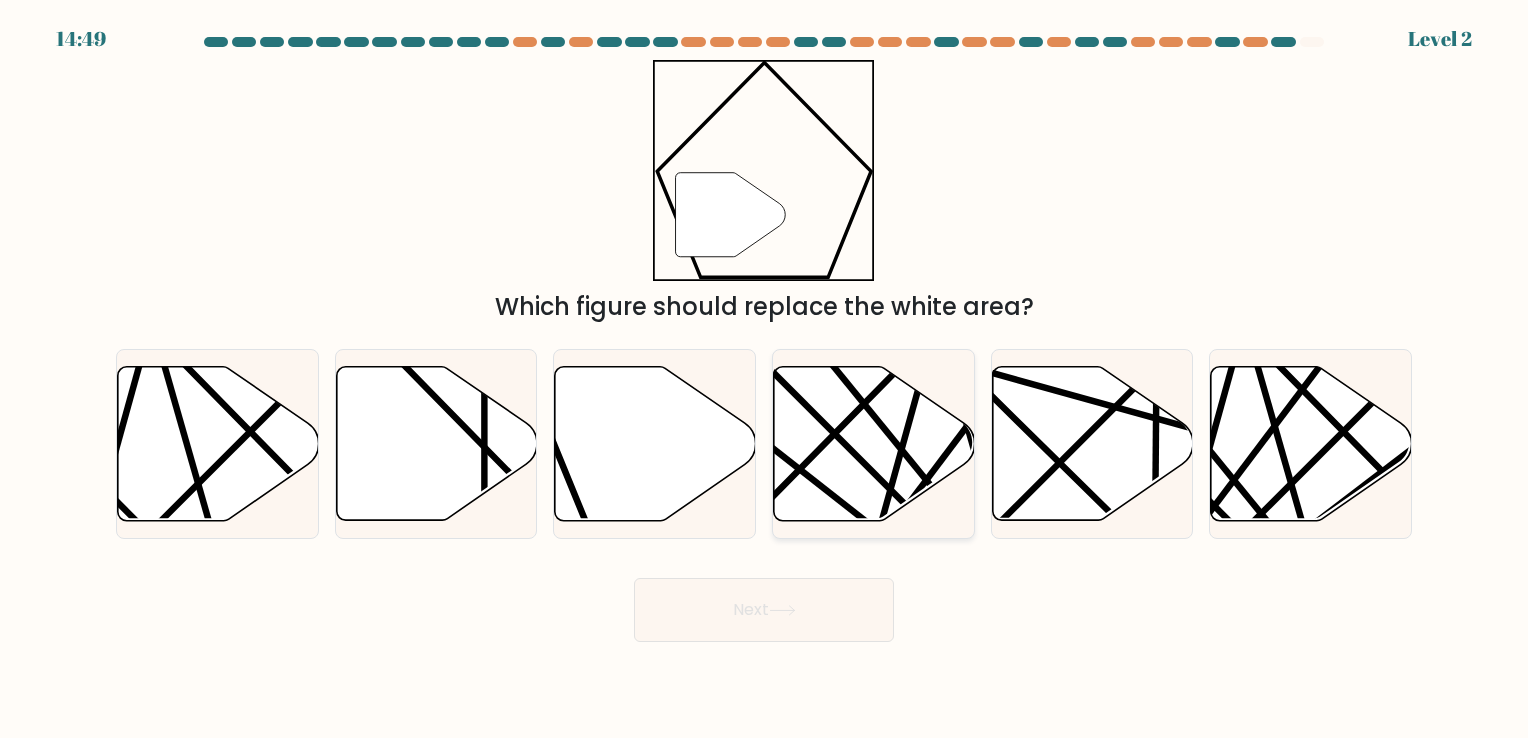 click 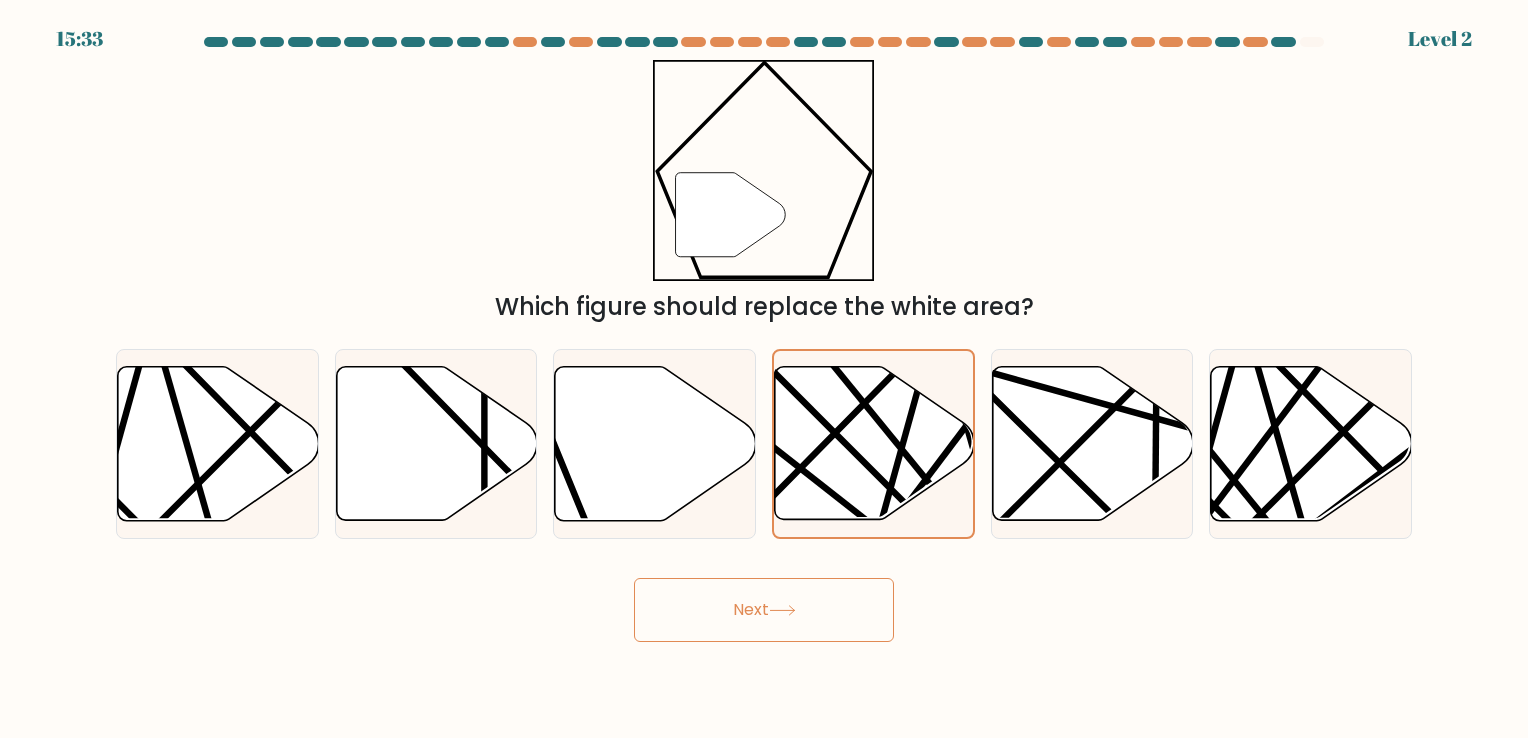 click on "Next" at bounding box center [764, 610] 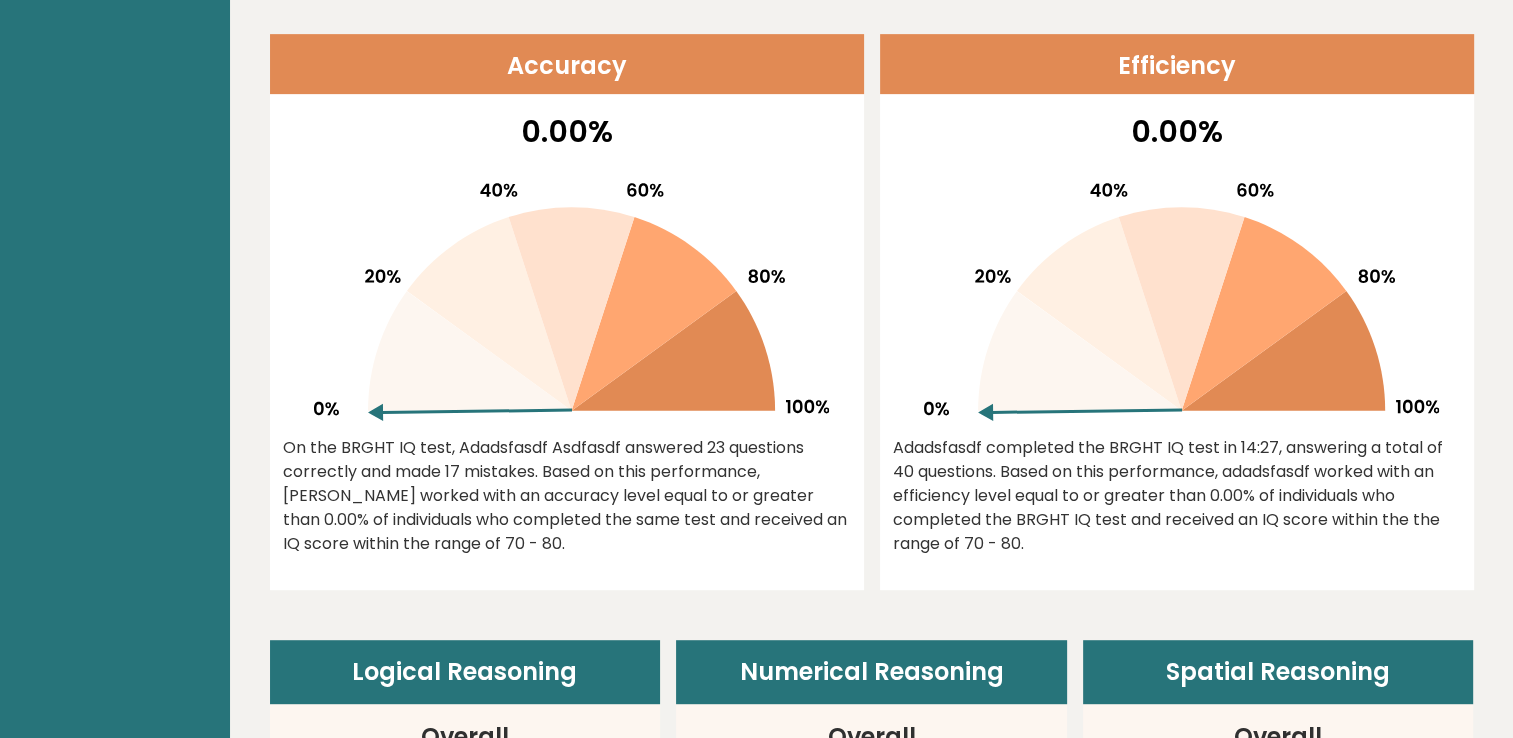 scroll, scrollTop: 900, scrollLeft: 0, axis: vertical 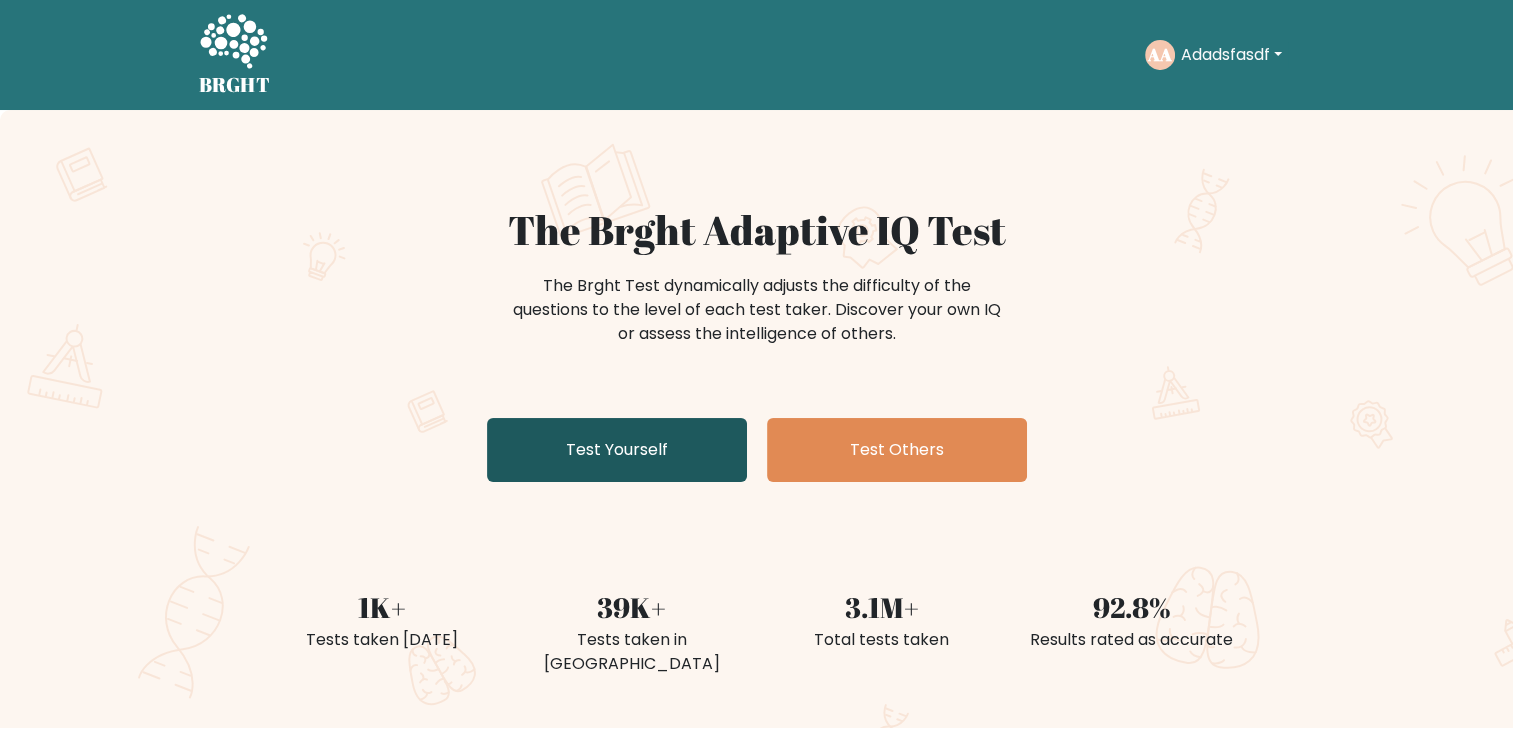 click on "Test Yourself" at bounding box center (617, 450) 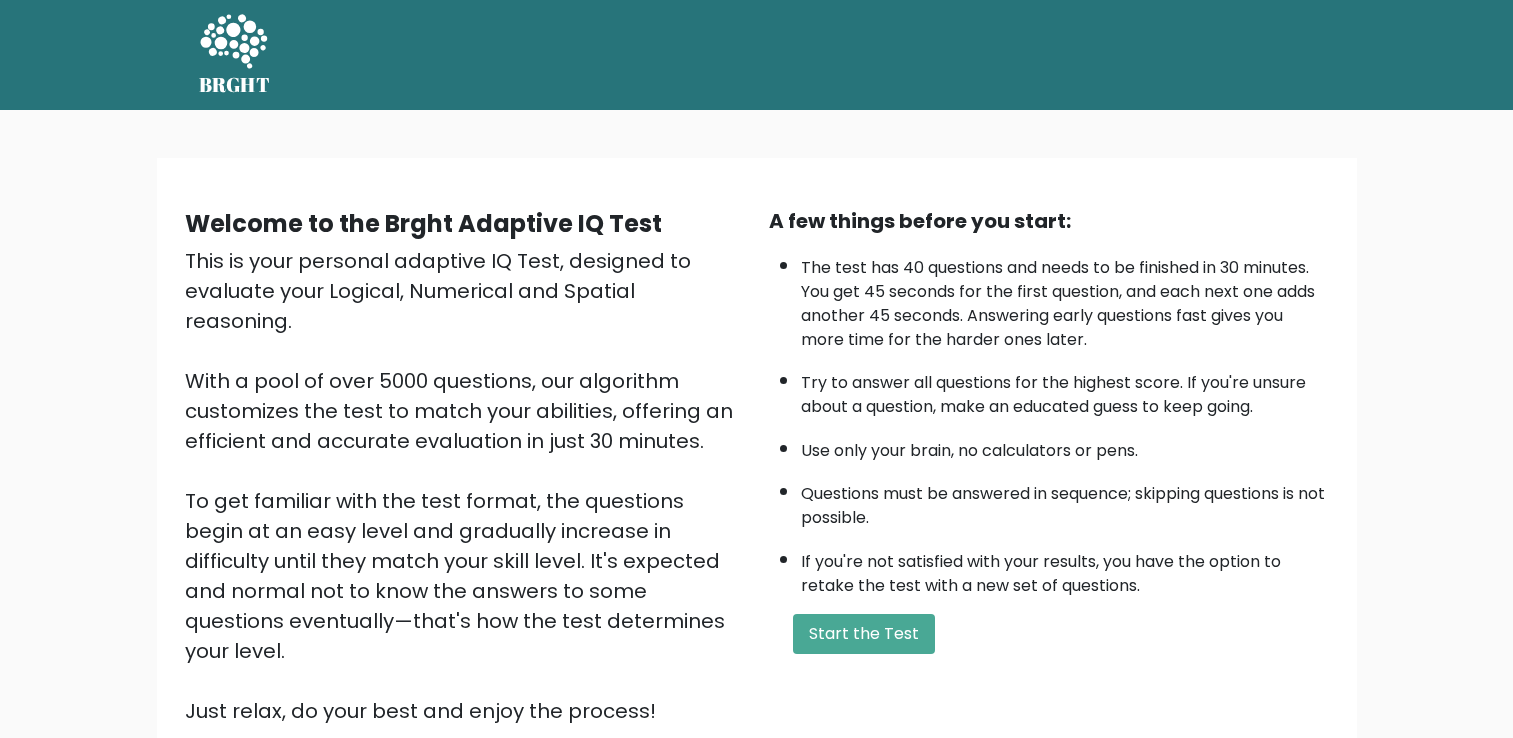 scroll, scrollTop: 0, scrollLeft: 0, axis: both 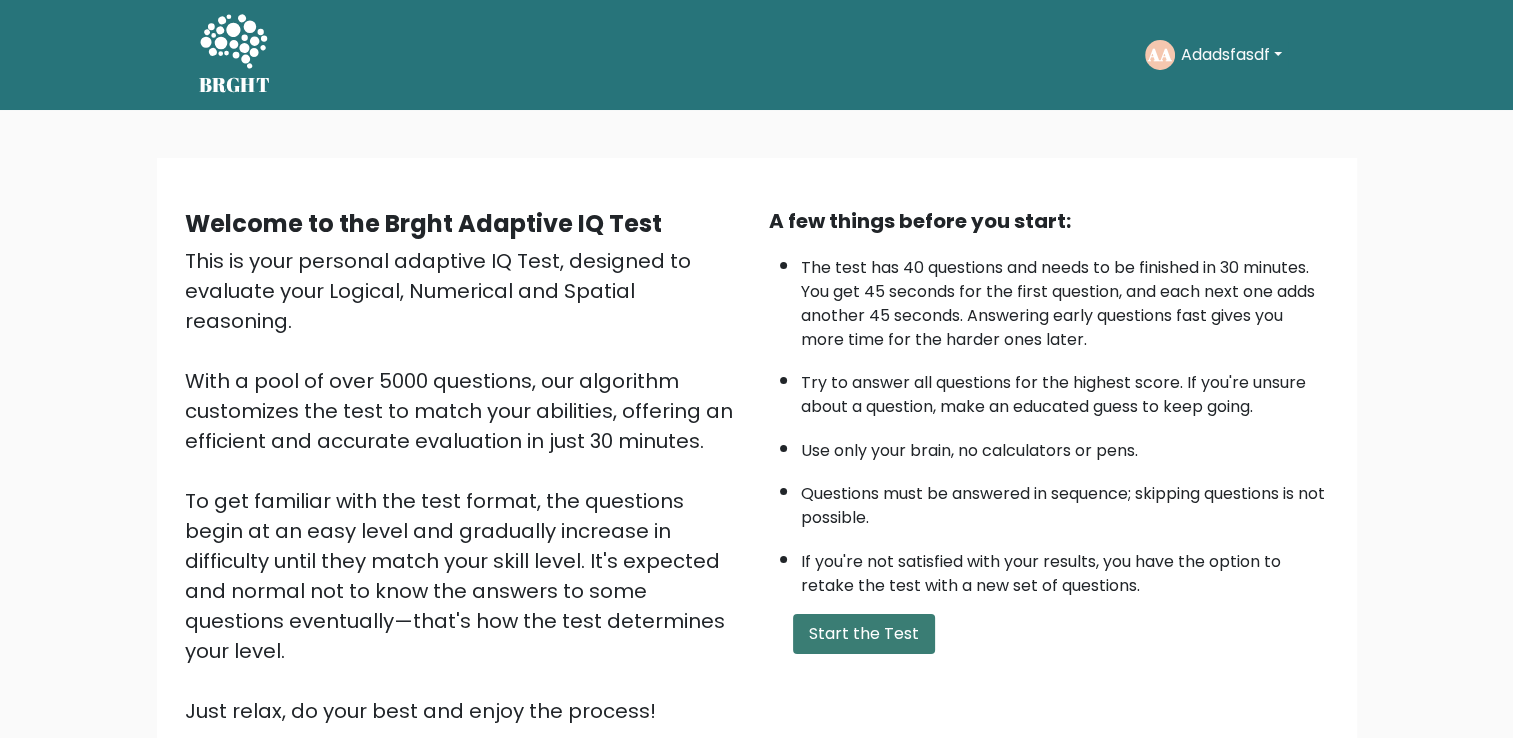 click on "Start the Test" at bounding box center [864, 634] 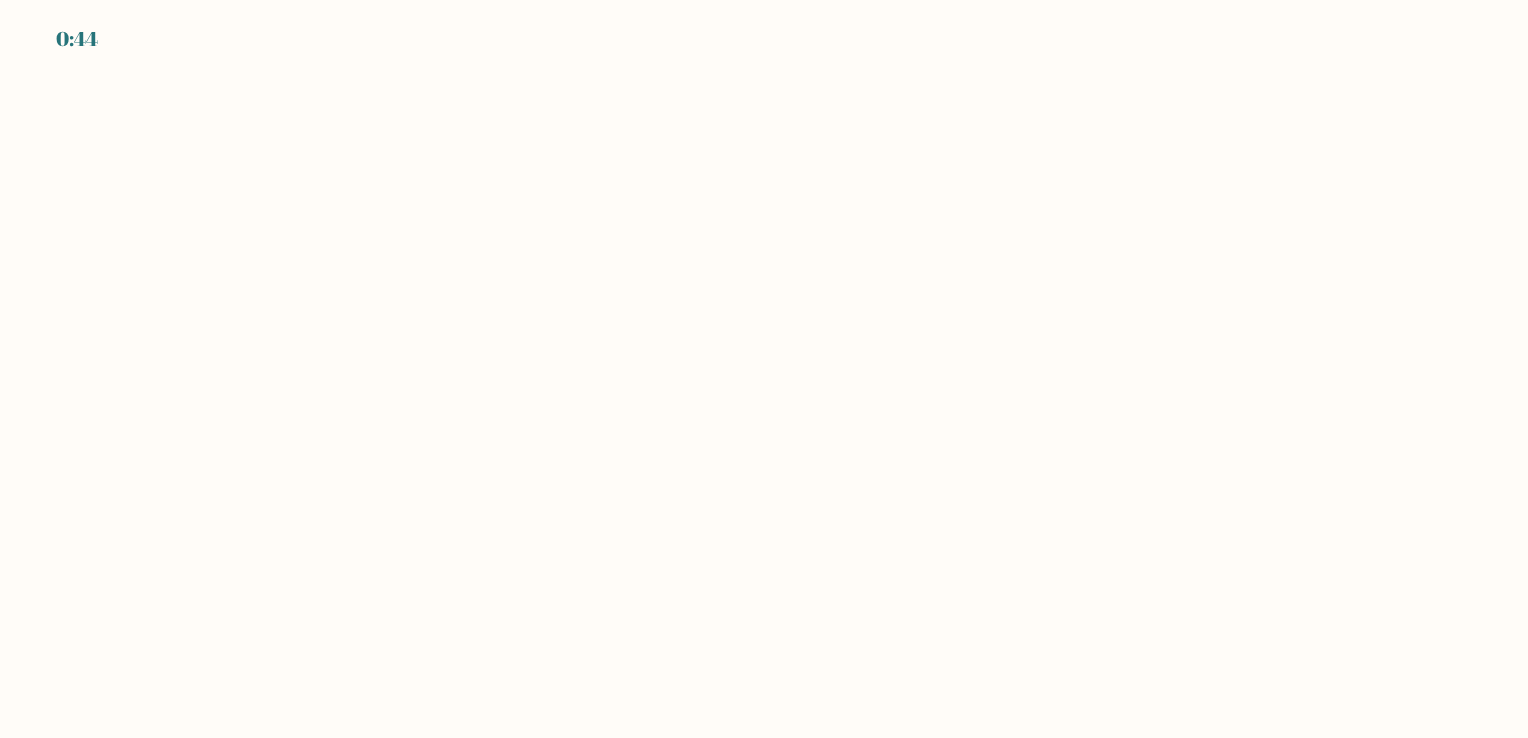 scroll, scrollTop: 0, scrollLeft: 0, axis: both 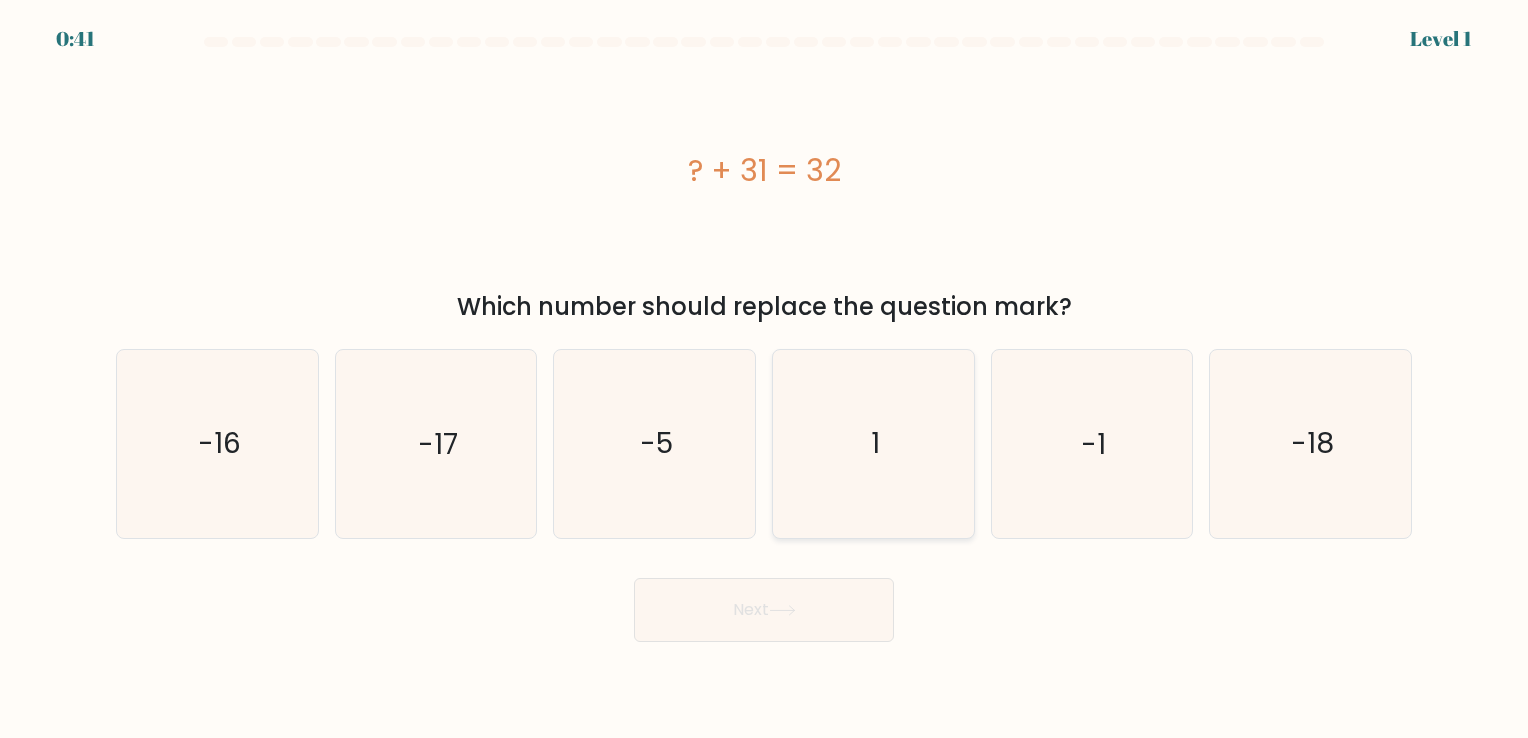 click on "1" 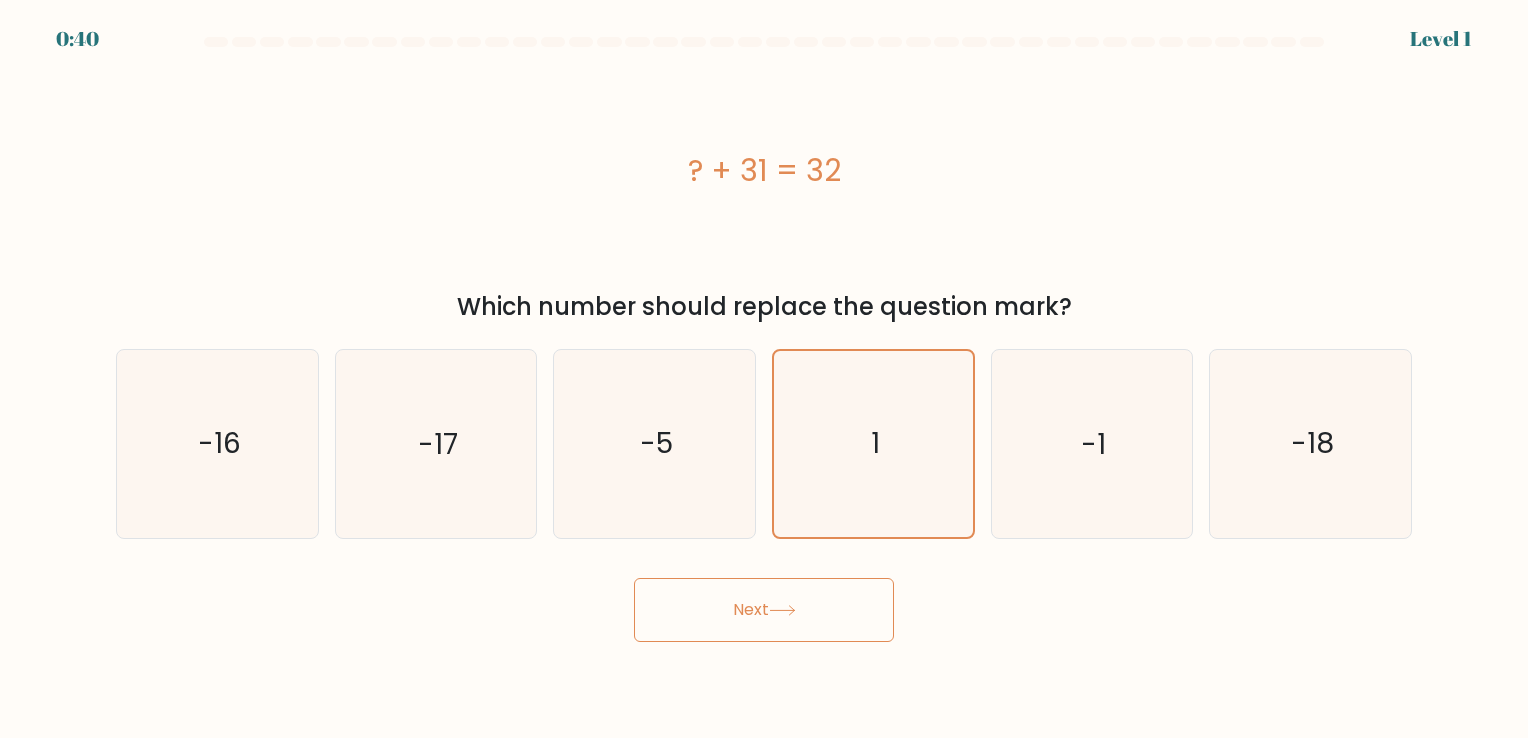 click on "Next" at bounding box center [764, 610] 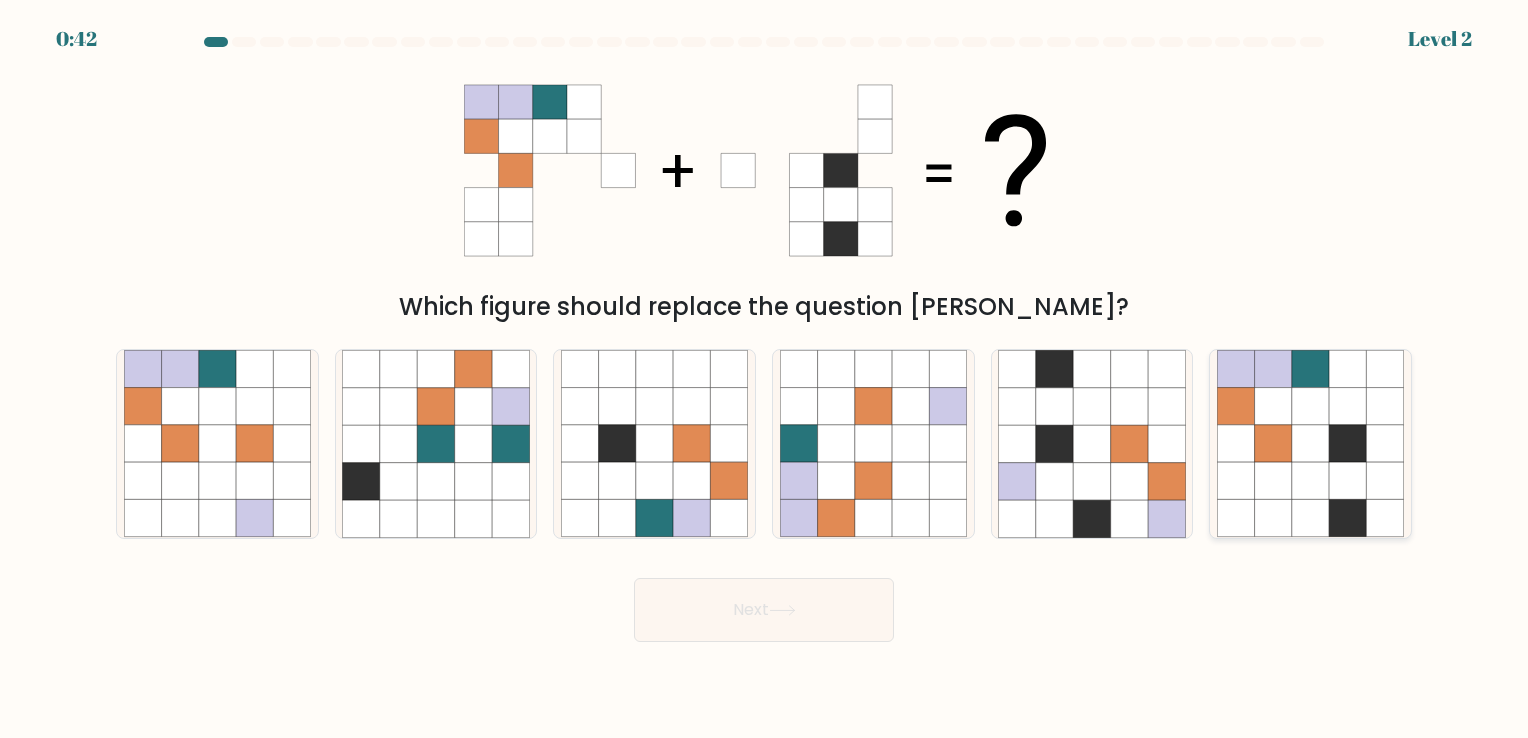 click 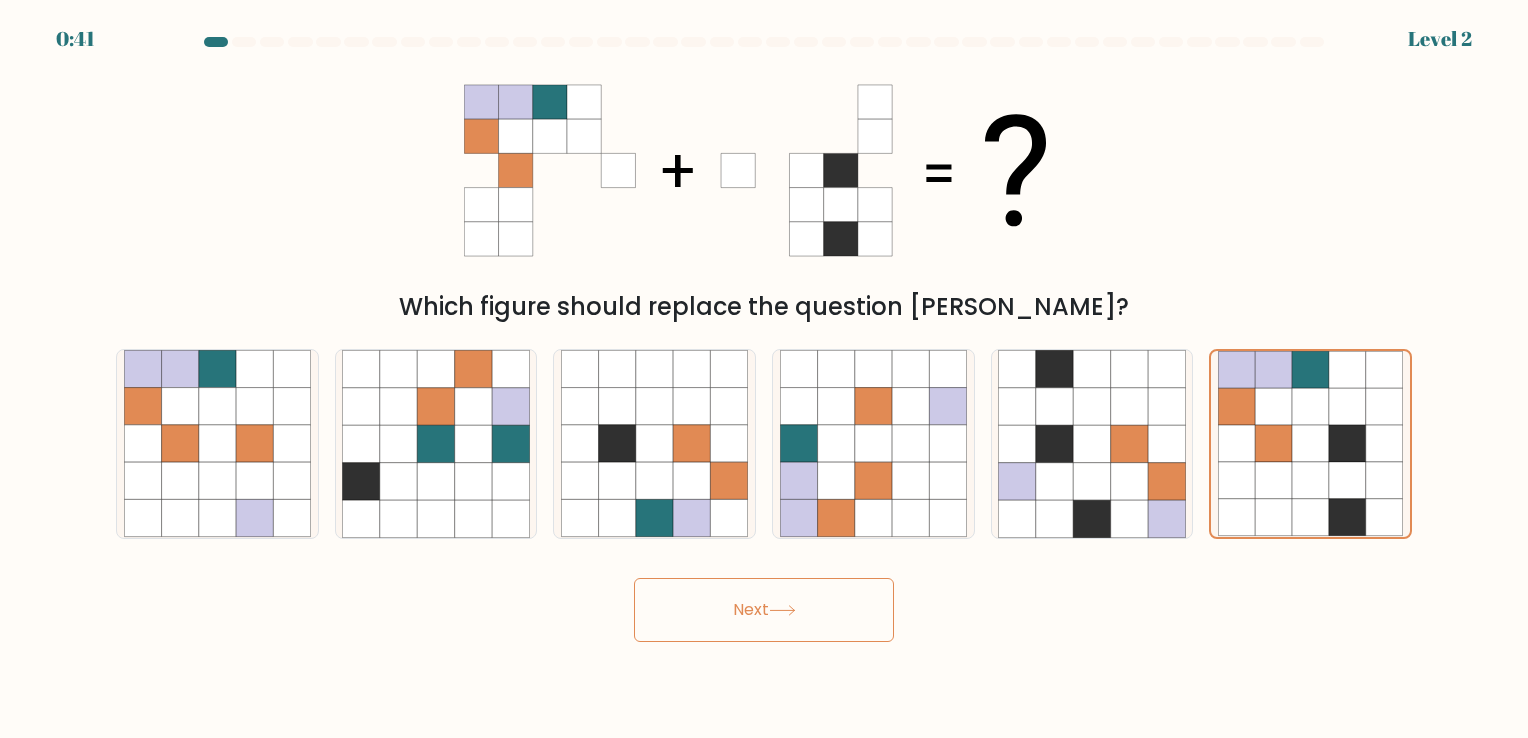 click on "Next" at bounding box center (764, 610) 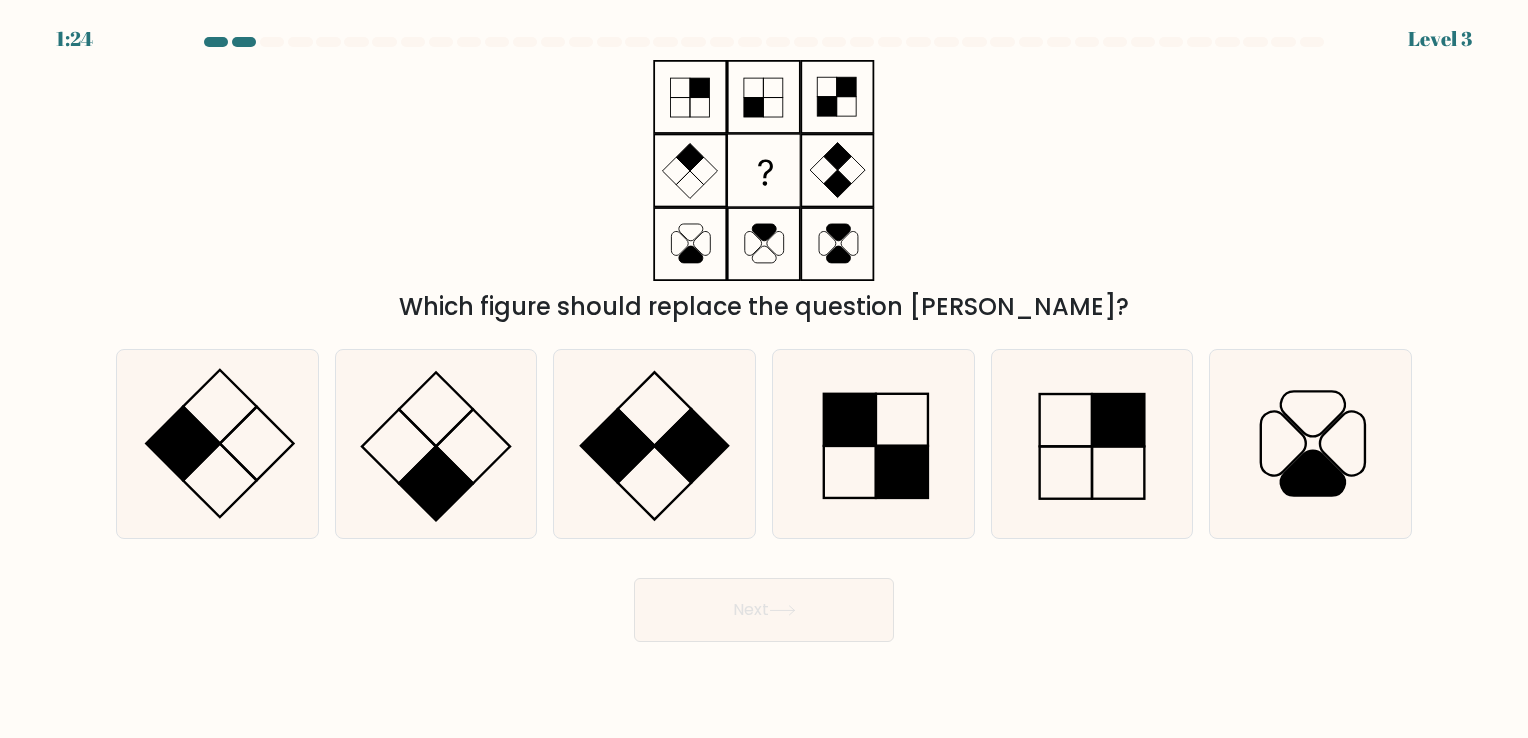 click on "Next" at bounding box center (764, 602) 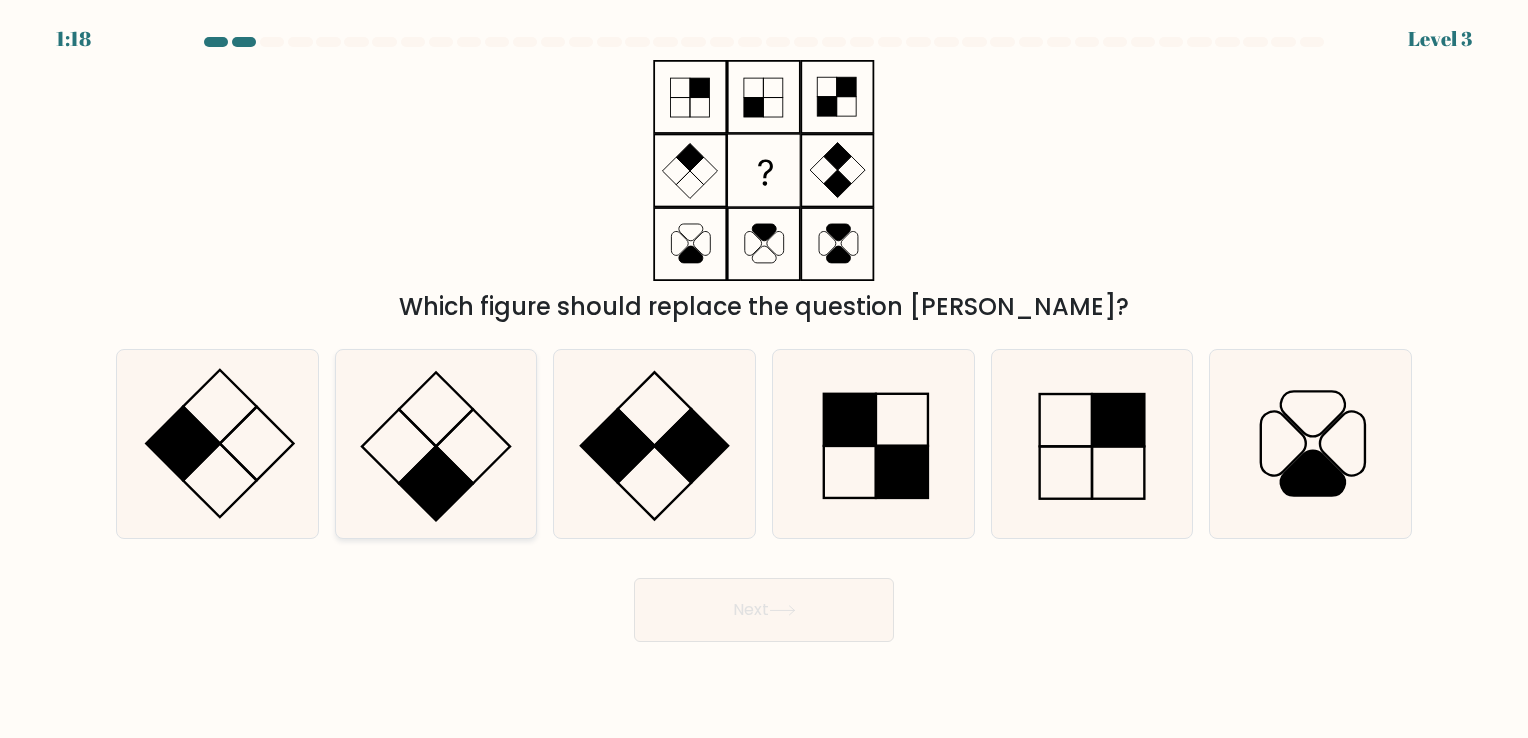 click 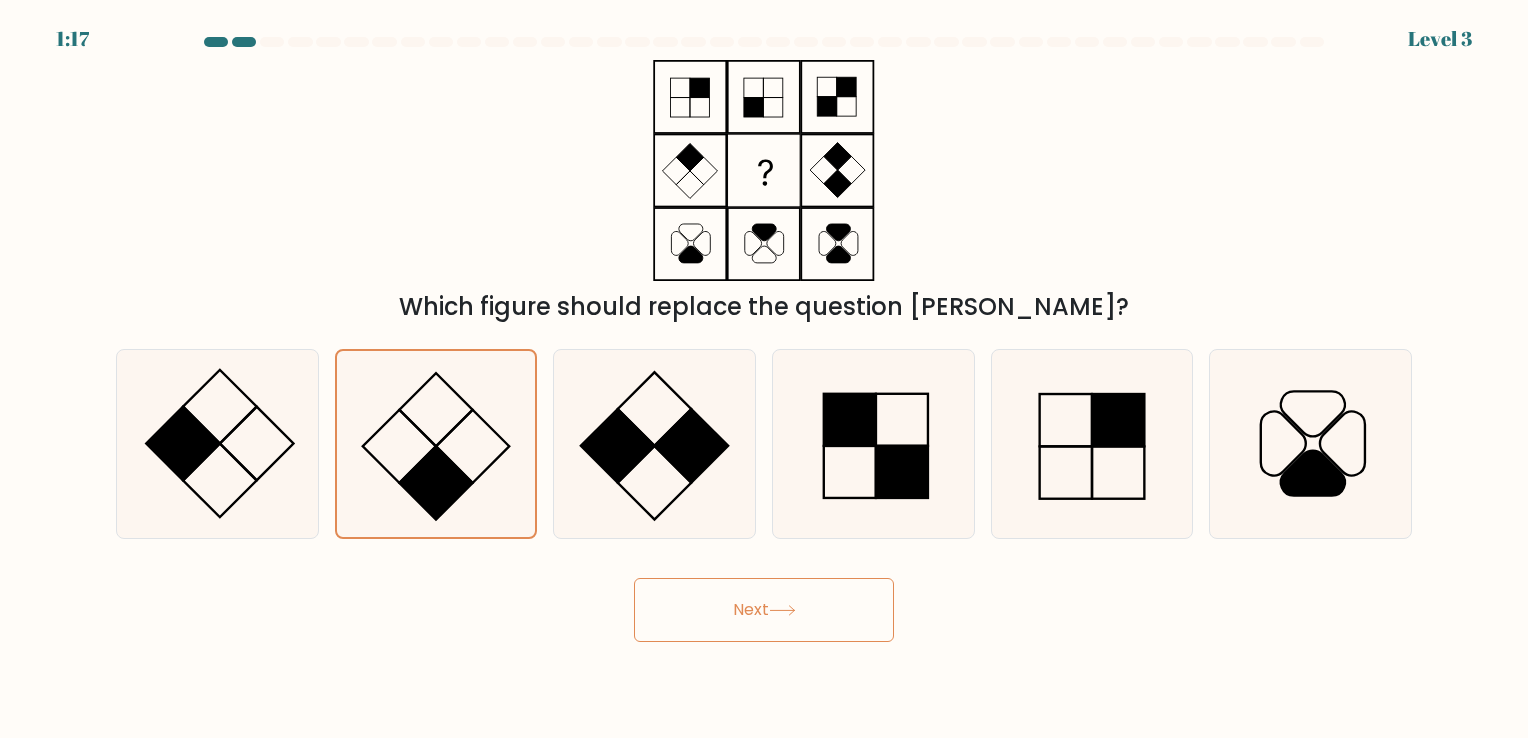 click on "Next" at bounding box center (764, 610) 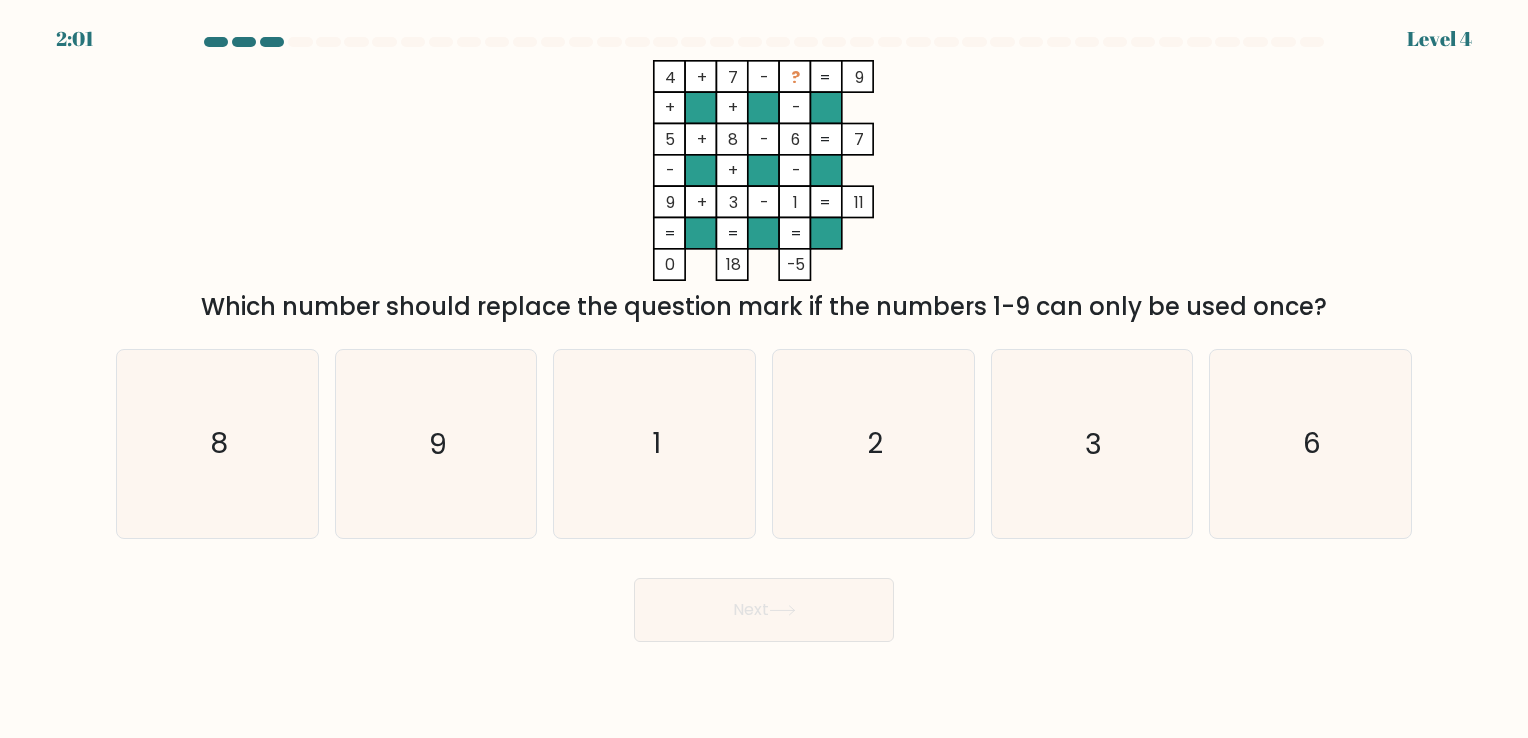 click on "Next" at bounding box center [764, 602] 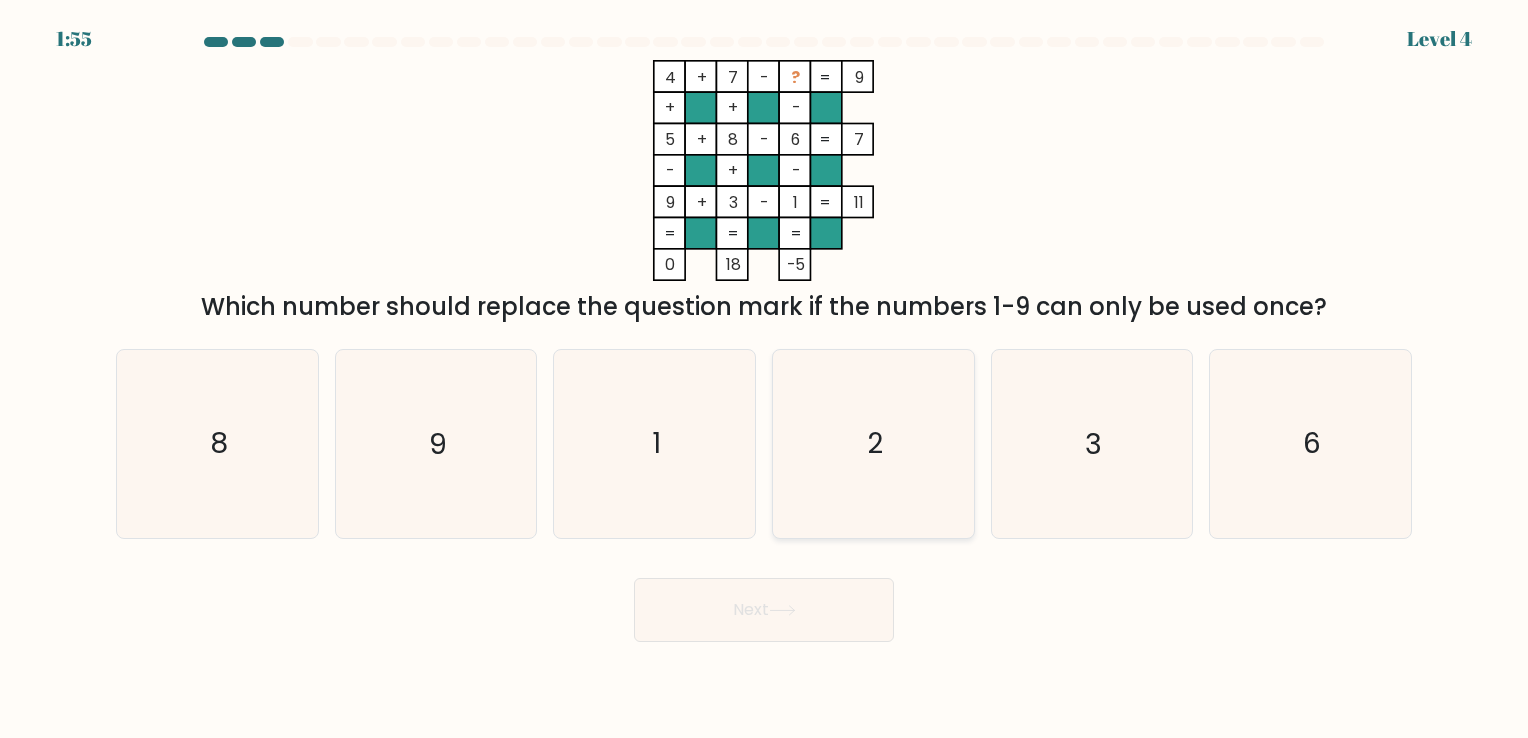 click on "2" 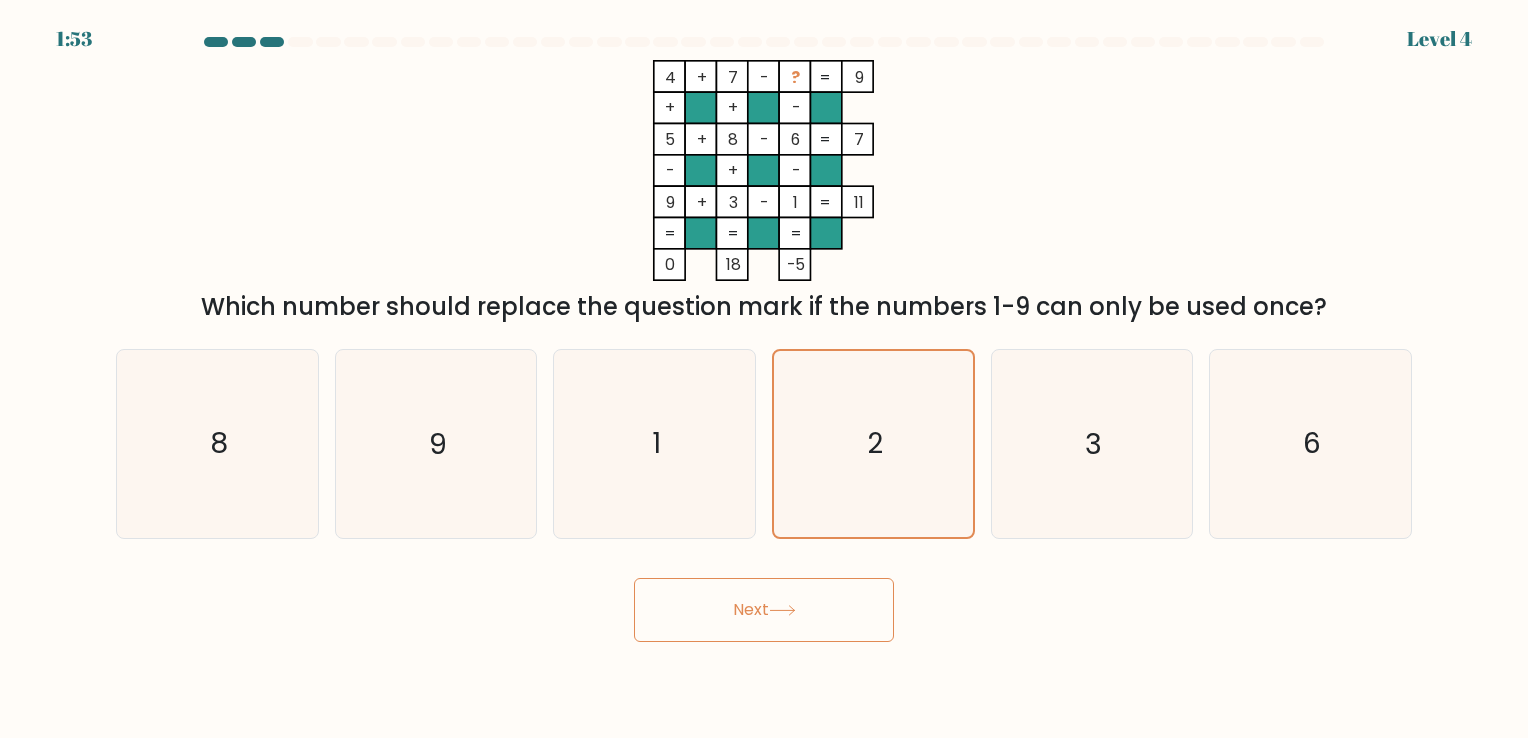 click 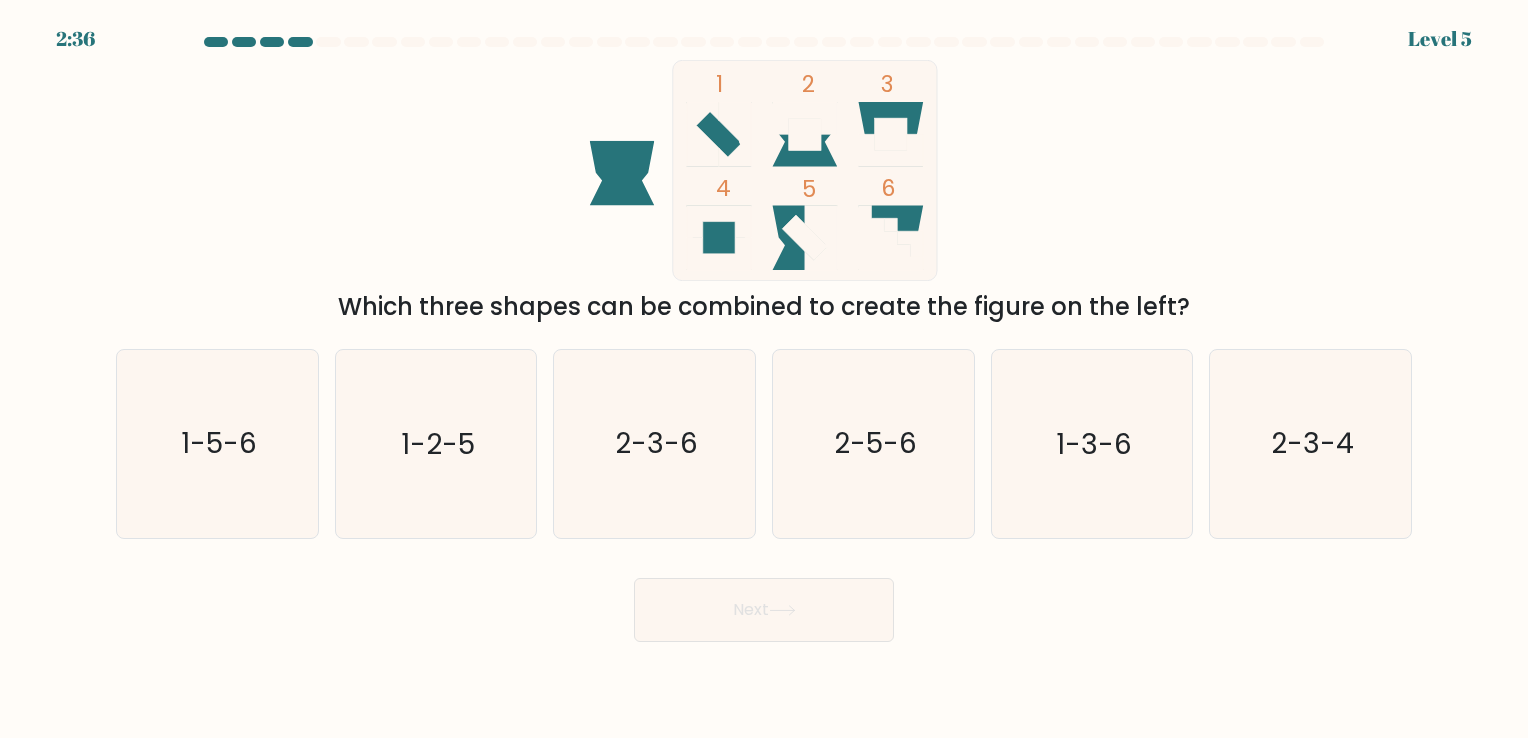 click on "Next" at bounding box center (764, 602) 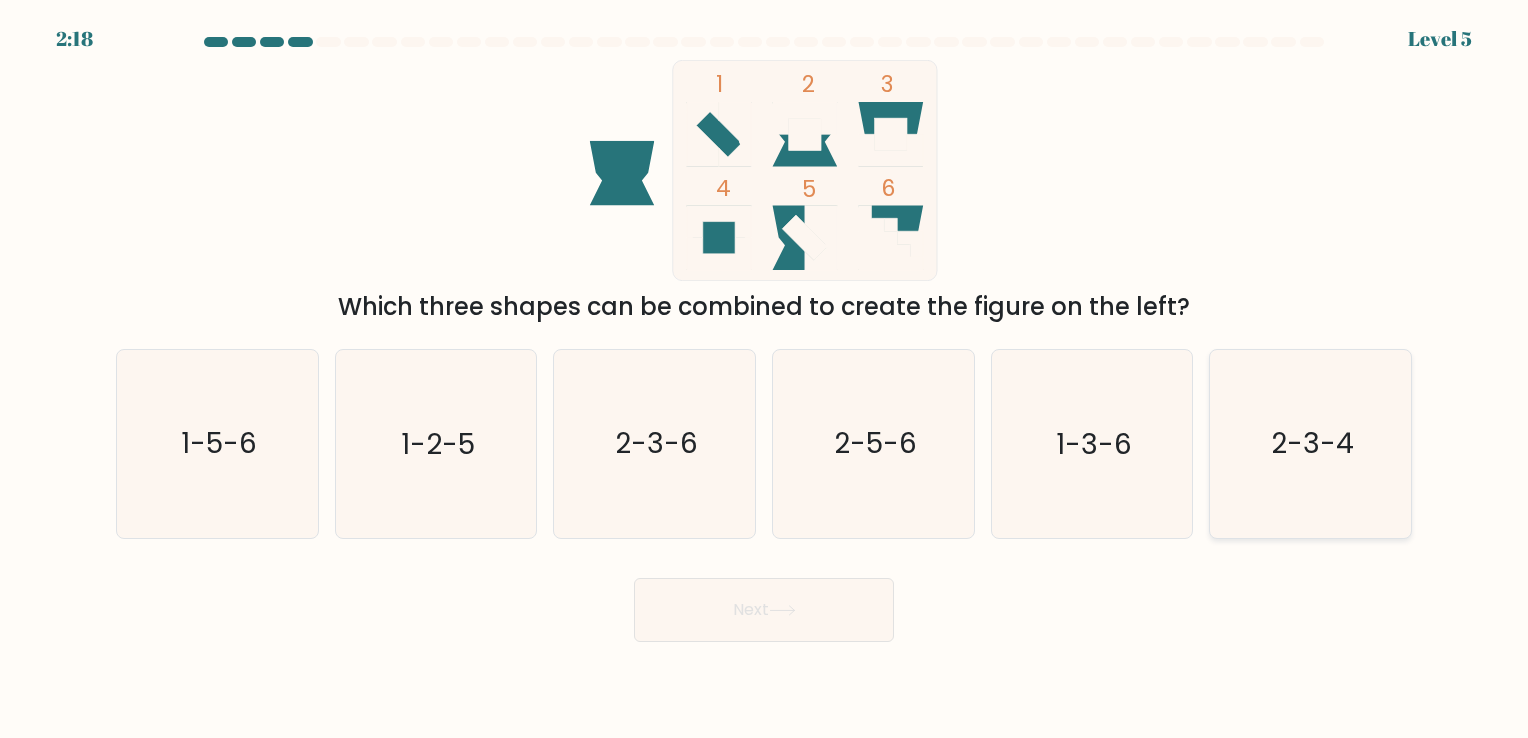click on "2-3-4" 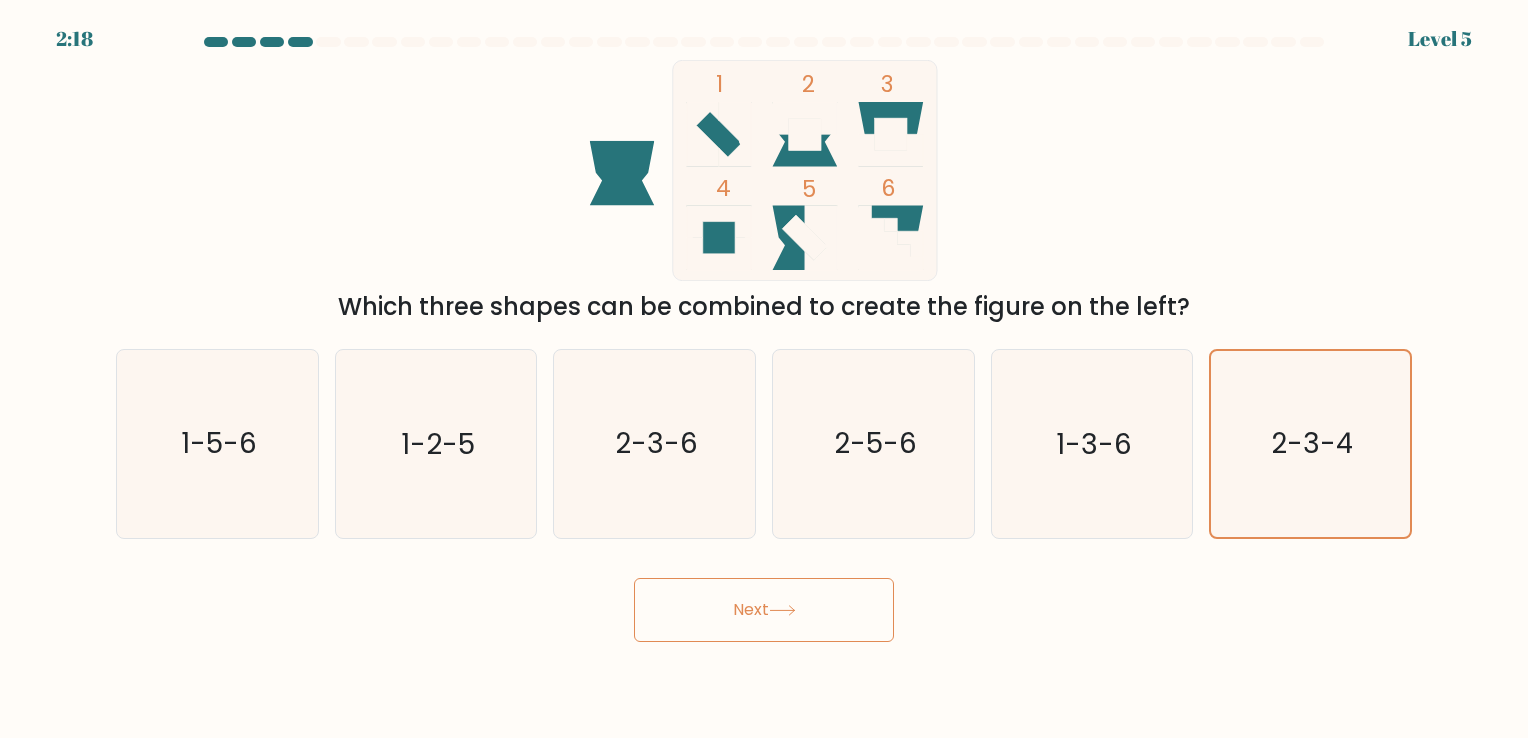 click on "Next" at bounding box center (764, 610) 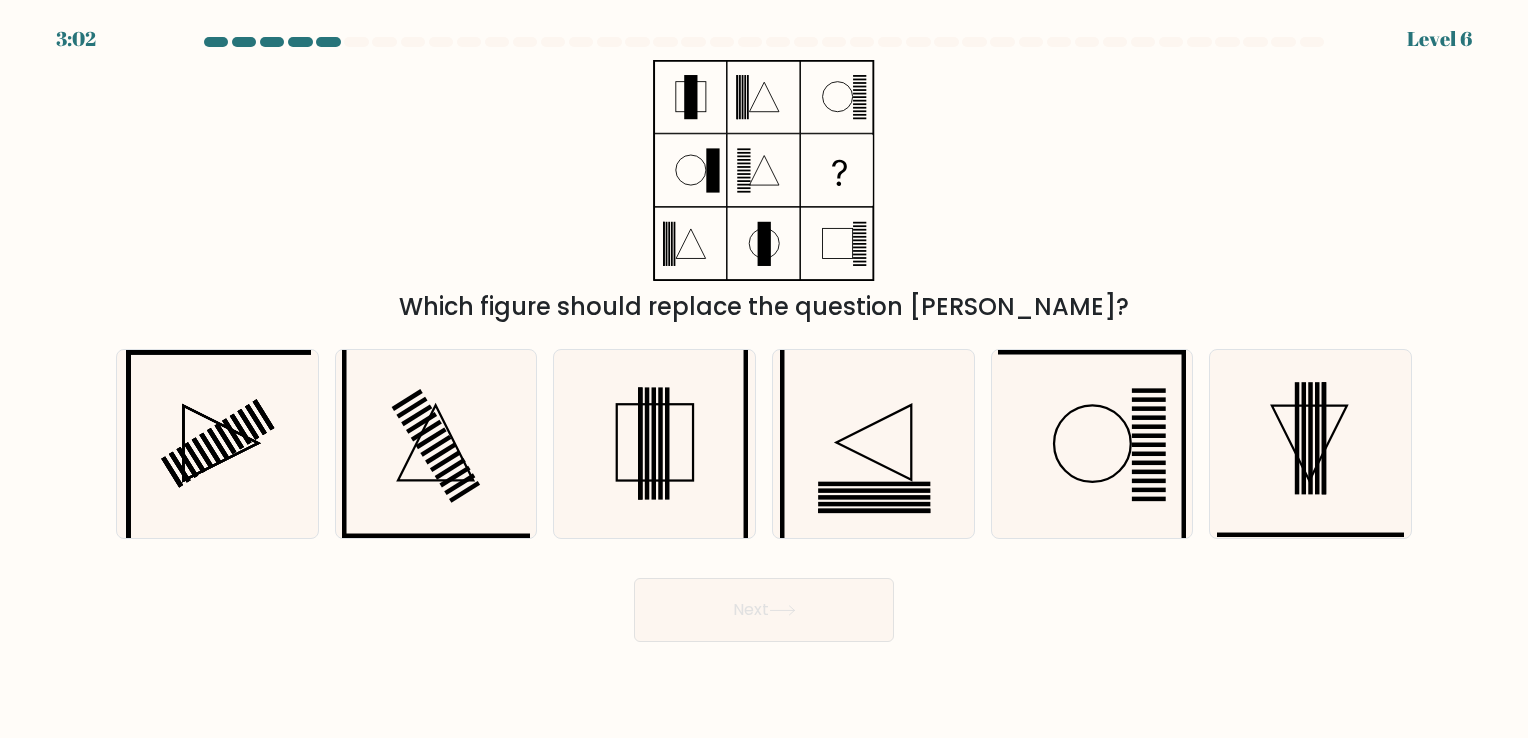 click on "Next" at bounding box center (764, 602) 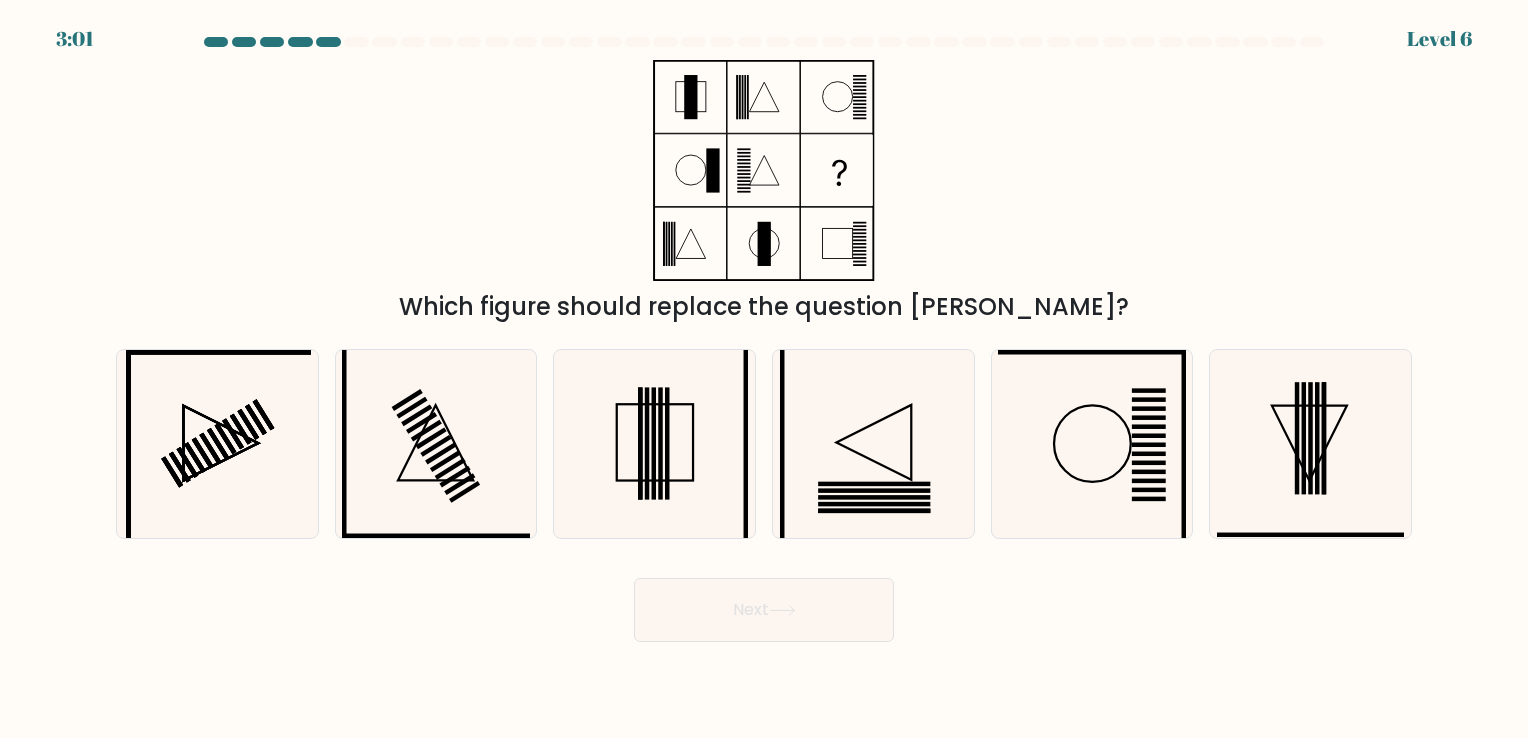 click on "Next" at bounding box center [764, 602] 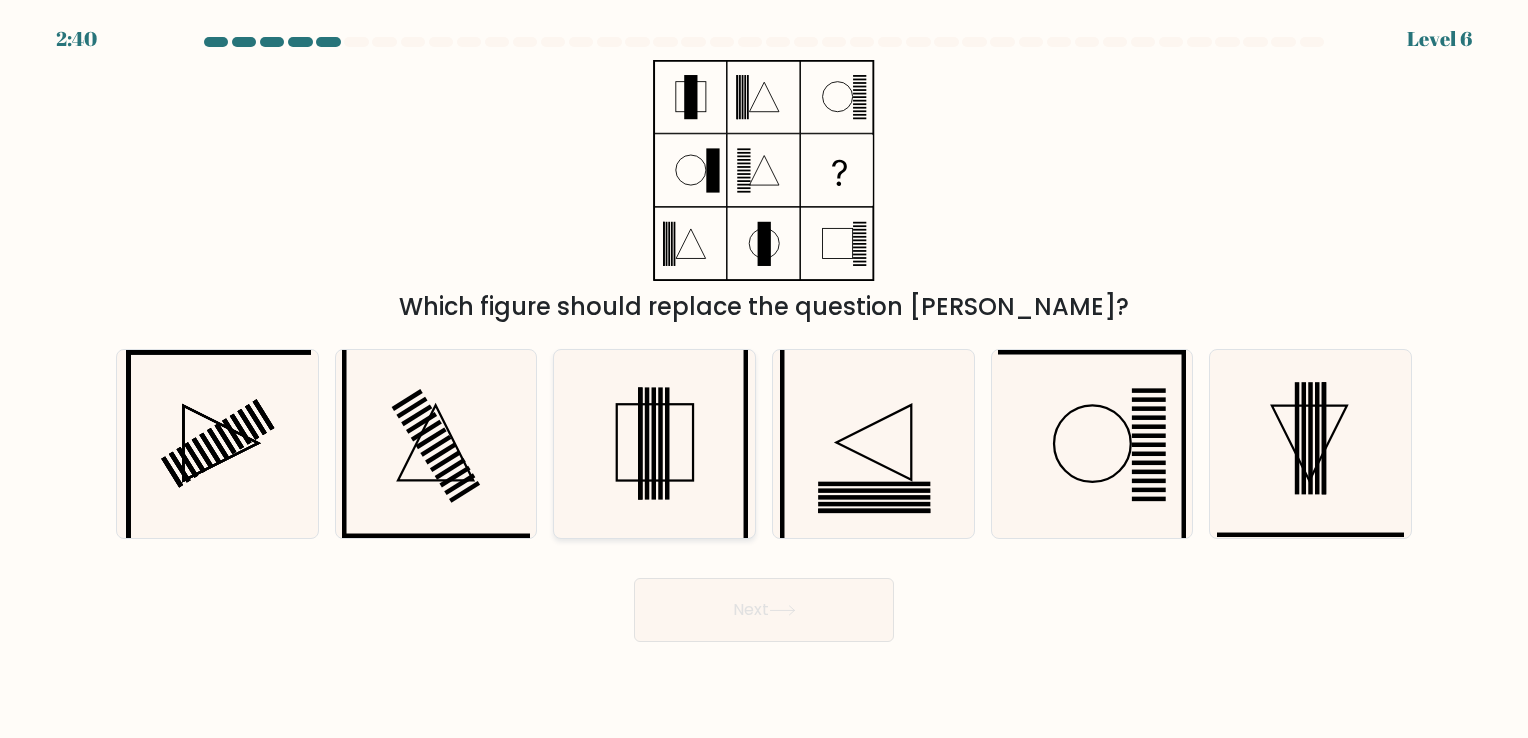 click 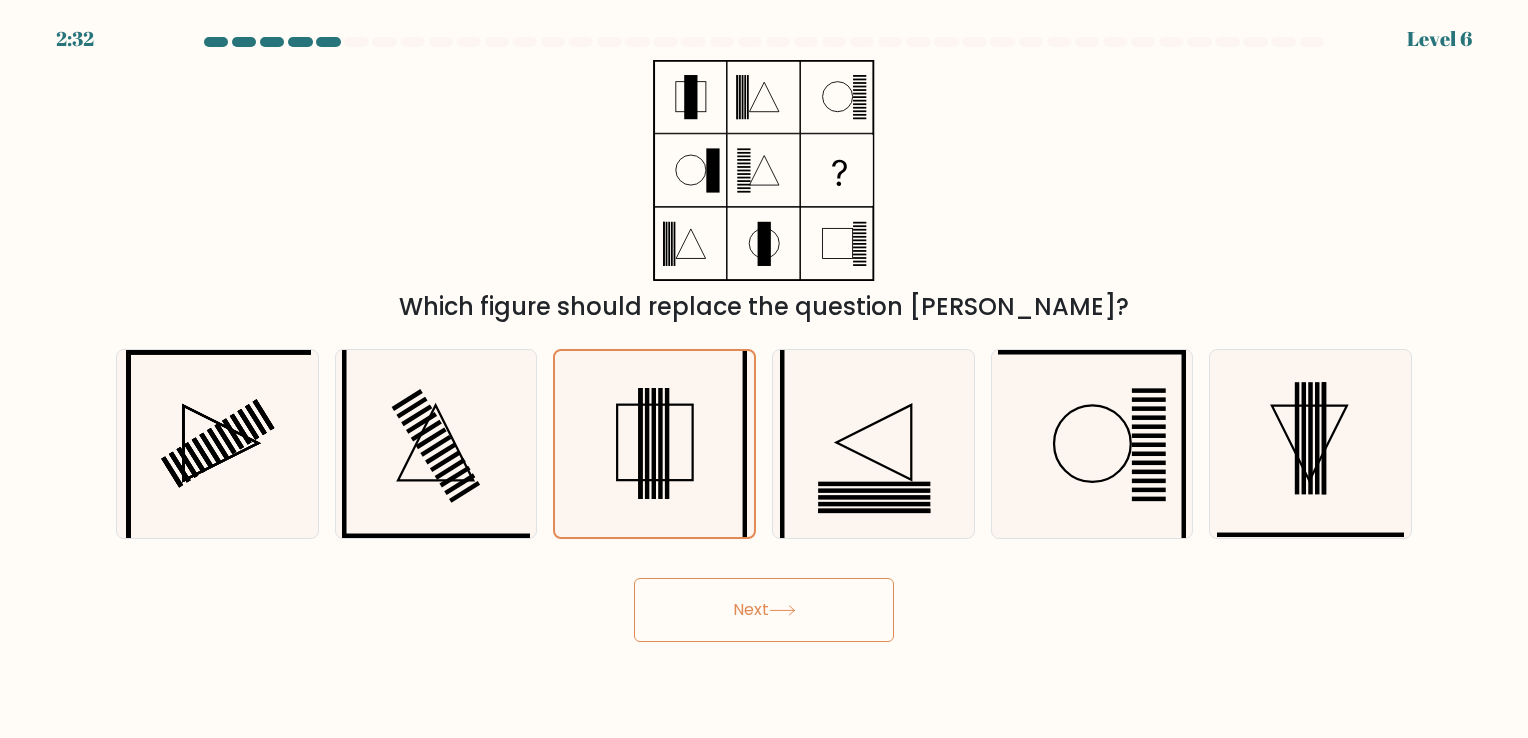 click on "Next" at bounding box center [764, 610] 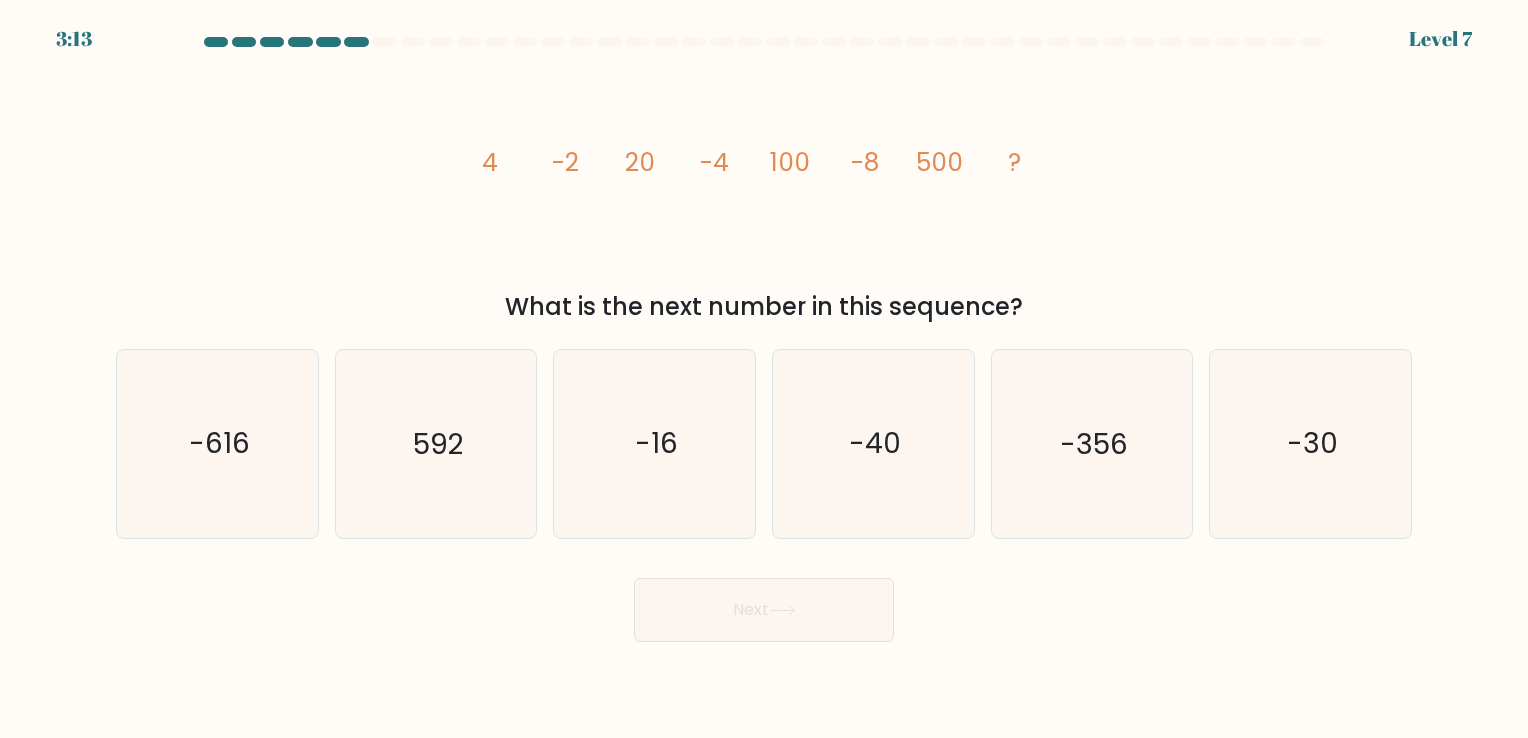 click on "3:13
Level 7" at bounding box center (764, 369) 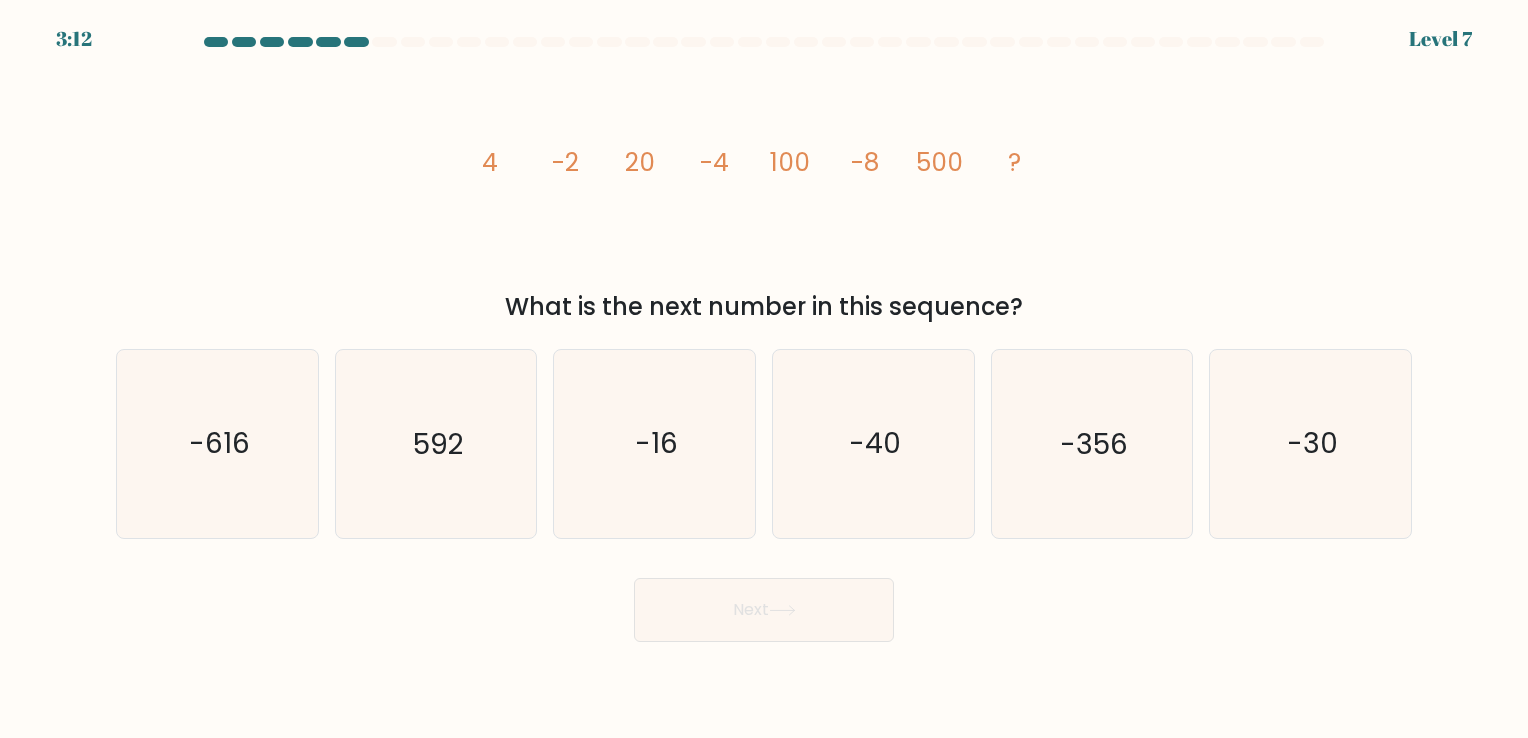 click on "3:12
Level 7" at bounding box center [764, 369] 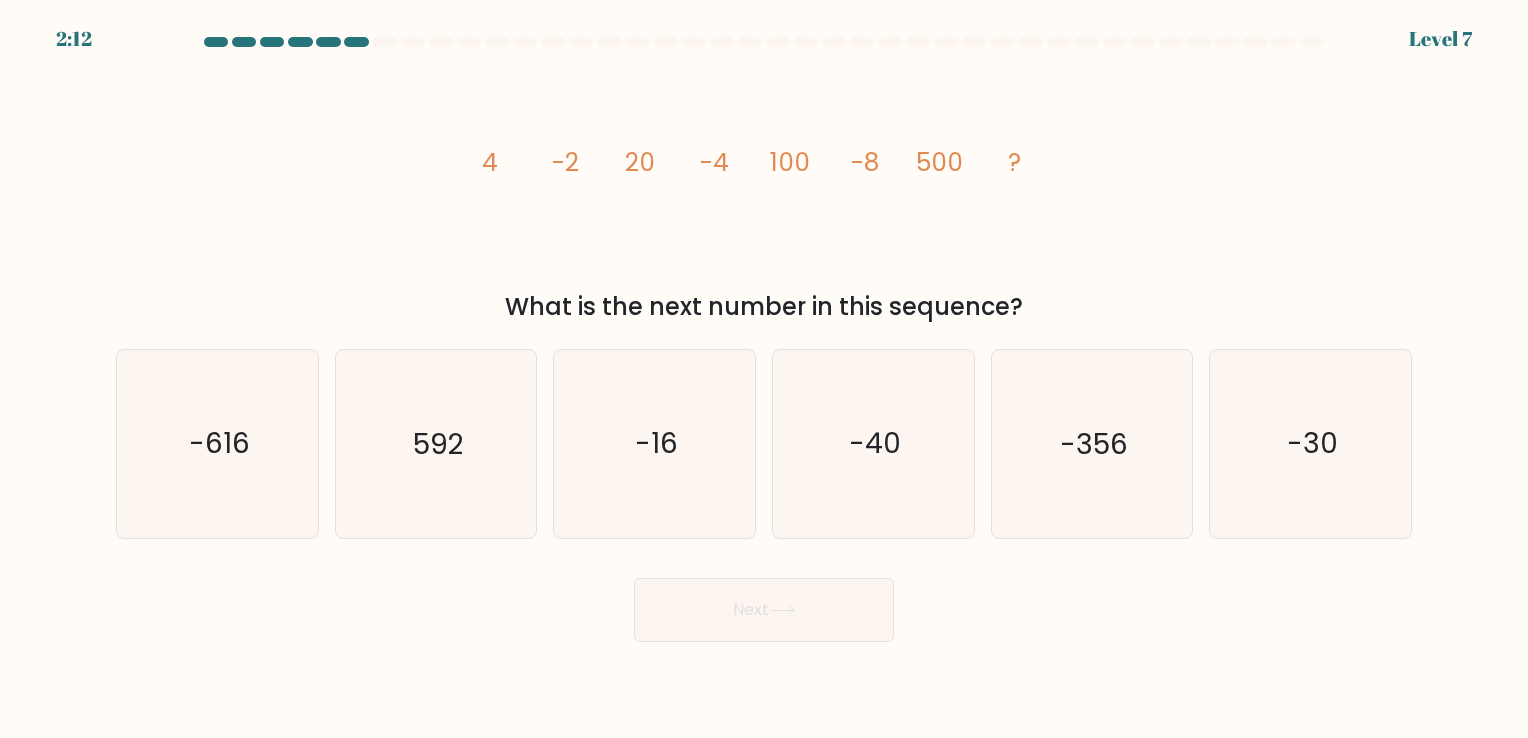 click on "Next" at bounding box center [764, 602] 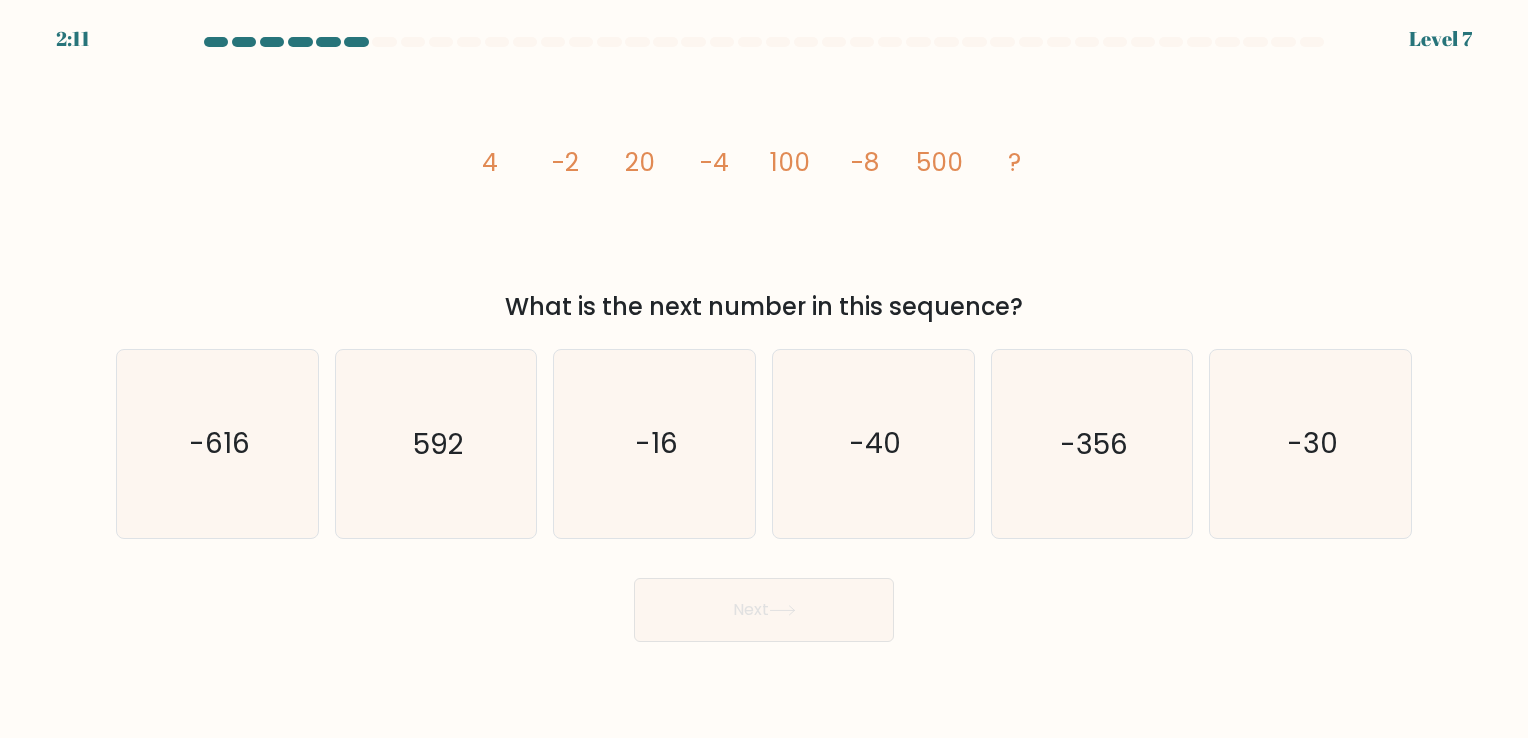 click on "Next" at bounding box center [764, 602] 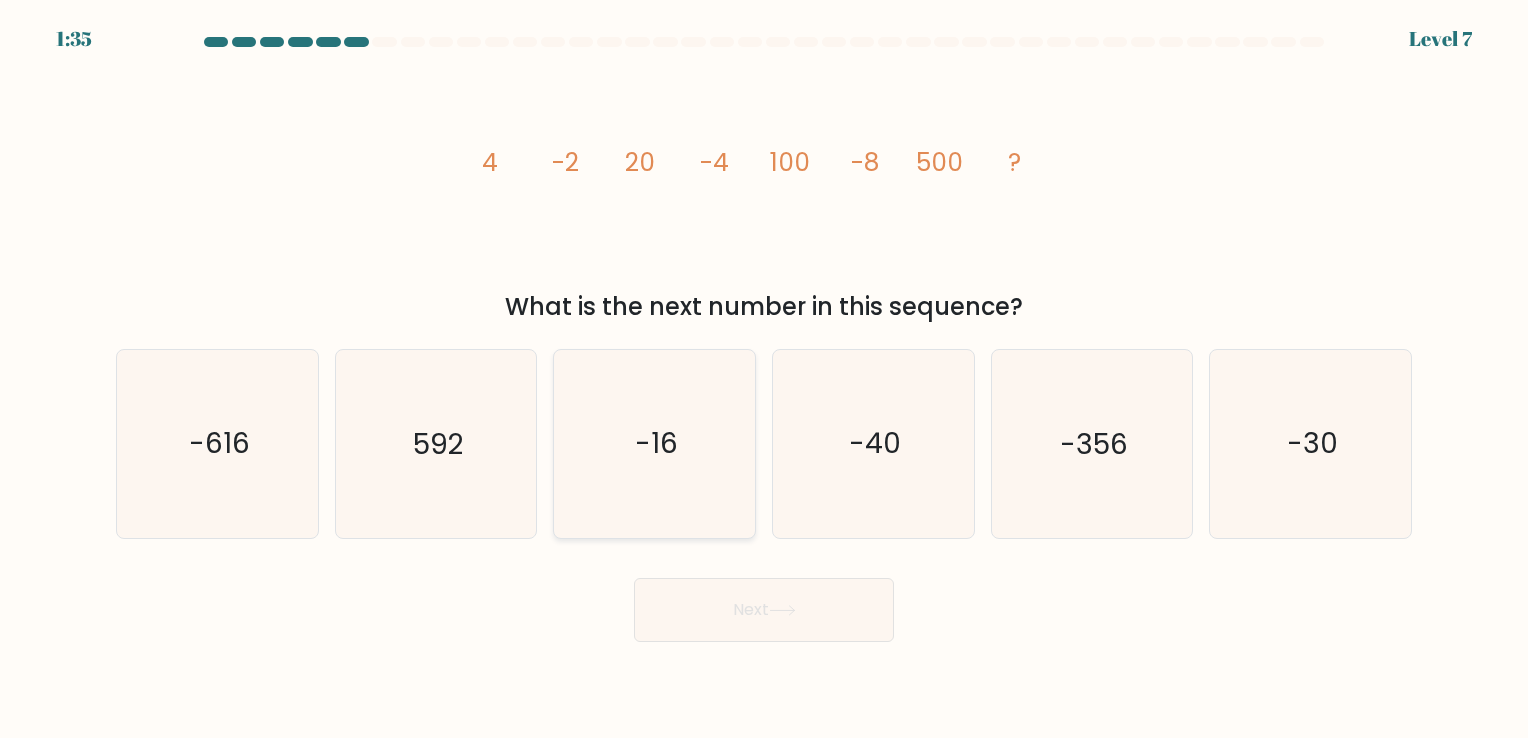 click on "-16" 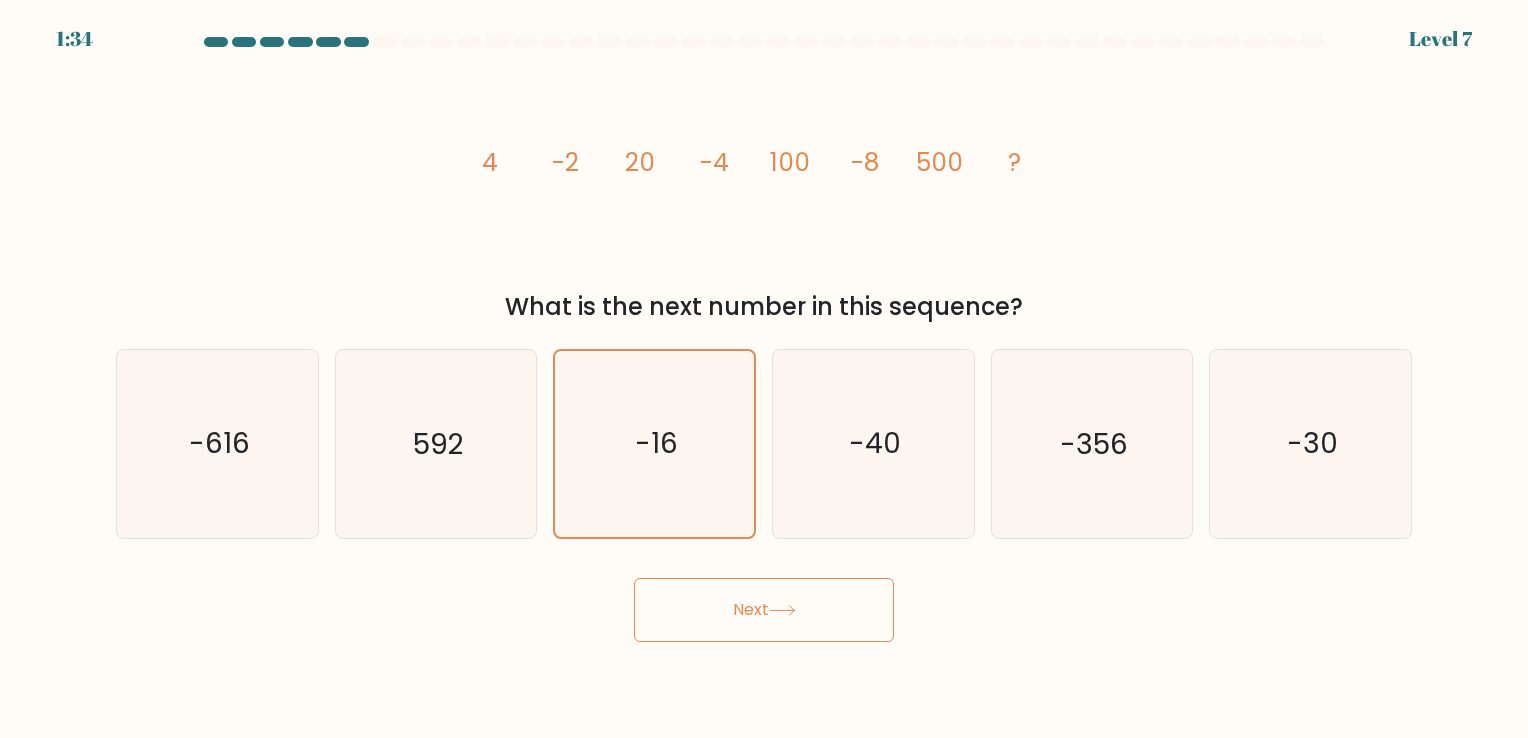 click on "Next" at bounding box center [764, 610] 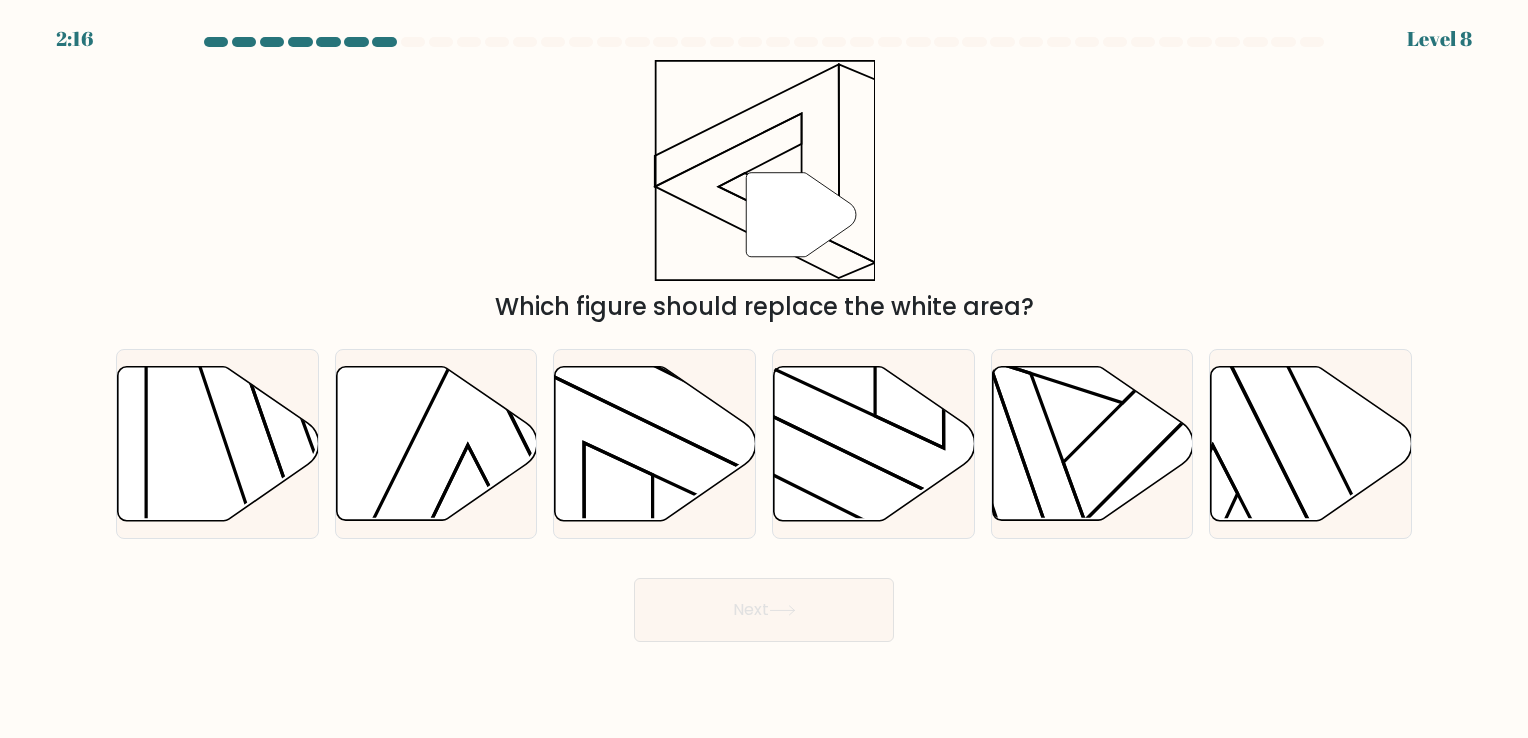 click on "Next" at bounding box center [764, 602] 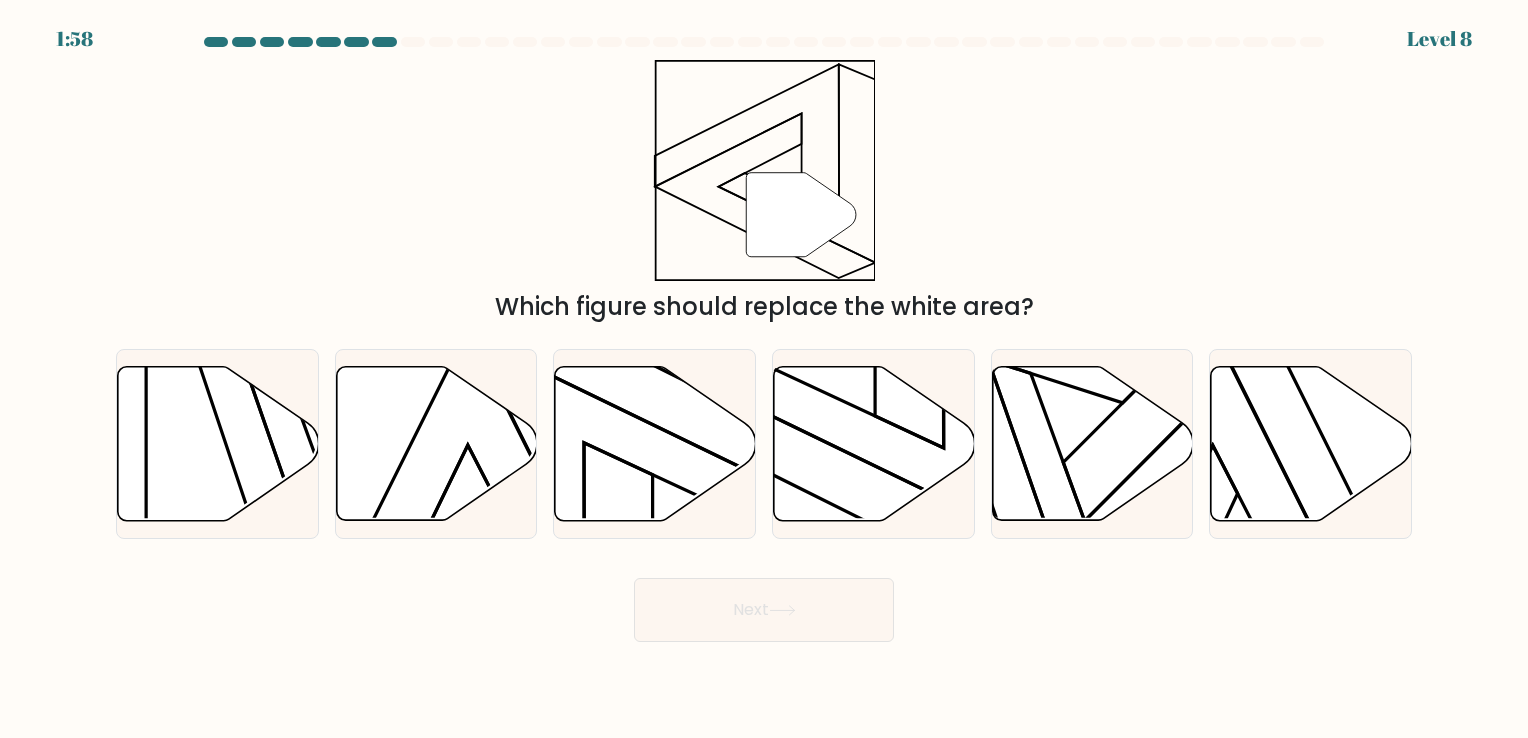 click on "Next" at bounding box center (764, 602) 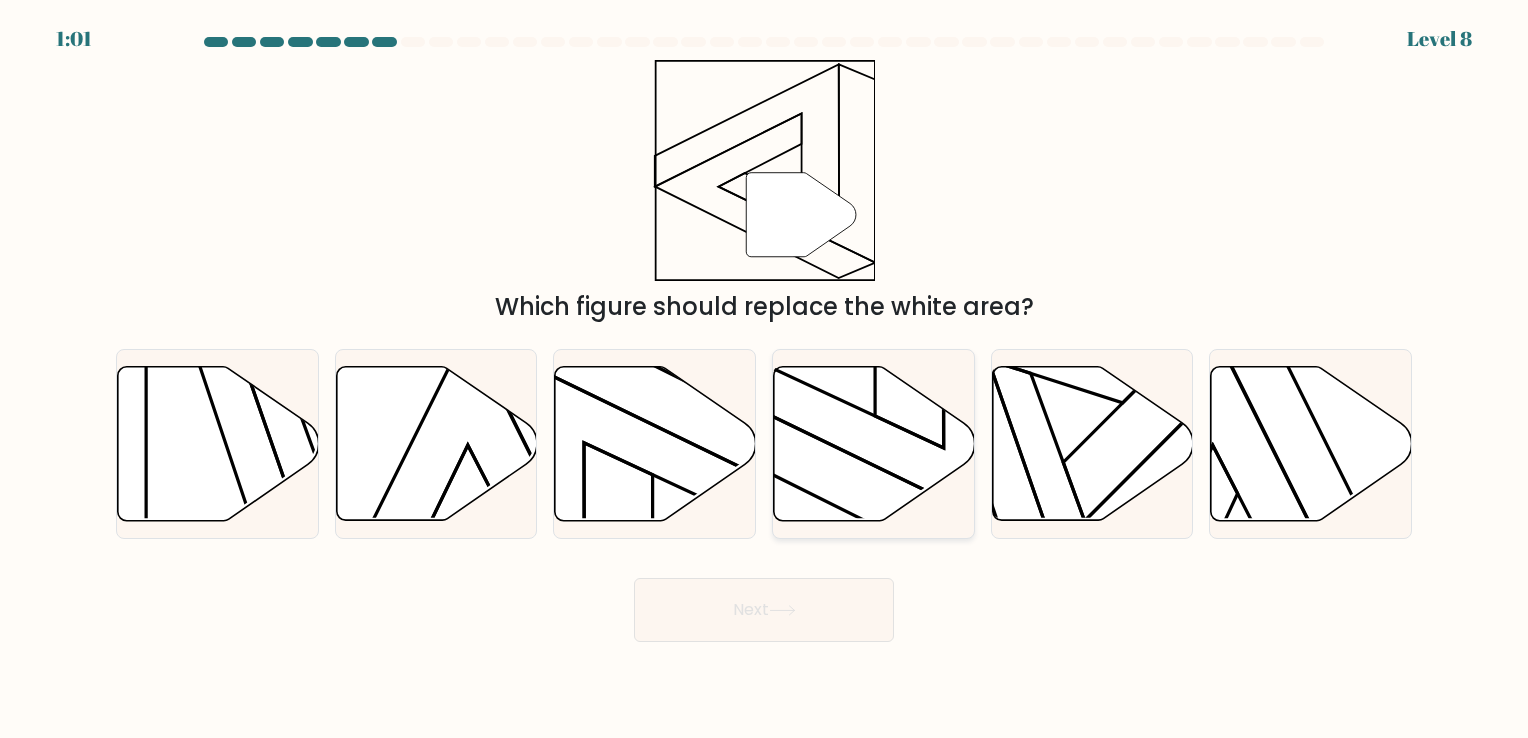 click 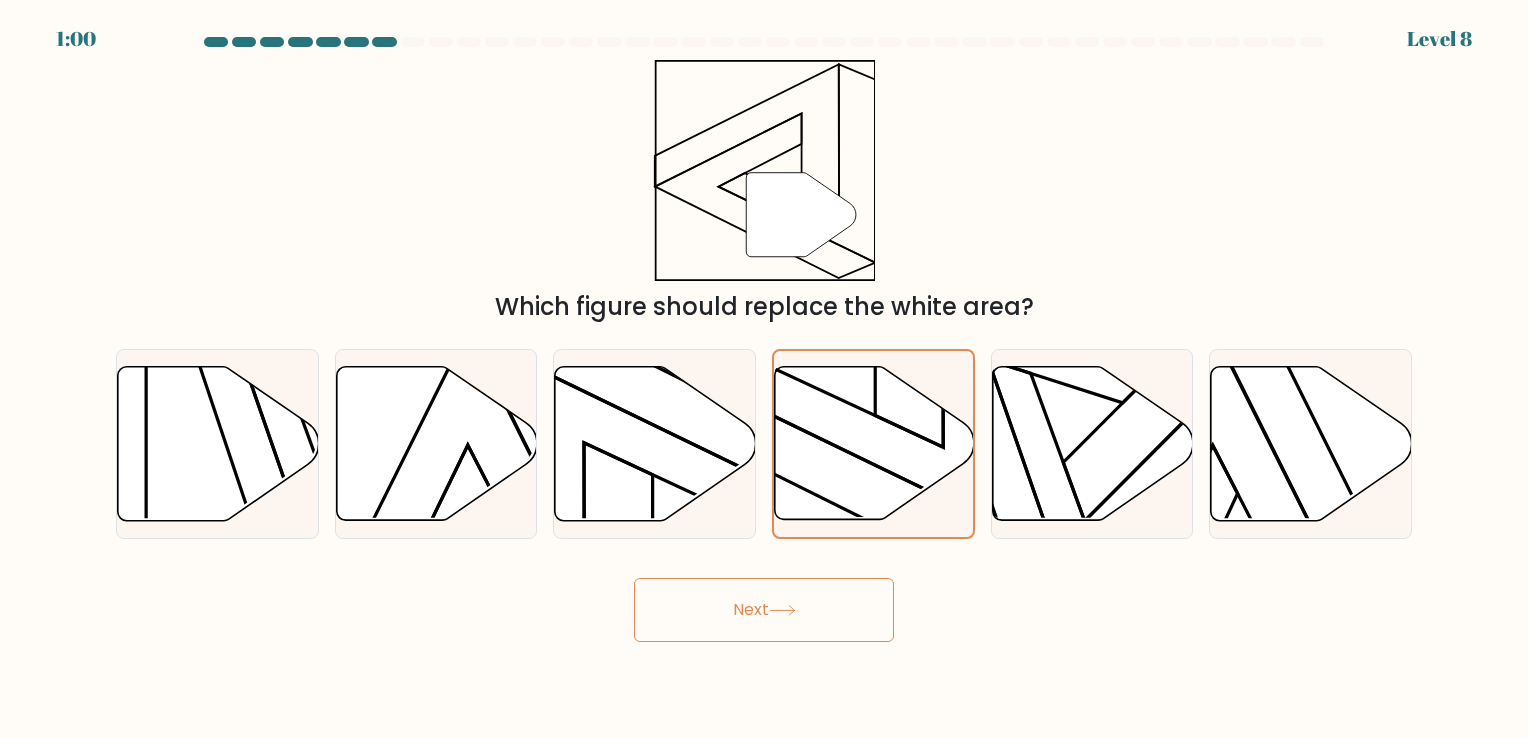 click on "Next" at bounding box center (764, 610) 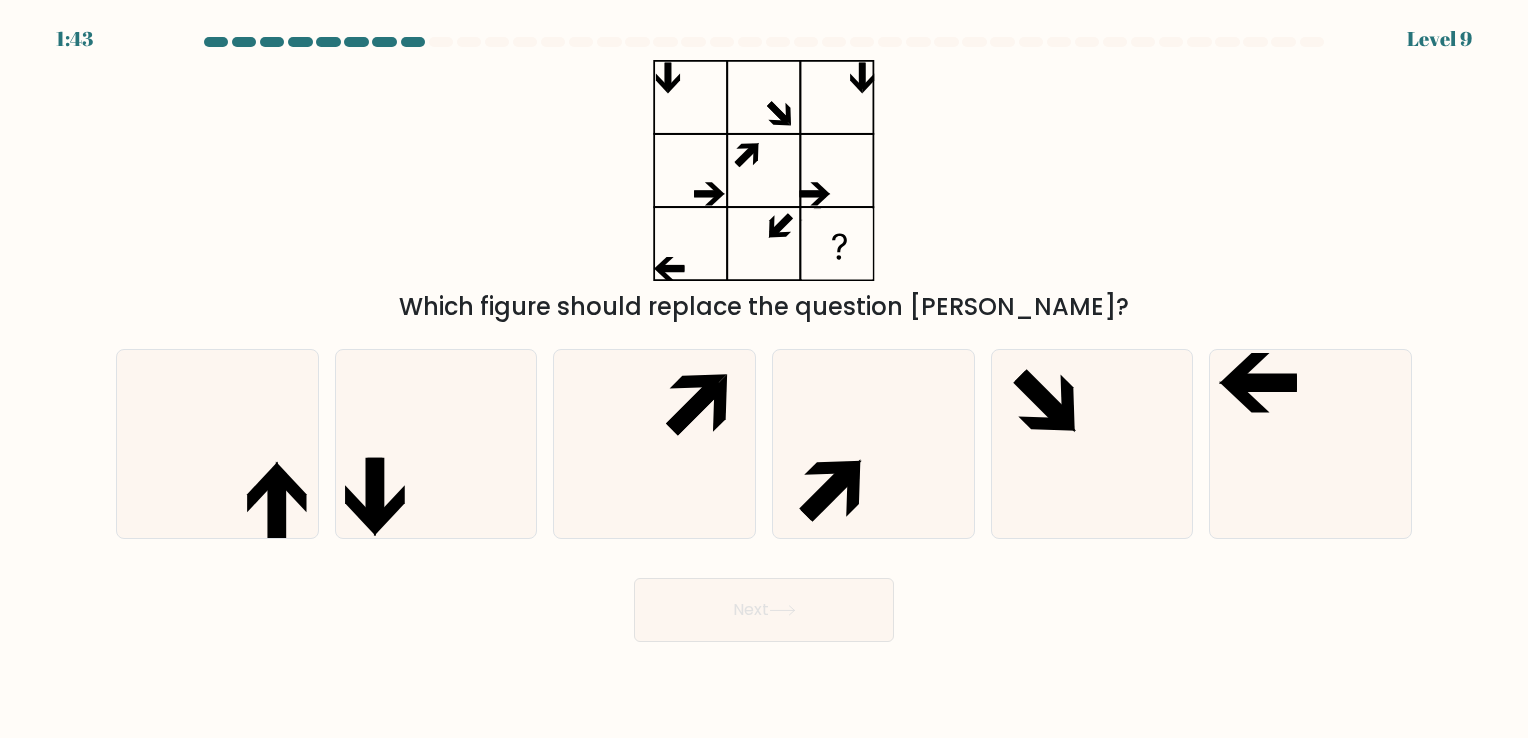 click on "Next" at bounding box center (764, 602) 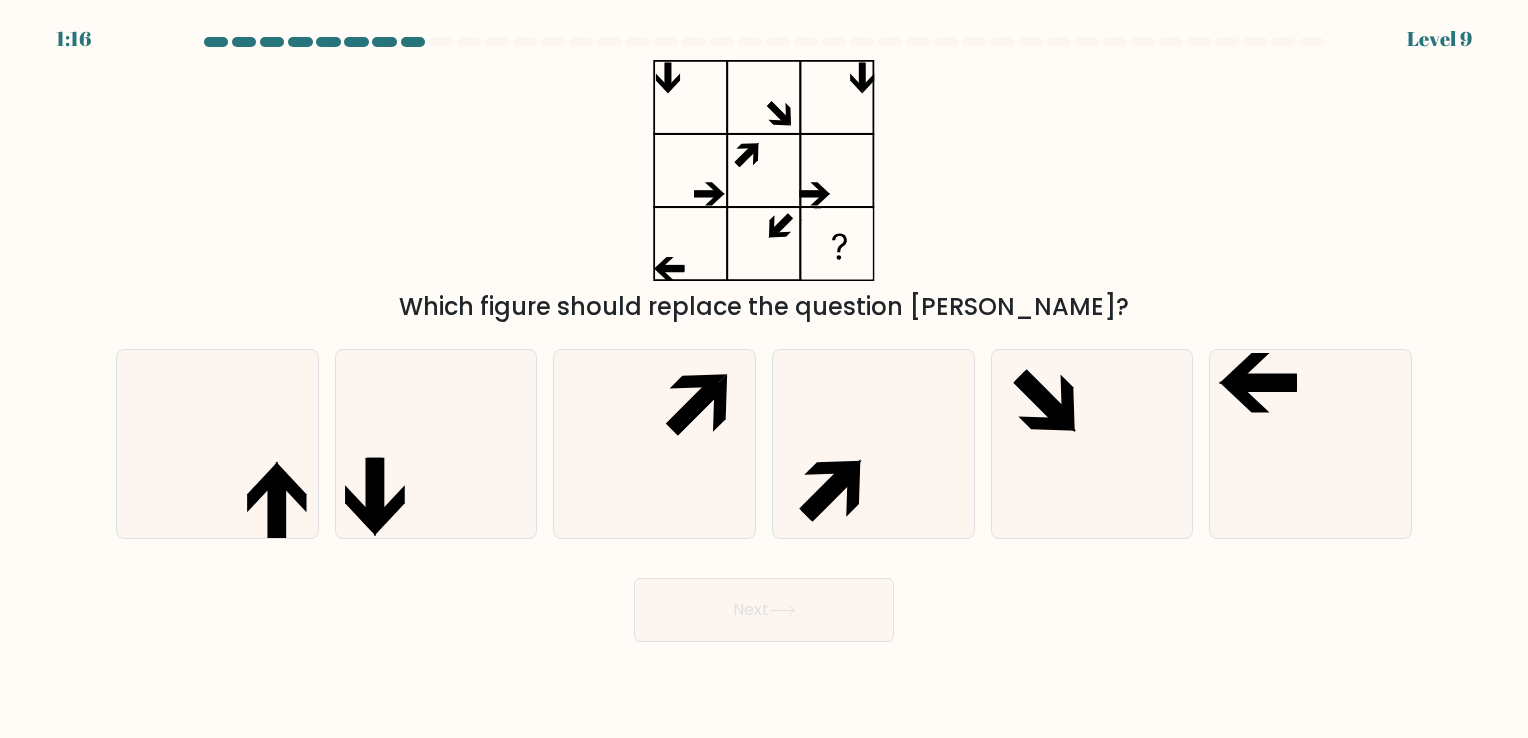 click on "Next" at bounding box center (764, 602) 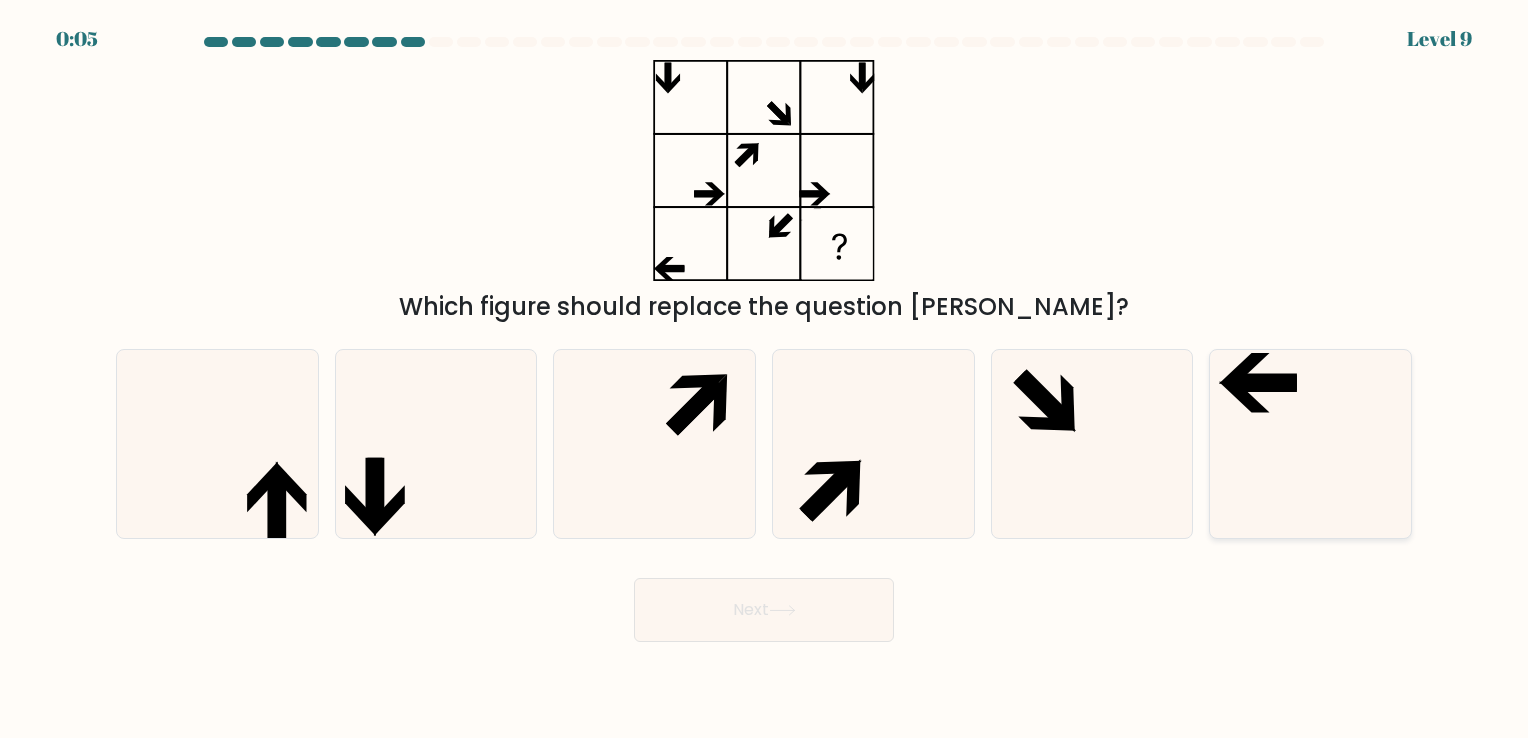drag, startPoint x: 1297, startPoint y: 473, endPoint x: 1285, endPoint y: 480, distance: 13.892444 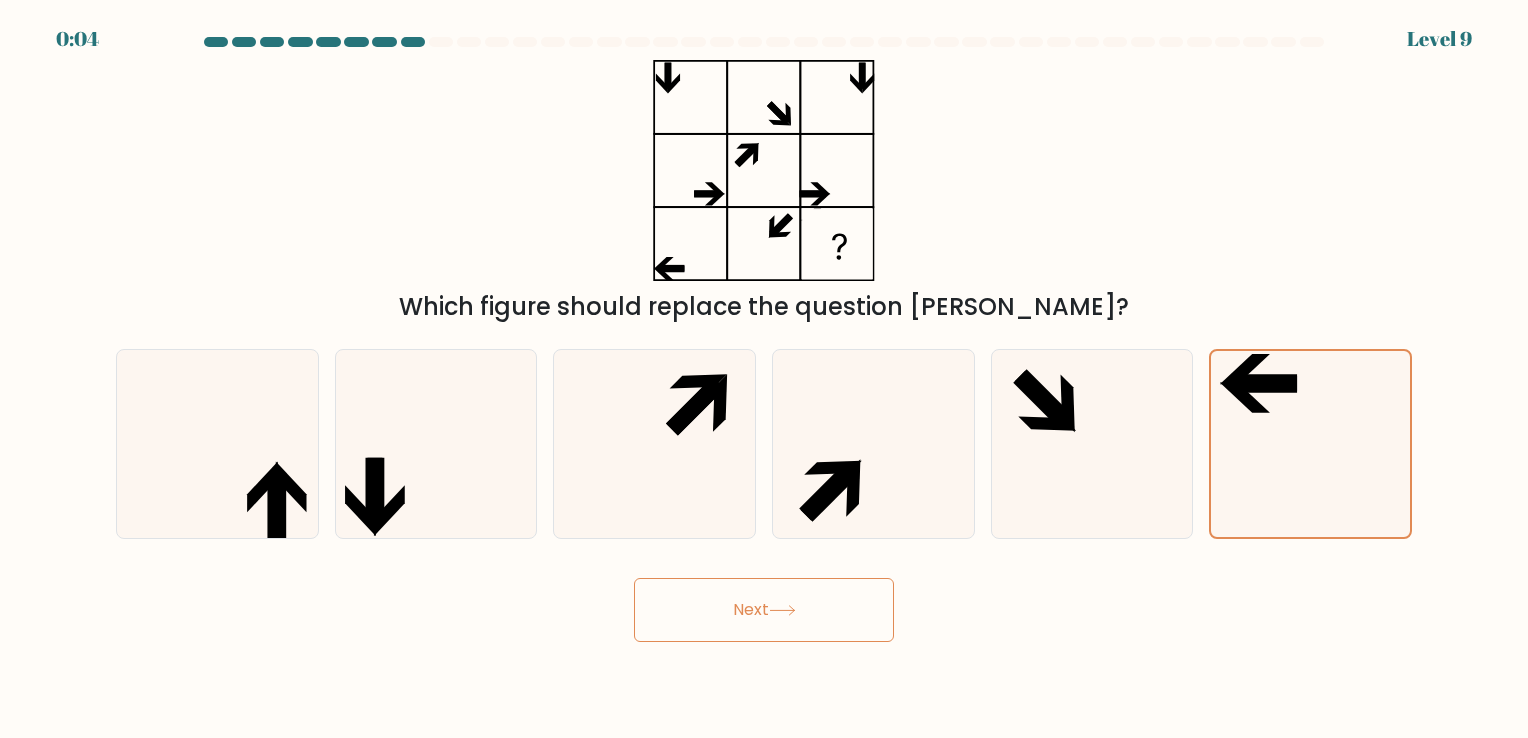 click on "Next" at bounding box center [764, 610] 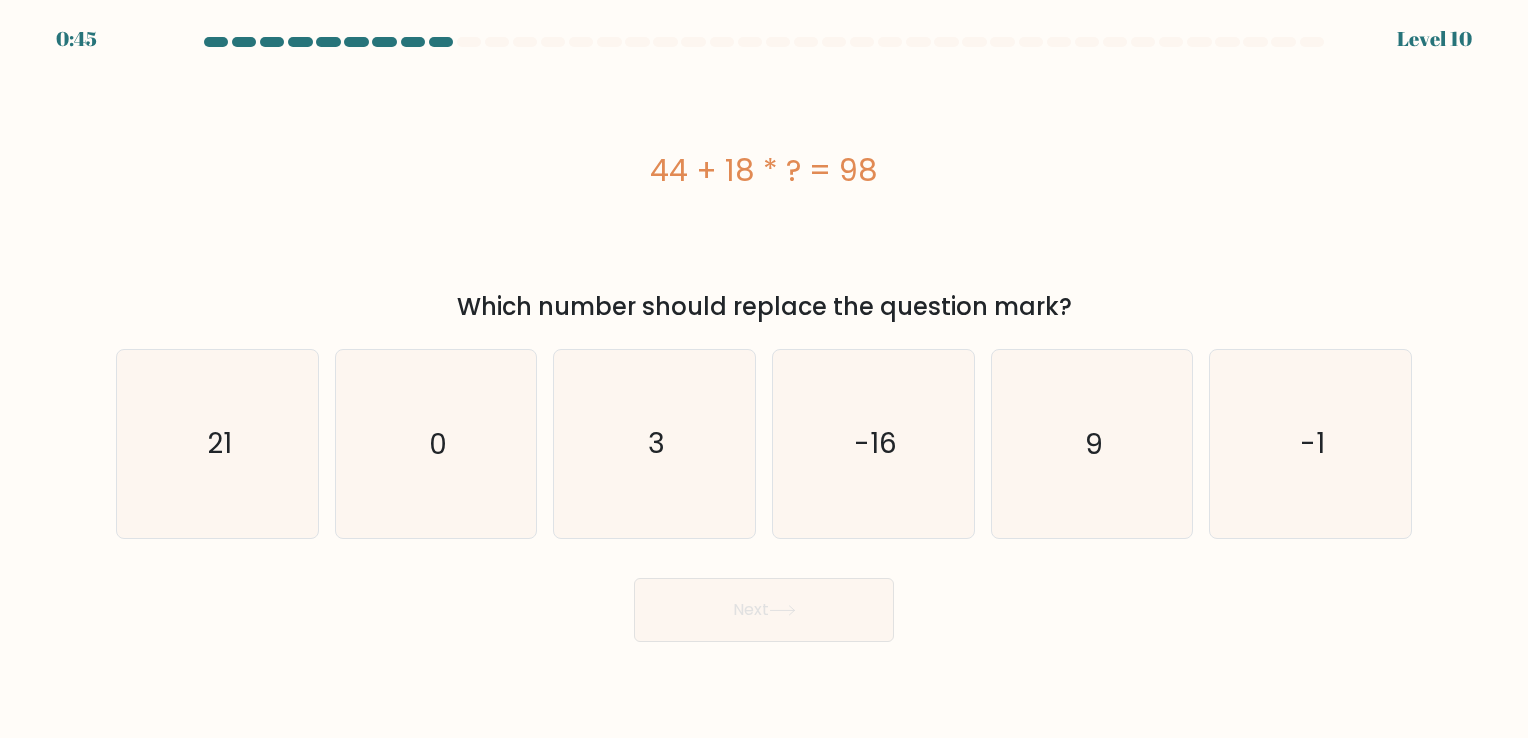 click on "Next" at bounding box center (764, 602) 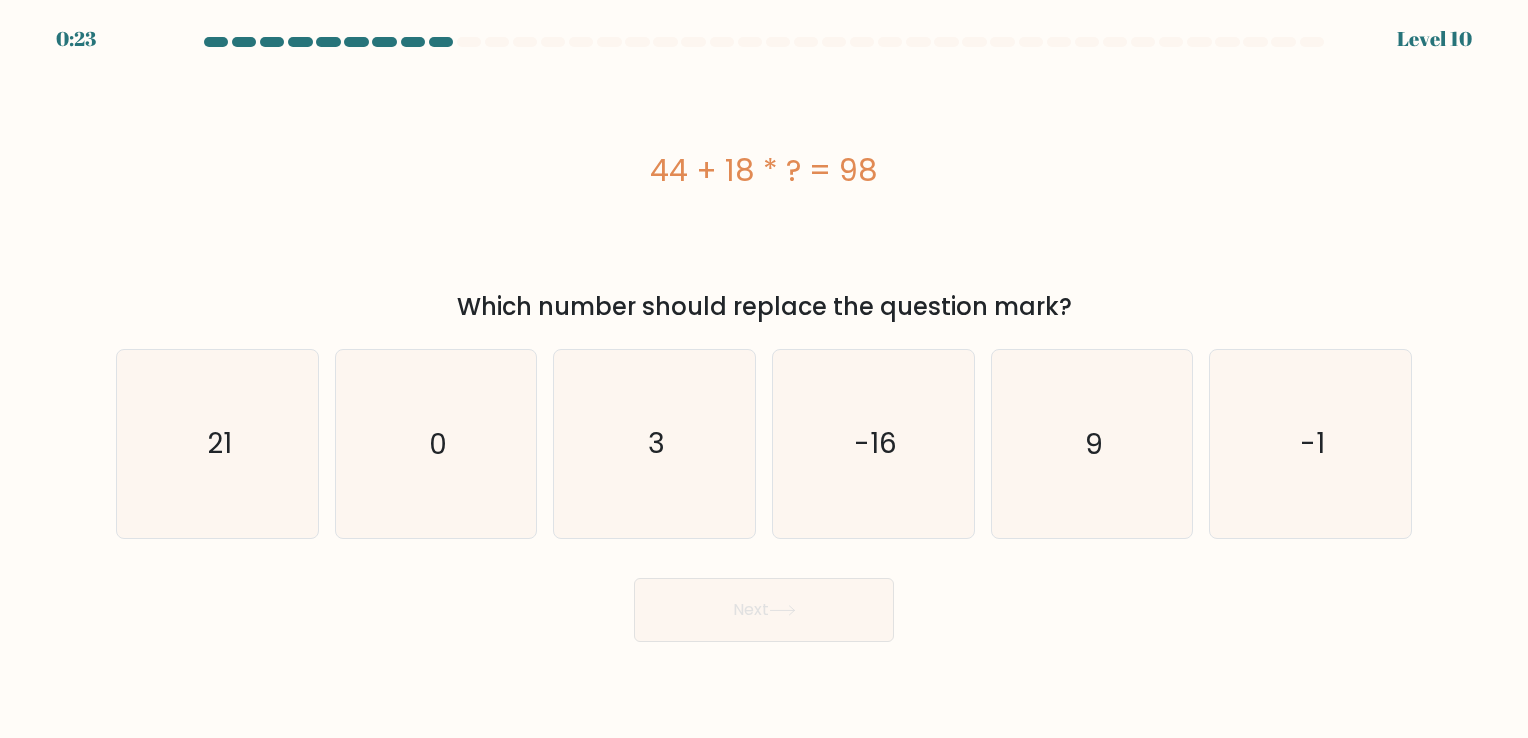 drag, startPoint x: 648, startPoint y: 170, endPoint x: 875, endPoint y: 198, distance: 228.72035 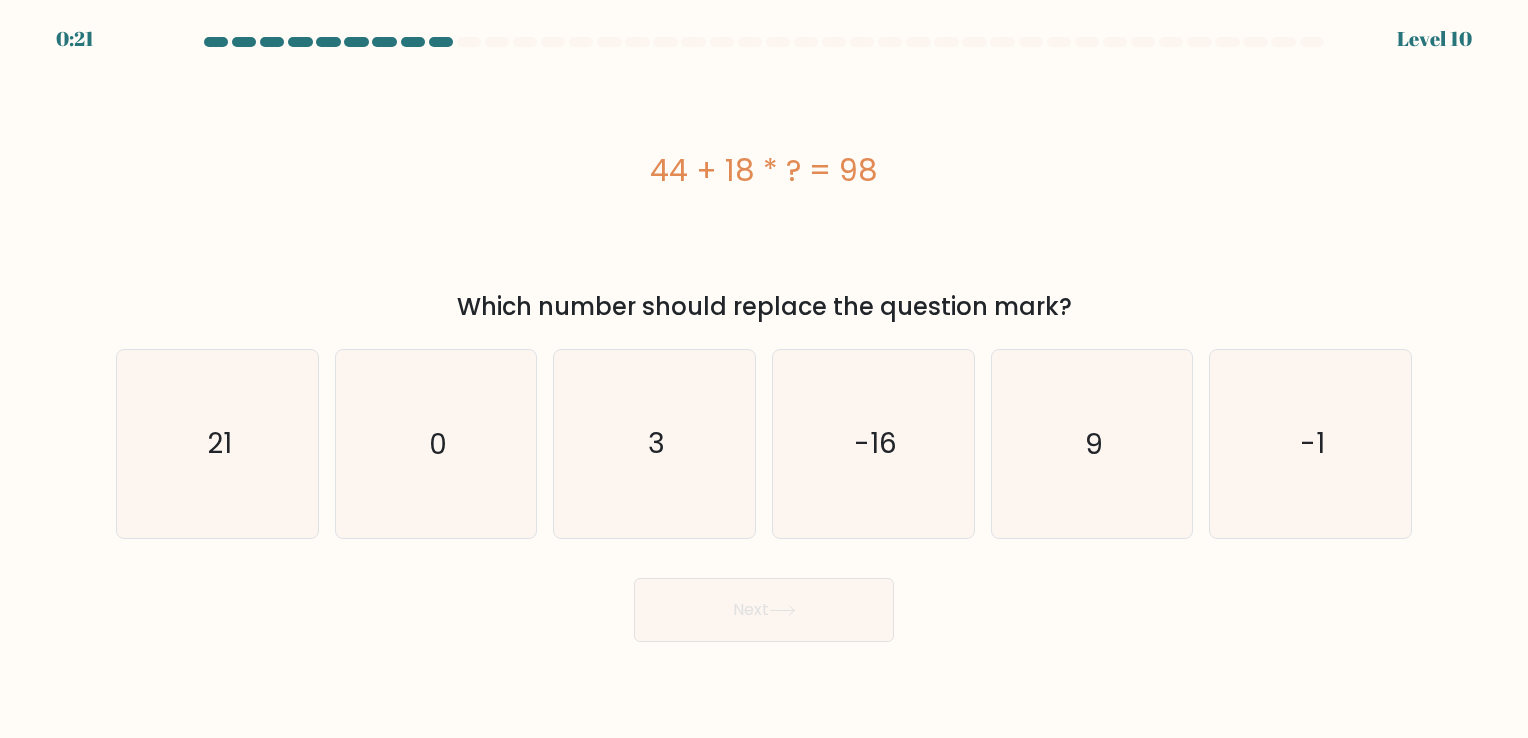 copy on "44 + 18 * ? = 98" 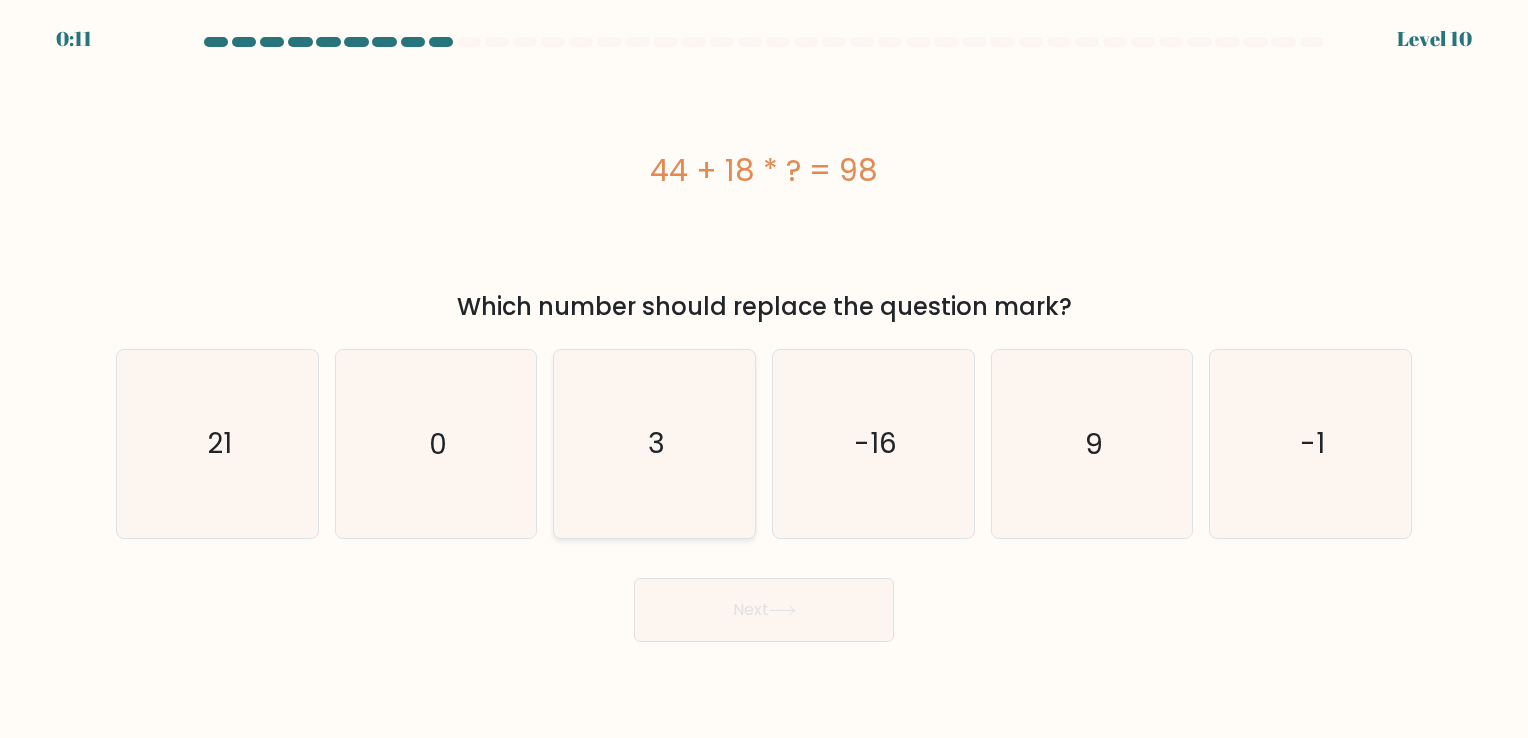 click on "3" 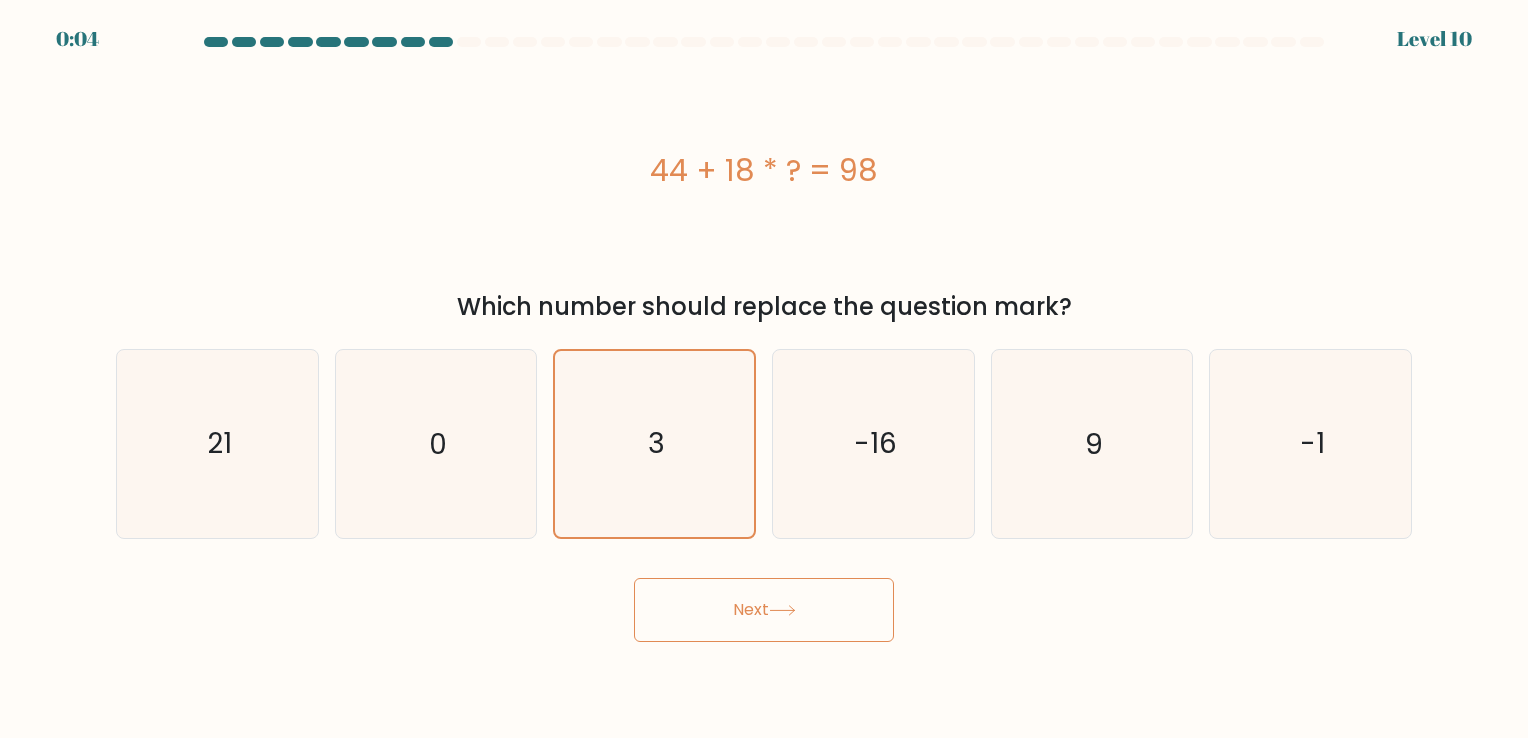 click on "Next" at bounding box center [764, 610] 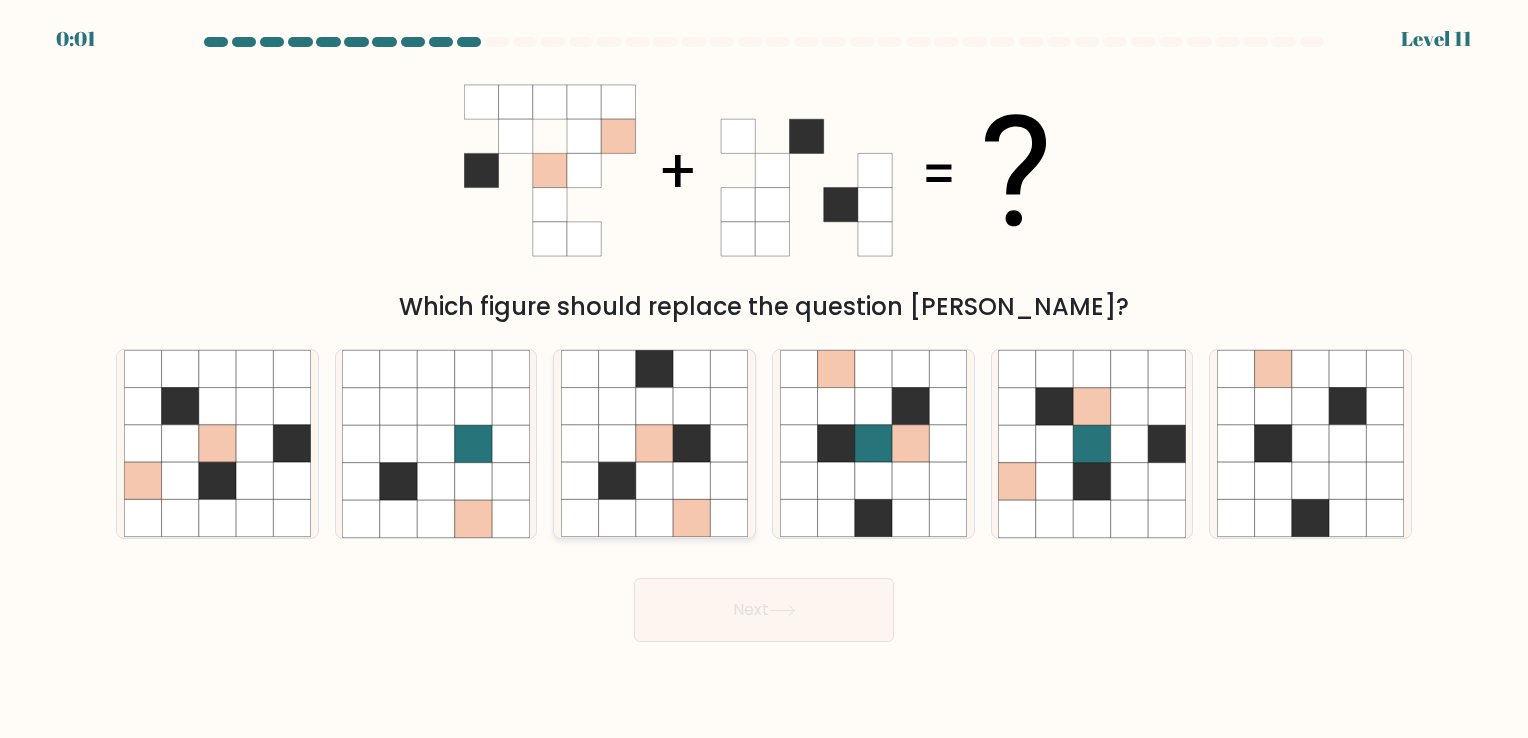 click 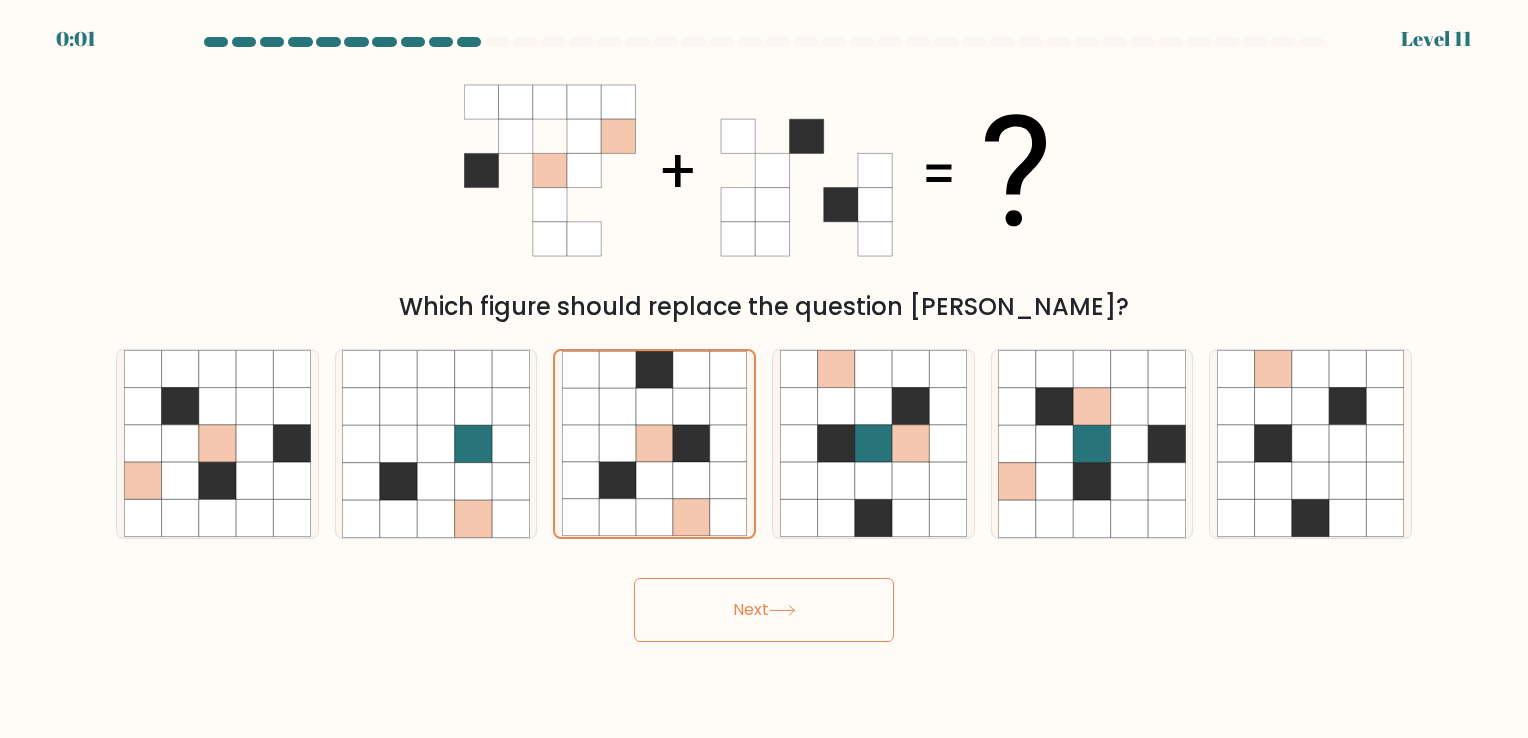 click on "Next" at bounding box center [764, 610] 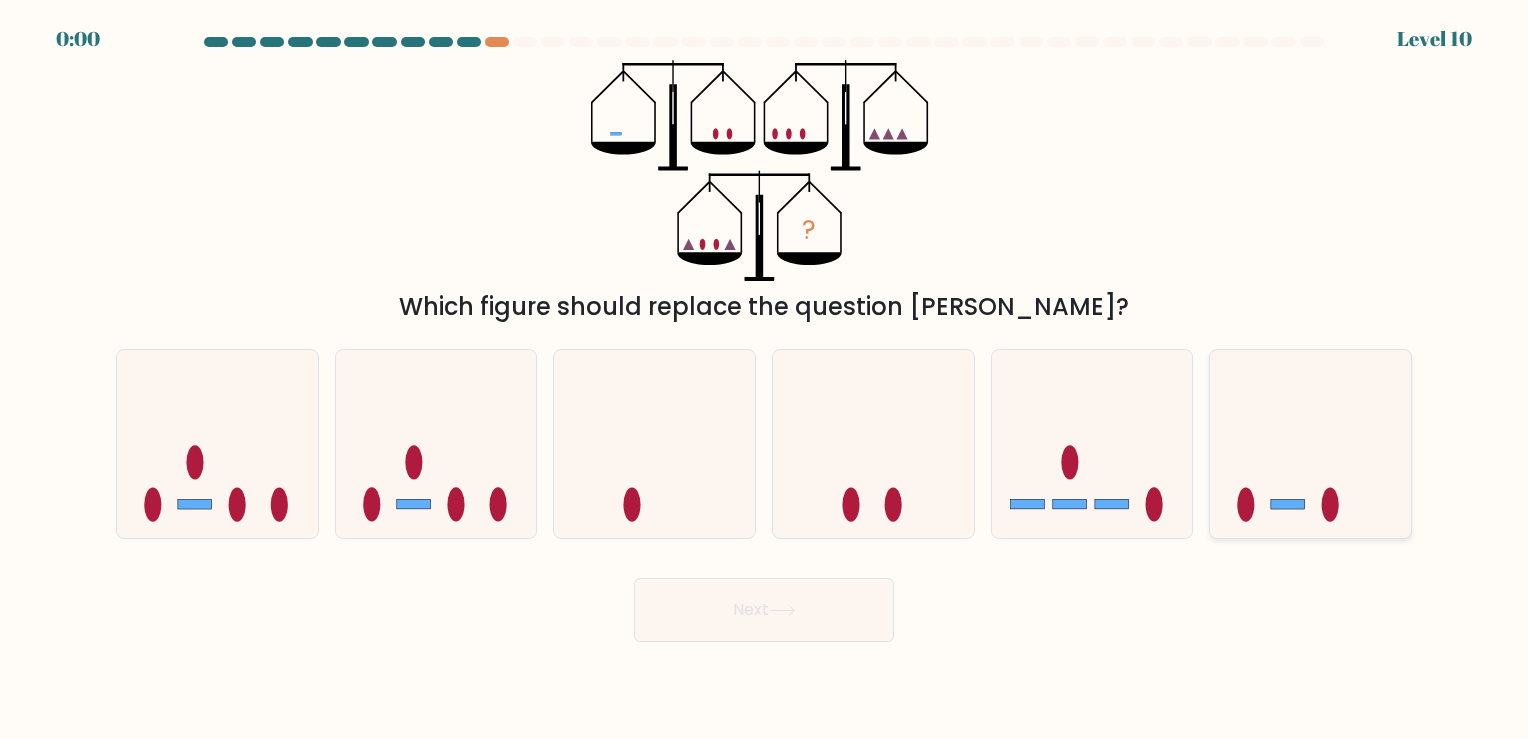 click 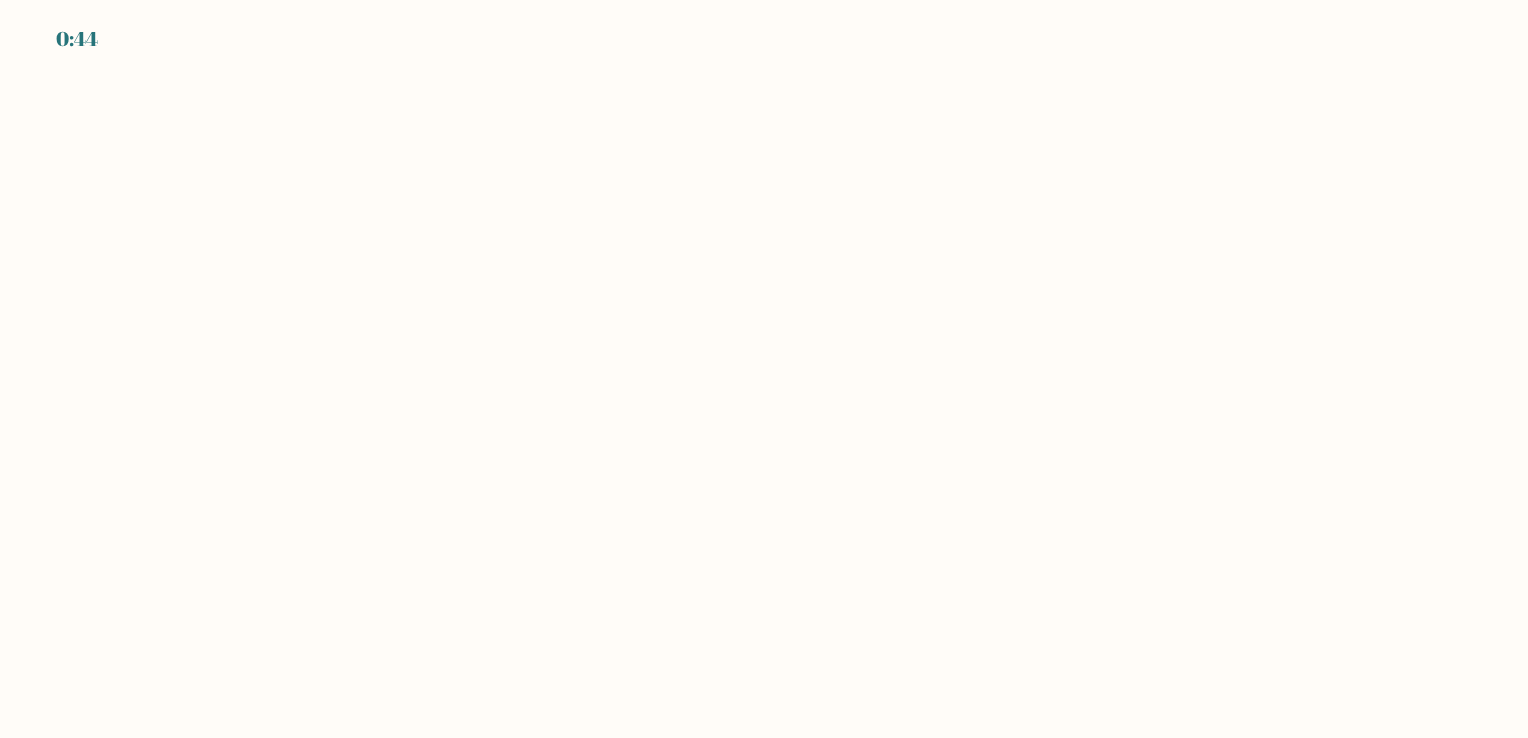 scroll, scrollTop: 0, scrollLeft: 0, axis: both 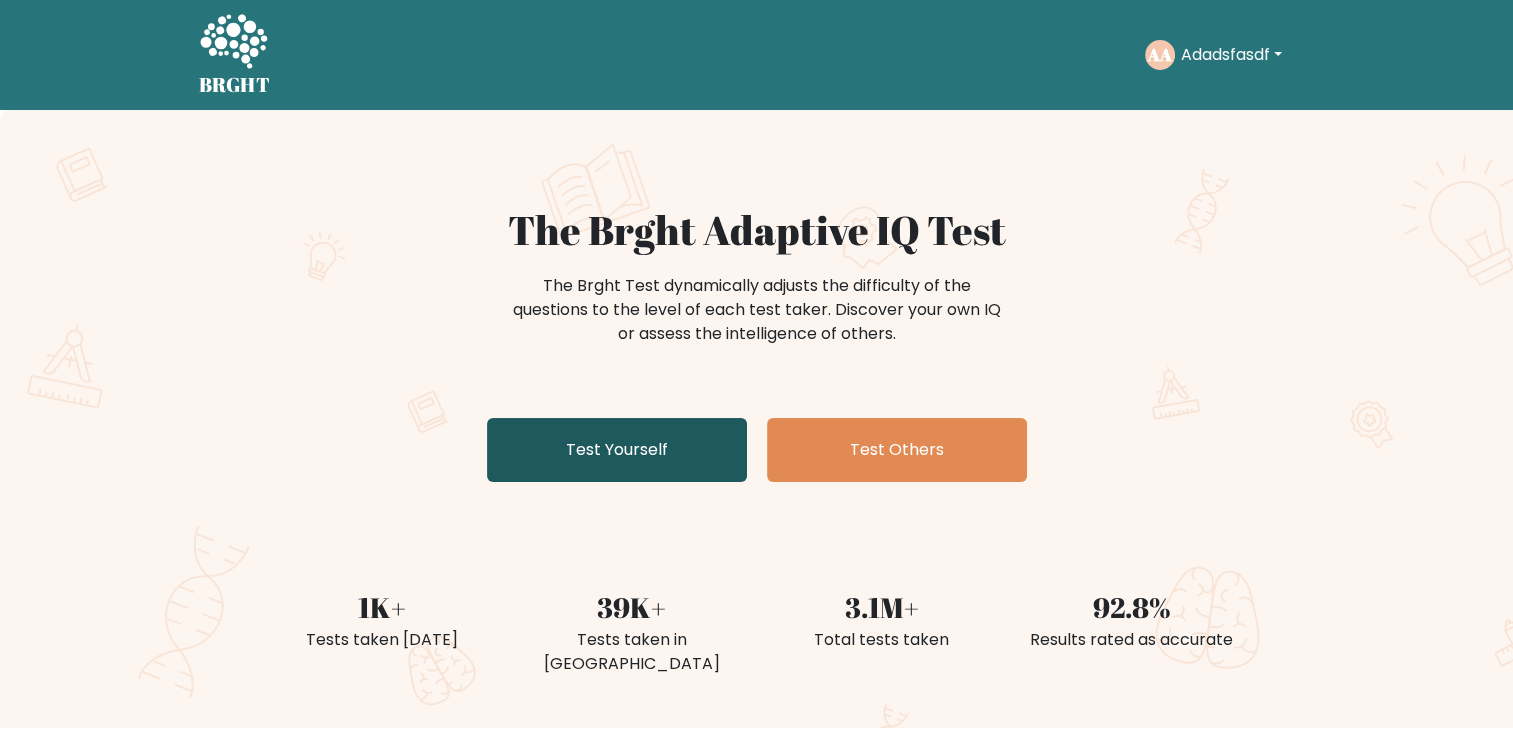 click on "Test Yourself" at bounding box center (617, 450) 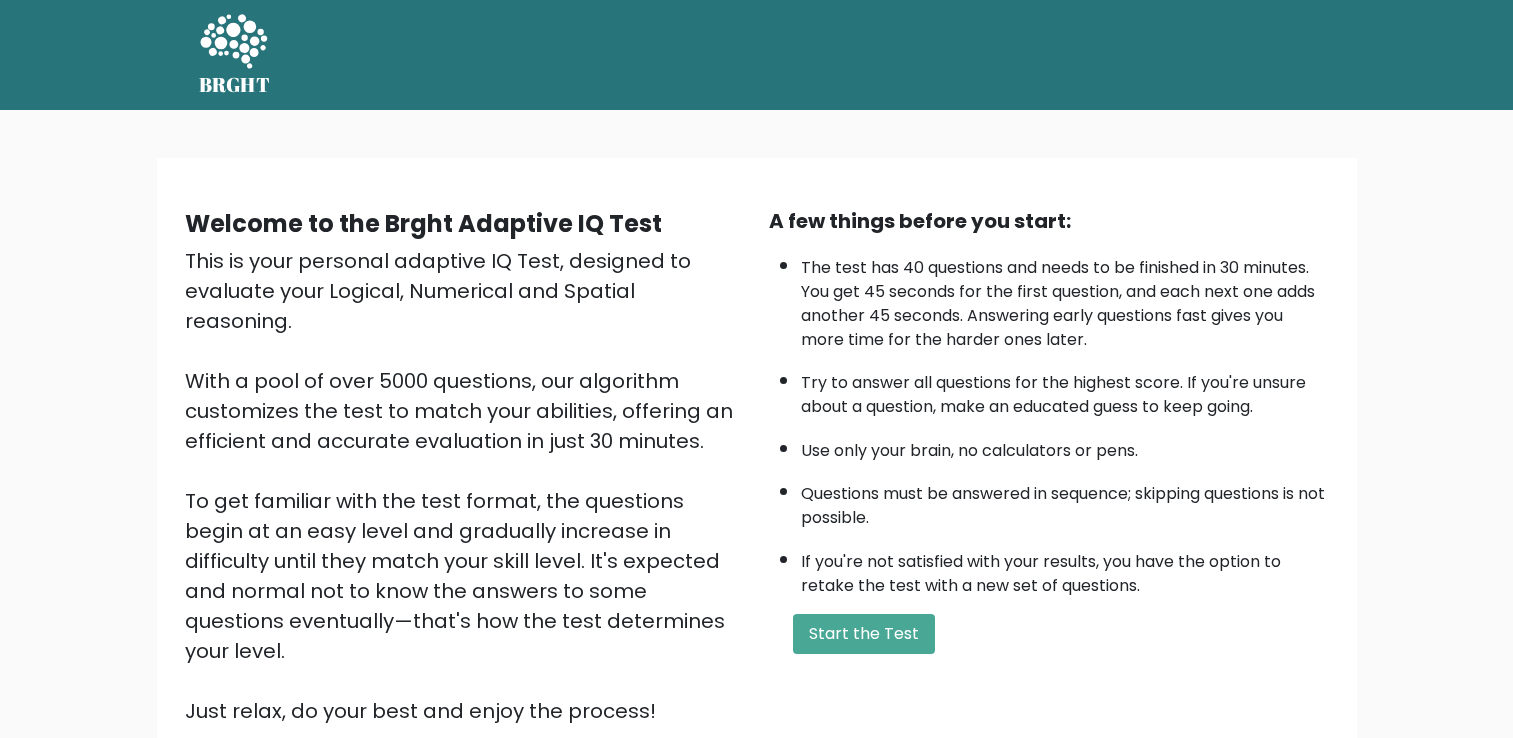 scroll, scrollTop: 0, scrollLeft: 0, axis: both 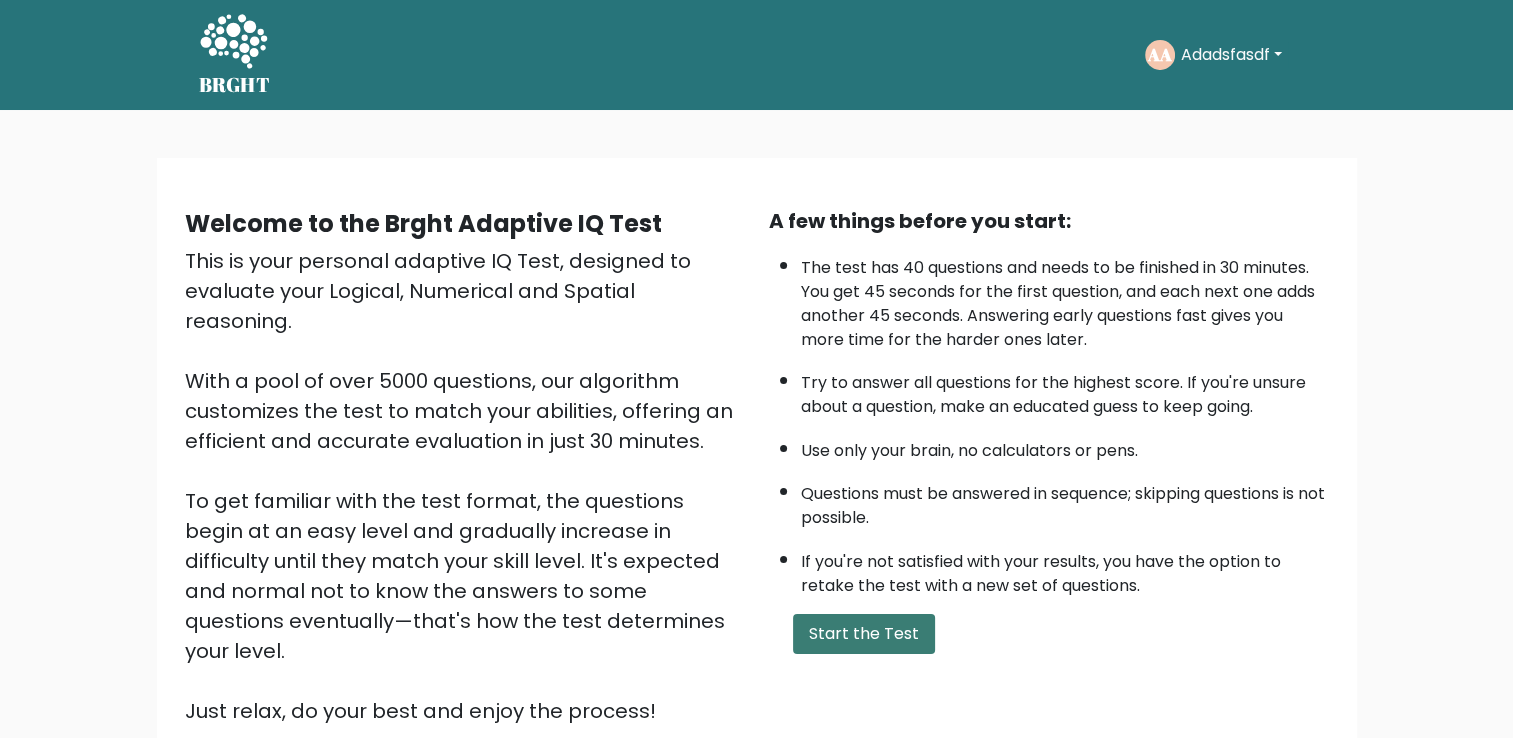 click on "Start the Test" at bounding box center [864, 634] 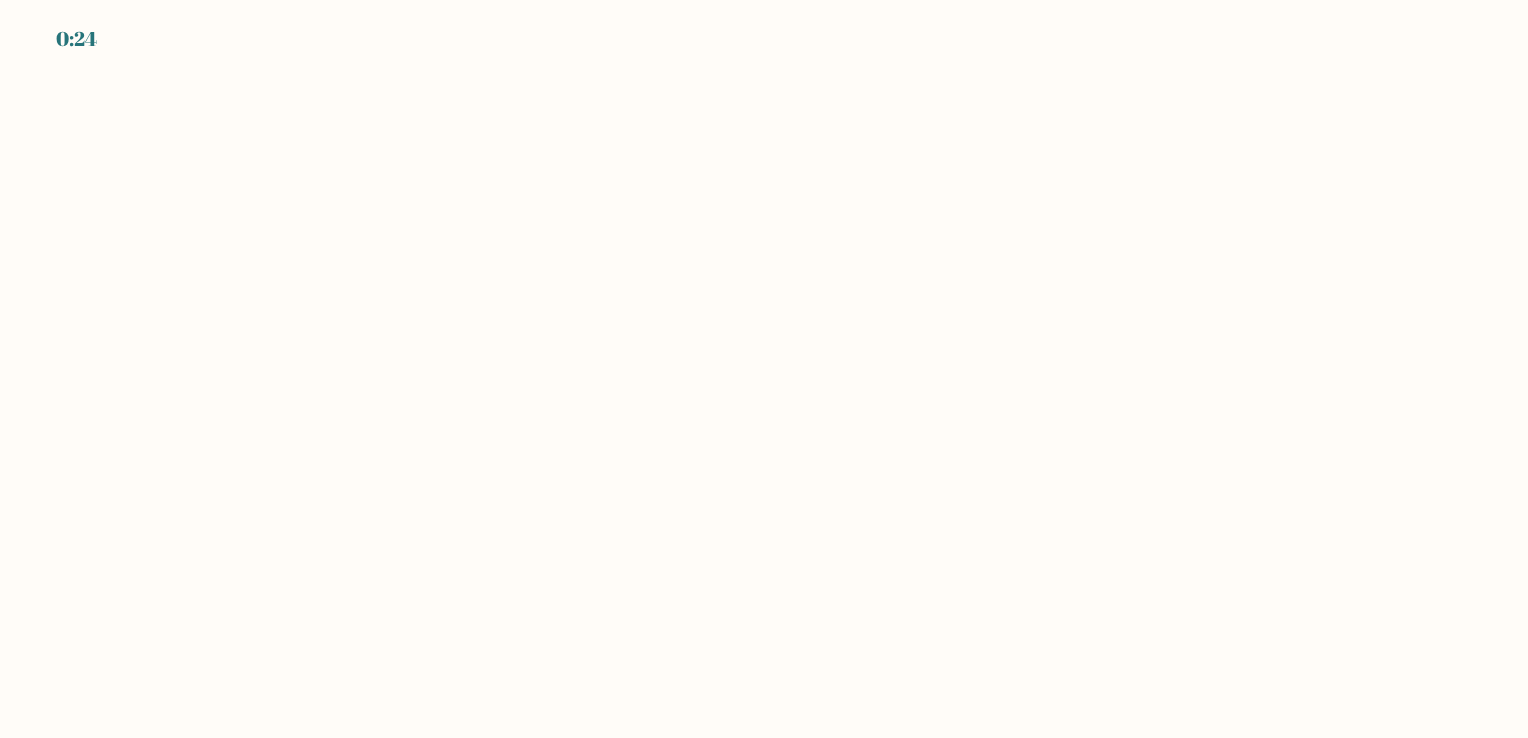 scroll, scrollTop: 0, scrollLeft: 0, axis: both 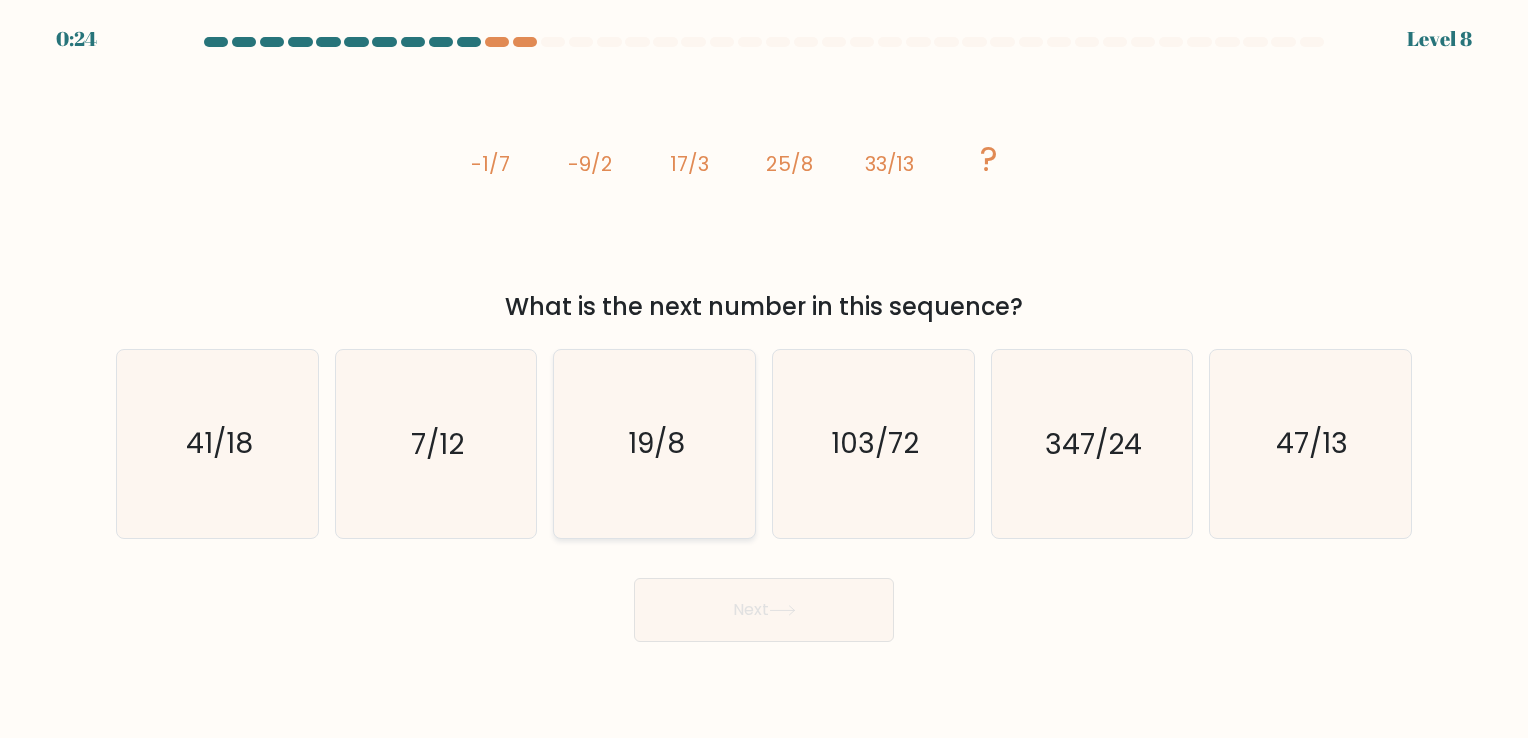 click on "19/8" 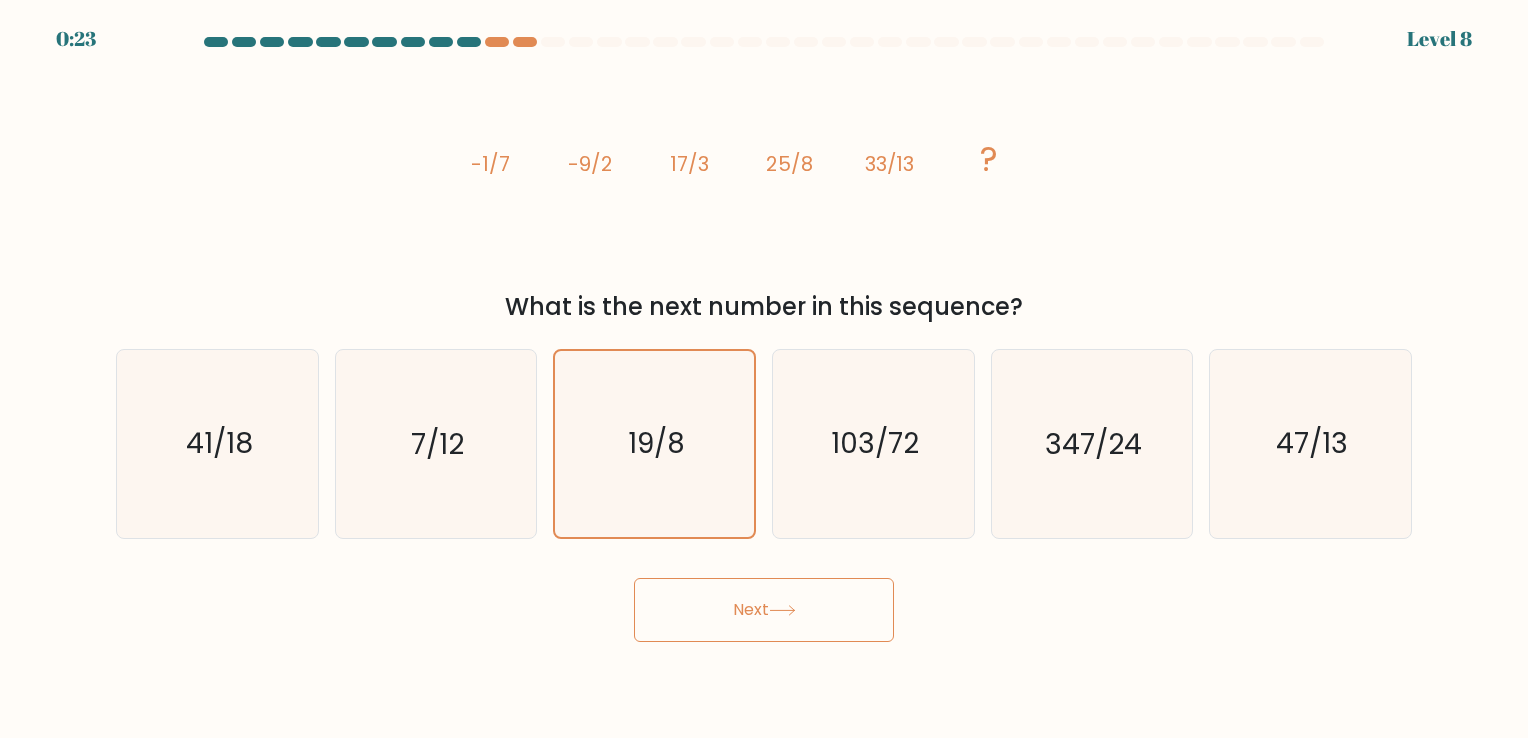 click on "Next" at bounding box center (764, 610) 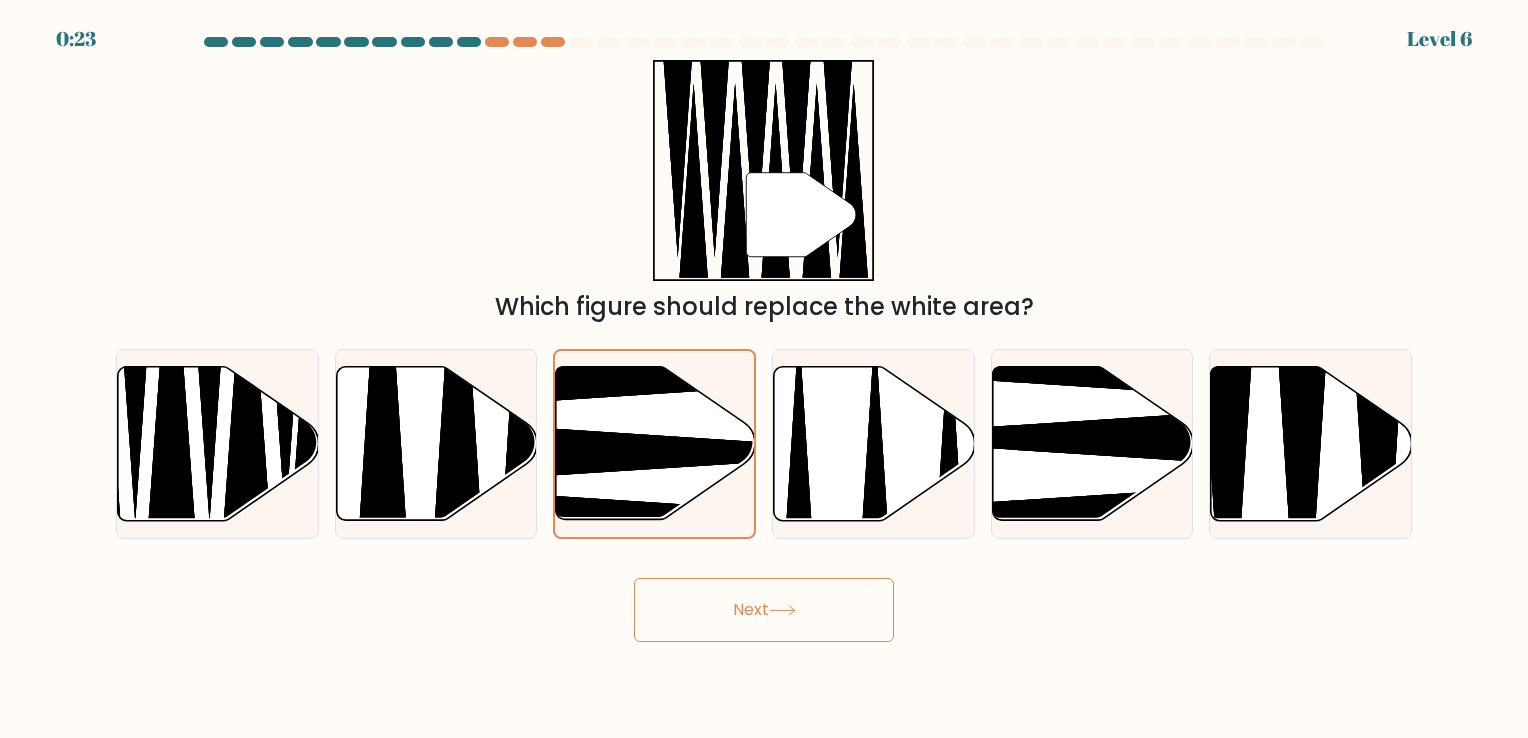 click on "Next" at bounding box center (764, 610) 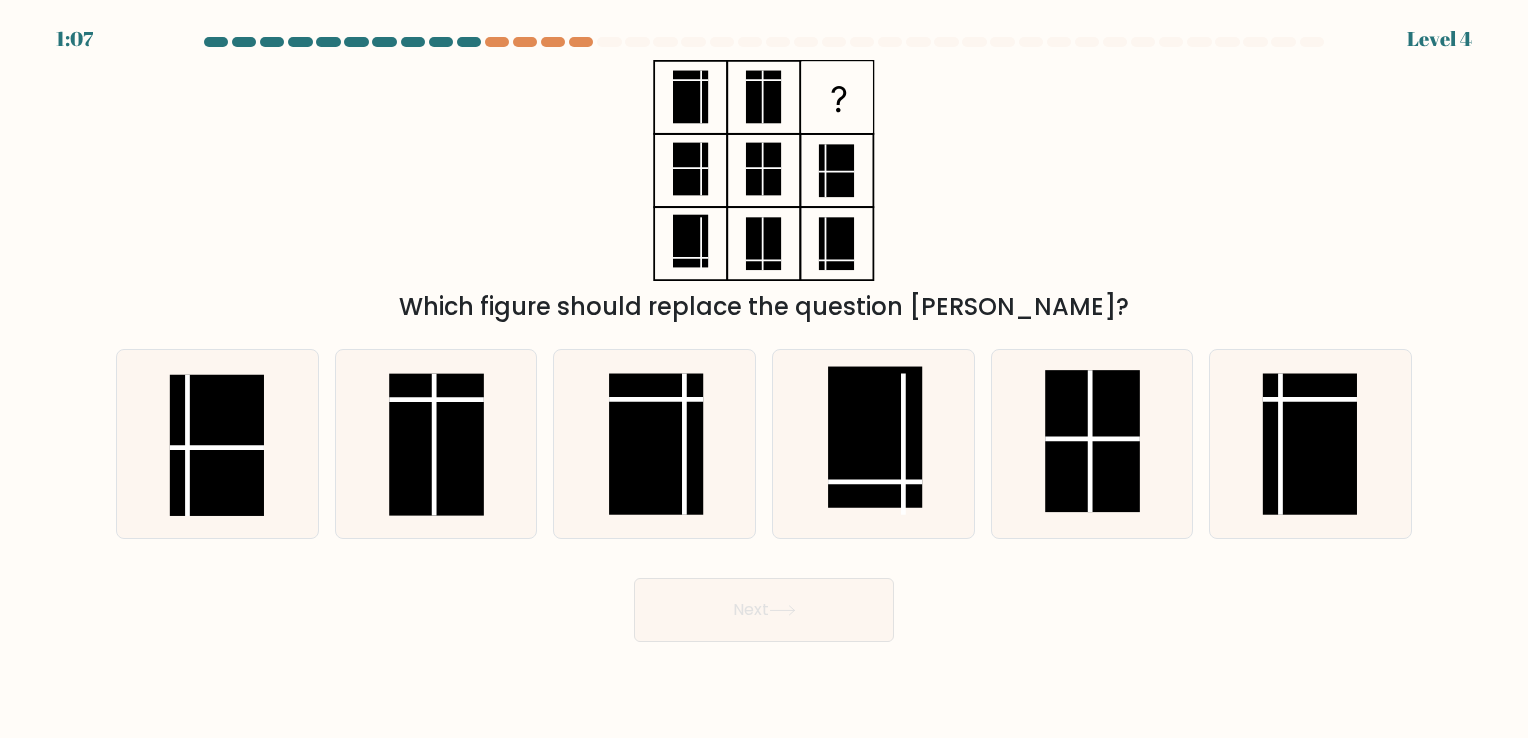 click on "Next" at bounding box center (764, 602) 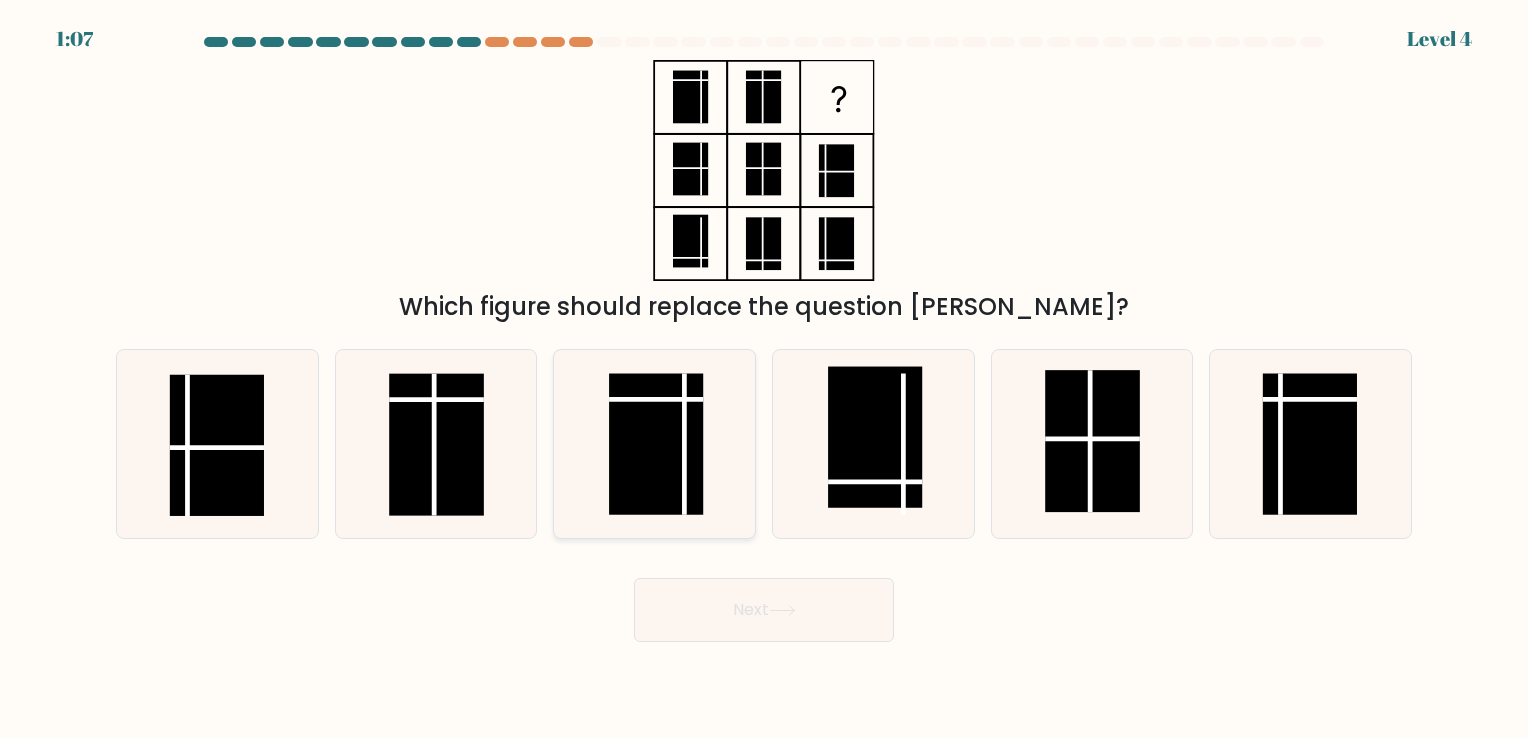 click 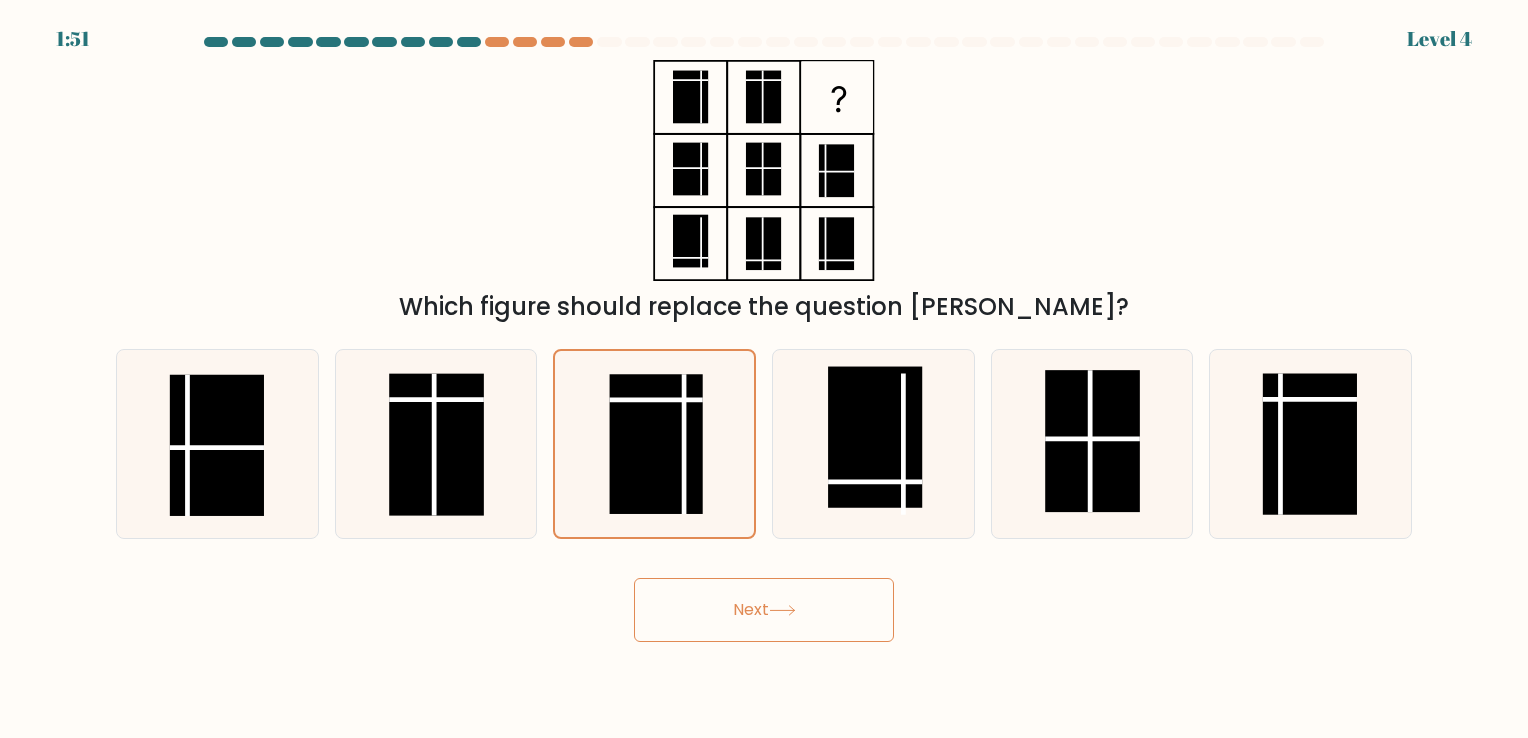 click on "Next" at bounding box center (764, 610) 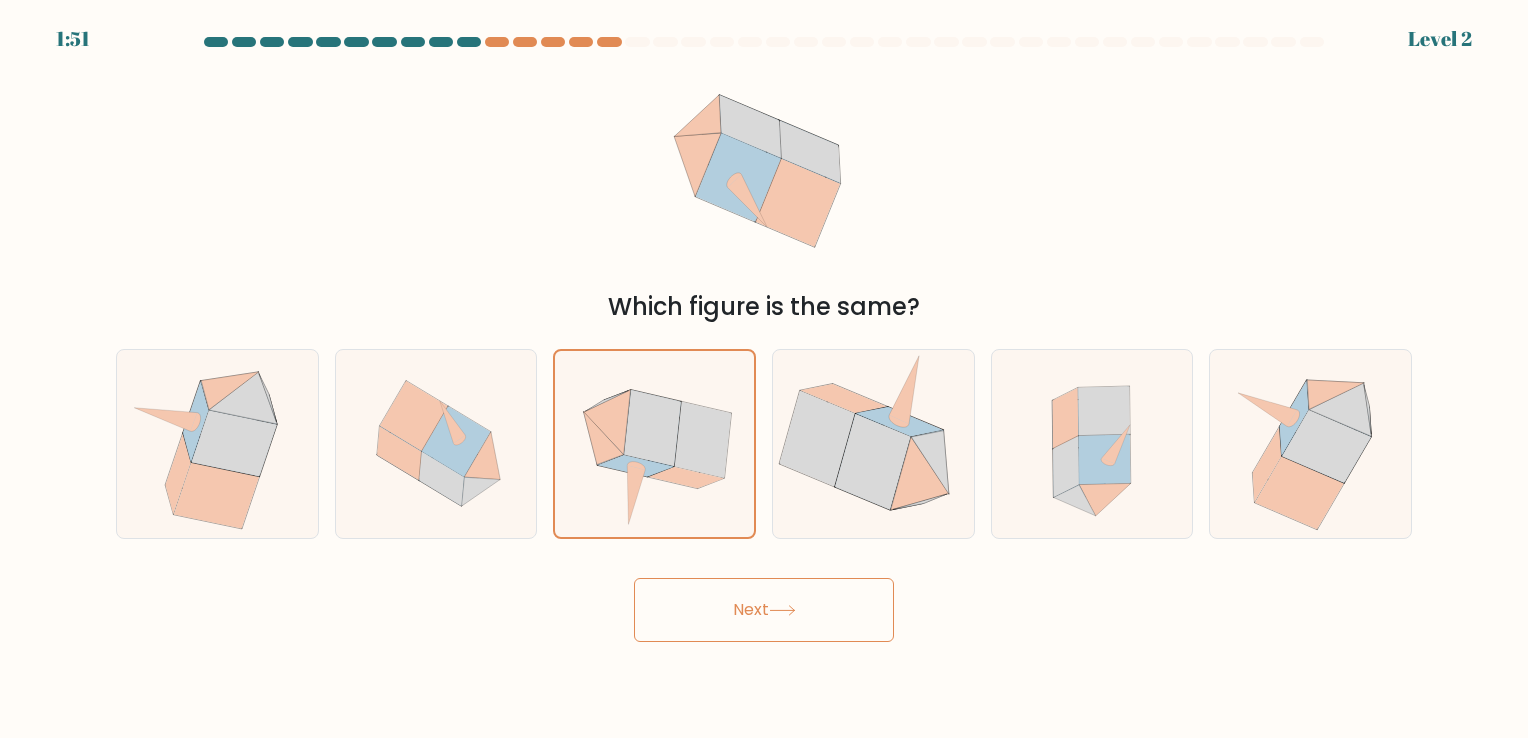 click on "Next" at bounding box center [764, 602] 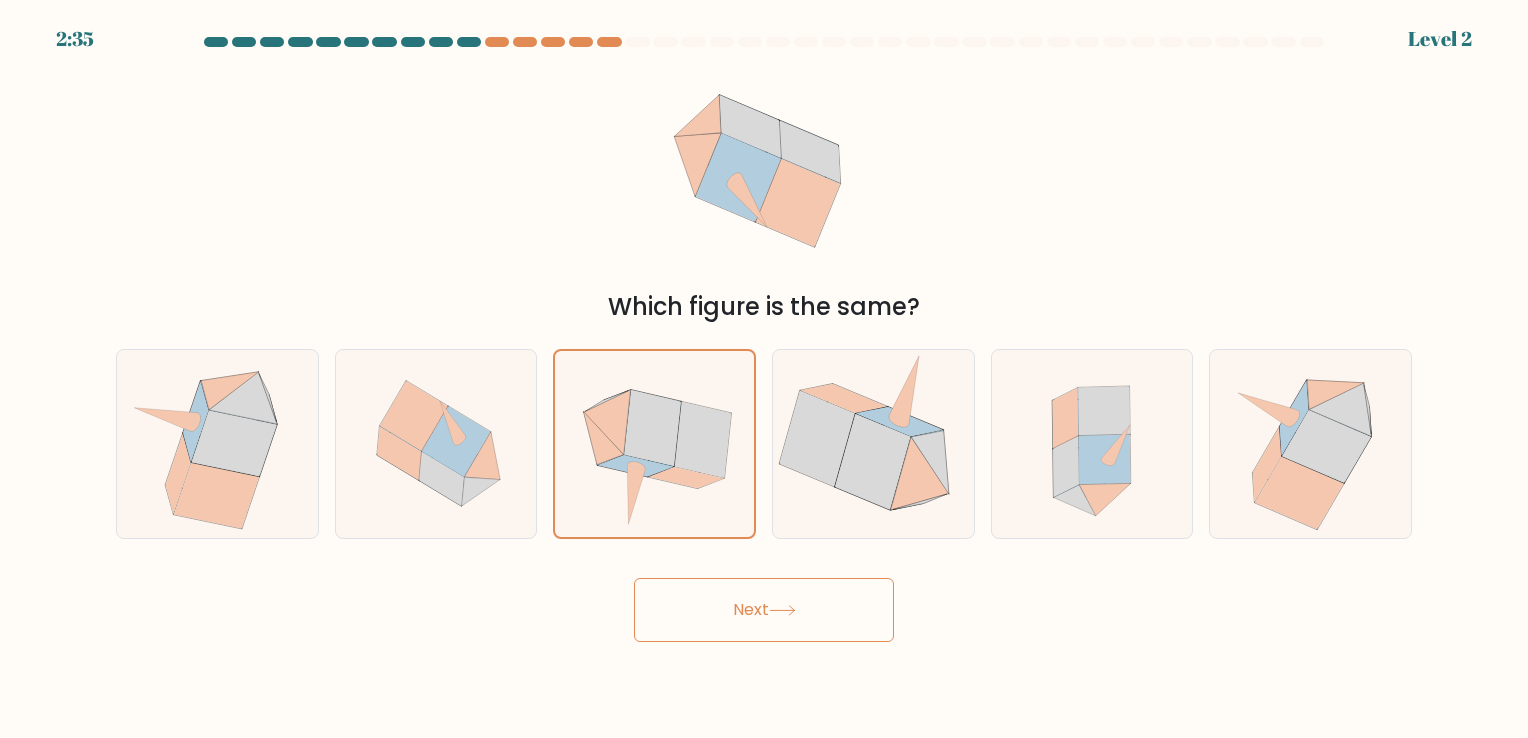 click on "Next" at bounding box center [764, 610] 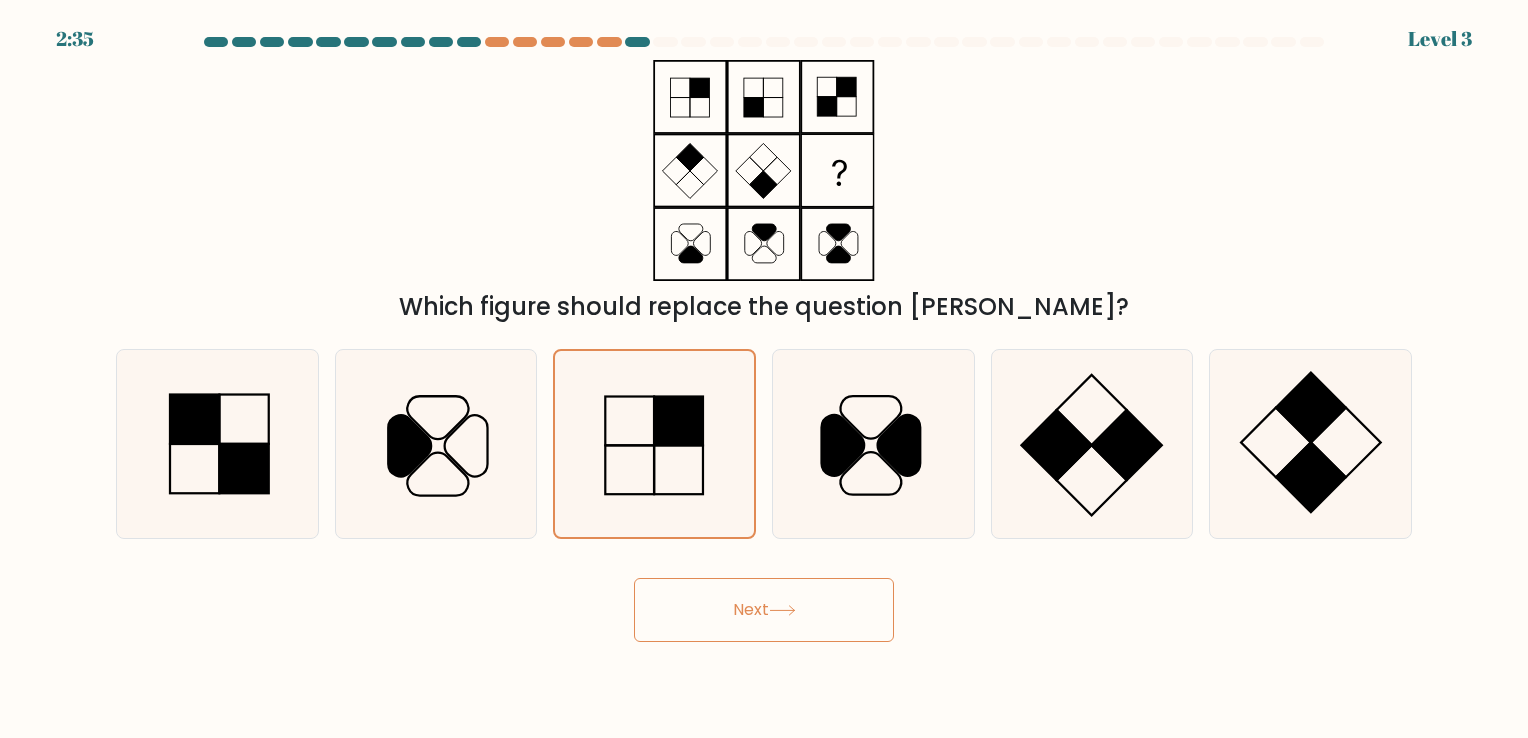 click on "Next" at bounding box center [764, 610] 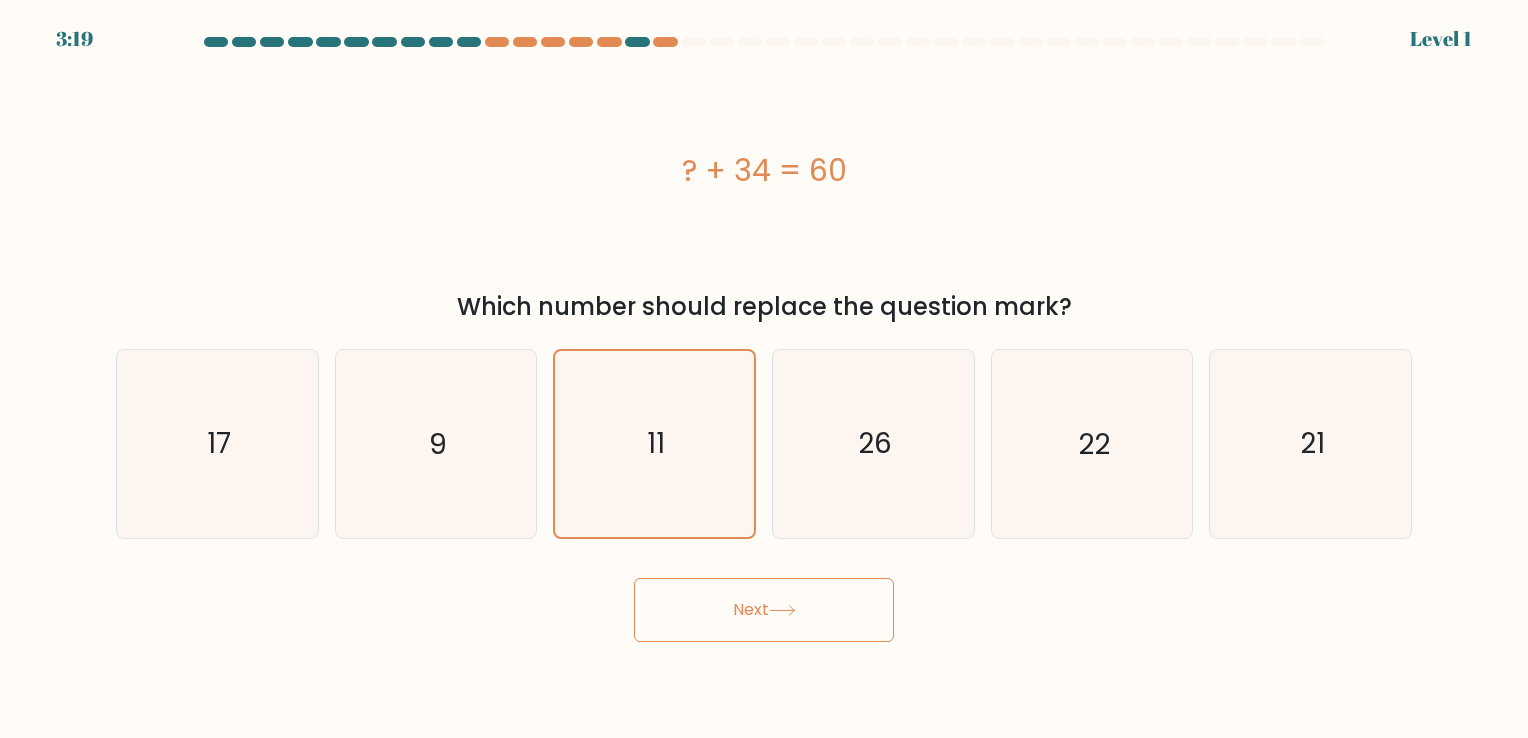 click on "Next" at bounding box center [764, 610] 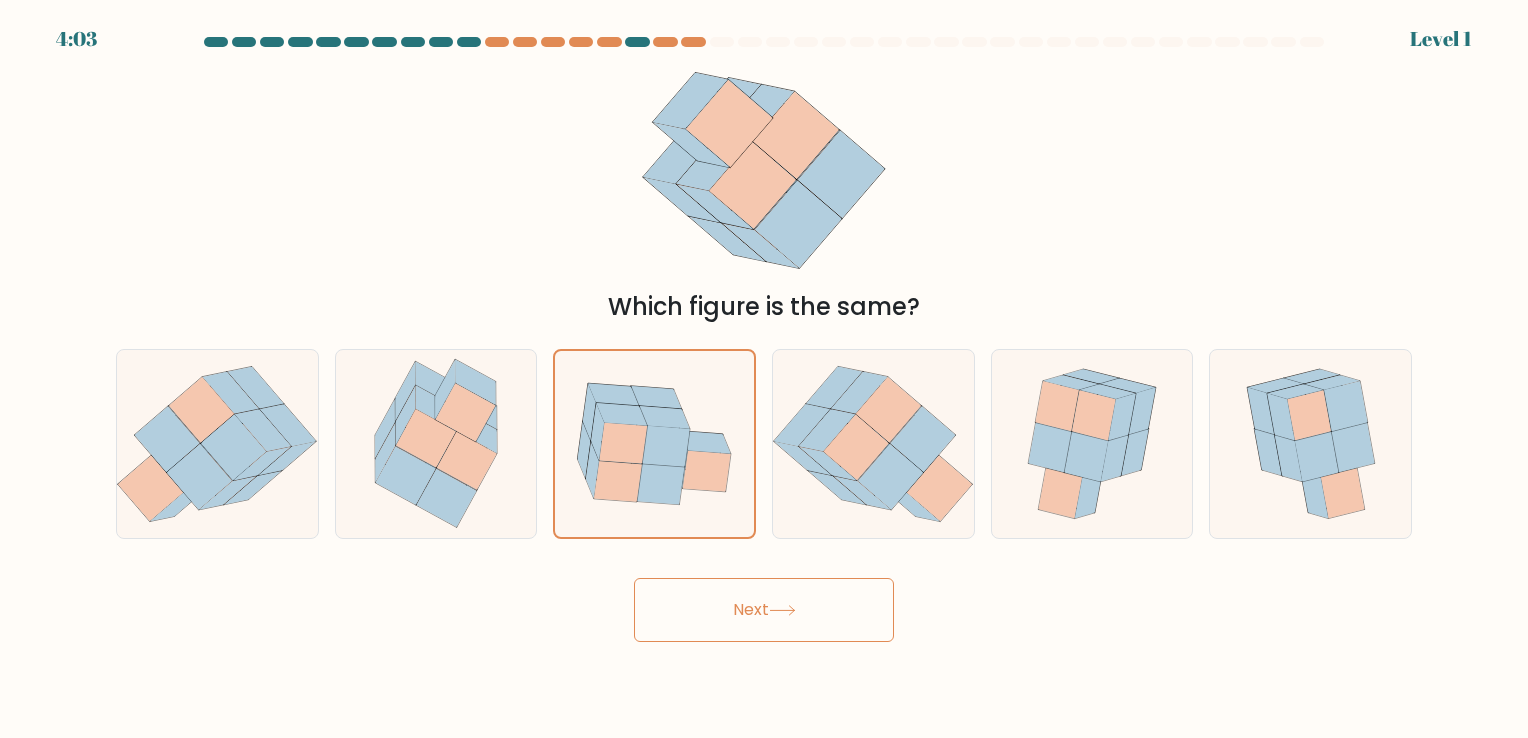 click on "Next" at bounding box center (764, 610) 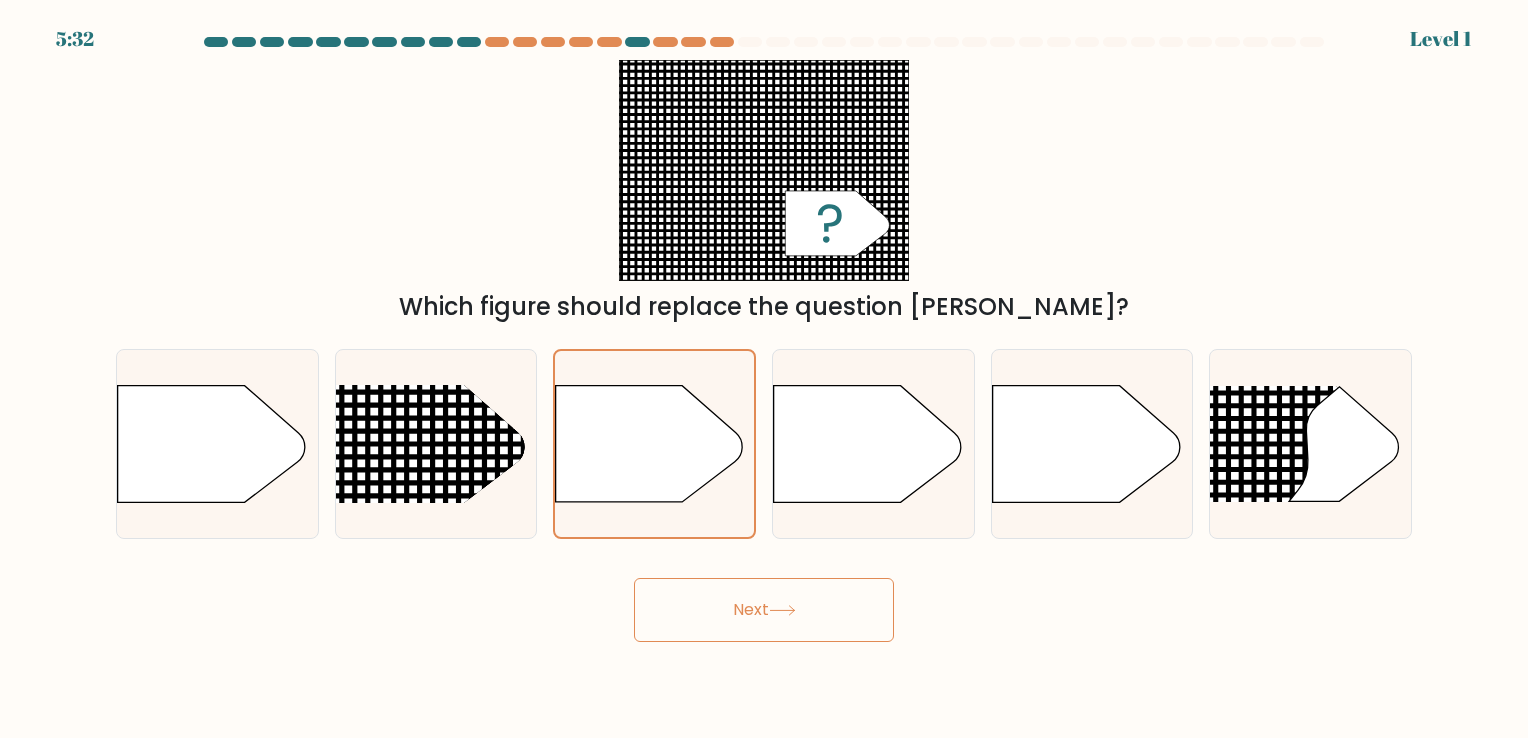 click on "Next" at bounding box center [764, 610] 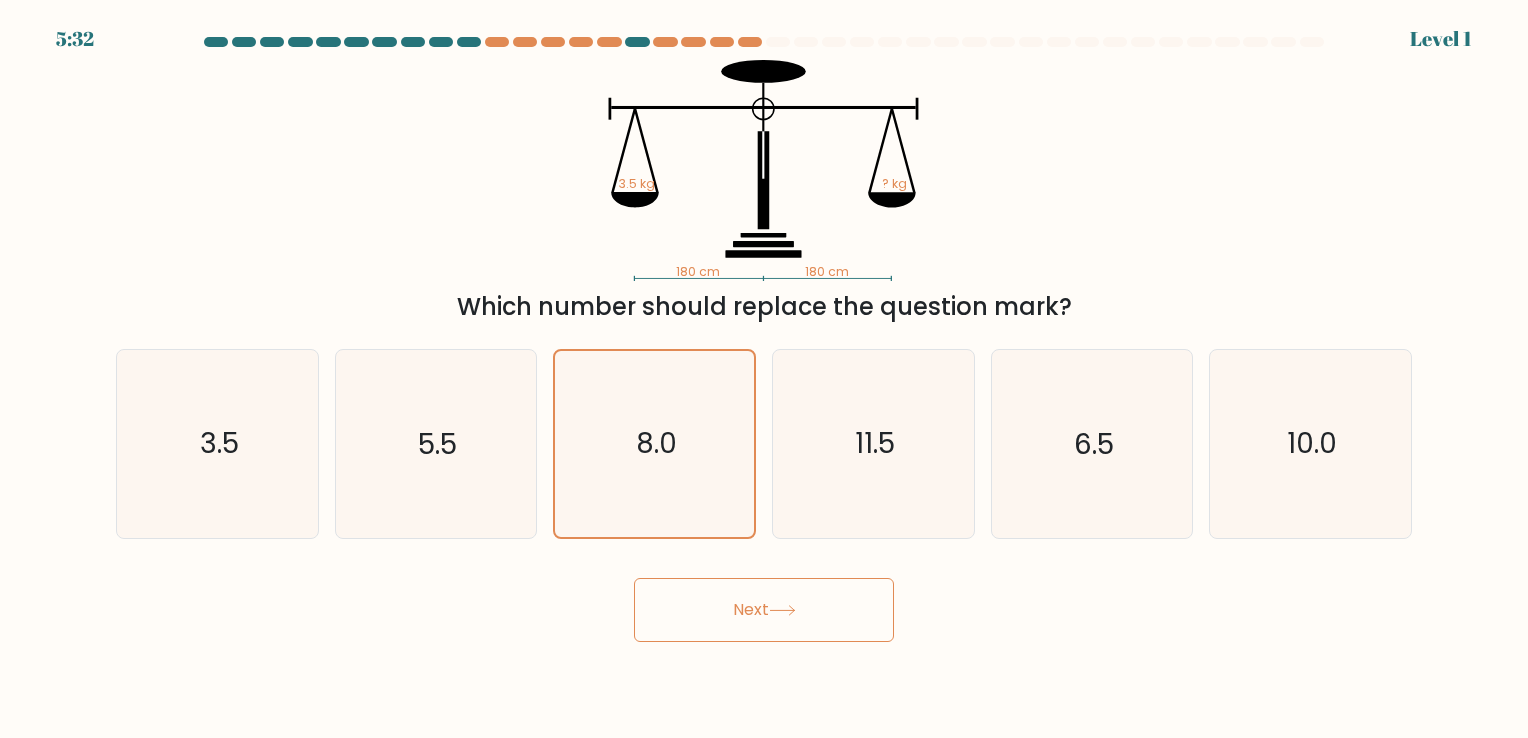 click on "Next" at bounding box center [764, 610] 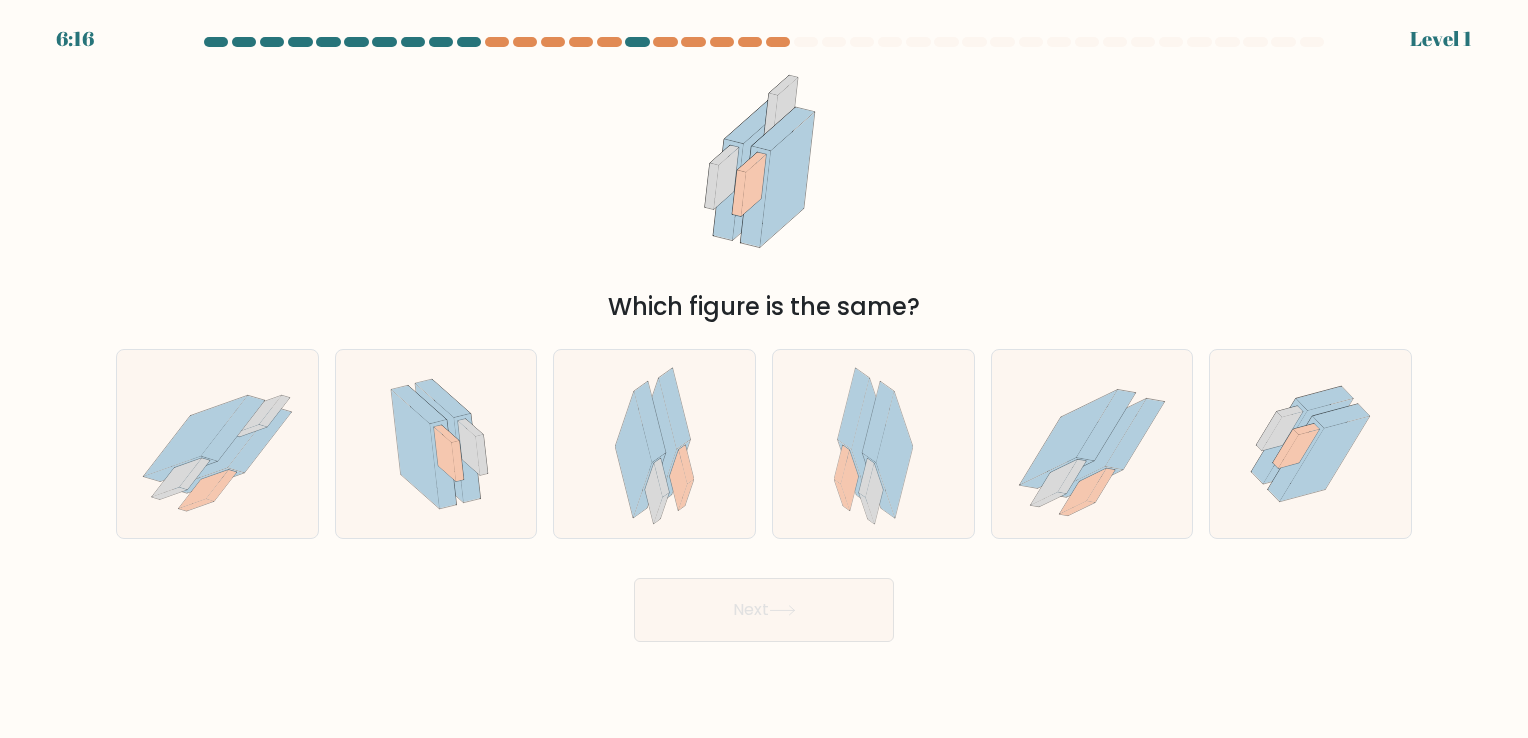 click 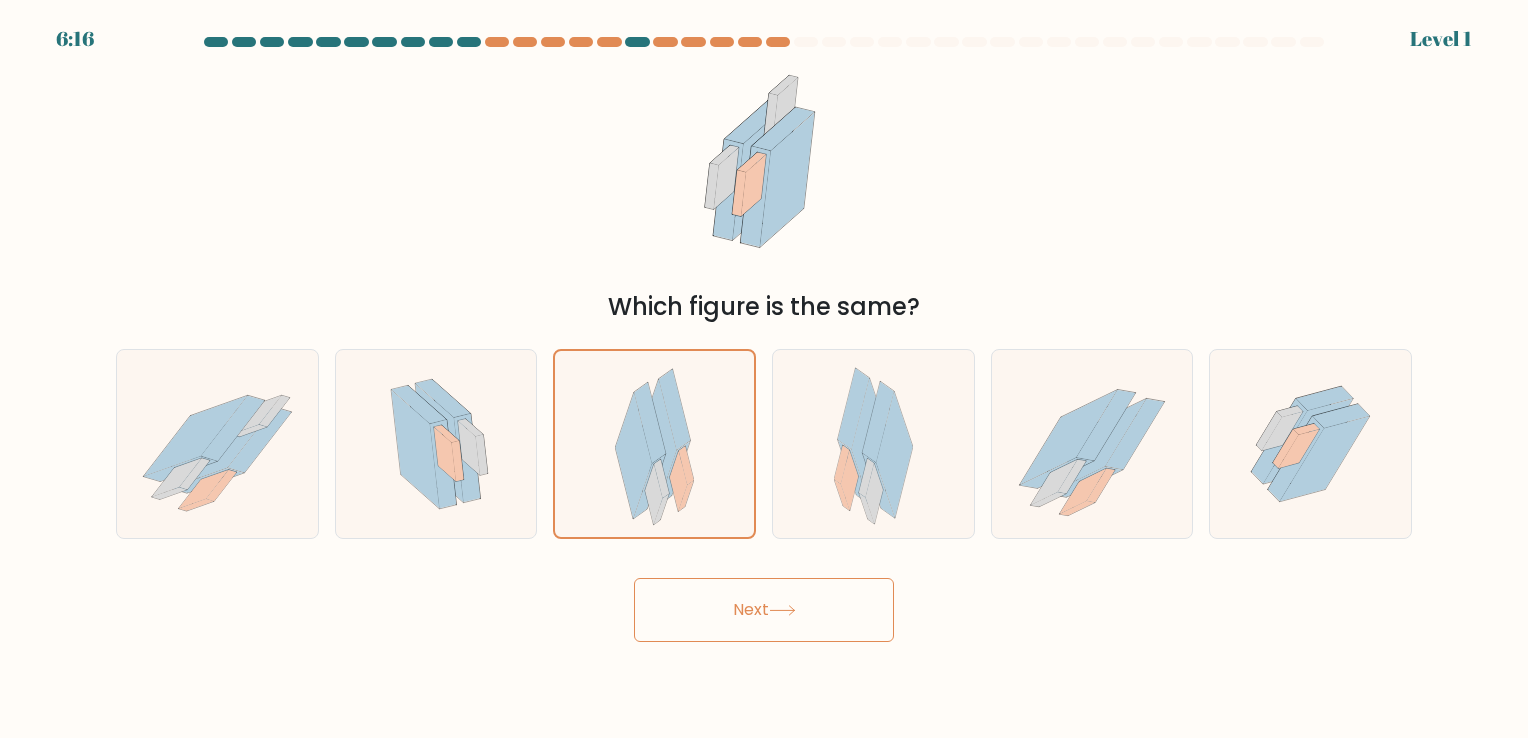 click on "6:16
Level 1" at bounding box center [764, 369] 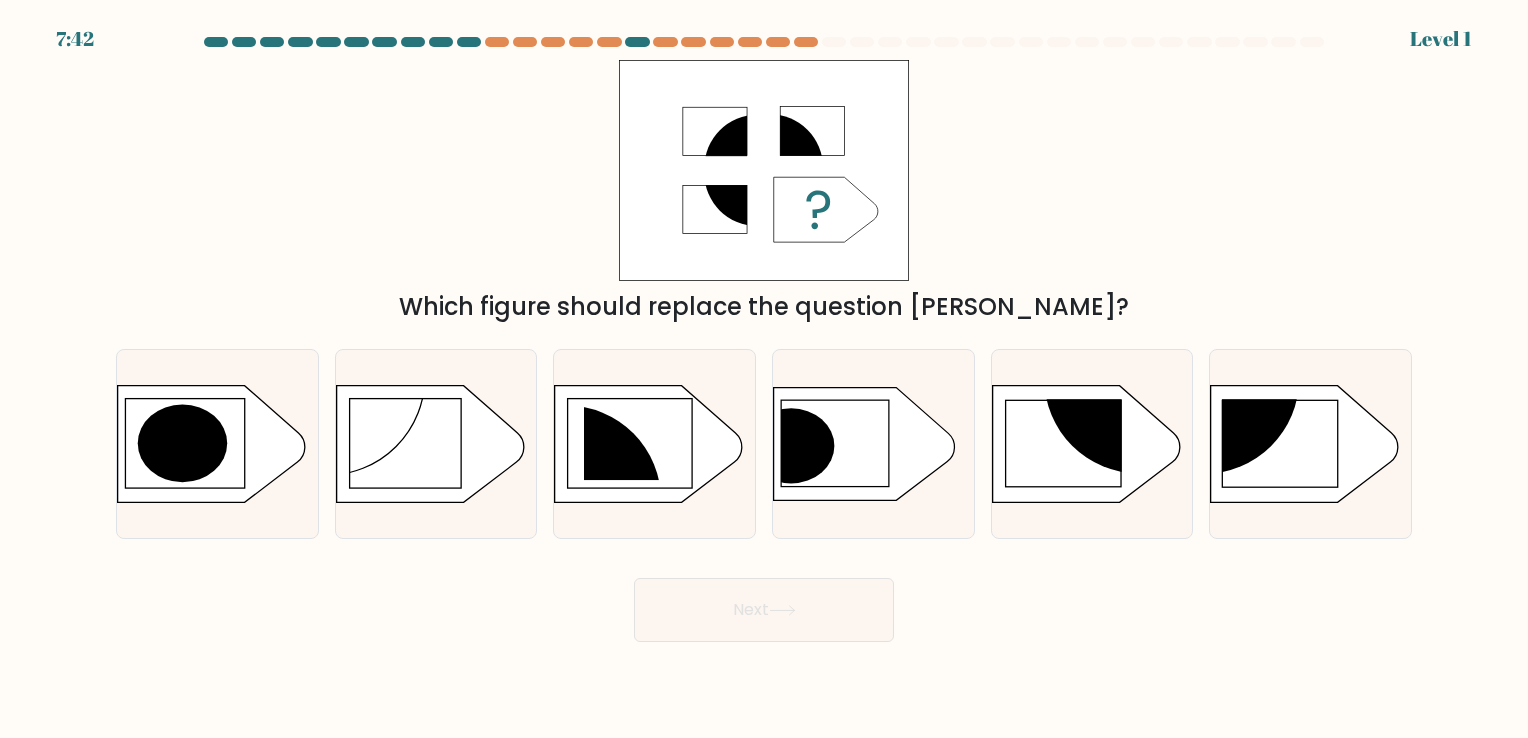 click on "d." at bounding box center (873, 443) 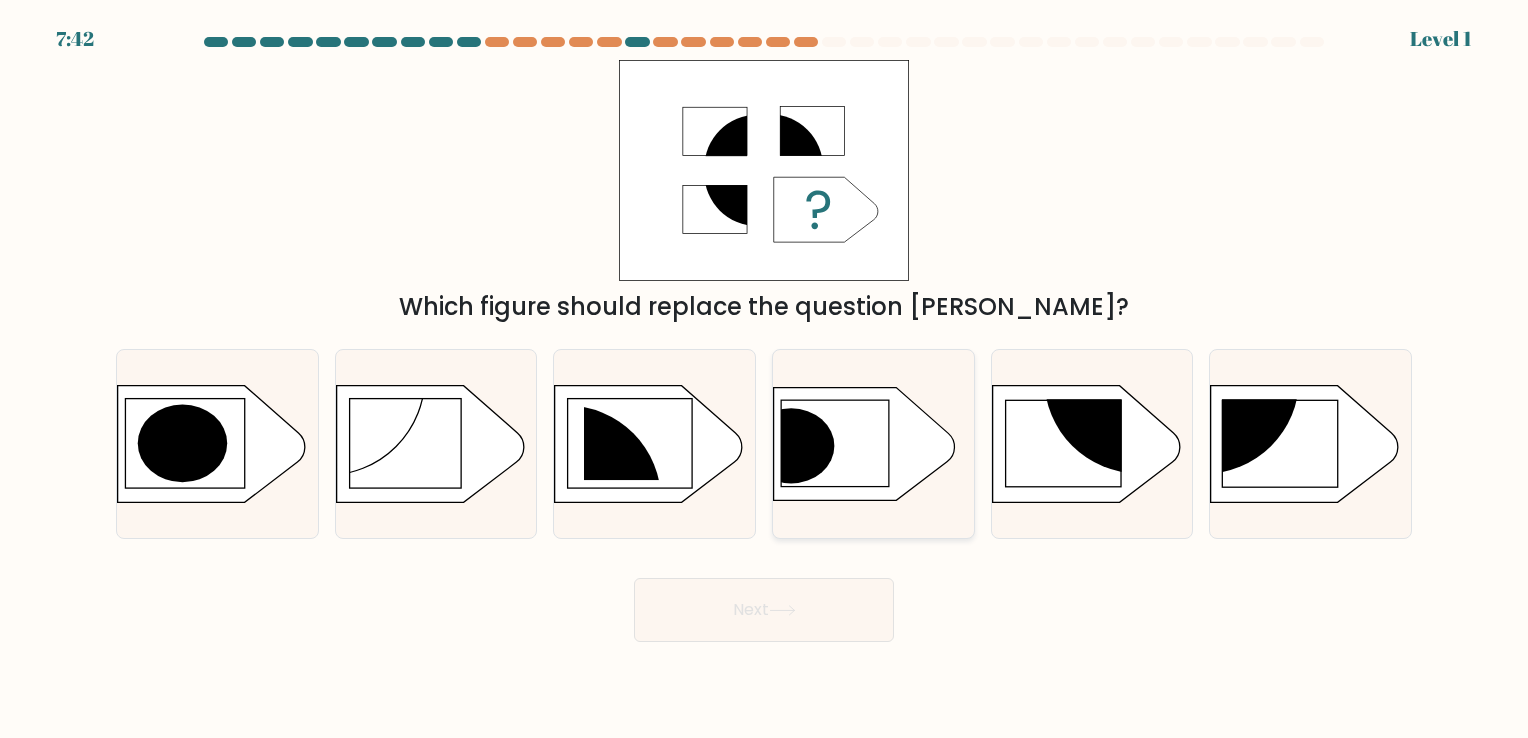 click 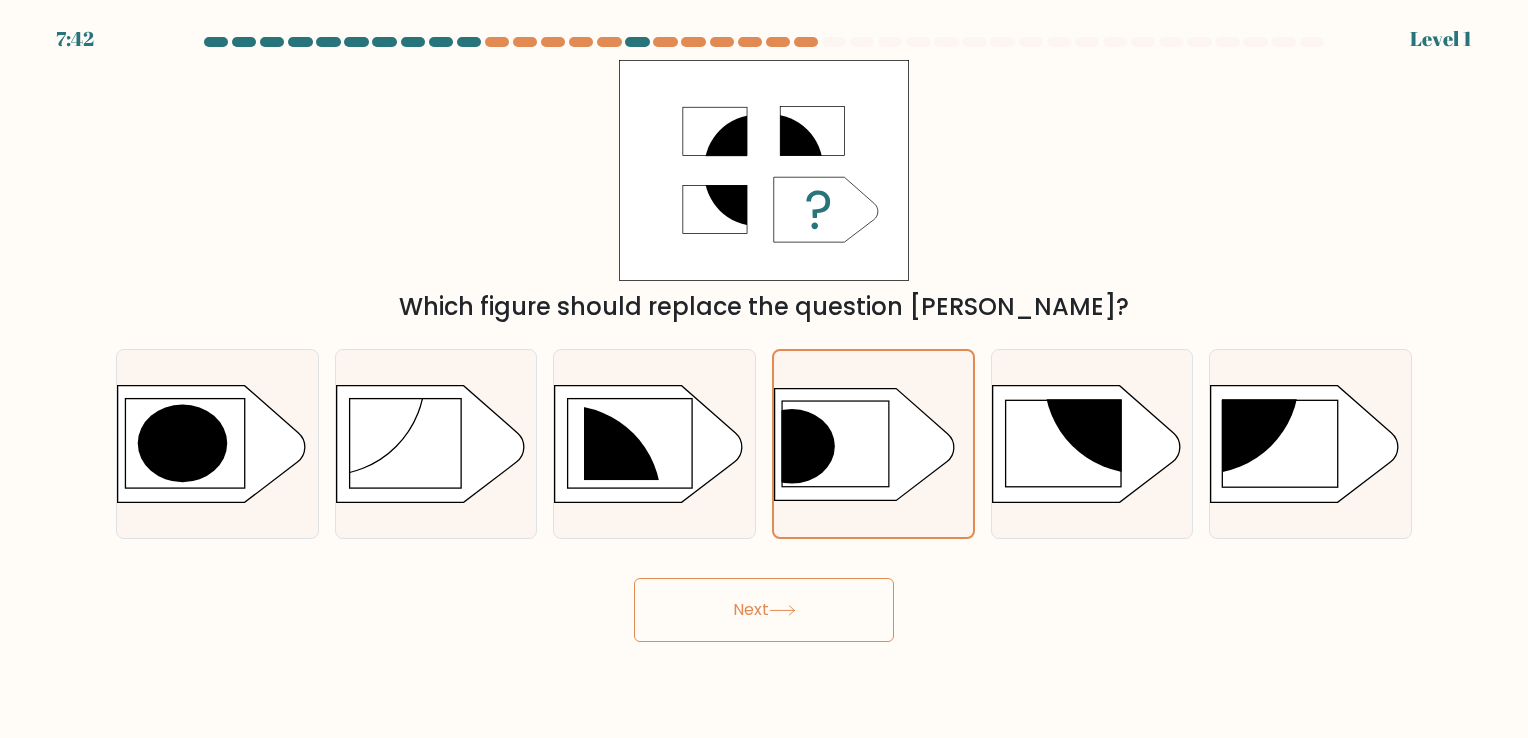 click on "Next" at bounding box center (764, 610) 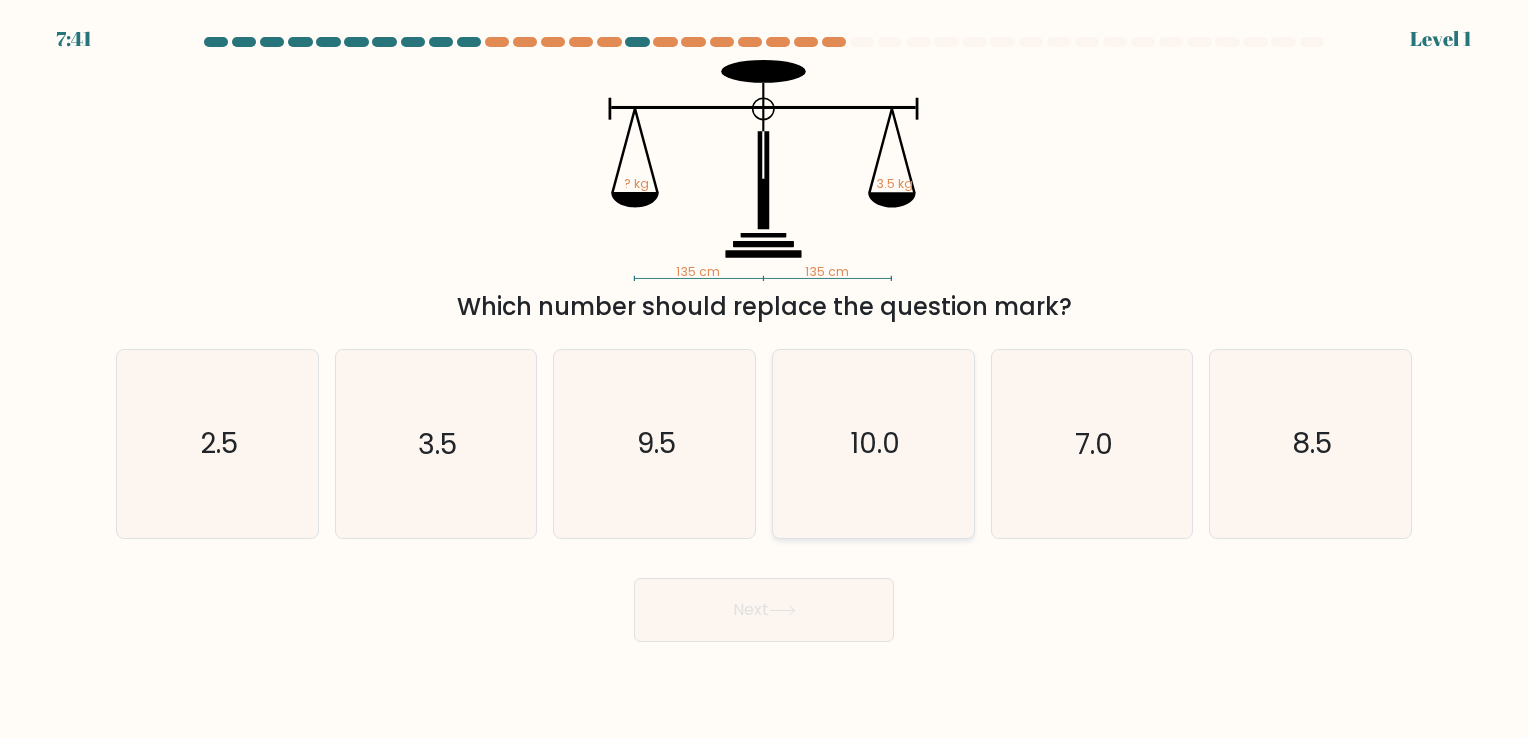 click on "10.0" 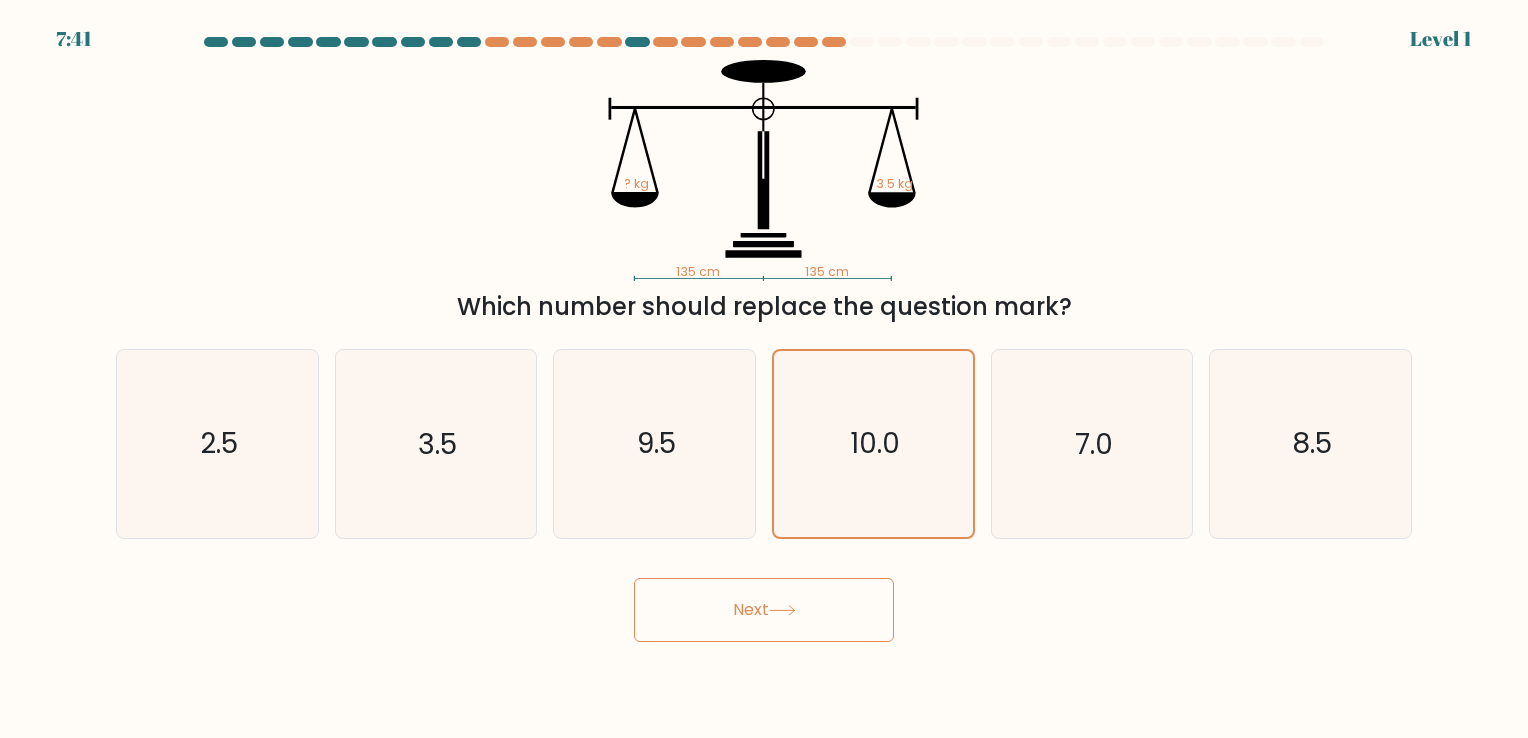 click on "Next" at bounding box center [764, 610] 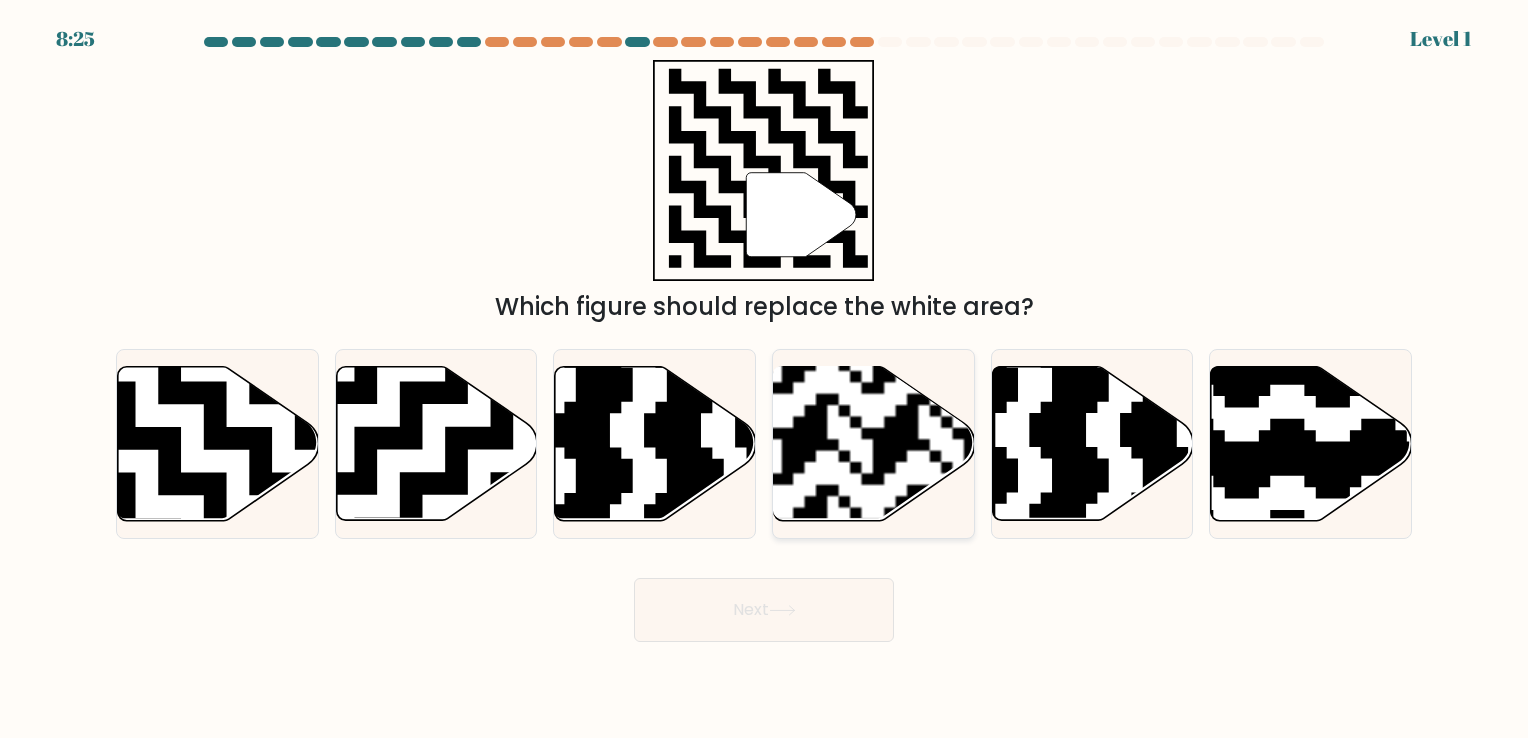 click 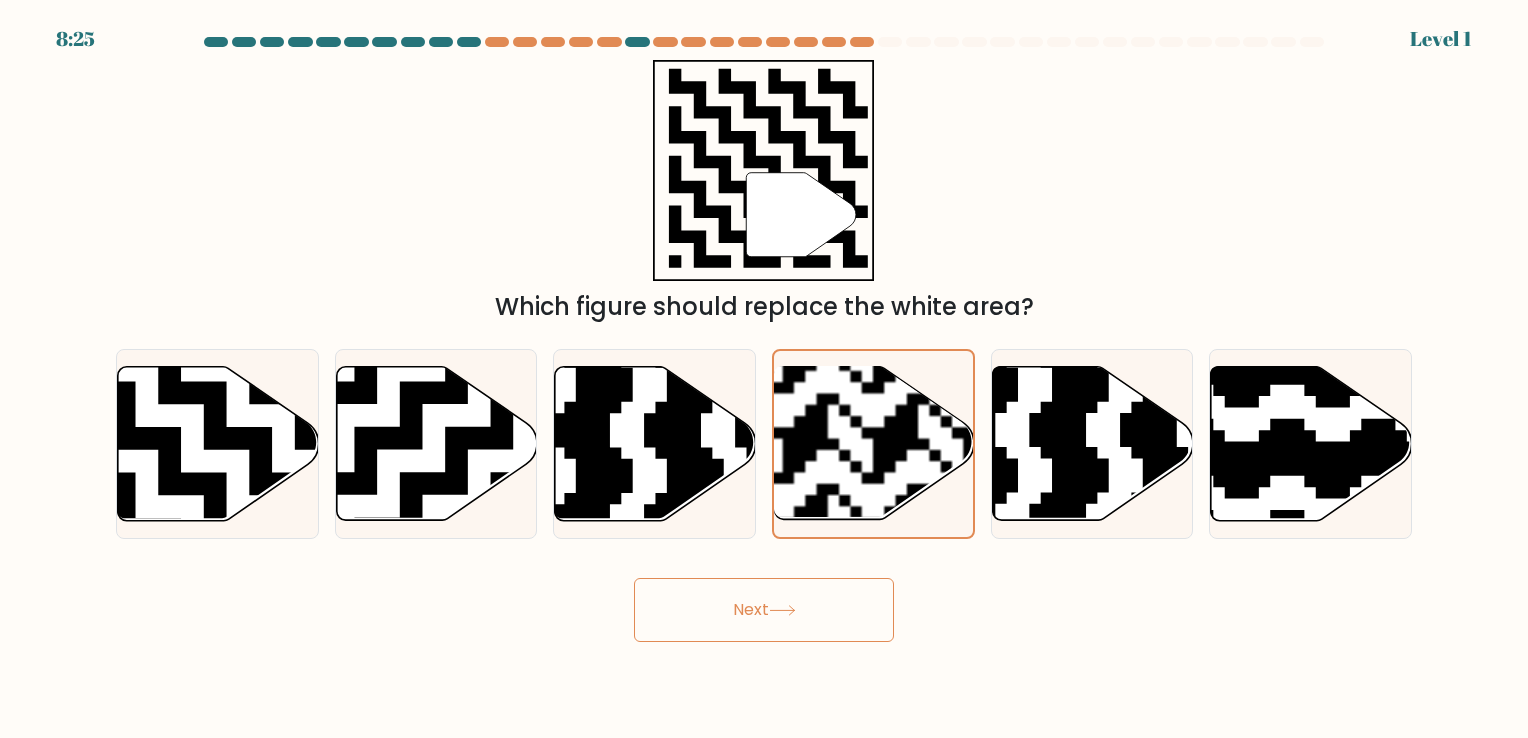 click on "Next" at bounding box center [764, 610] 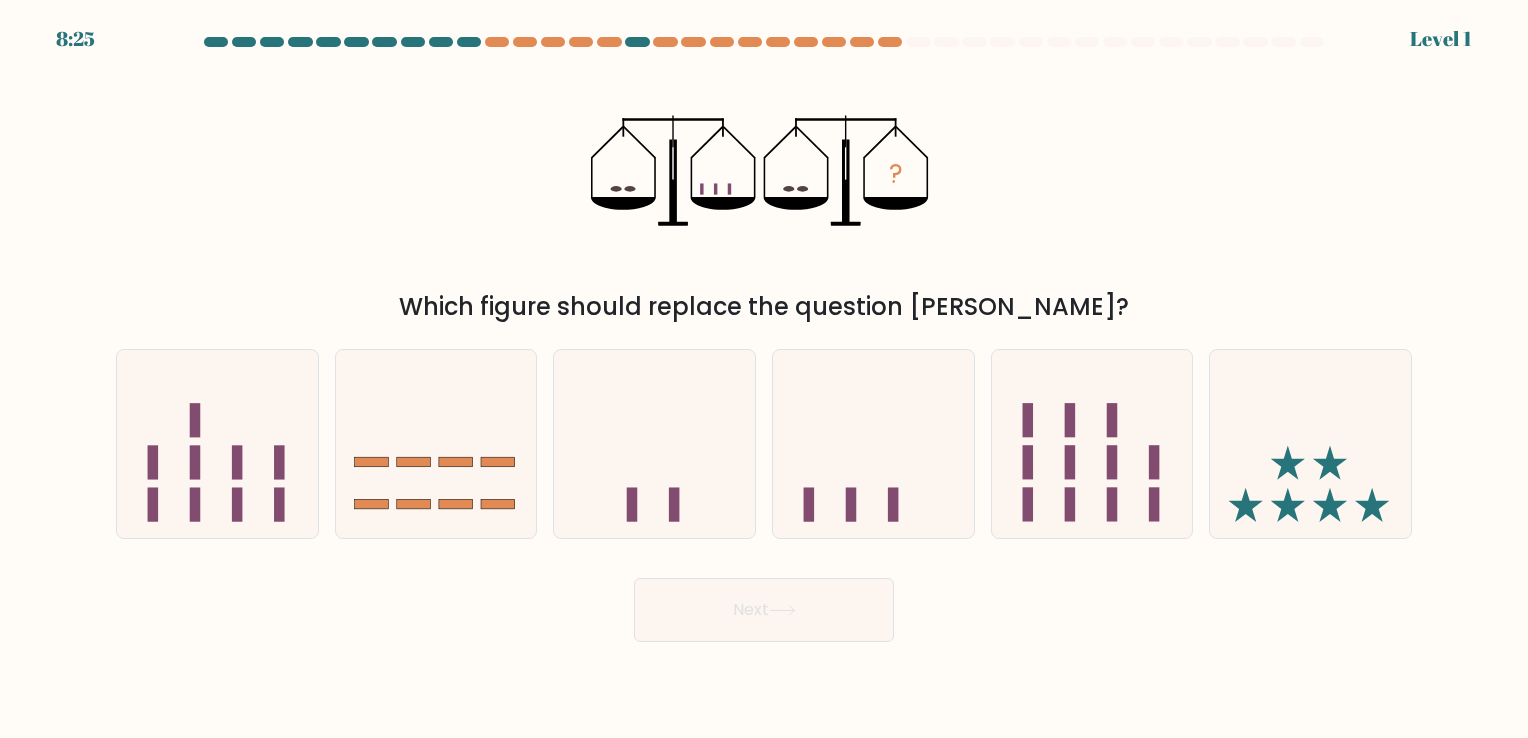 click 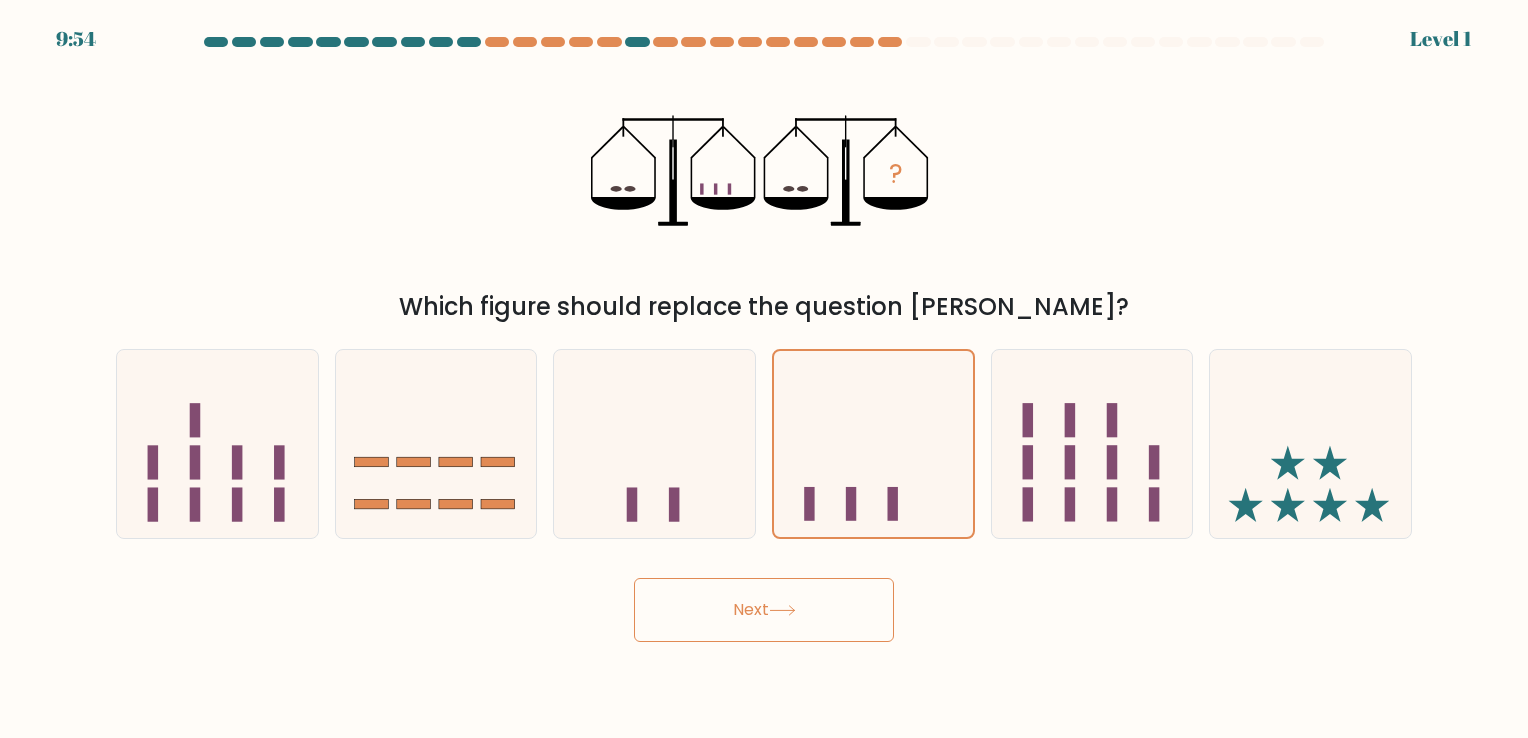 click on "Next" at bounding box center (764, 610) 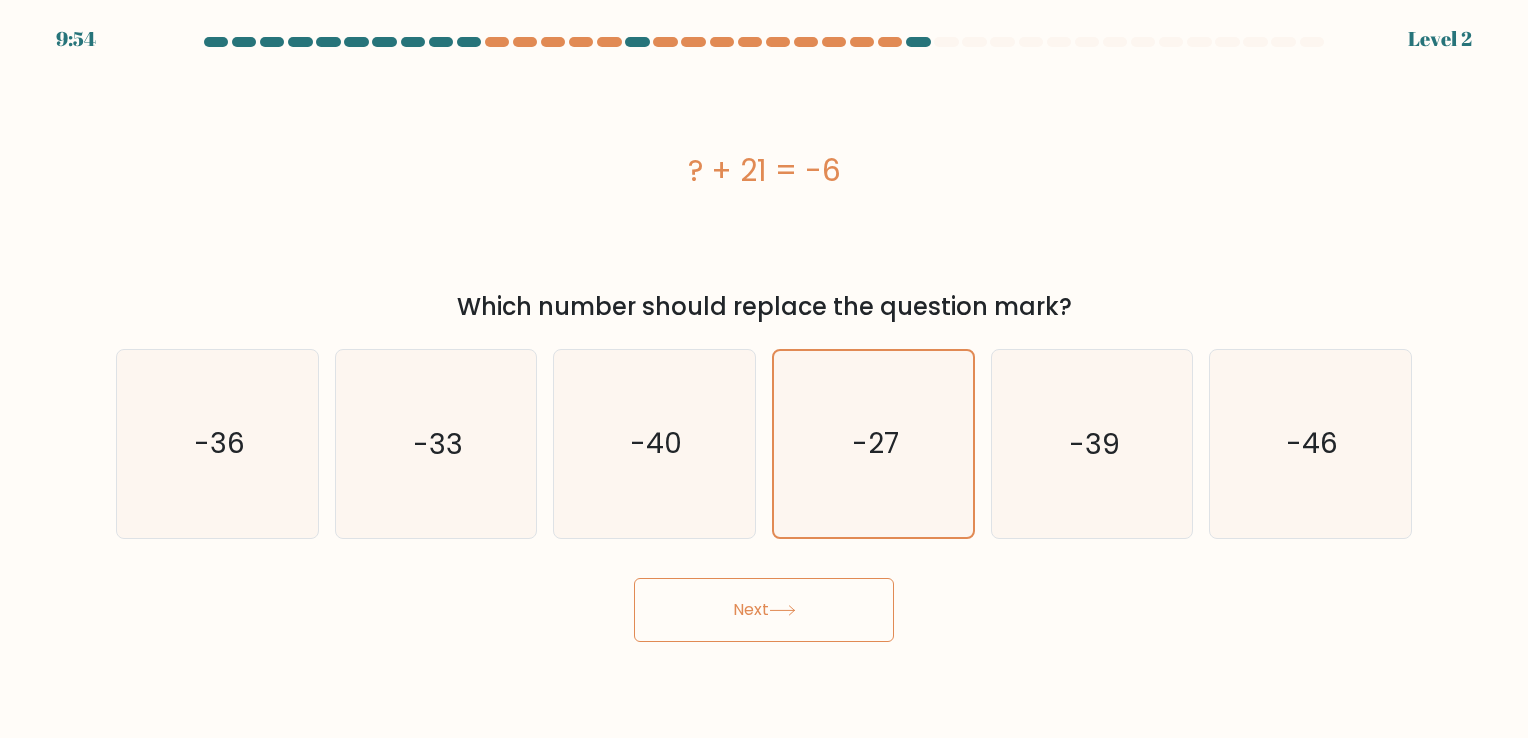 click on "Next" at bounding box center [764, 610] 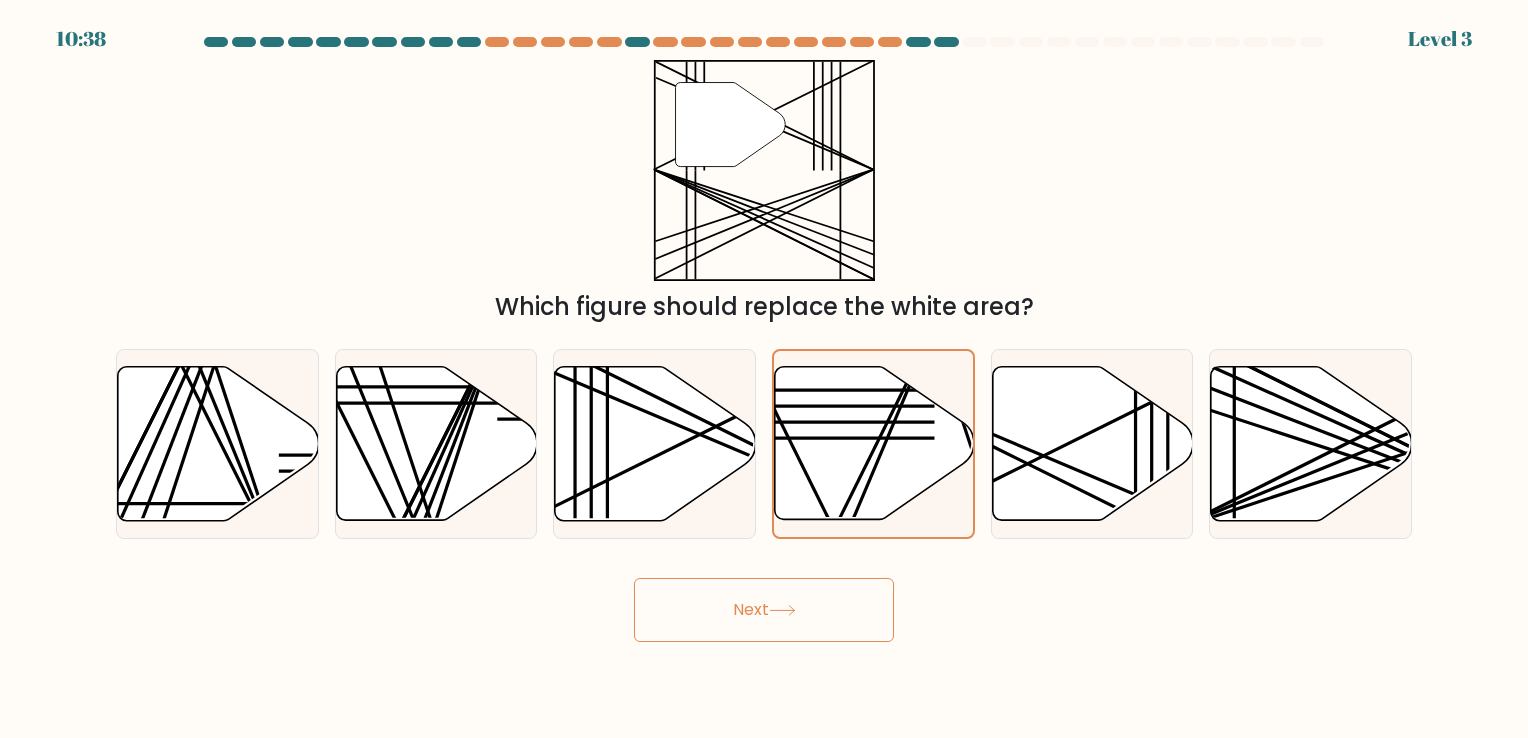 click on "Next" at bounding box center [764, 610] 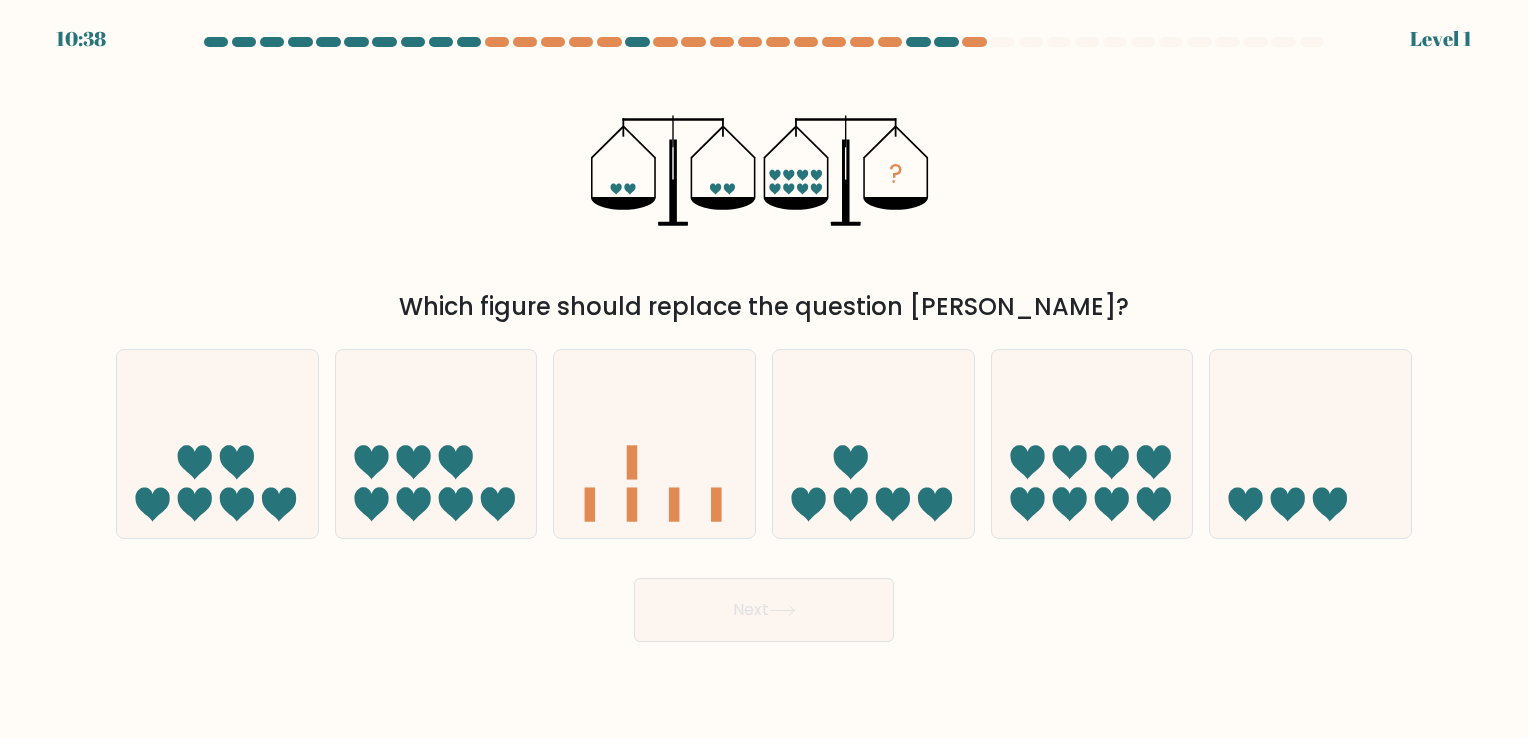 click on "Next" at bounding box center (764, 610) 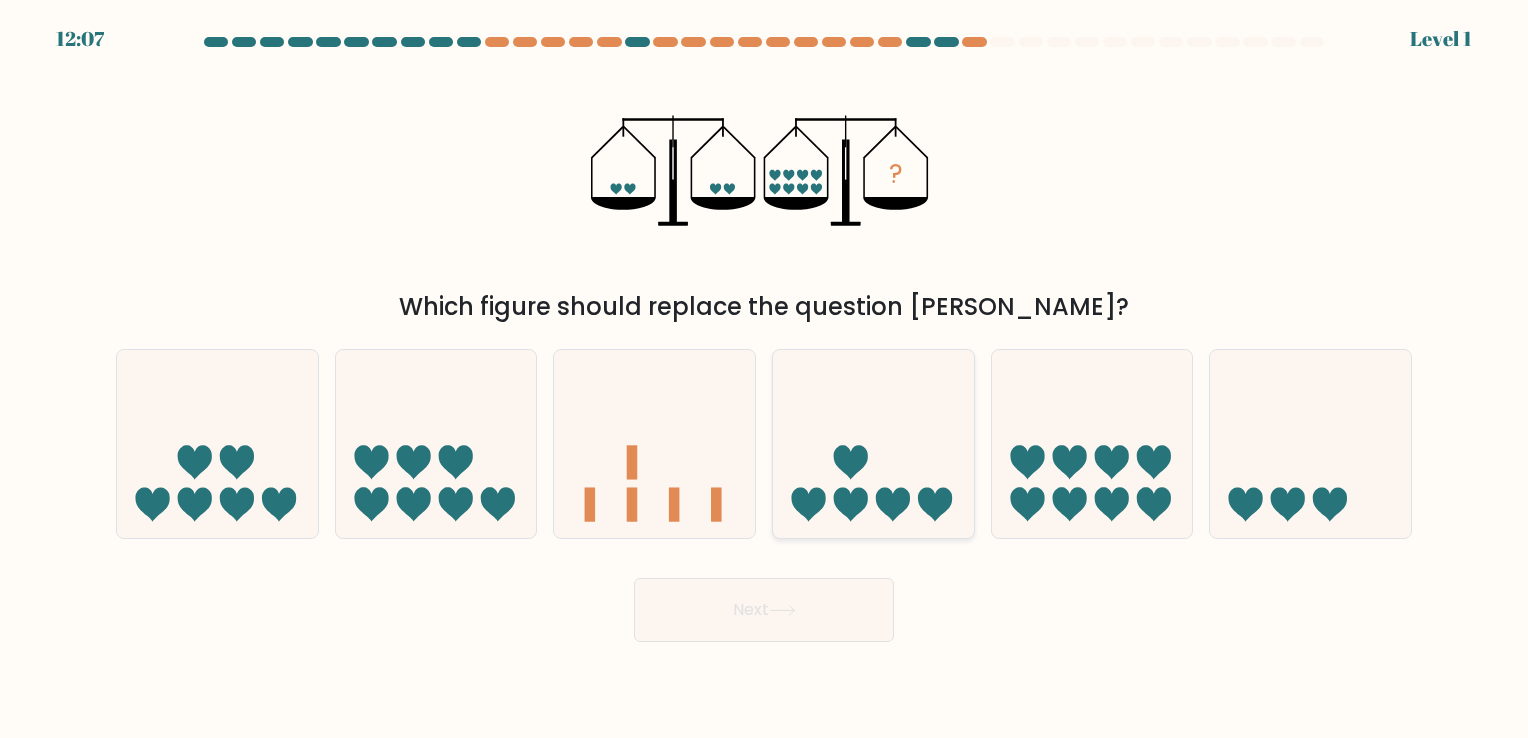 click 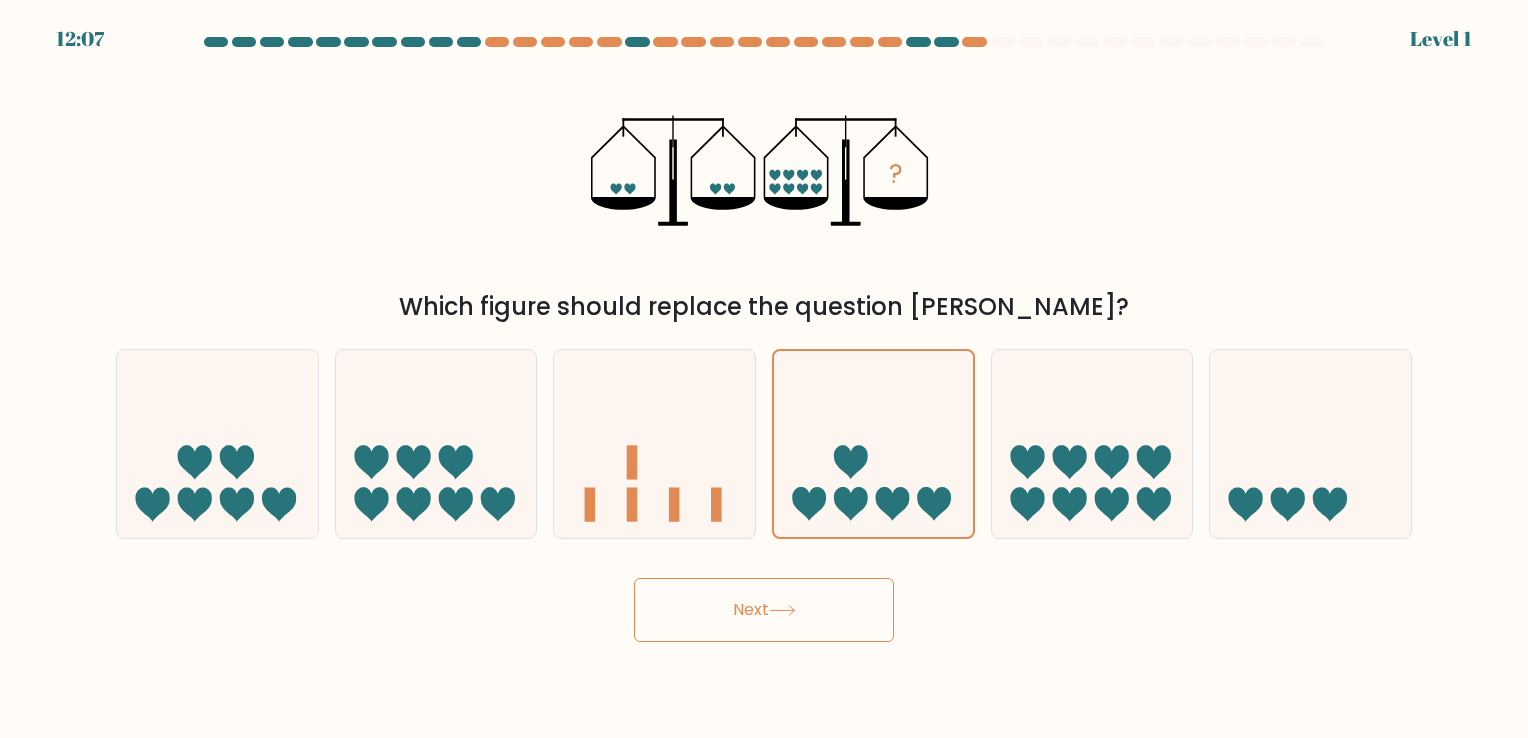 click on "Next" at bounding box center (764, 610) 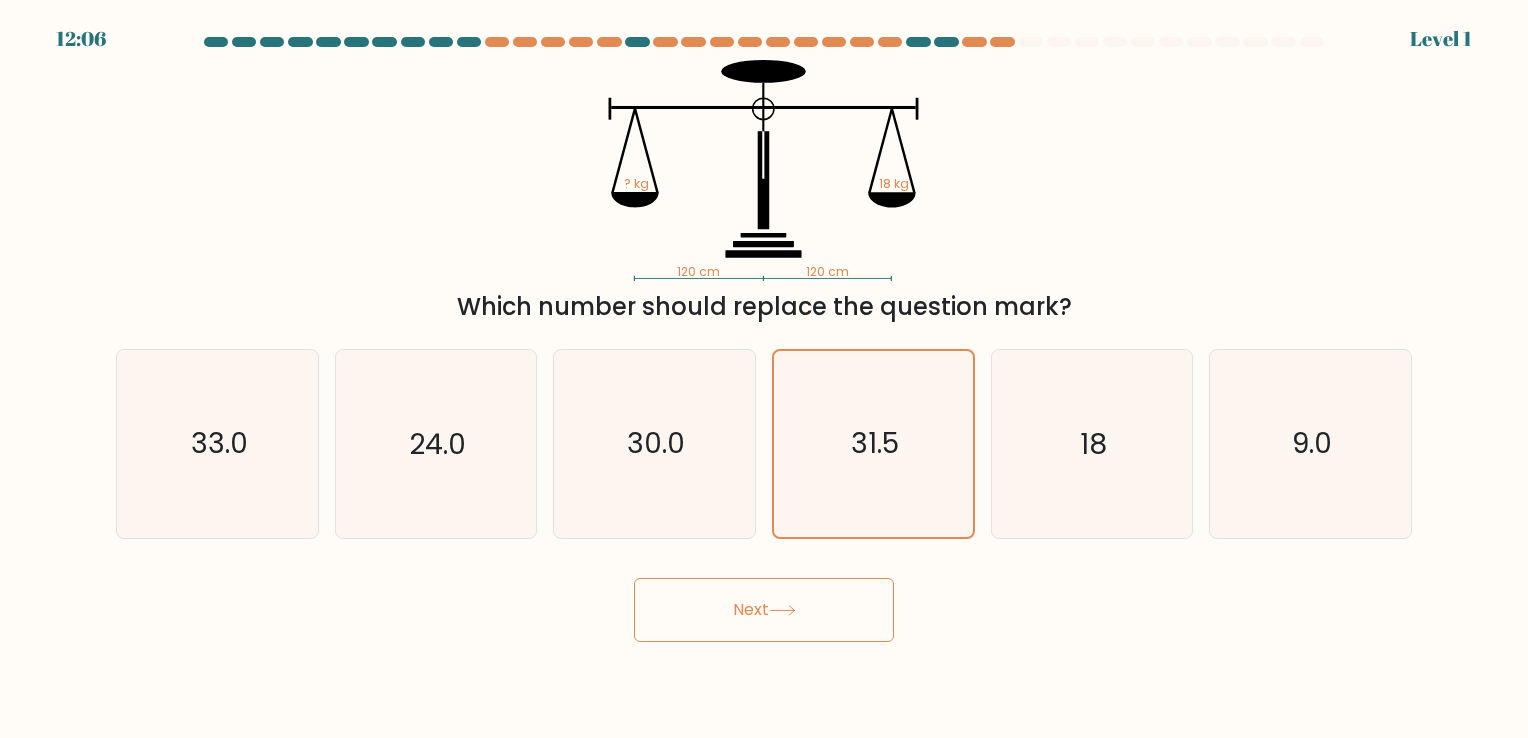 click on "Next" at bounding box center [764, 610] 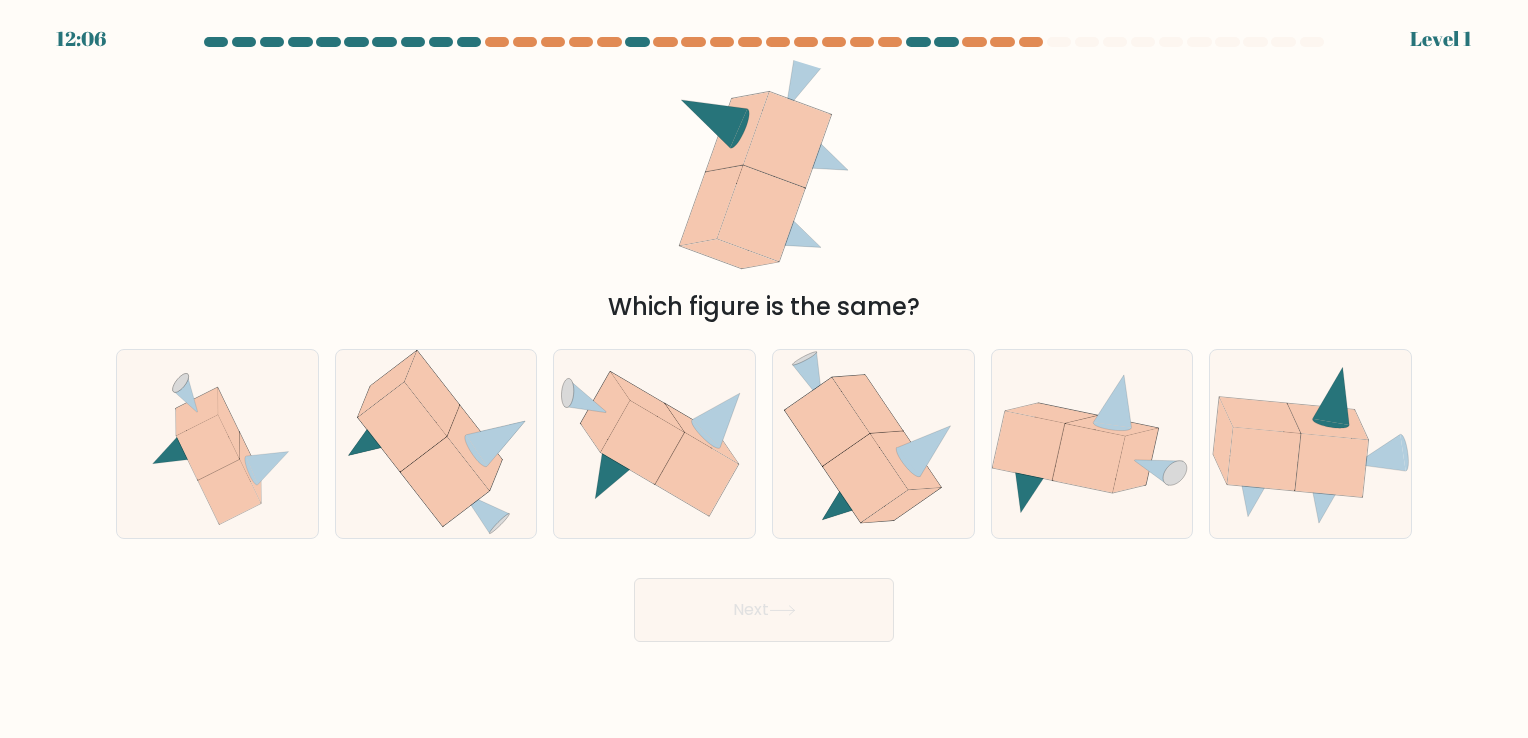drag, startPoint x: 845, startPoint y: 517, endPoint x: 811, endPoint y: 646, distance: 133.4054 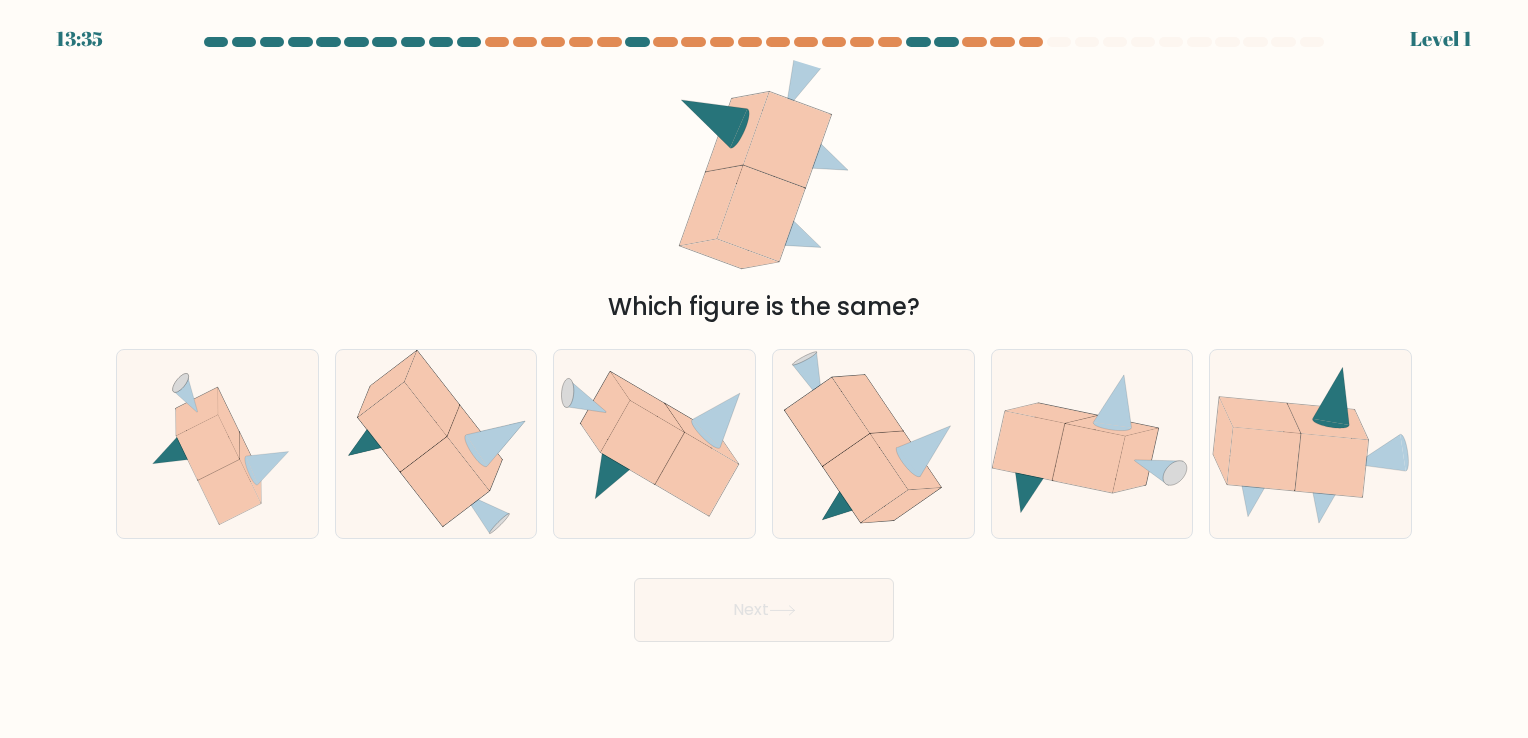 click on "Next" at bounding box center (764, 610) 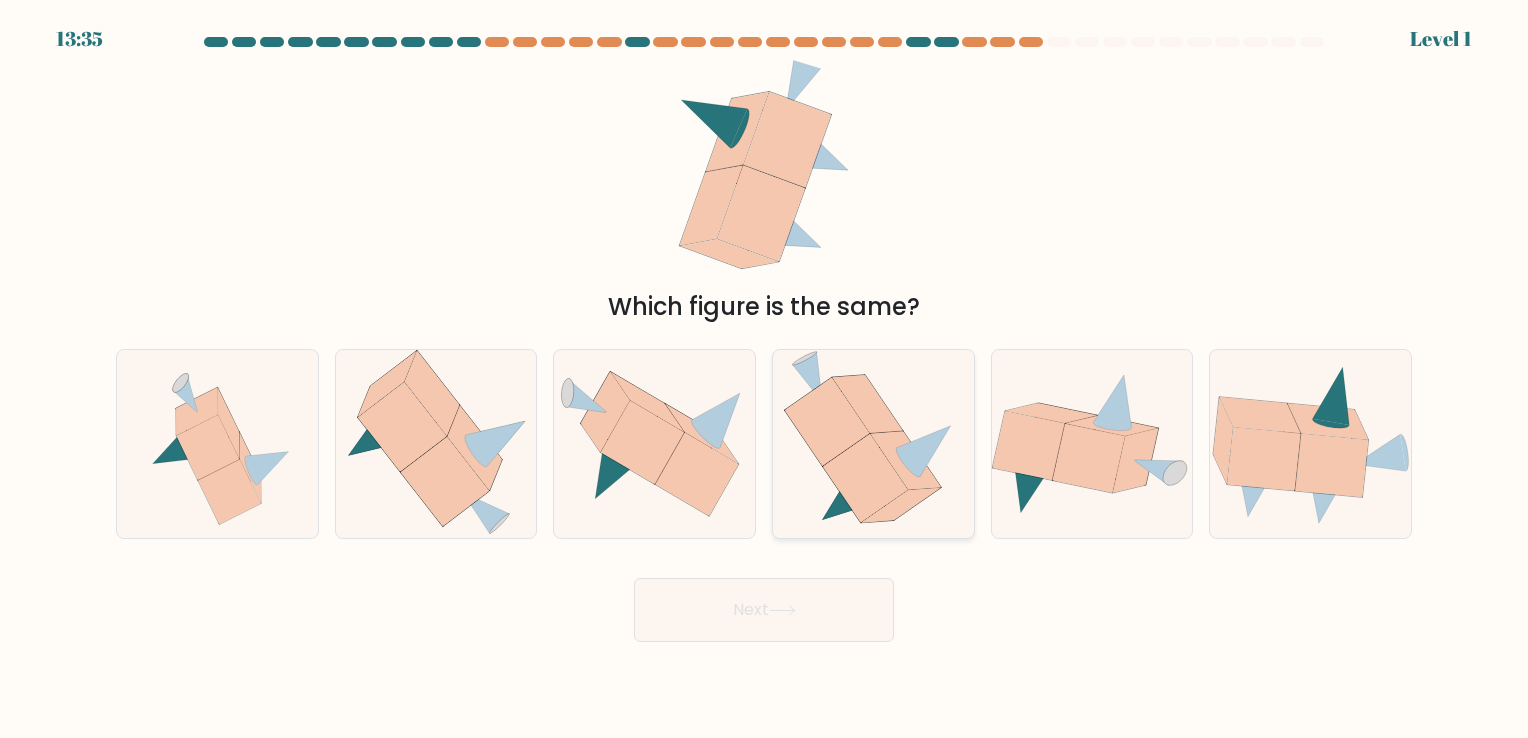 click 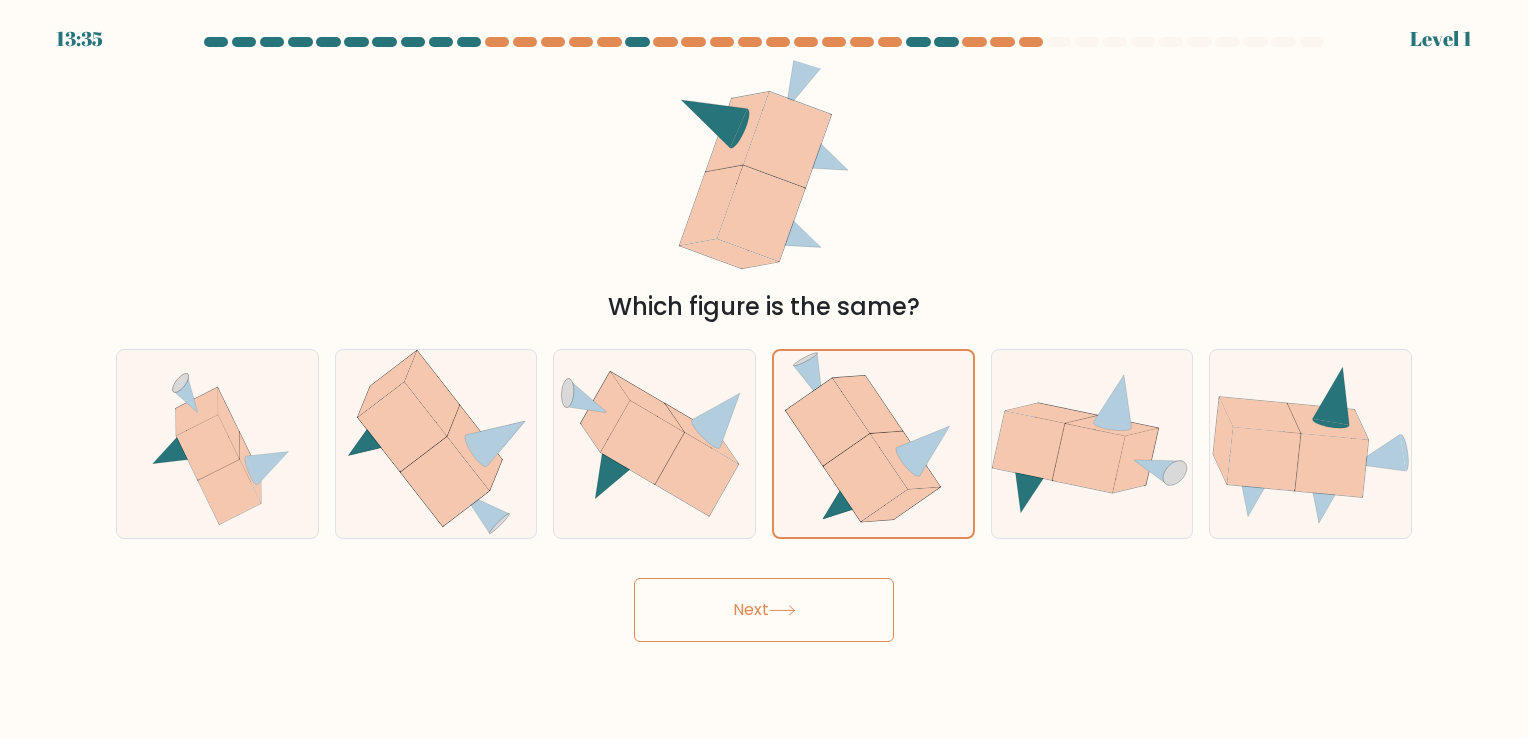 click on "Next" at bounding box center [764, 610] 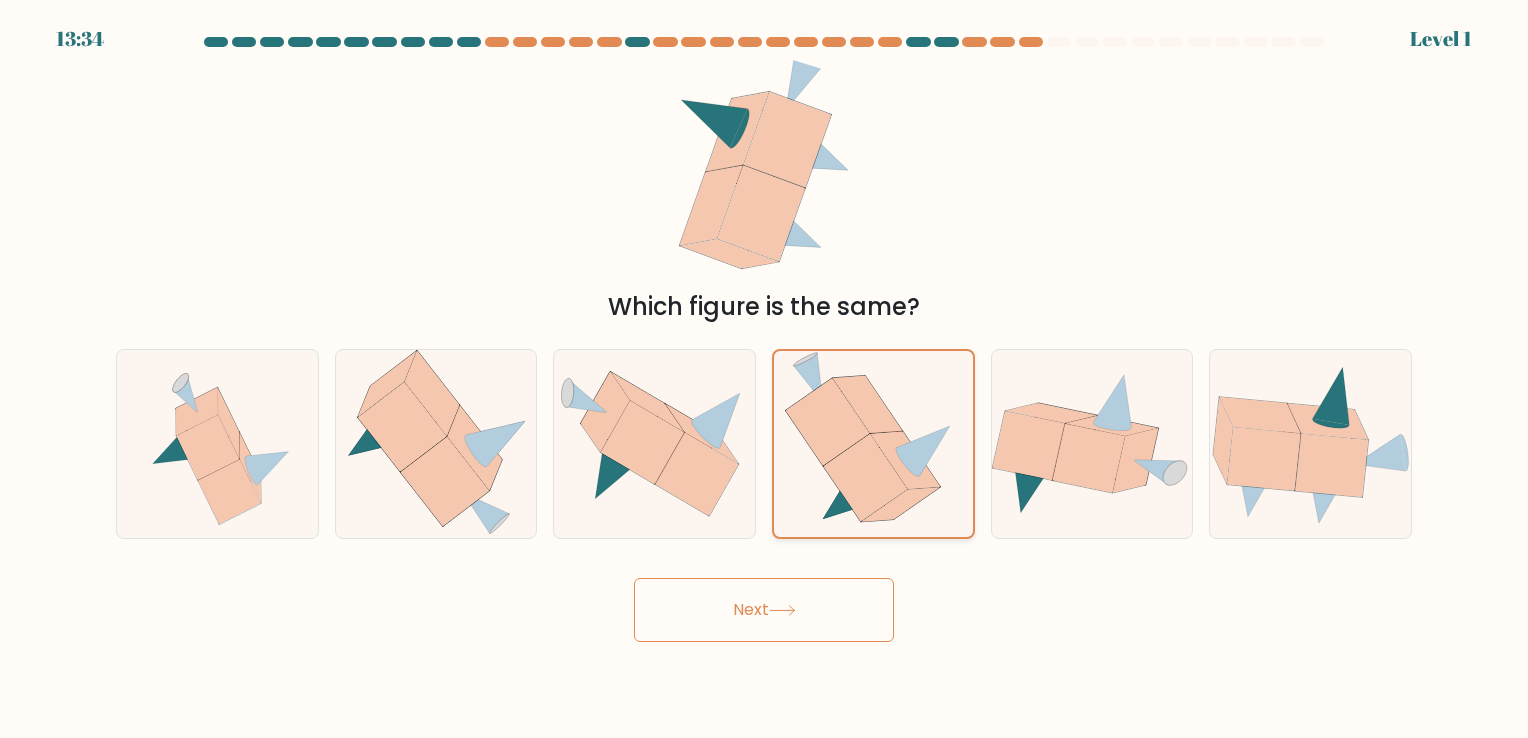 click 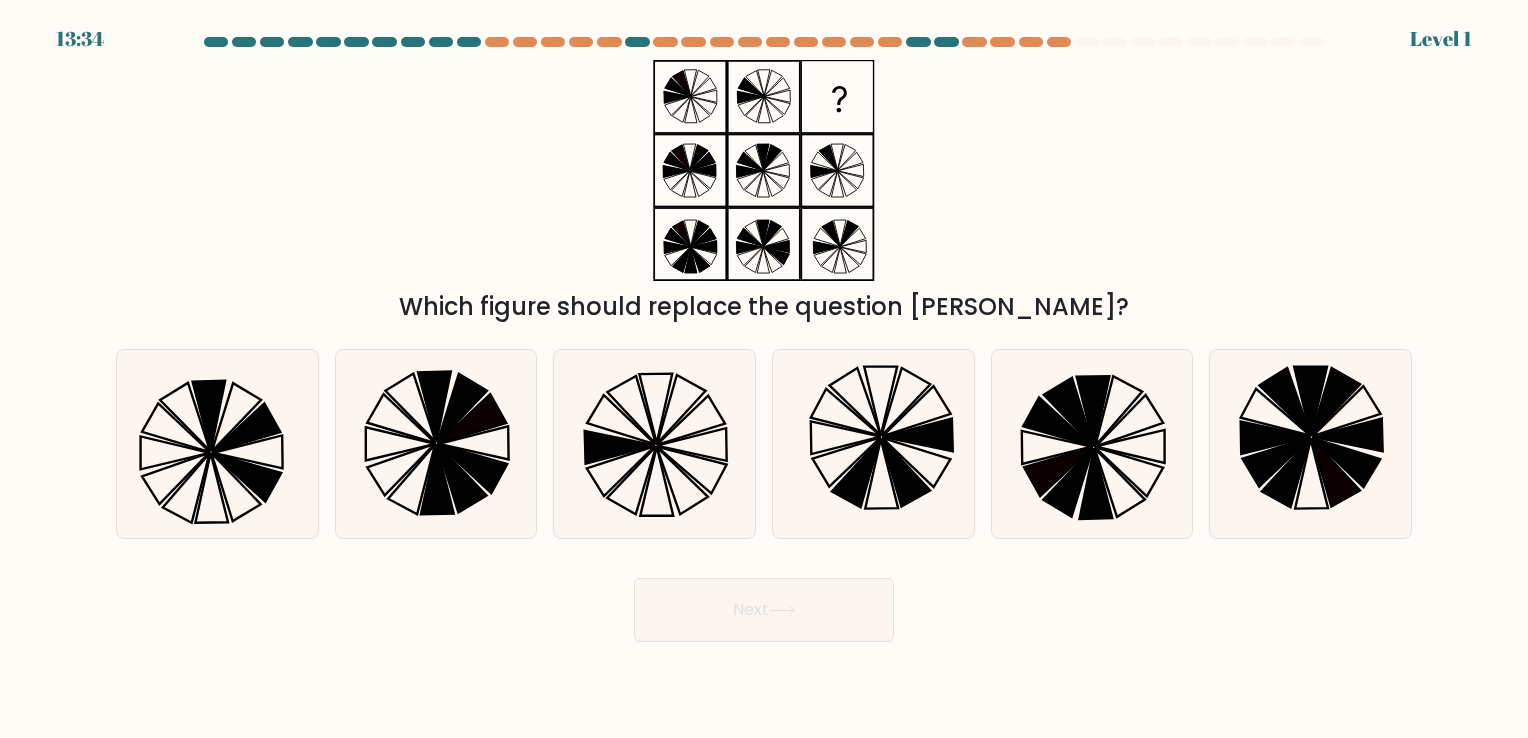 click on "Next" at bounding box center (764, 610) 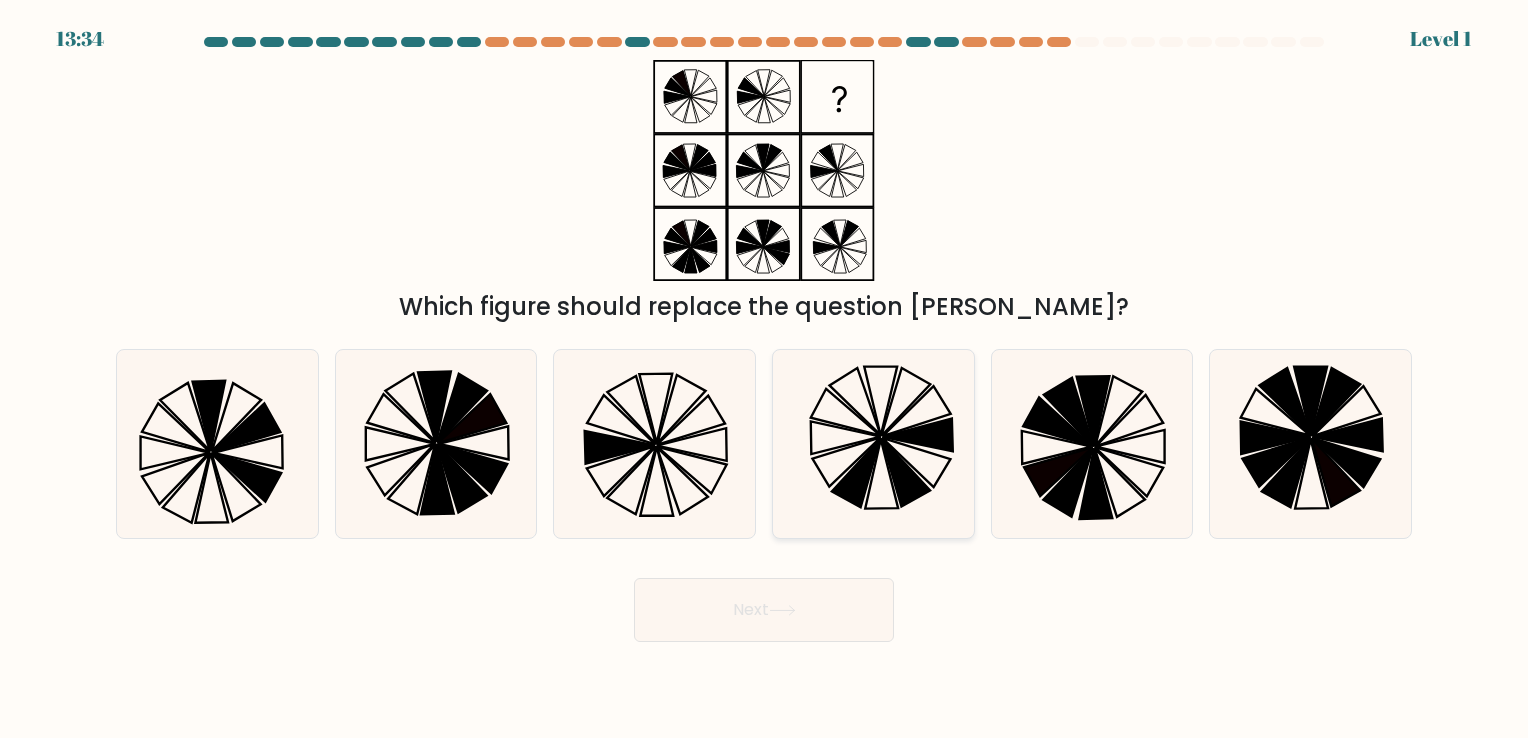click 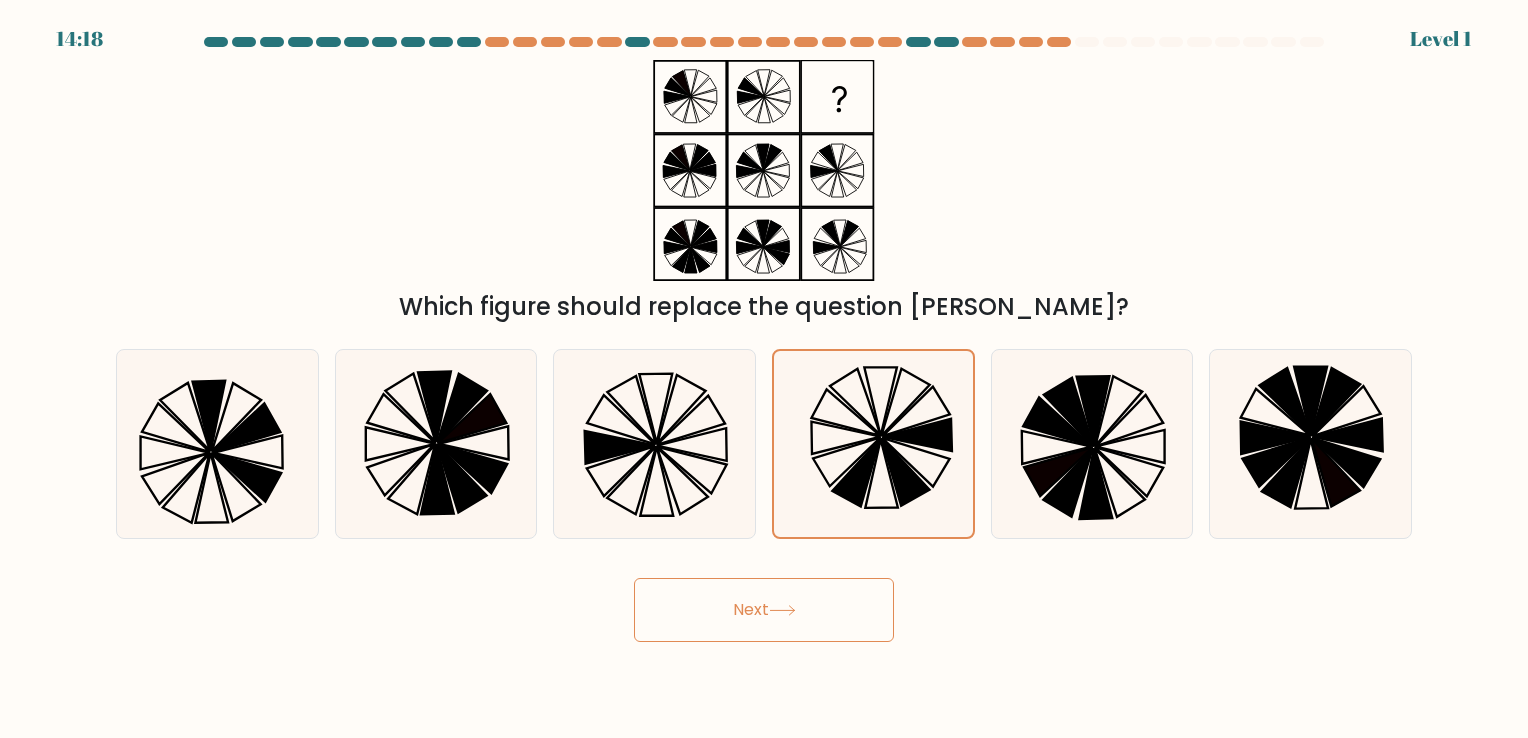click on "14:18
Level 1" at bounding box center (764, 369) 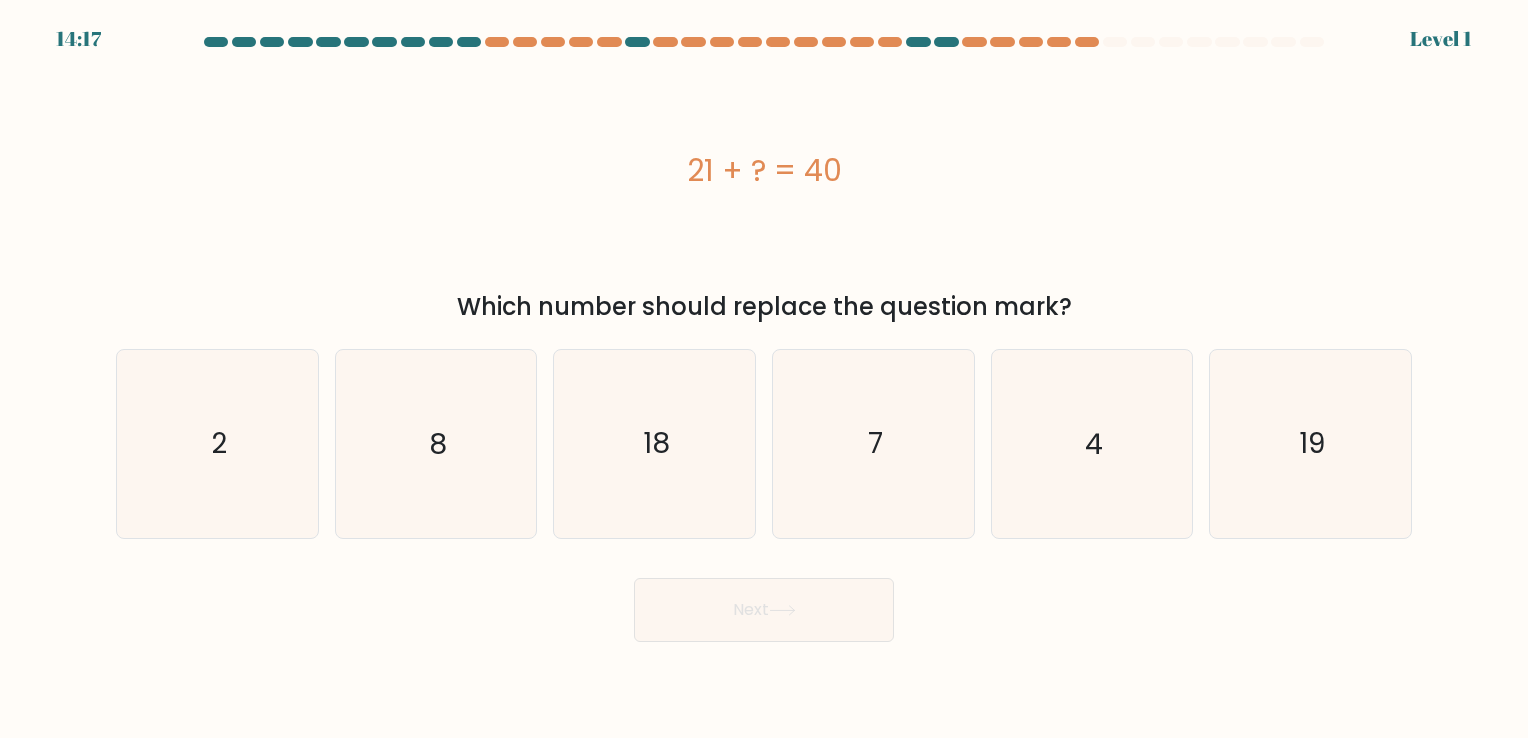 click on "7" 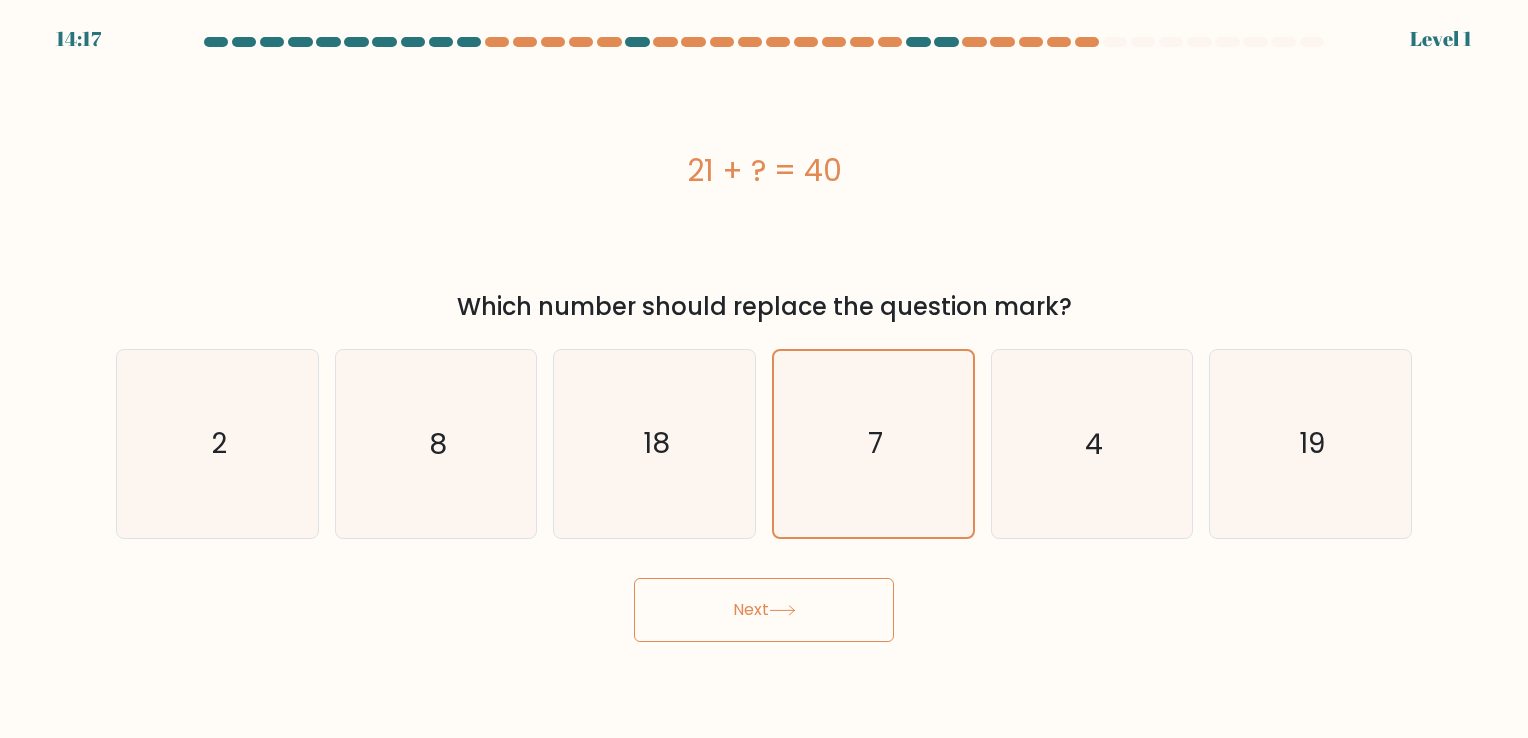 click on "Next" at bounding box center [764, 610] 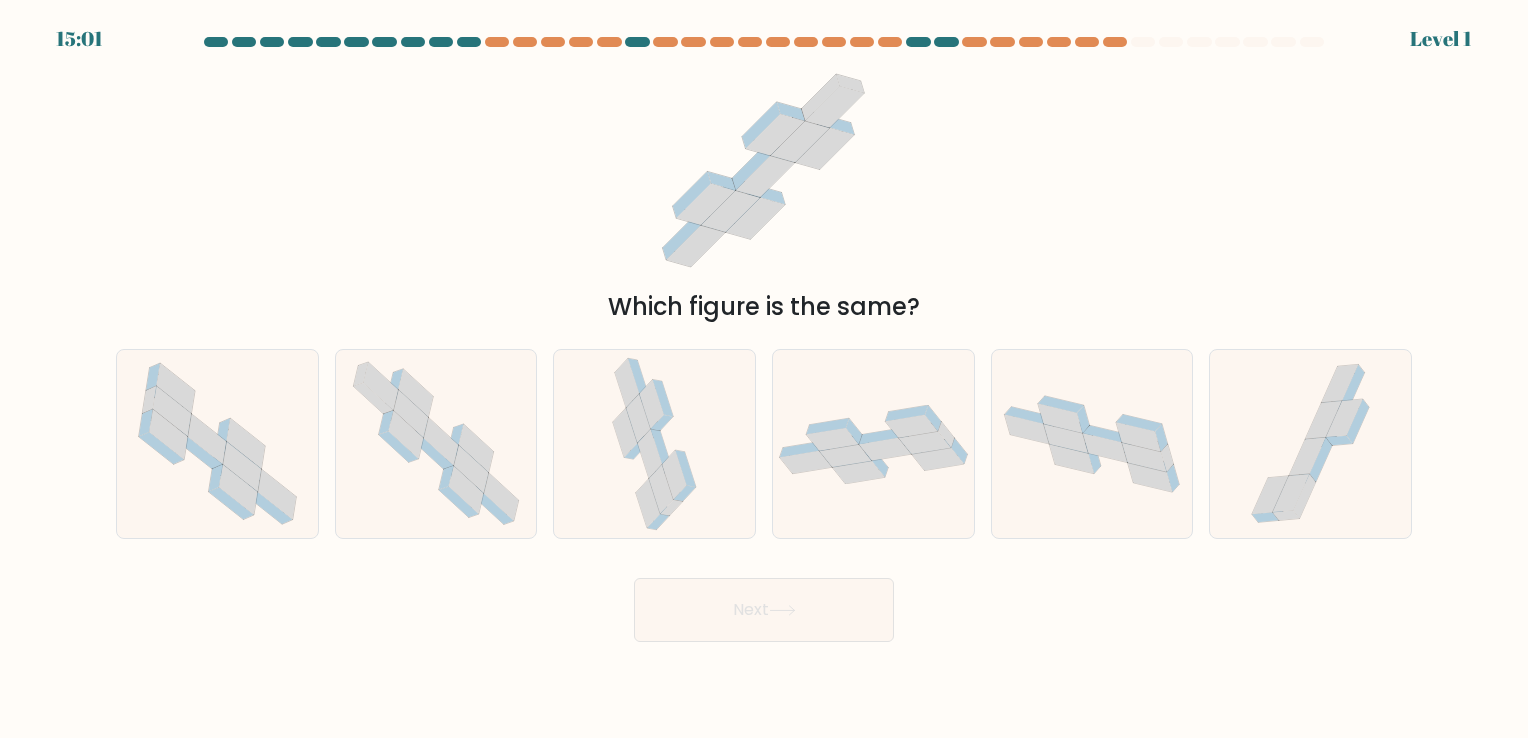 click 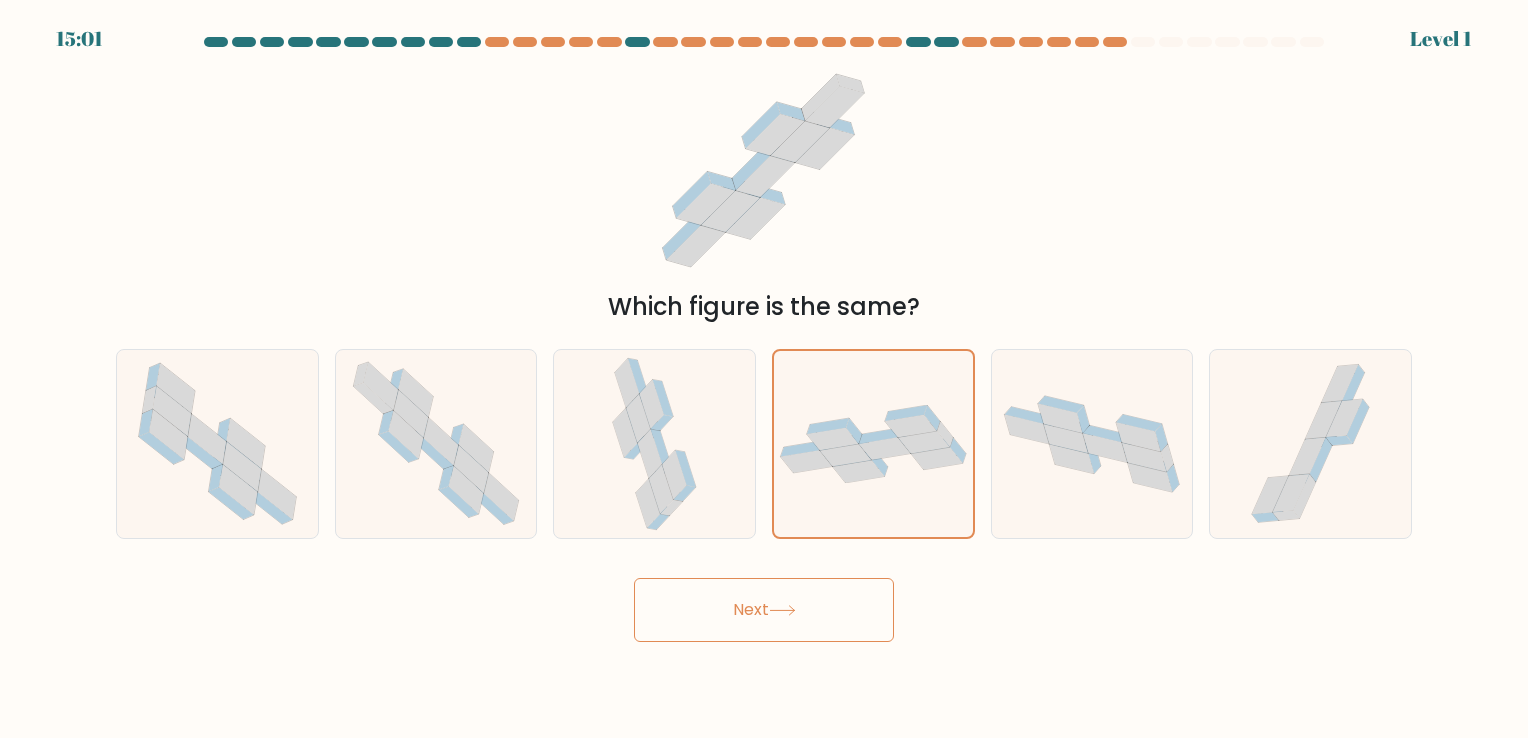 click on "Next" at bounding box center [764, 610] 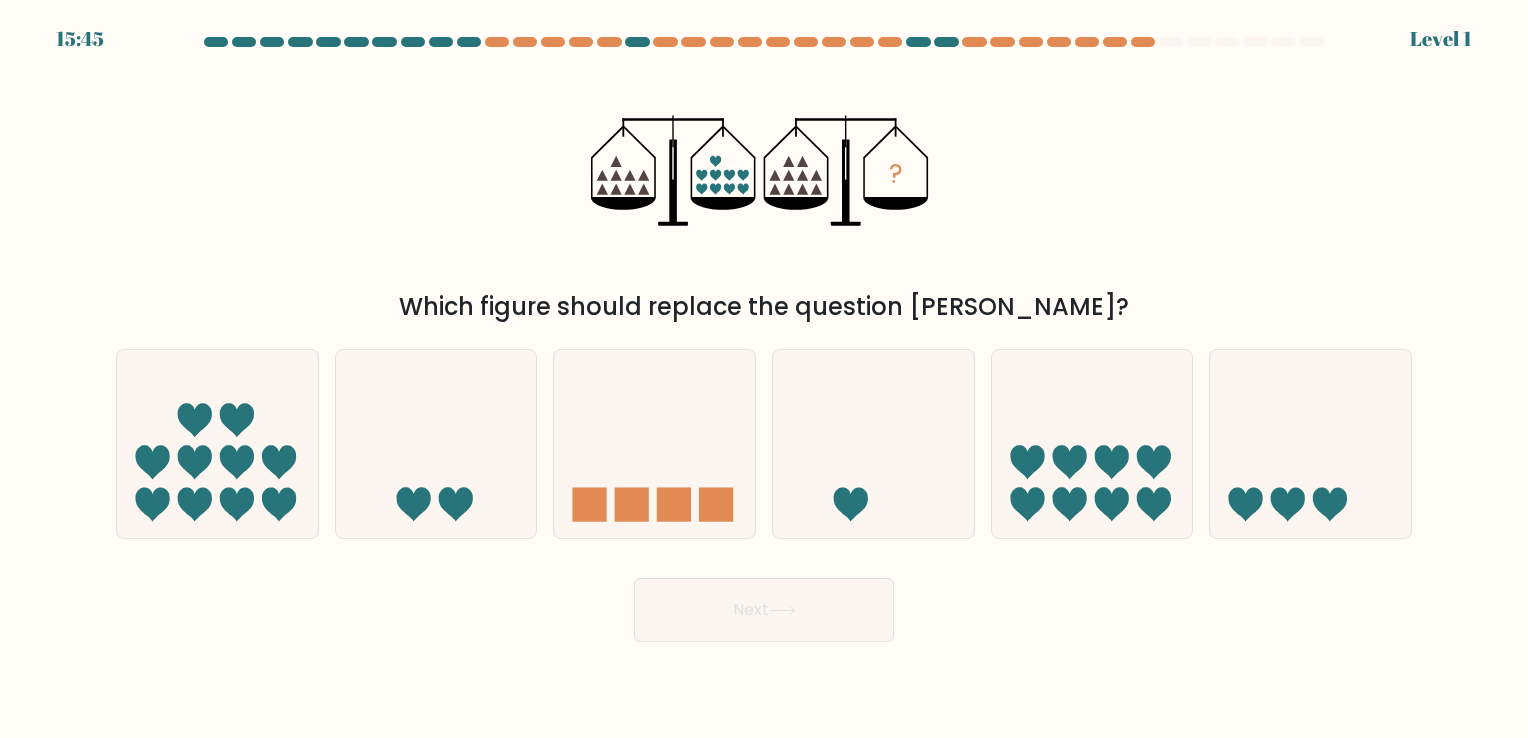 click 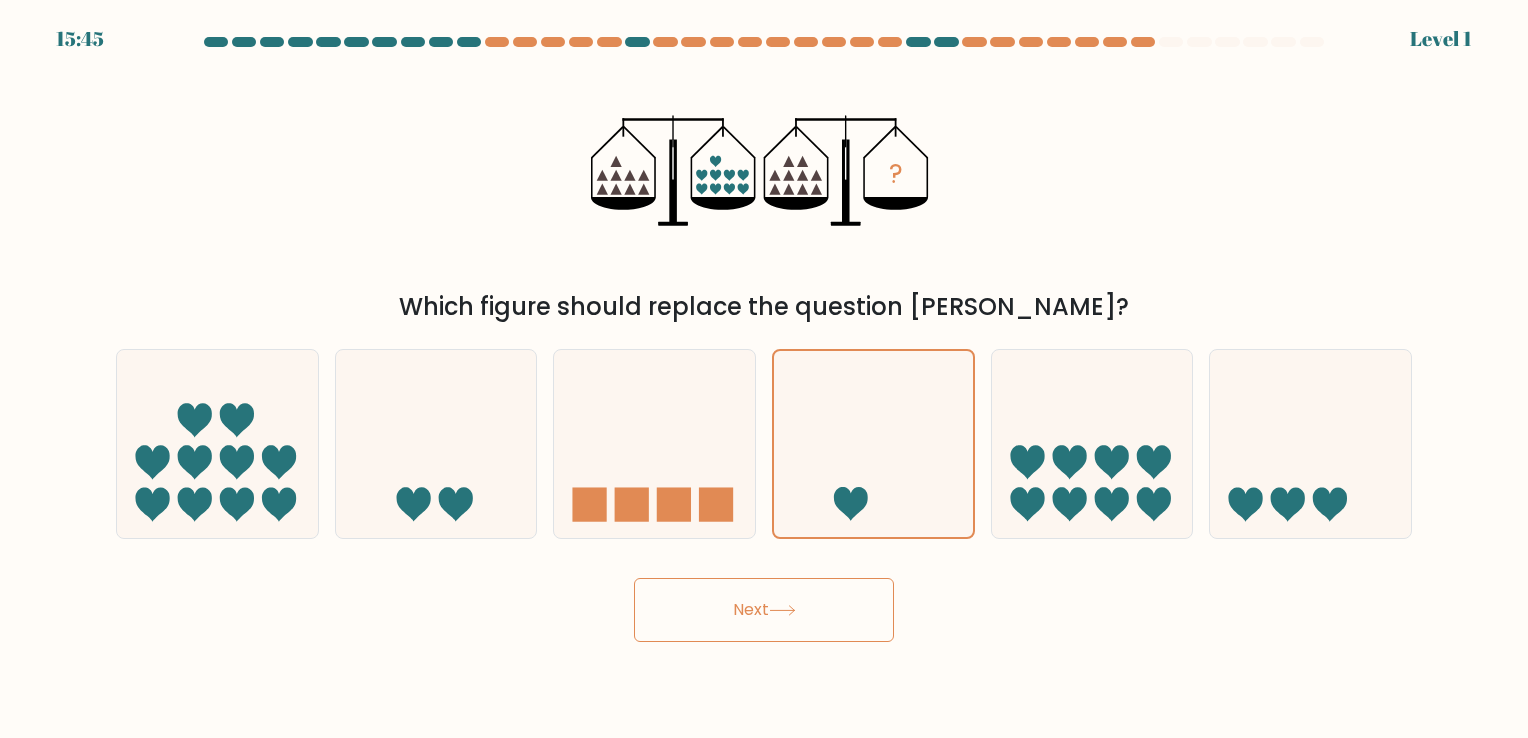 click 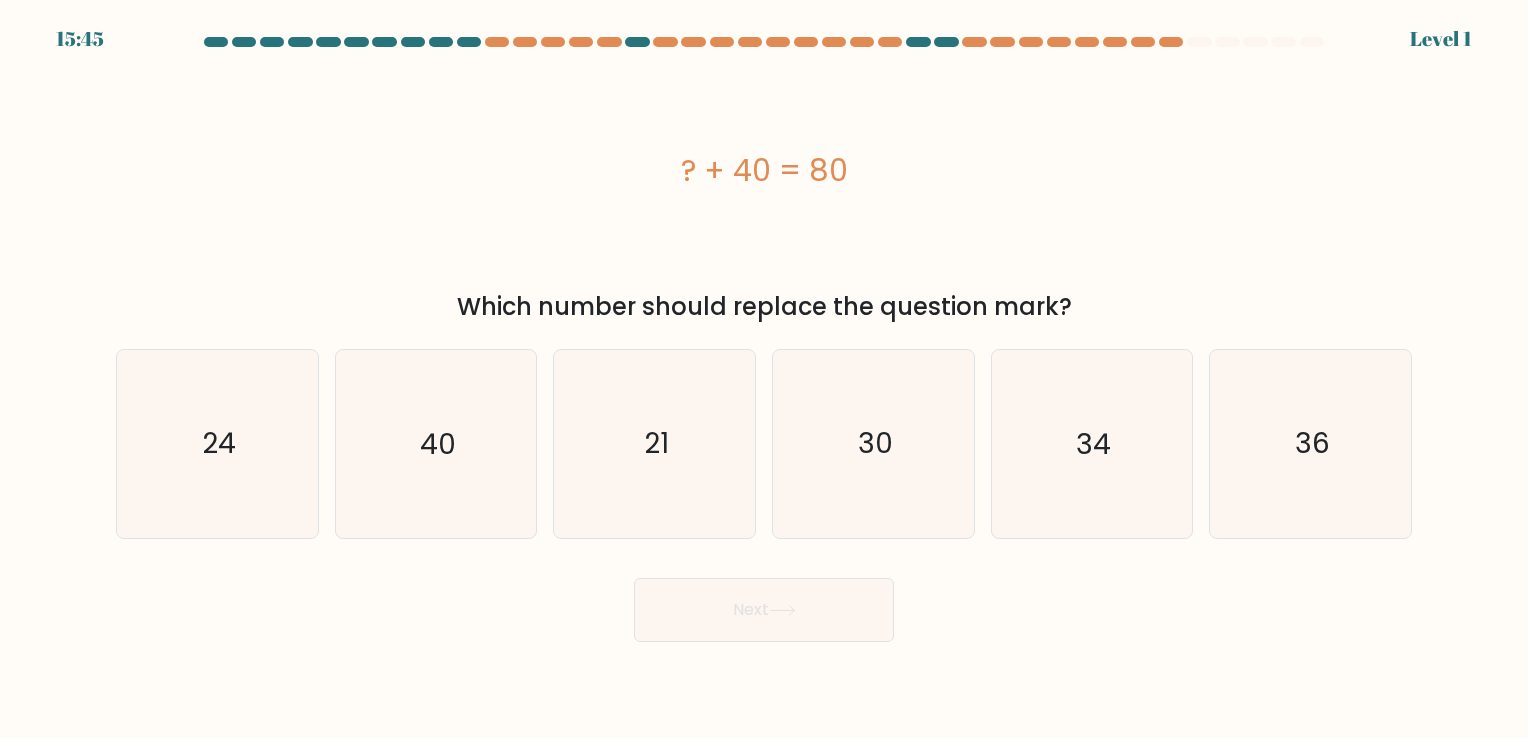 click on "30" 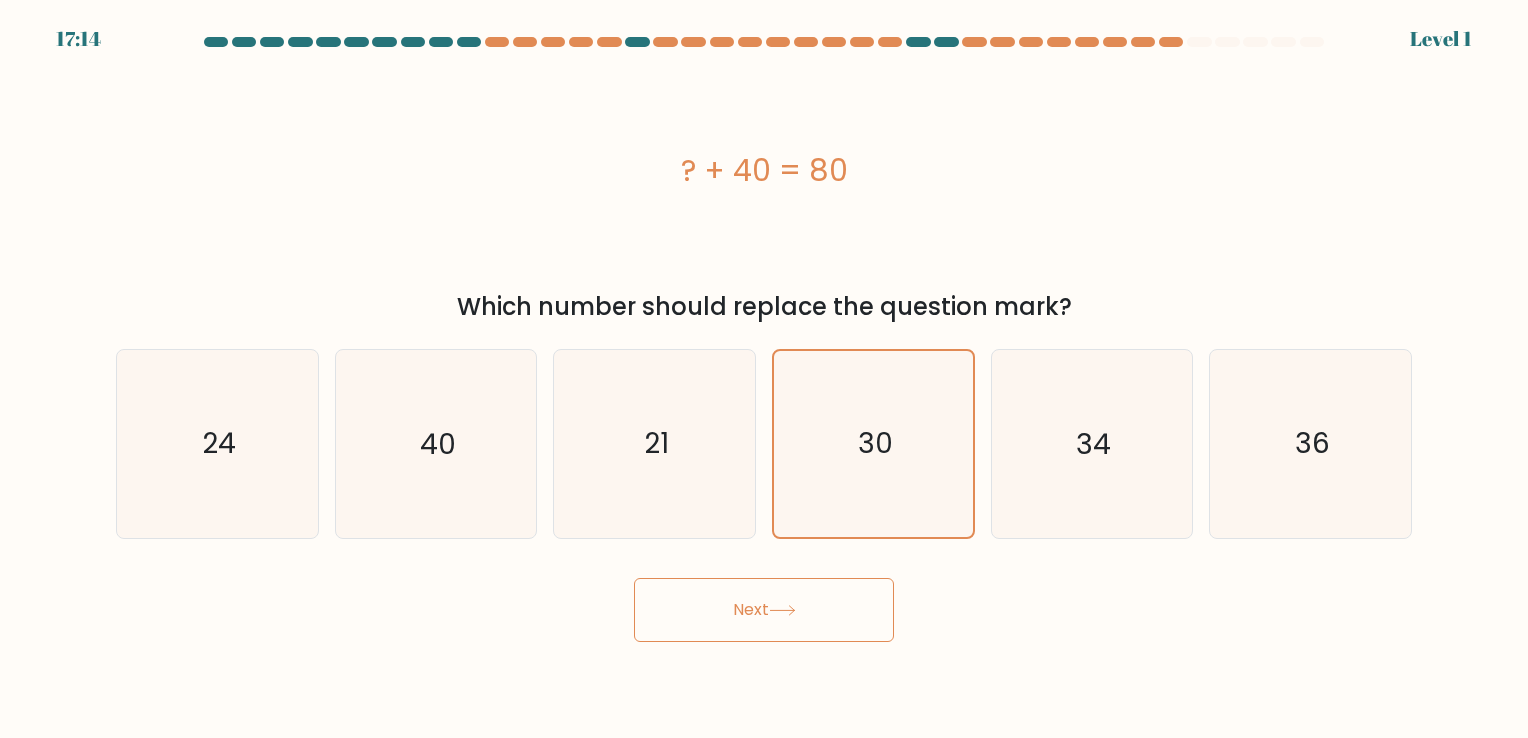 click on "Next" at bounding box center [764, 610] 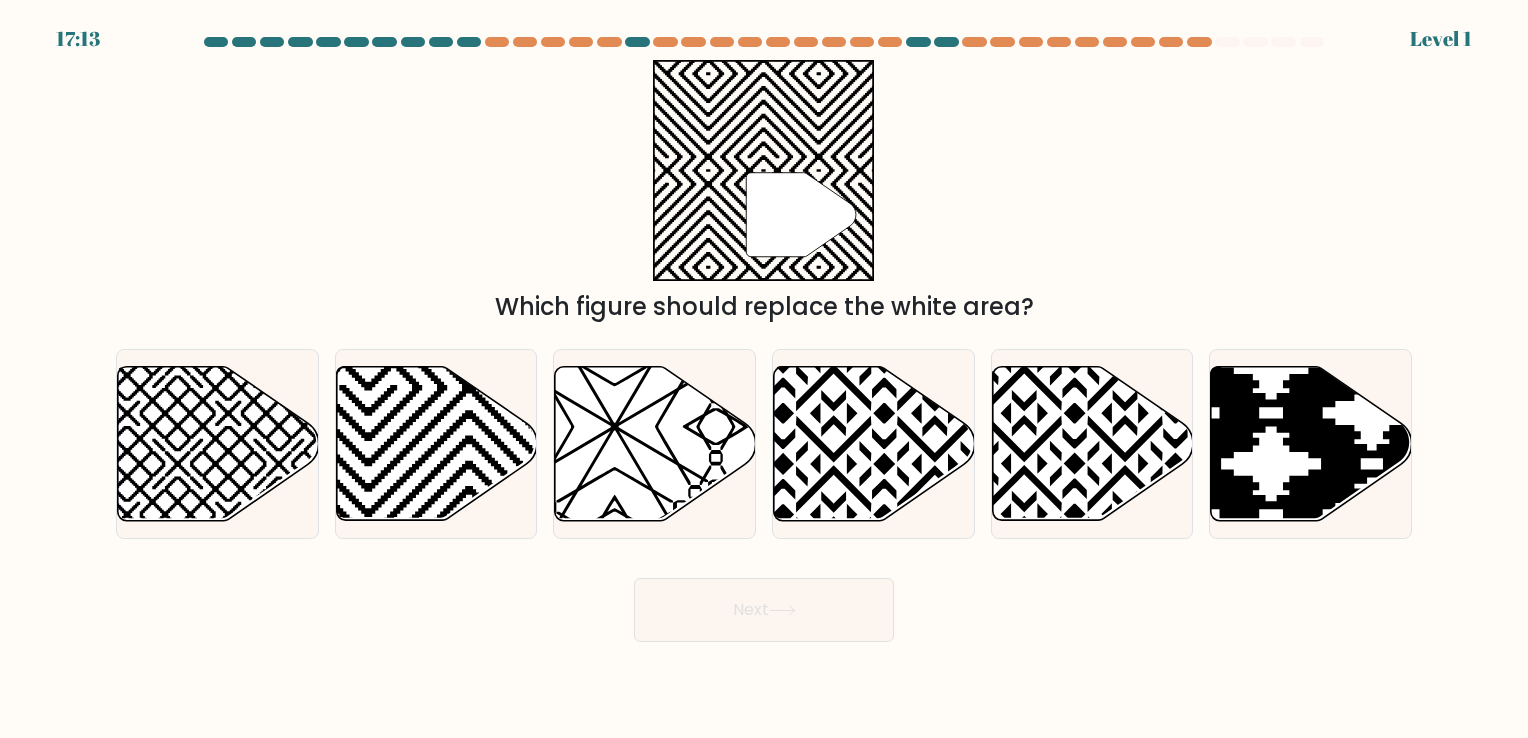 click on "Next" at bounding box center (764, 610) 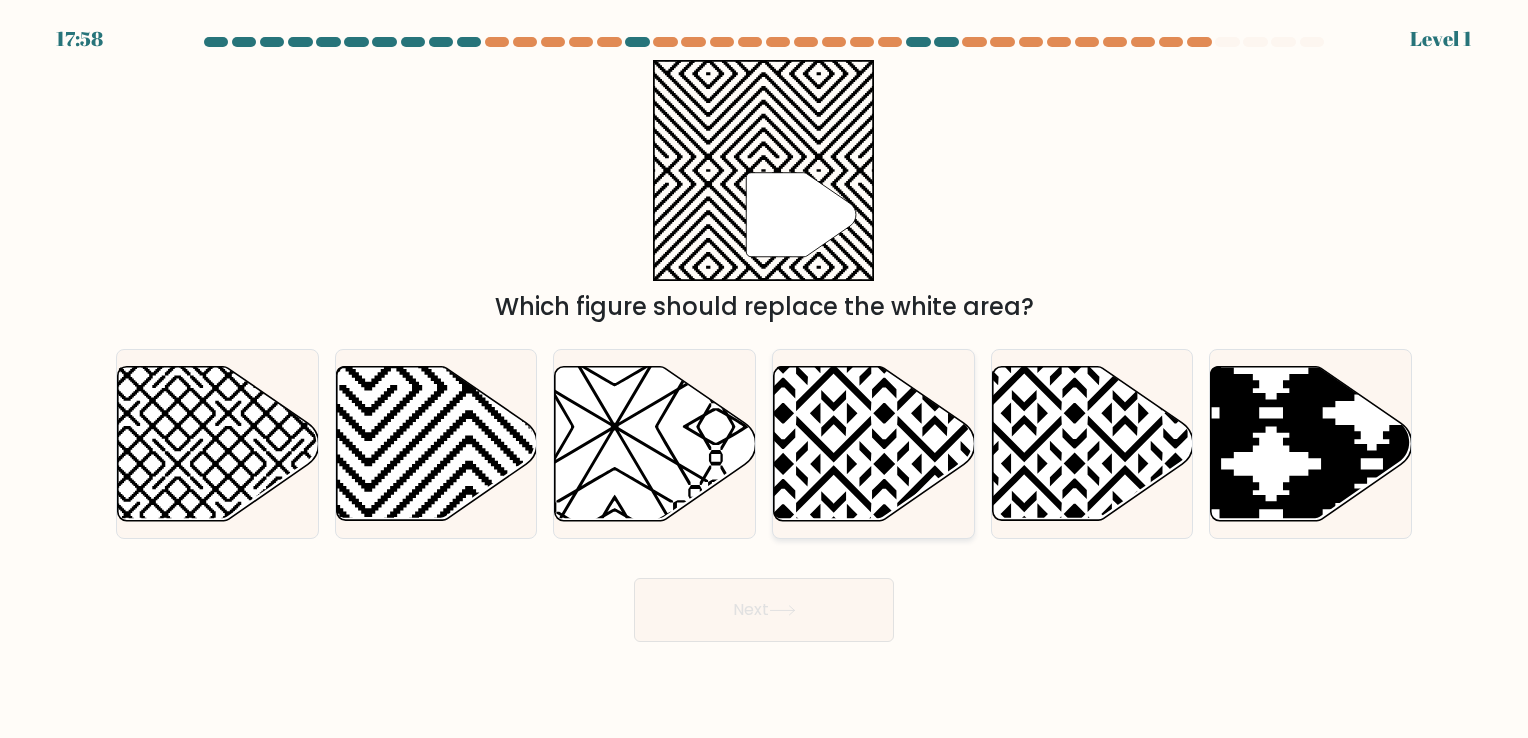 click 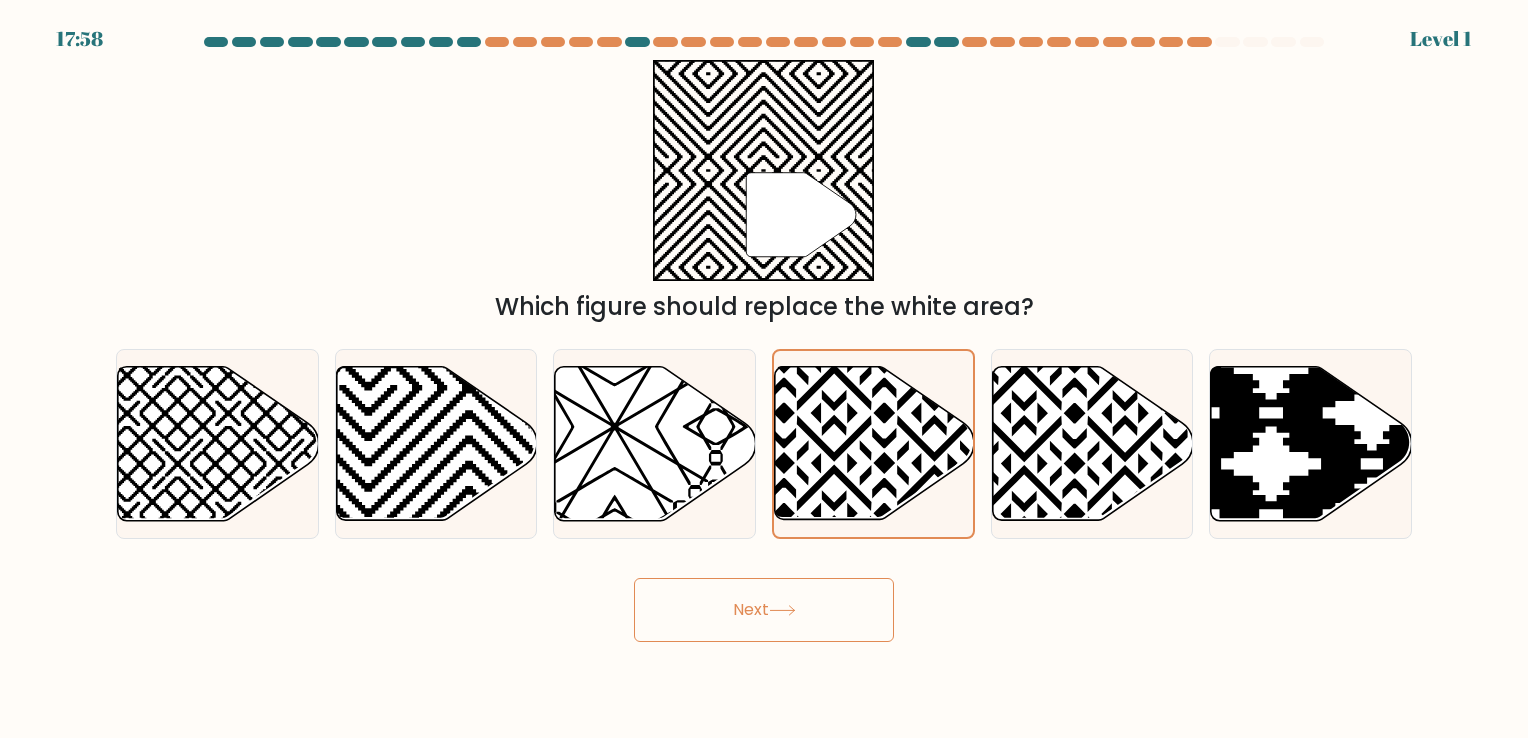 click on "Next" at bounding box center [764, 610] 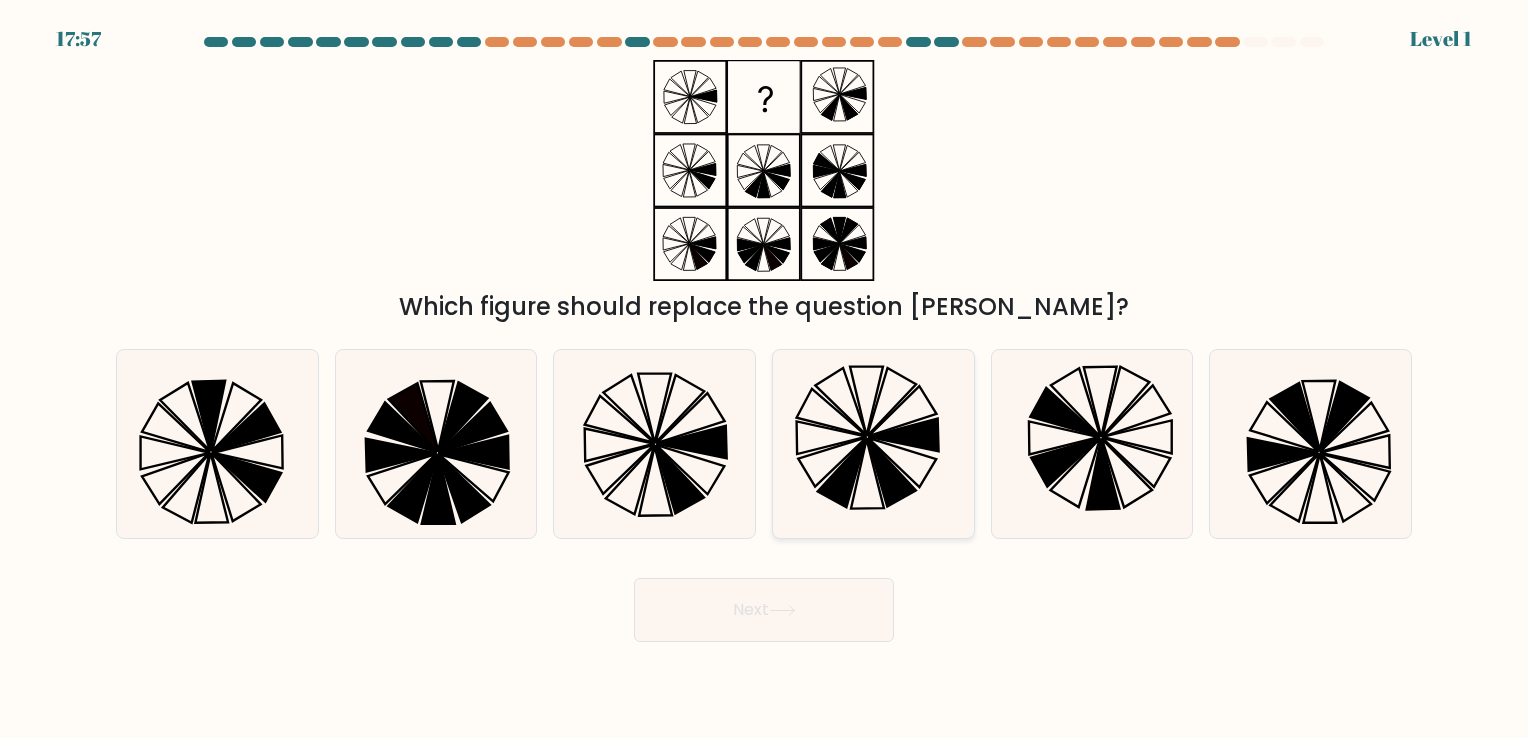 click 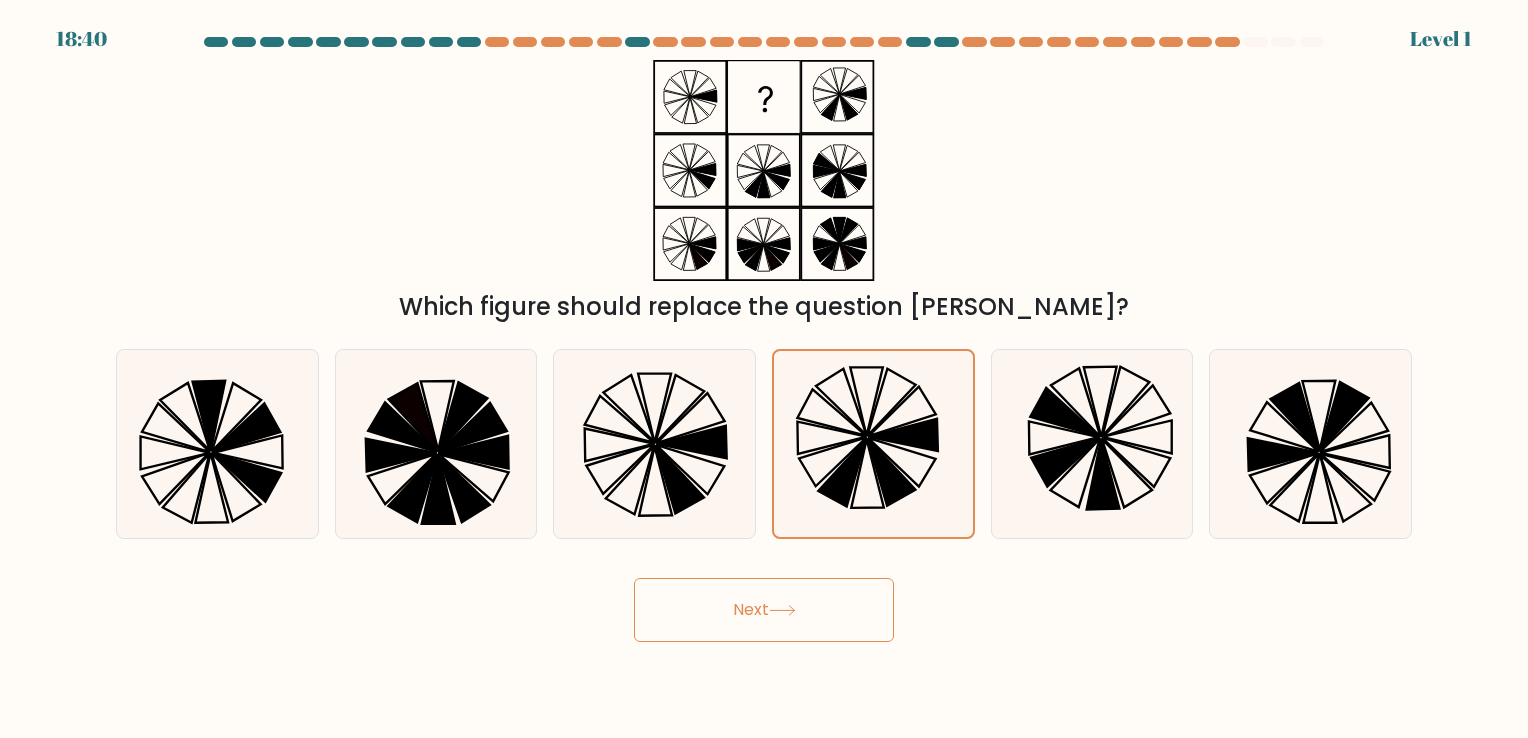 click on "Next" at bounding box center [764, 610] 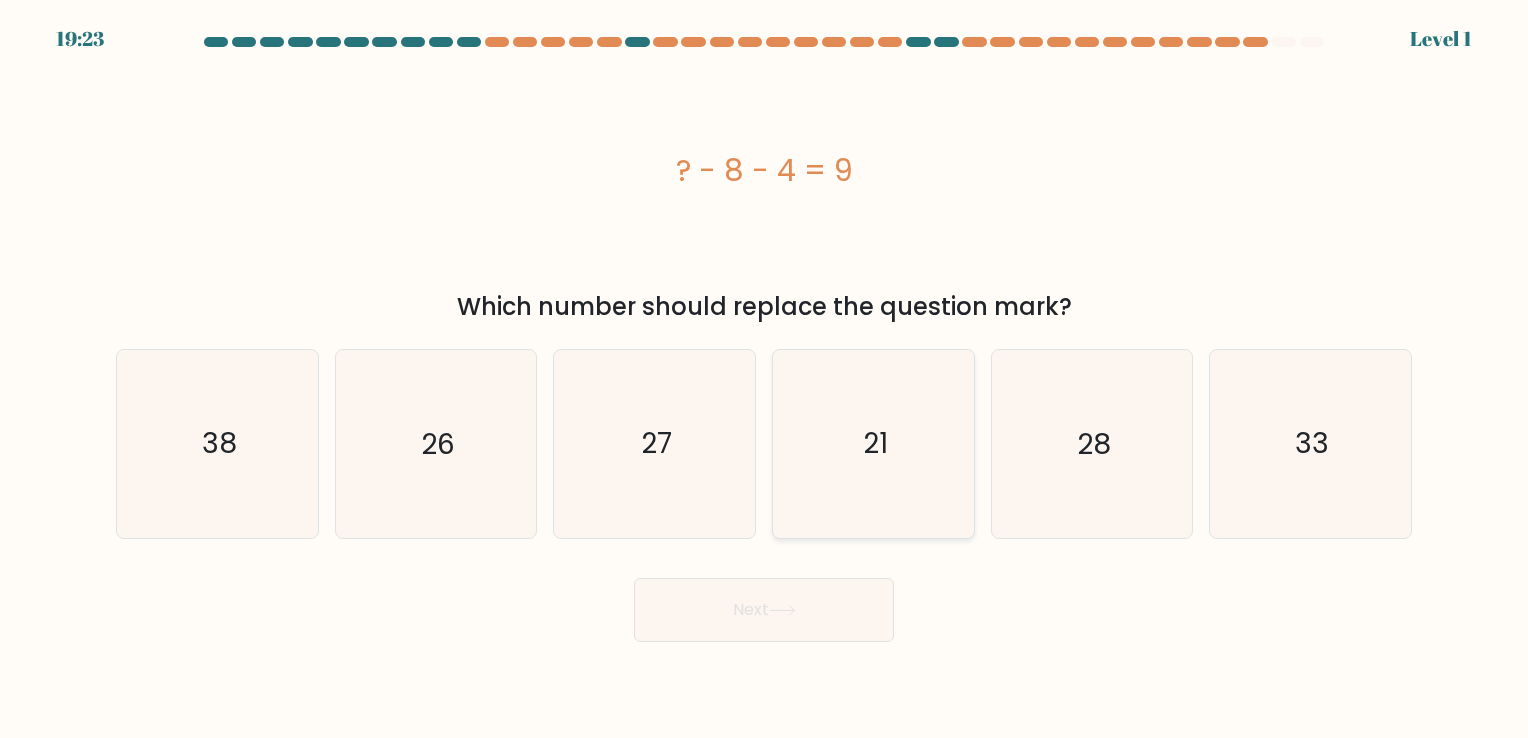 click on "21" 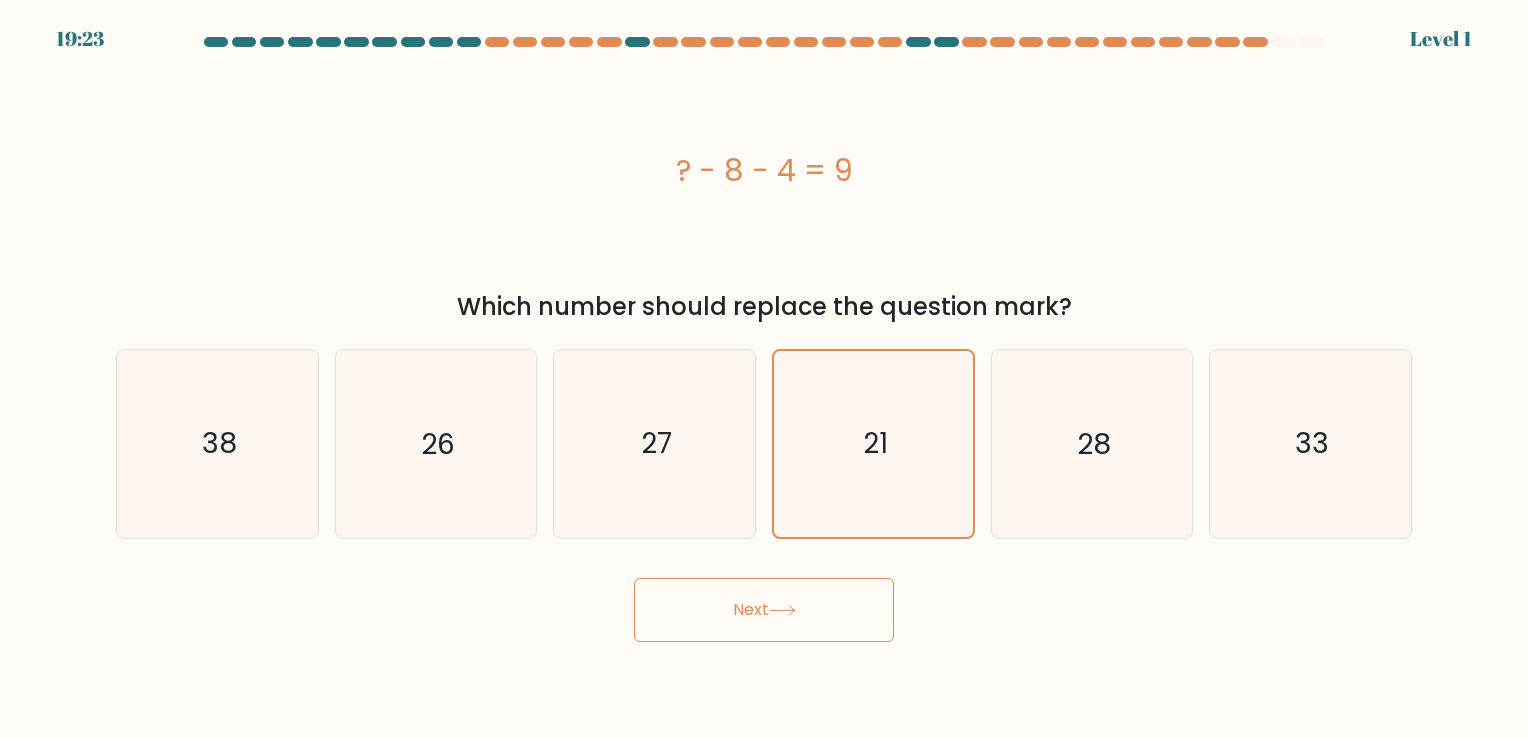 click on "Next" at bounding box center (764, 610) 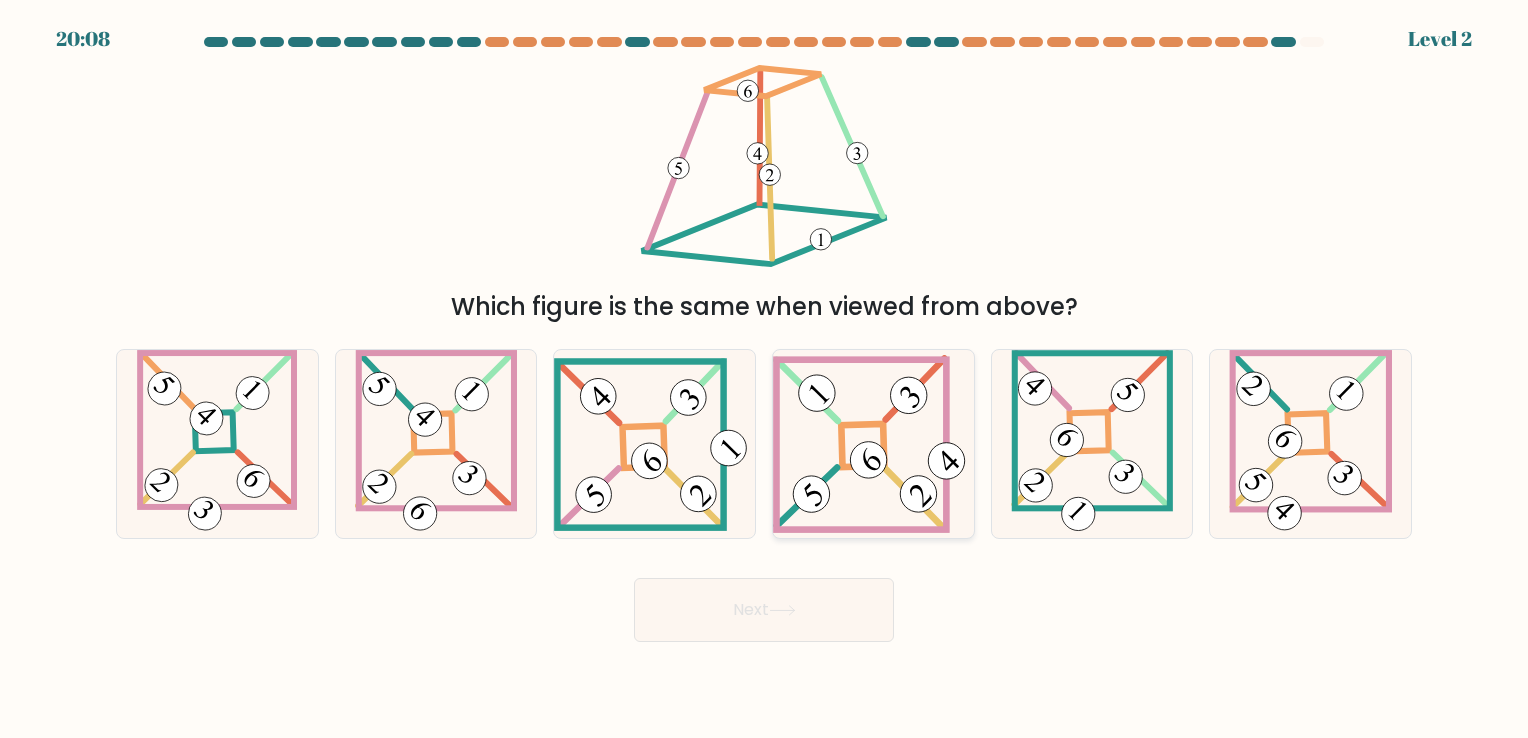 click 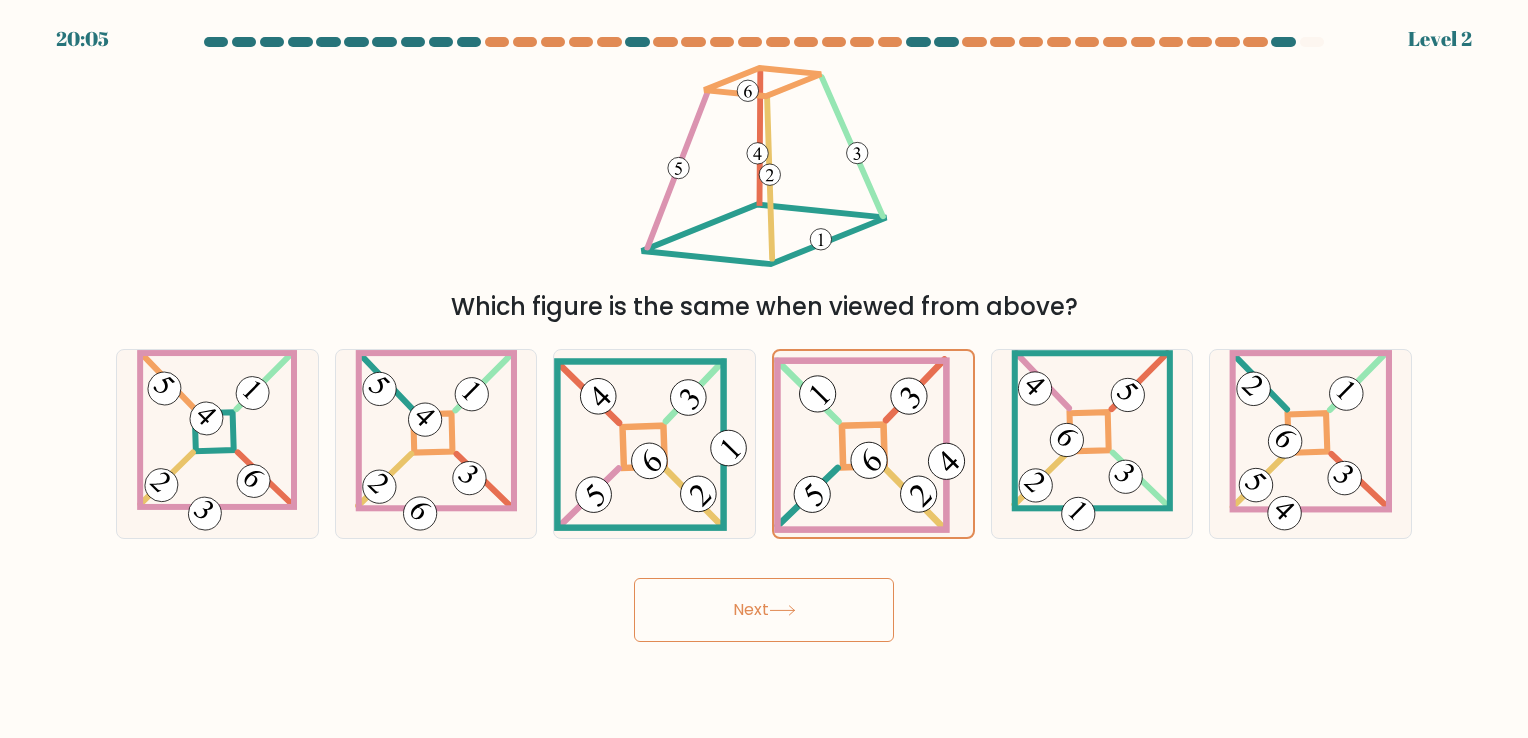 click 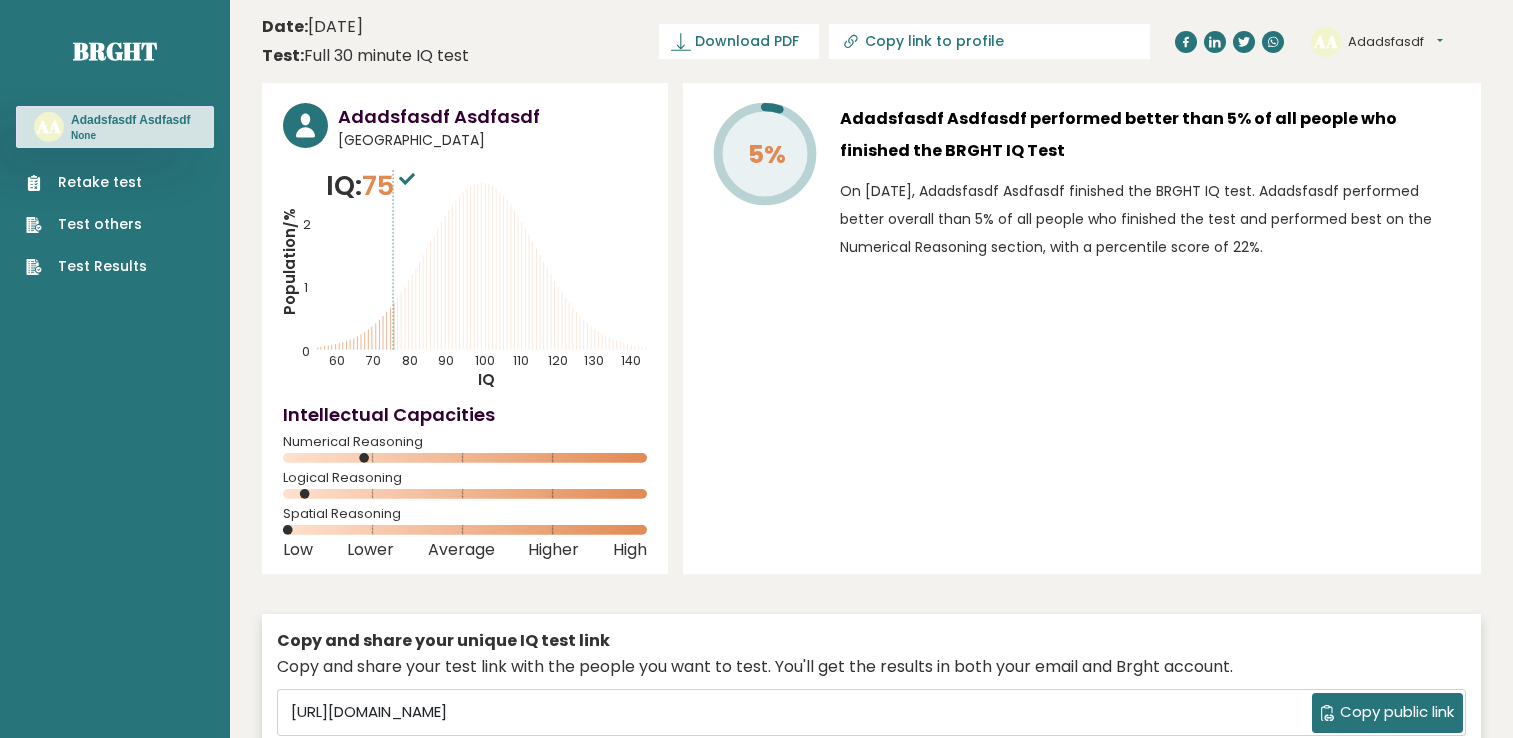 scroll, scrollTop: 0, scrollLeft: 0, axis: both 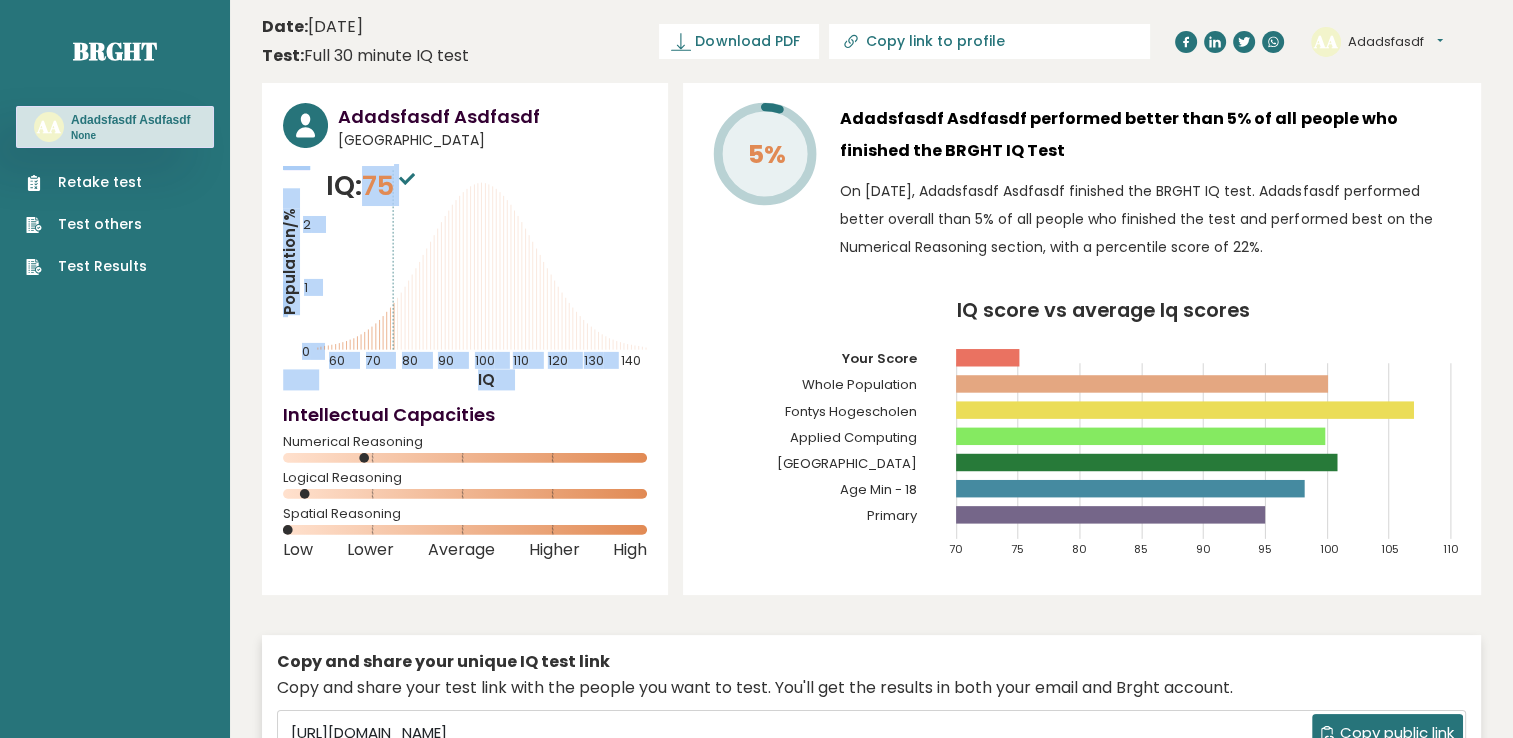 drag, startPoint x: 372, startPoint y: 180, endPoint x: 404, endPoint y: 210, distance: 43.863426 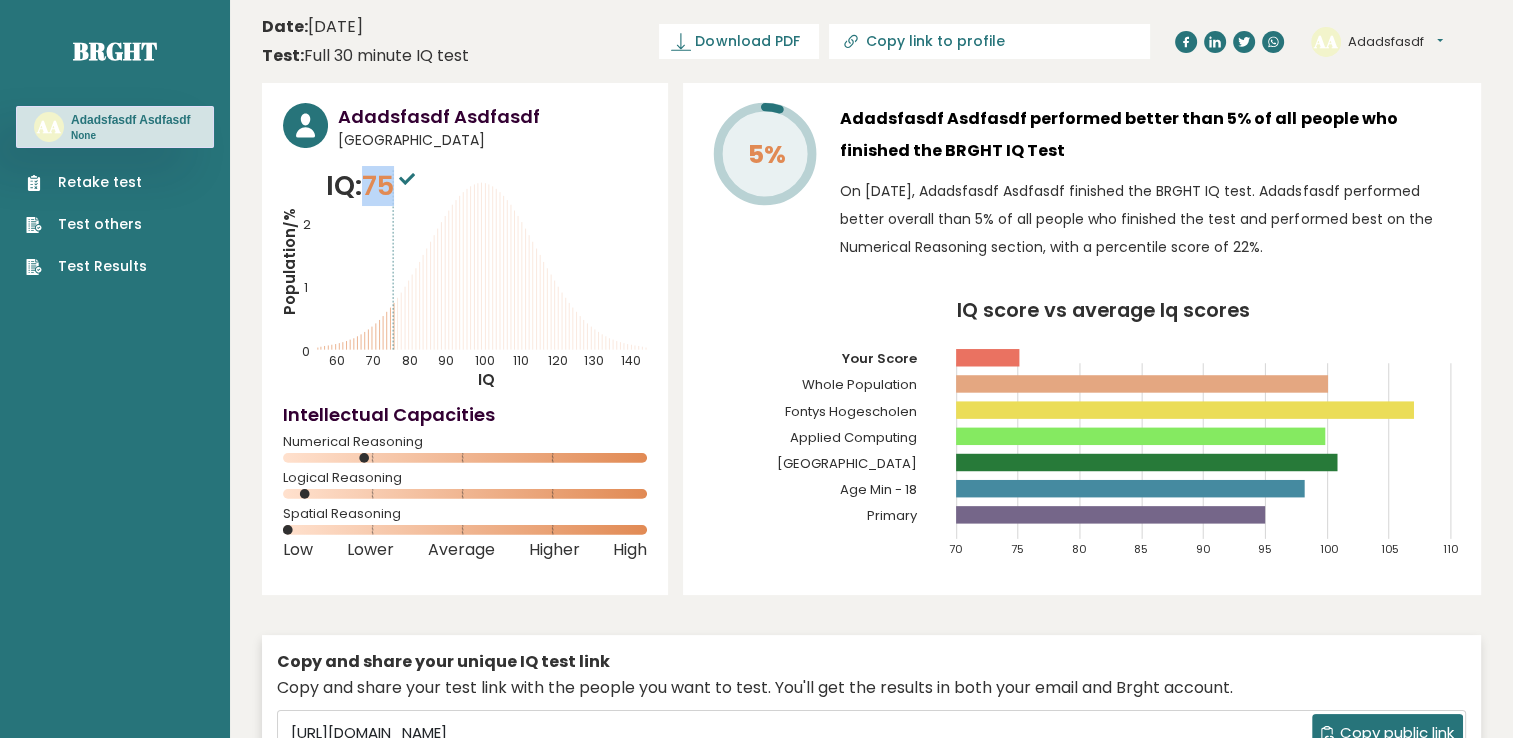 drag, startPoint x: 374, startPoint y: 191, endPoint x: 396, endPoint y: 202, distance: 24.596748 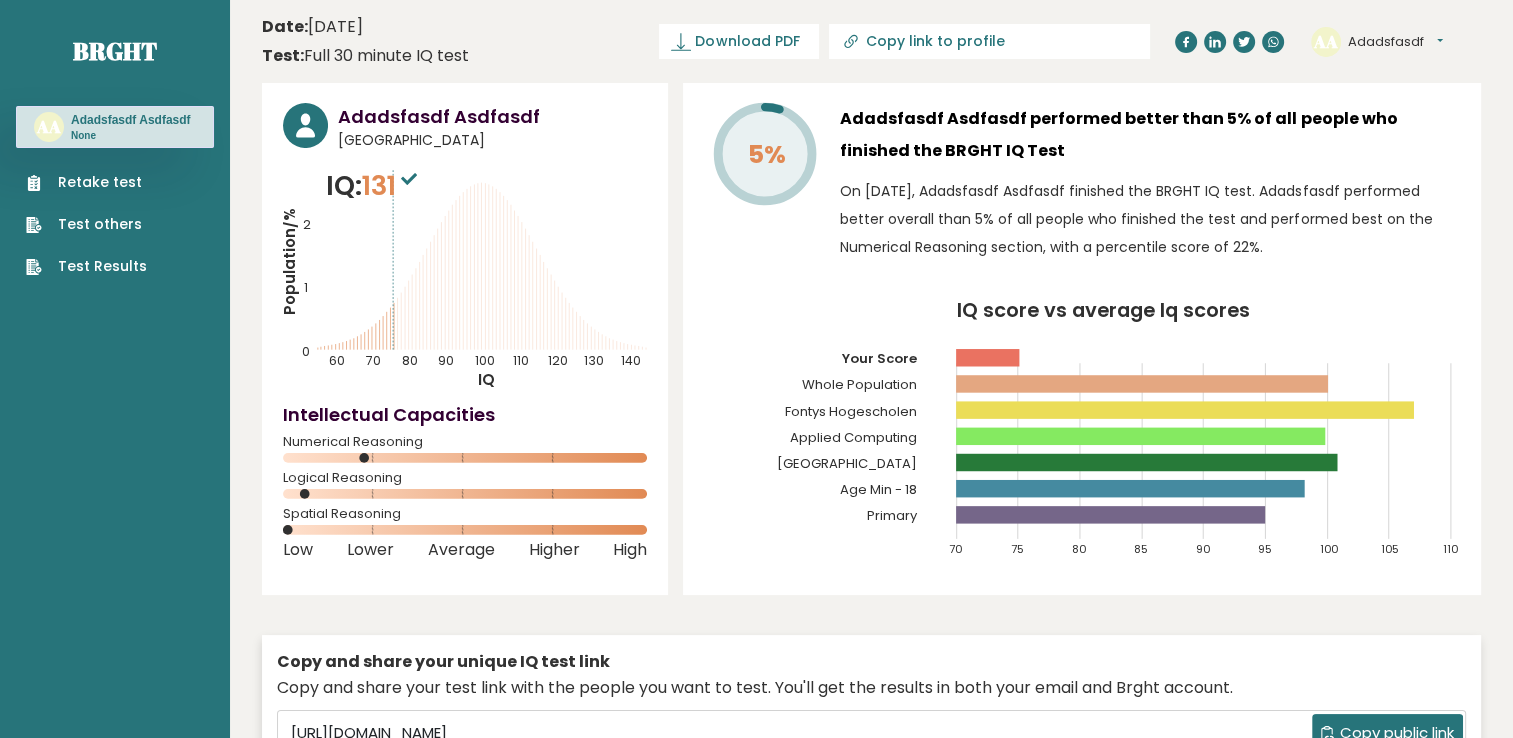 click on "Date:  [DATE]
Test:   Full 30 minute IQ test
Download PDF
Downloading...
Downloading
✓ Your PDF is downloaded...
Copy link to profile
AA
Adadsfasdf
Dashboard
Profile
Settings
Logout" at bounding box center [871, 41] 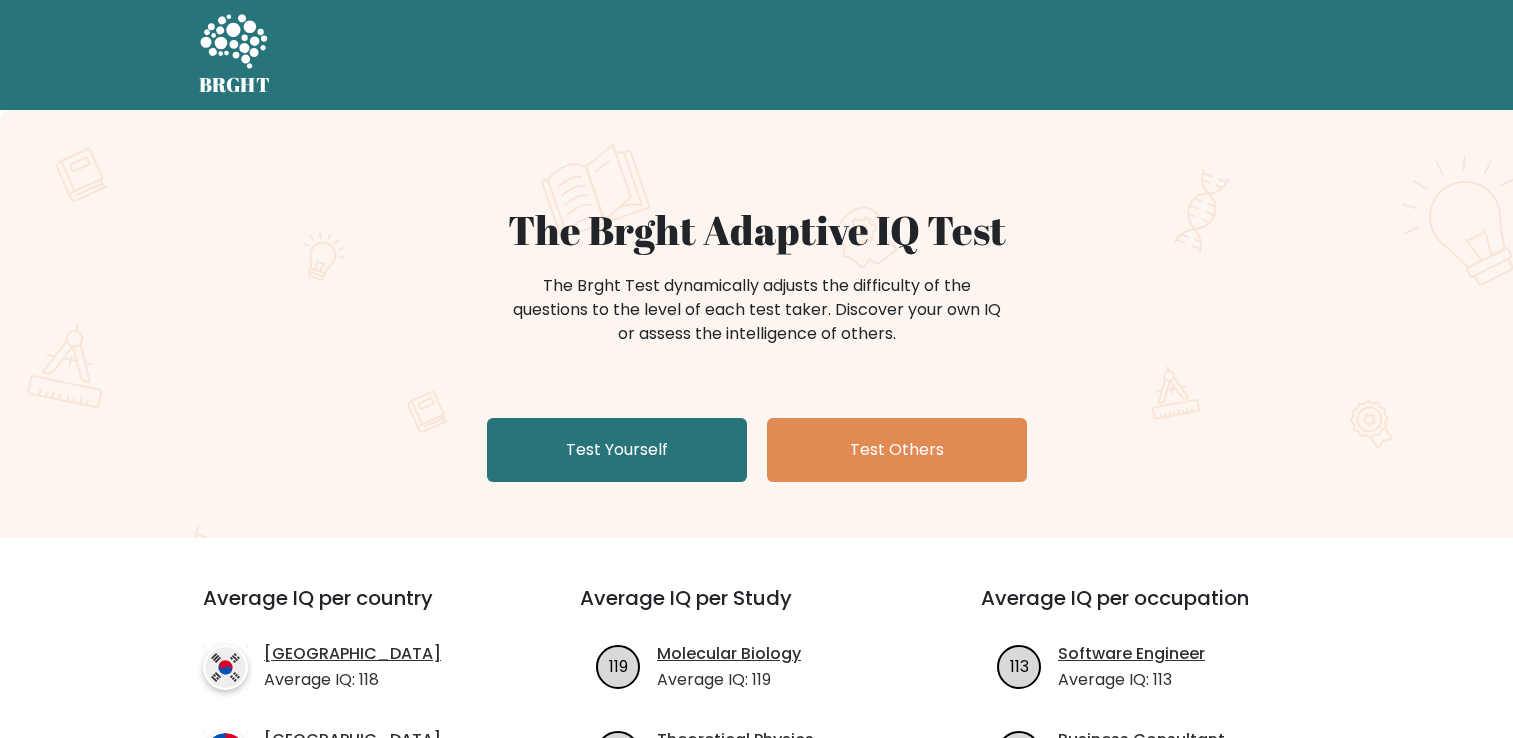scroll, scrollTop: 0, scrollLeft: 0, axis: both 